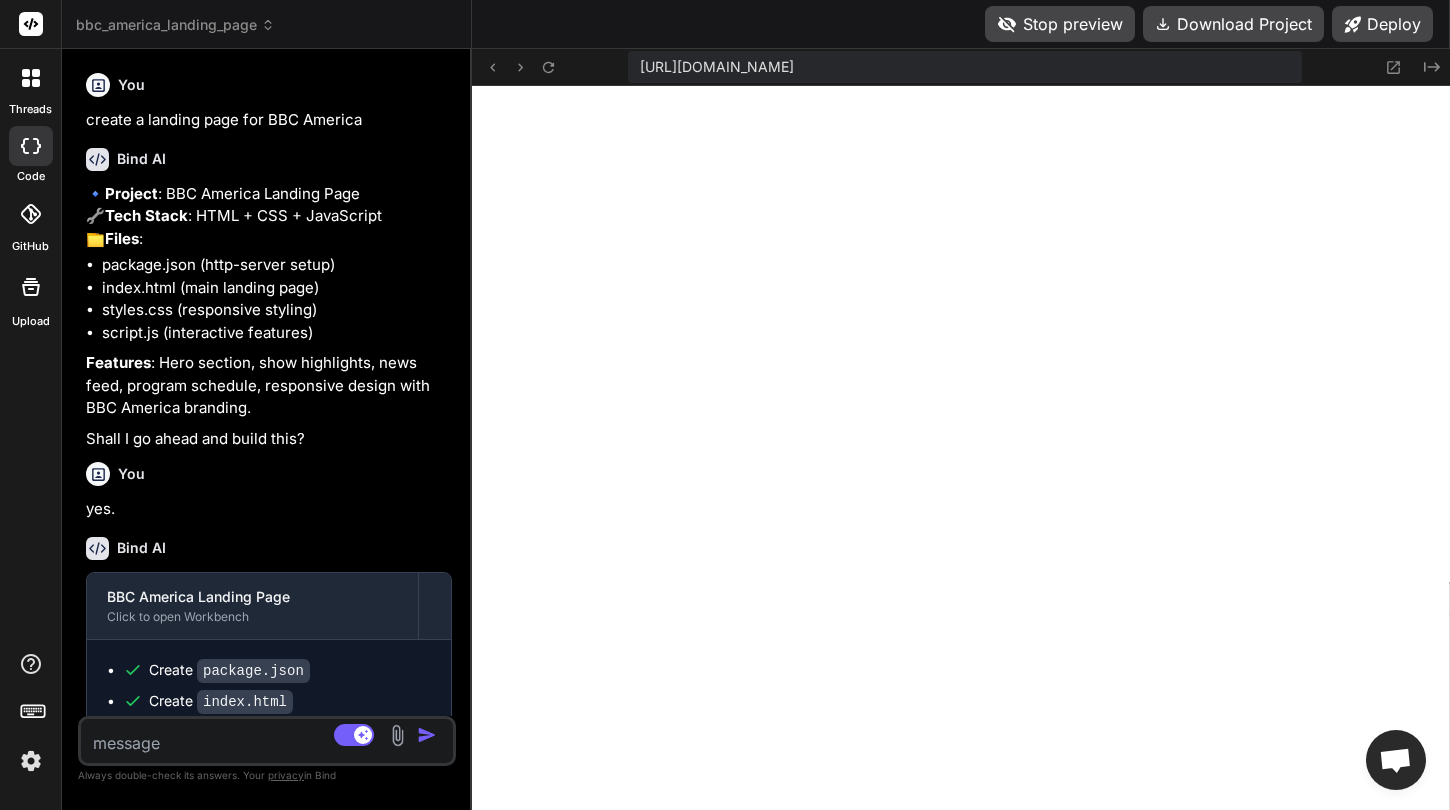 type on "x" 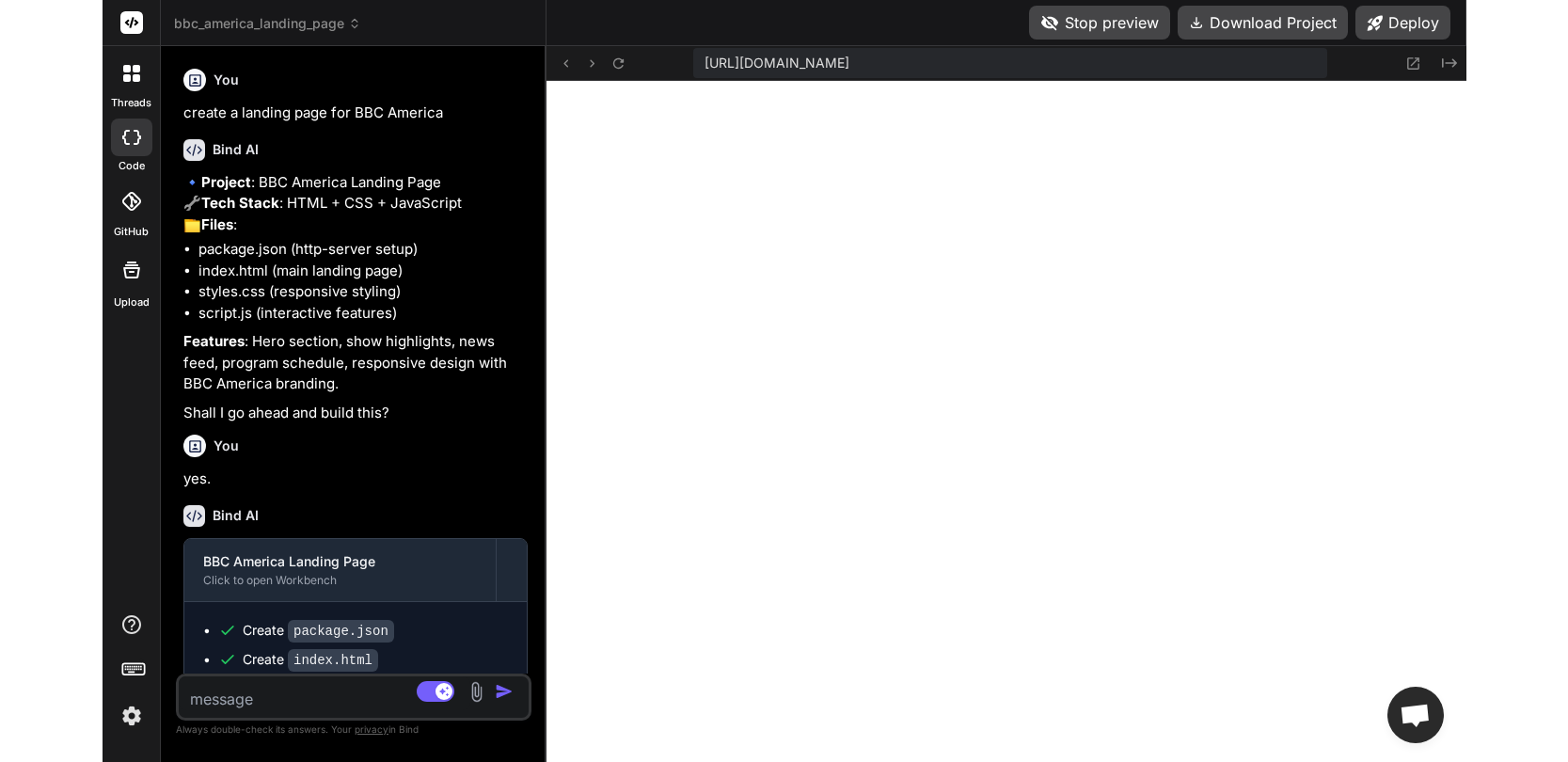scroll, scrollTop: 0, scrollLeft: 0, axis: both 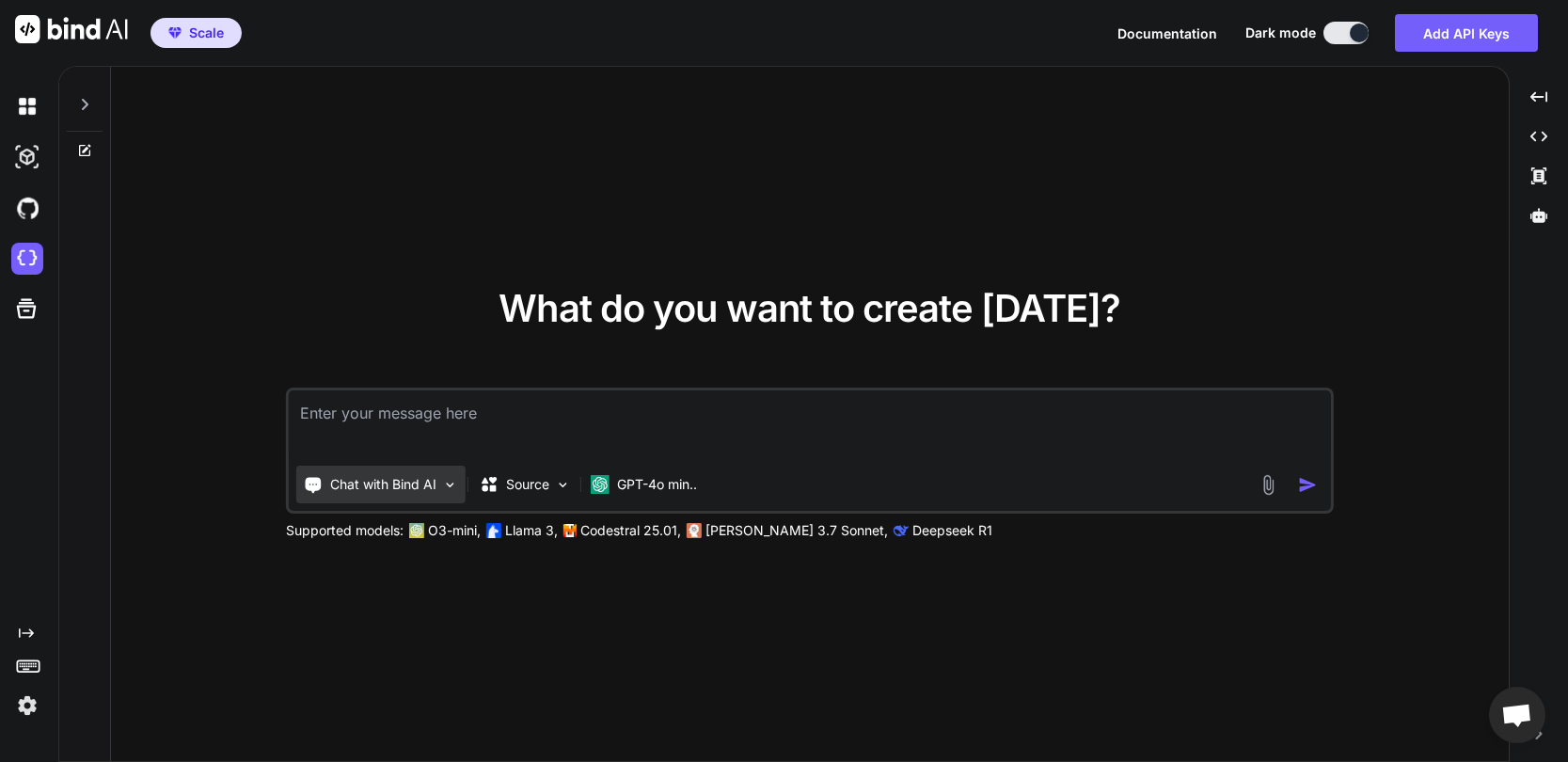 click on "Chat with Bind AI" at bounding box center (383, 484) 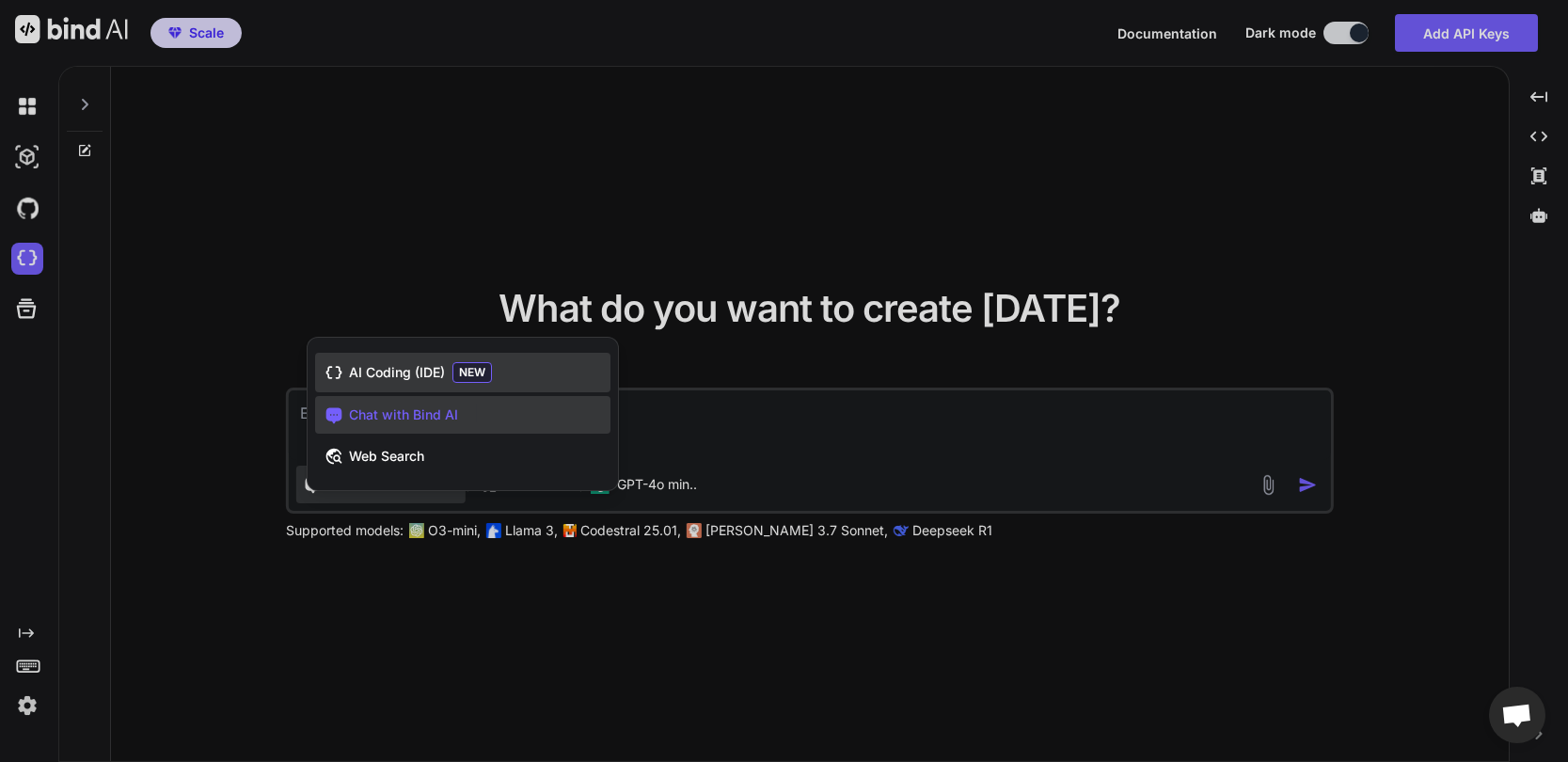 click on "AI Coding (IDE)" at bounding box center (397, 373) 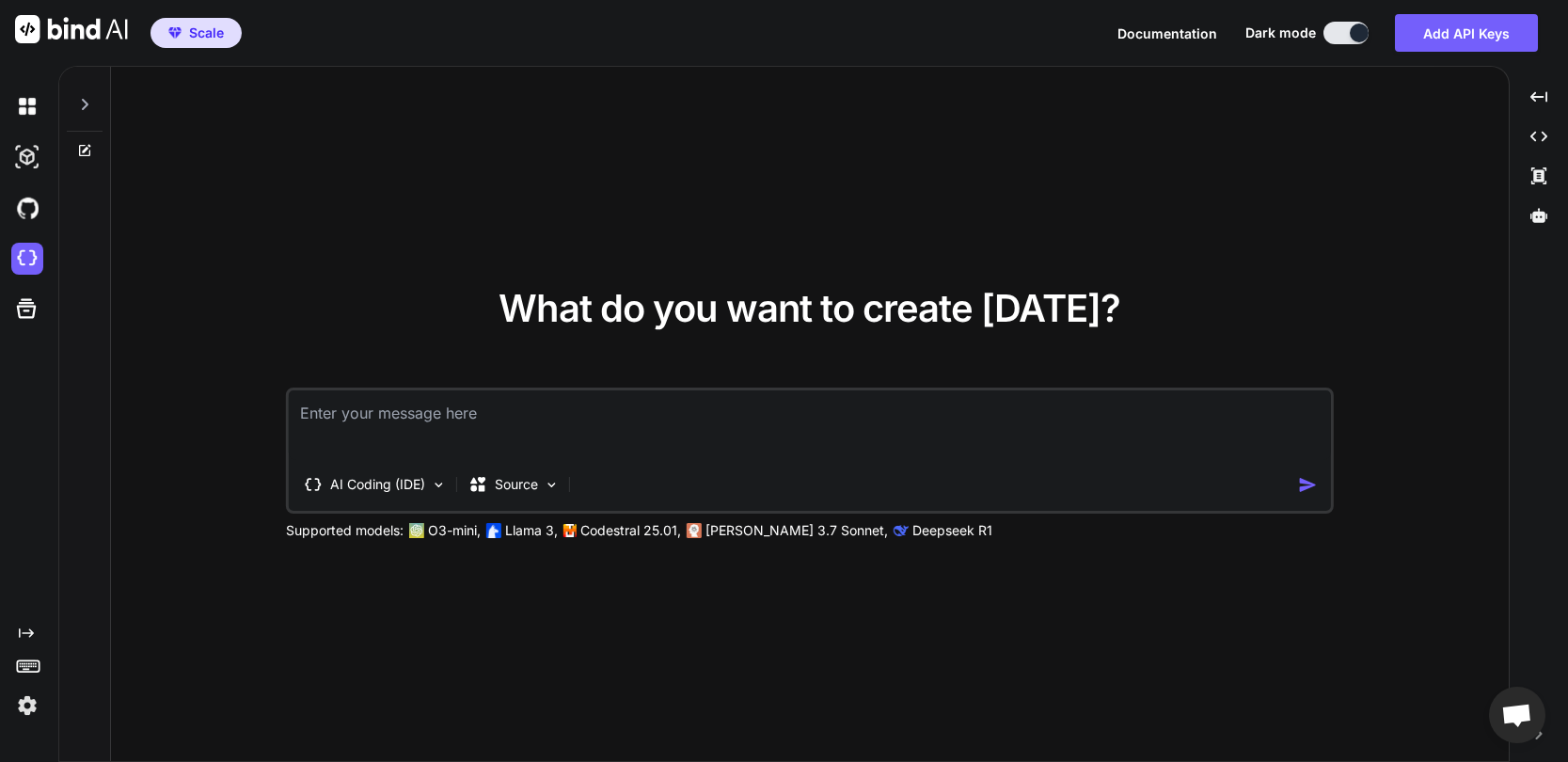 click at bounding box center [810, 425] 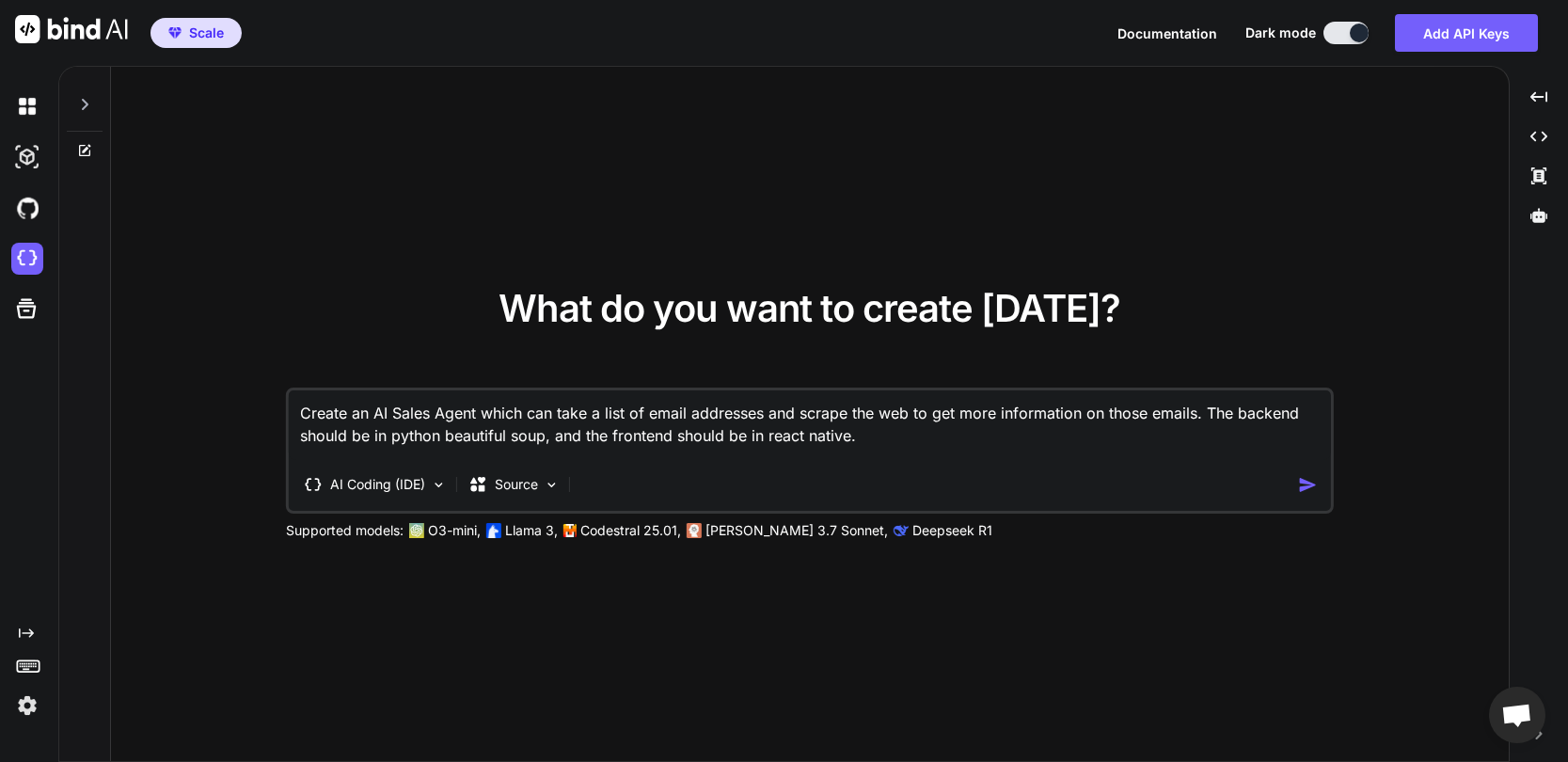 type on "Create an AI Sales Agent which can take a list of email addresses and scrape the web to get more information on those emails. The backend should be in python beautiful soup, and the frontend should be in react native." 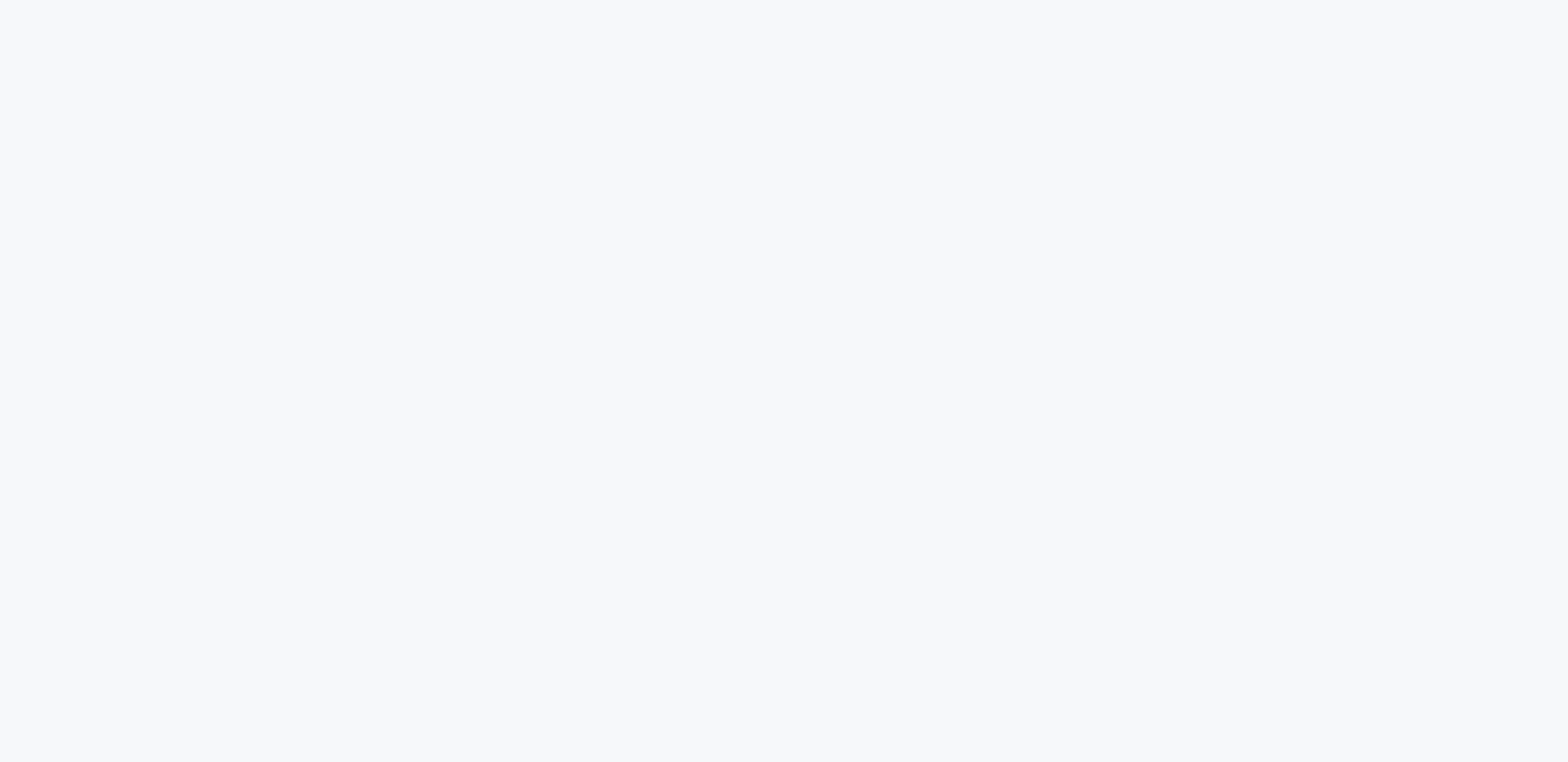 scroll, scrollTop: 0, scrollLeft: 0, axis: both 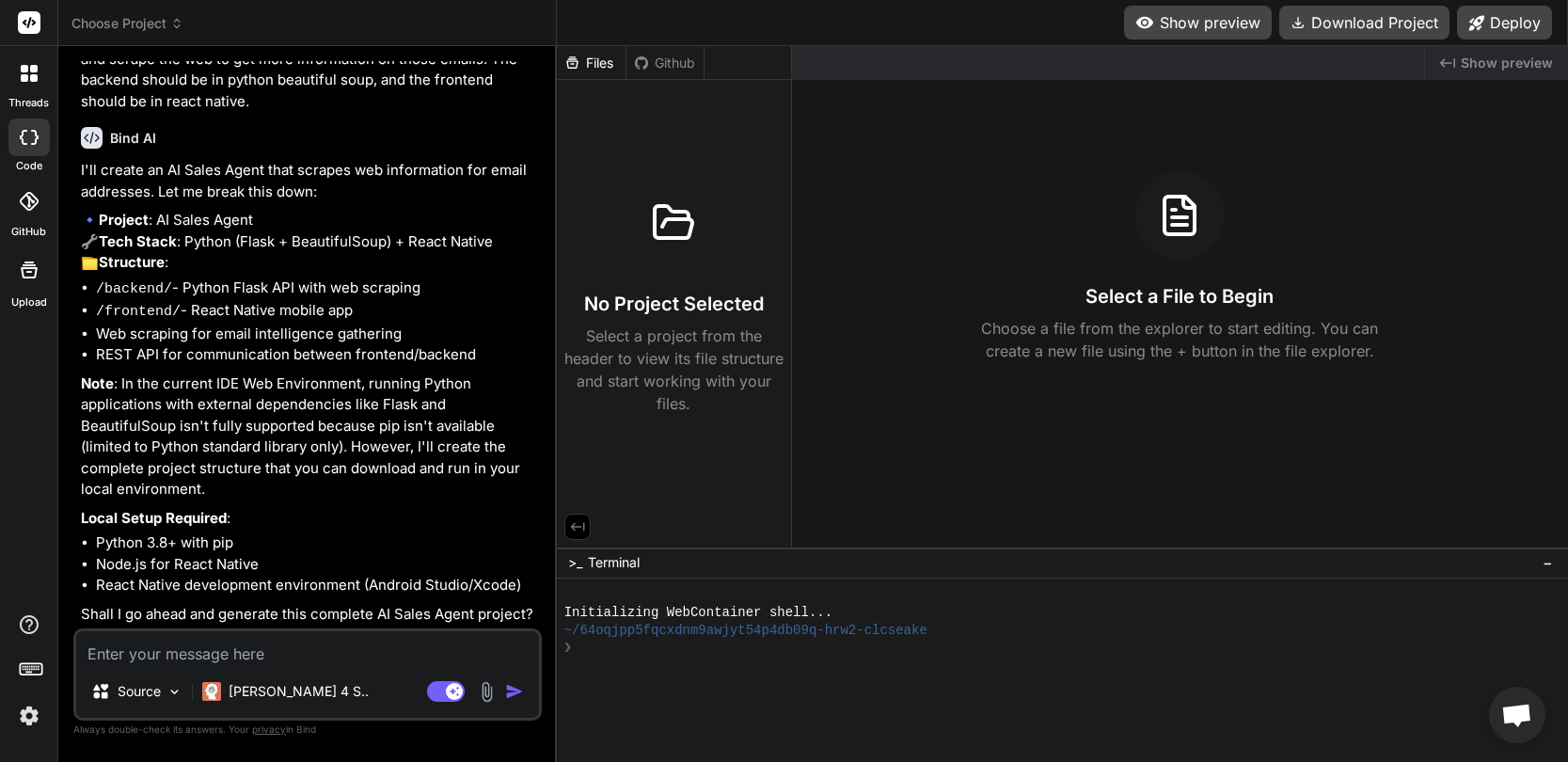 type on "x" 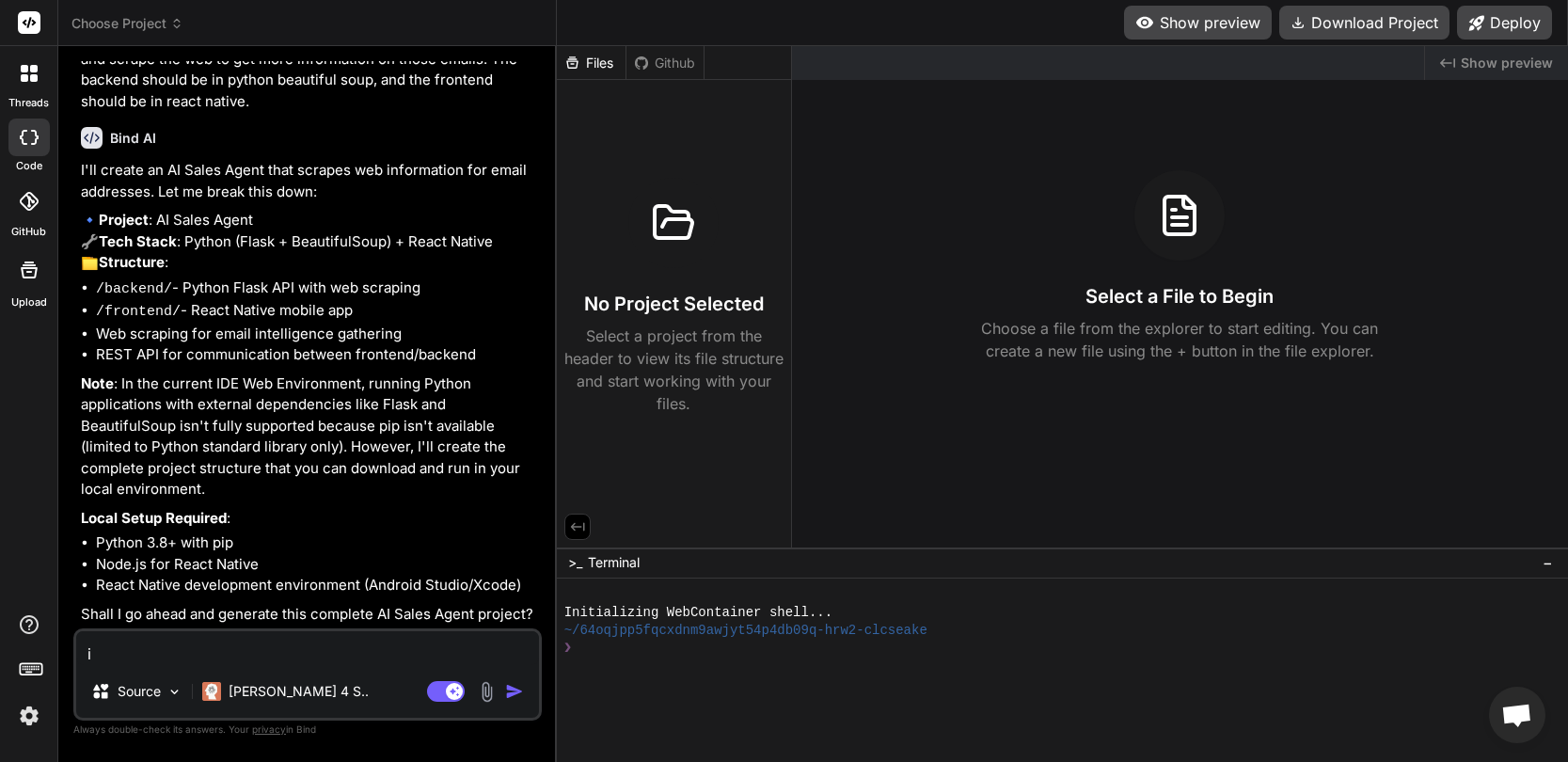 type on "x" 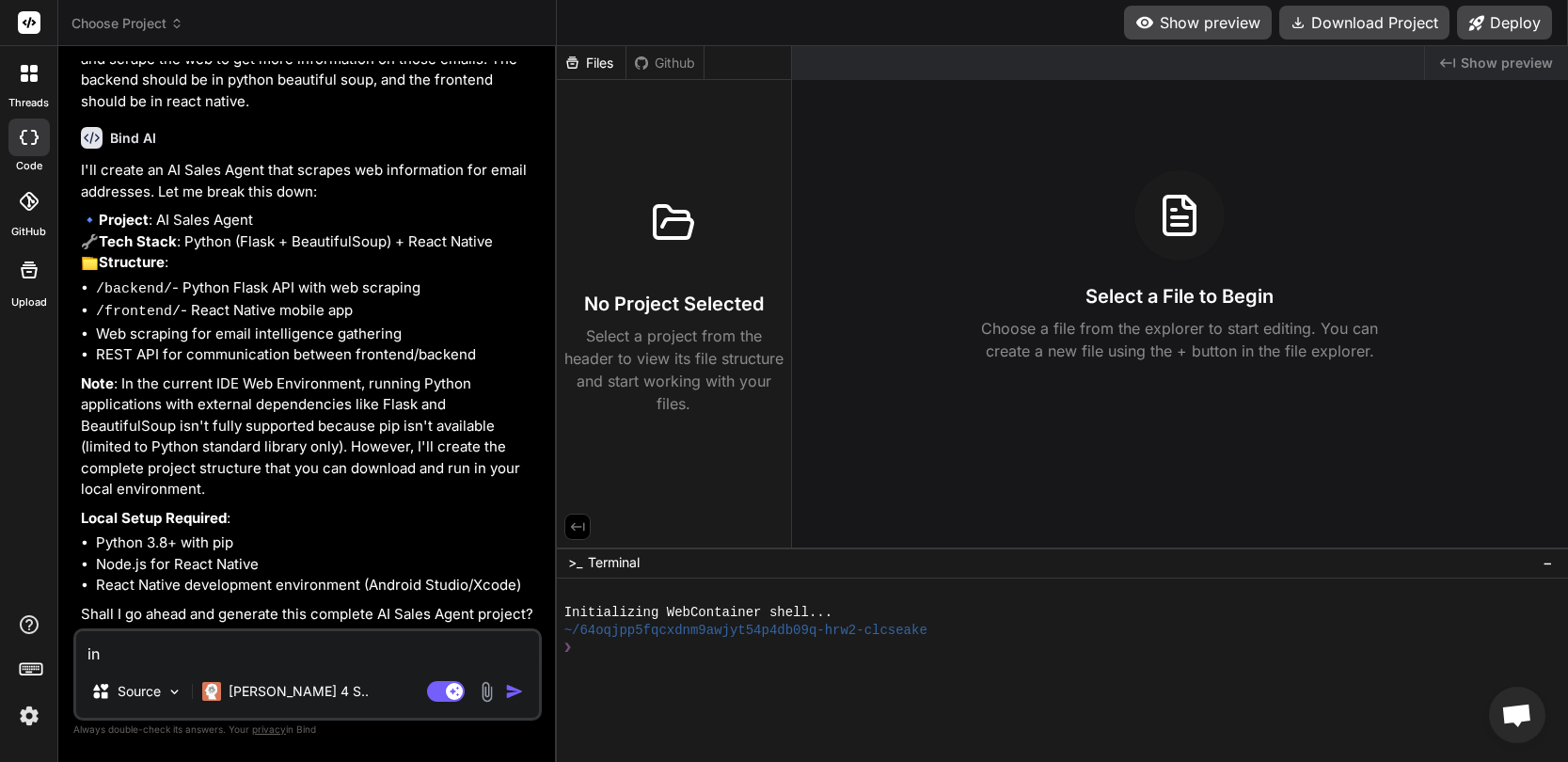 type on "x" 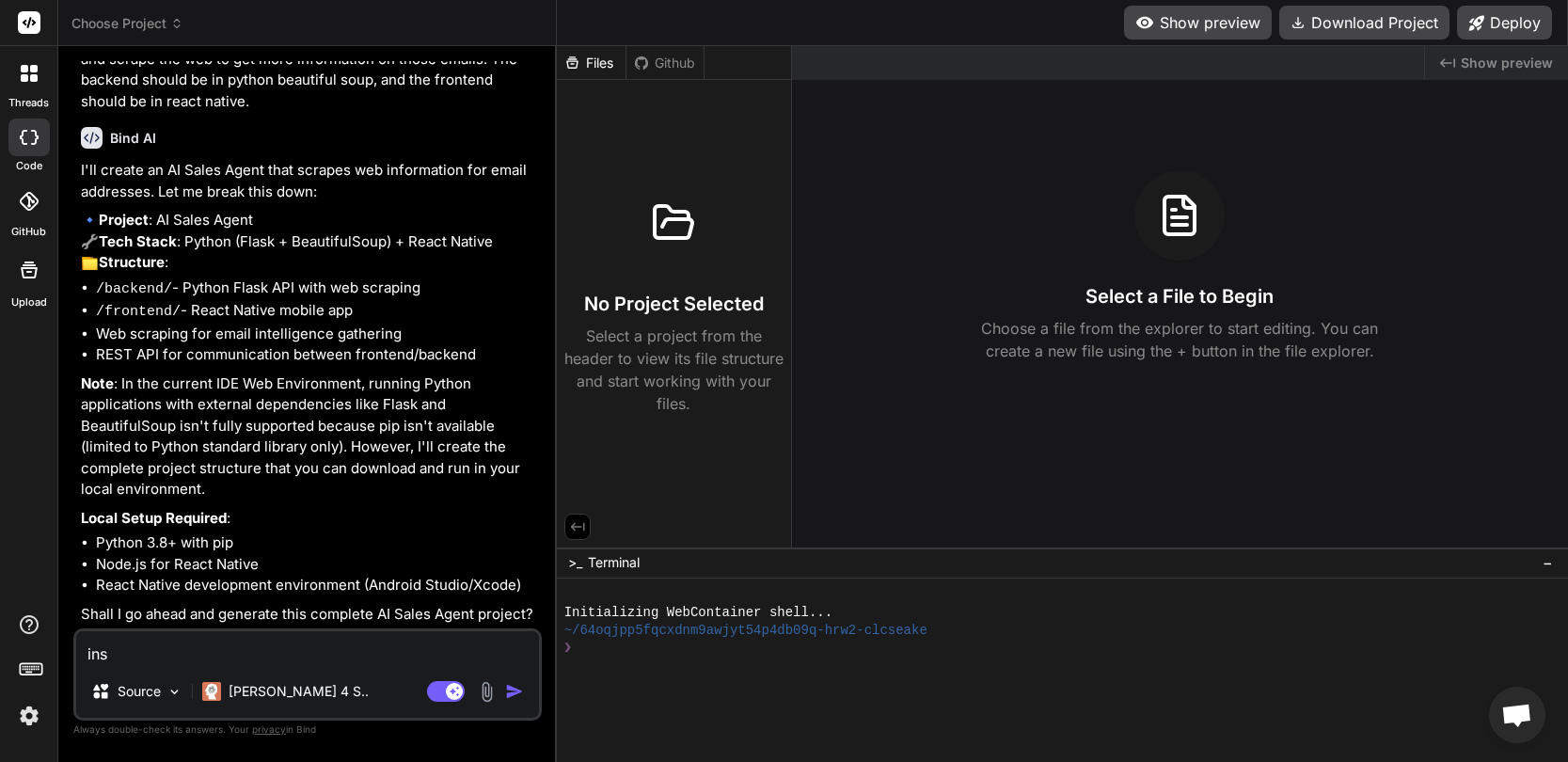 type on "x" 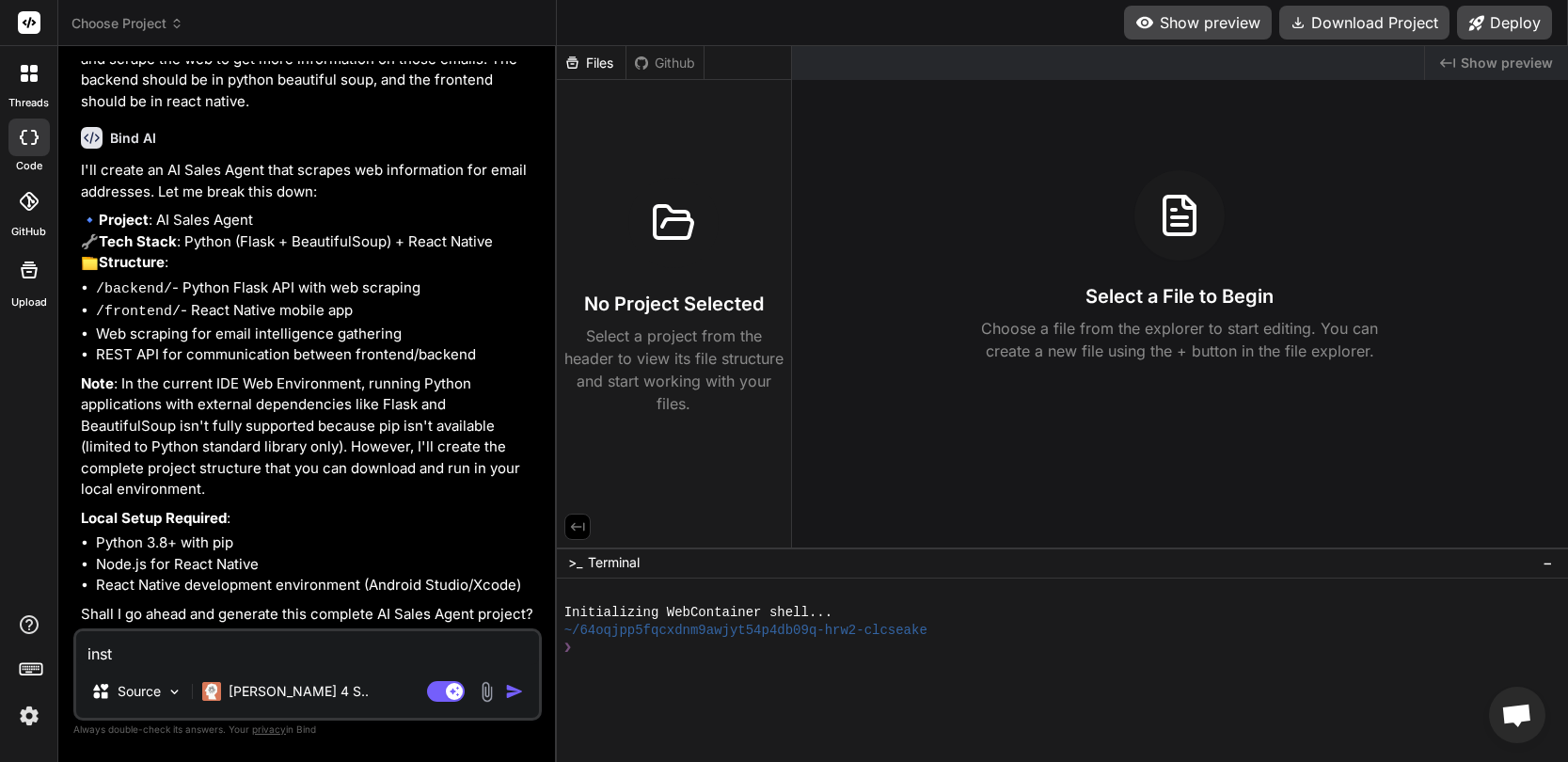 type on "x" 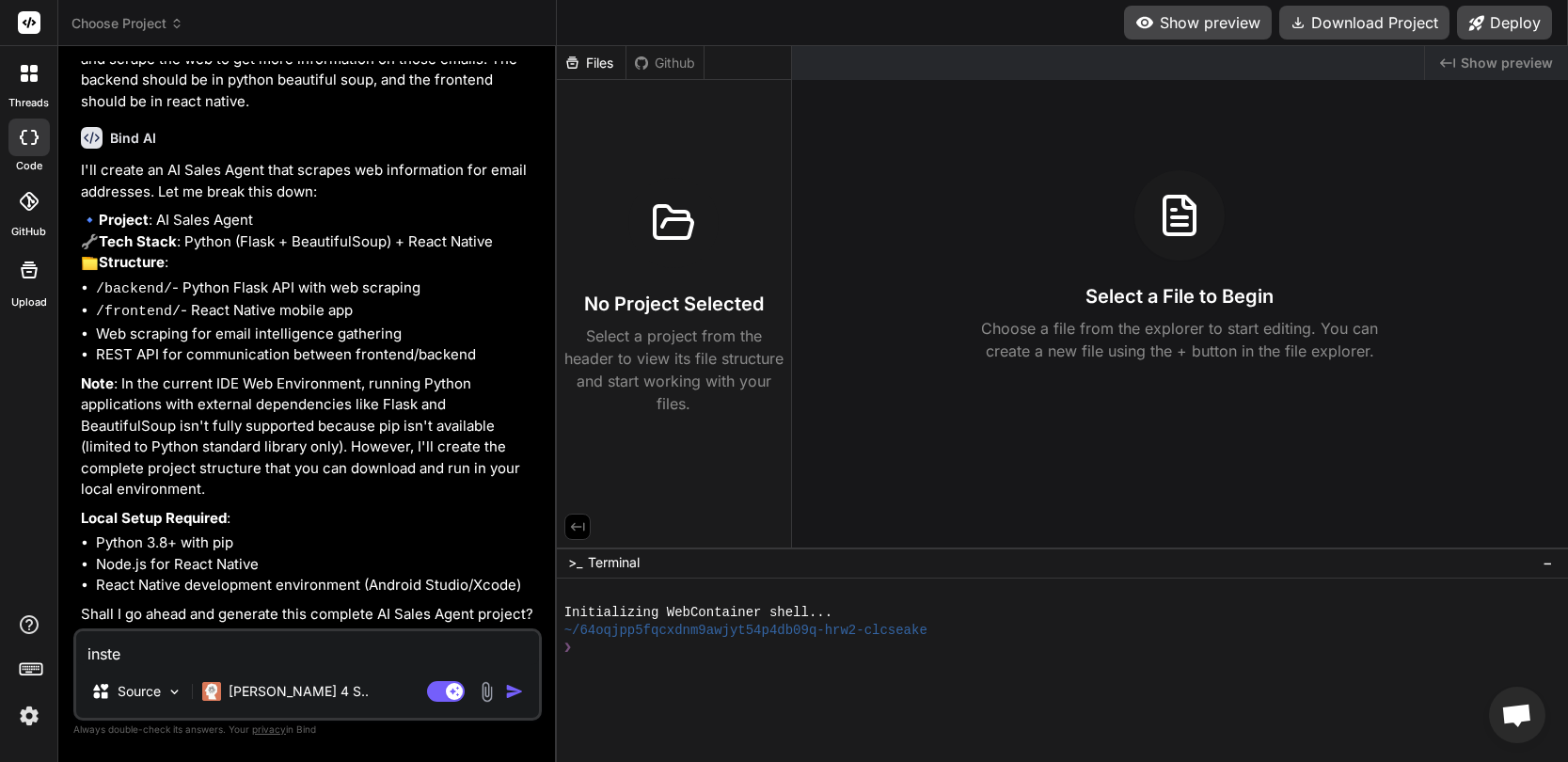 type on "x" 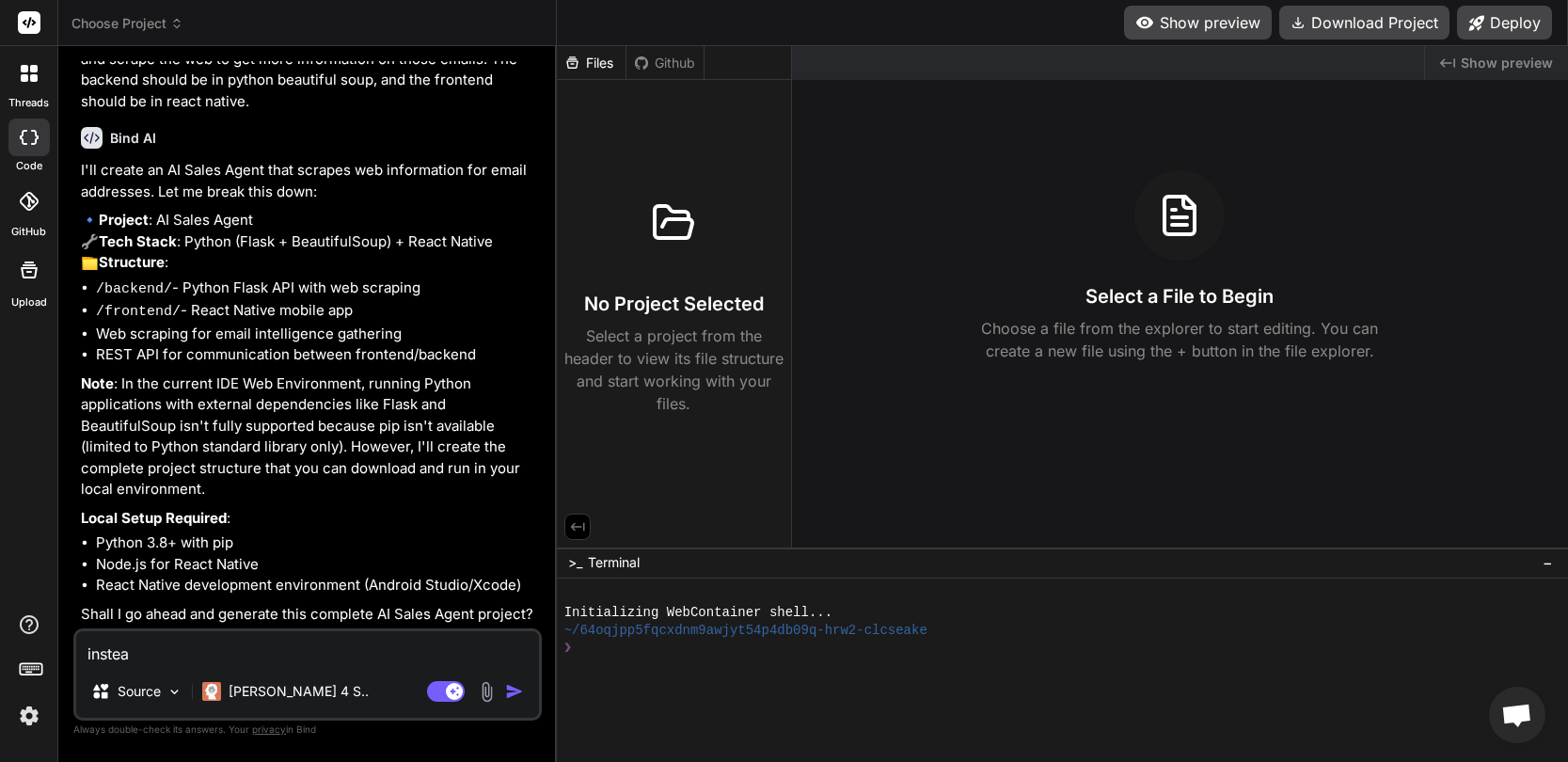 type on "x" 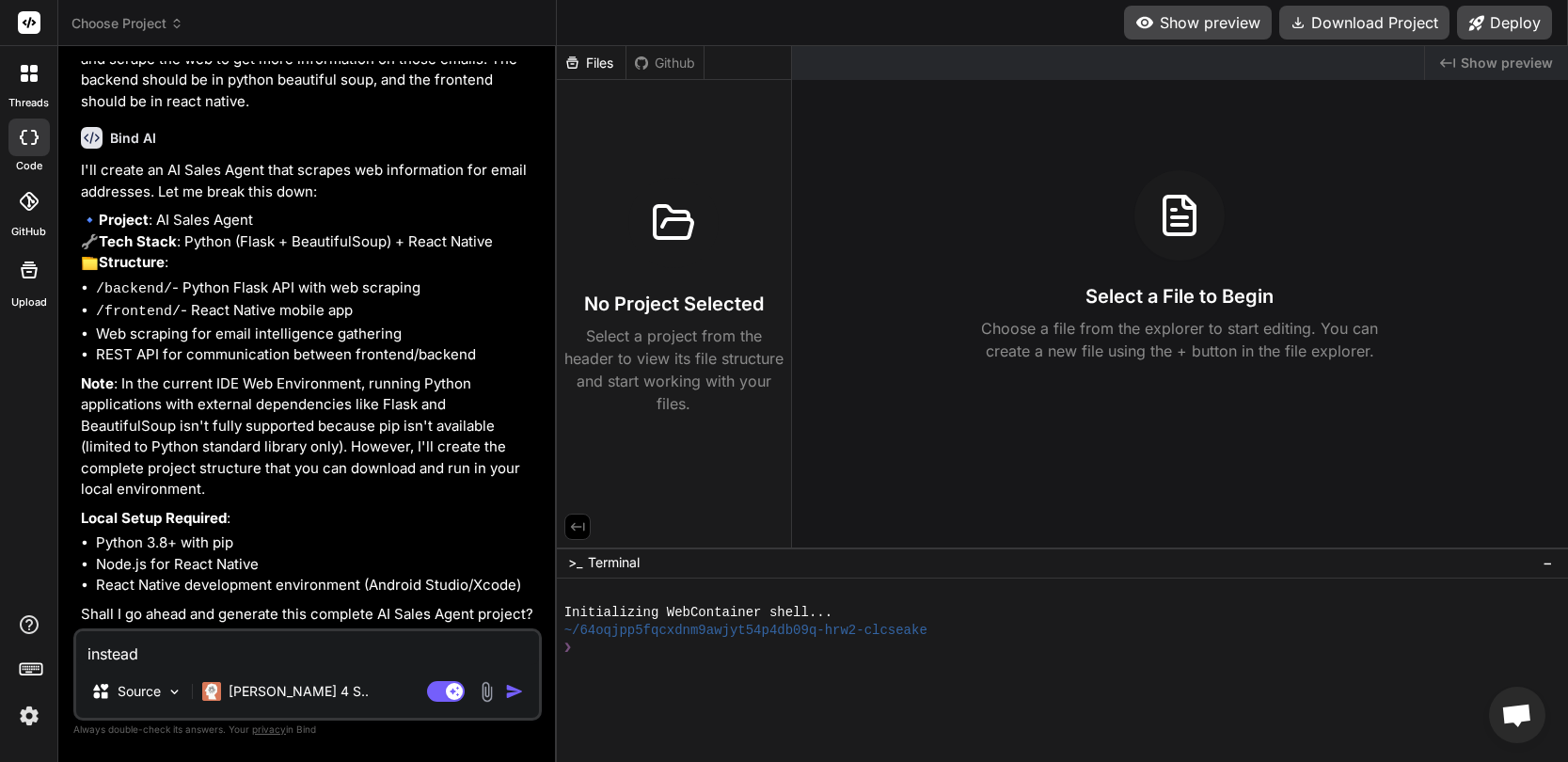 type on "x" 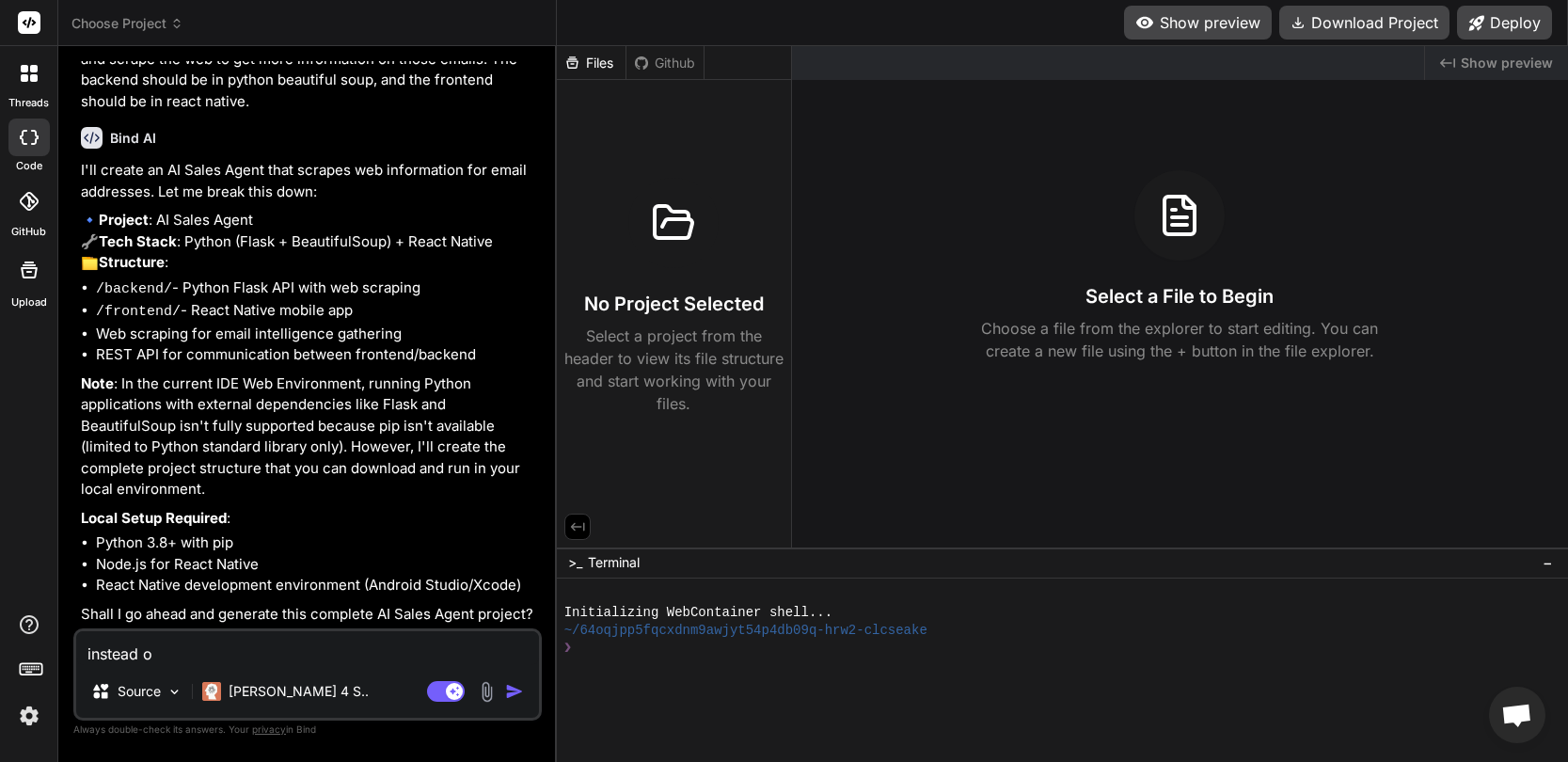 type on "x" 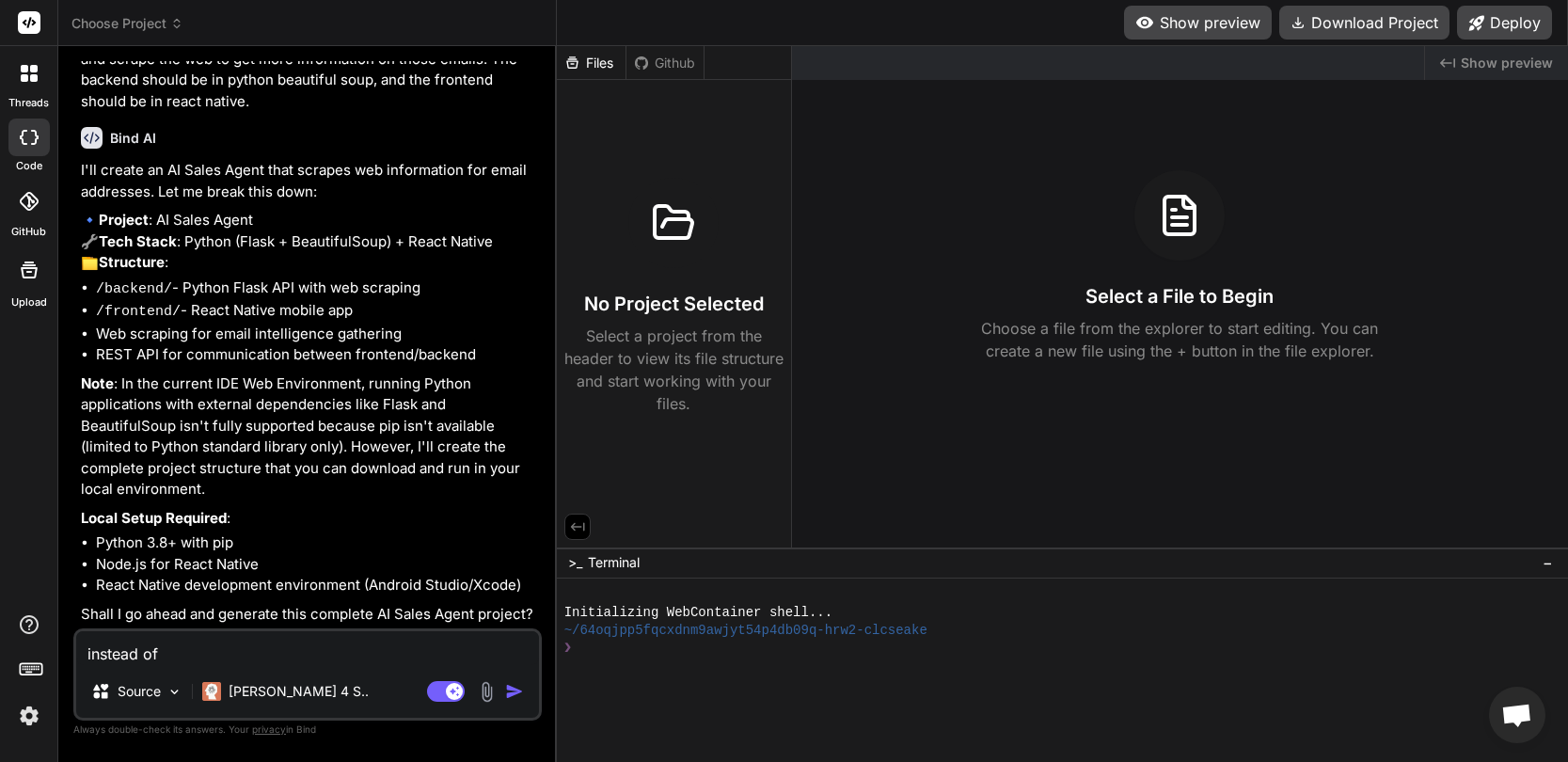 type on "x" 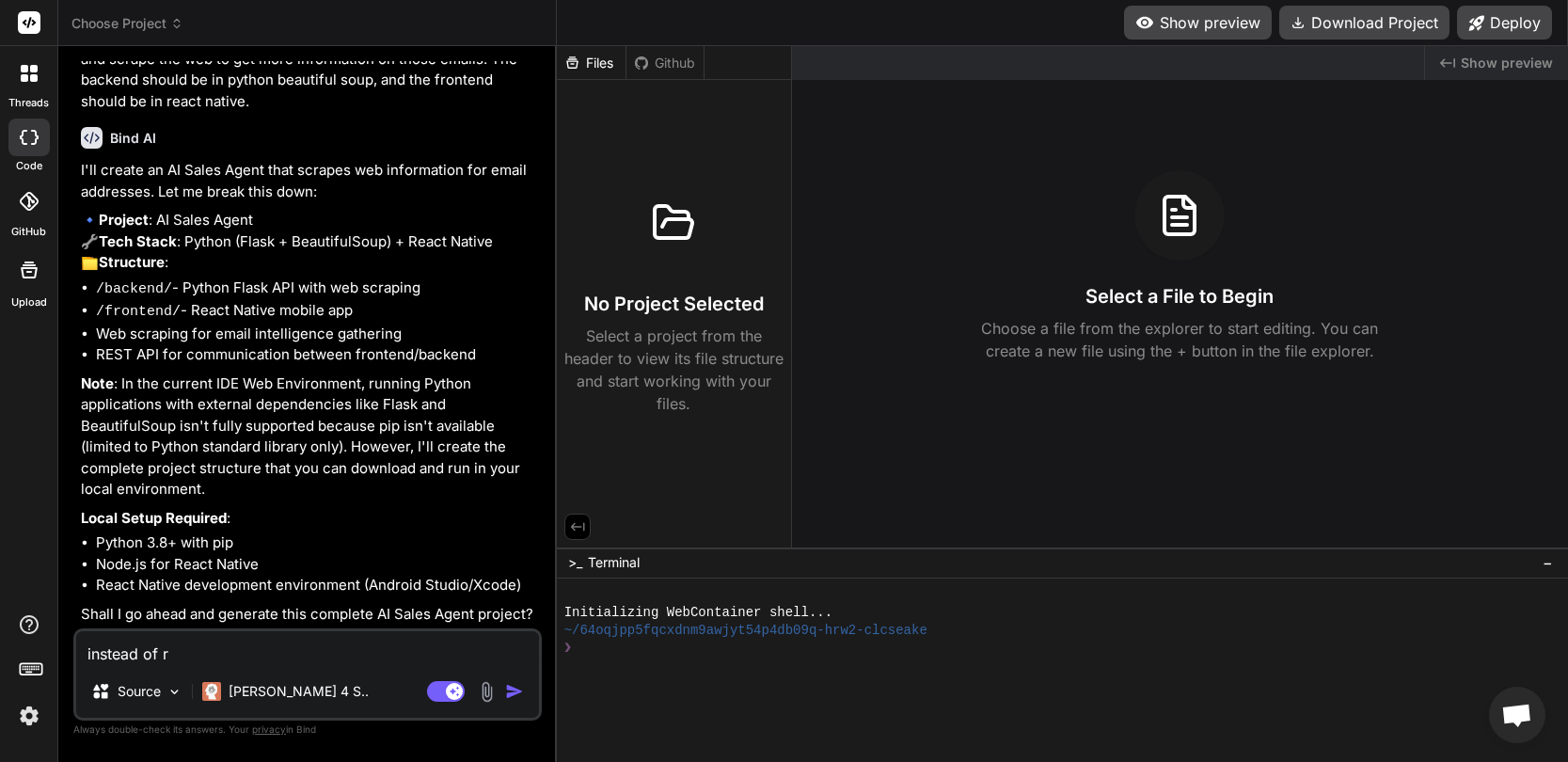 type on "x" 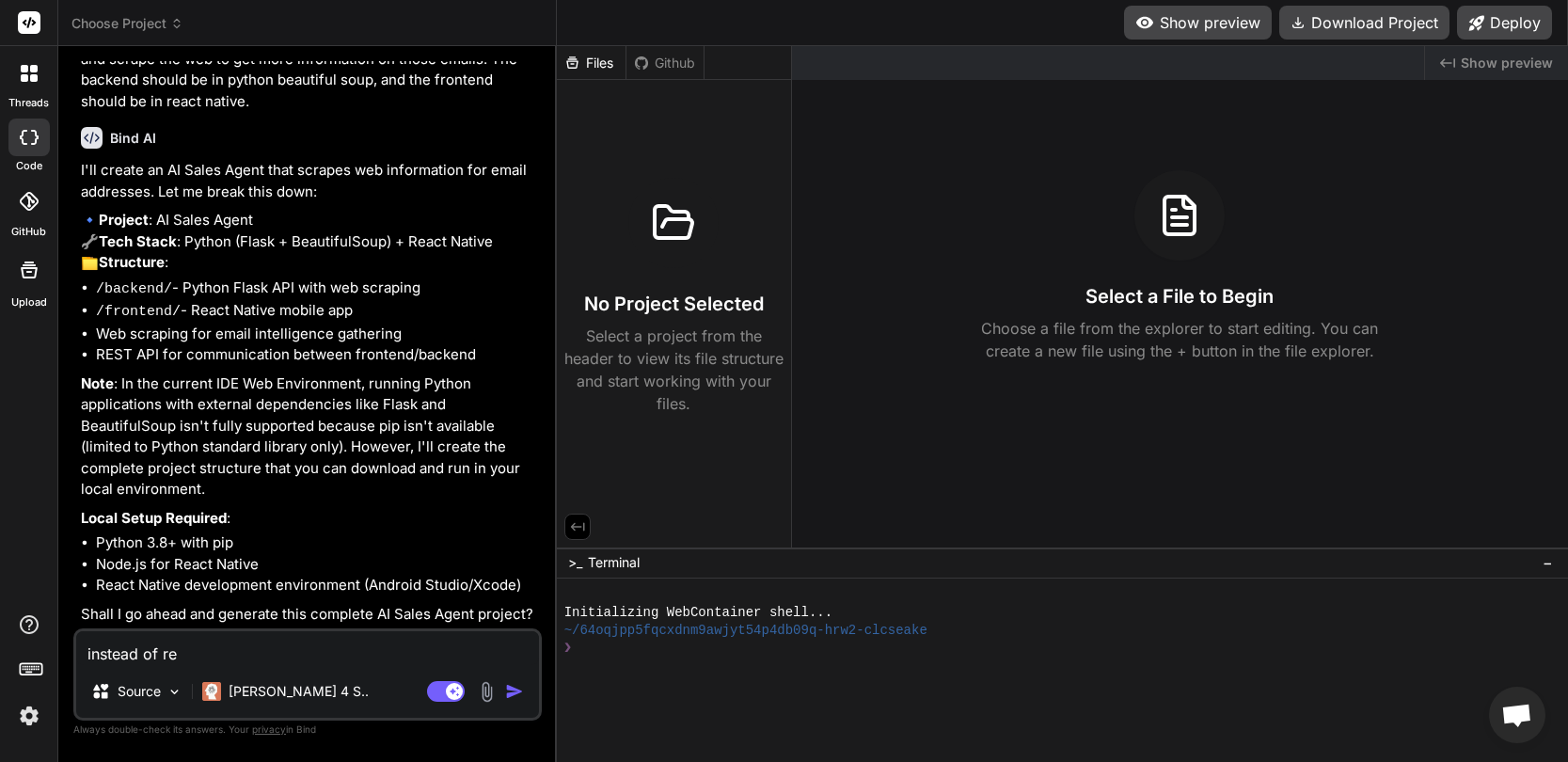 type on "x" 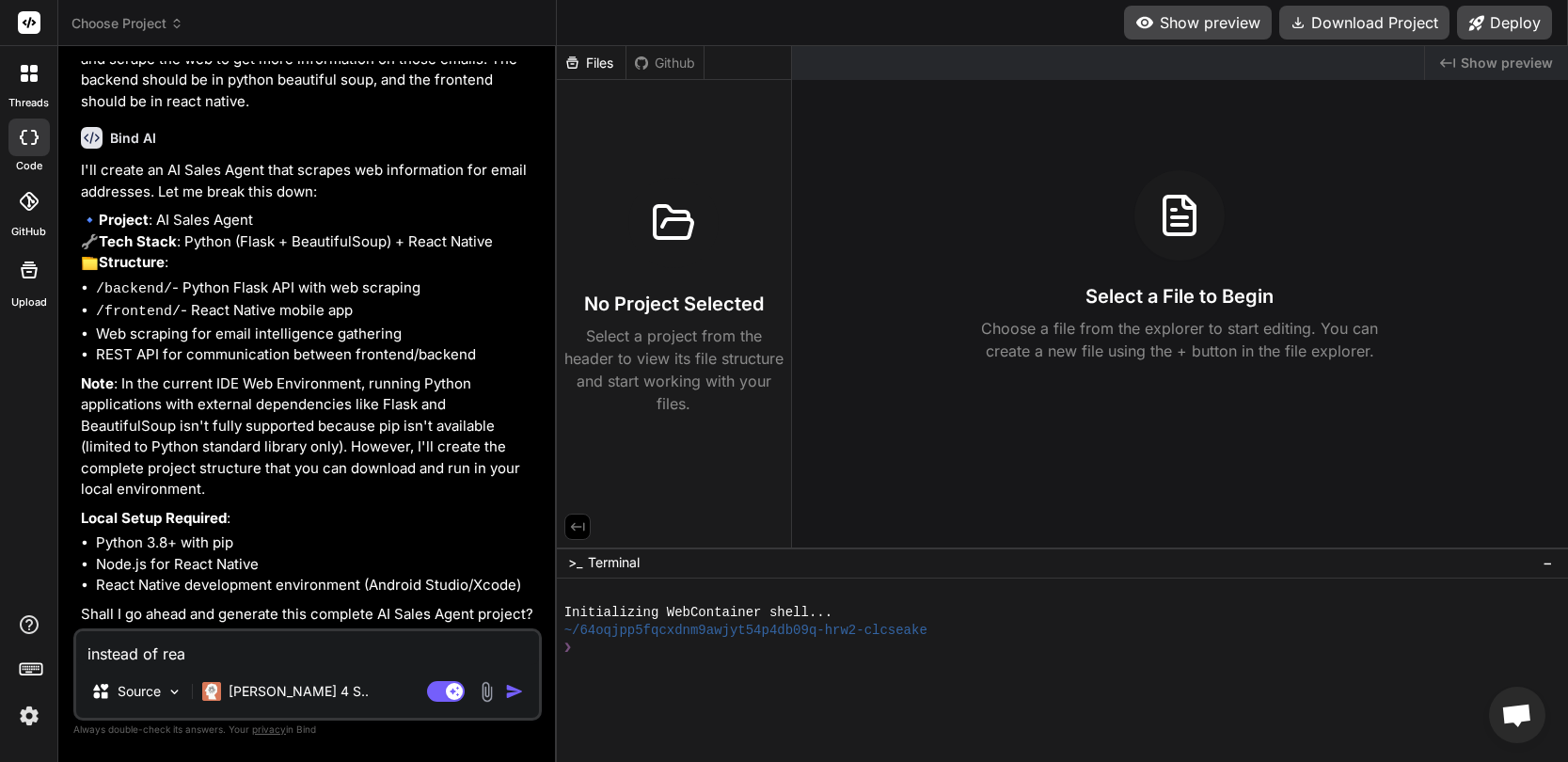 type on "x" 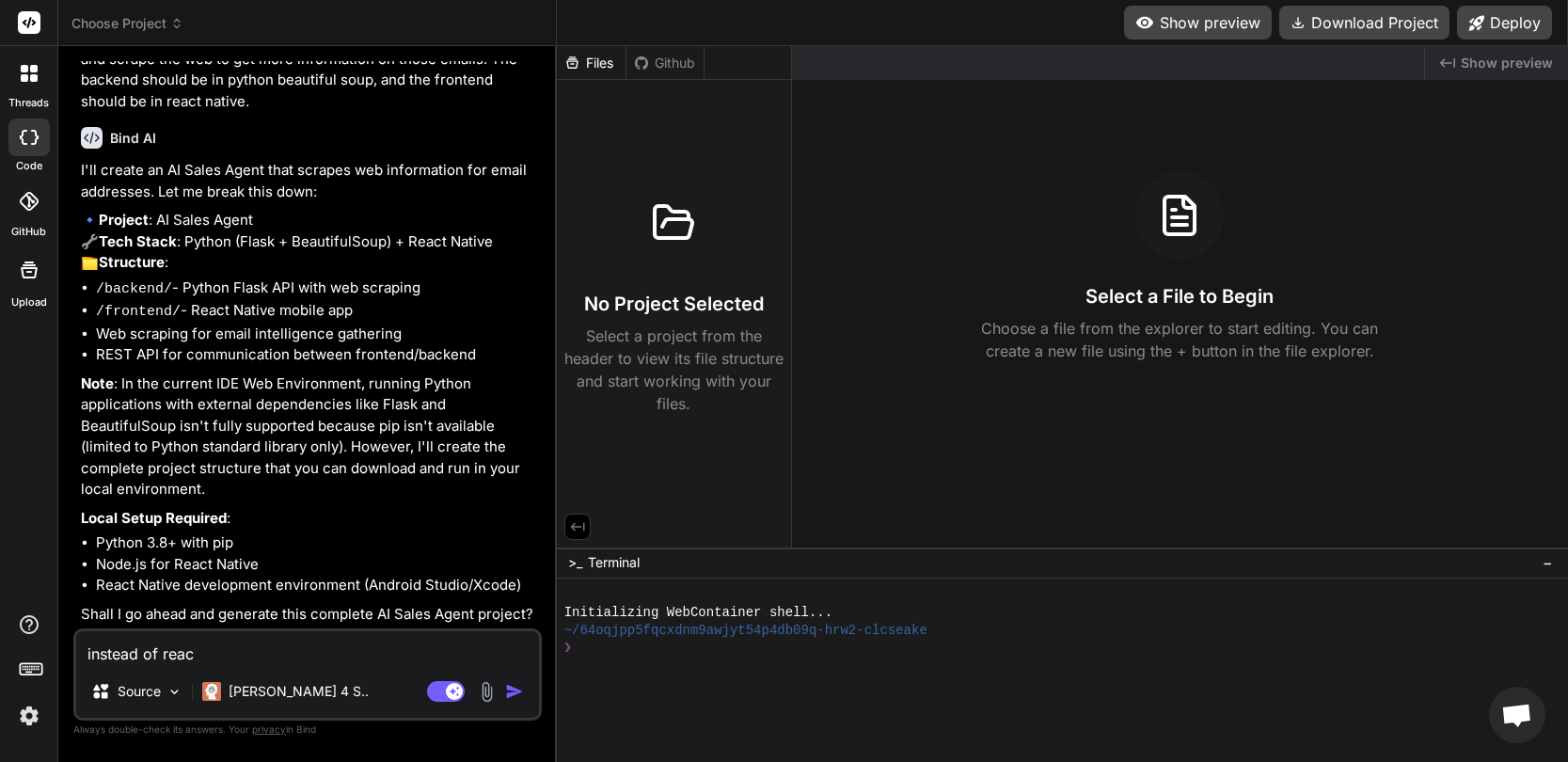 type on "x" 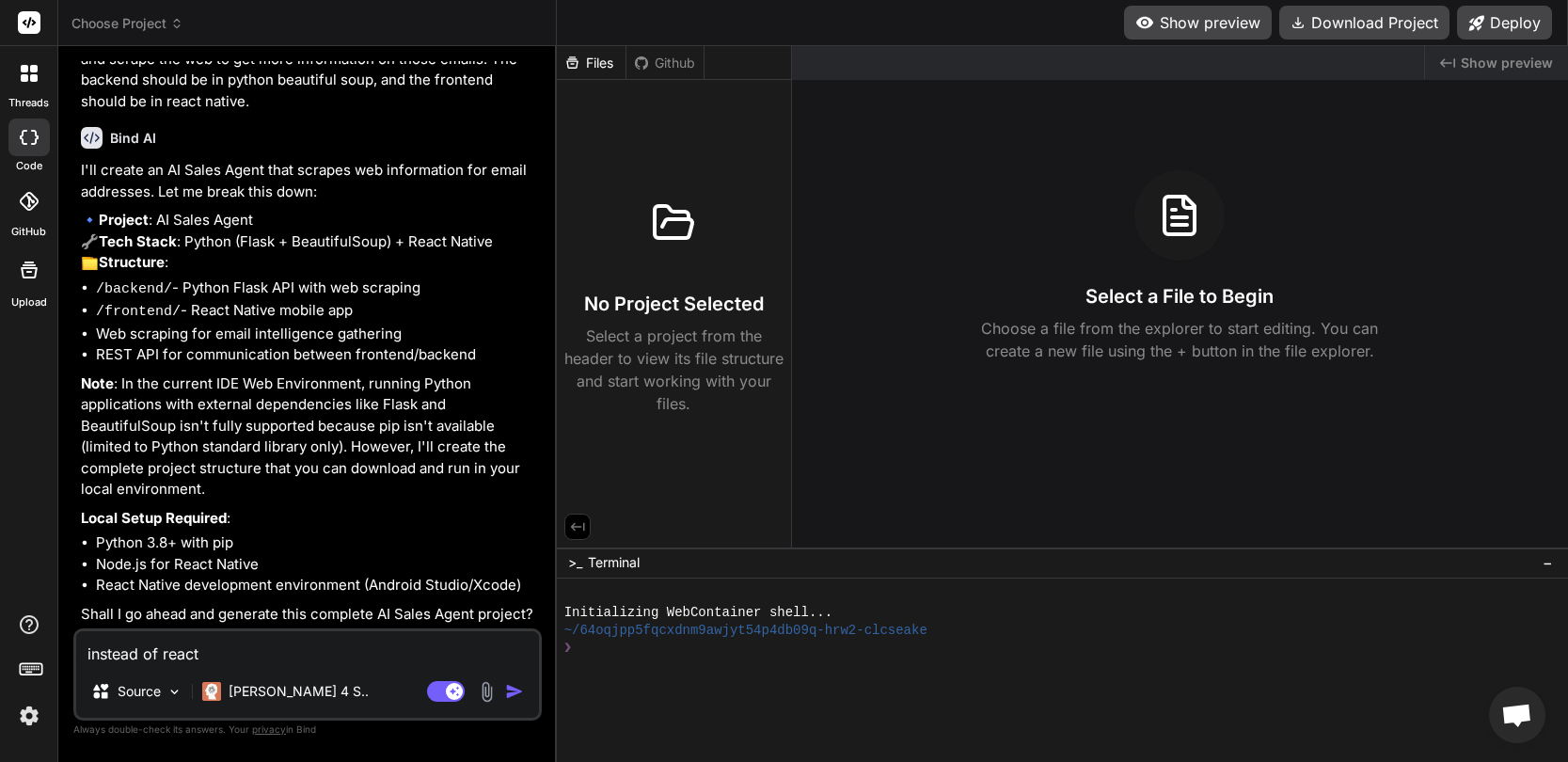 type on "x" 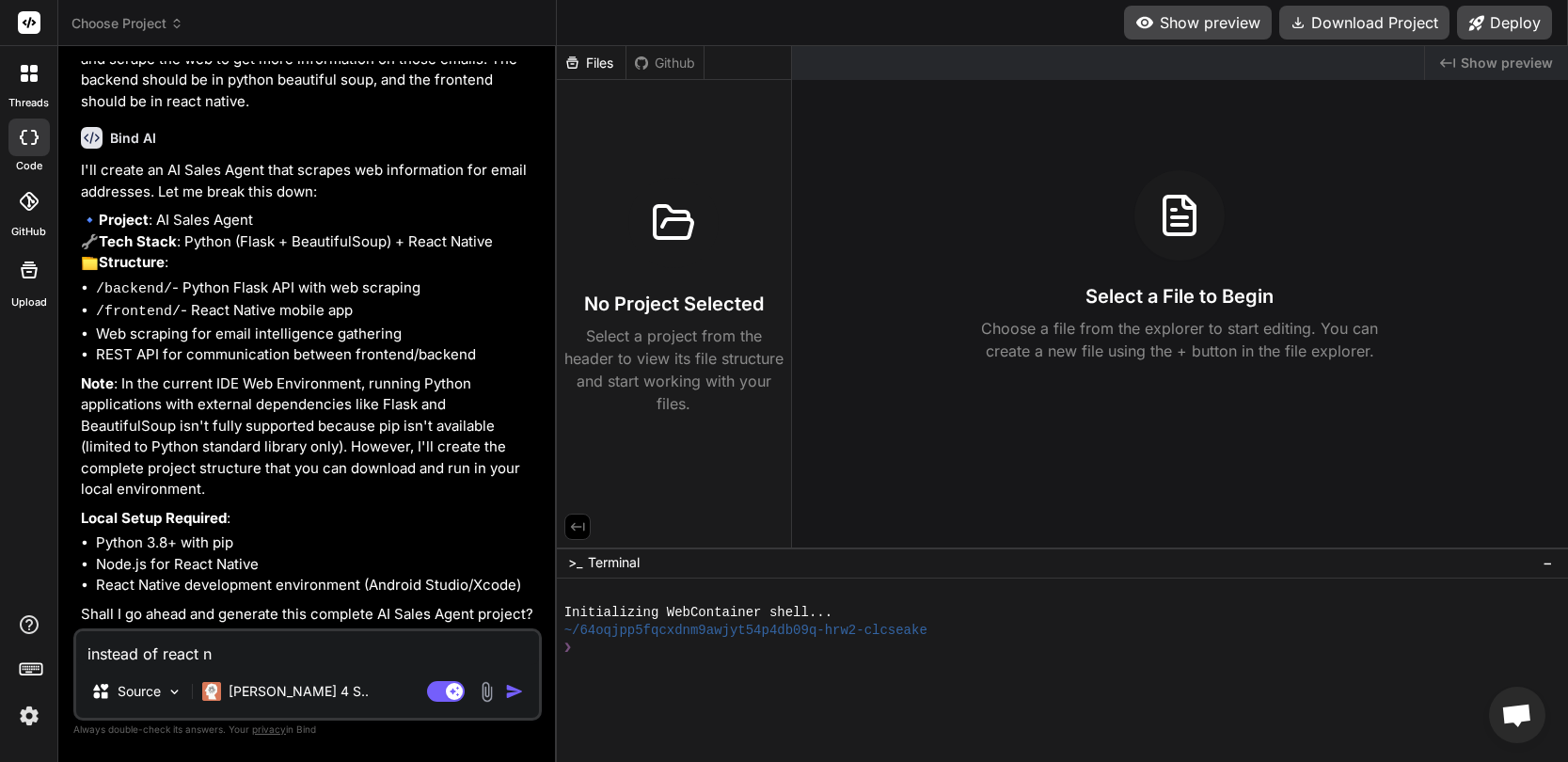 type on "x" 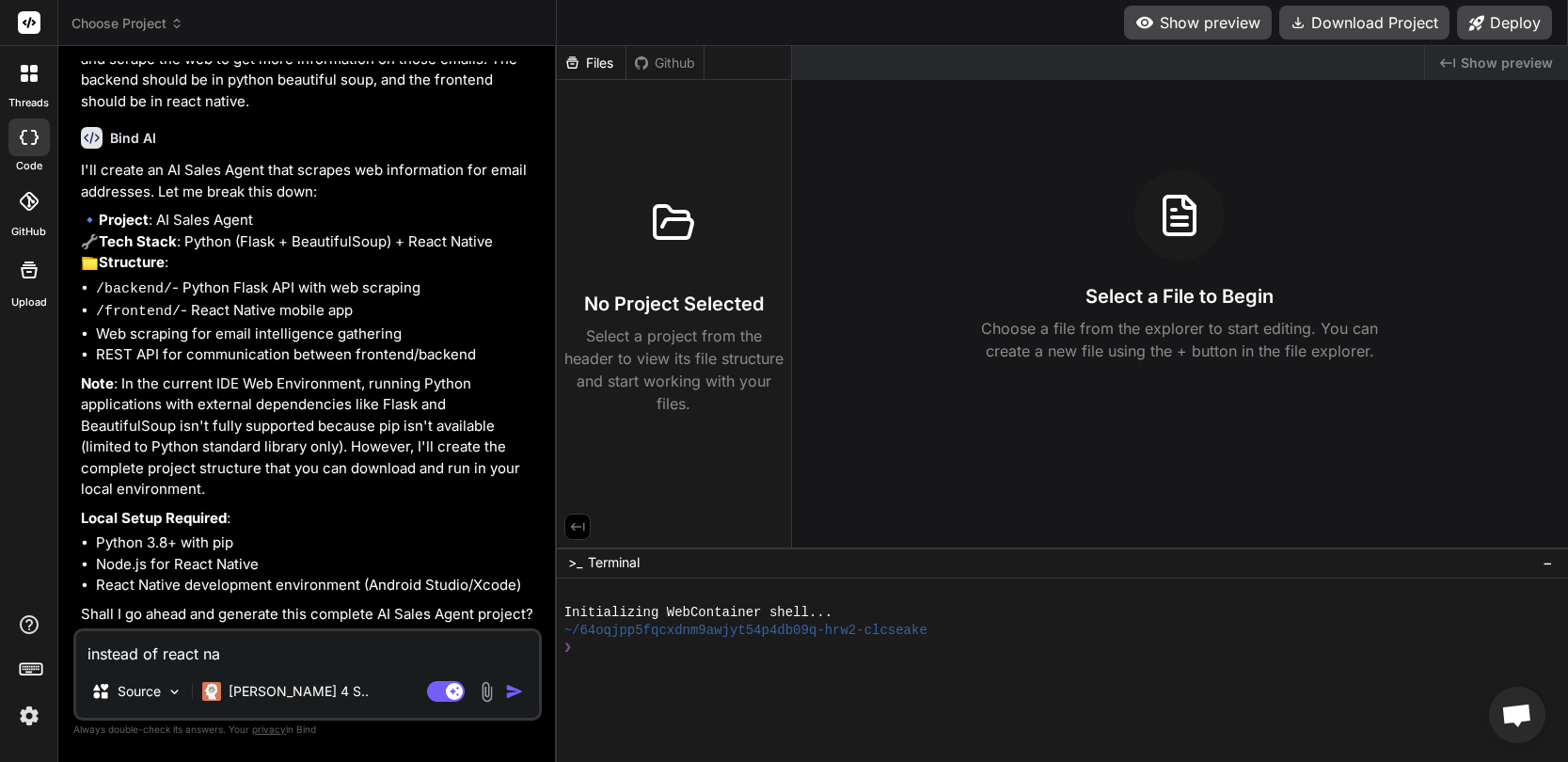 type on "x" 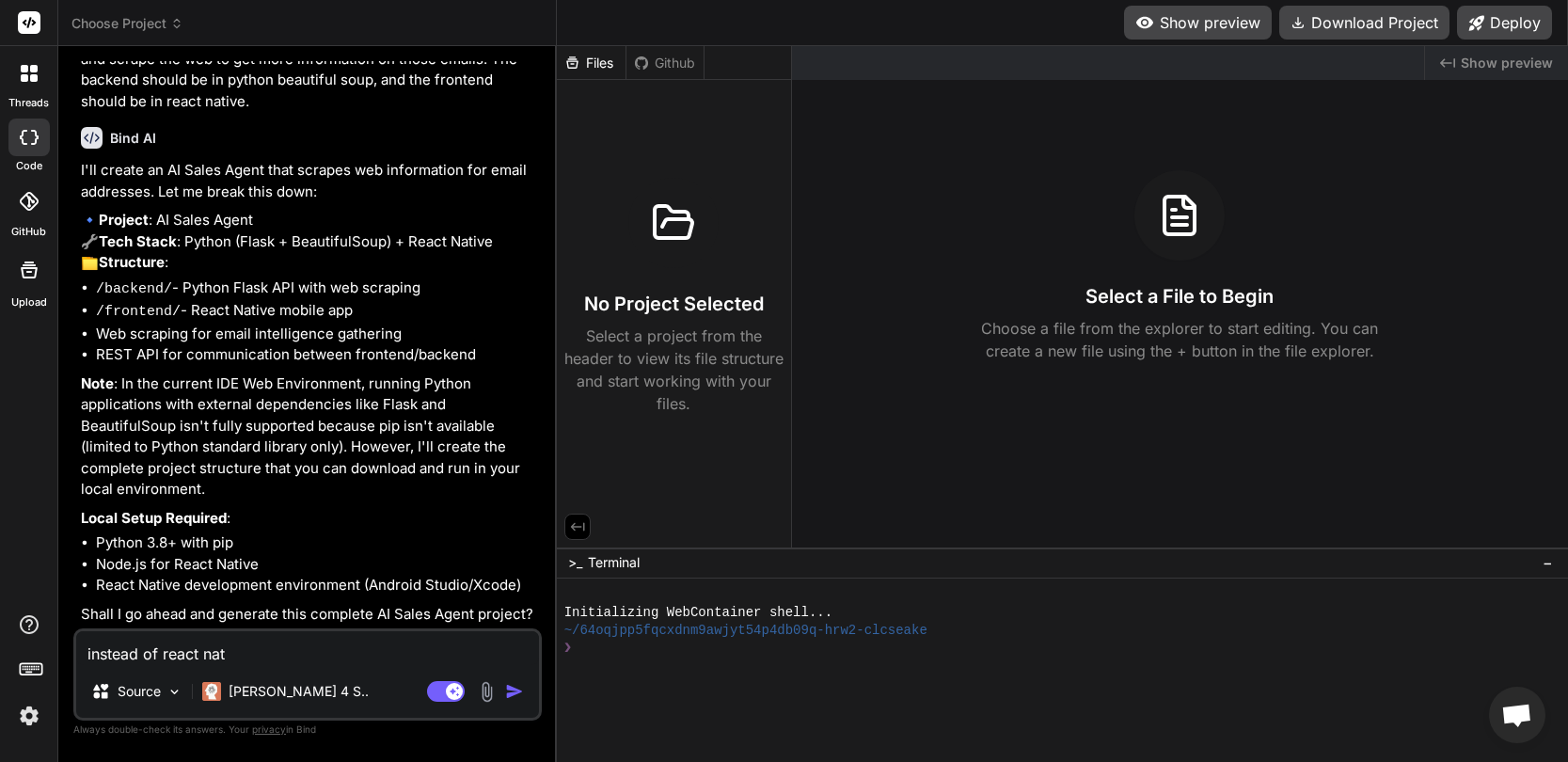 type on "x" 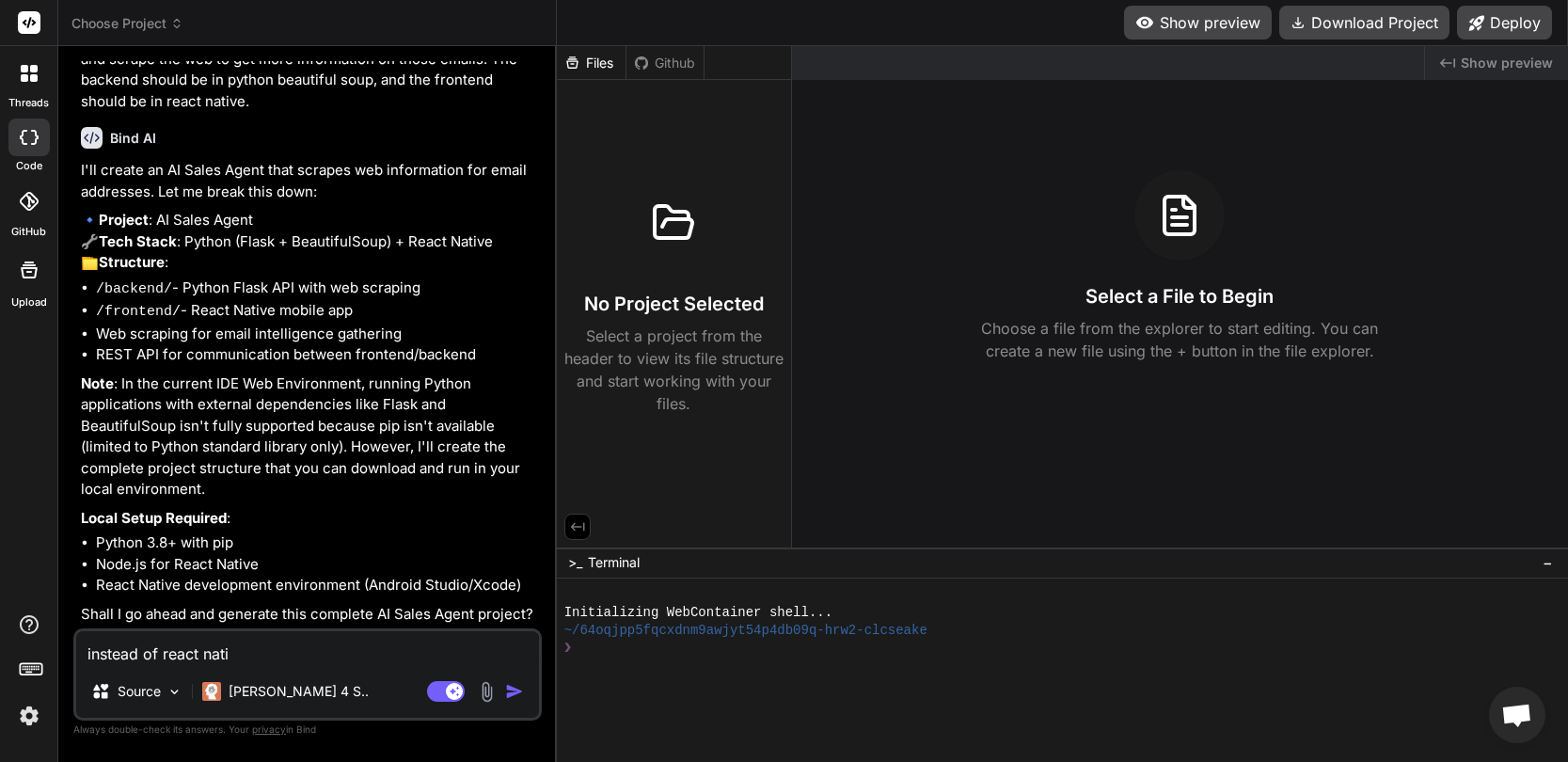 type on "x" 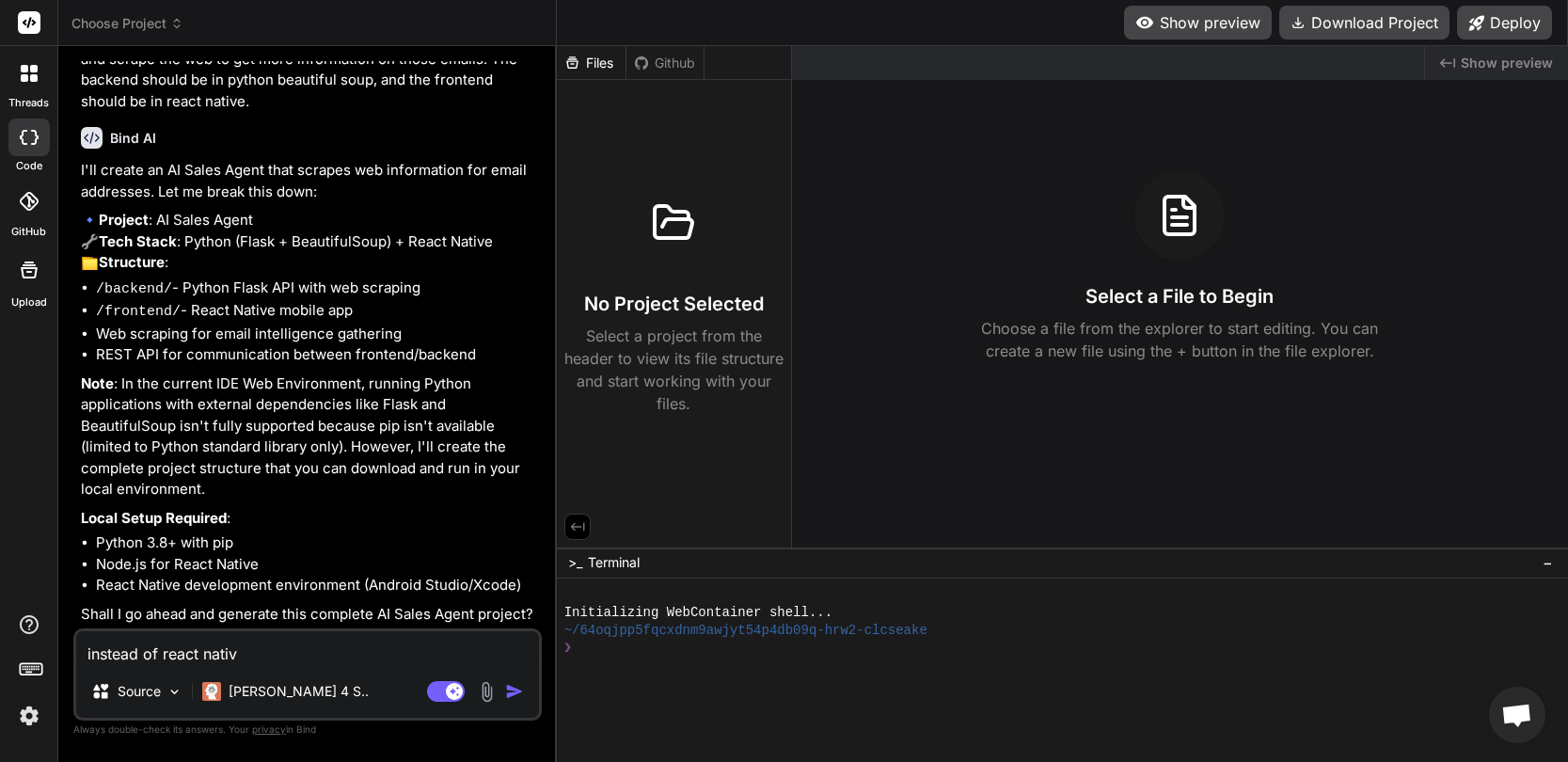 type on "x" 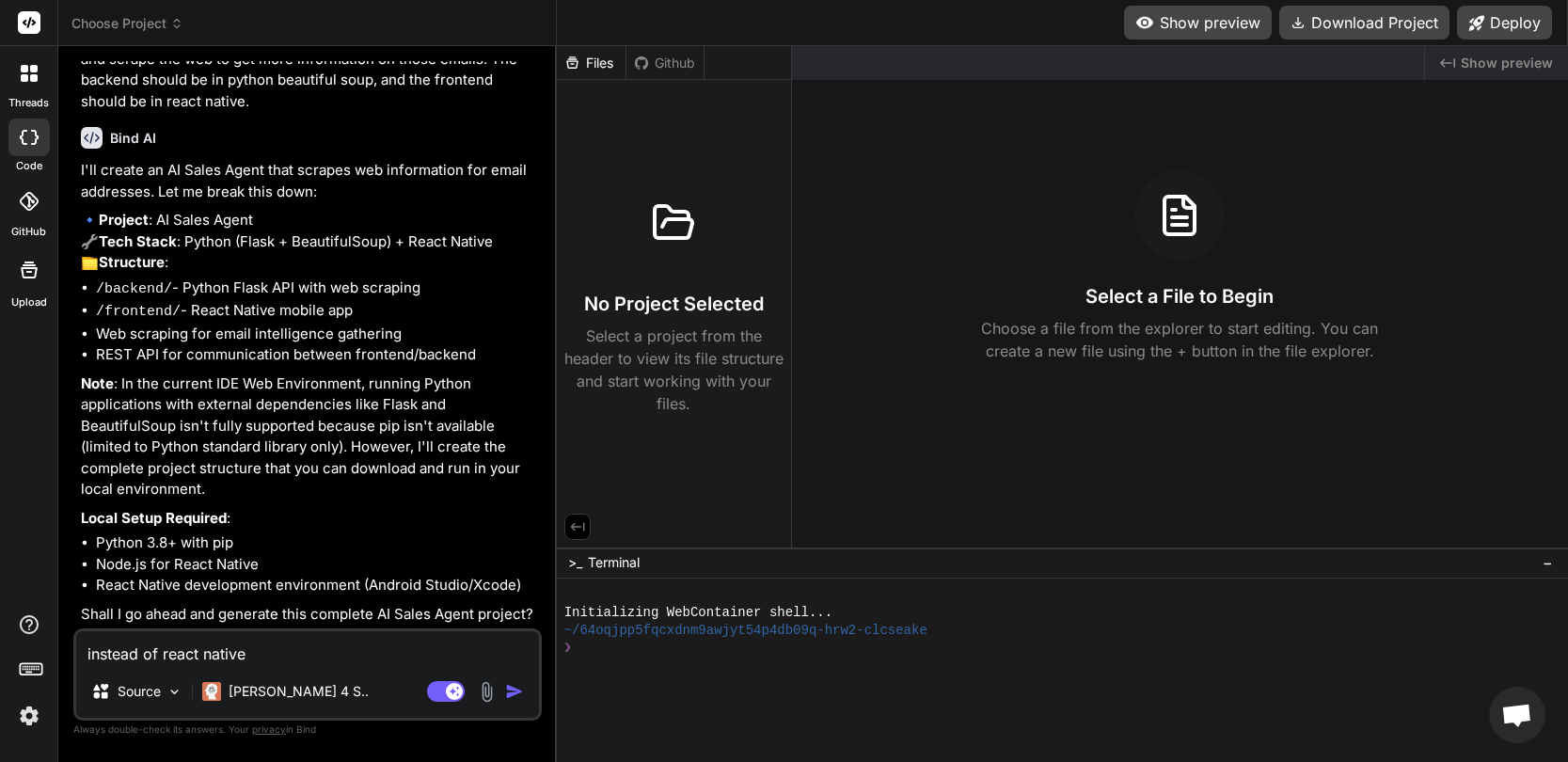 type on "x" 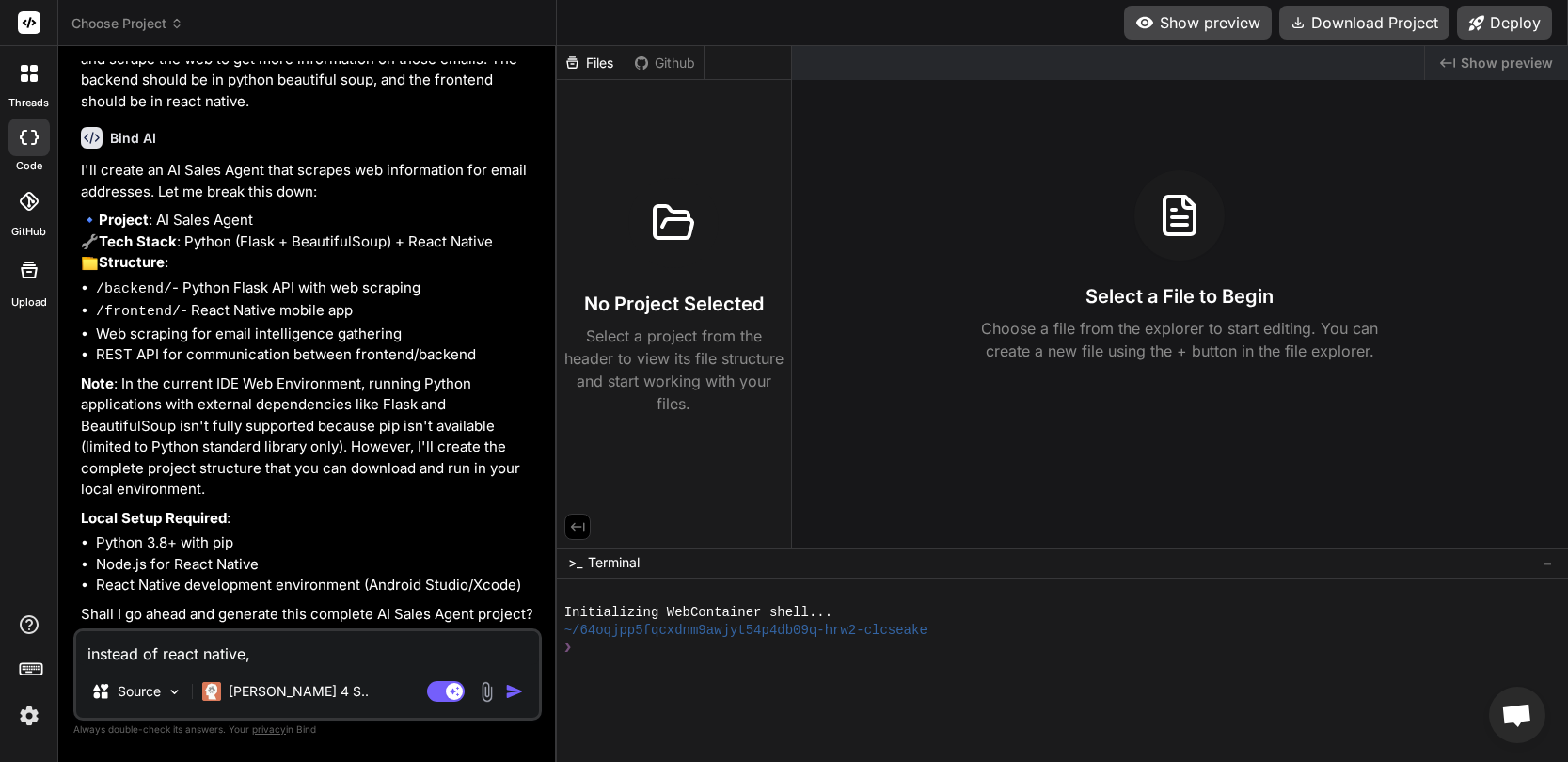 type on "x" 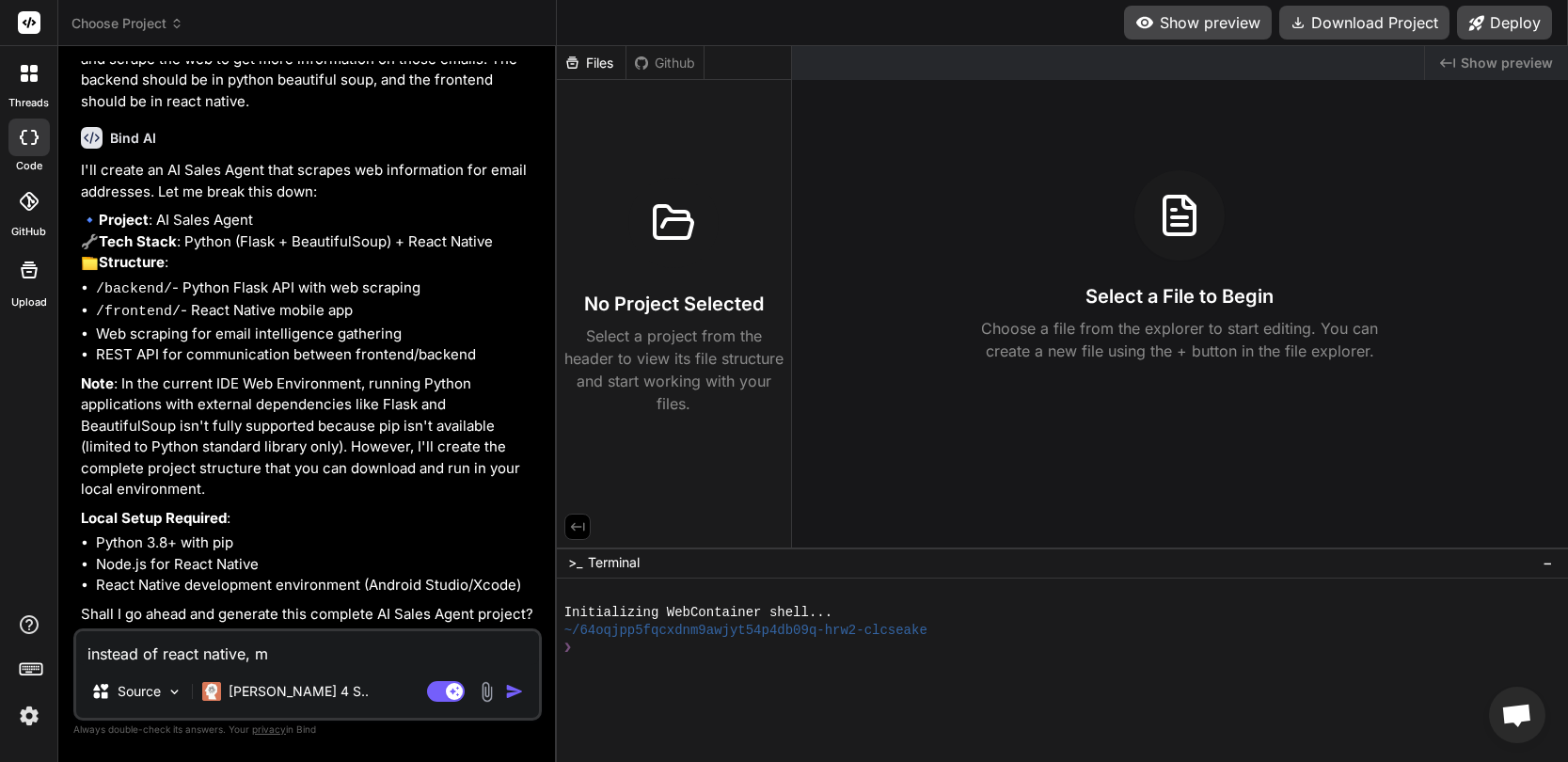 type on "x" 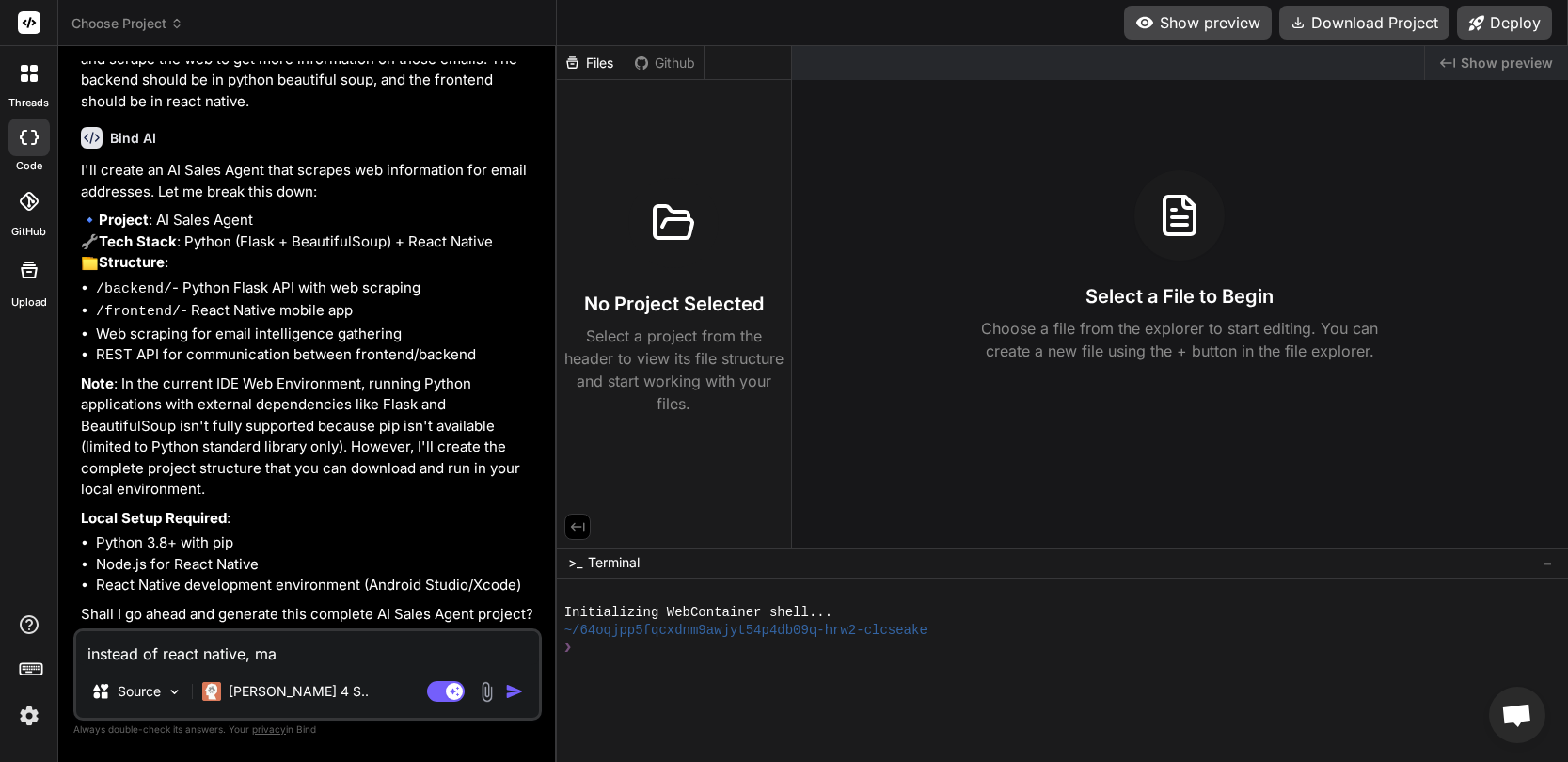 type on "x" 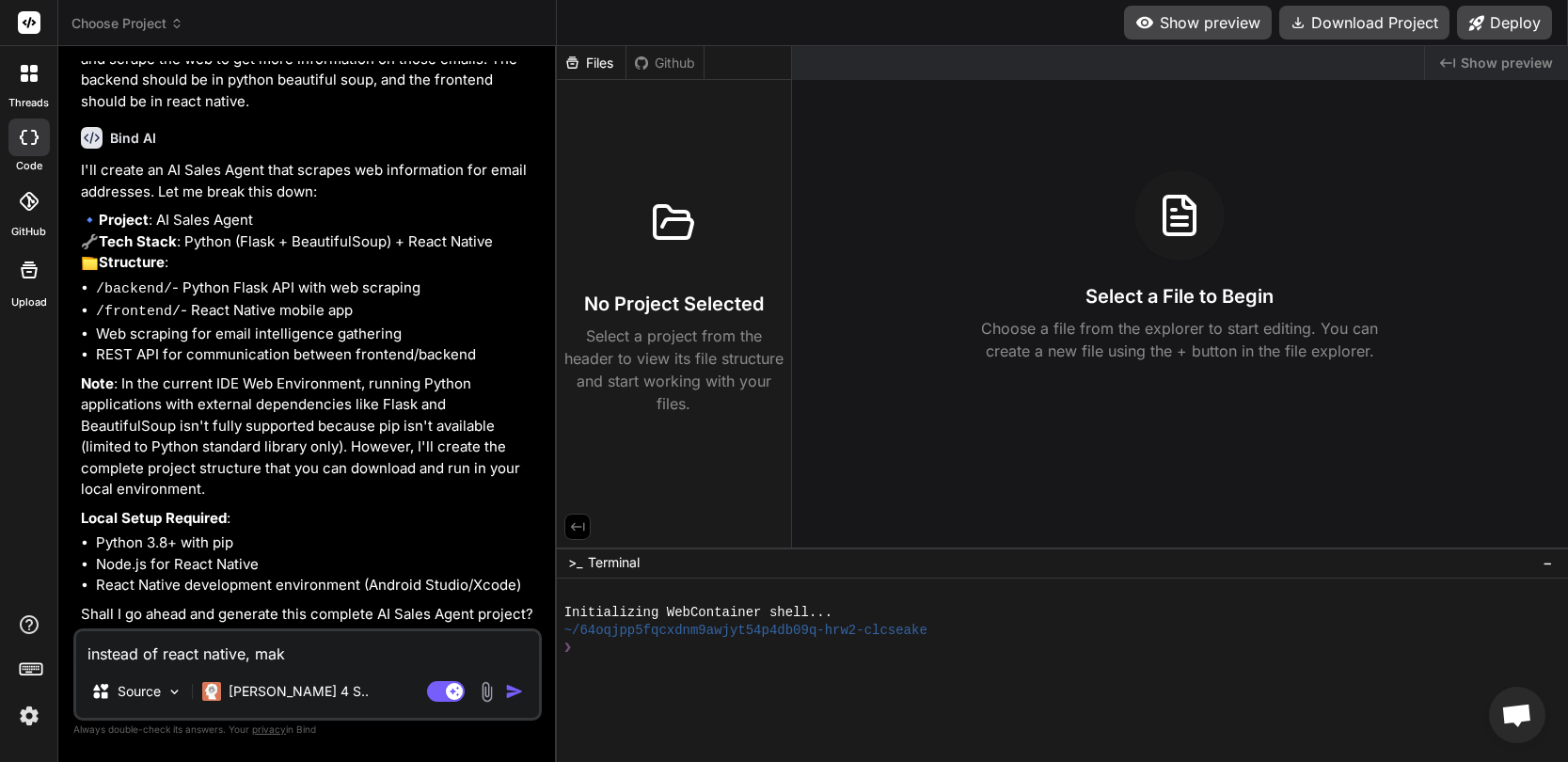type on "instead of react native, make" 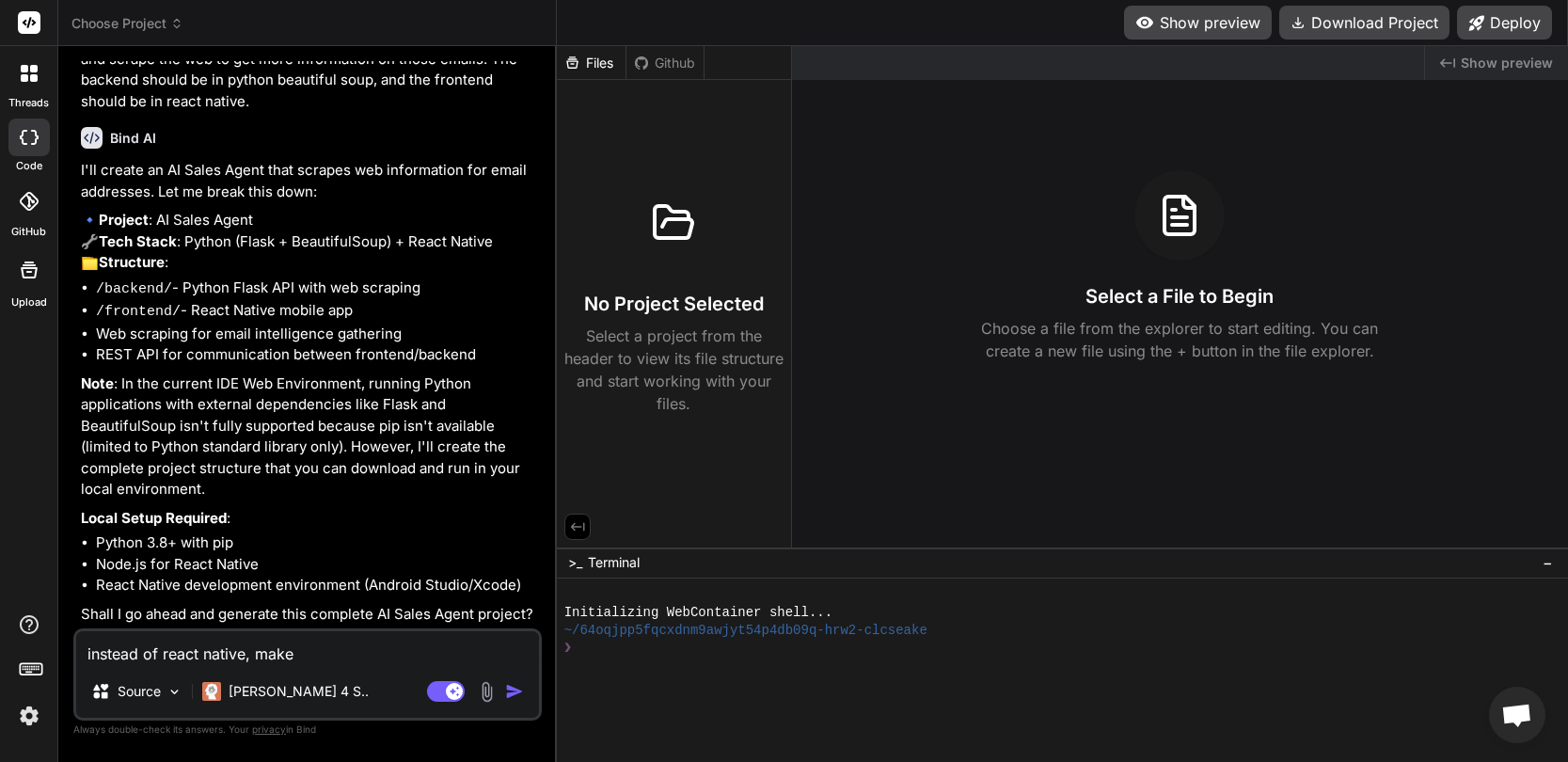 type on "x" 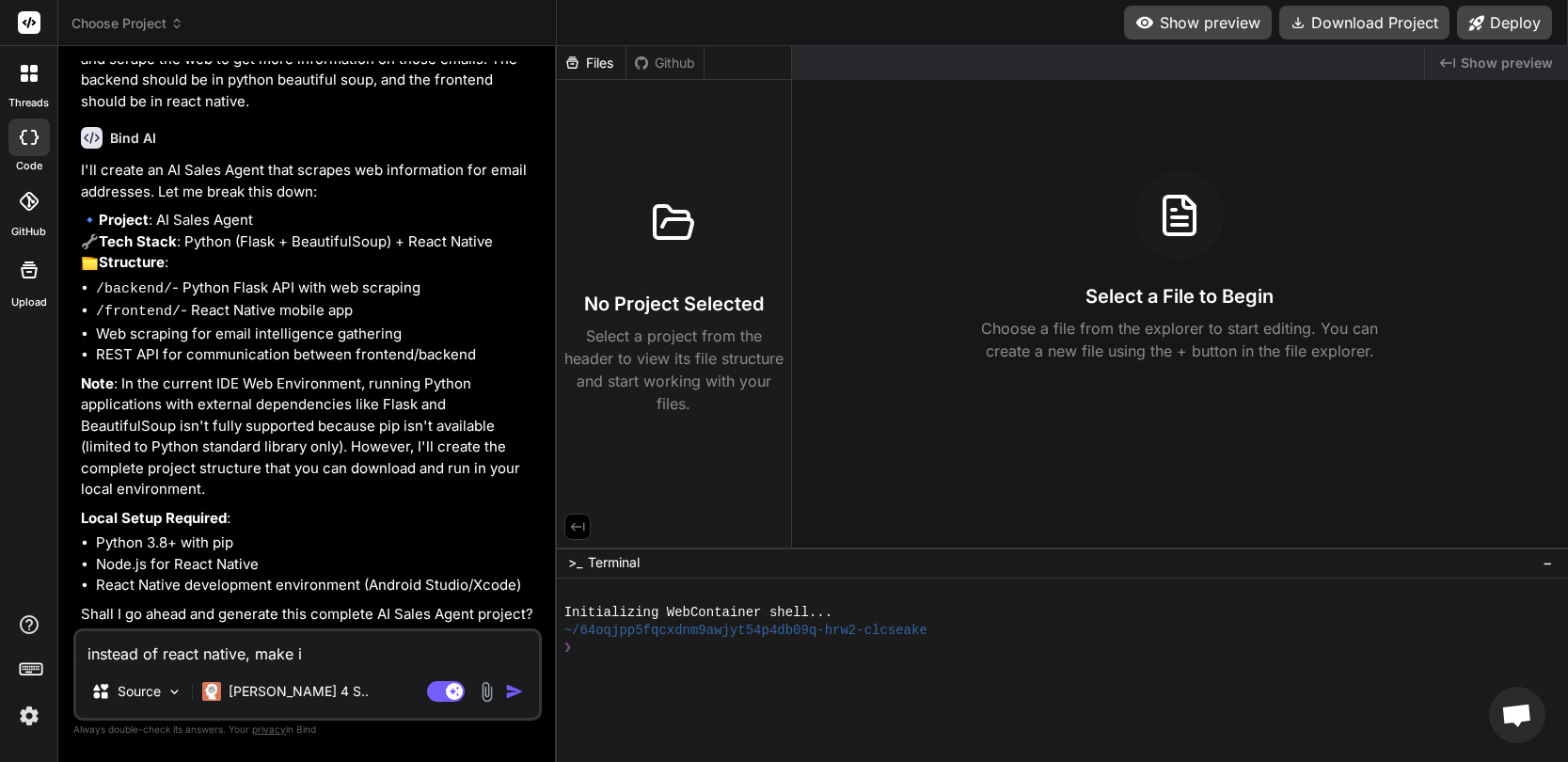 type on "x" 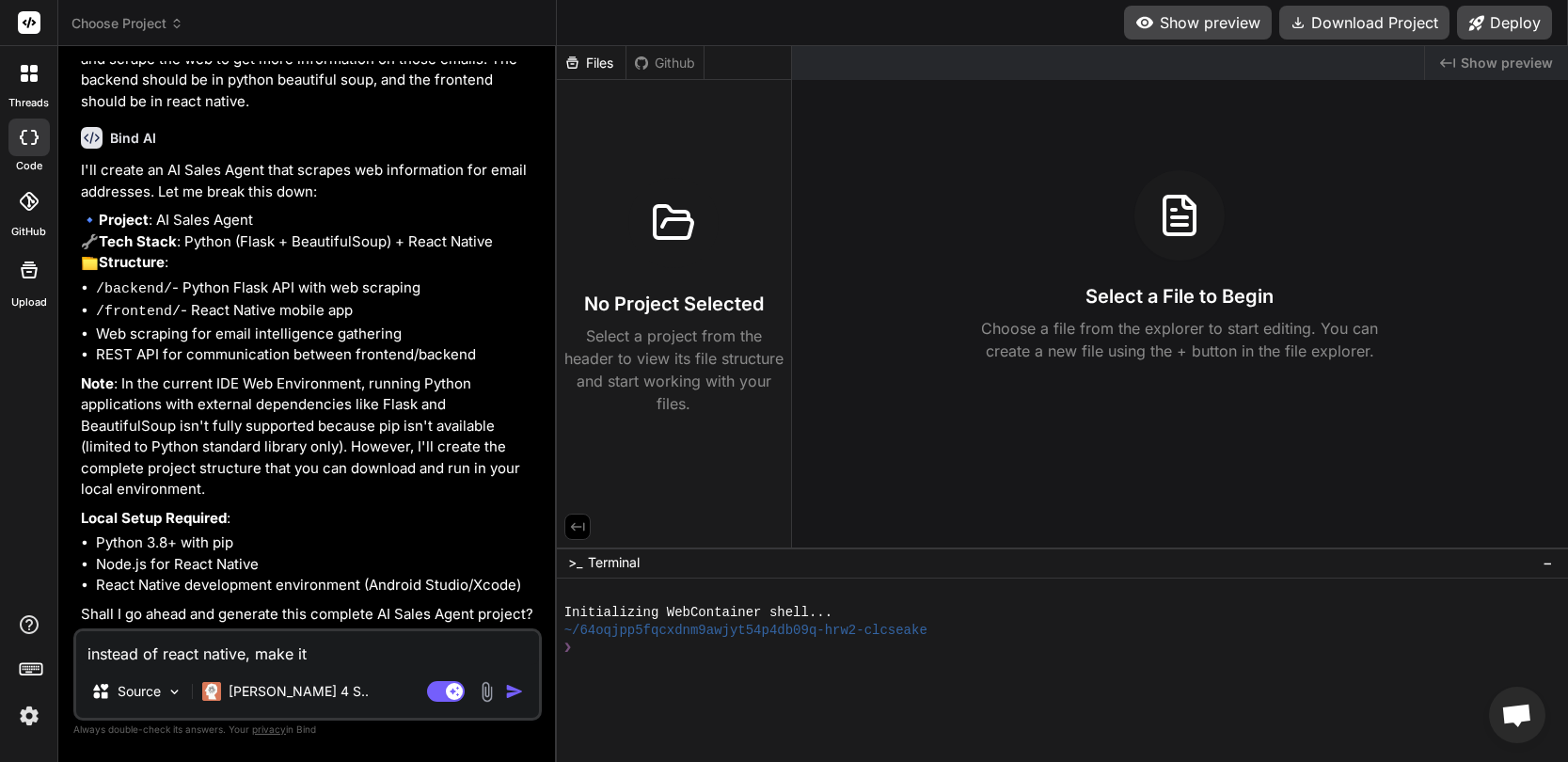 type on "x" 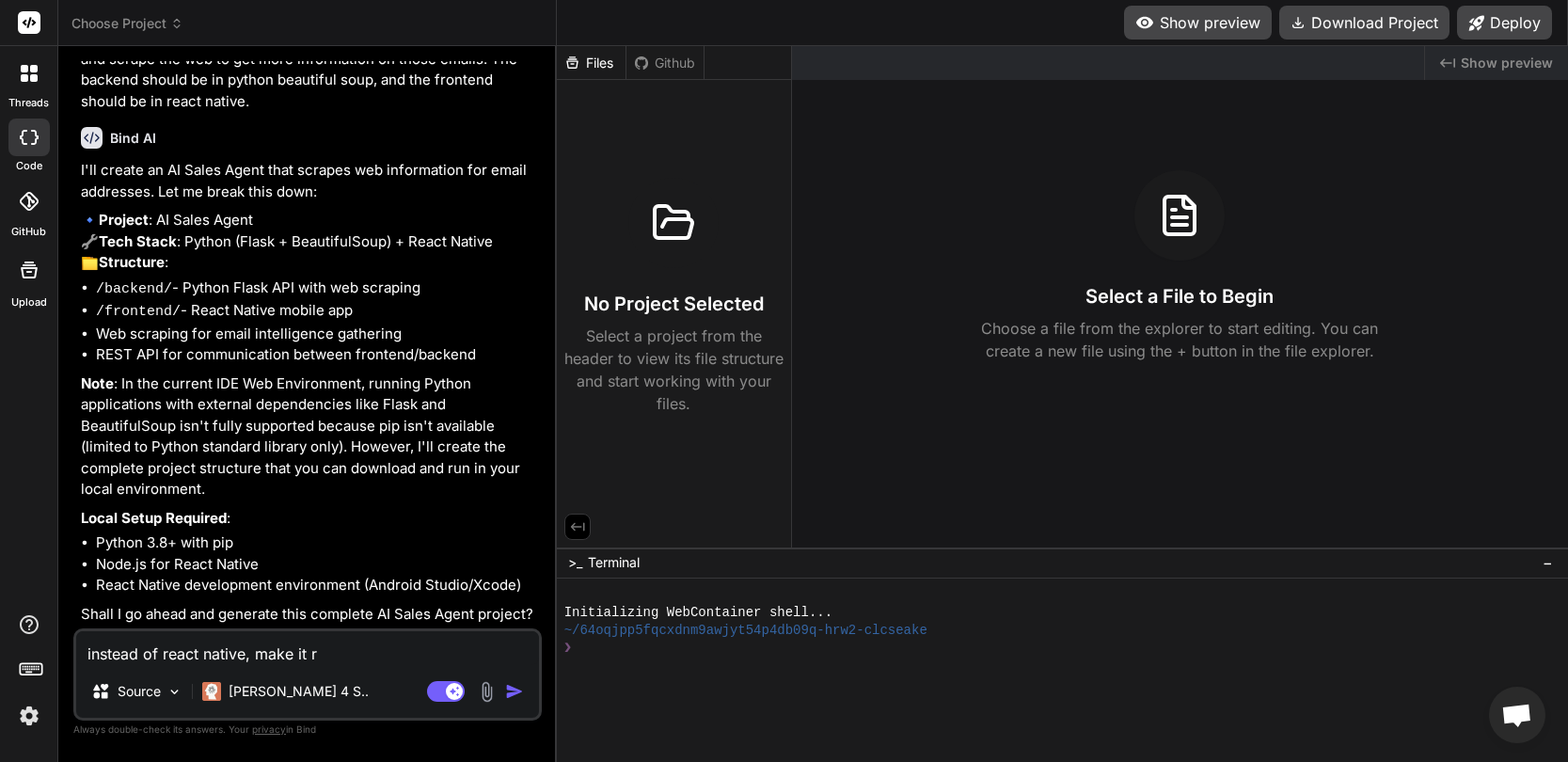 type on "x" 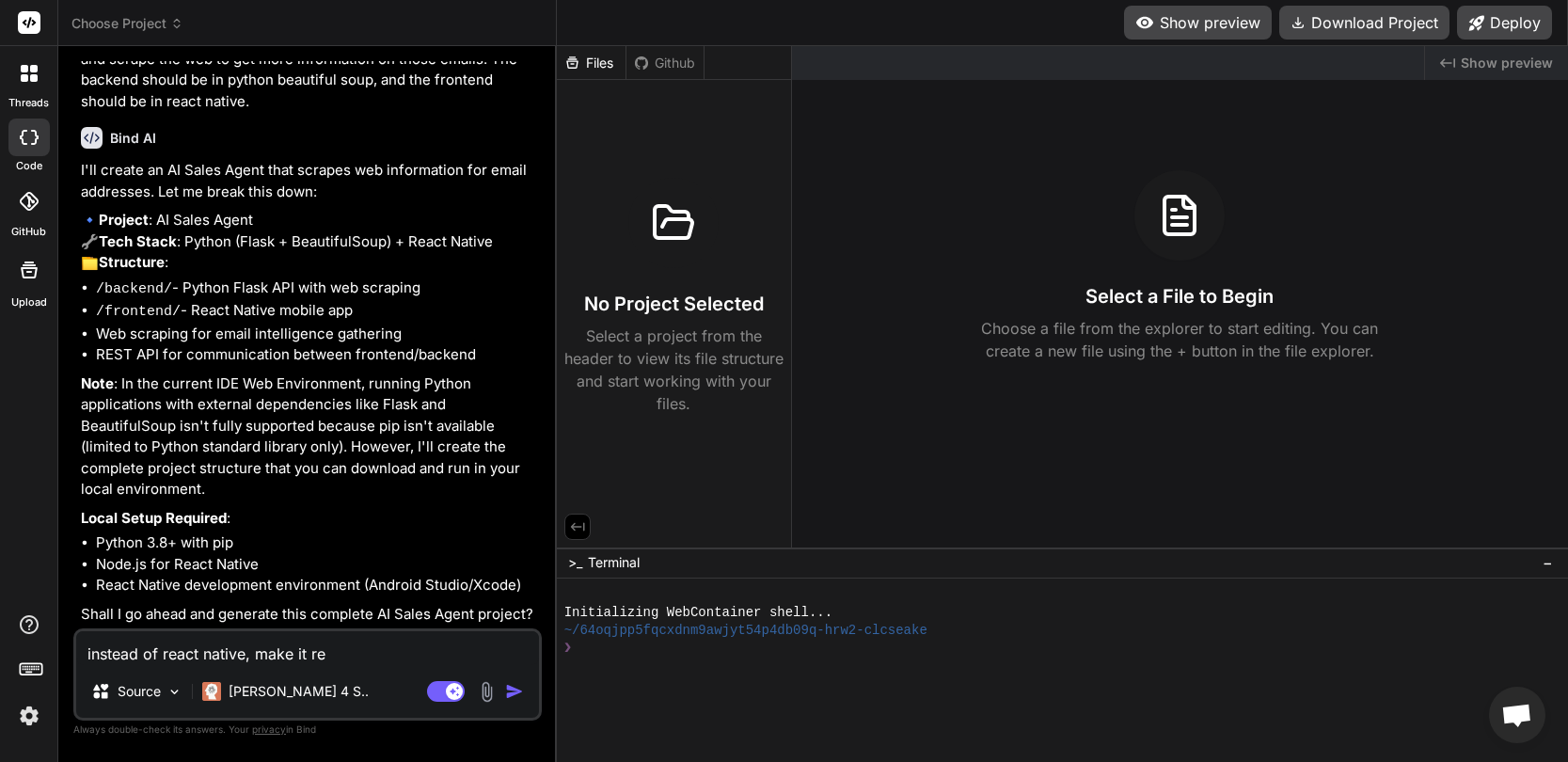 type on "x" 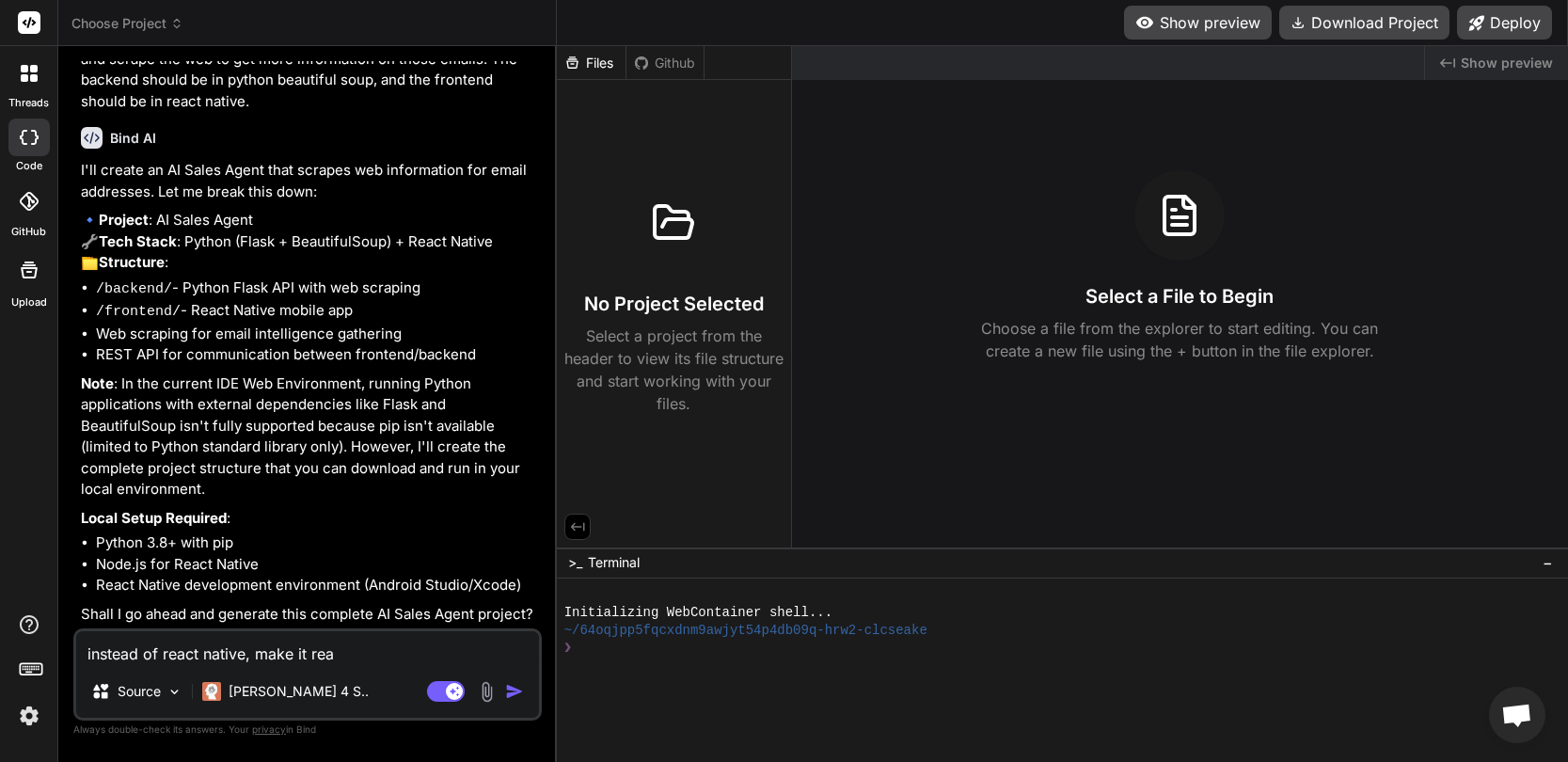 type on "x" 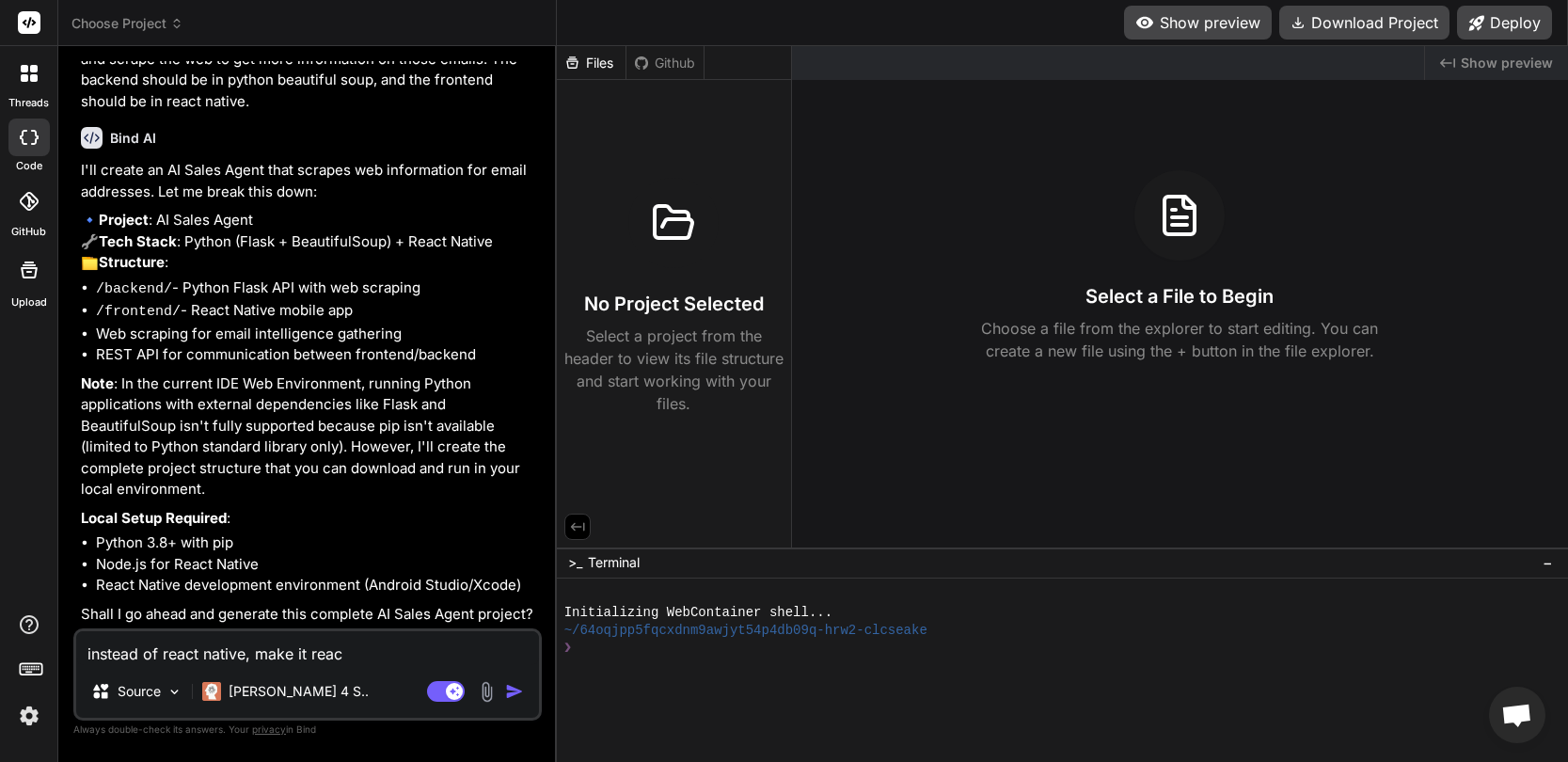 type on "x" 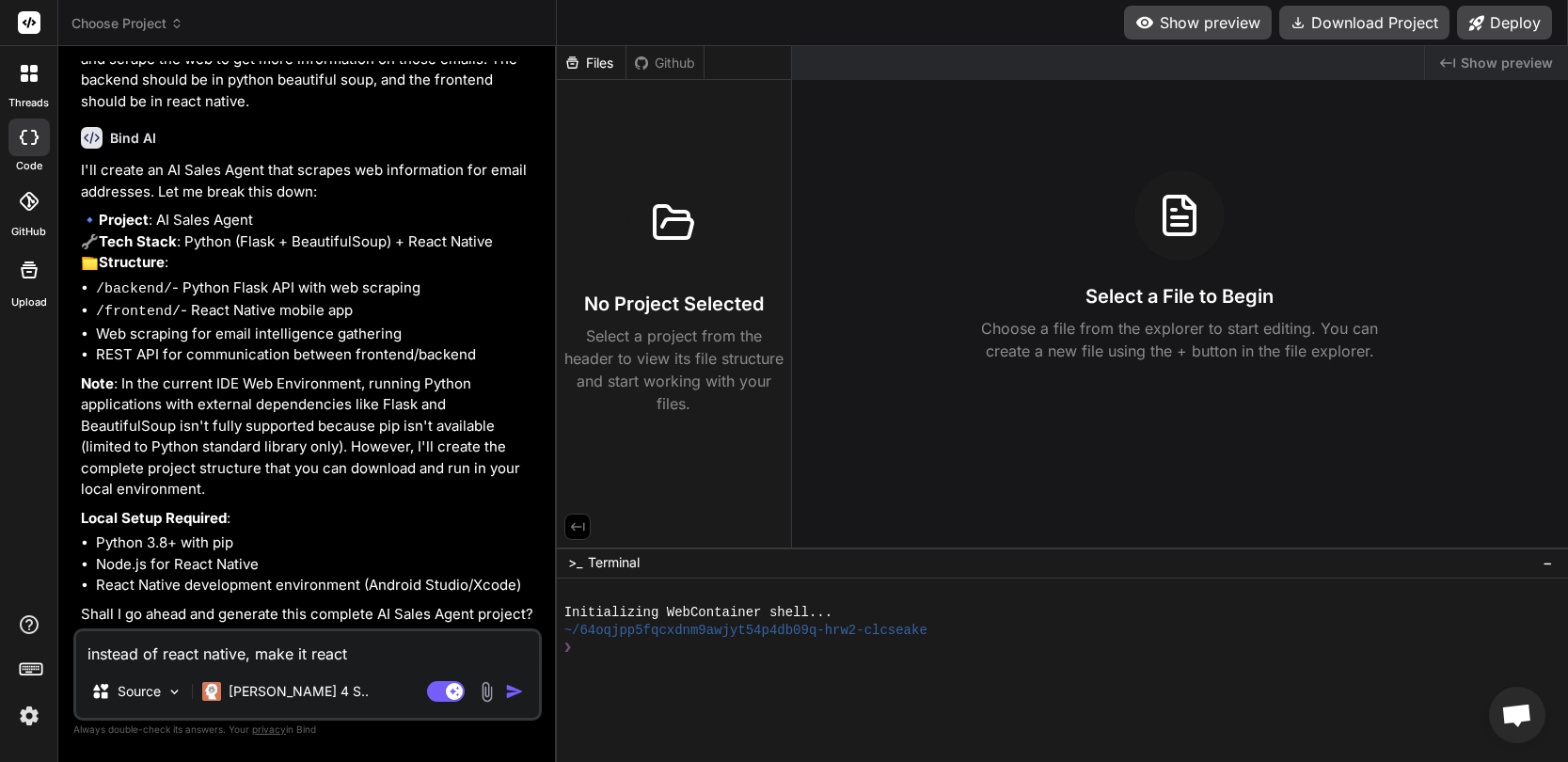 type on "x" 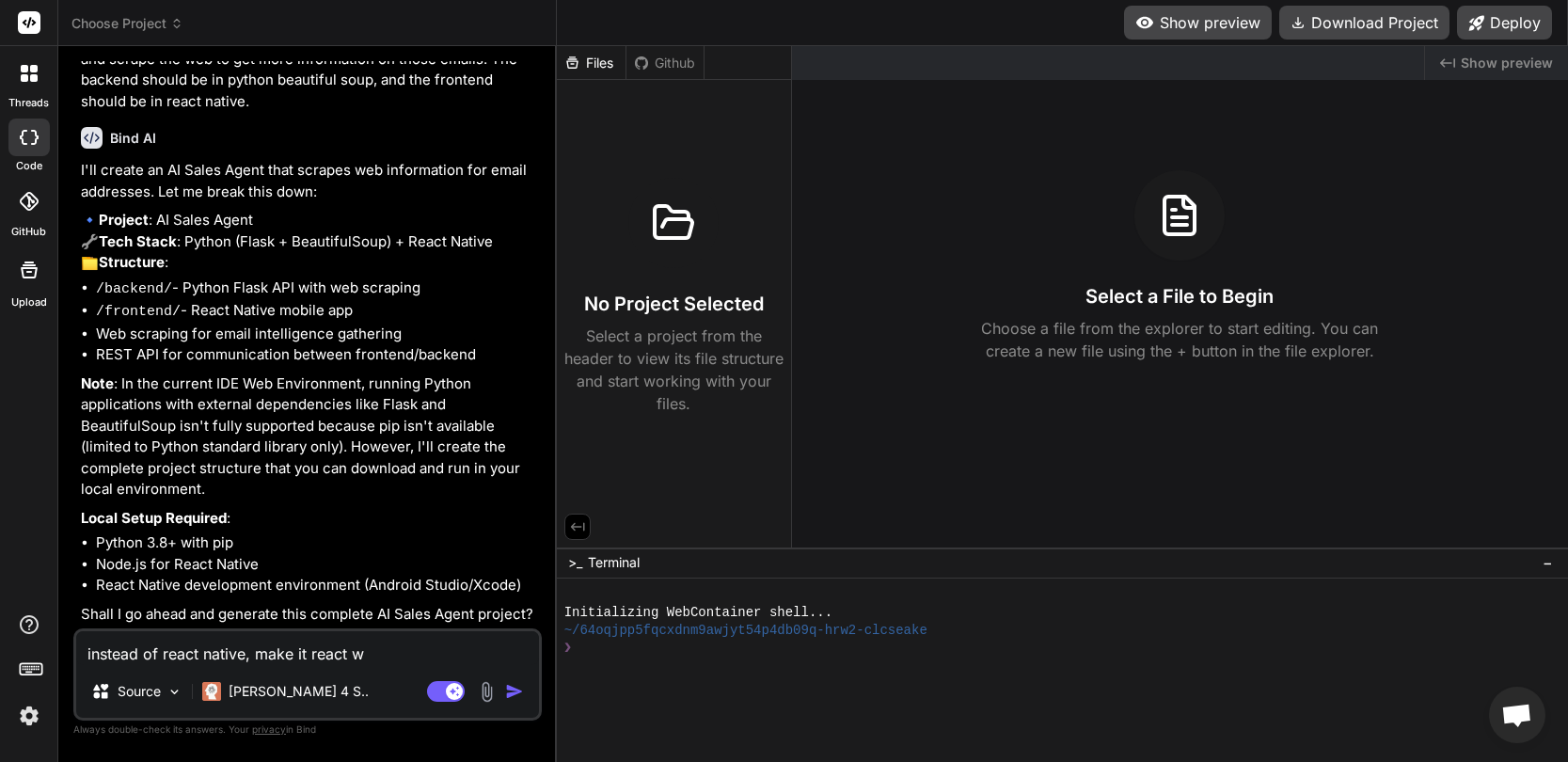 type on "x" 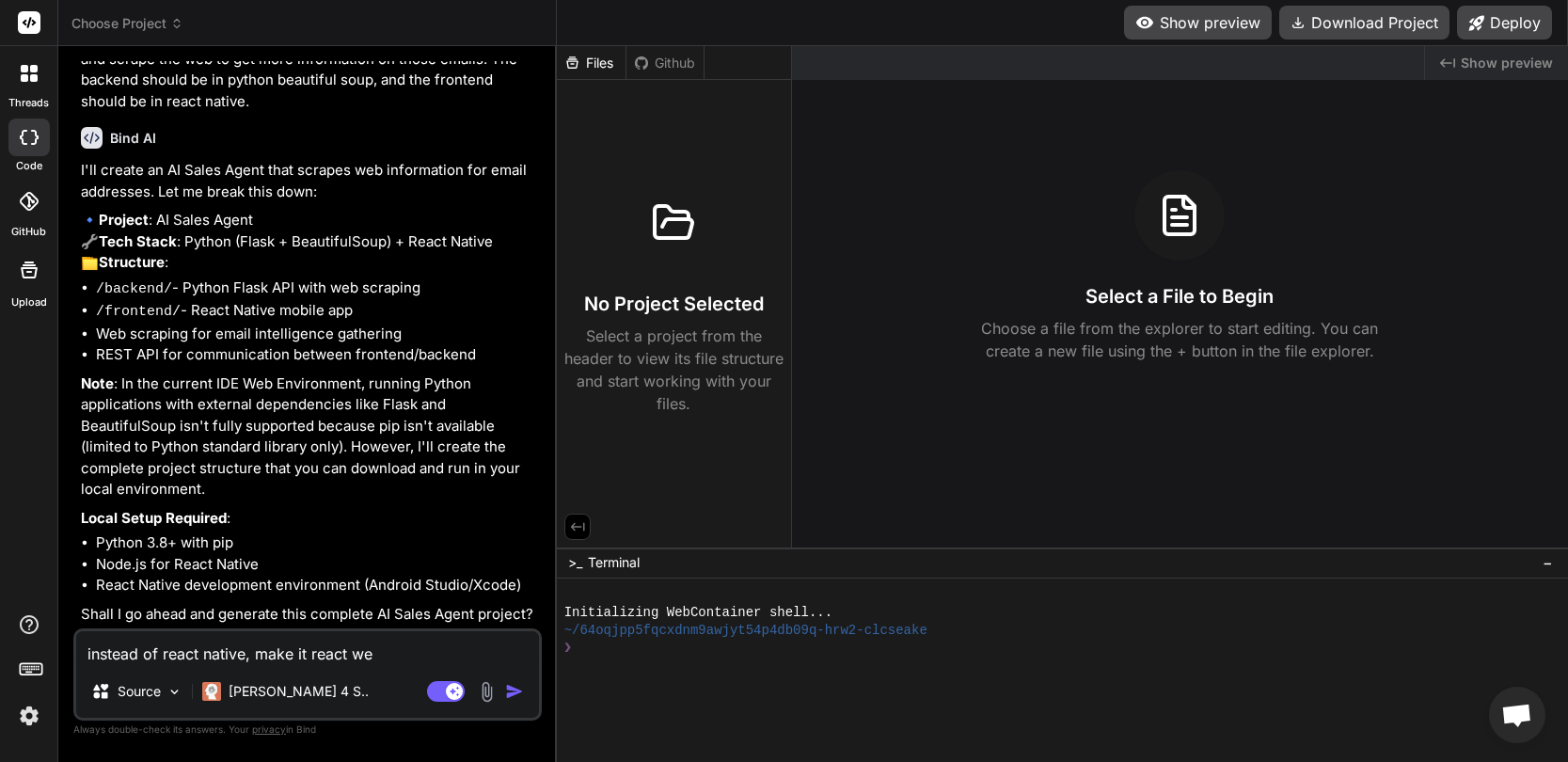 type on "x" 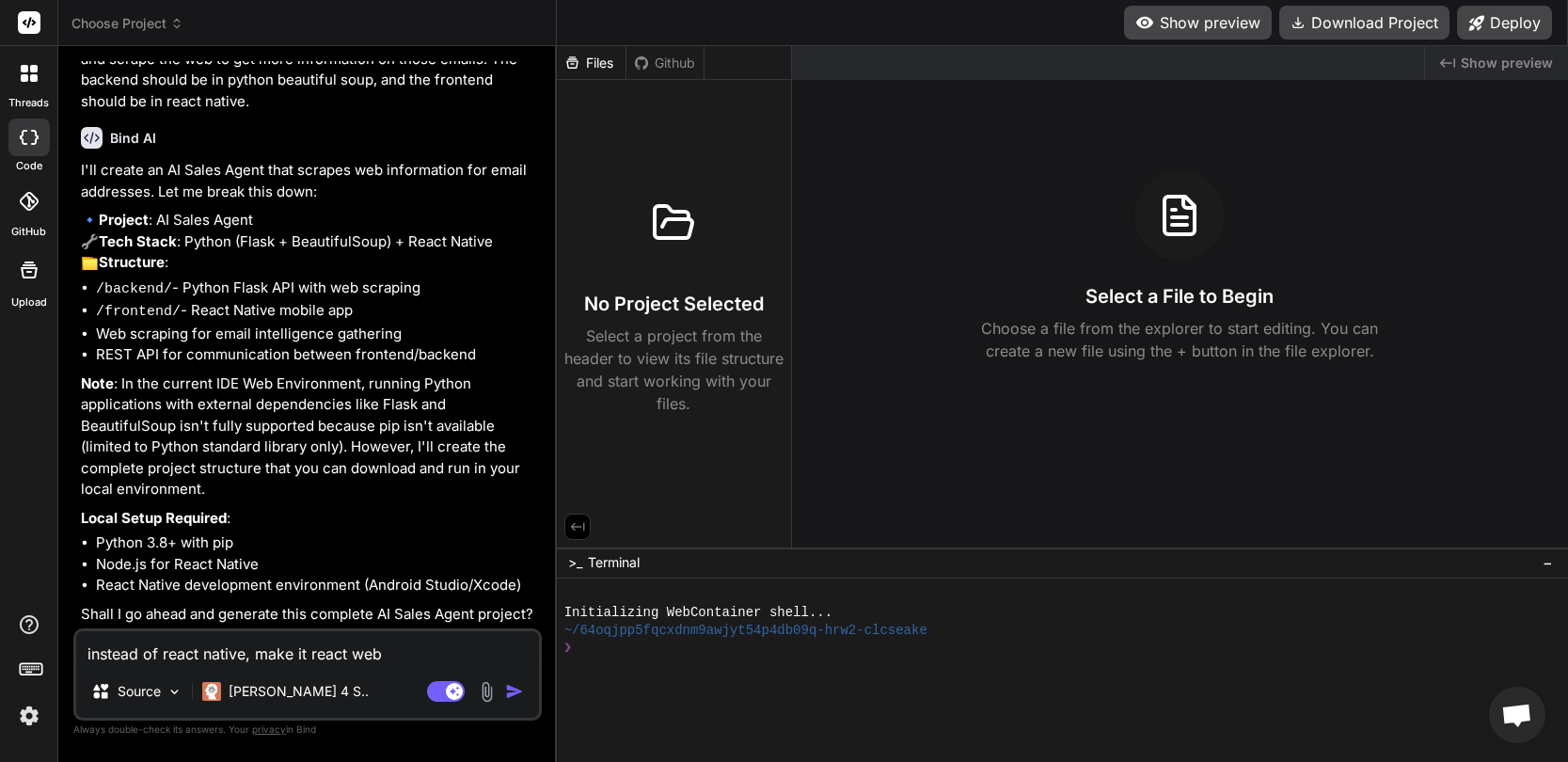 type on "x" 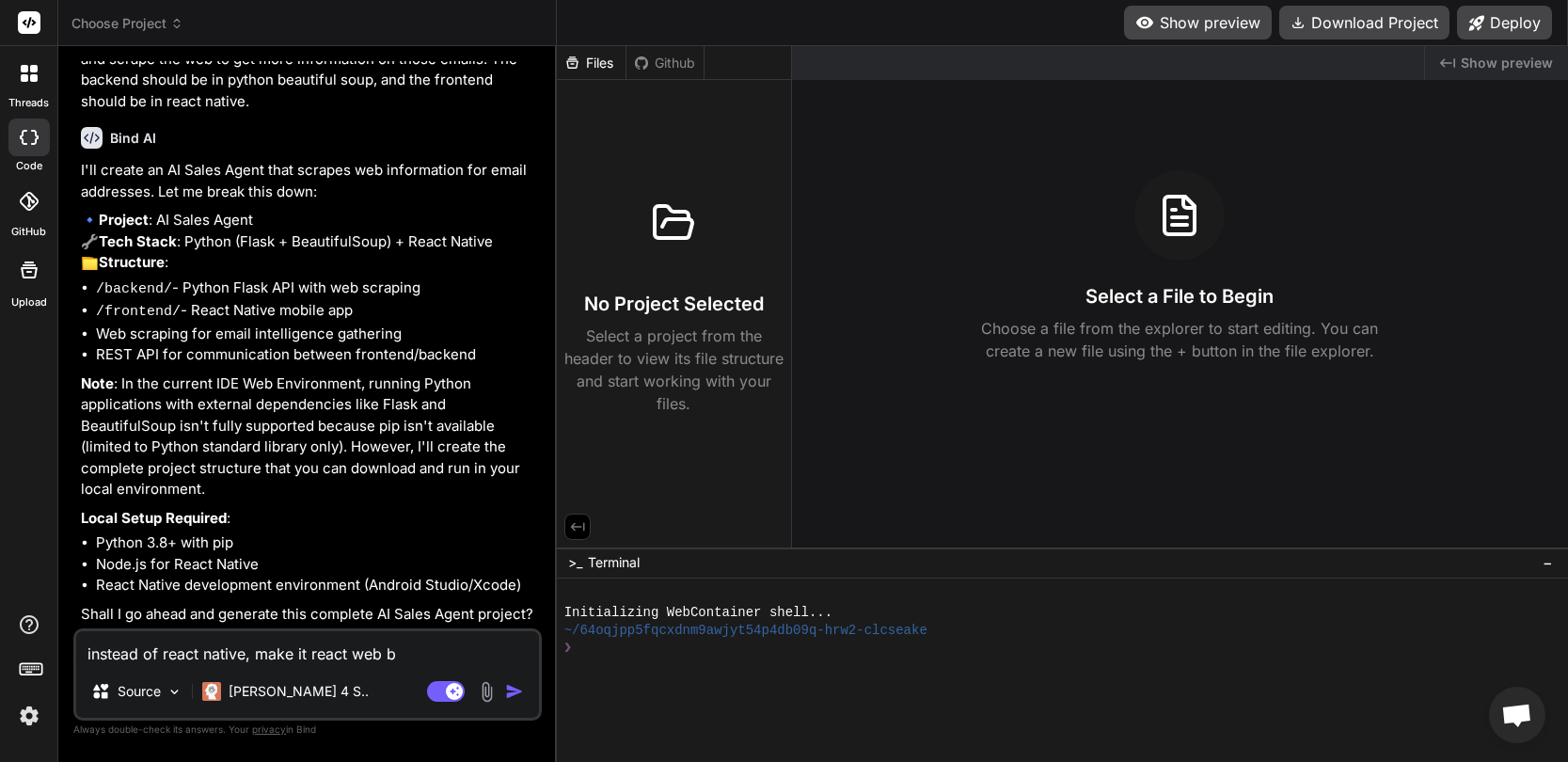 type on "x" 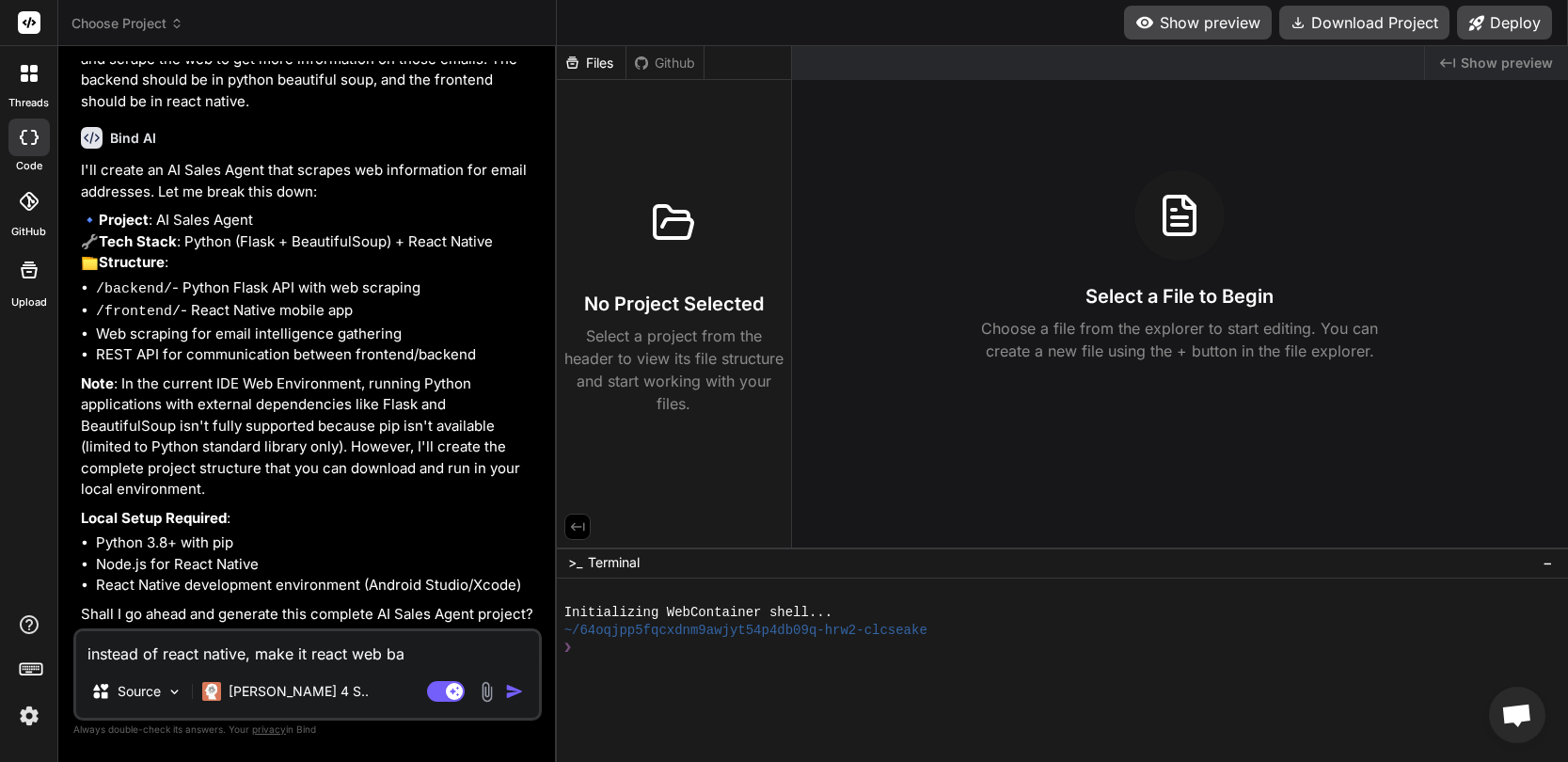 type on "x" 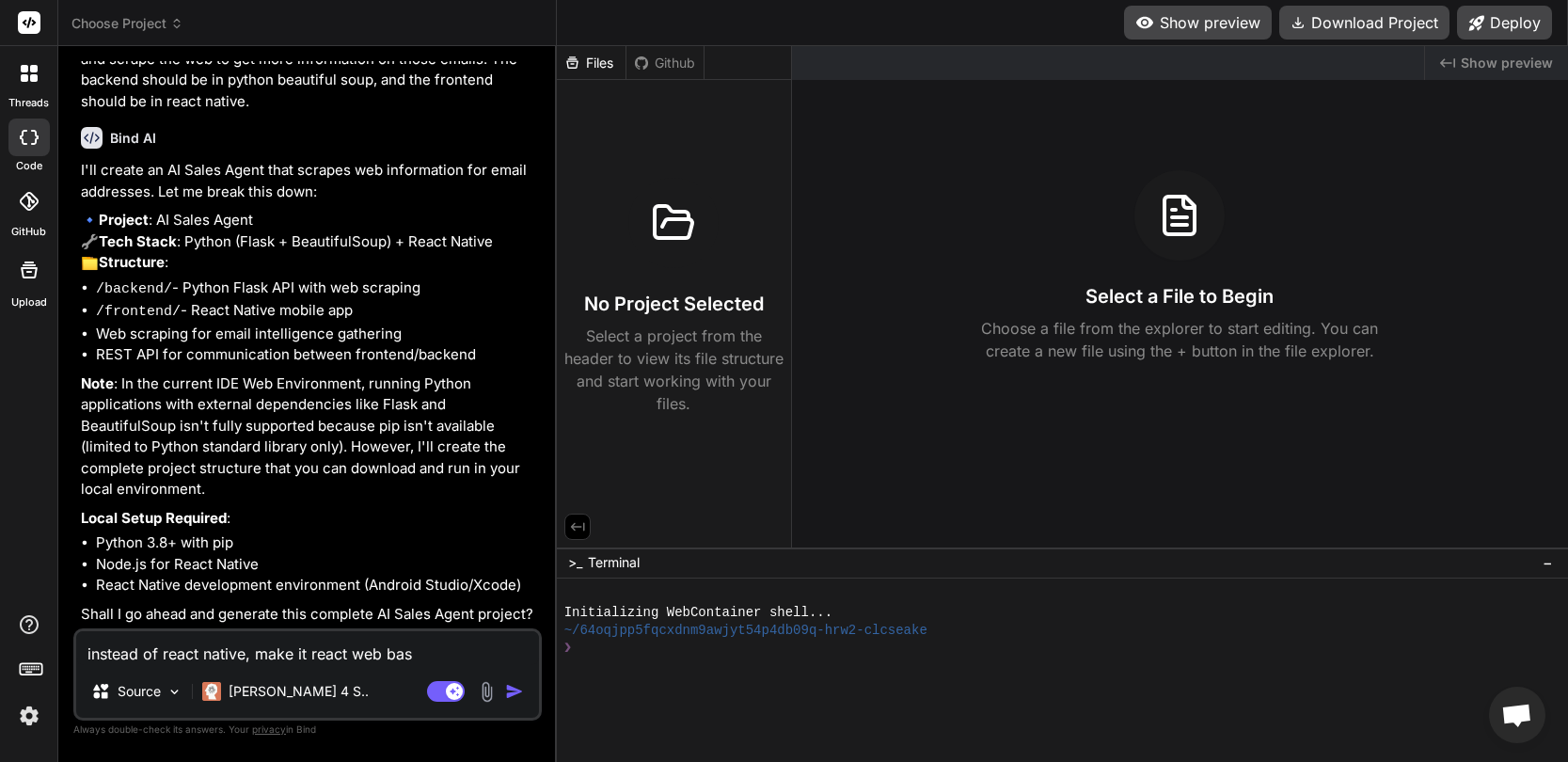 type on "x" 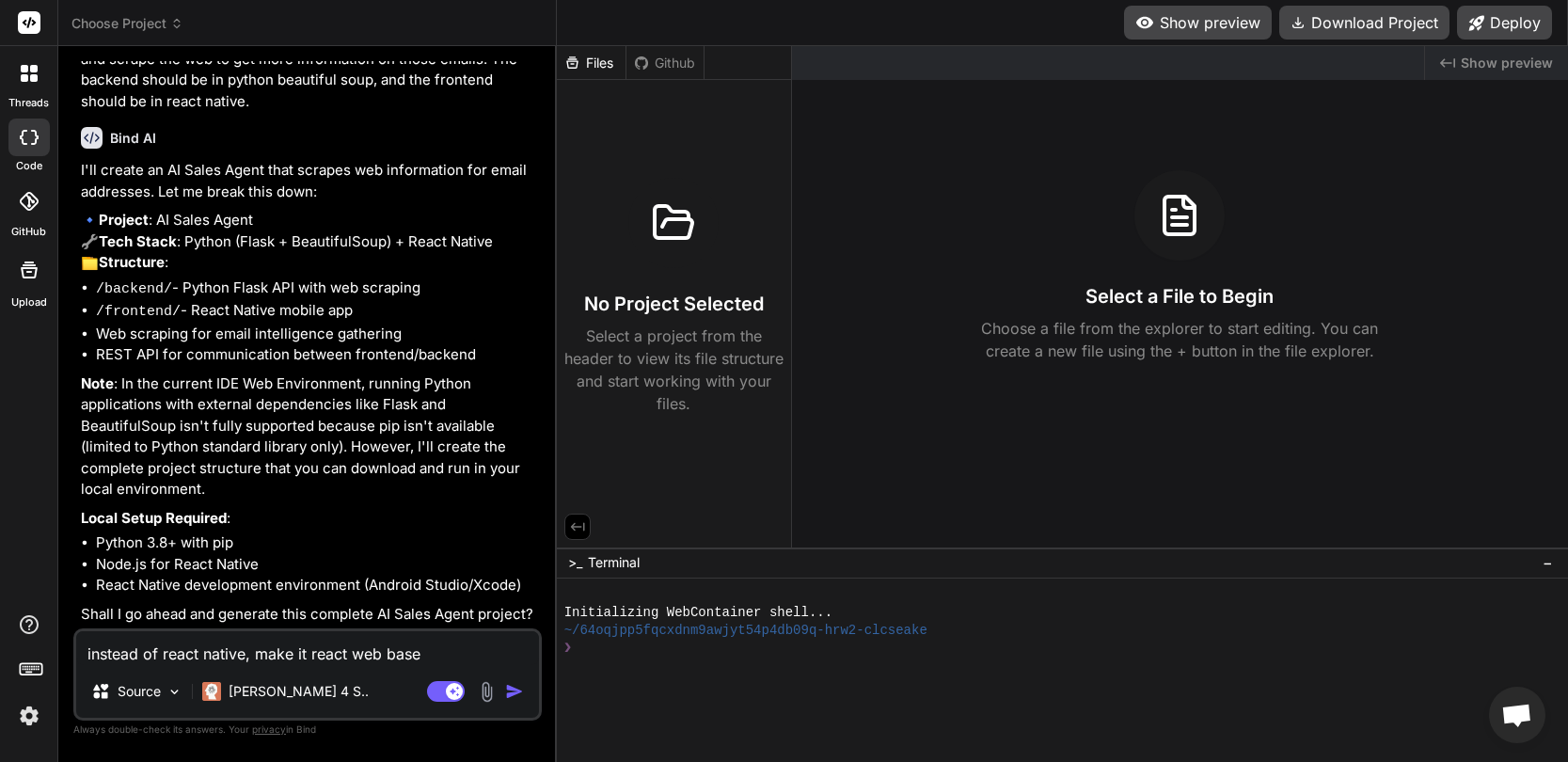 type on "x" 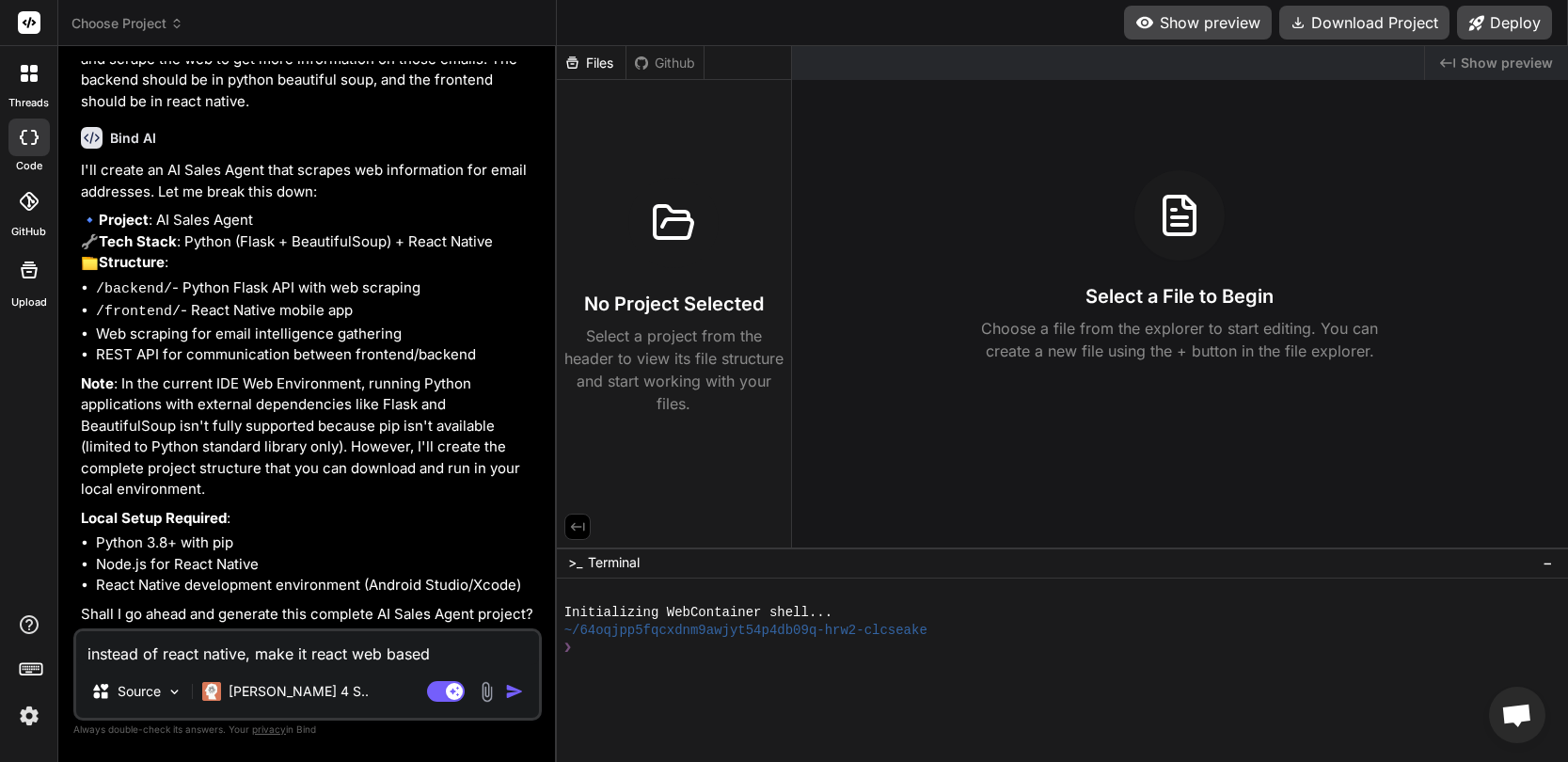 type on "x" 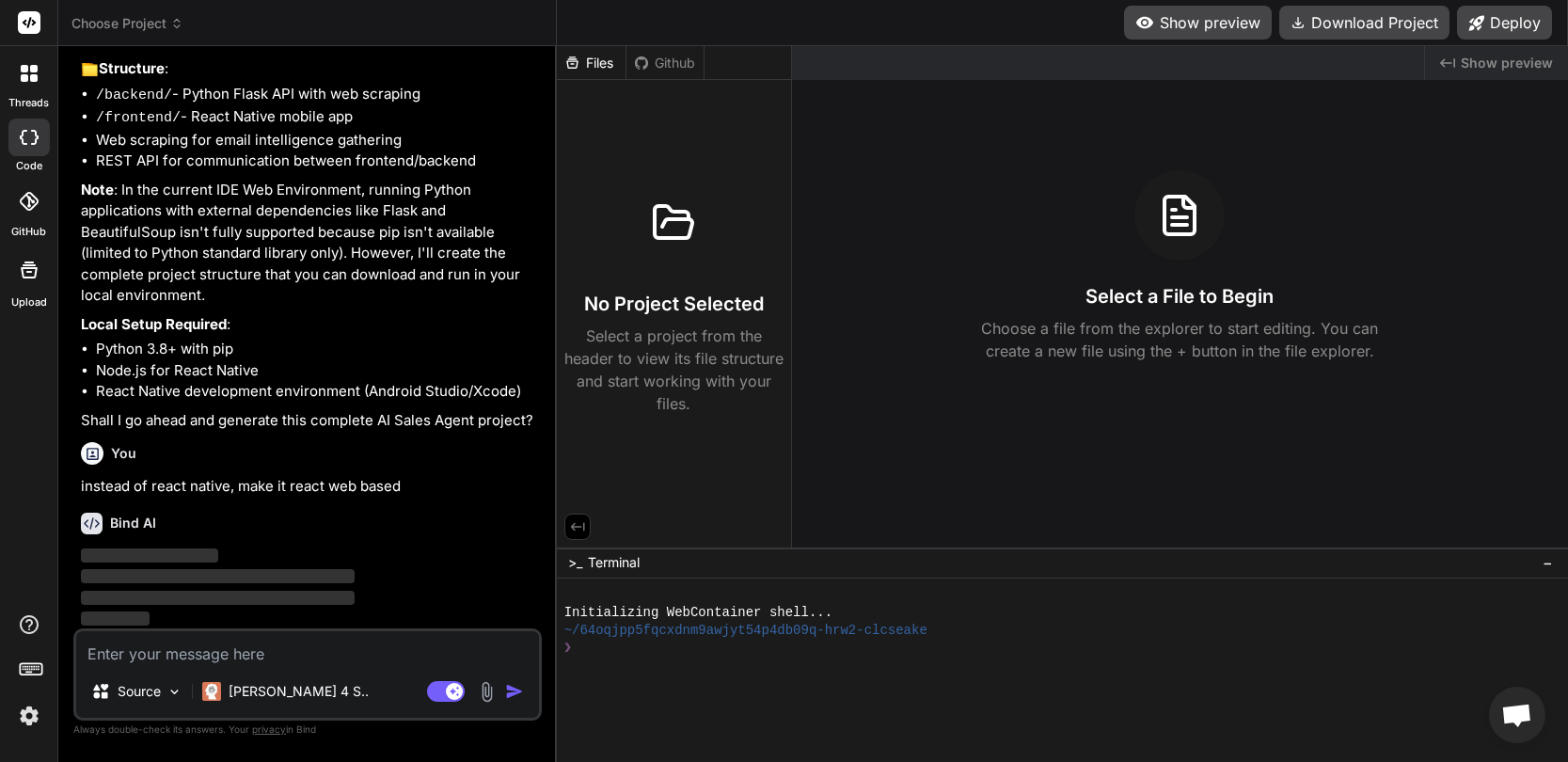 scroll, scrollTop: 309, scrollLeft: 0, axis: vertical 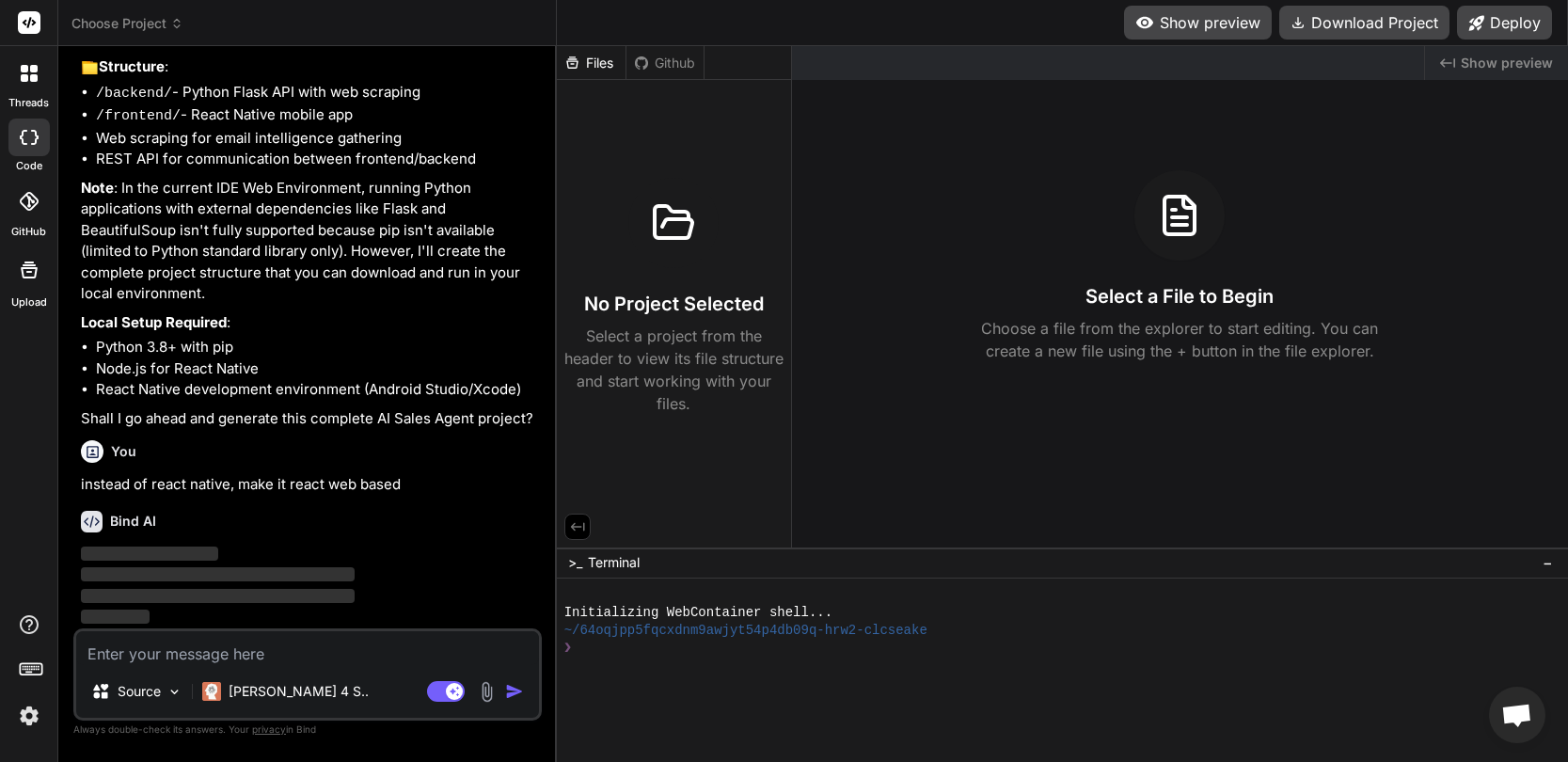 click on "Created with Pixso. Show preview" at bounding box center [1497, 63] 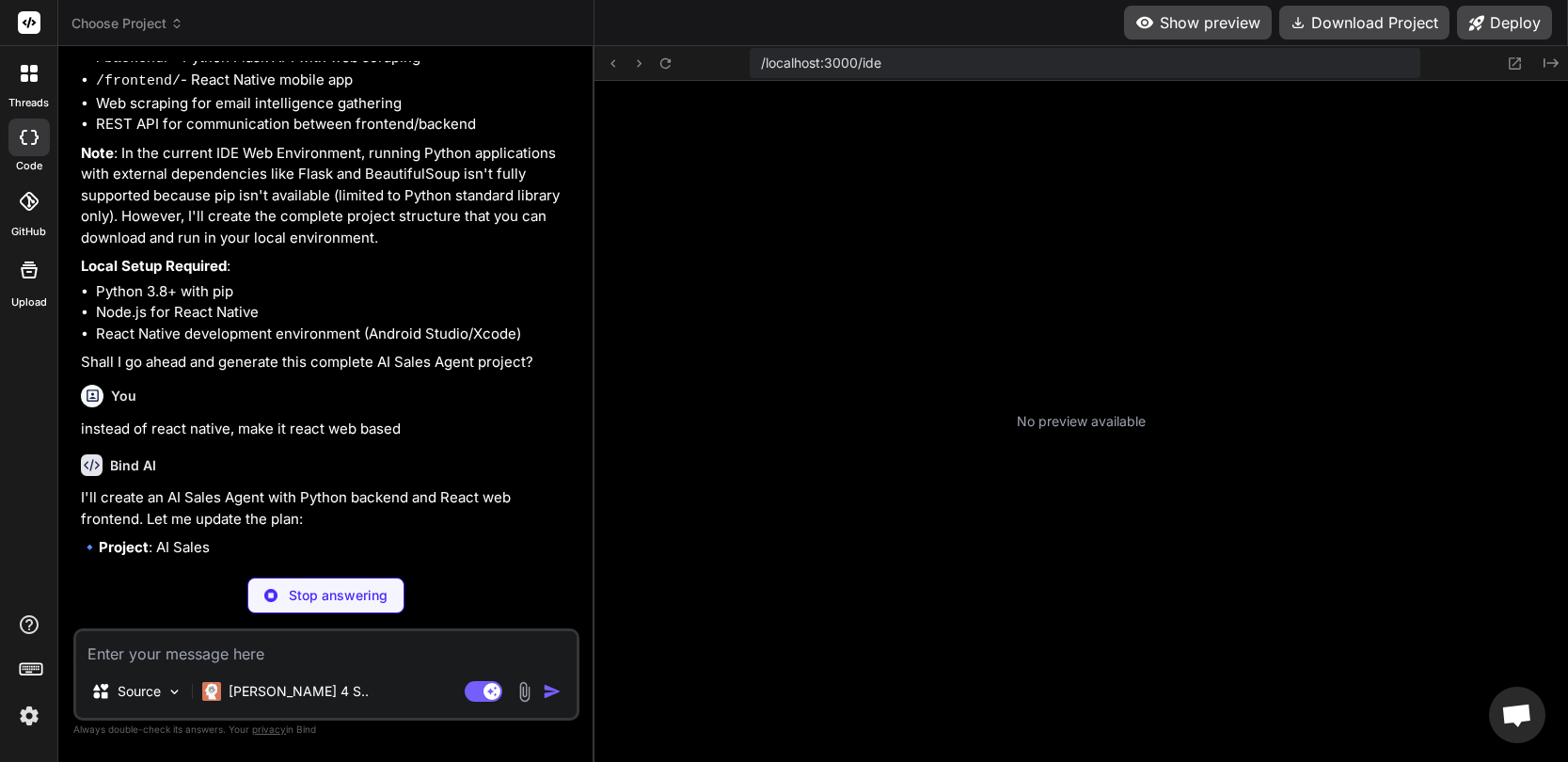 scroll, scrollTop: 288, scrollLeft: 0, axis: vertical 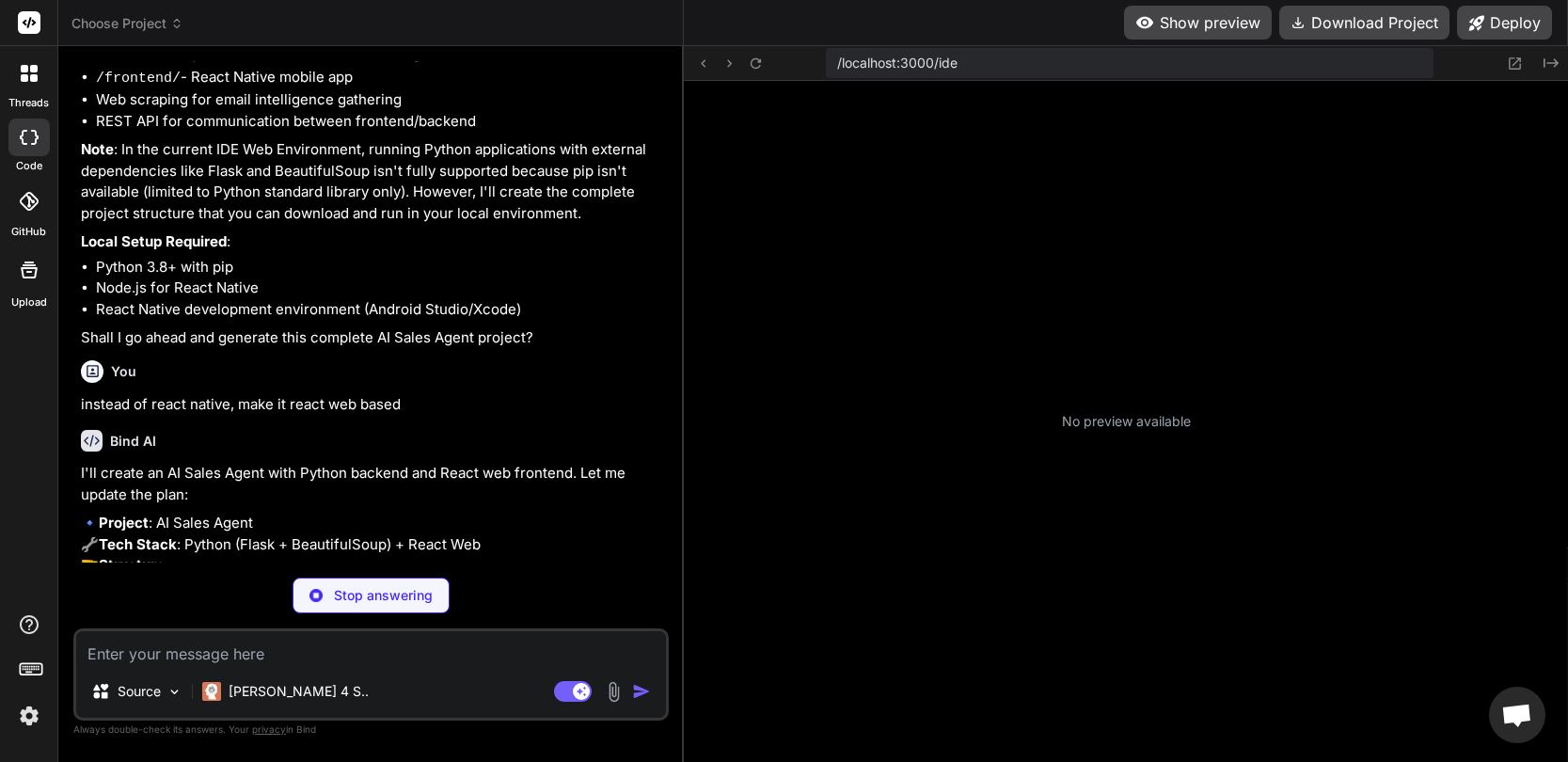 drag, startPoint x: 555, startPoint y: 248, endPoint x: 650, endPoint y: 248, distance: 95 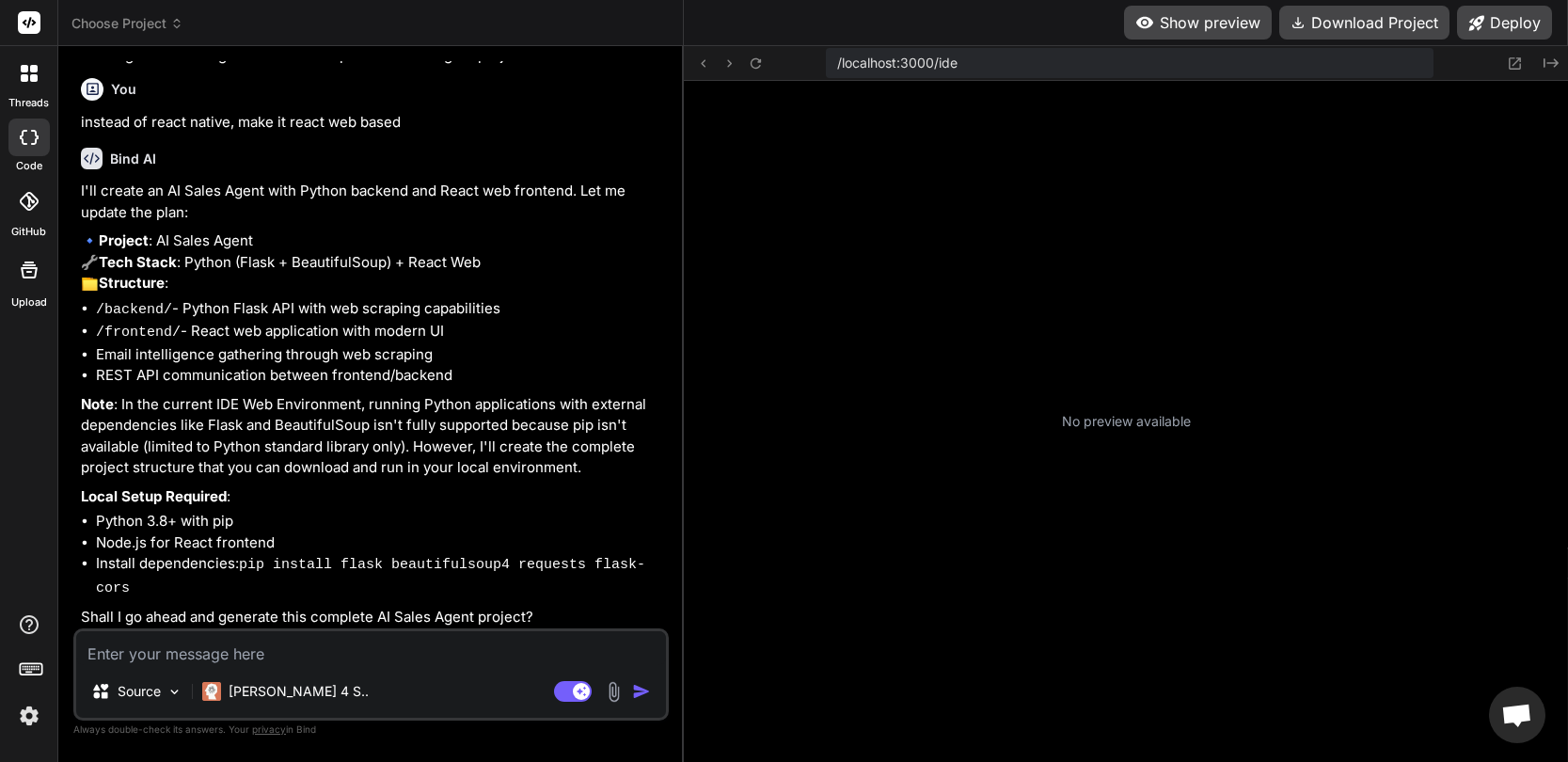 scroll, scrollTop: 646, scrollLeft: 0, axis: vertical 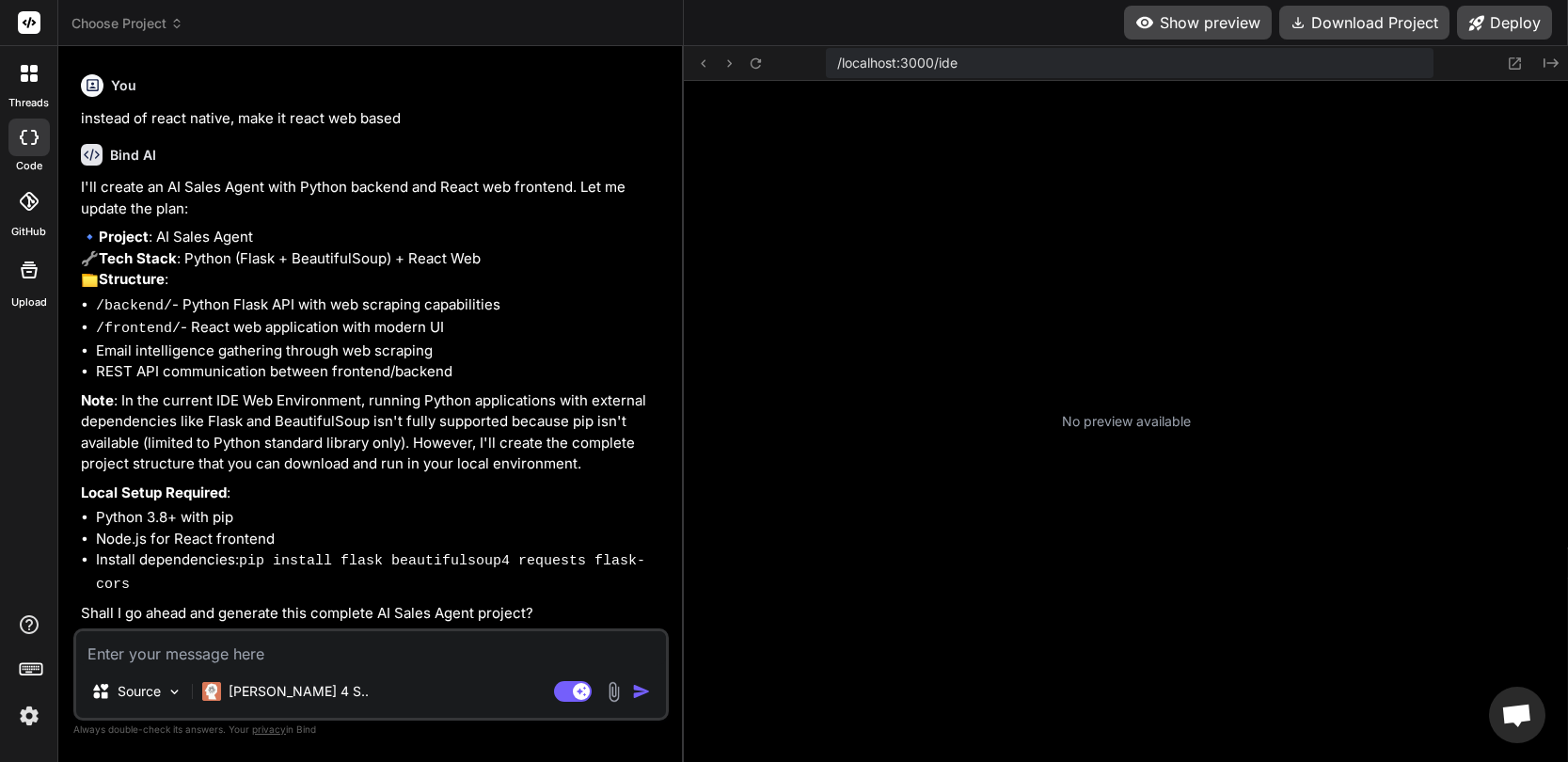 click at bounding box center (371, 648) 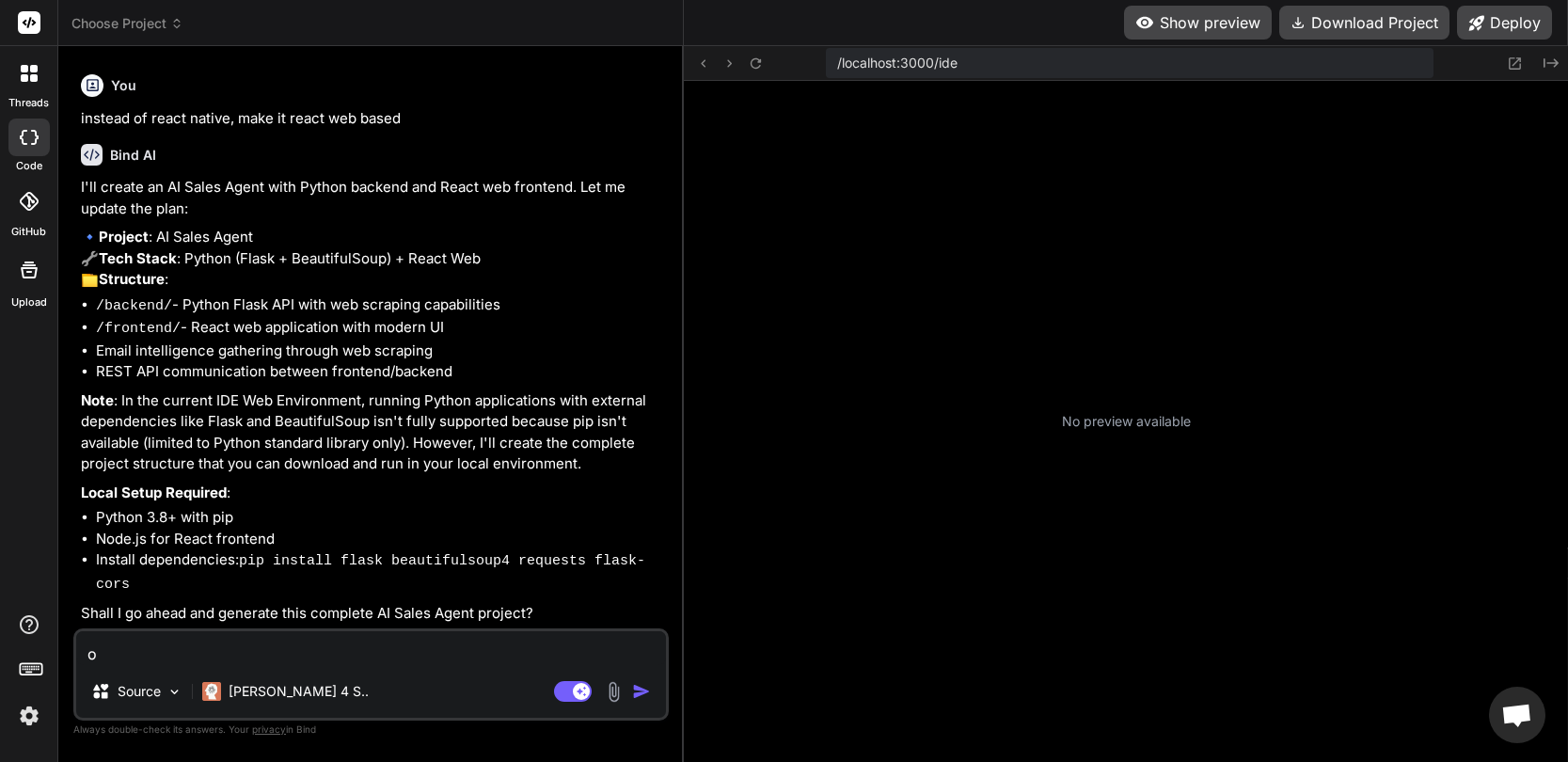 type on "x" 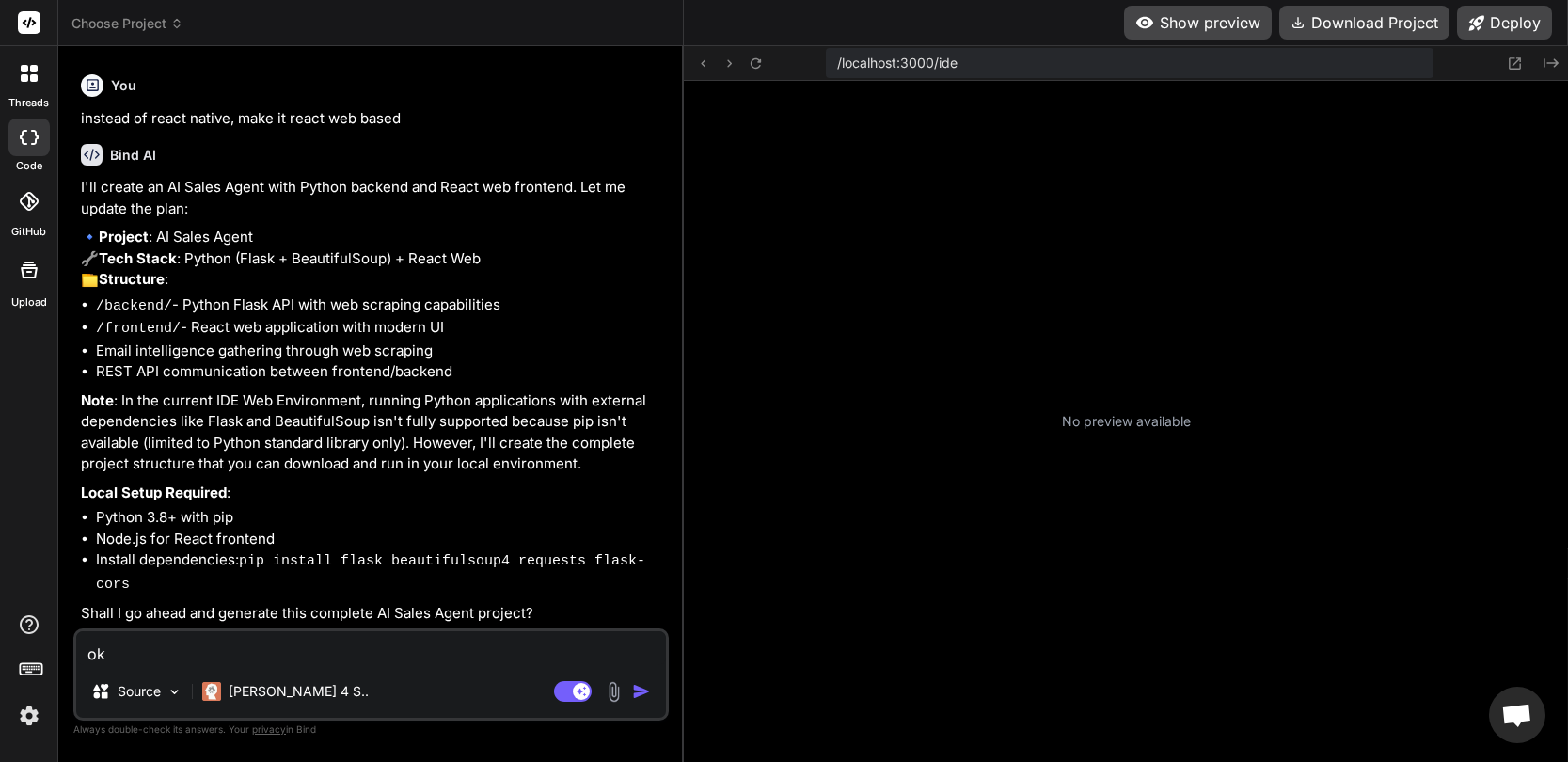 type on "x" 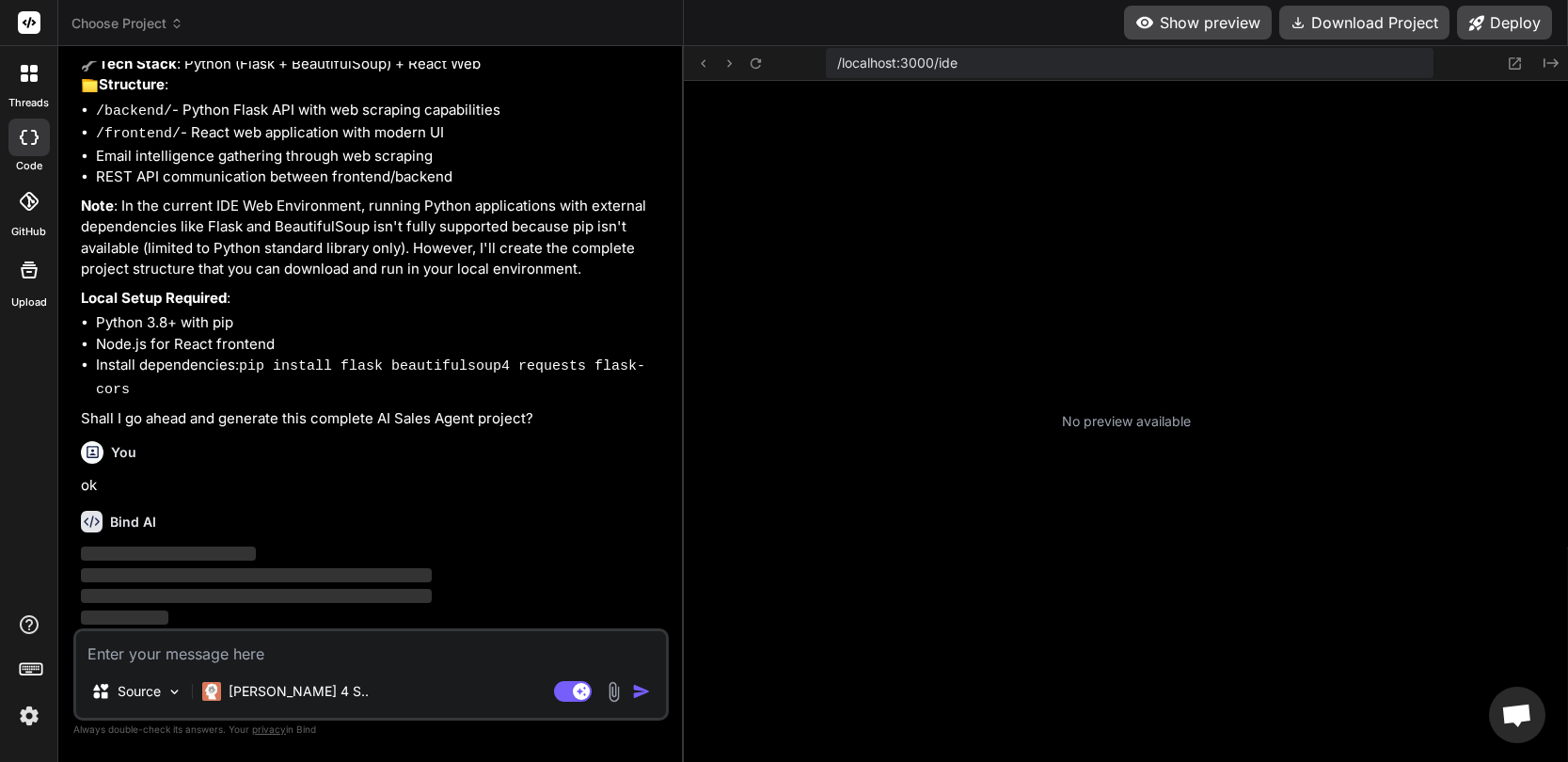scroll, scrollTop: 842, scrollLeft: 0, axis: vertical 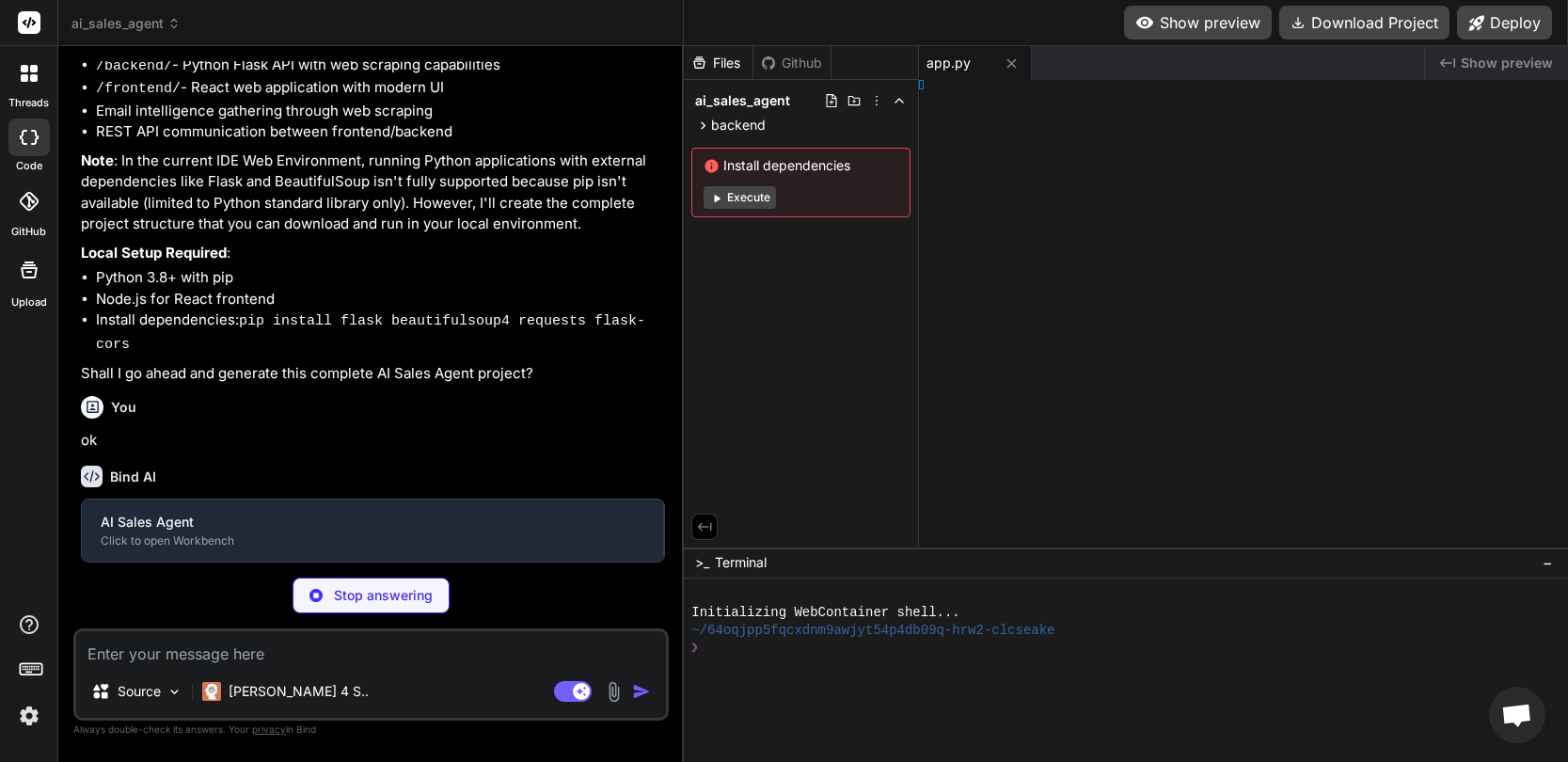 type on "x" 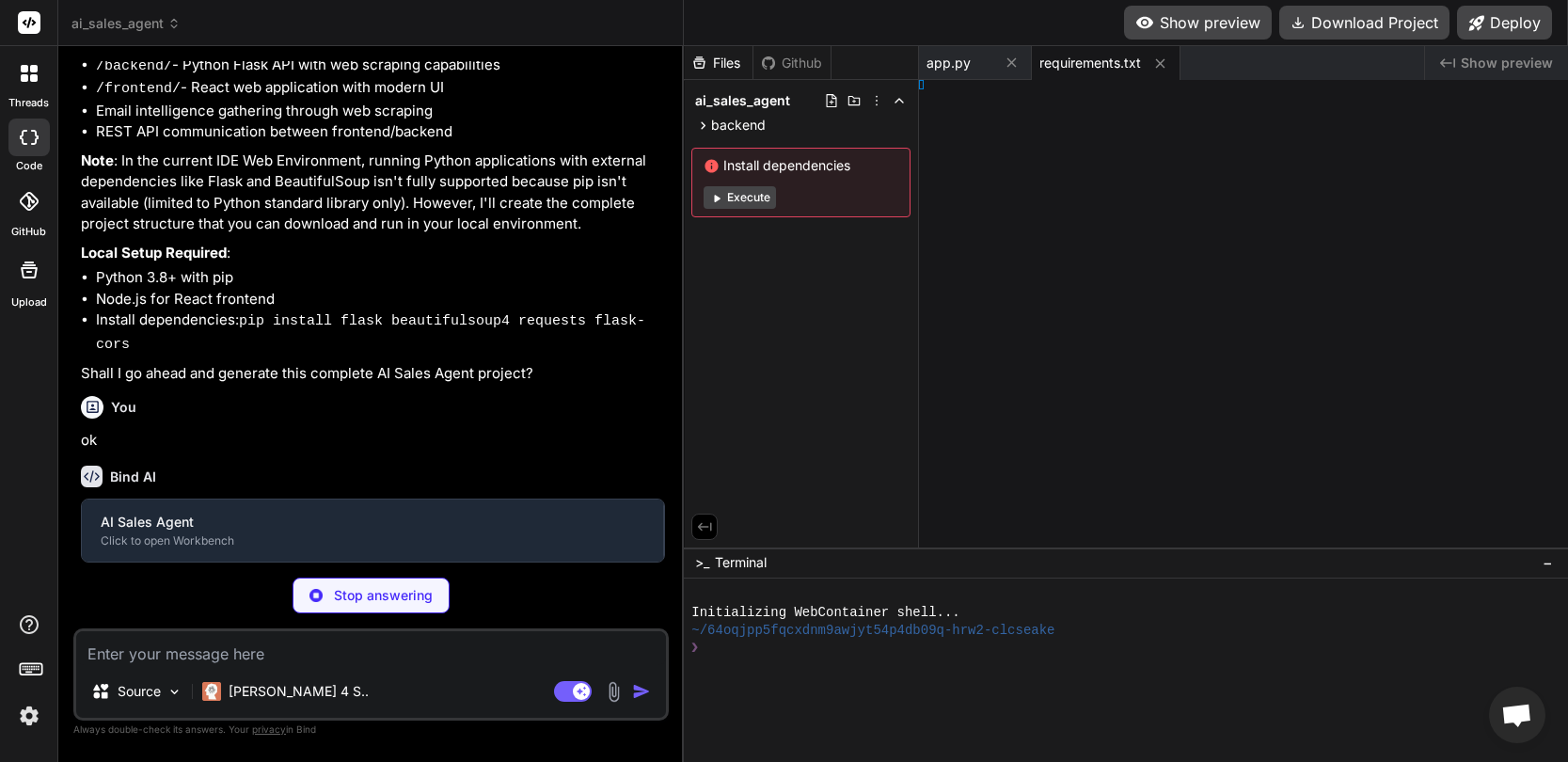 type on "x" 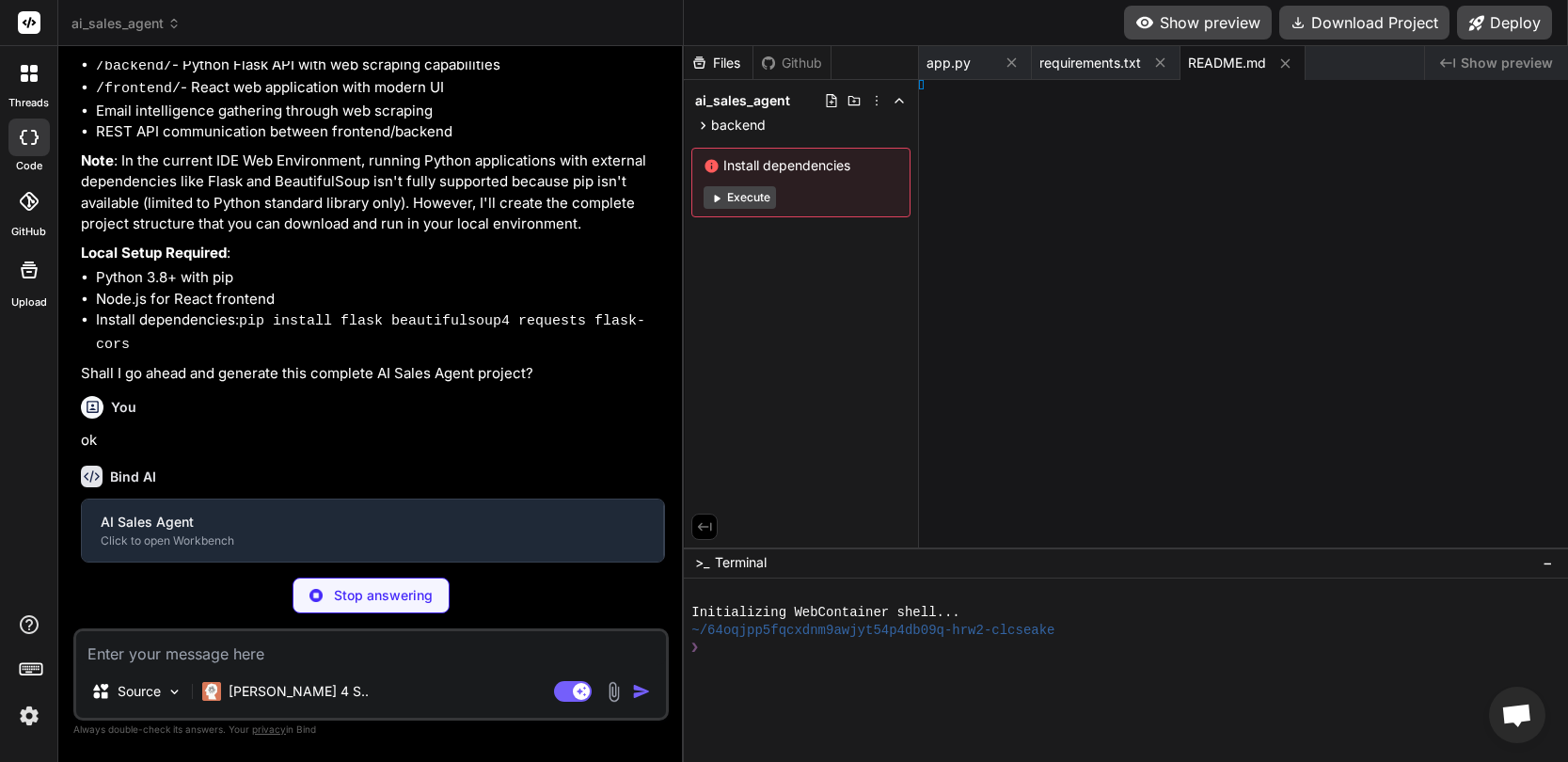 type on "x" 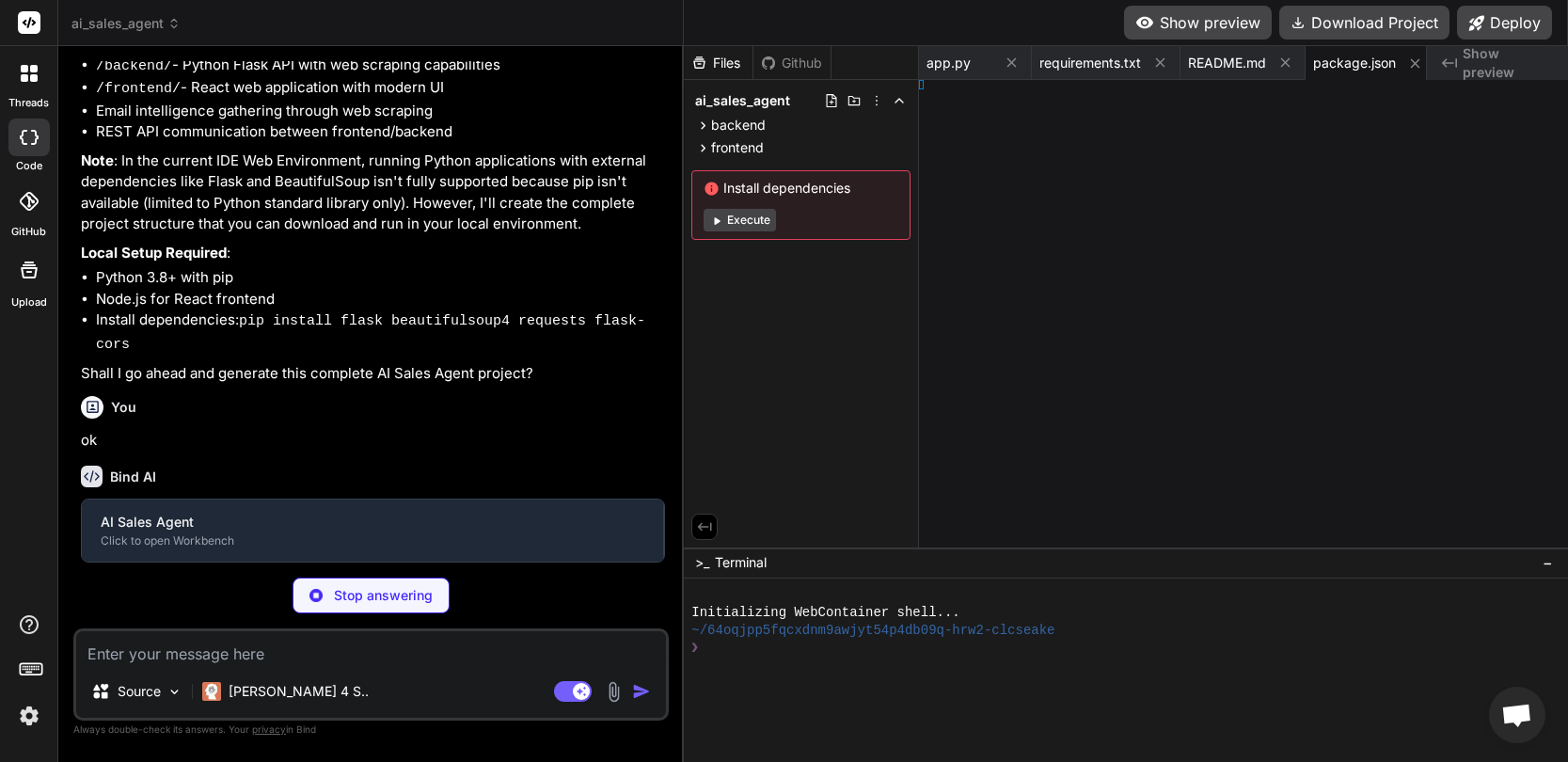 type on "x" 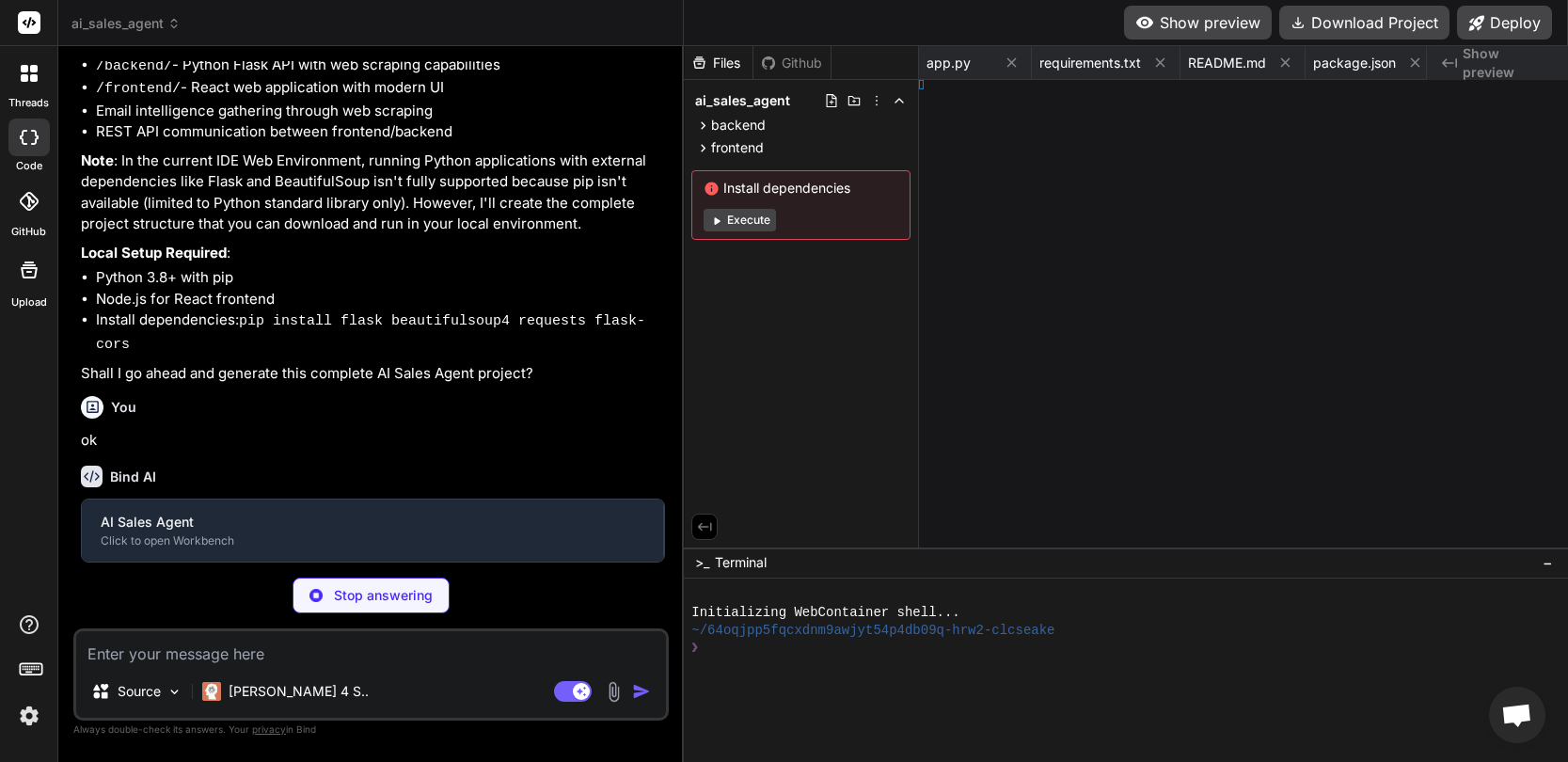type on "x" 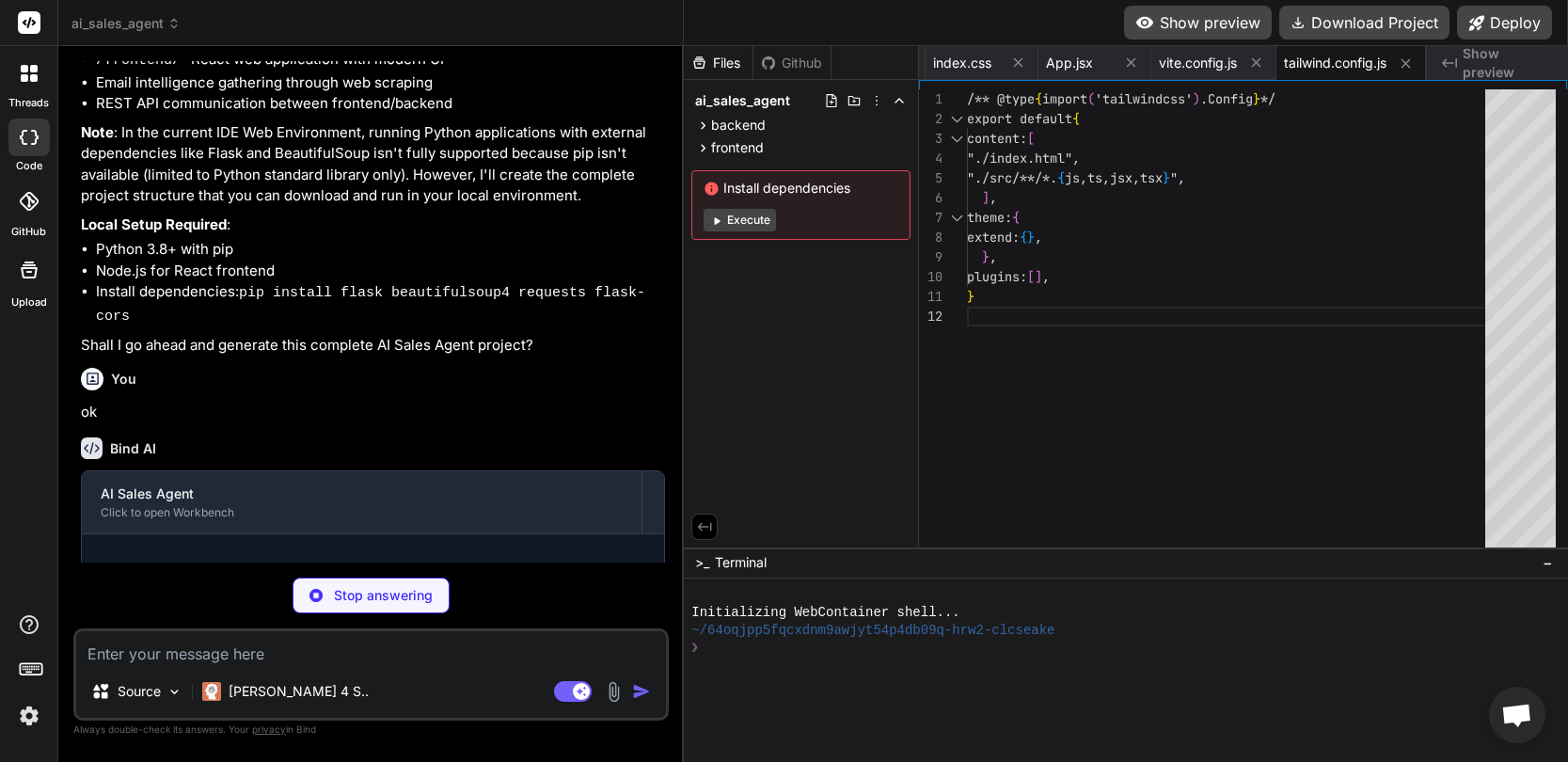 type on "x" 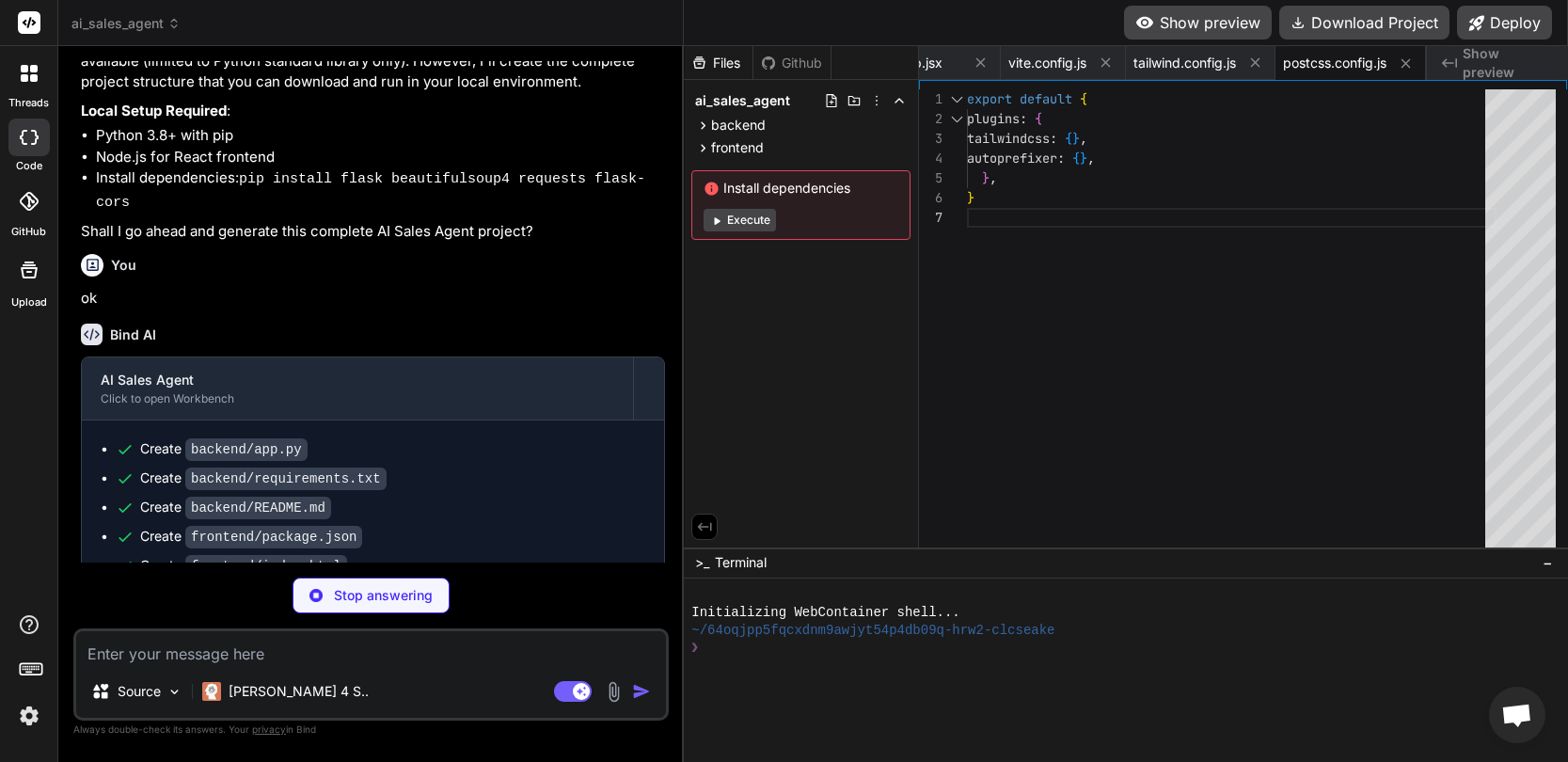type on "x" 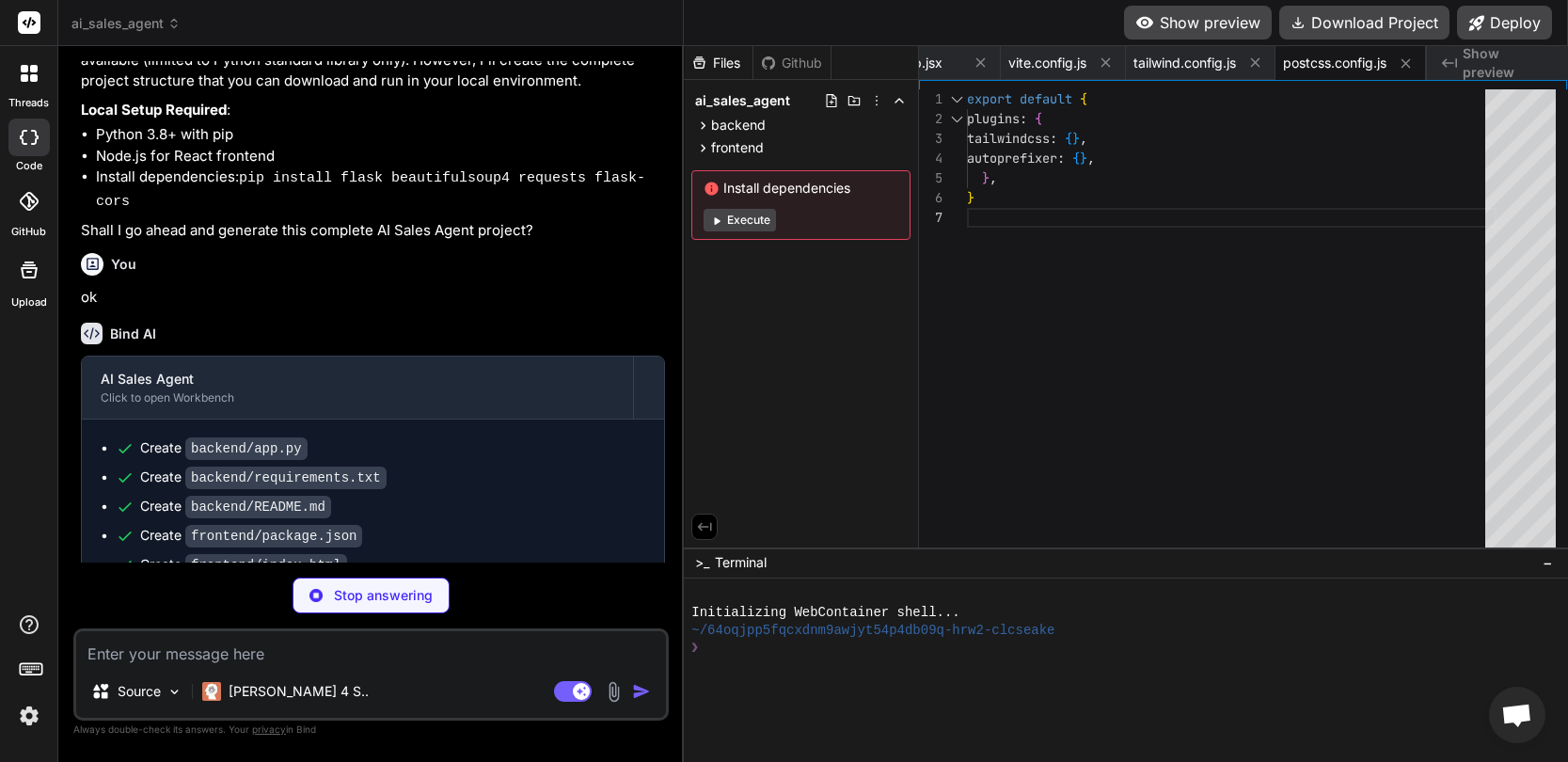 scroll, scrollTop: 0, scrollLeft: 1018, axis: horizontal 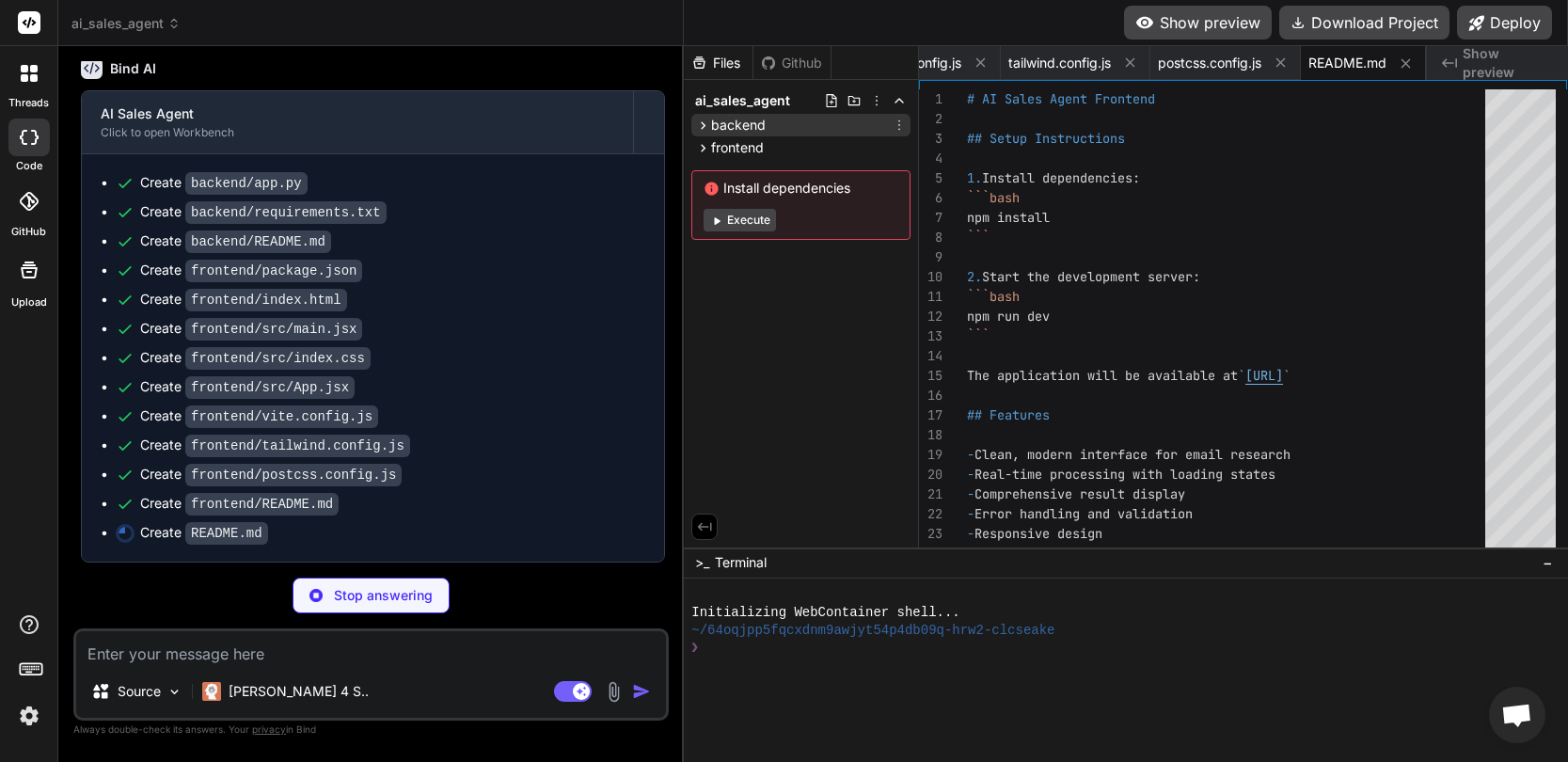 type on "x" 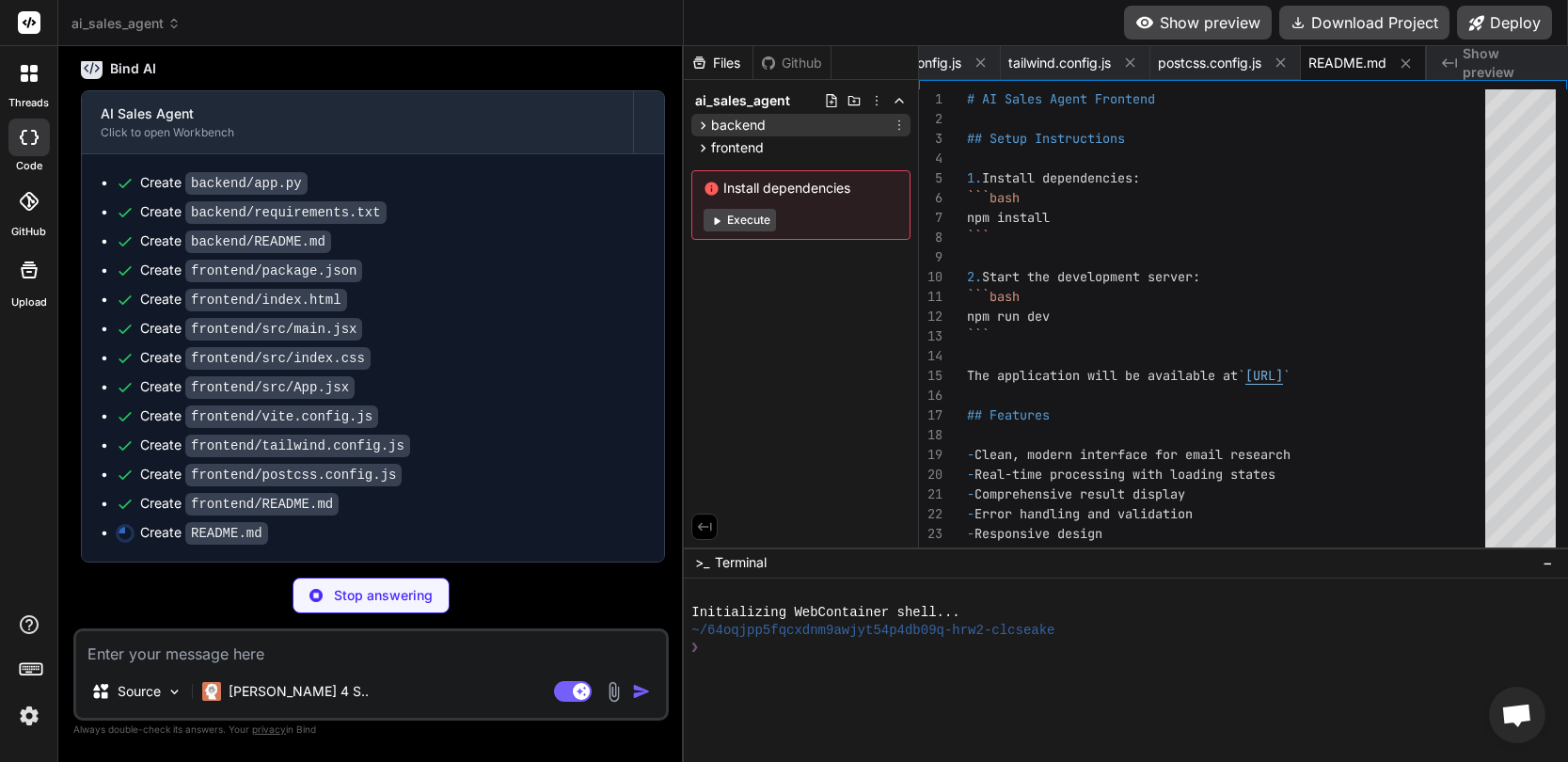 type 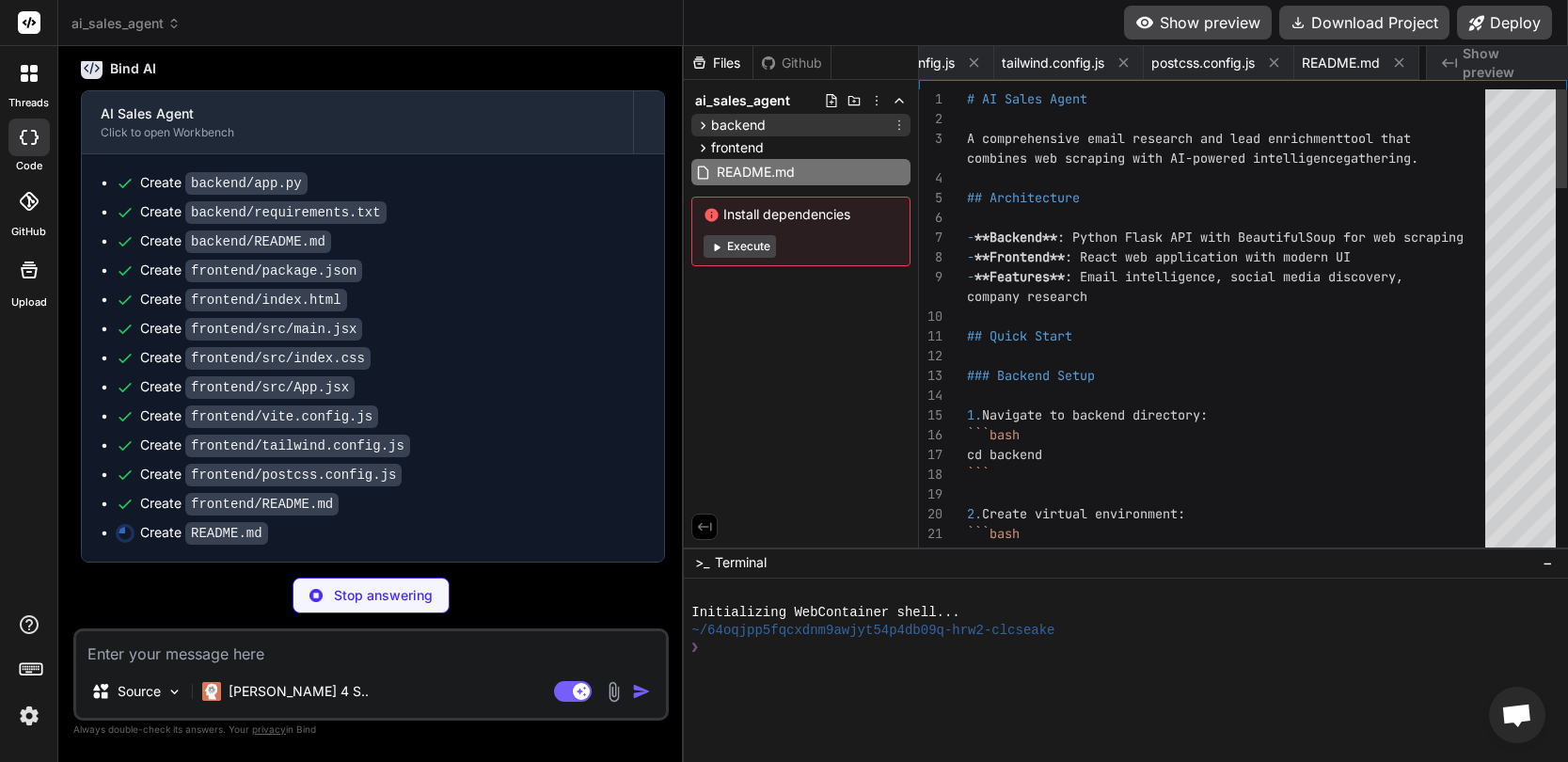 scroll, scrollTop: 0, scrollLeft: 1144, axis: horizontal 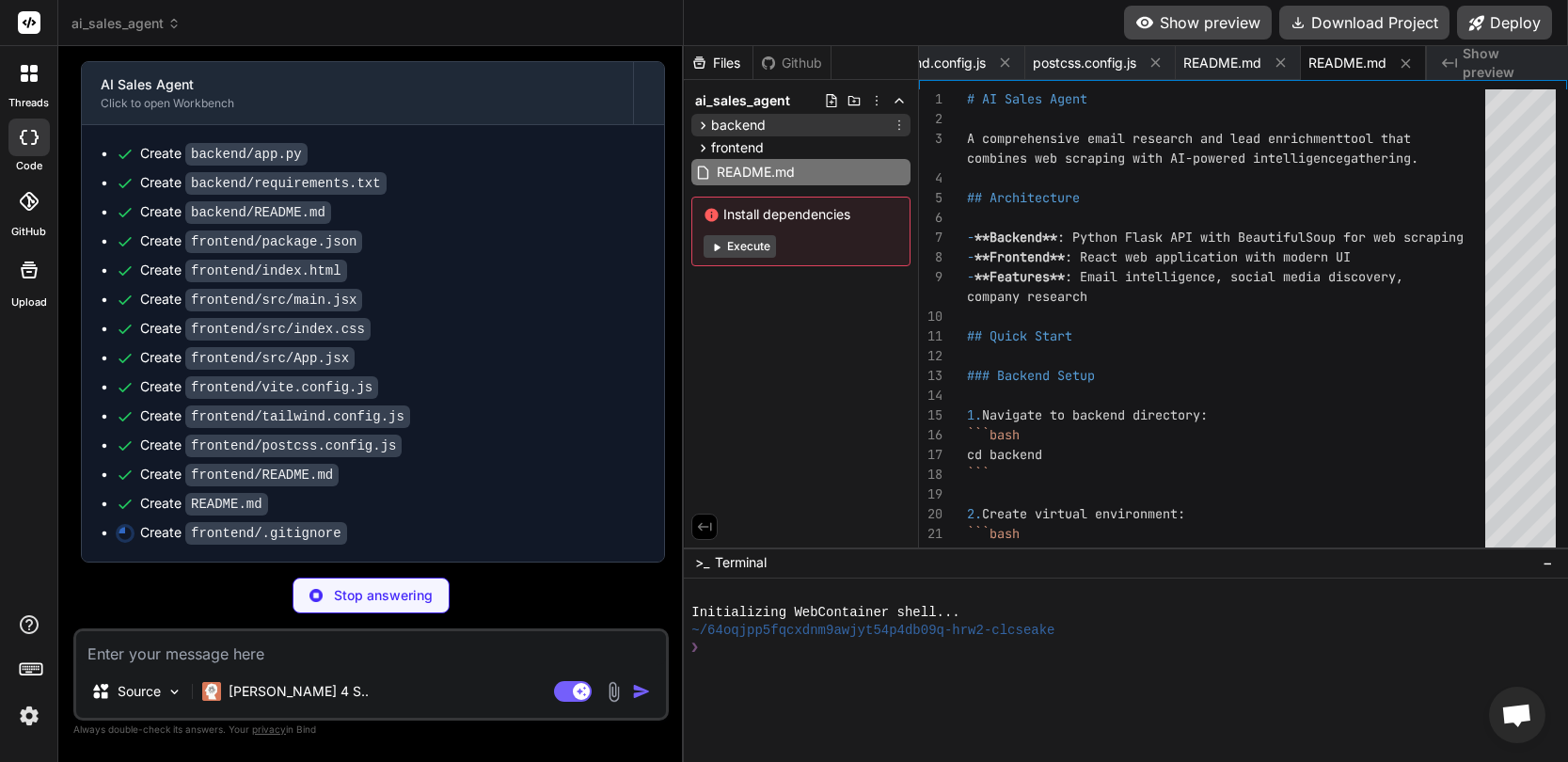 type on "x" 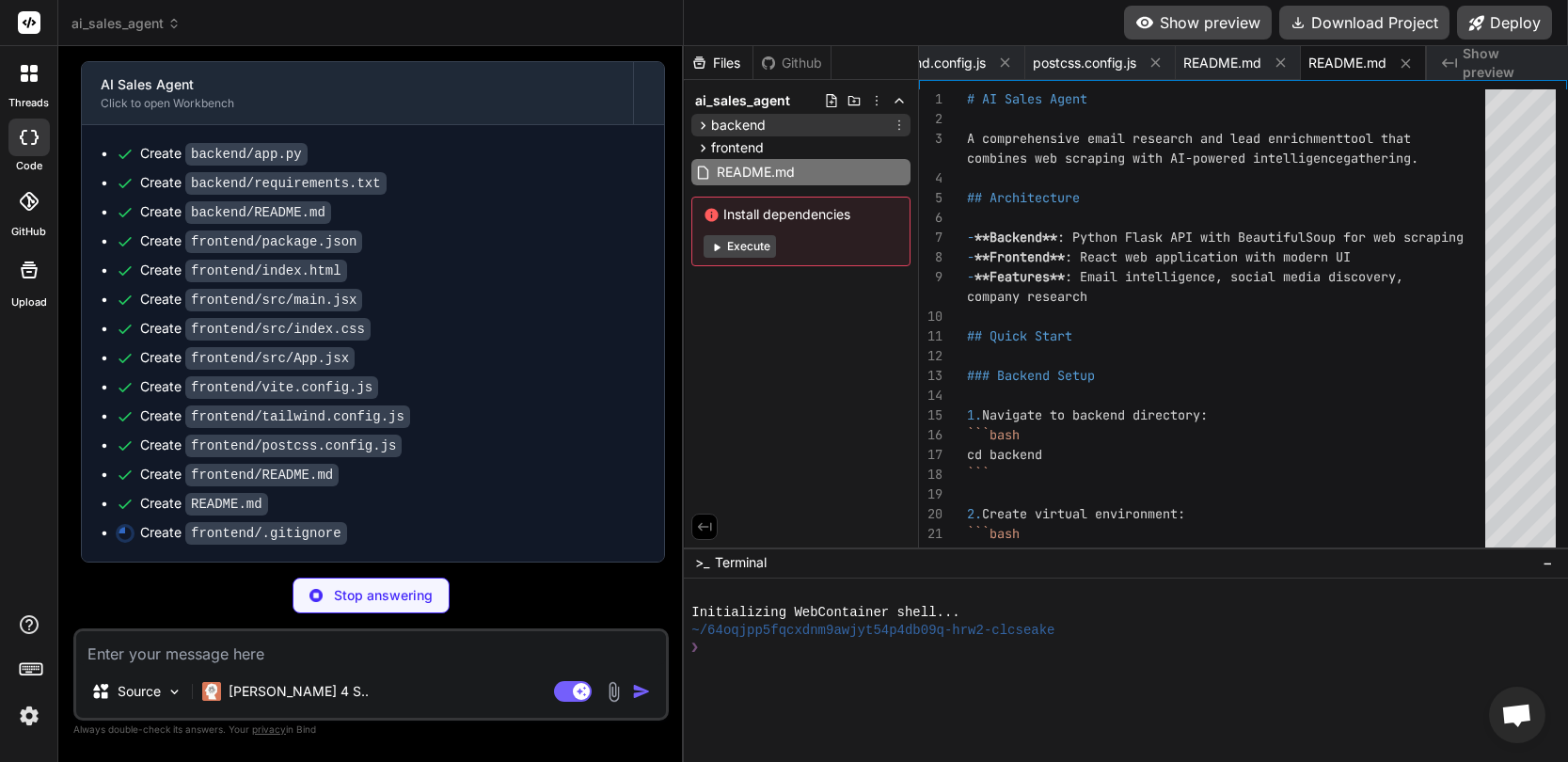 type on "*.ntvs*
*.njsproj
*.sln
*.sw?" 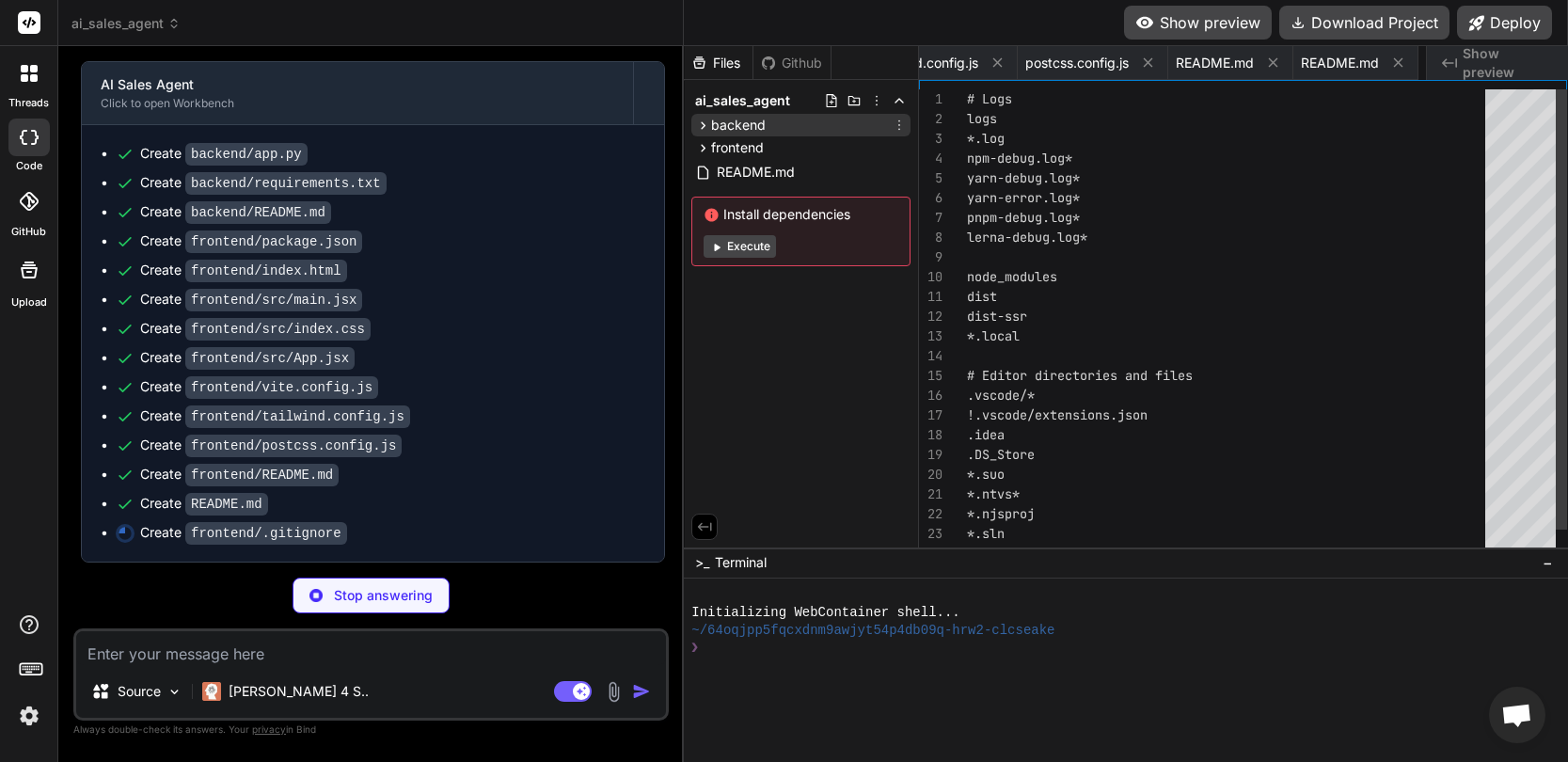 scroll, scrollTop: 0, scrollLeft: 1257, axis: horizontal 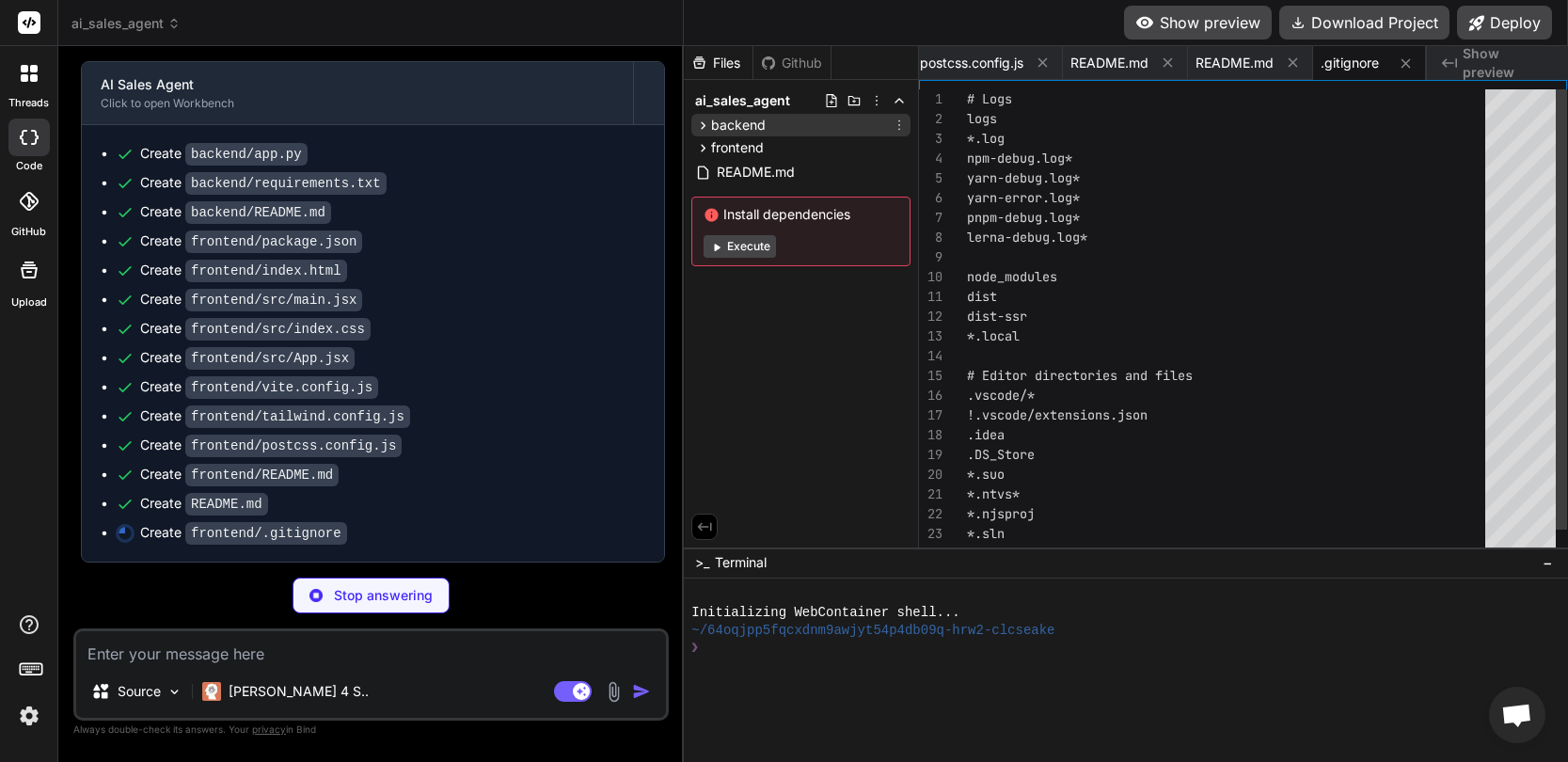 click 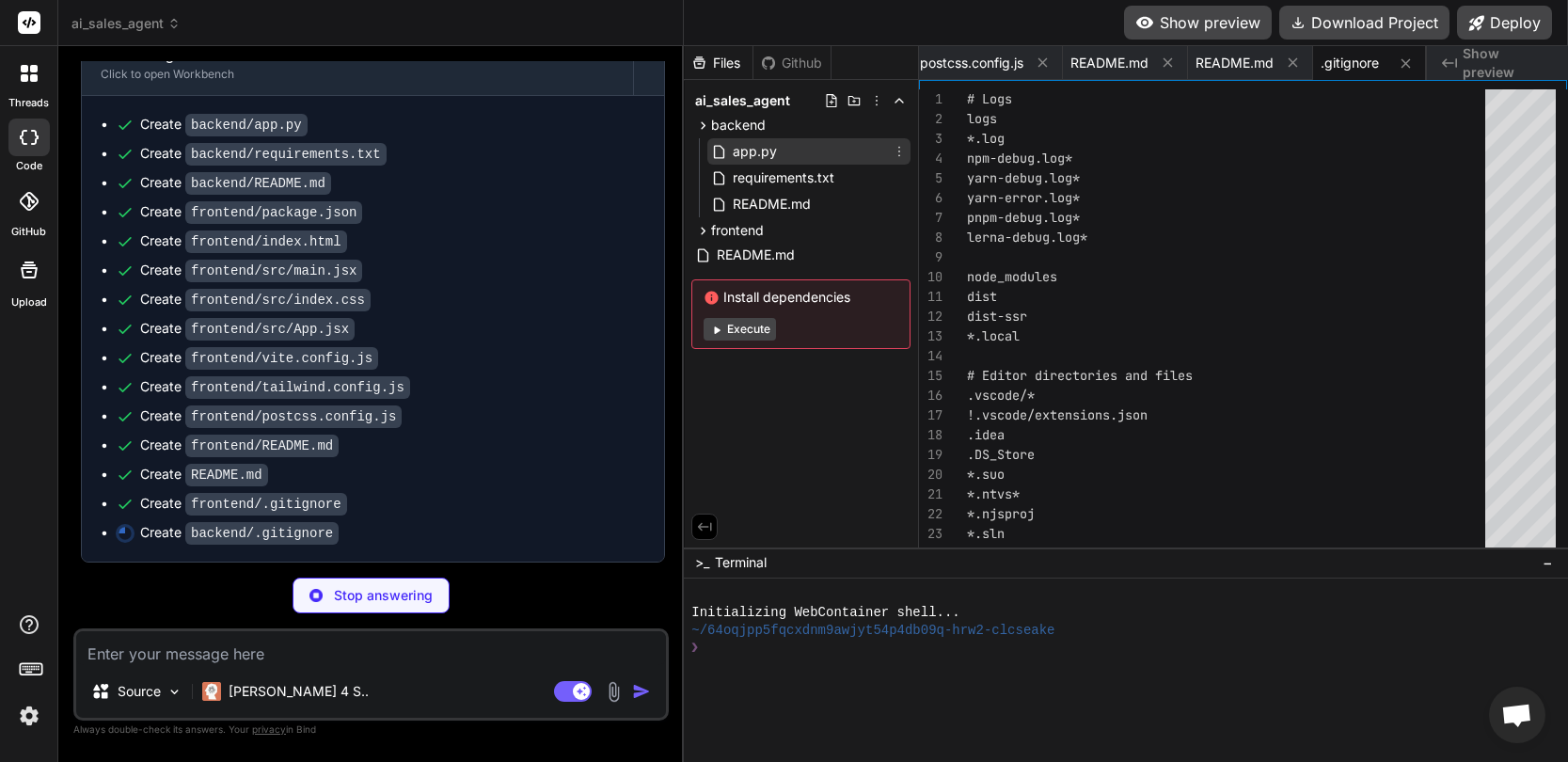 type on "x" 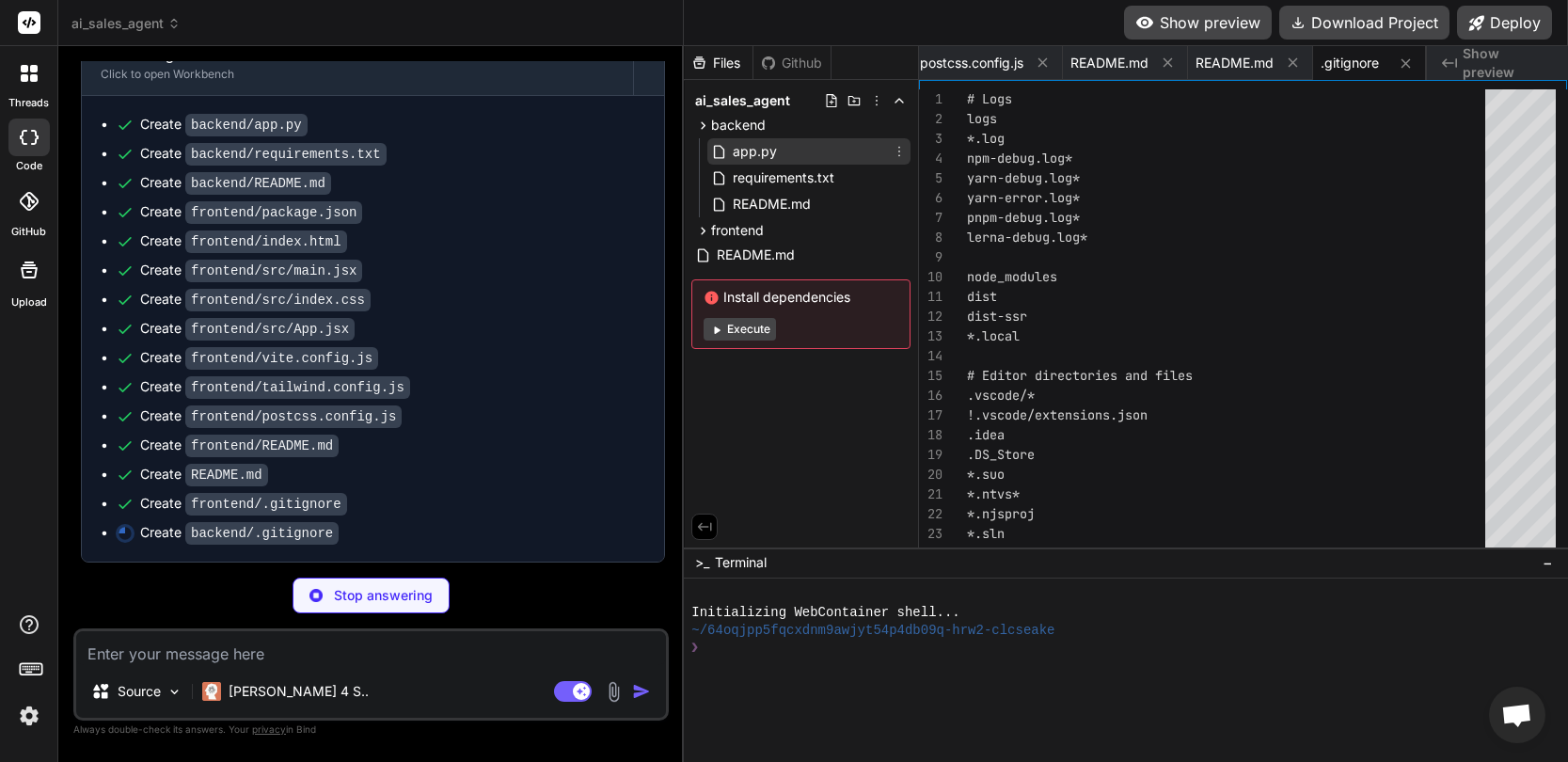 click on "app.py" at bounding box center [754, 151] 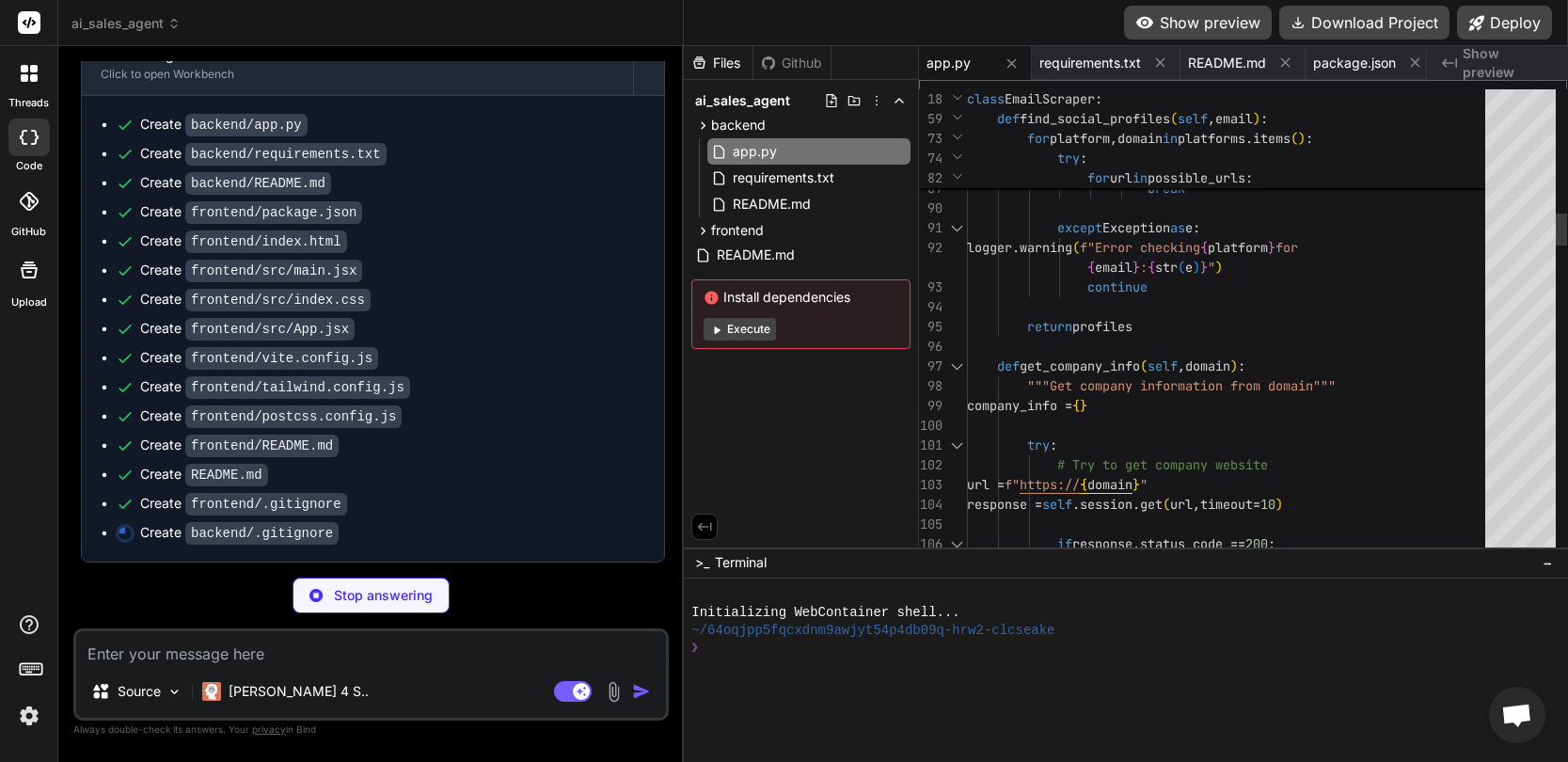 type on "x" 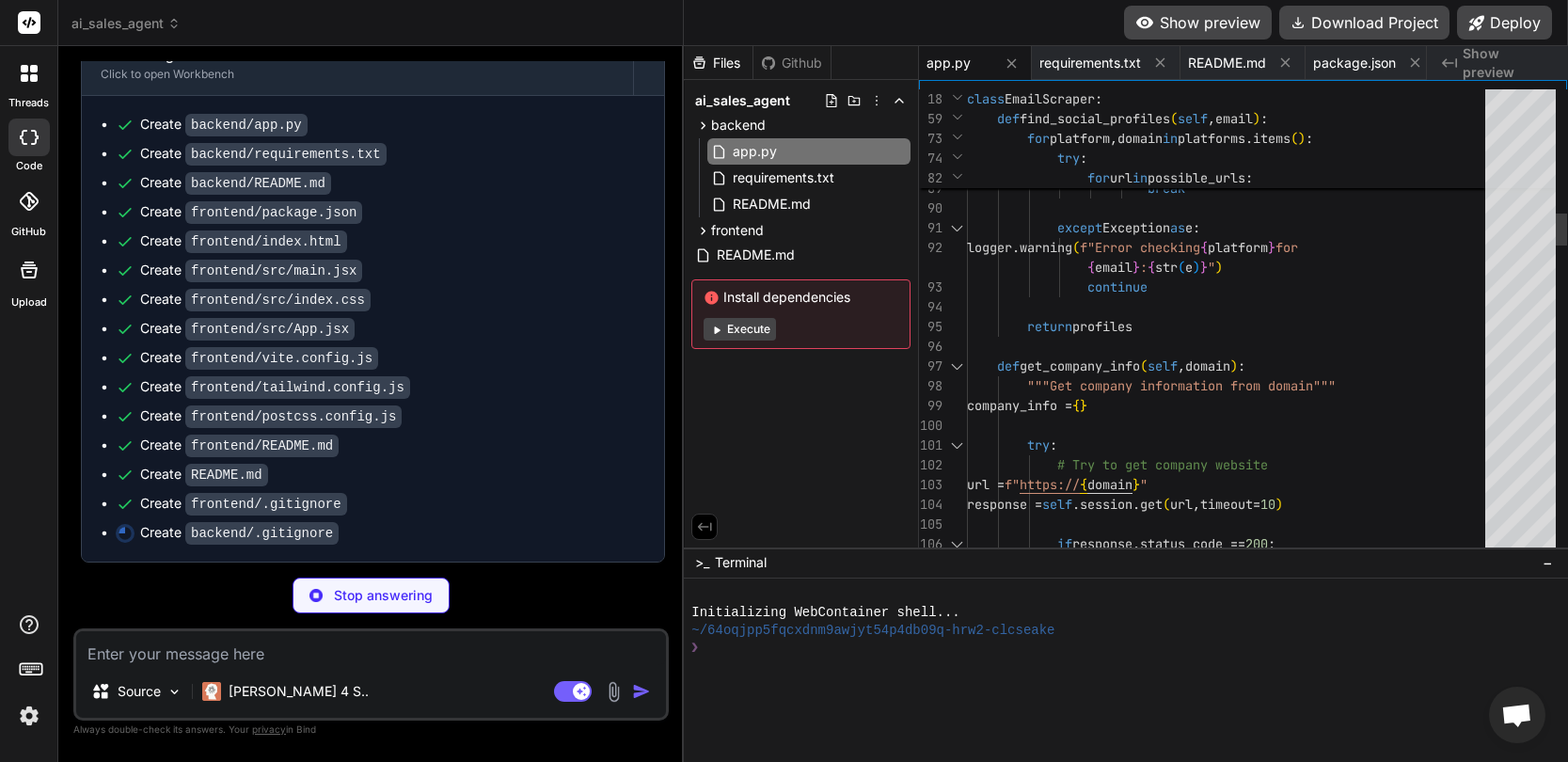 type on "# pytype static type analyzer
.pytype/
# Cython debug symbols
cython_debug/" 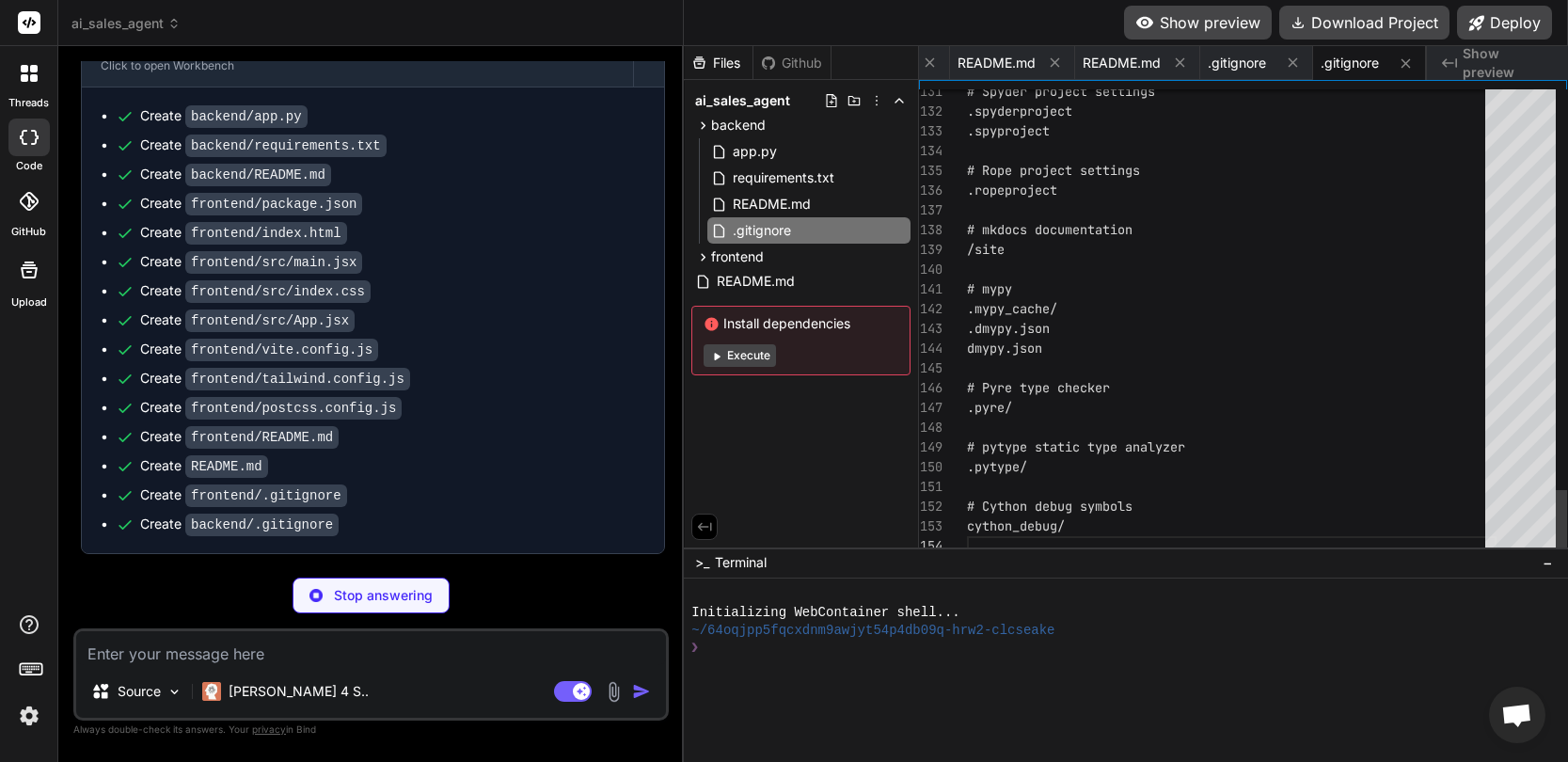 scroll, scrollTop: 119, scrollLeft: 0, axis: vertical 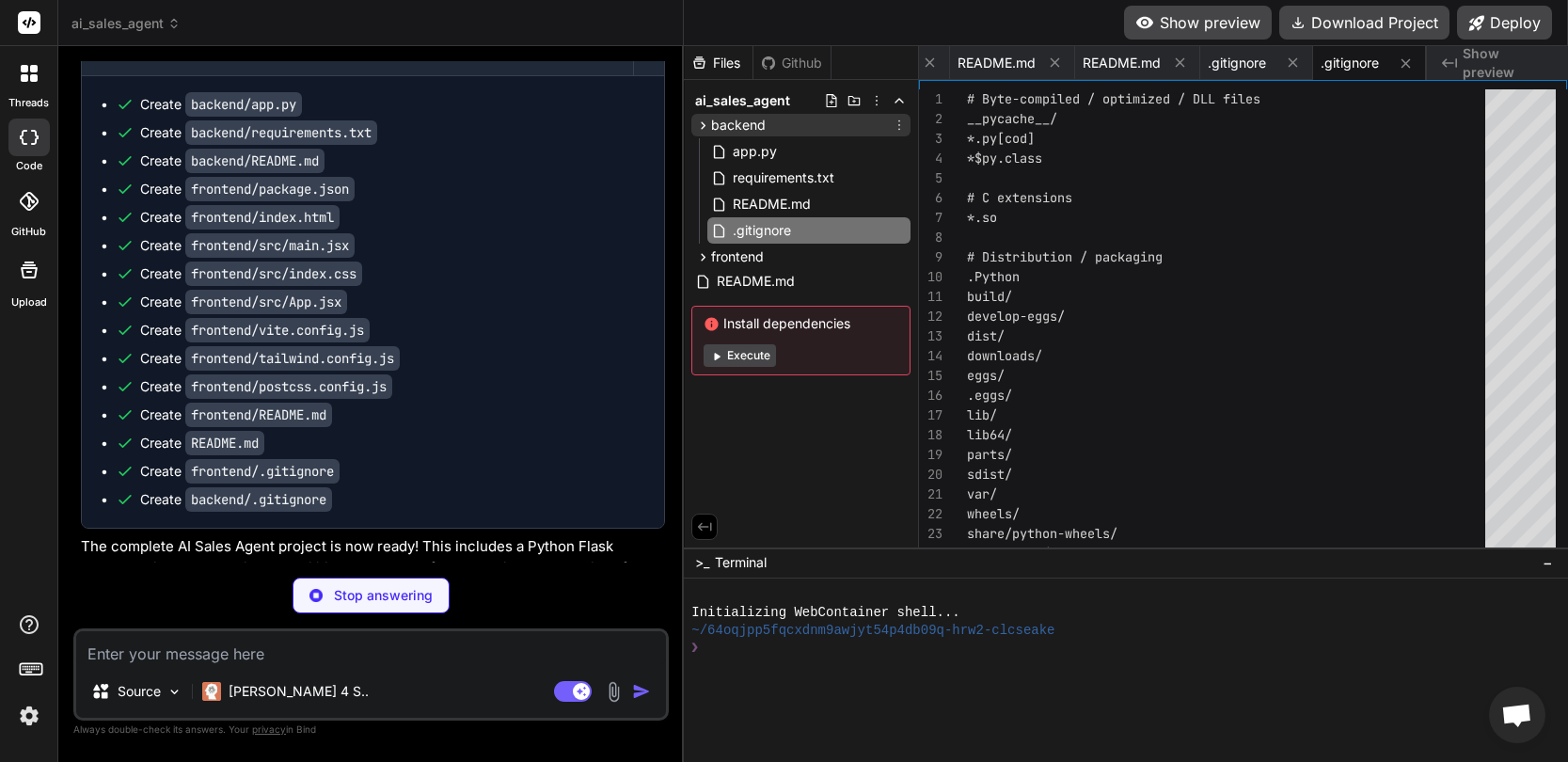 click 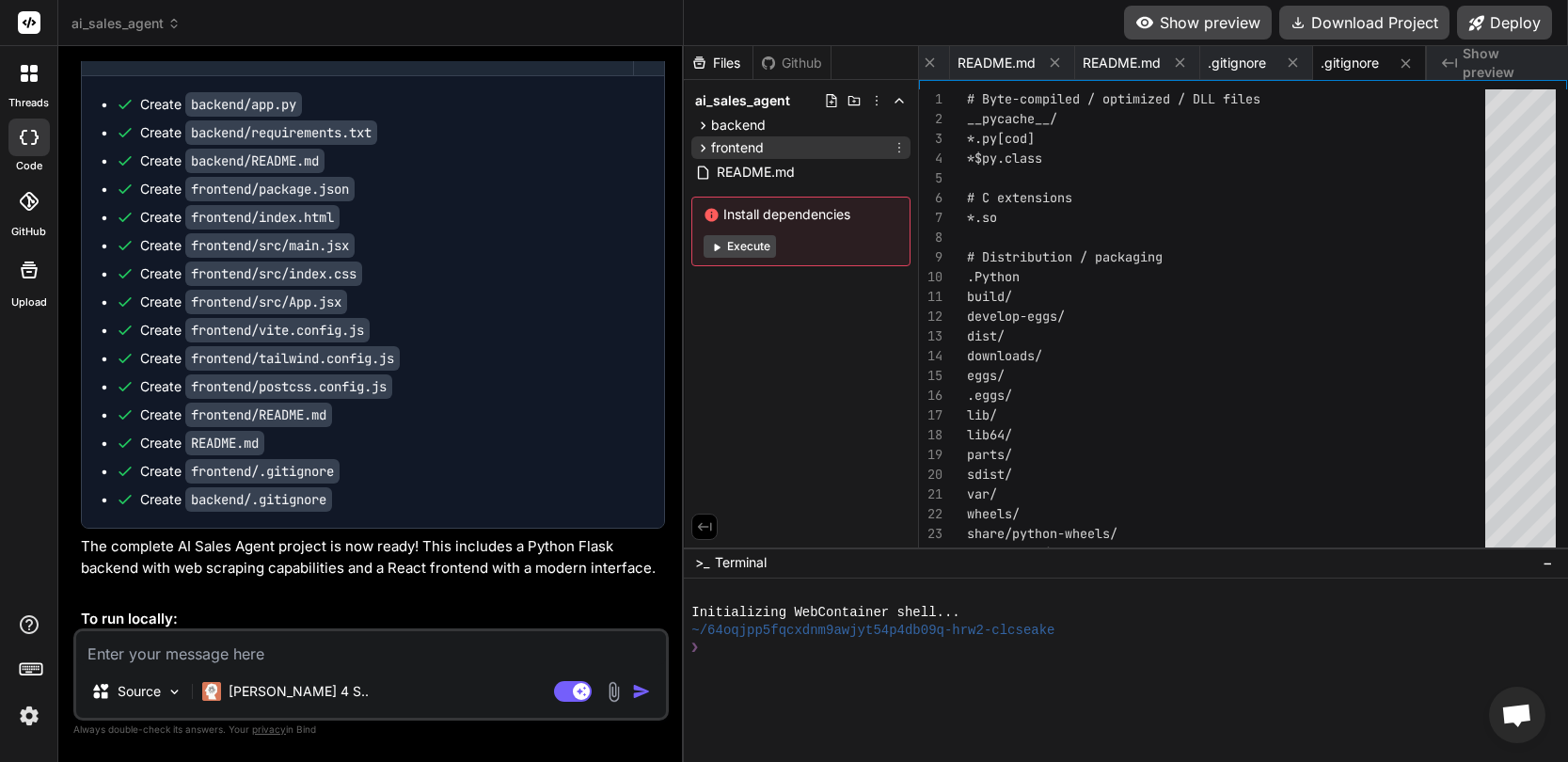 click 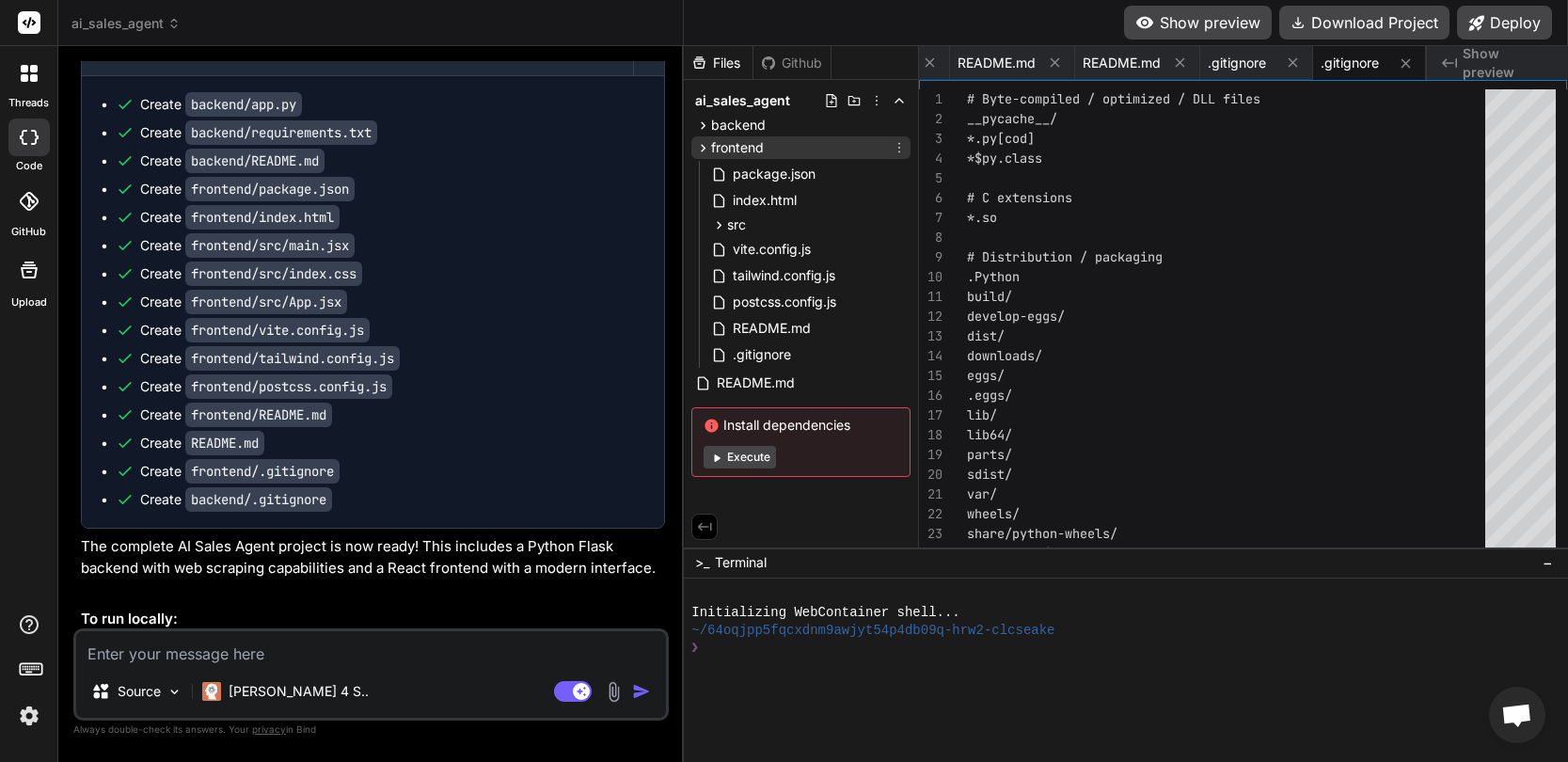 click 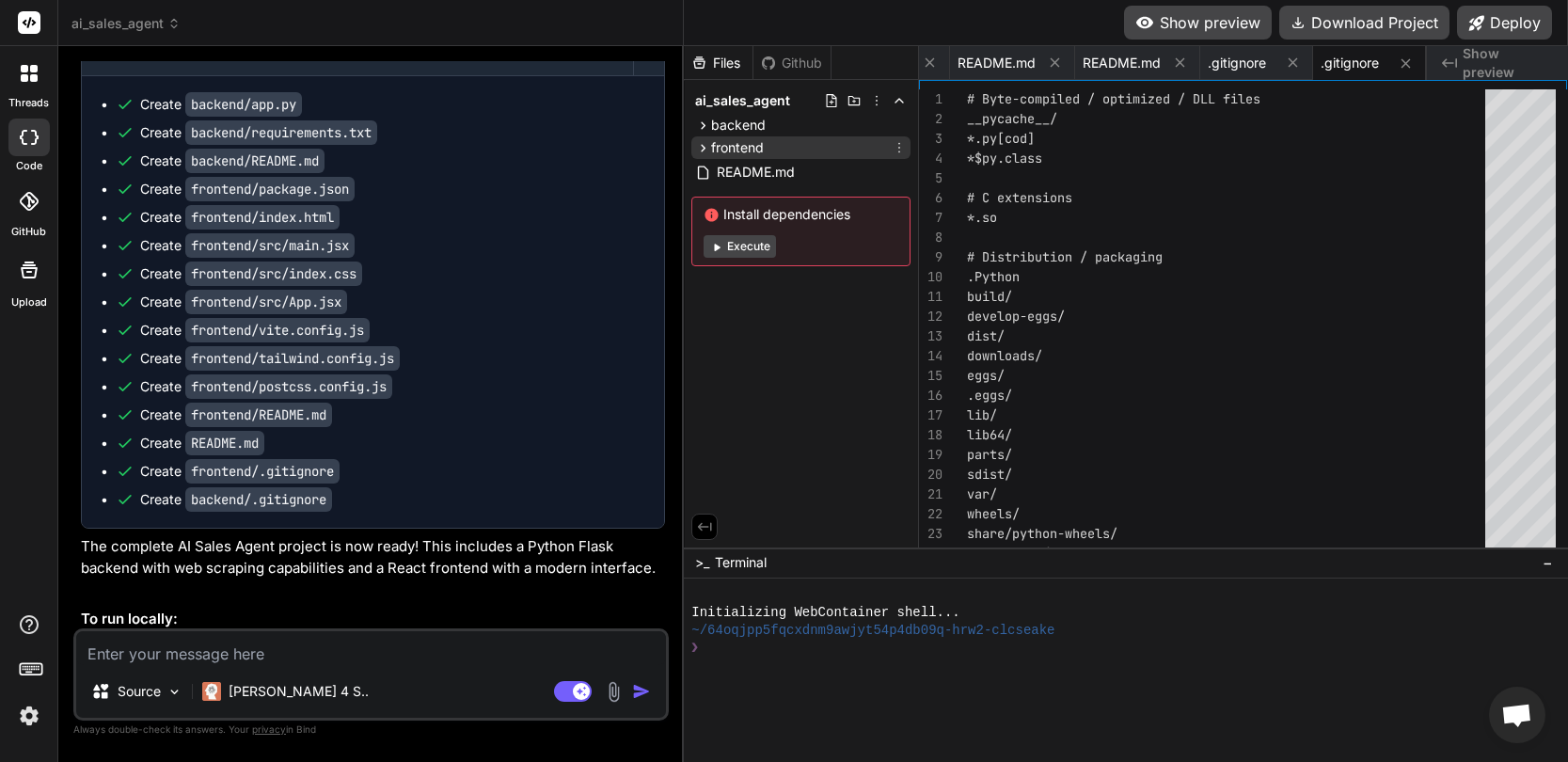 click 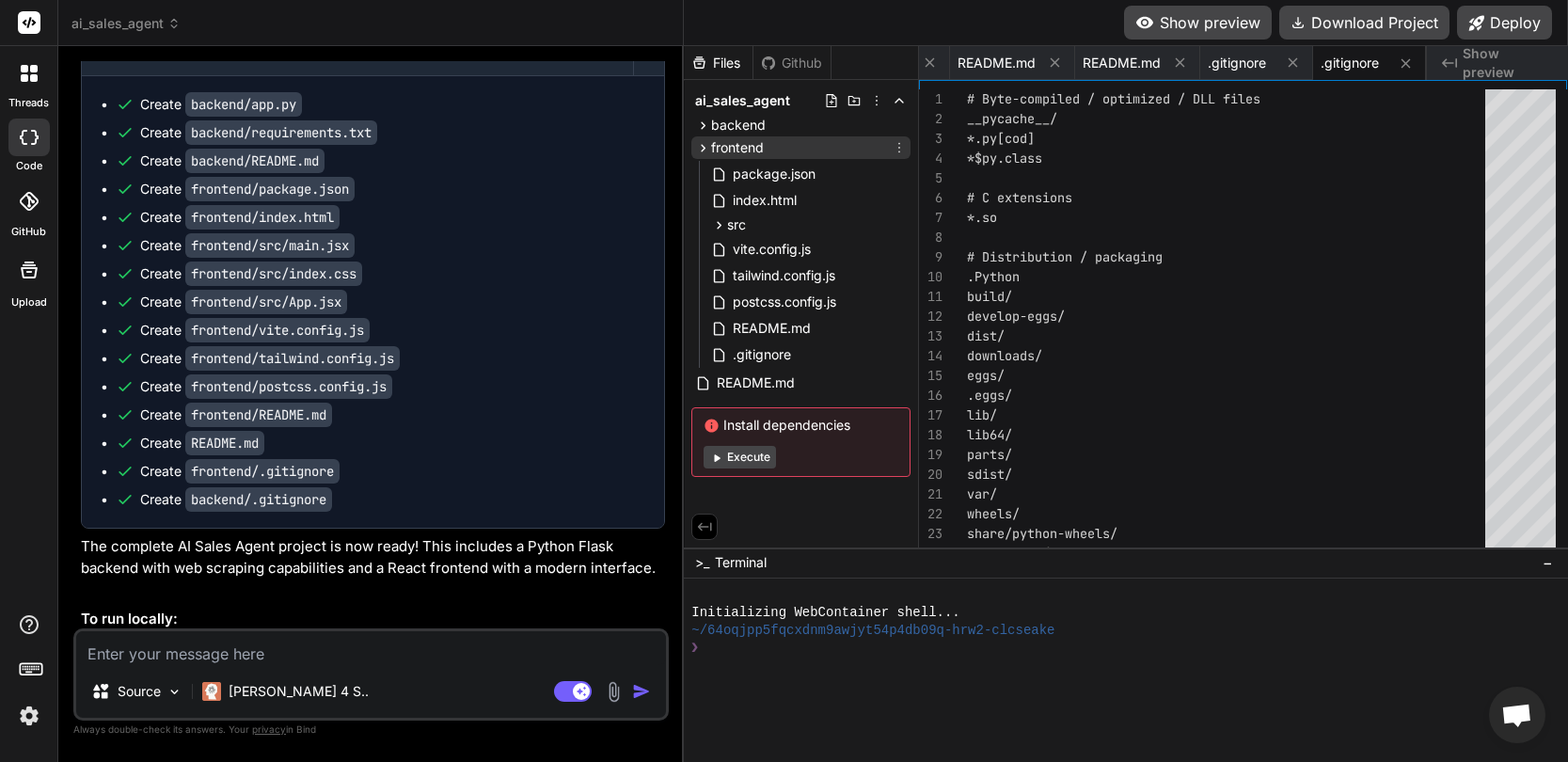 click 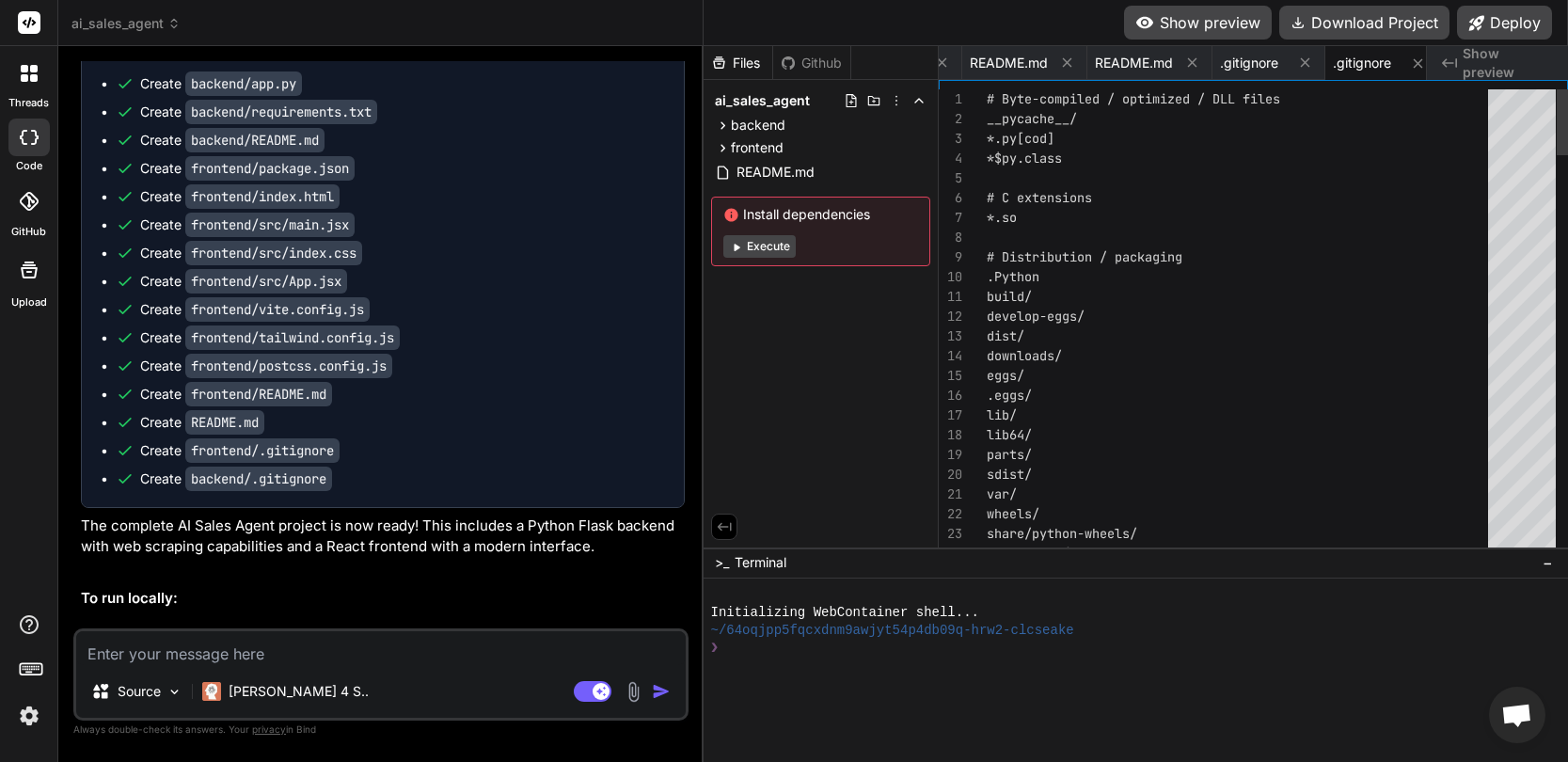 type on "x" 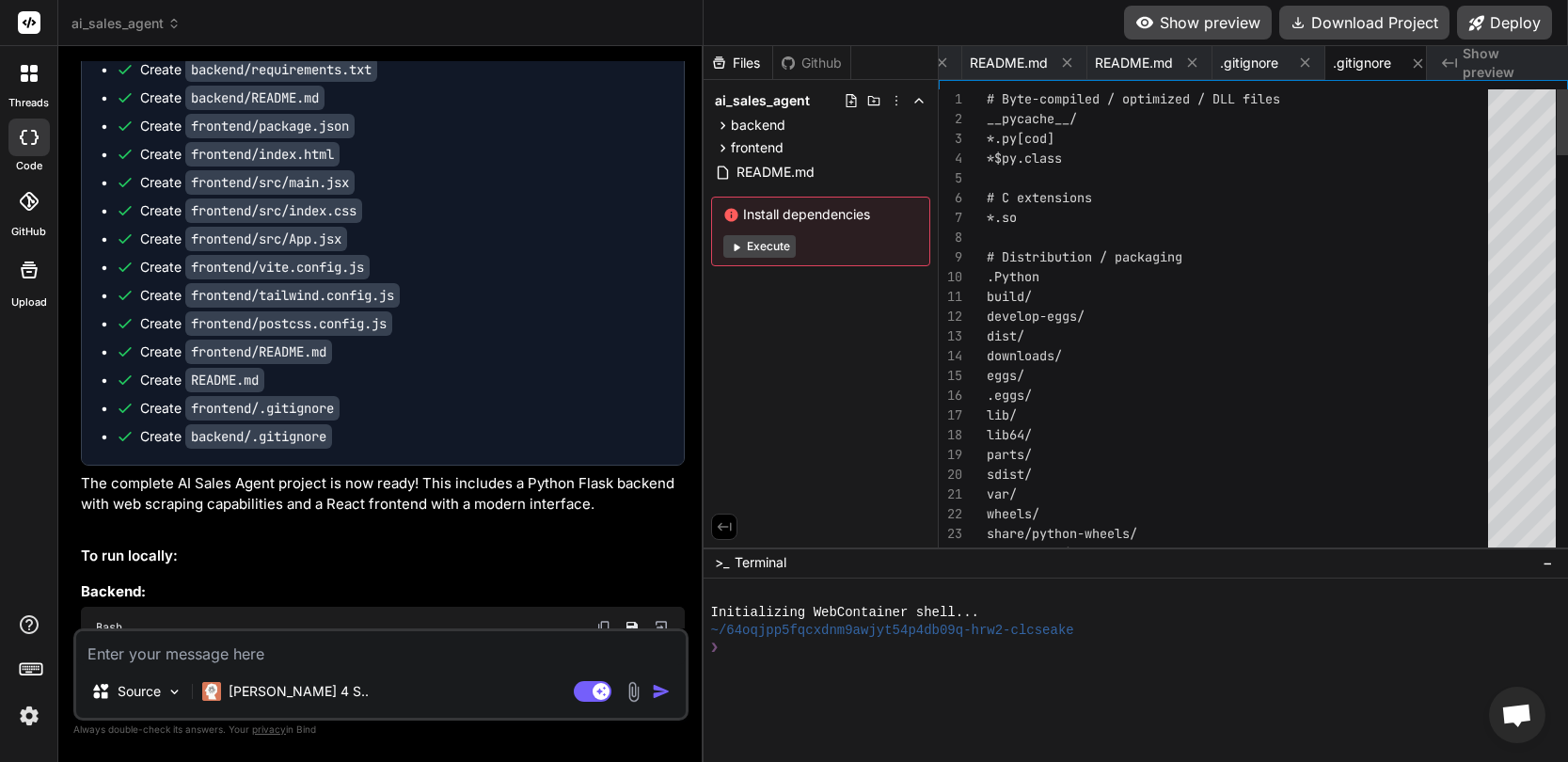 type on "x" 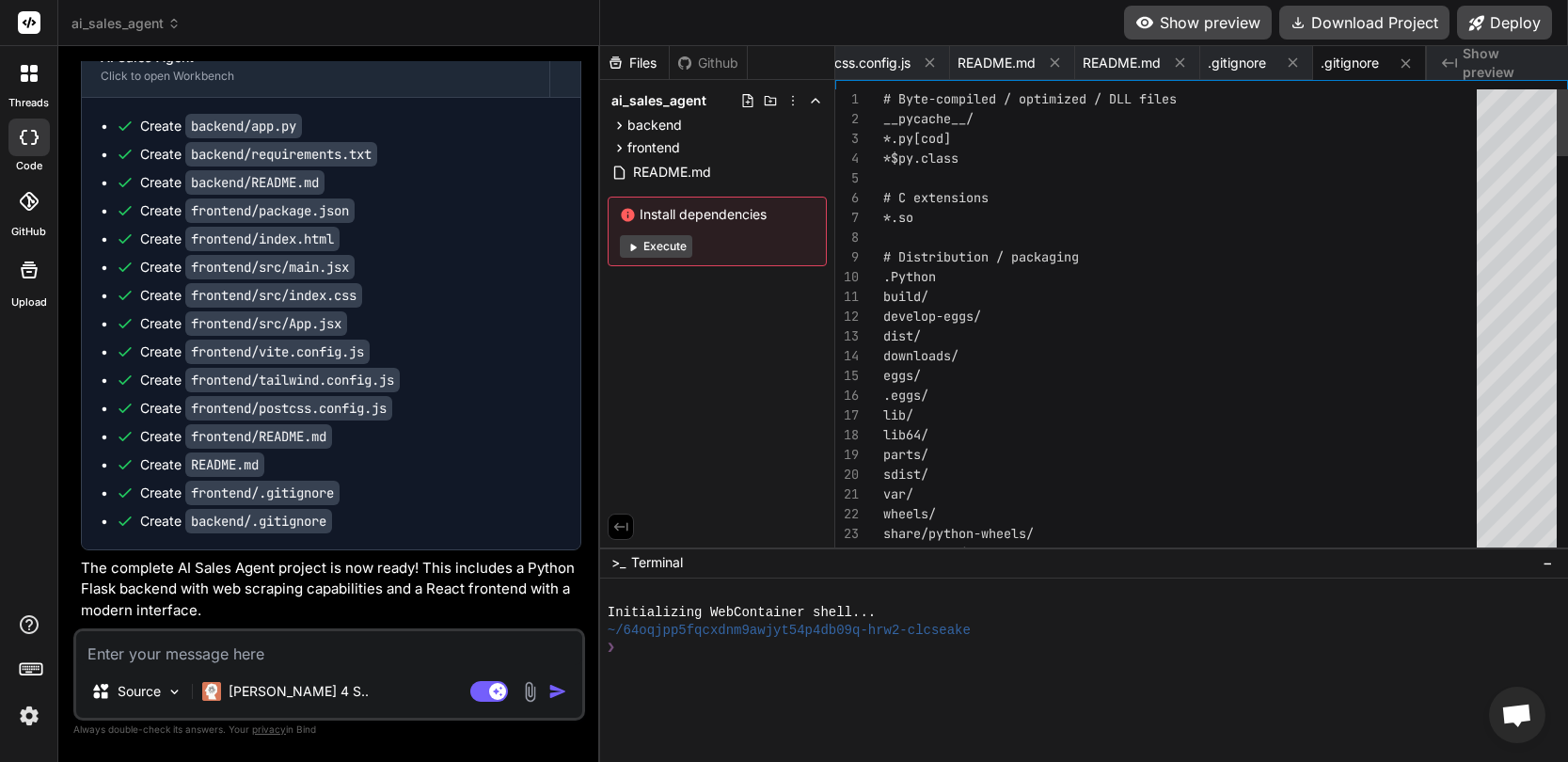 scroll, scrollTop: 0, scrollLeft: 1284, axis: horizontal 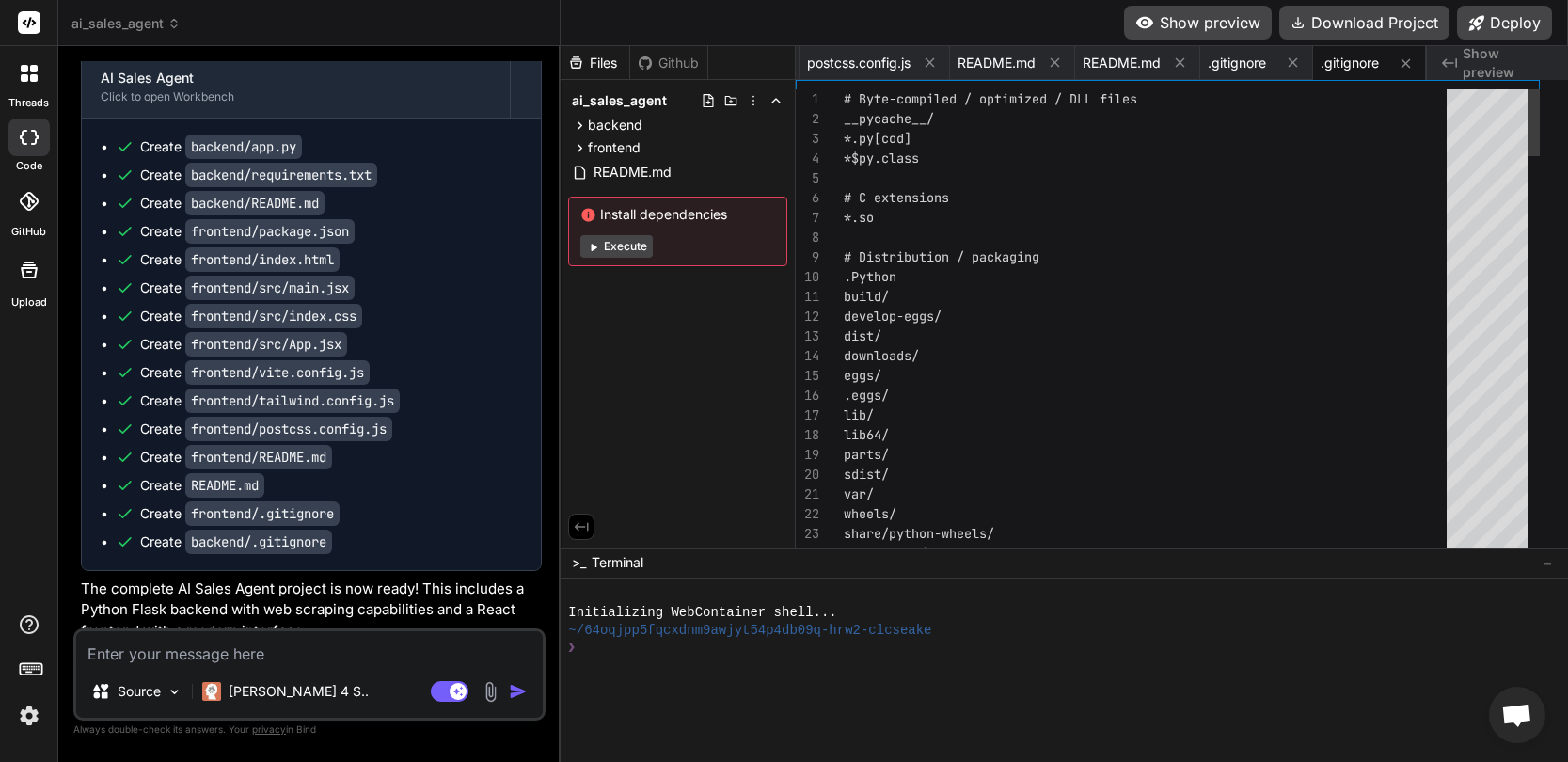 type on "x" 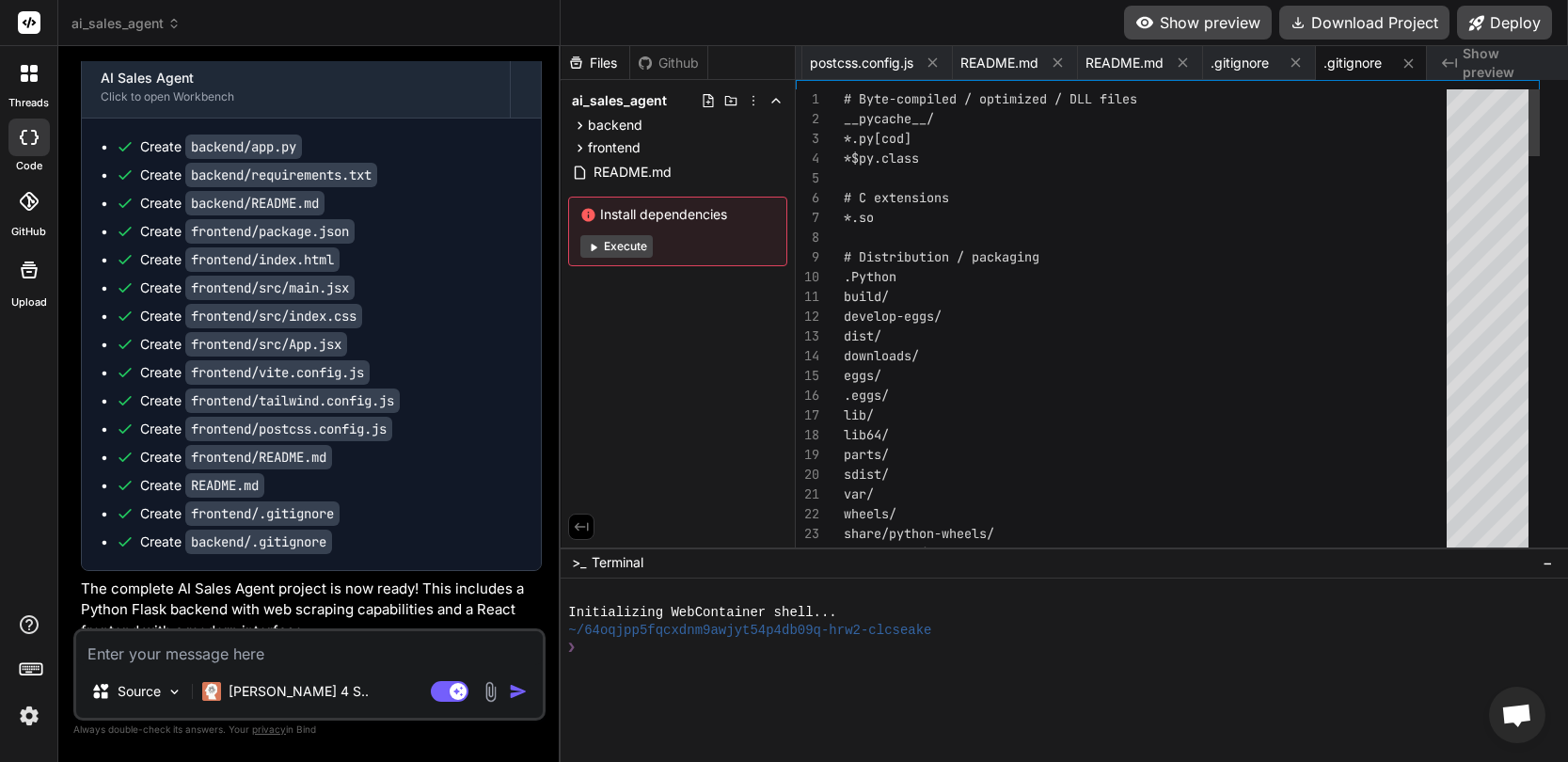 type on "x" 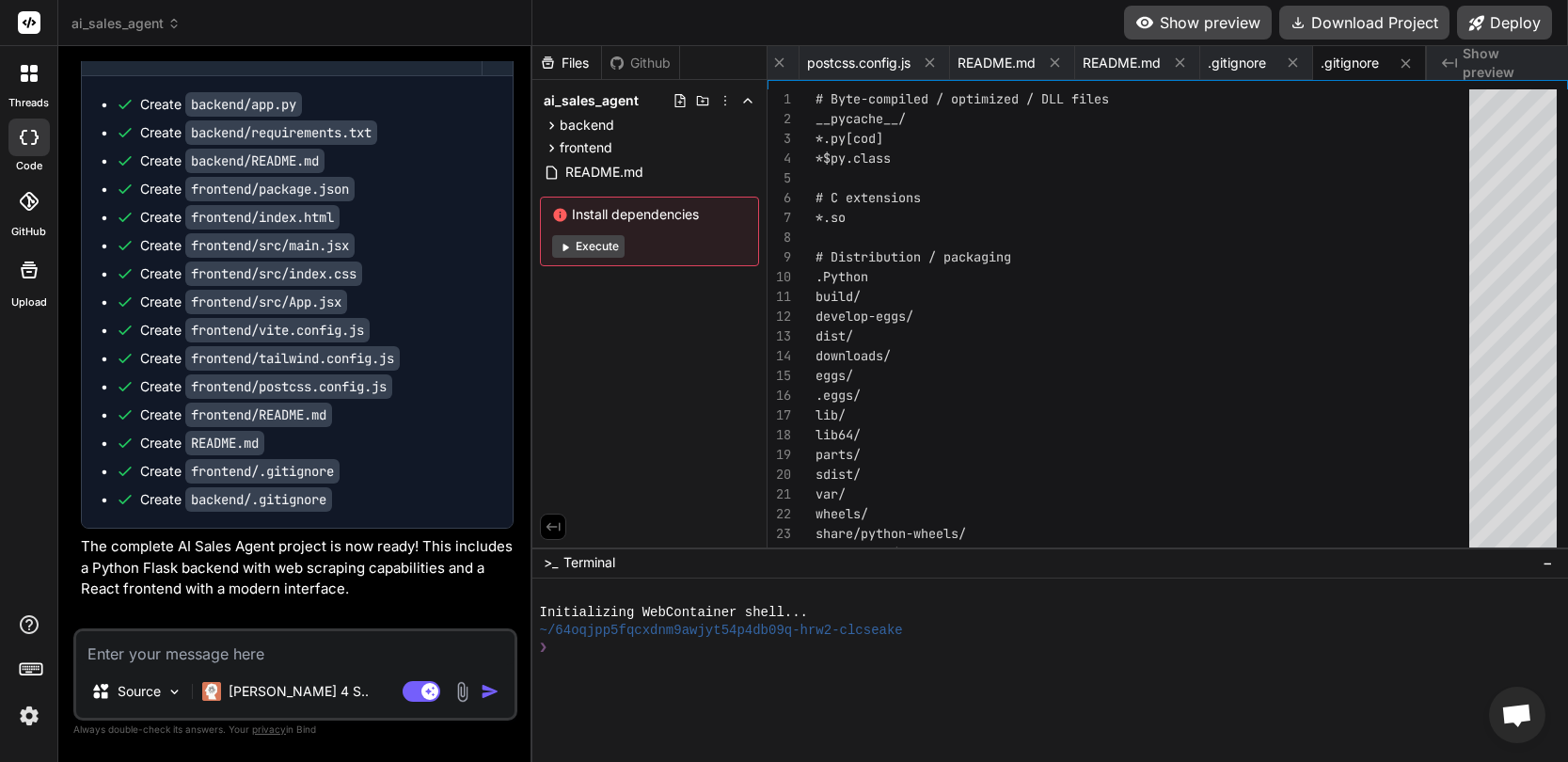 drag, startPoint x: 683, startPoint y: 355, endPoint x: 492, endPoint y: 343, distance: 191.37659 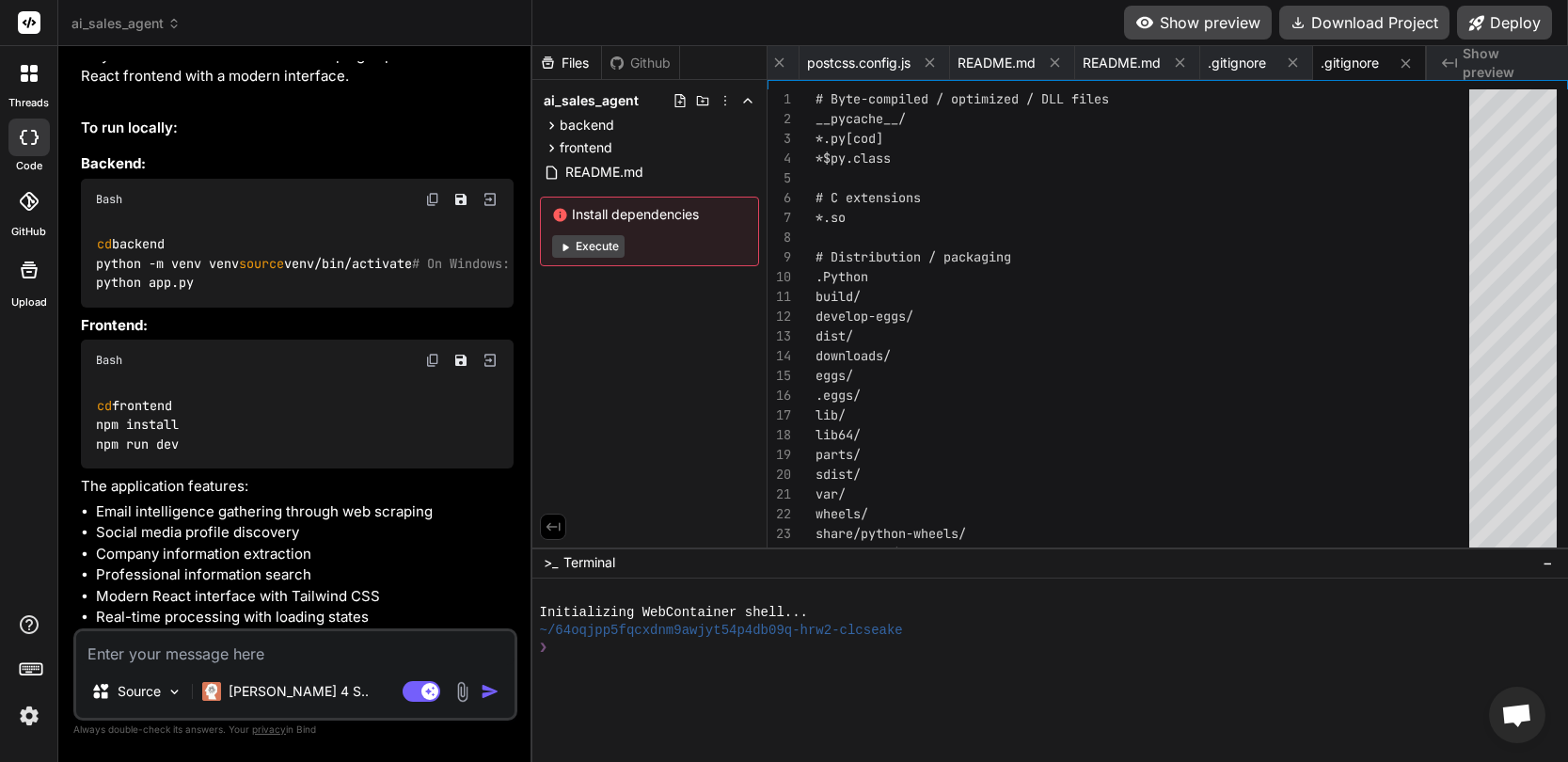 scroll, scrollTop: 1972, scrollLeft: 0, axis: vertical 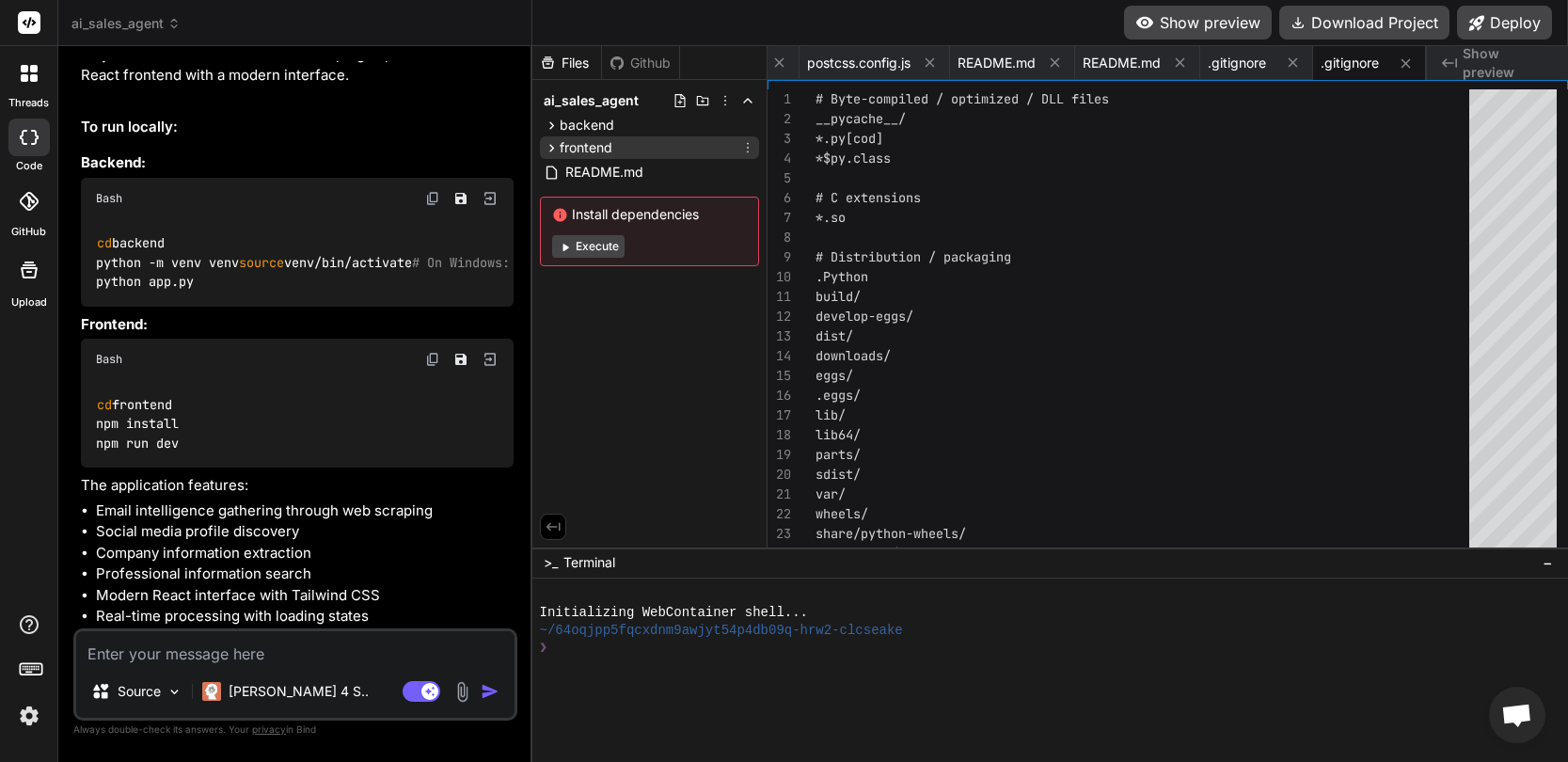 click on "frontend" at bounding box center (586, 148) 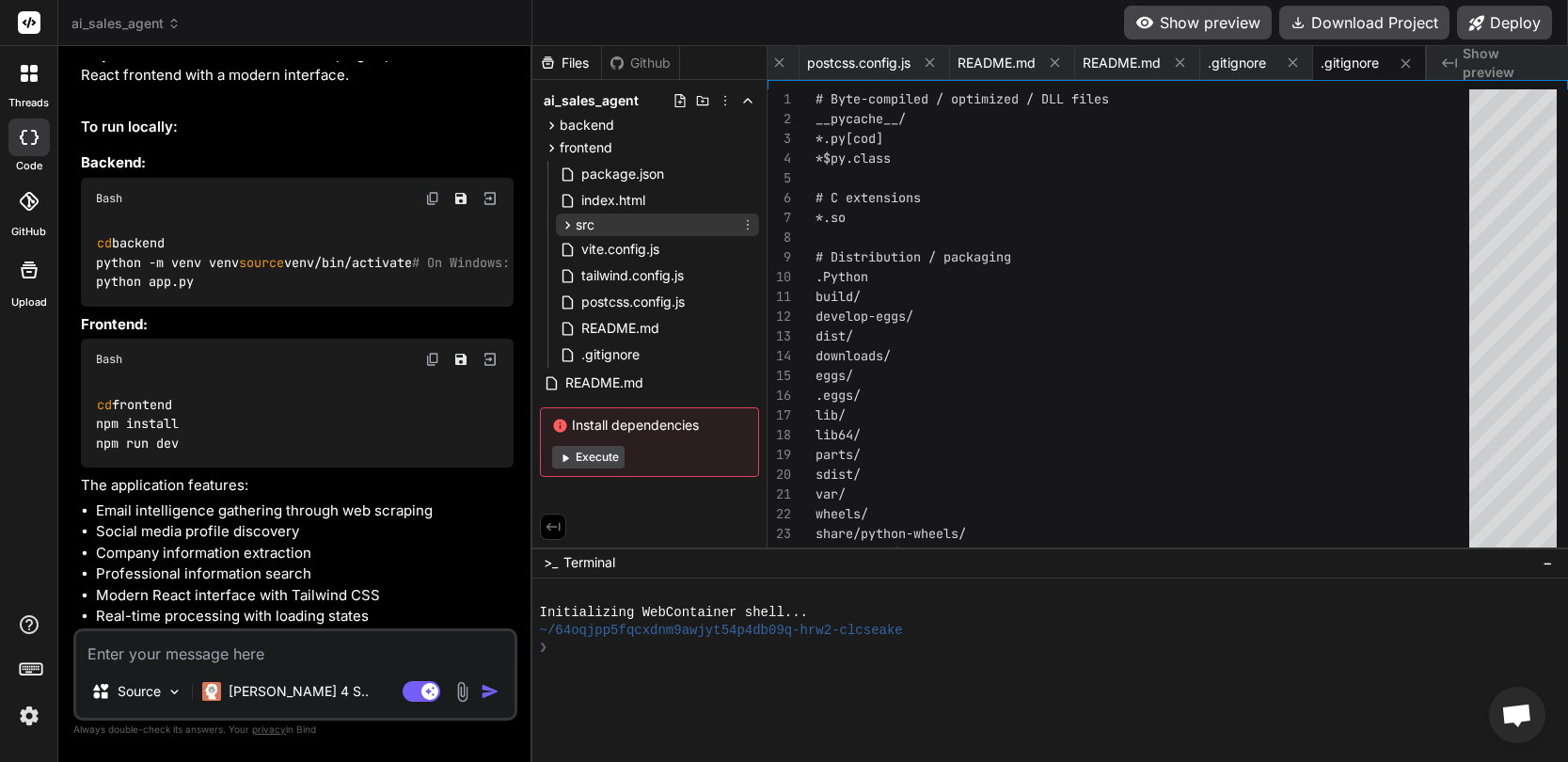 click 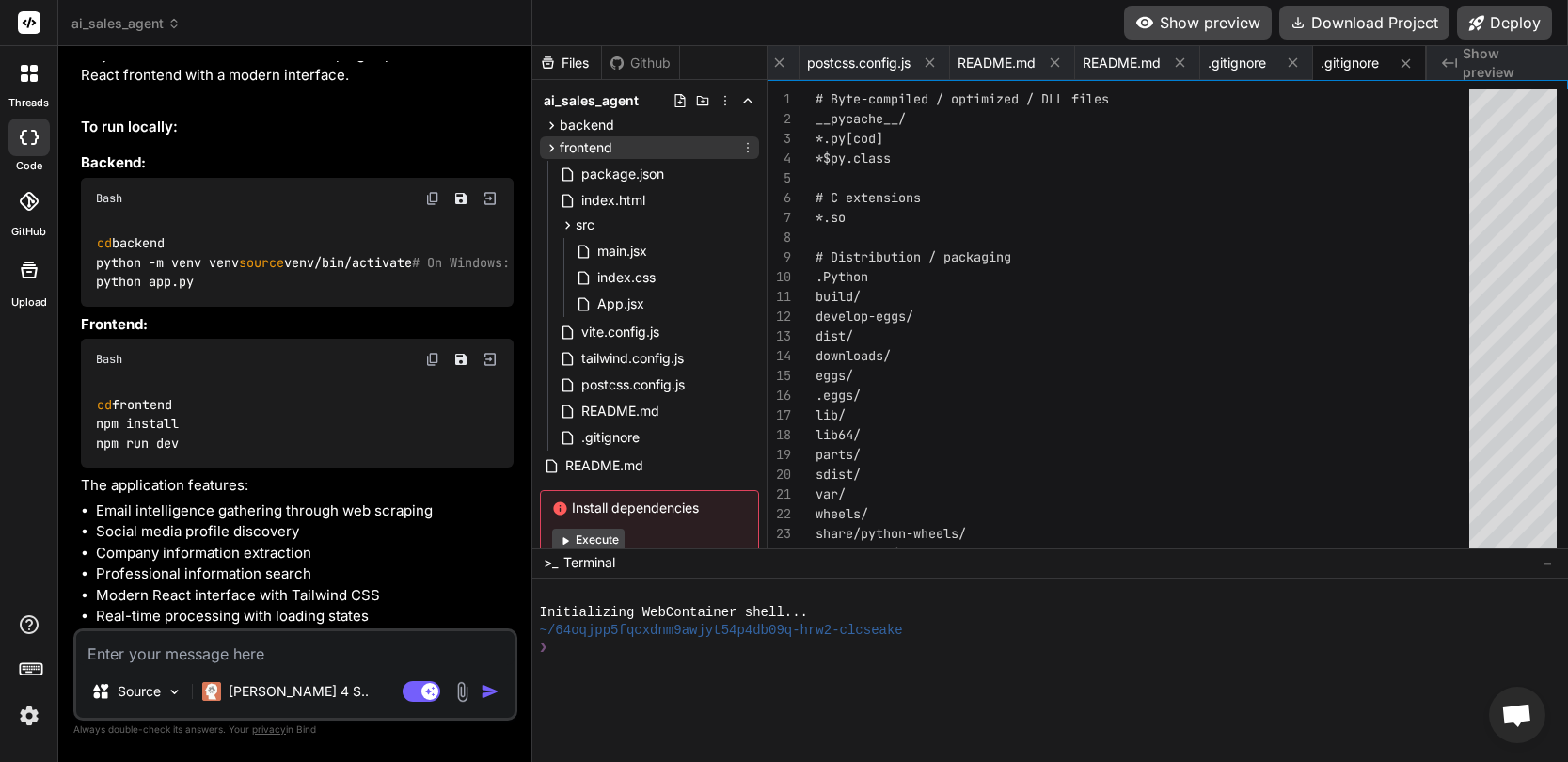 click on "frontend" at bounding box center [586, 148] 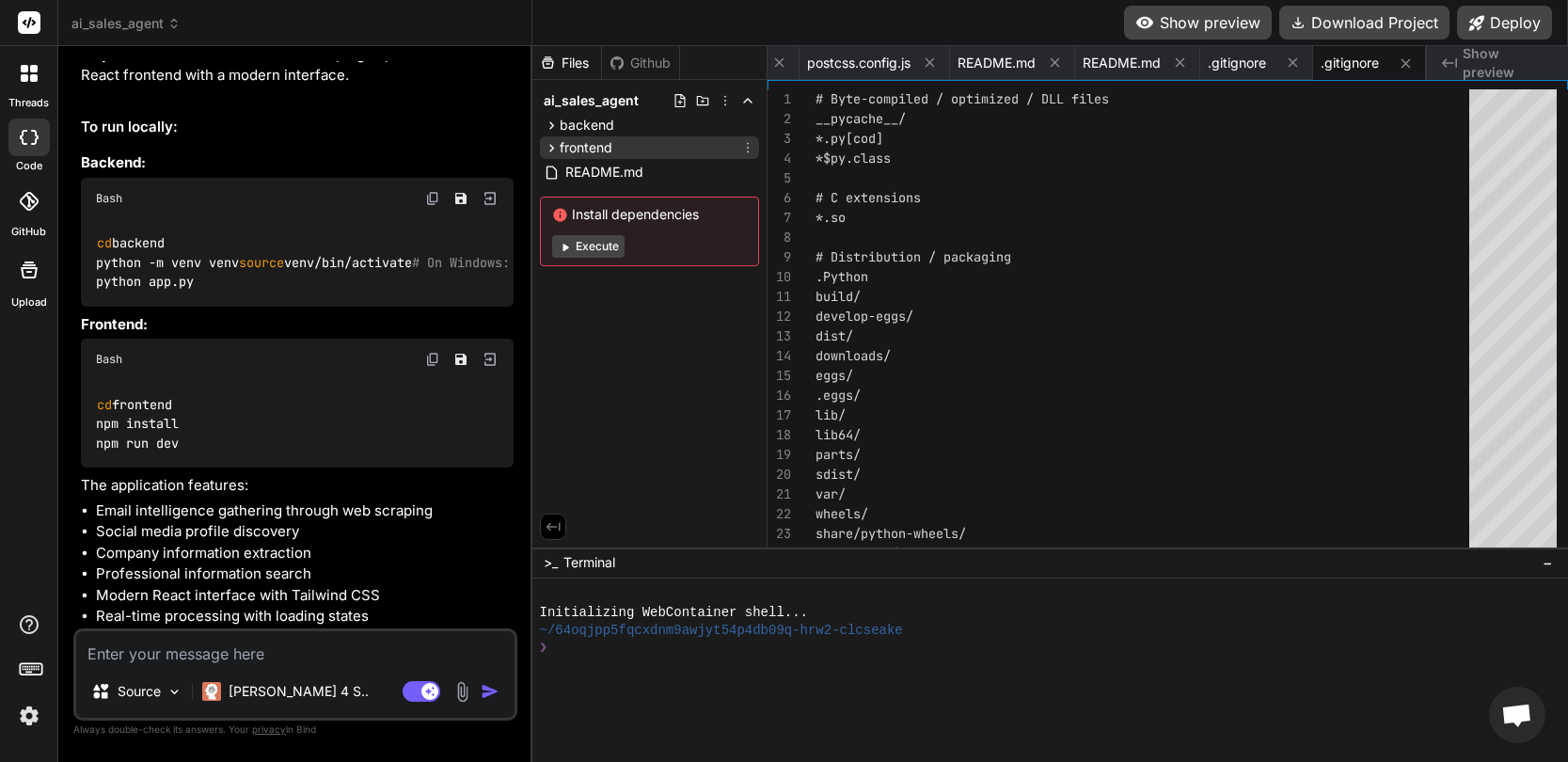 click 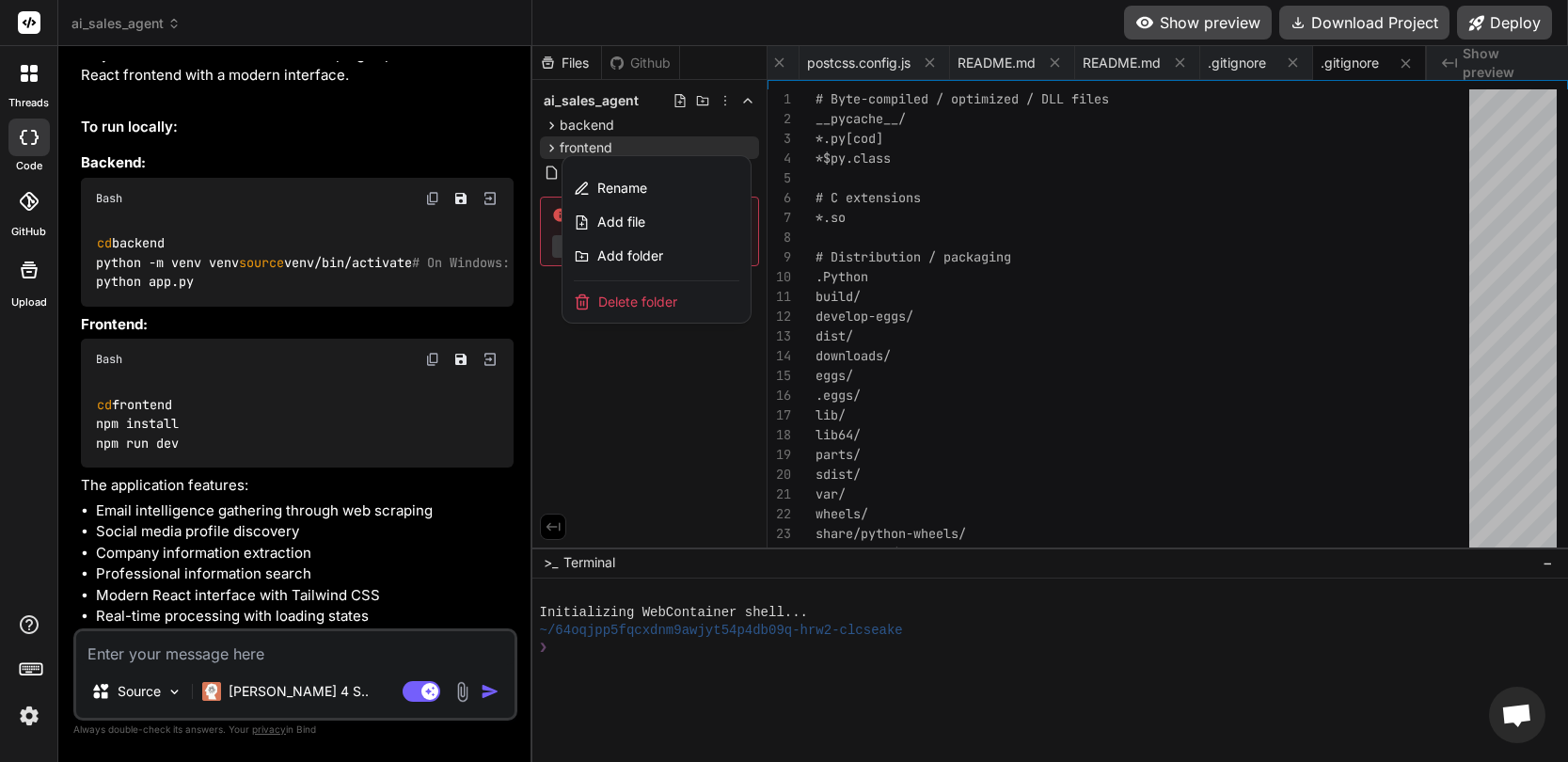 click at bounding box center (1050, 404) 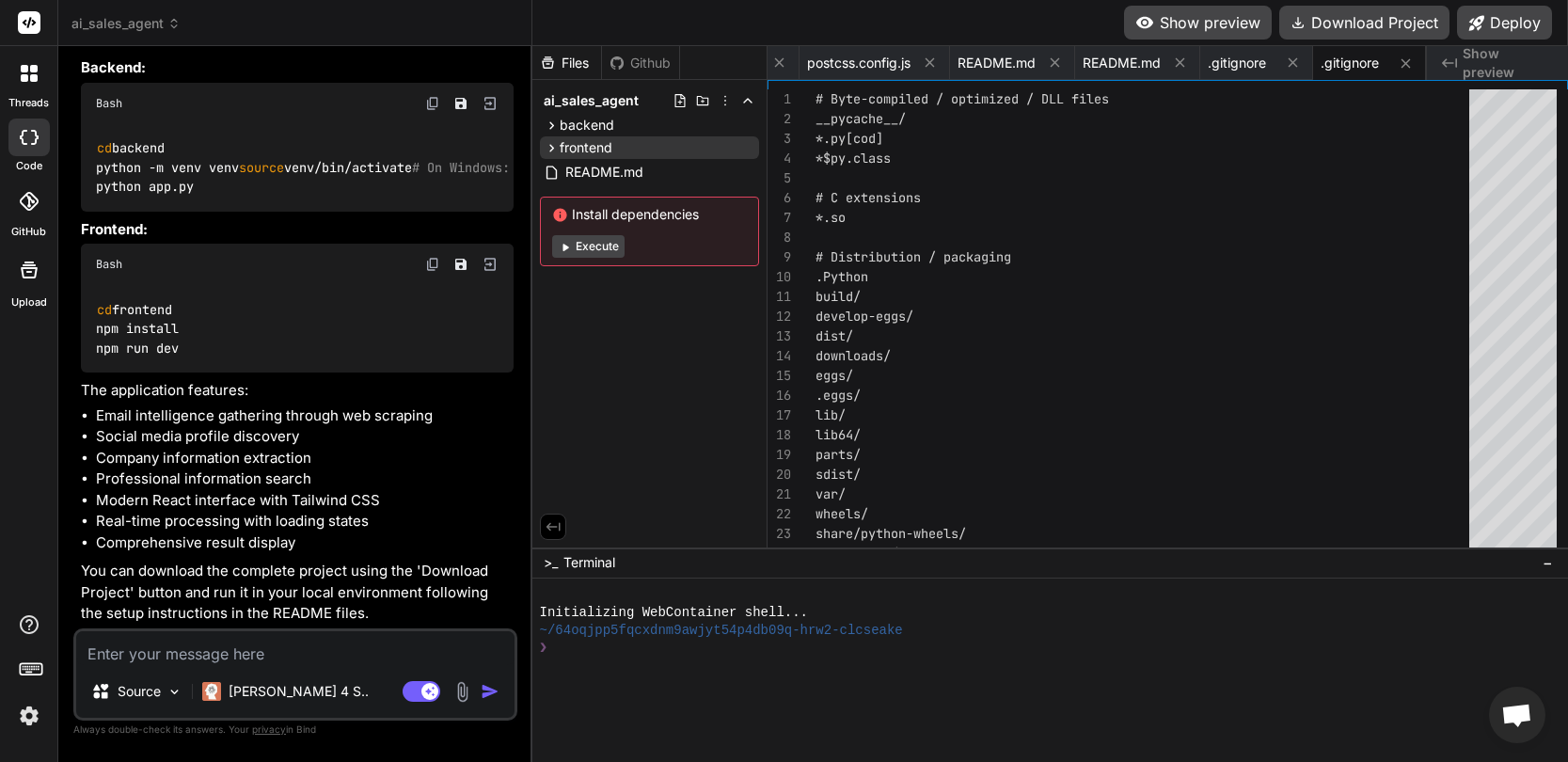scroll, scrollTop: 2189, scrollLeft: 0, axis: vertical 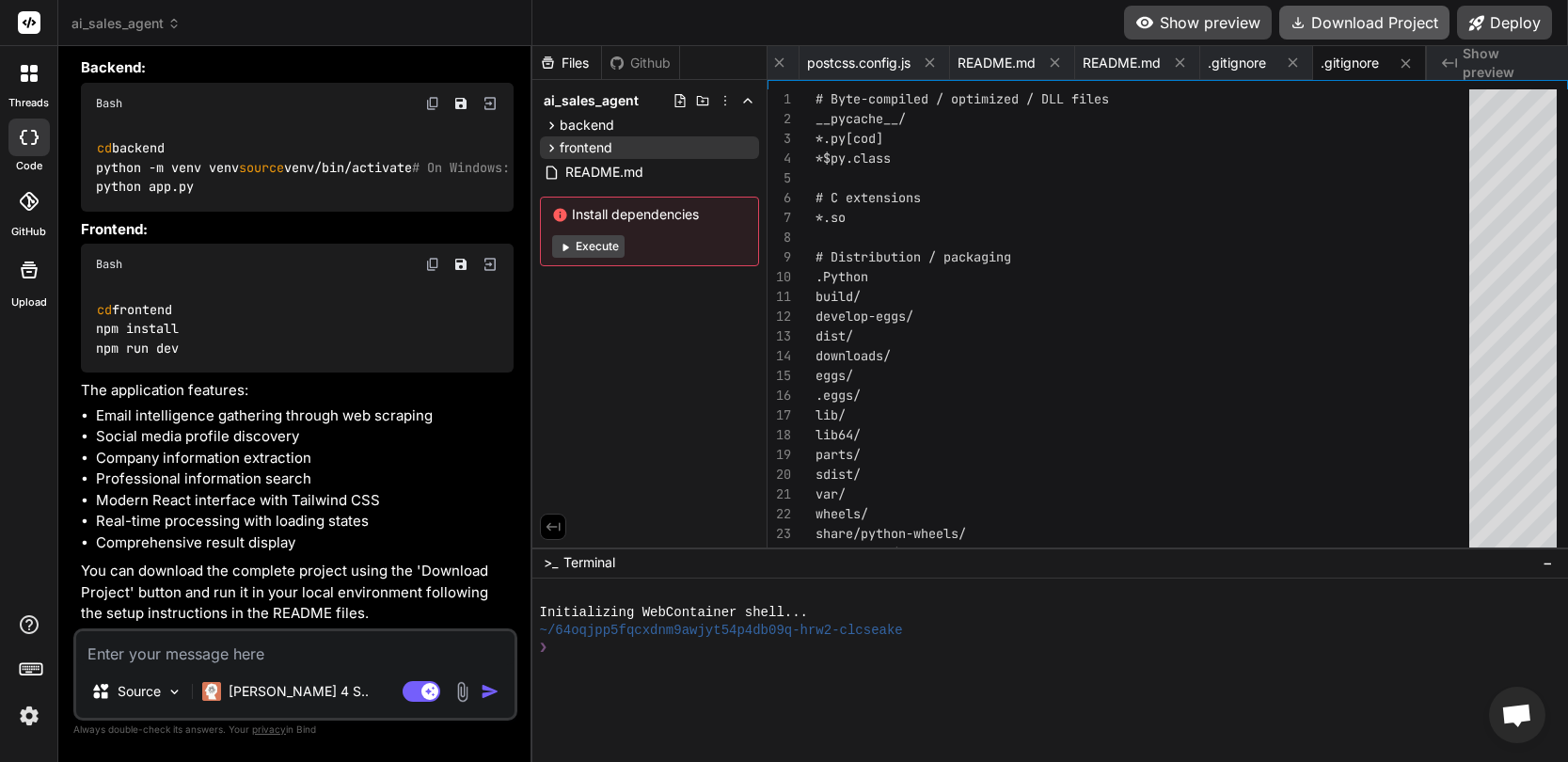 click on "Download Project" at bounding box center [1364, 23] 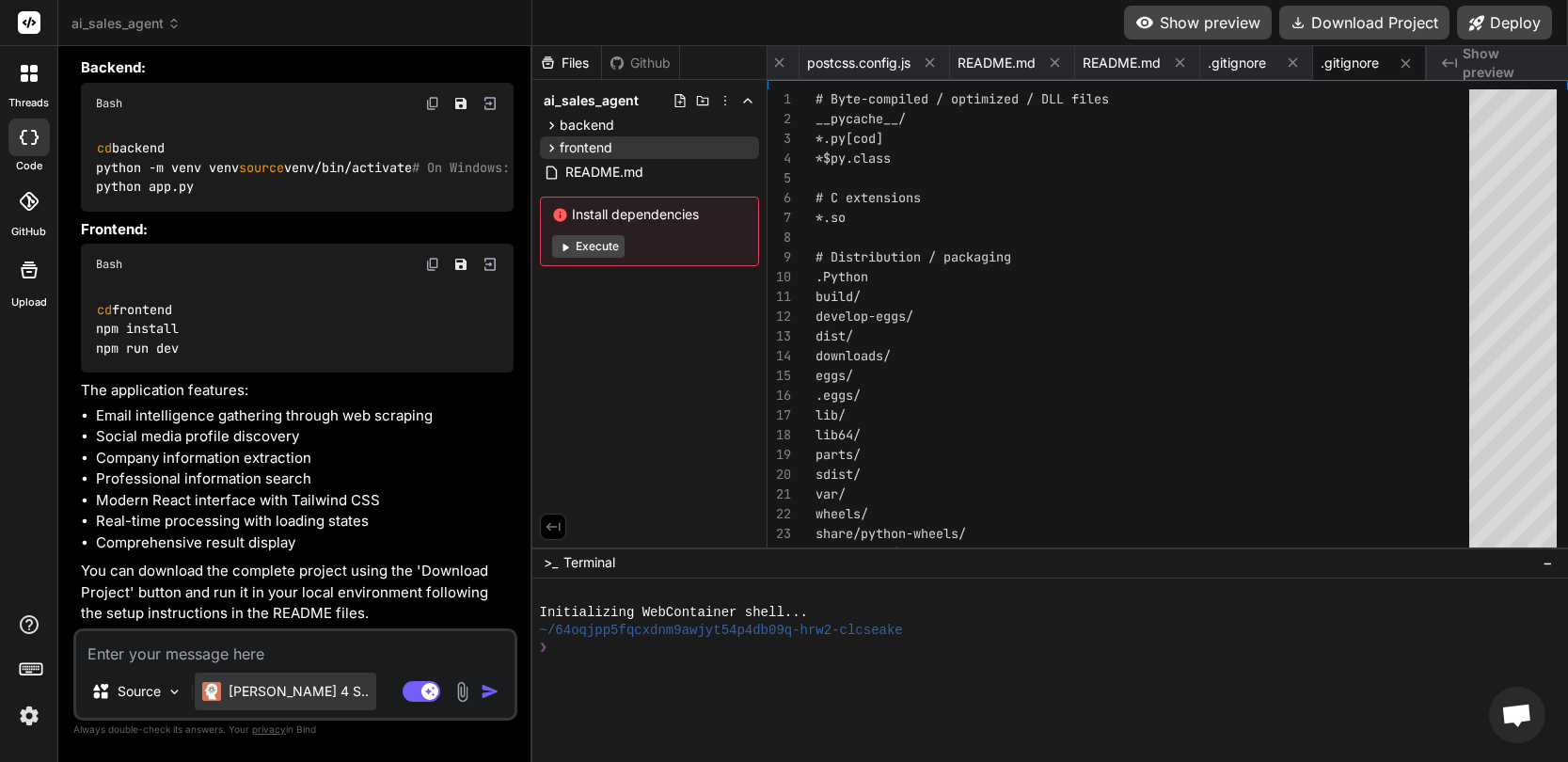 click on "Claude 4 S.." at bounding box center (298, 691) 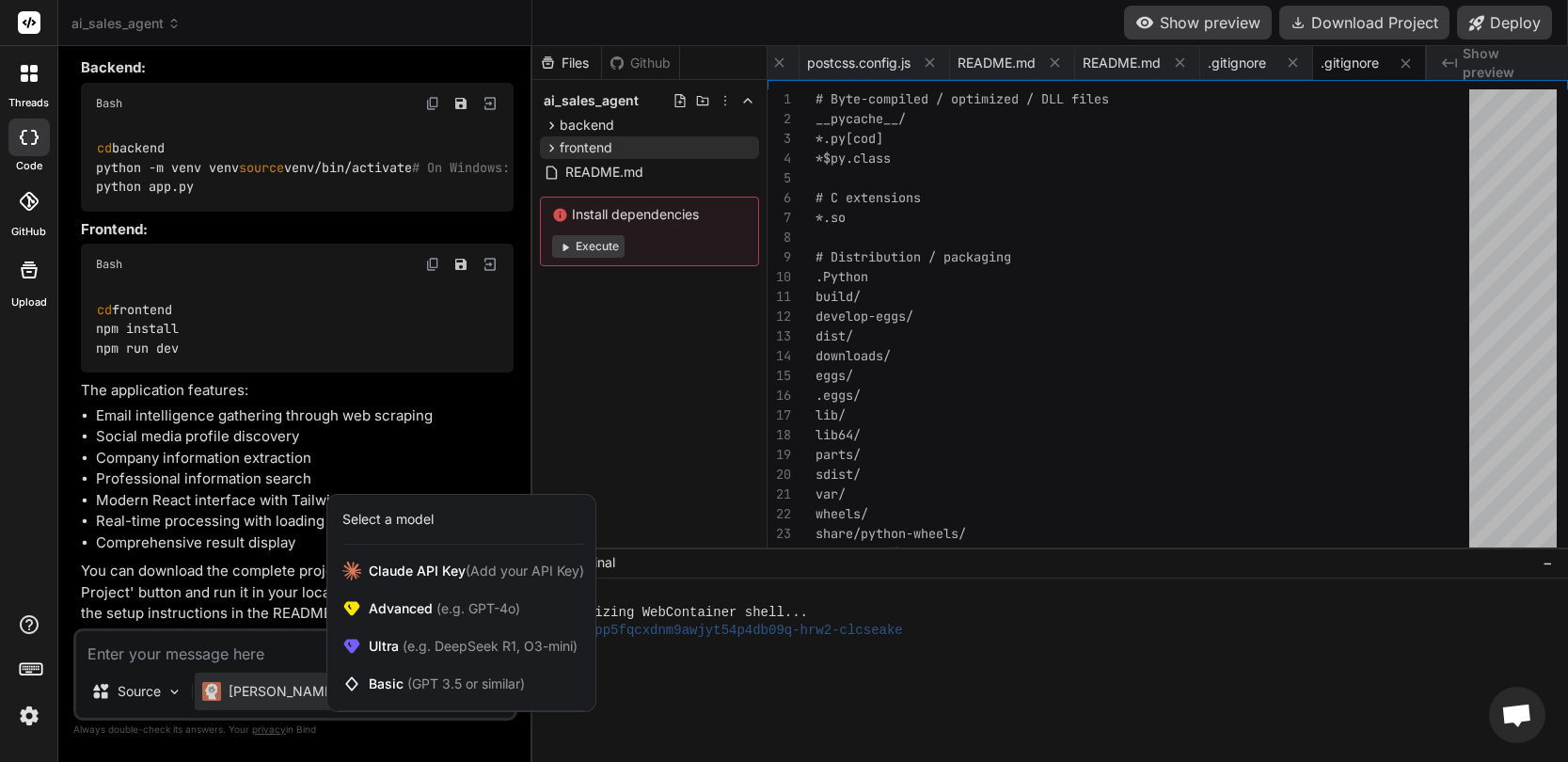 click at bounding box center (784, 381) 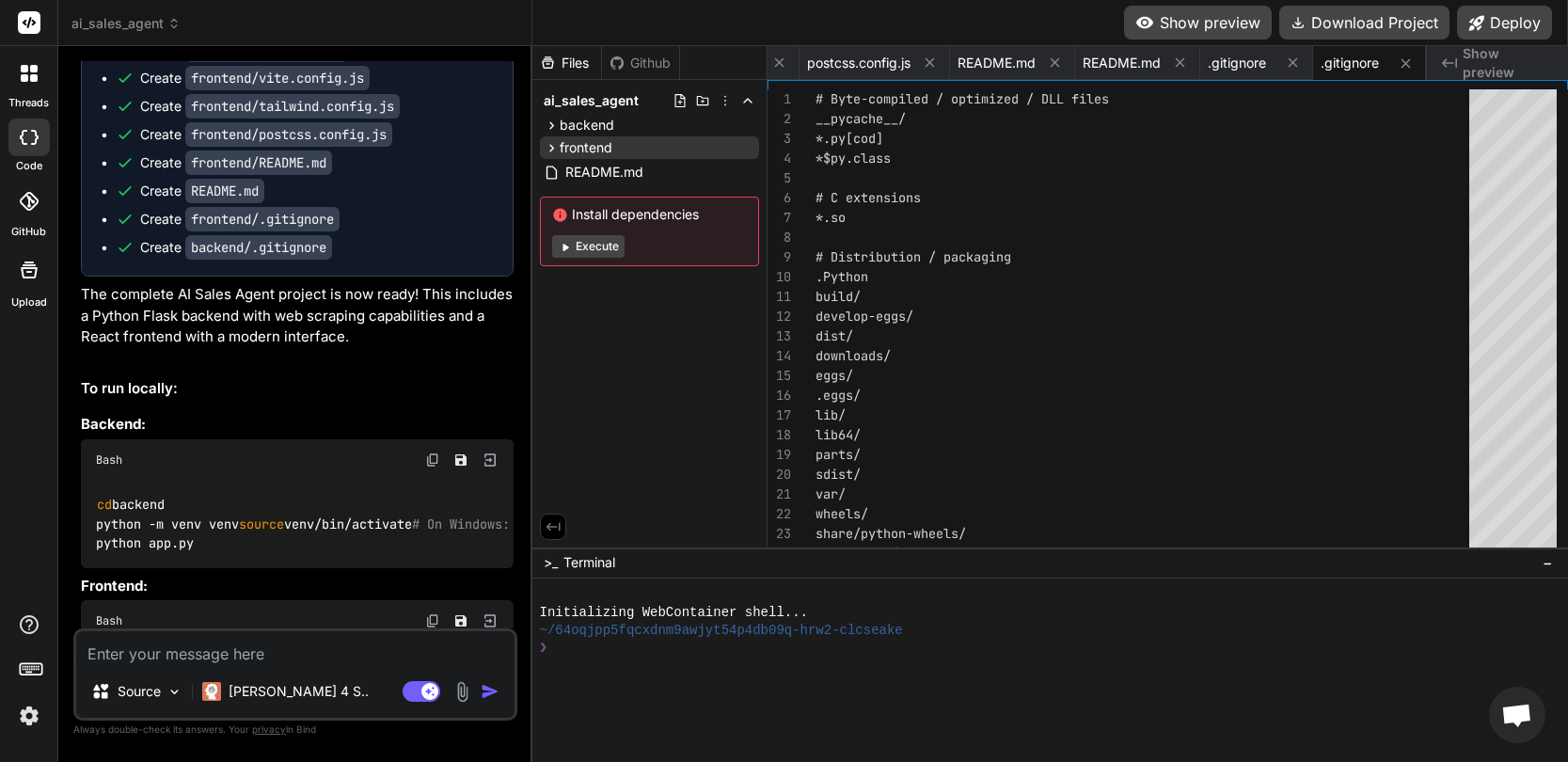 scroll, scrollTop: 2189, scrollLeft: 0, axis: vertical 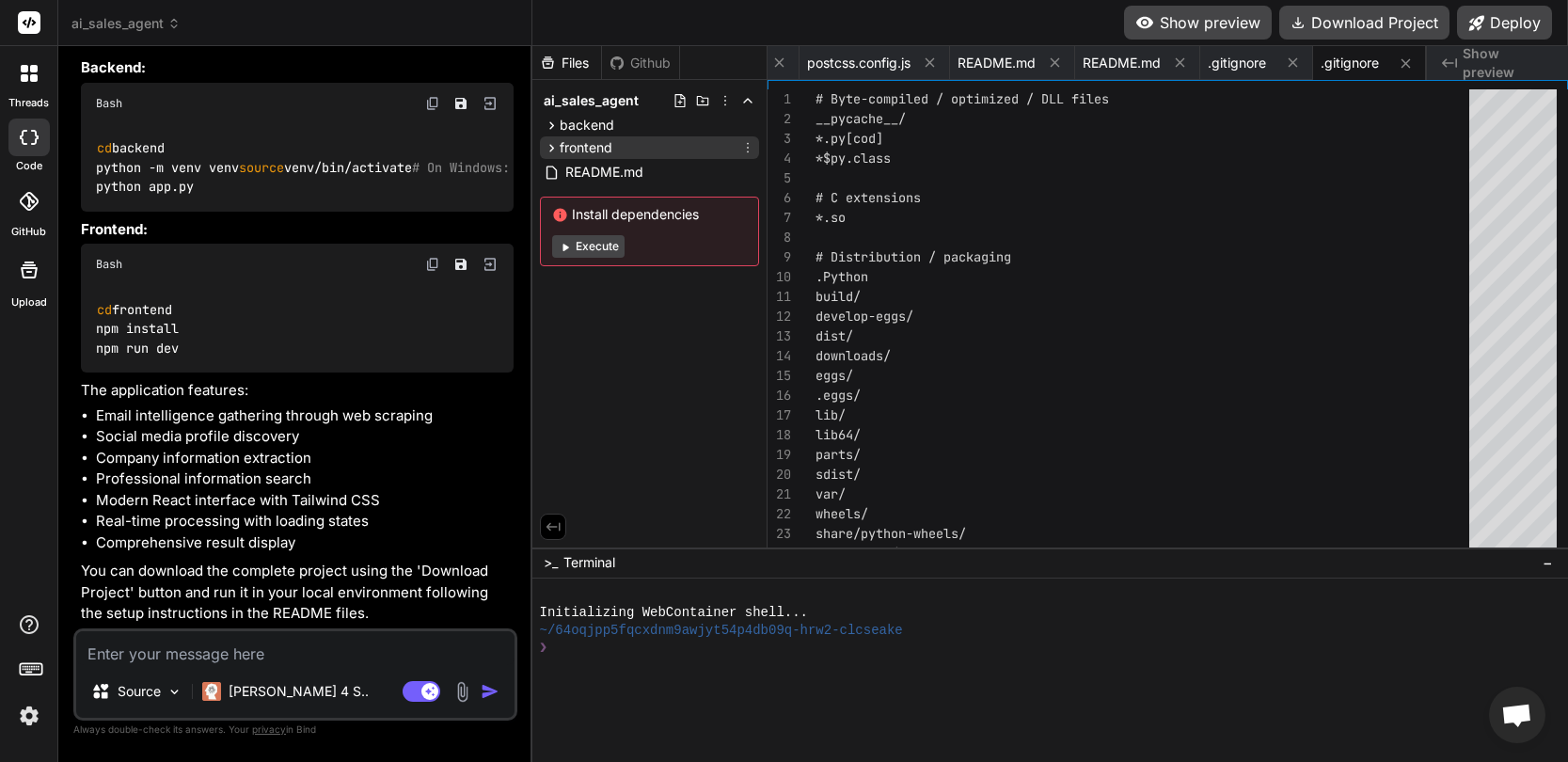 click 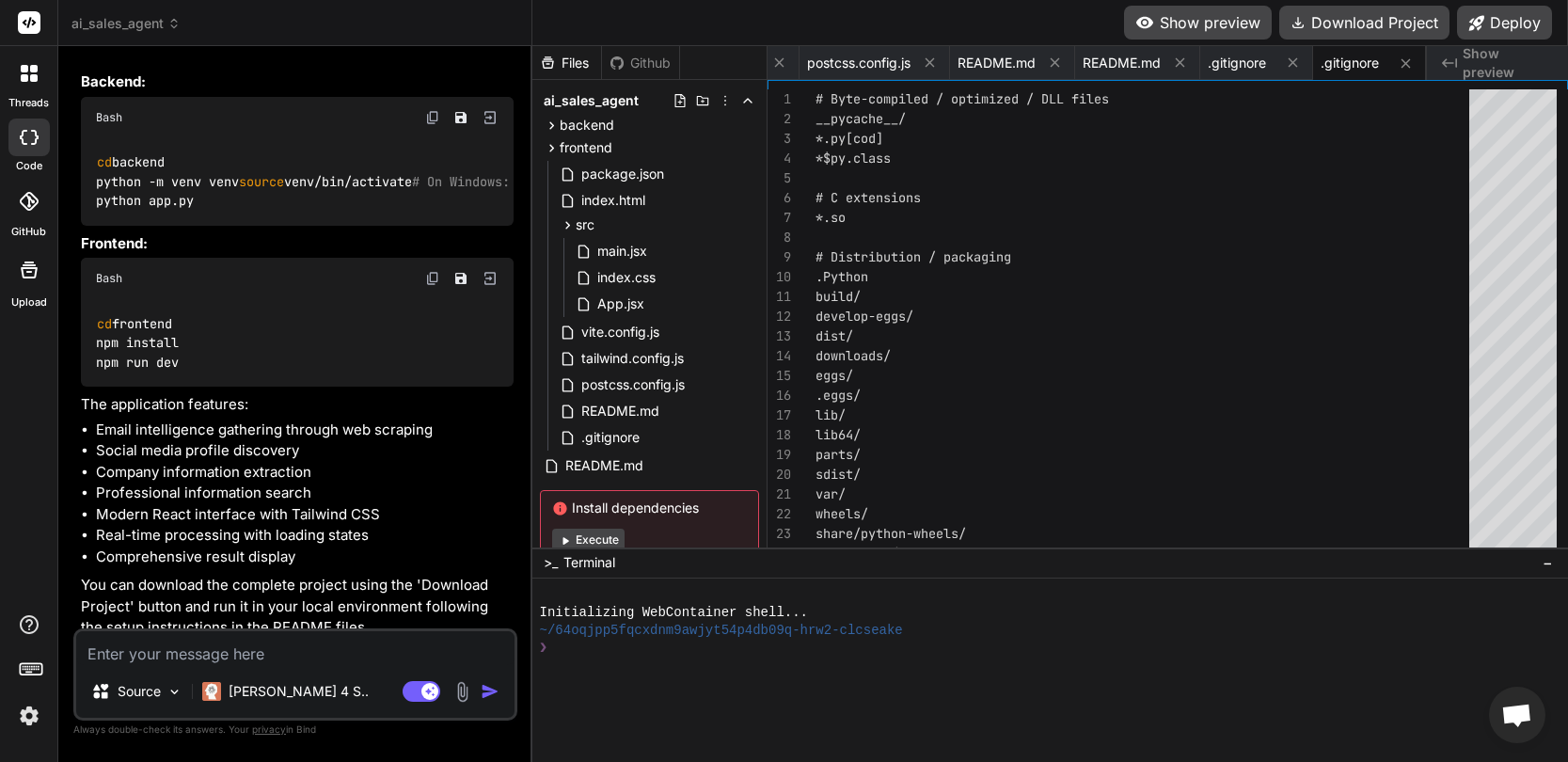 scroll, scrollTop: 2048, scrollLeft: 0, axis: vertical 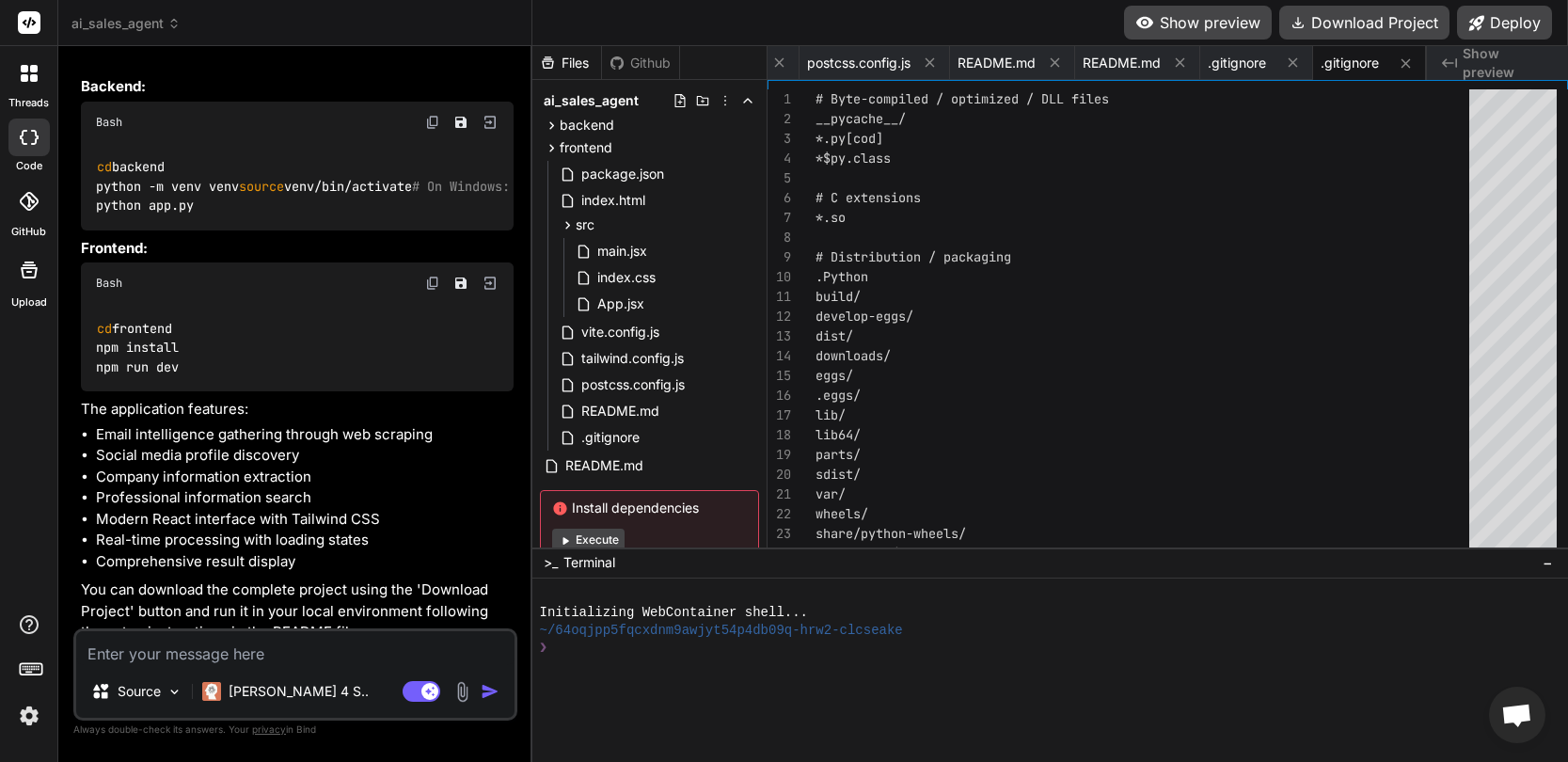 drag, startPoint x: 277, startPoint y: 294, endPoint x: 97, endPoint y: 297, distance: 180.025 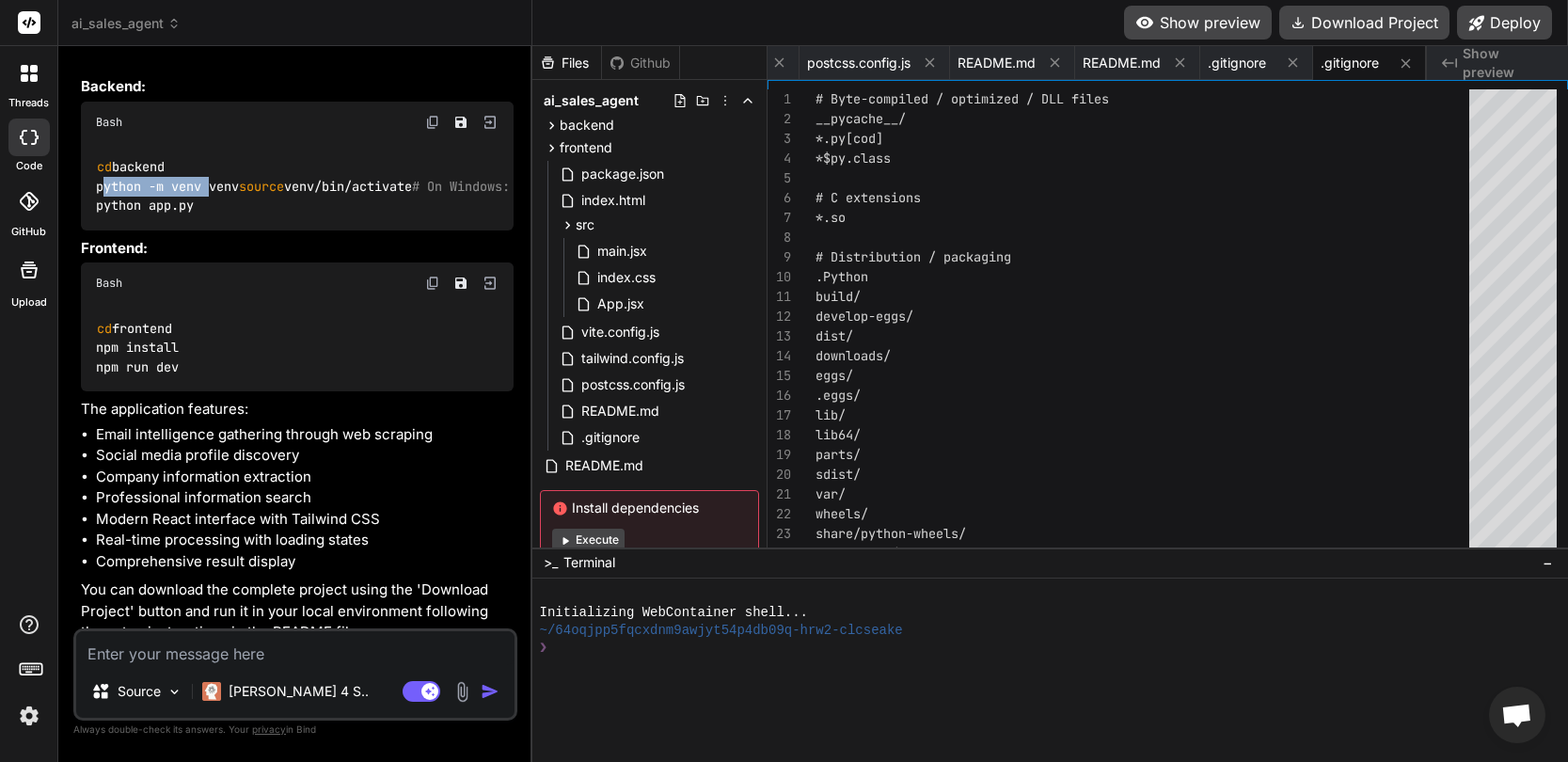 drag, startPoint x: 202, startPoint y: 268, endPoint x: 69, endPoint y: 268, distance: 133 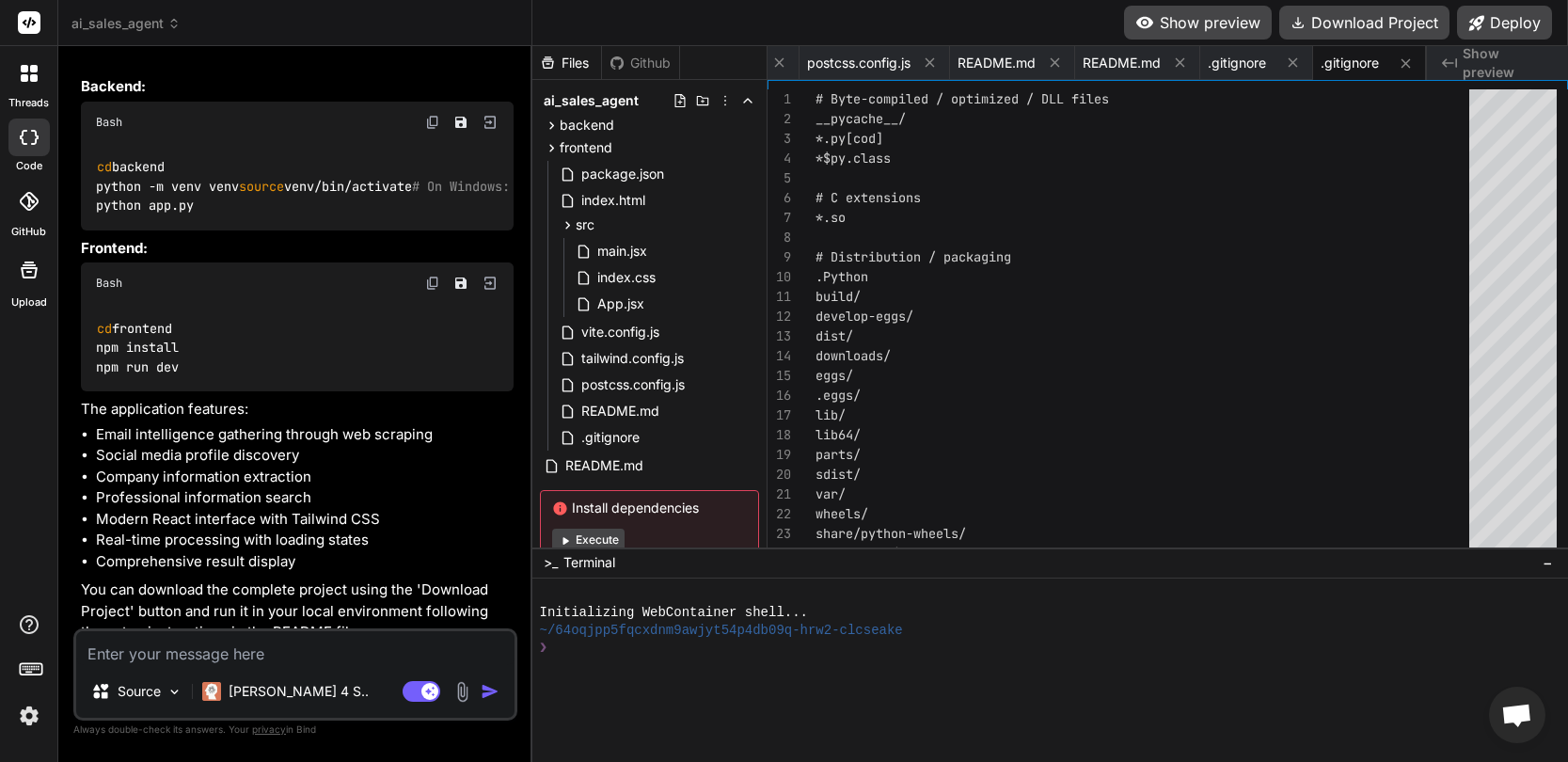 click at bounding box center (295, 648) 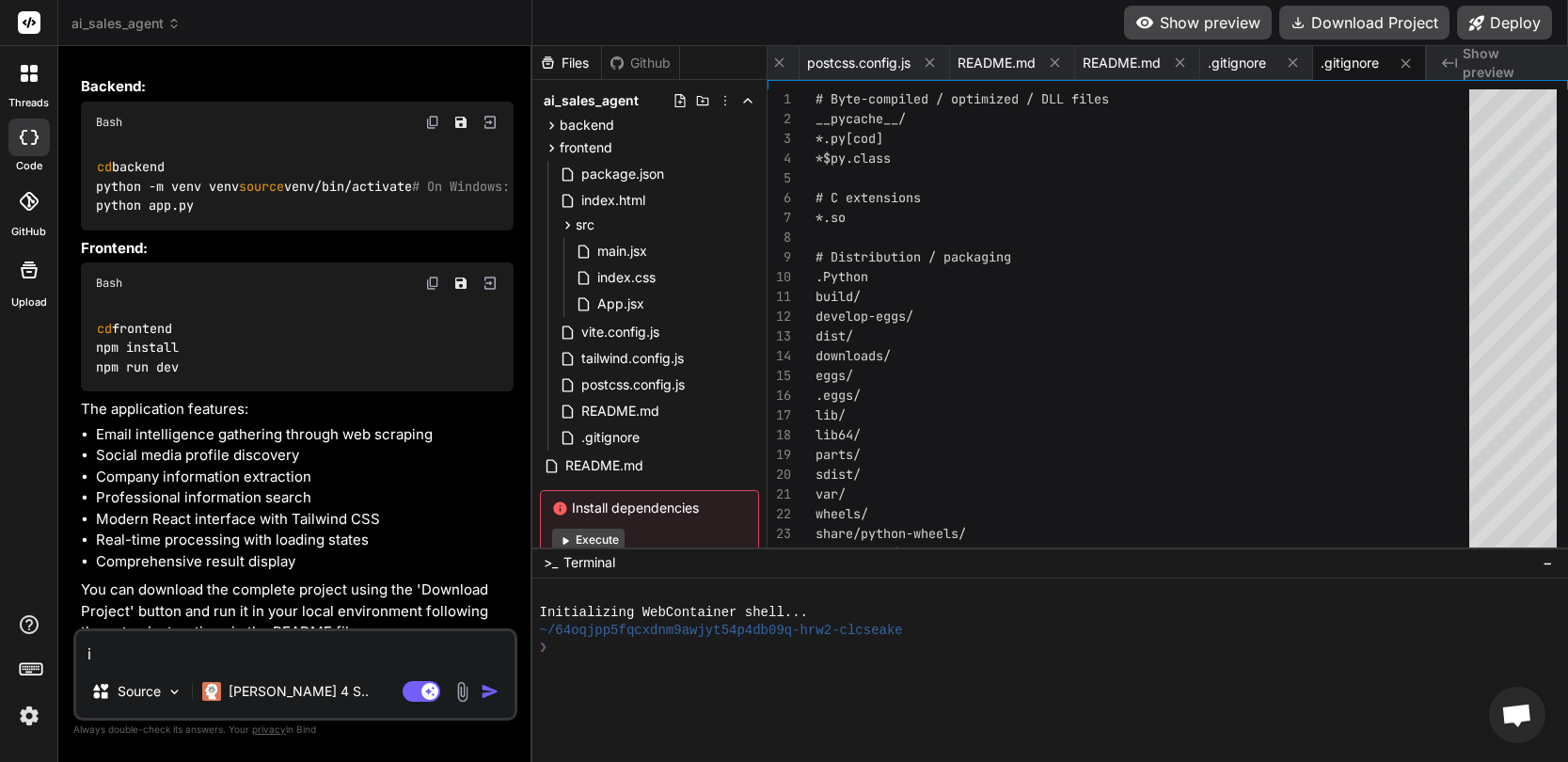 type on "x" 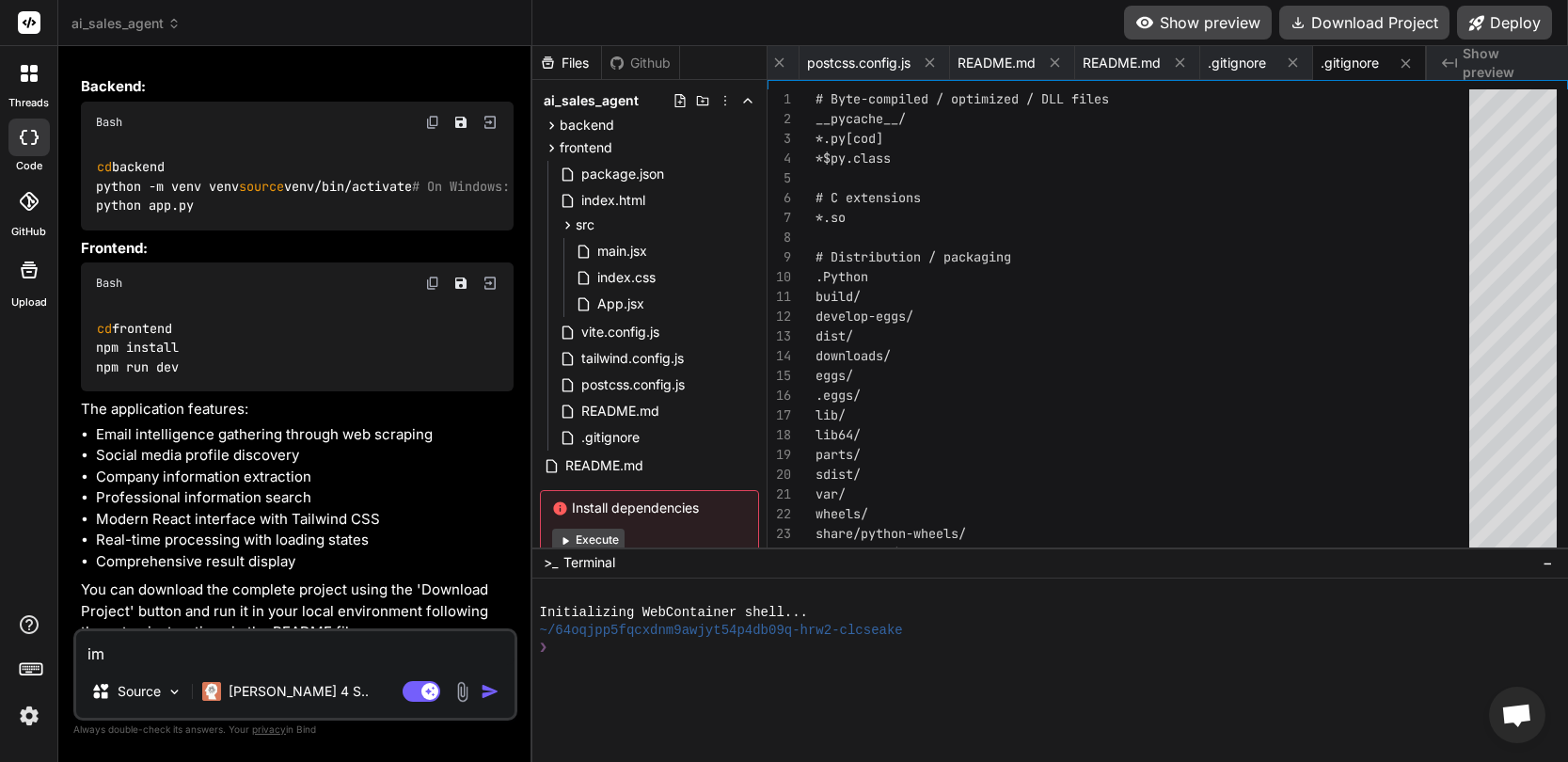 type on "x" 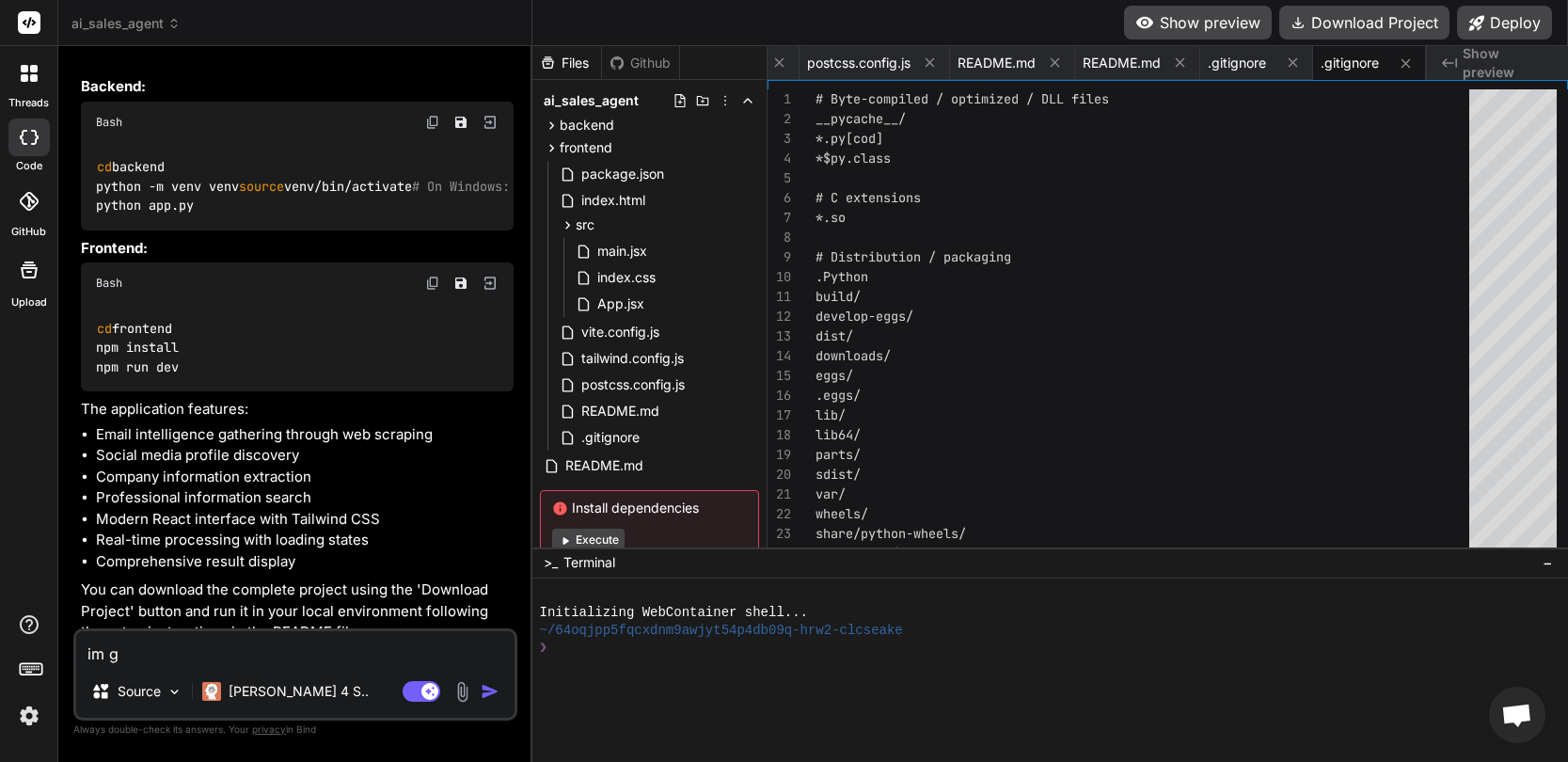 type on "x" 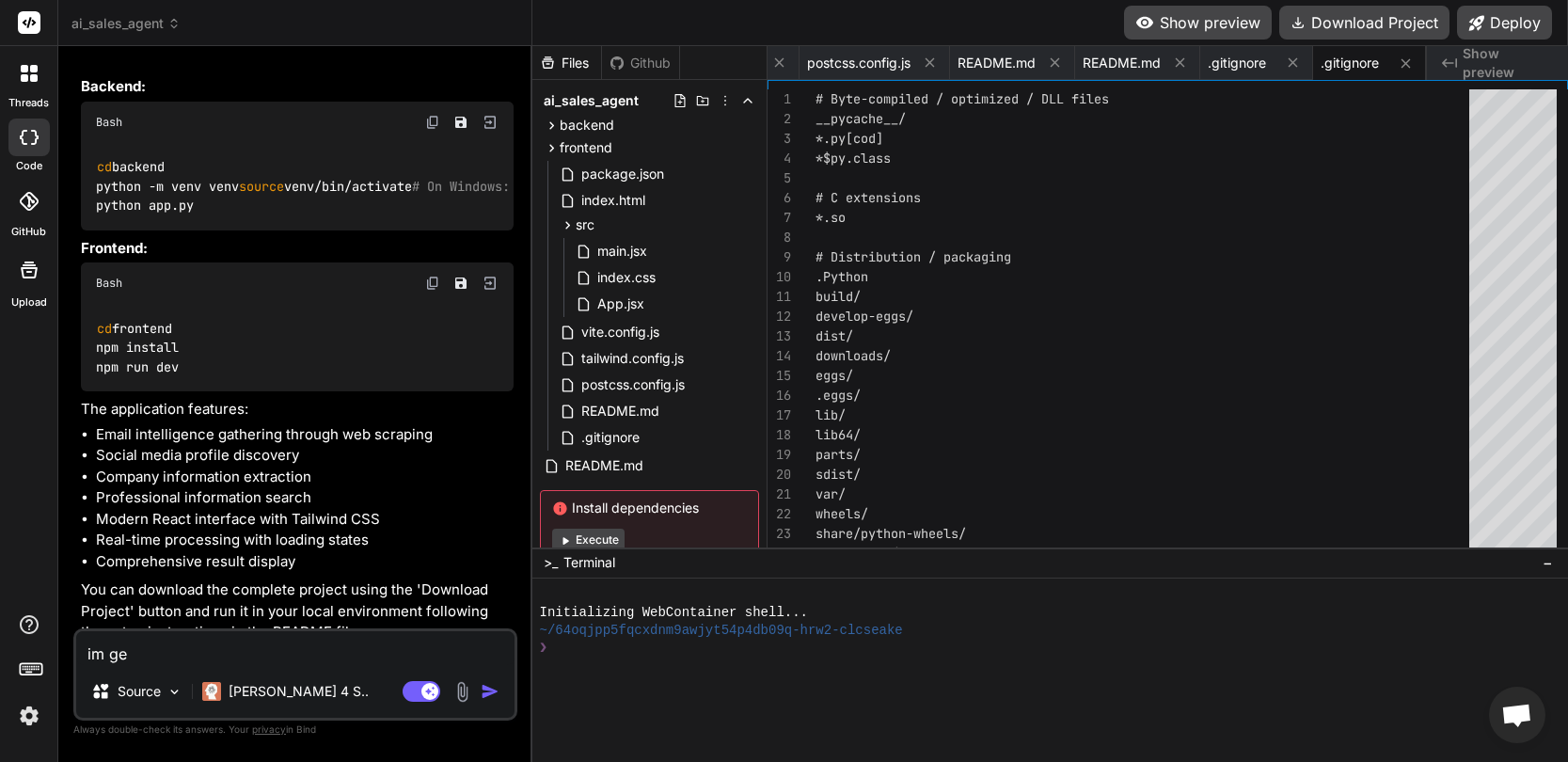 type on "x" 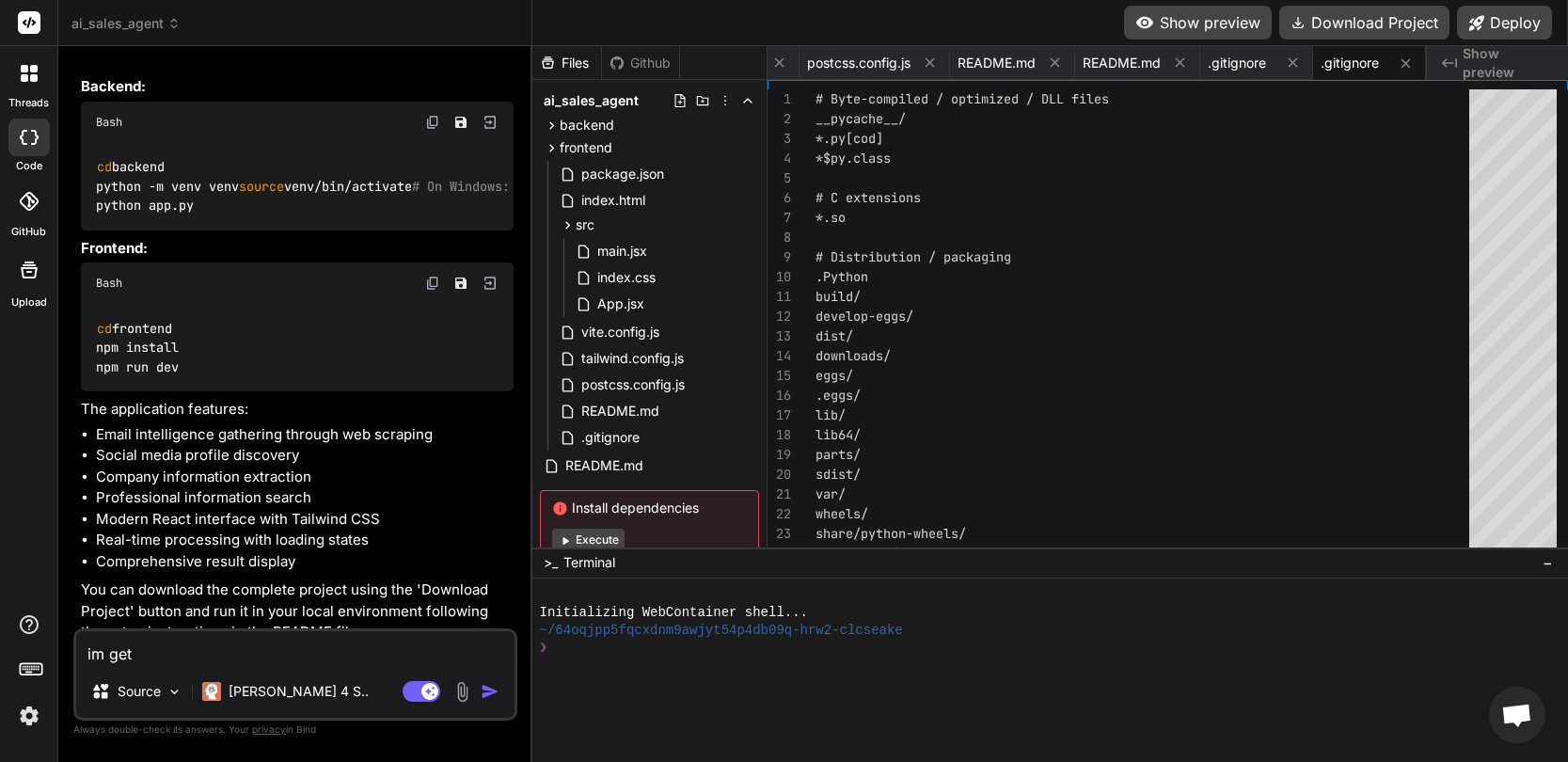 type on "x" 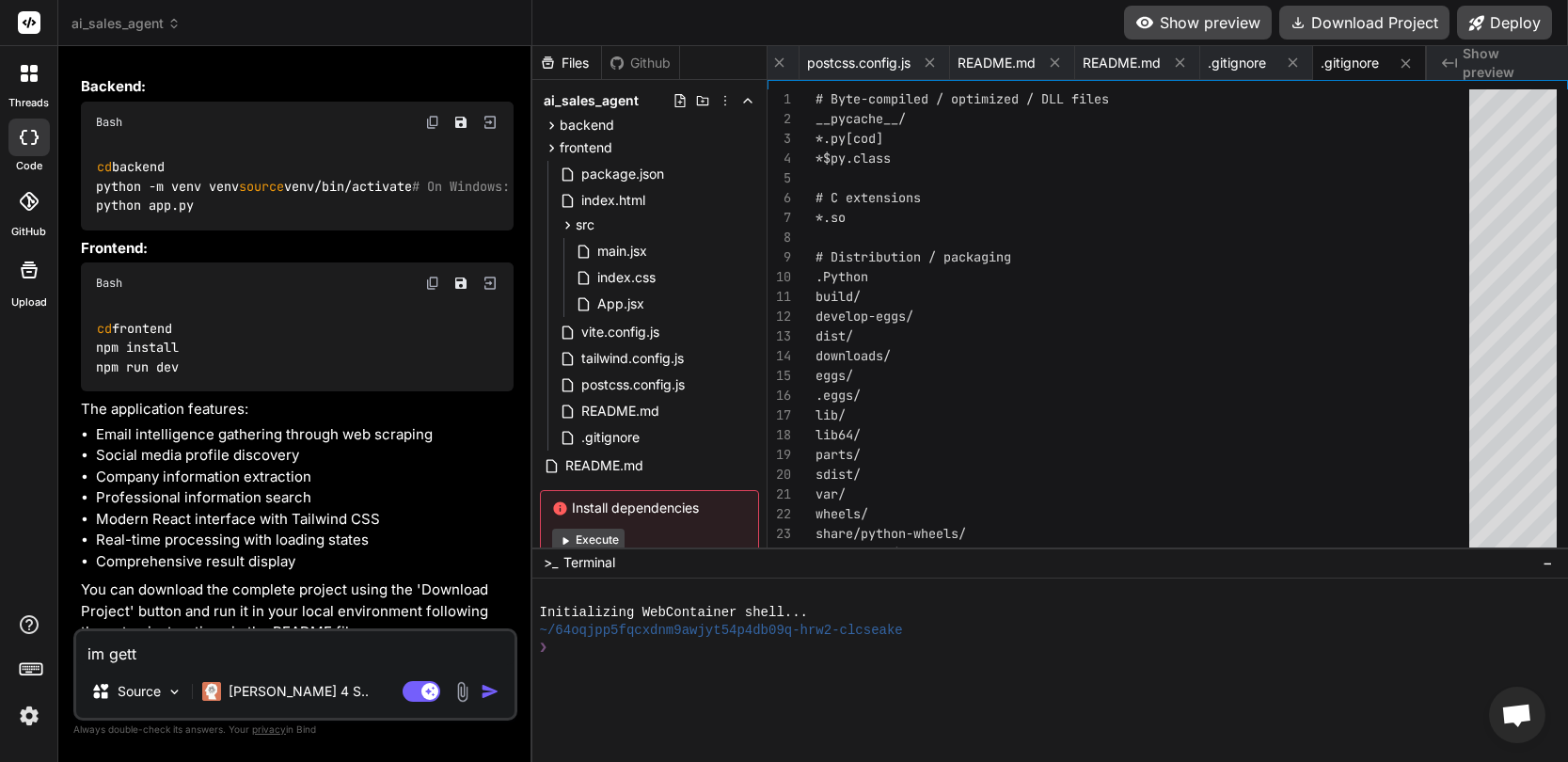 type on "x" 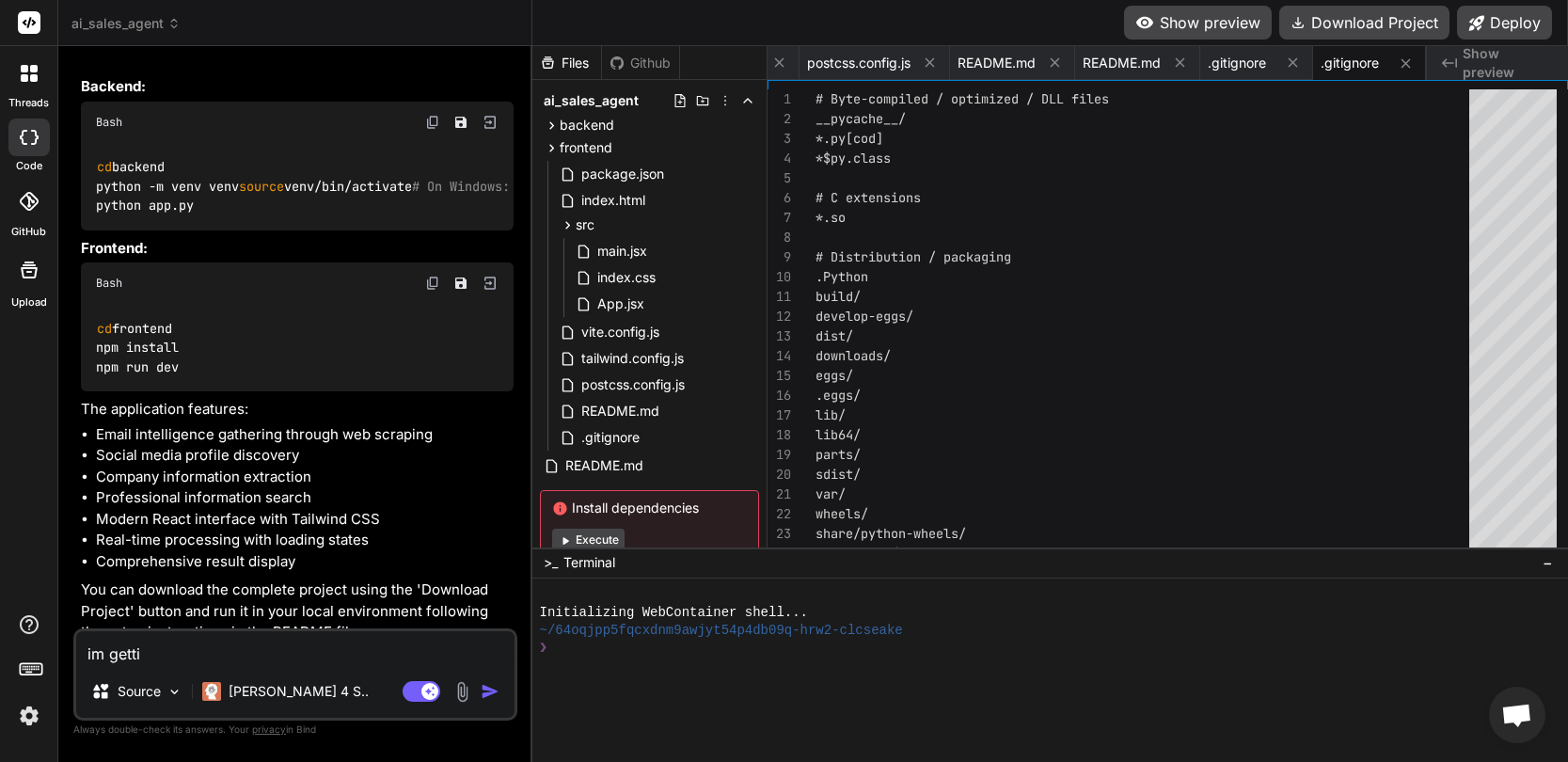 type on "x" 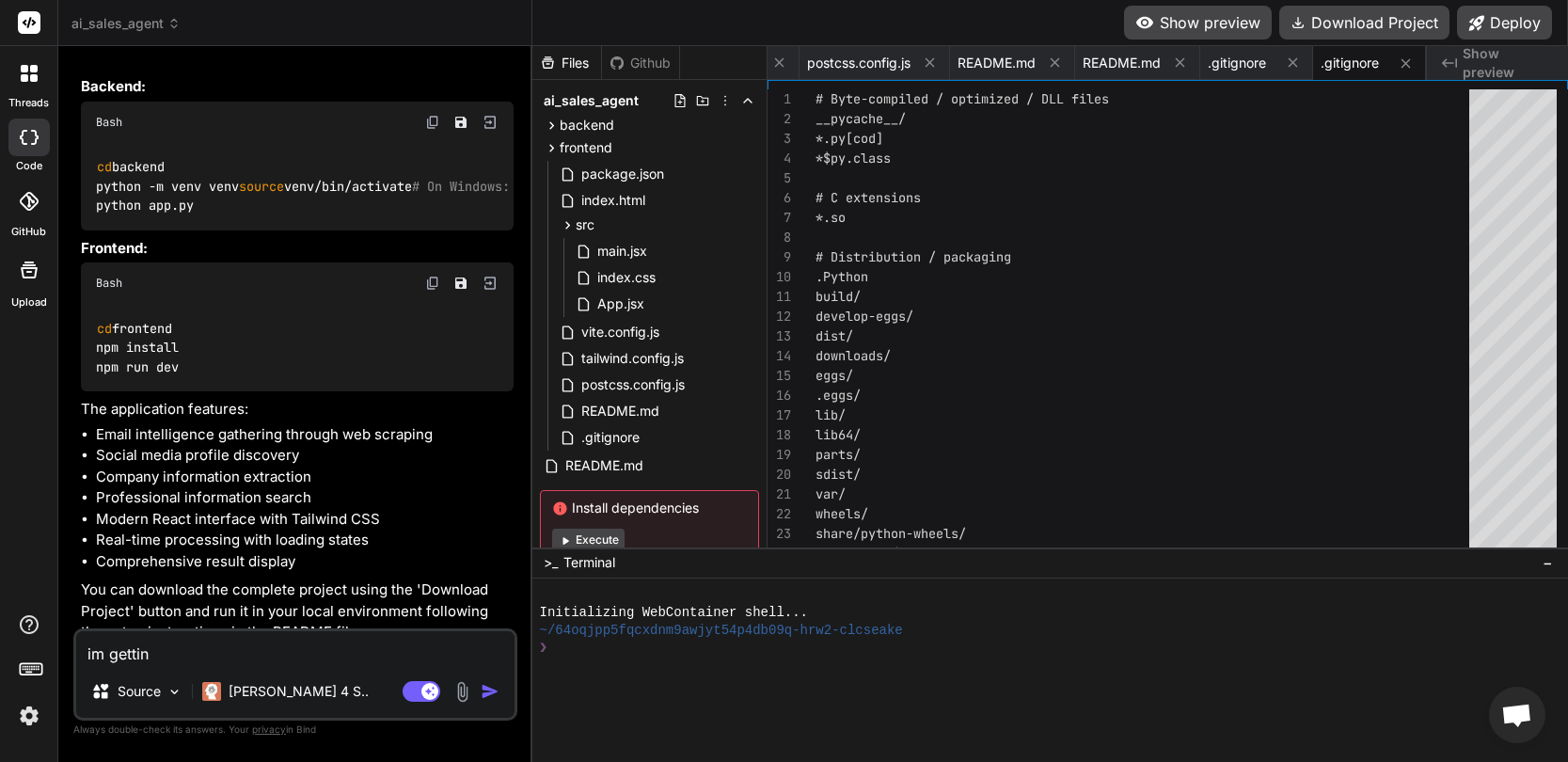 type on "x" 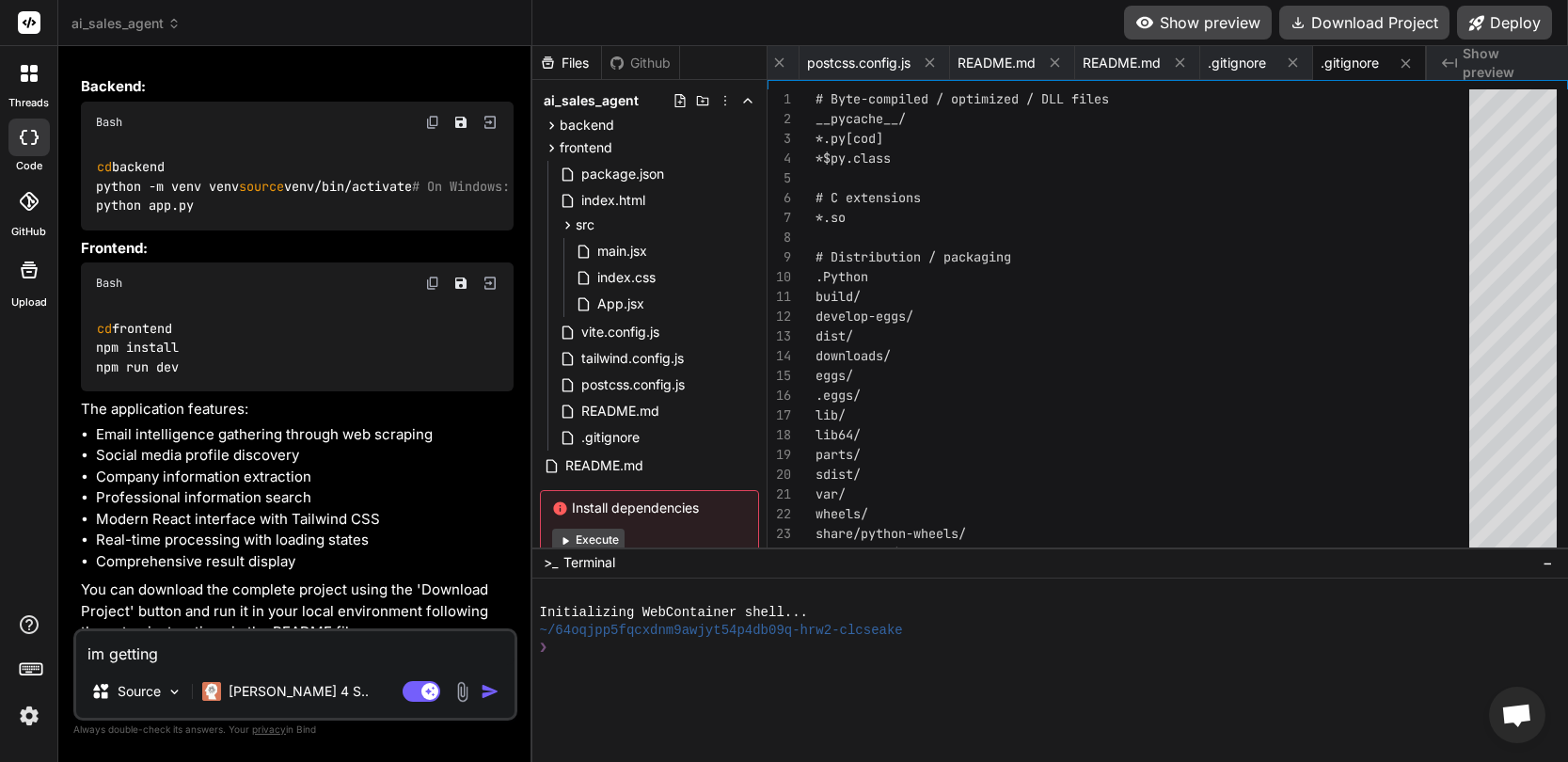 type on "x" 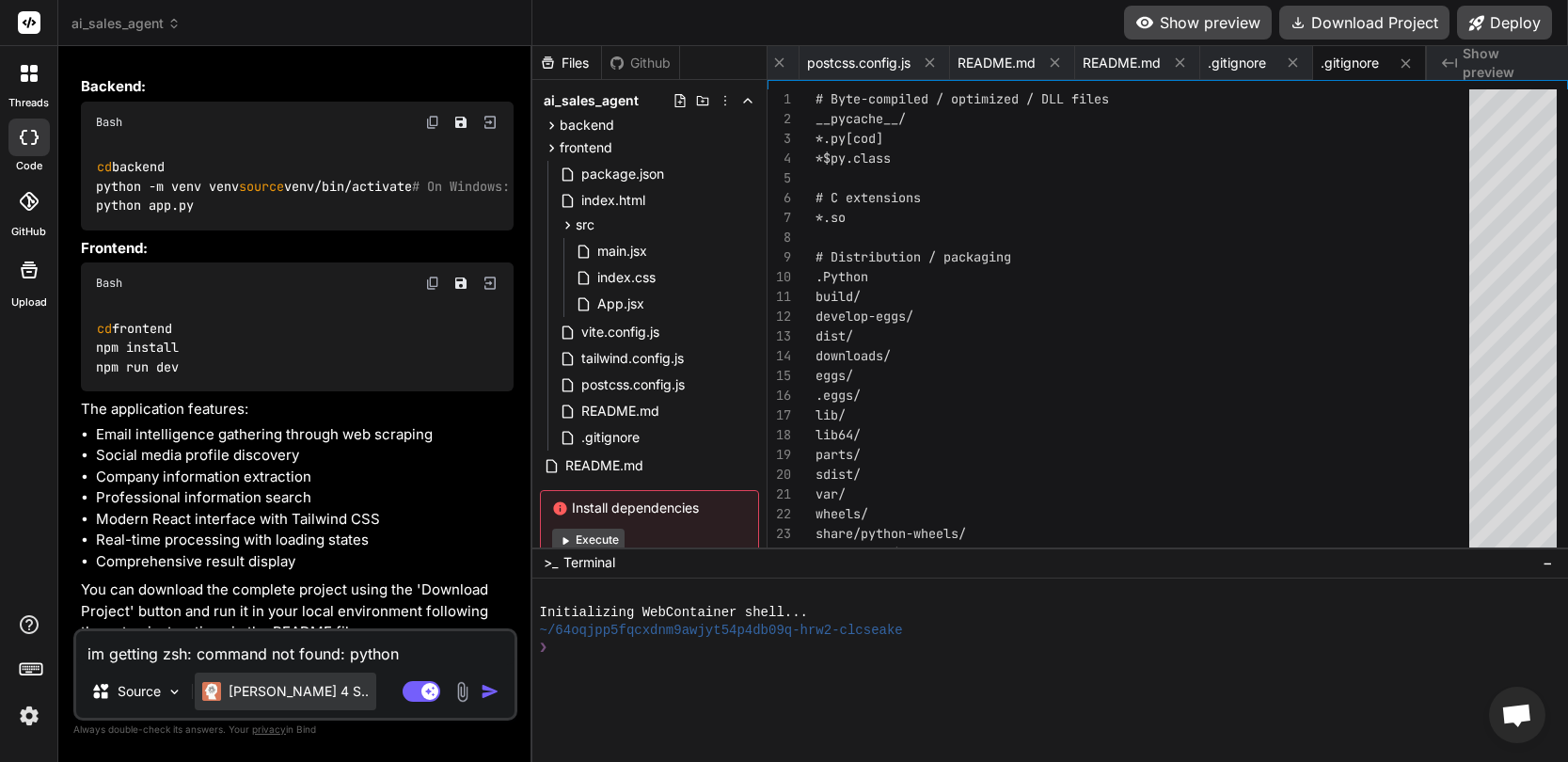 type on "im getting zsh: command not found: python" 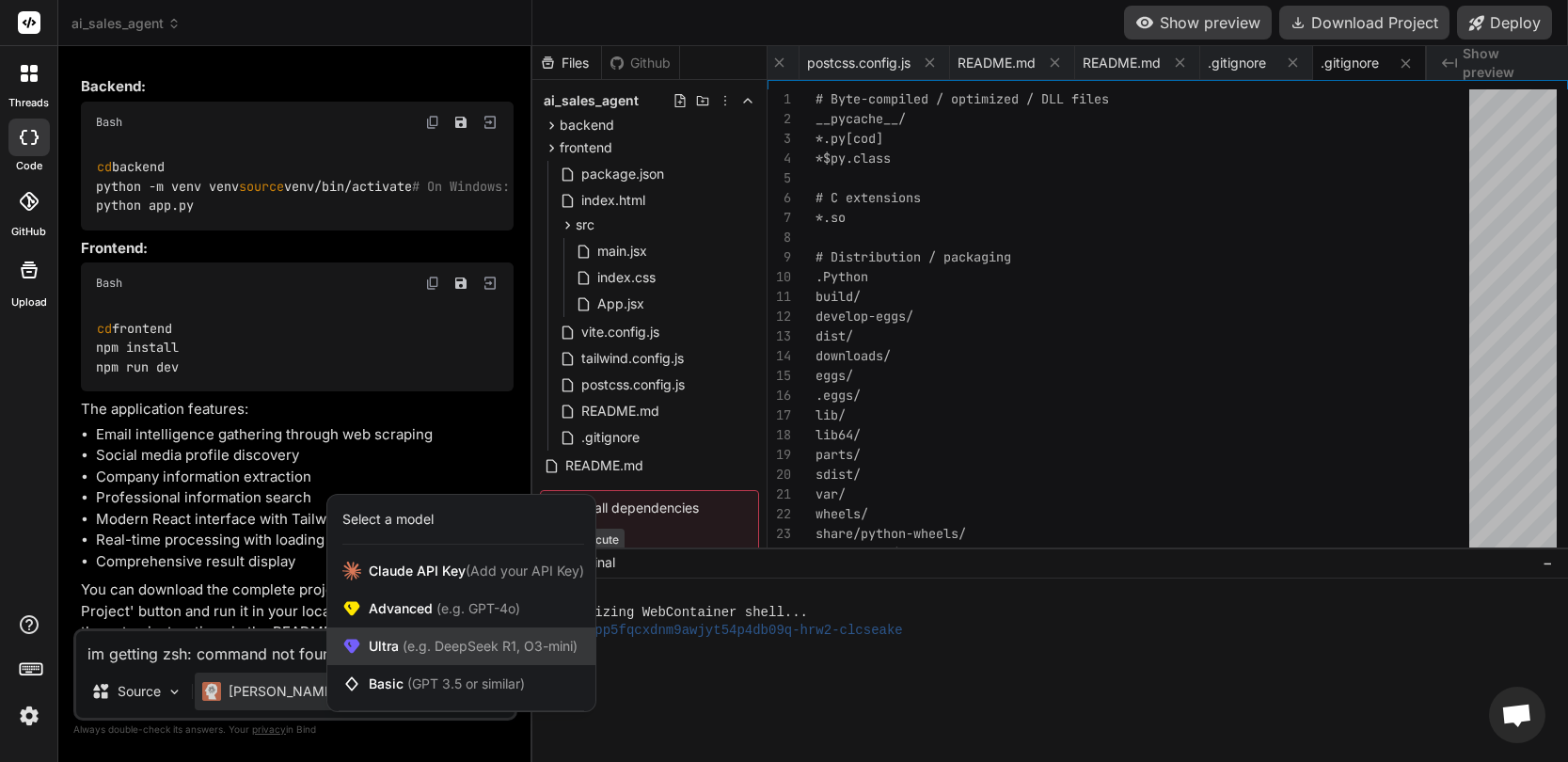 click on "(e.g. DeepSeek R1, O3-mini)" at bounding box center (488, 645) 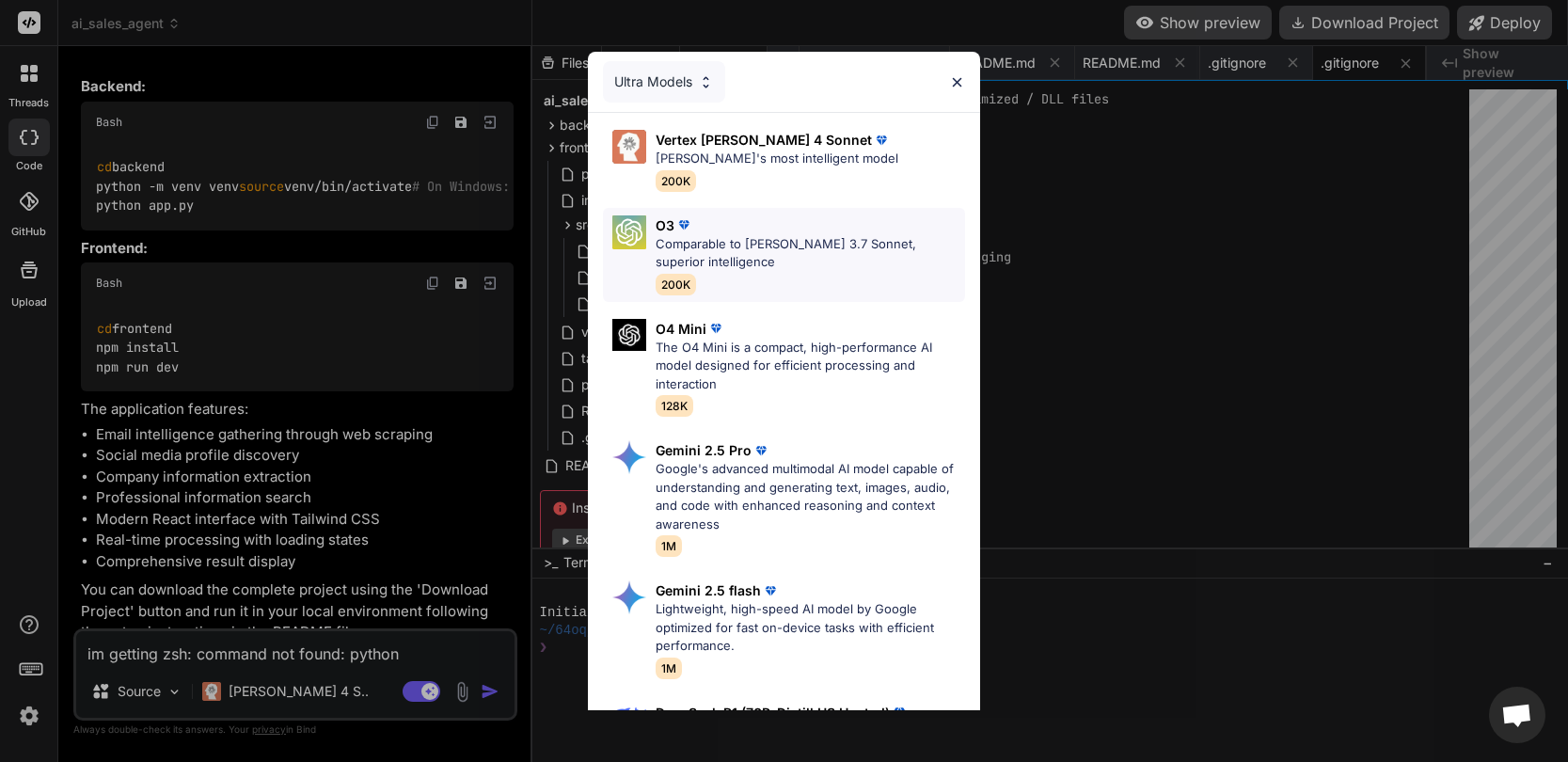 click on "Comparable to [PERSON_NAME] 3.7 Sonnet, superior intelligence" at bounding box center (810, 253) 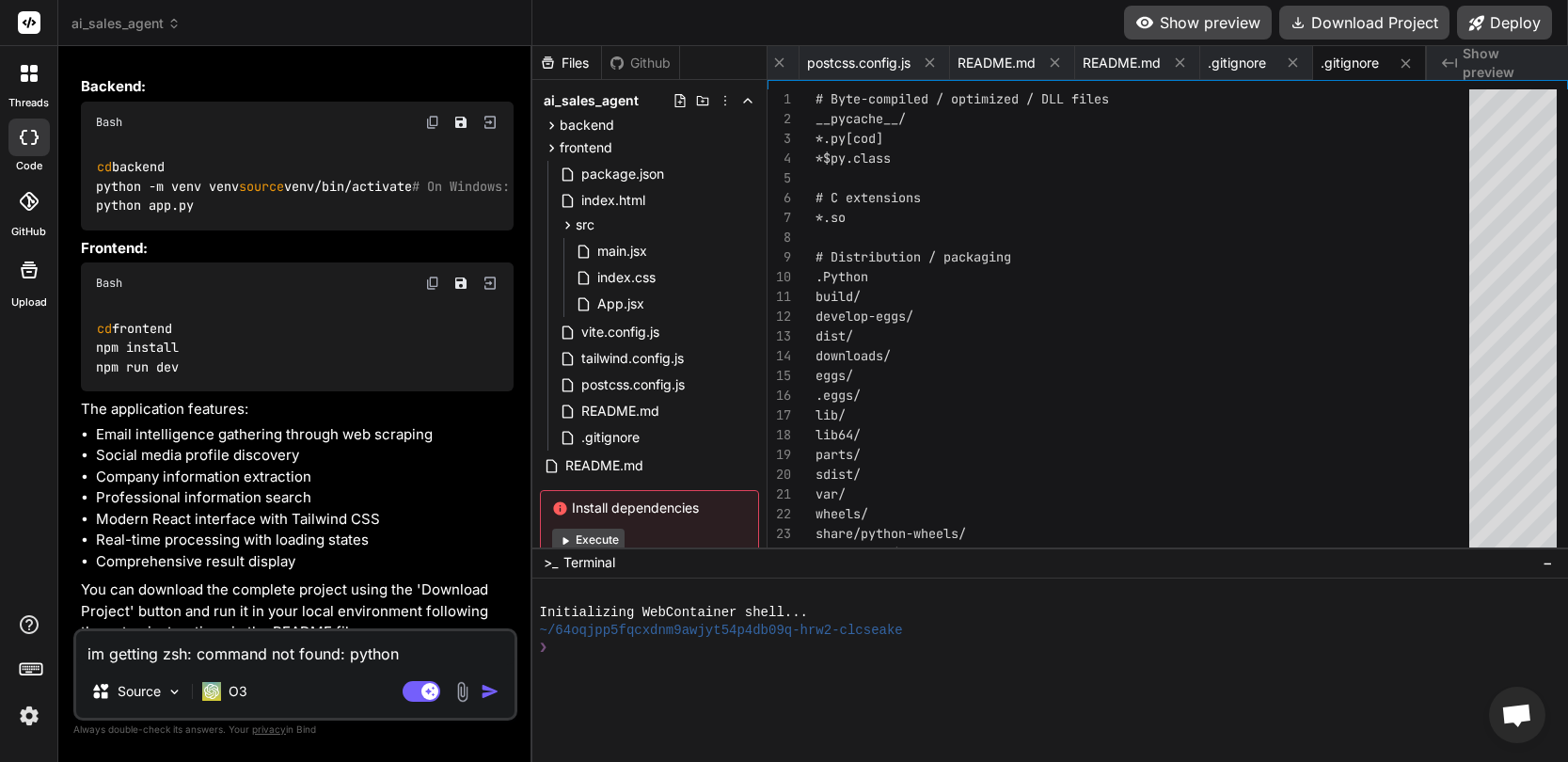 click at bounding box center (490, 691) 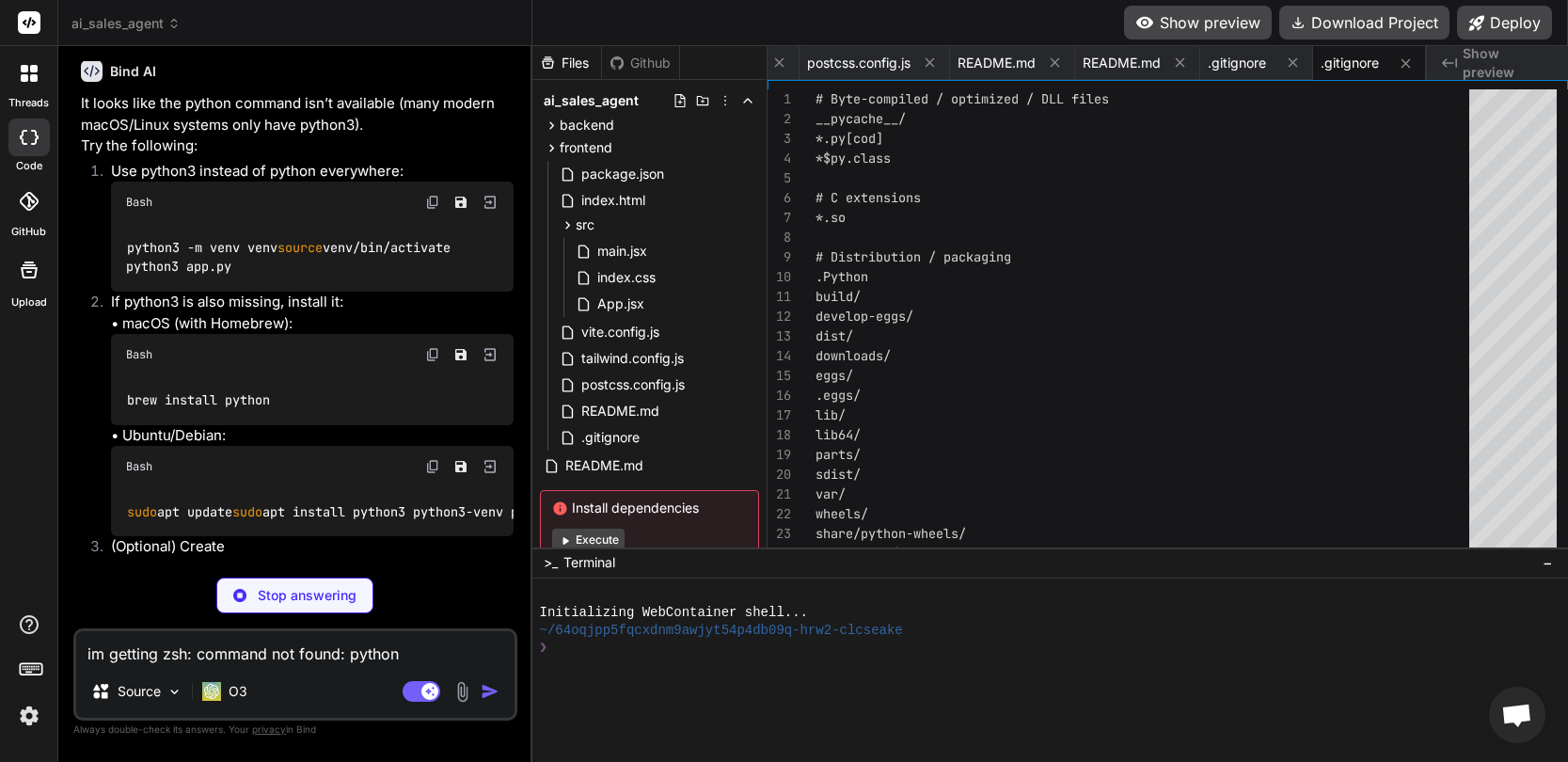 scroll, scrollTop: 2717, scrollLeft: 0, axis: vertical 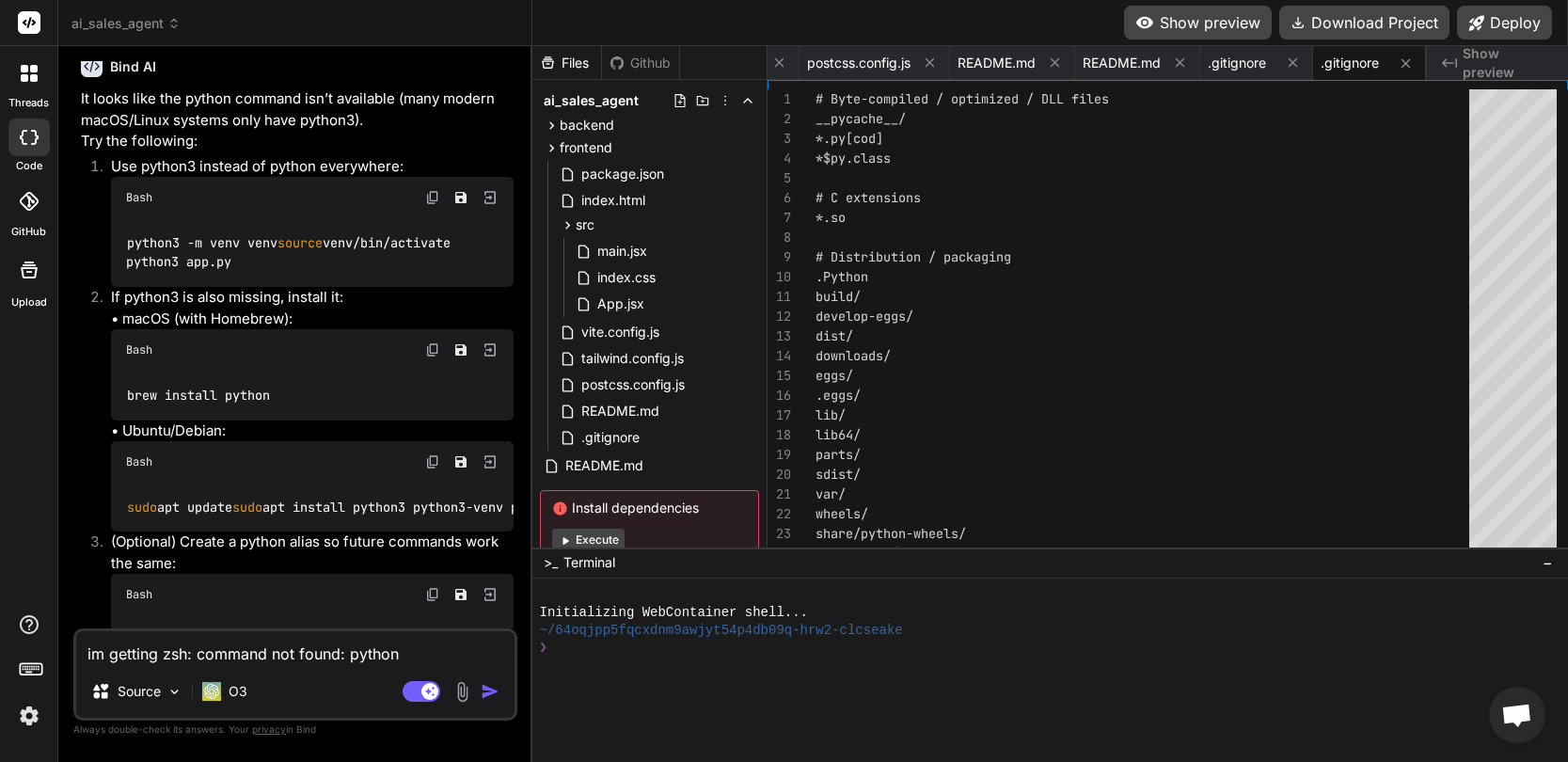 type on "x" 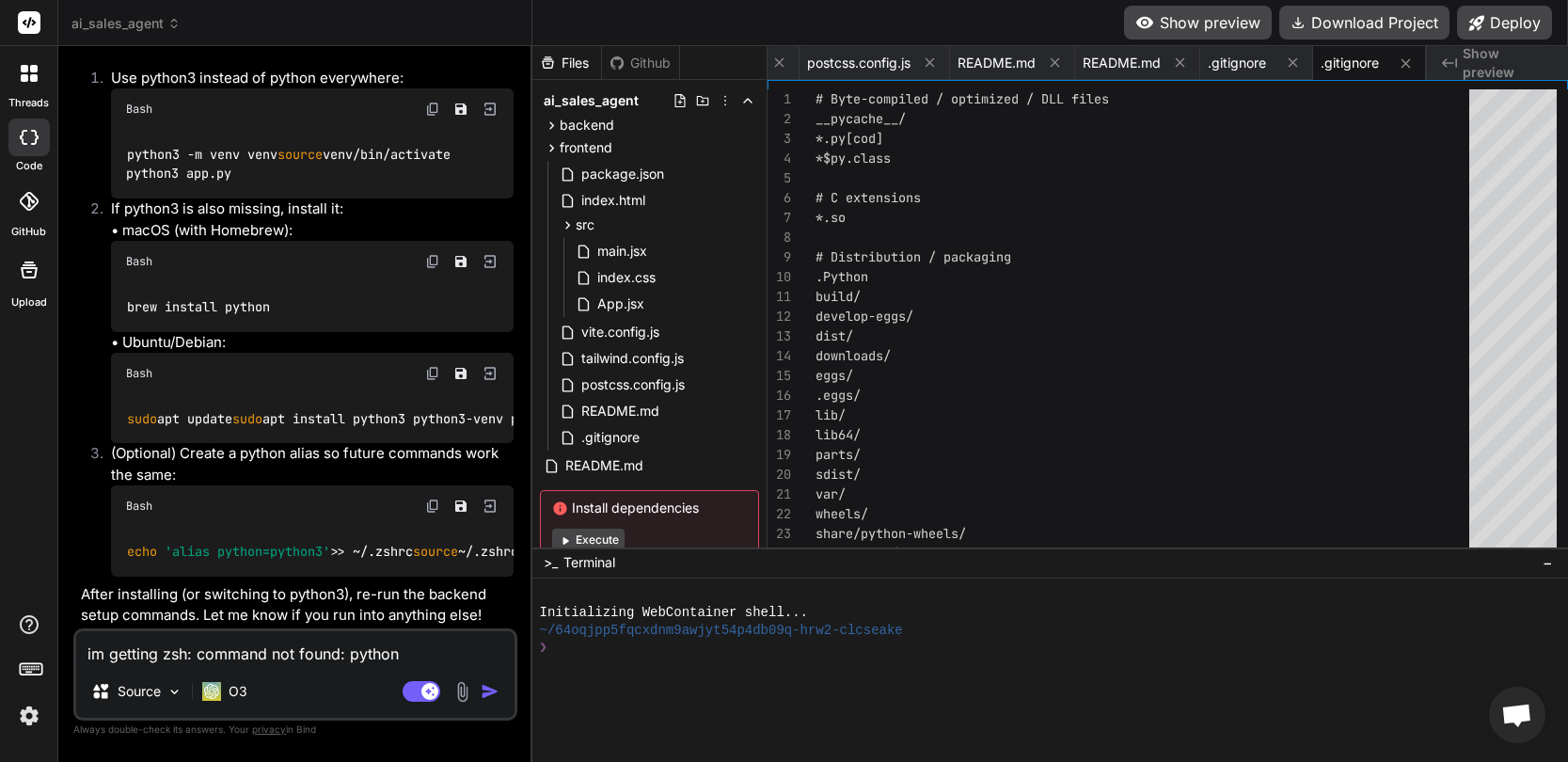 scroll, scrollTop: 2807, scrollLeft: 0, axis: vertical 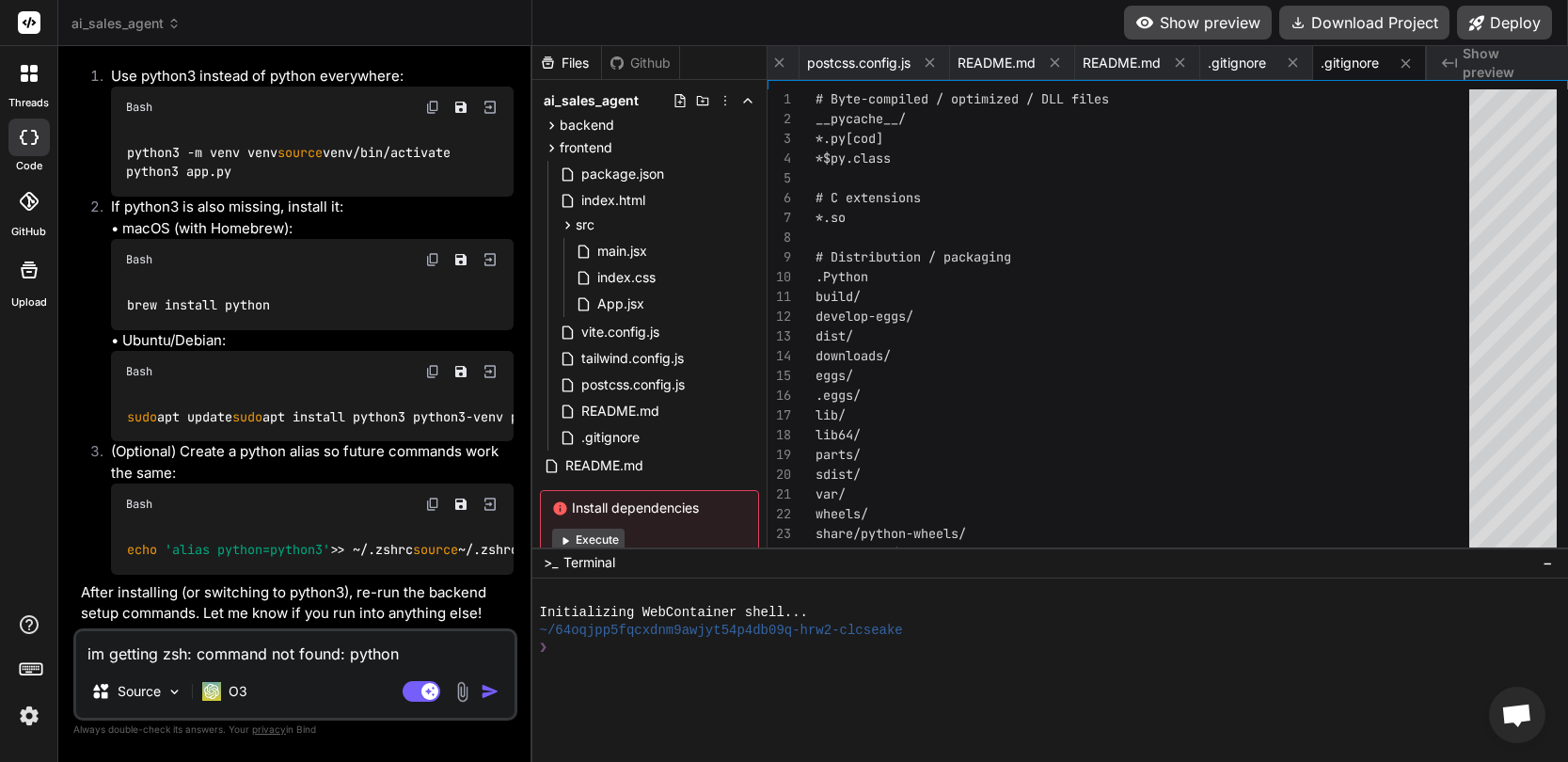 click on "im getting zsh: command not found: python" at bounding box center (295, 648) 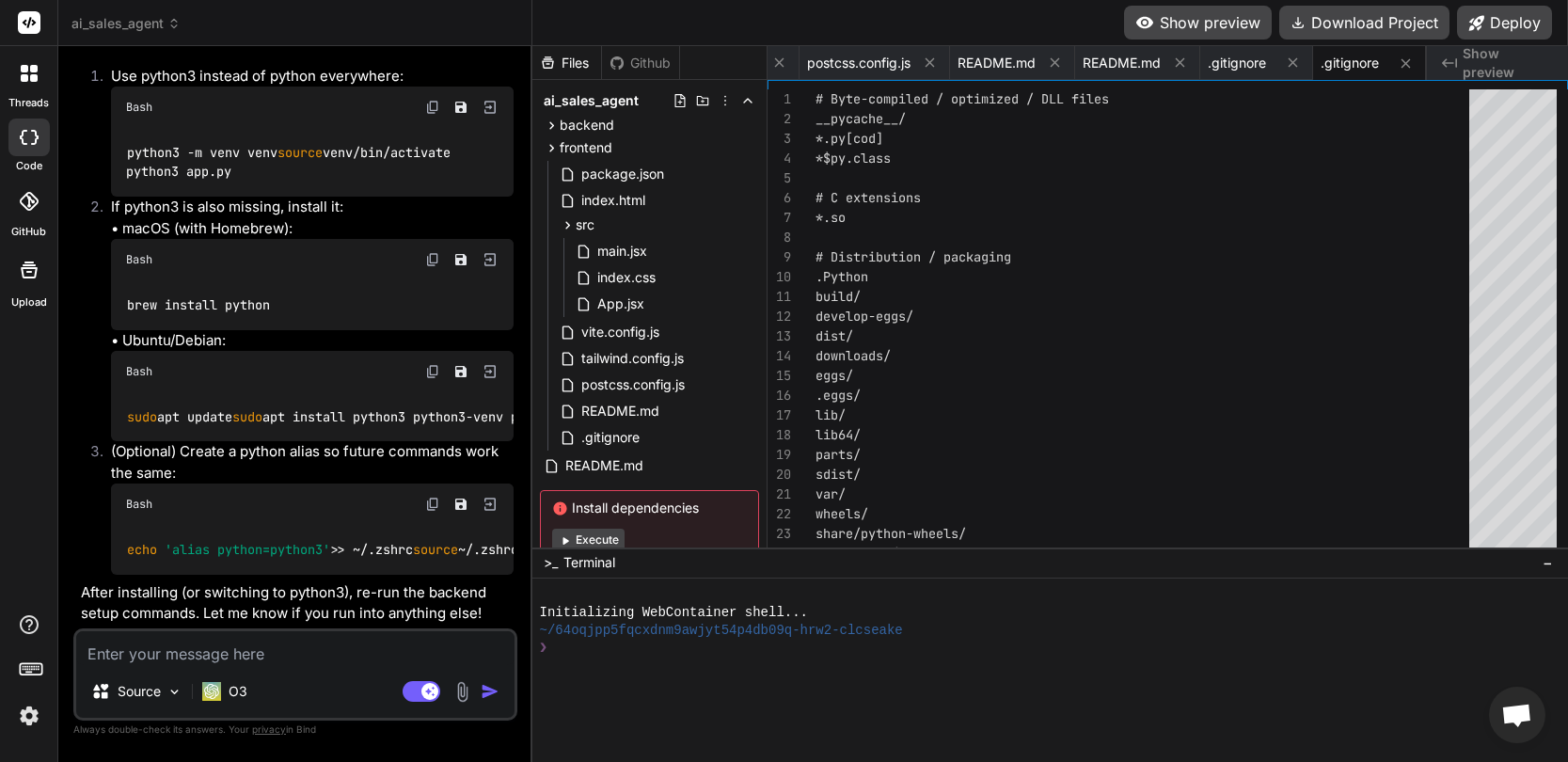 paste on "zsh: command not found: brew" 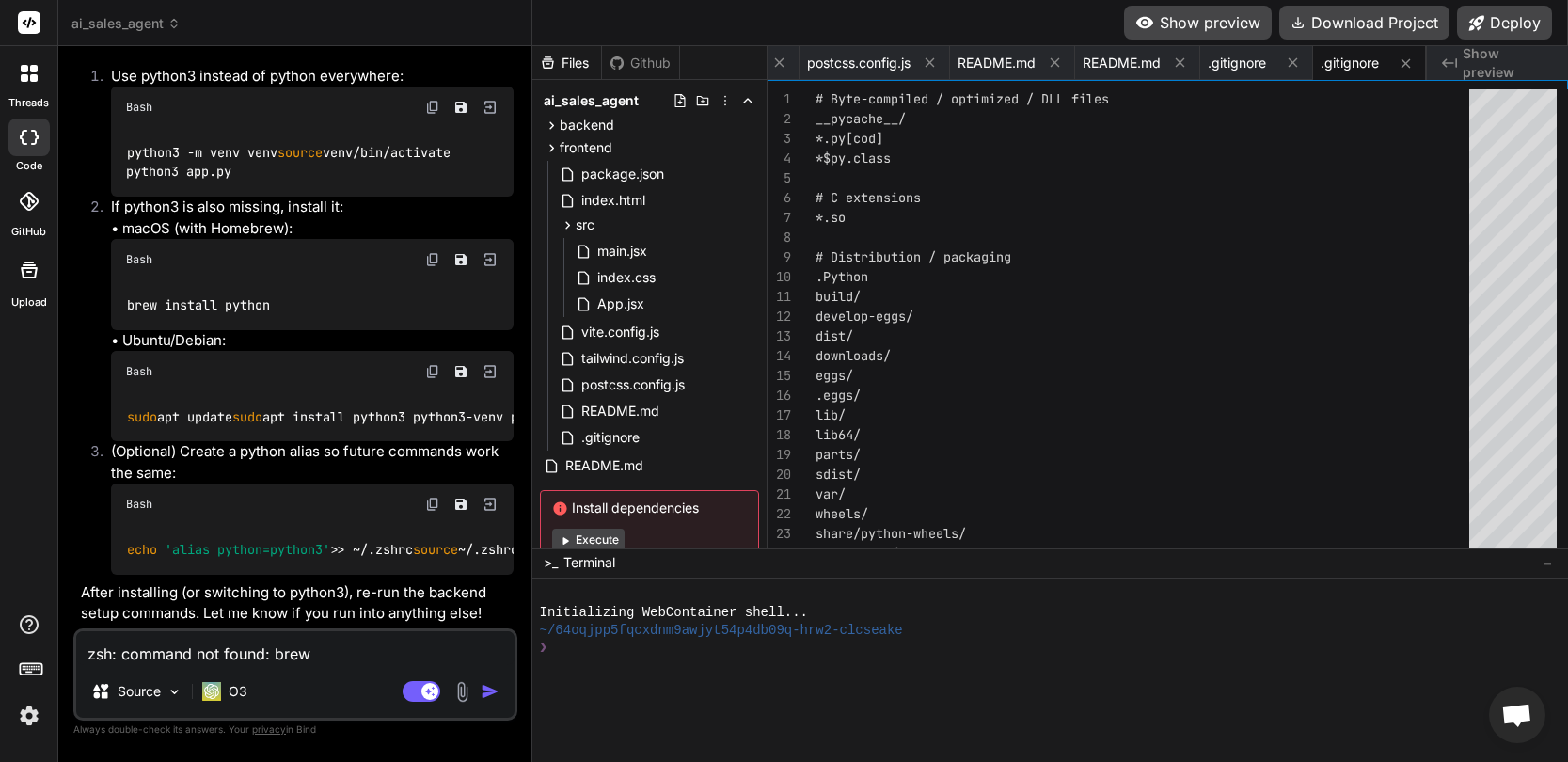 type on "x" 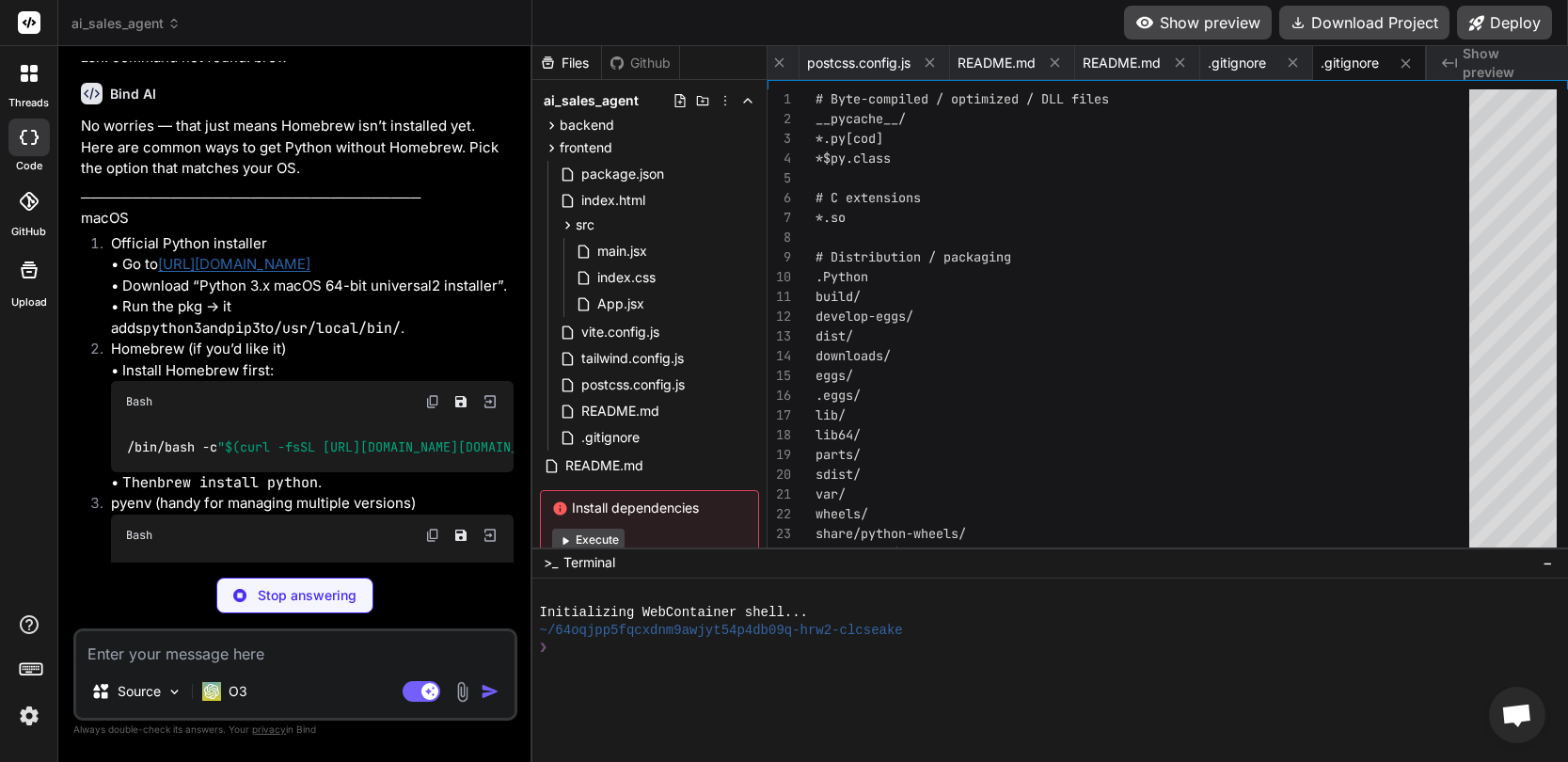 scroll, scrollTop: 3585, scrollLeft: 0, axis: vertical 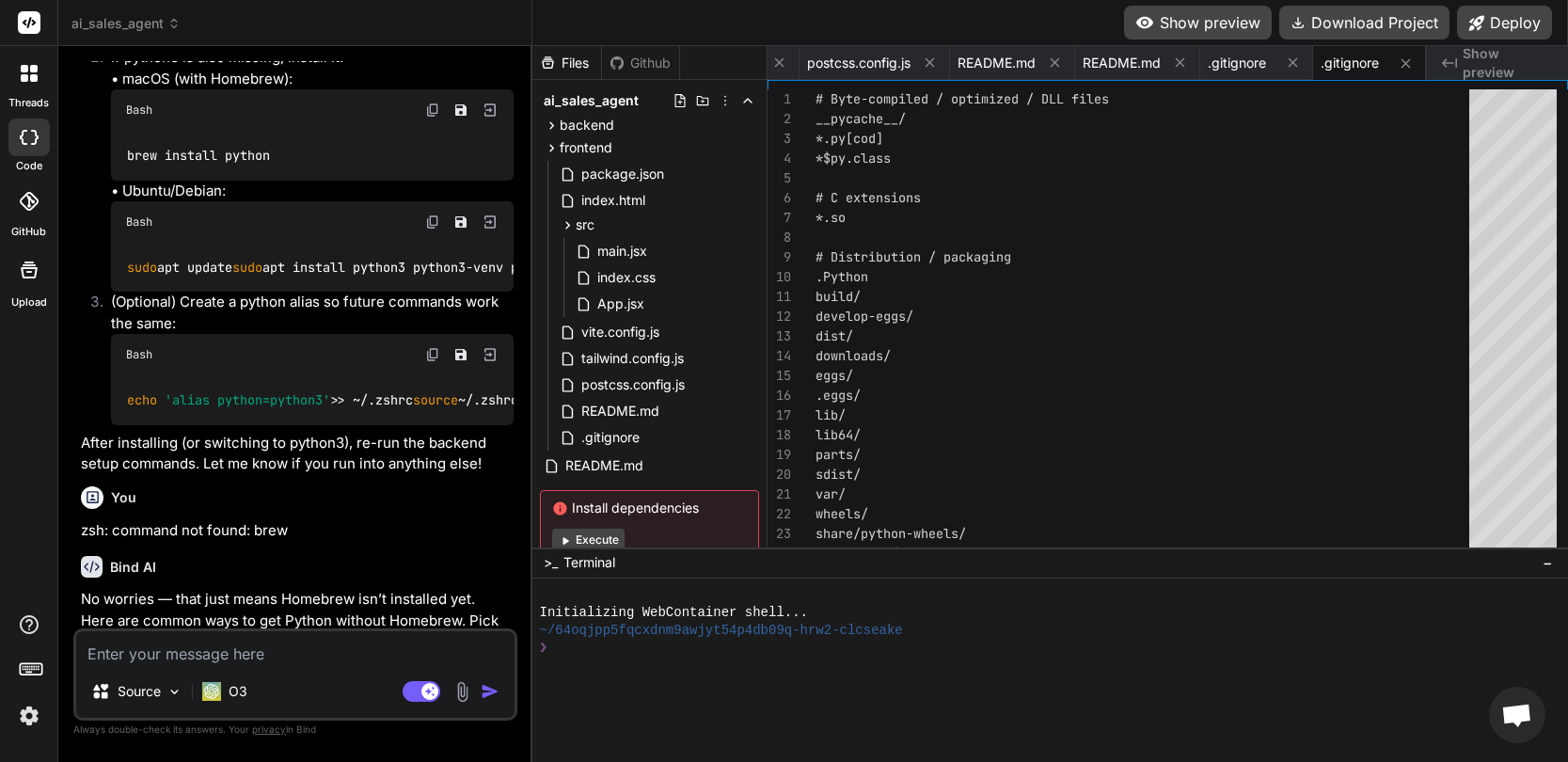 click on "brew install python" at bounding box center [198, 155] 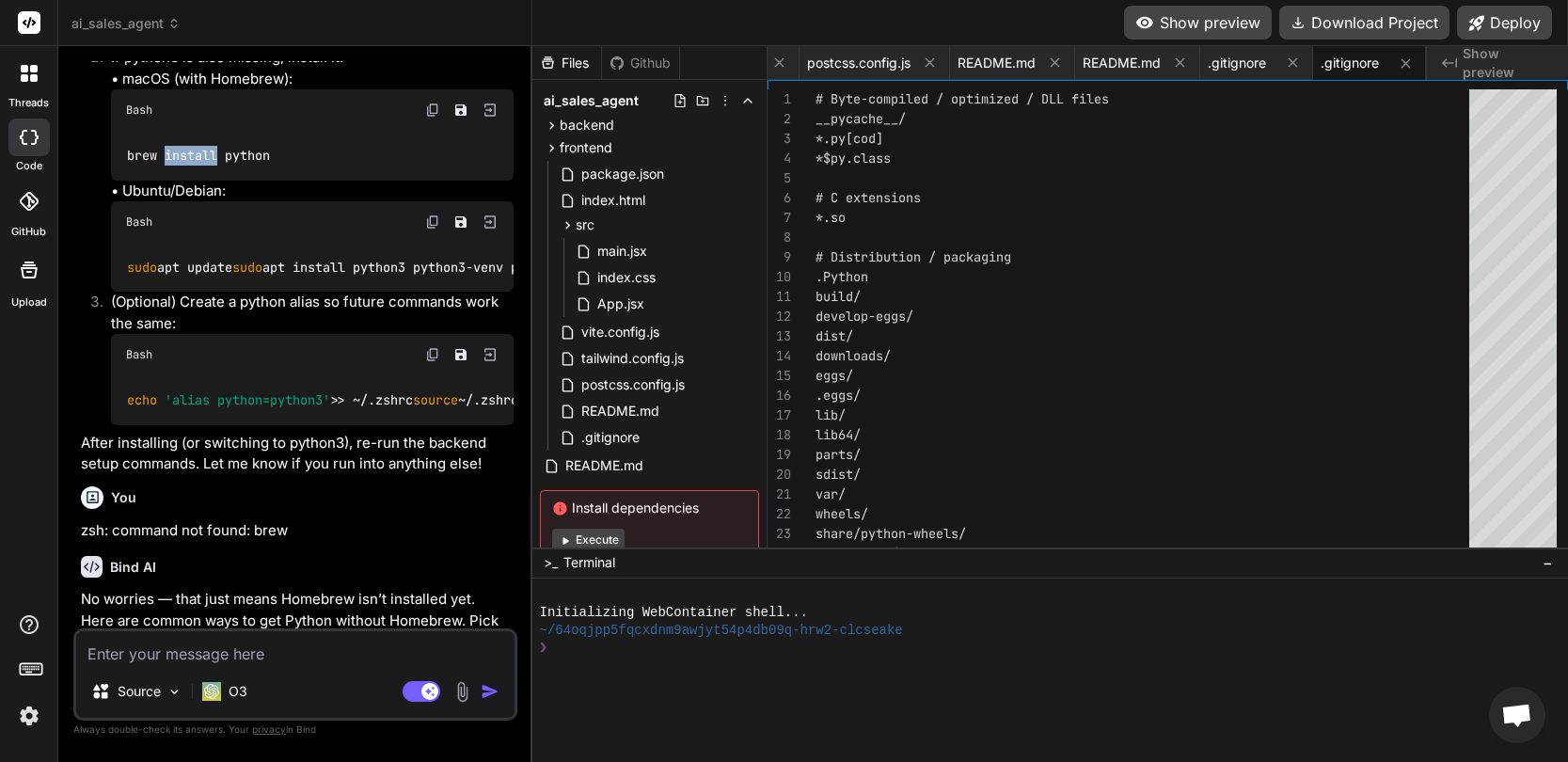 click on "brew install python" at bounding box center [198, 155] 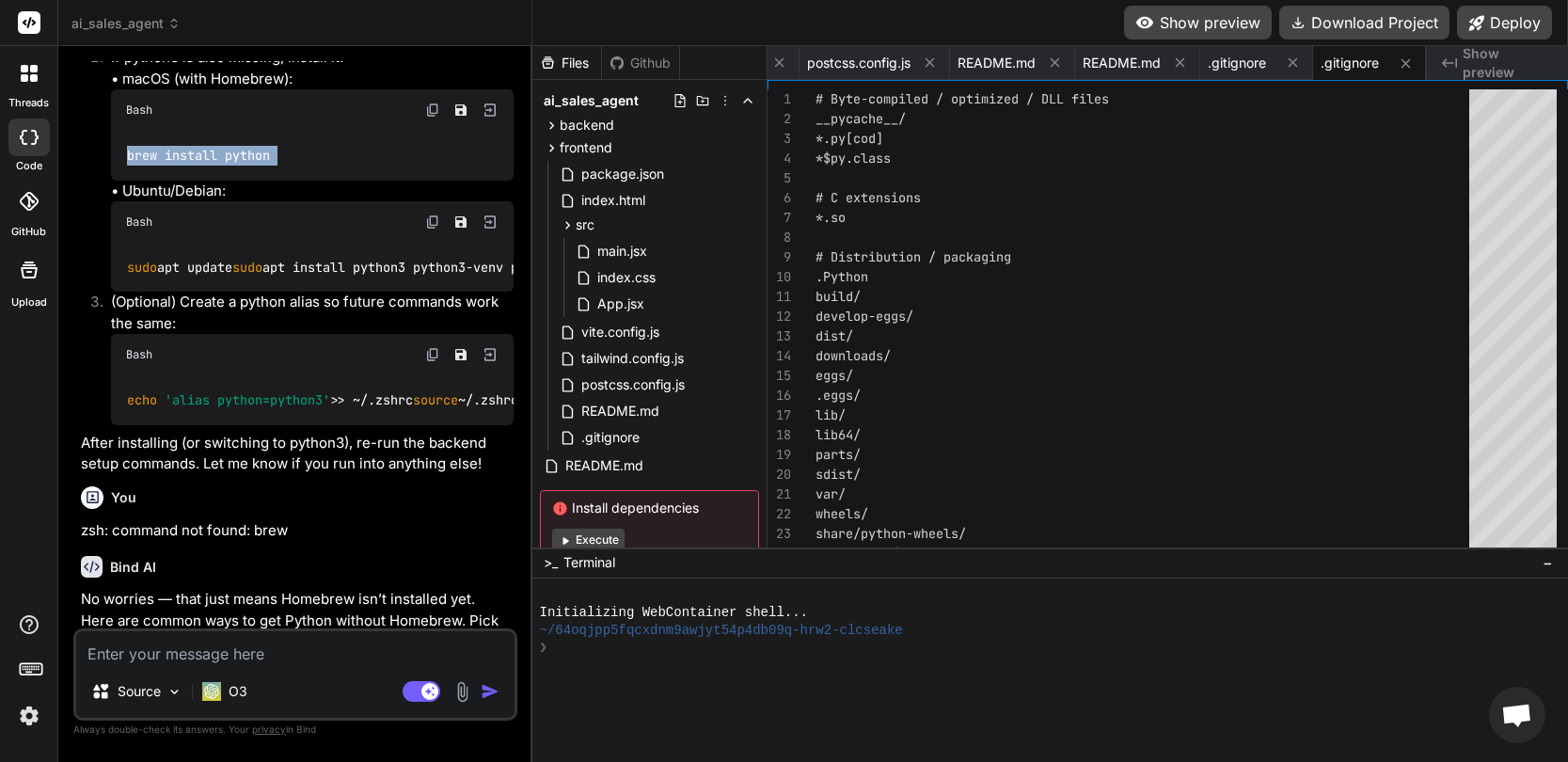 click on "brew install python" at bounding box center (198, 155) 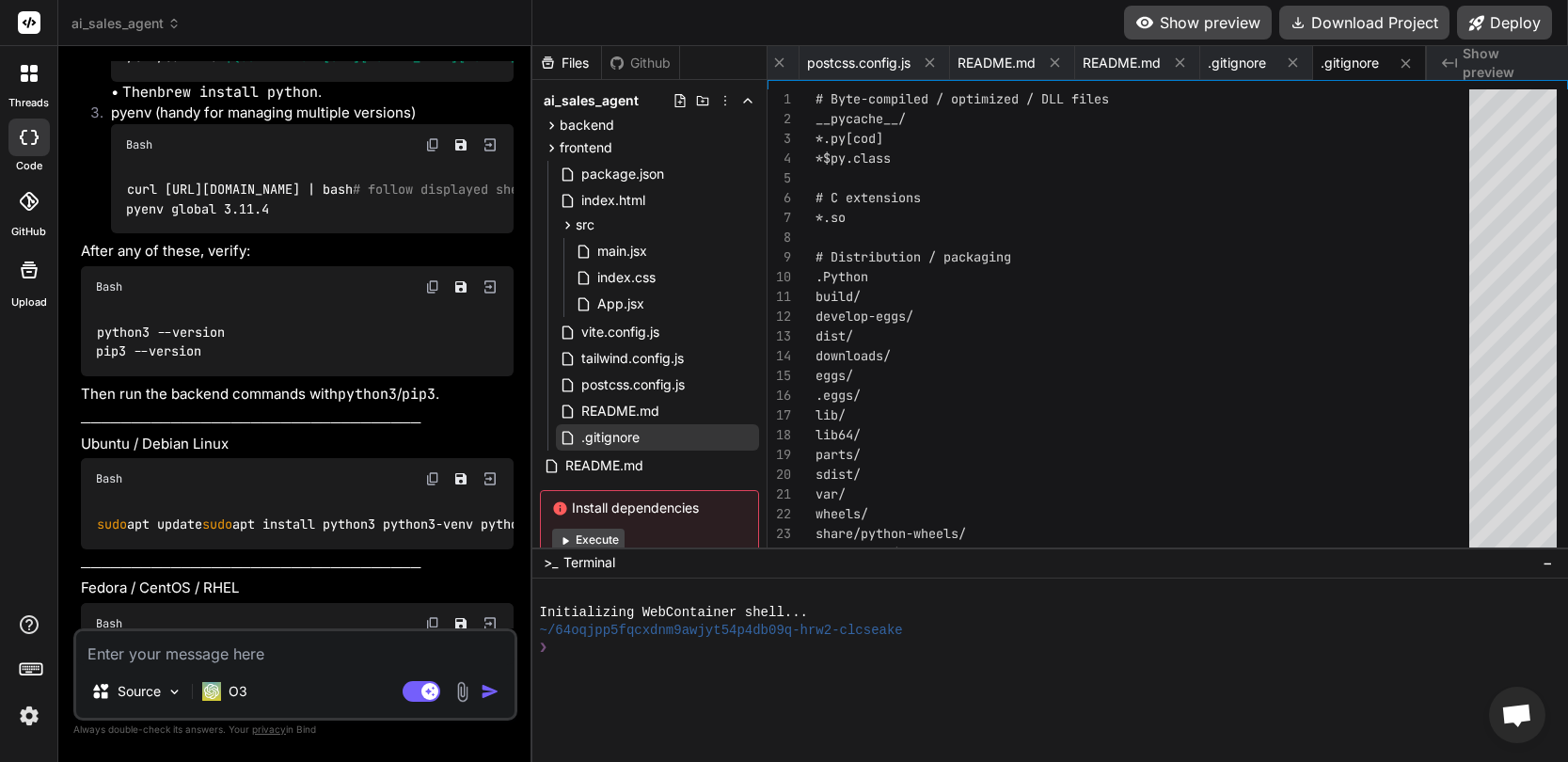 scroll, scrollTop: 3822, scrollLeft: 0, axis: vertical 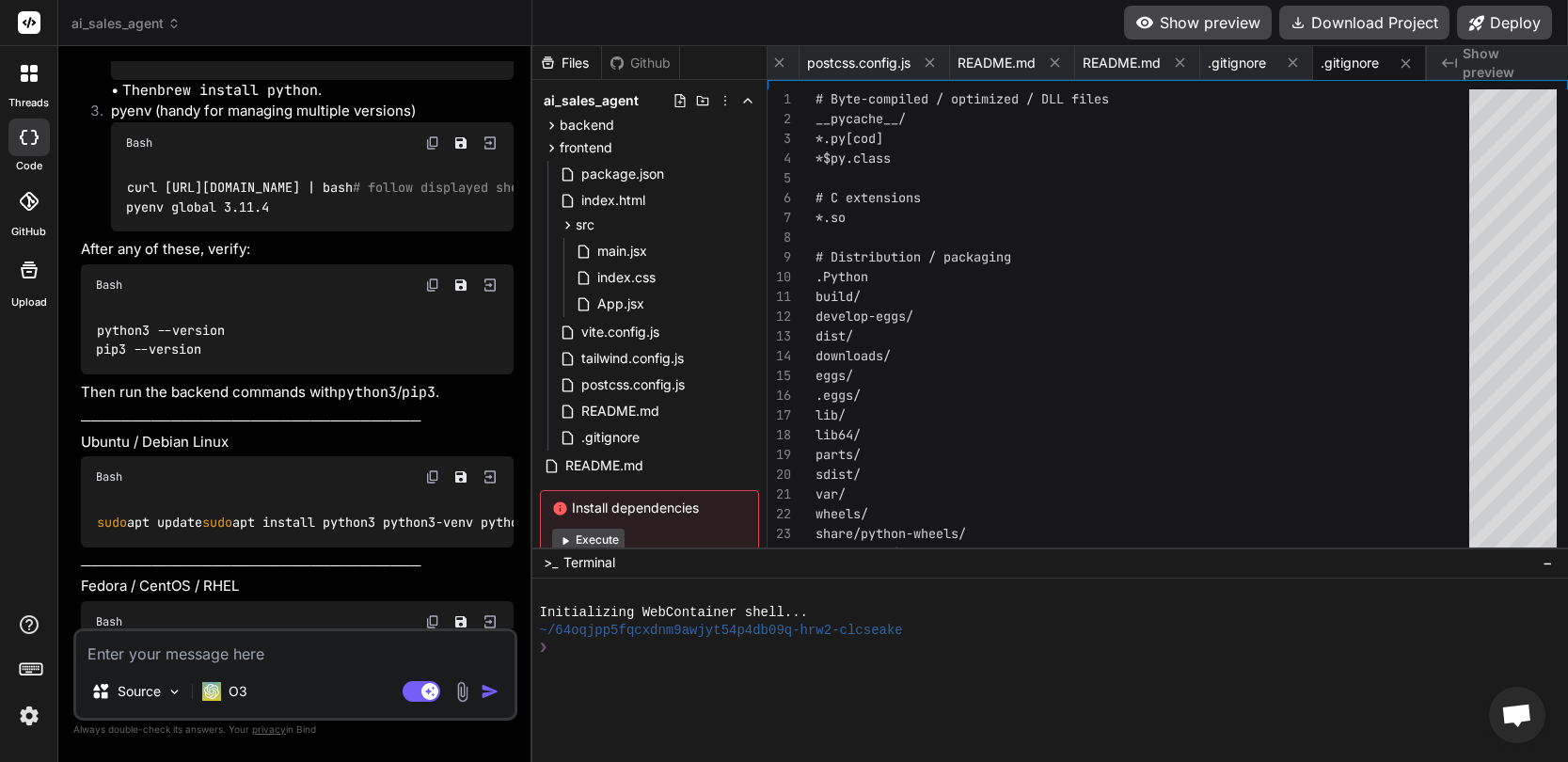 click on "/bin/bash -c  " $(curl -fsSL https://raw.githubusercontent.com/Homebrew/install/HEAD/install.sh) "" at bounding box center (349, 55) 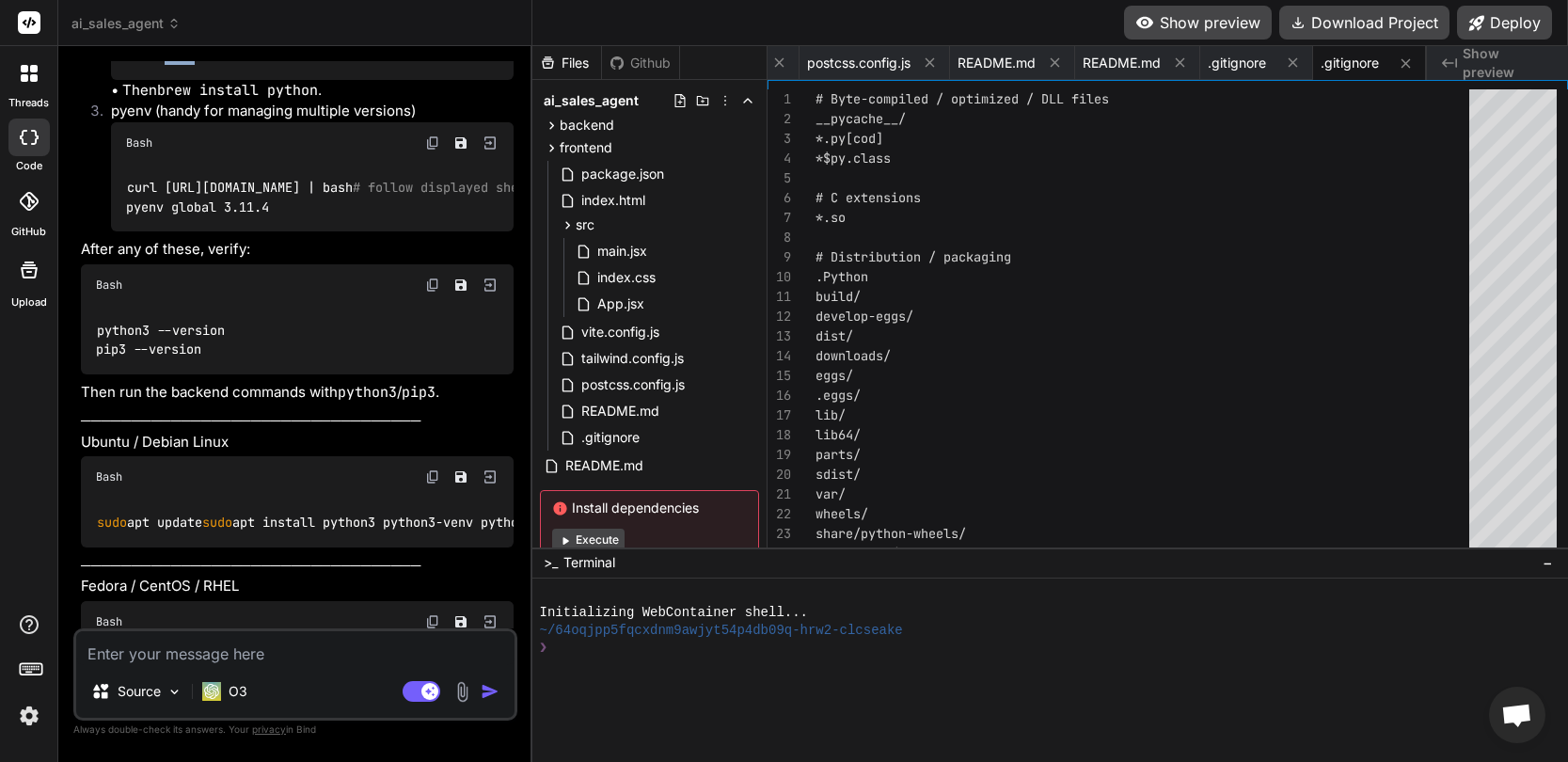click on "/bin/bash -c  " $(curl -fsSL https://raw.githubusercontent.com/Homebrew/install/HEAD/install.sh) "" at bounding box center (349, 55) 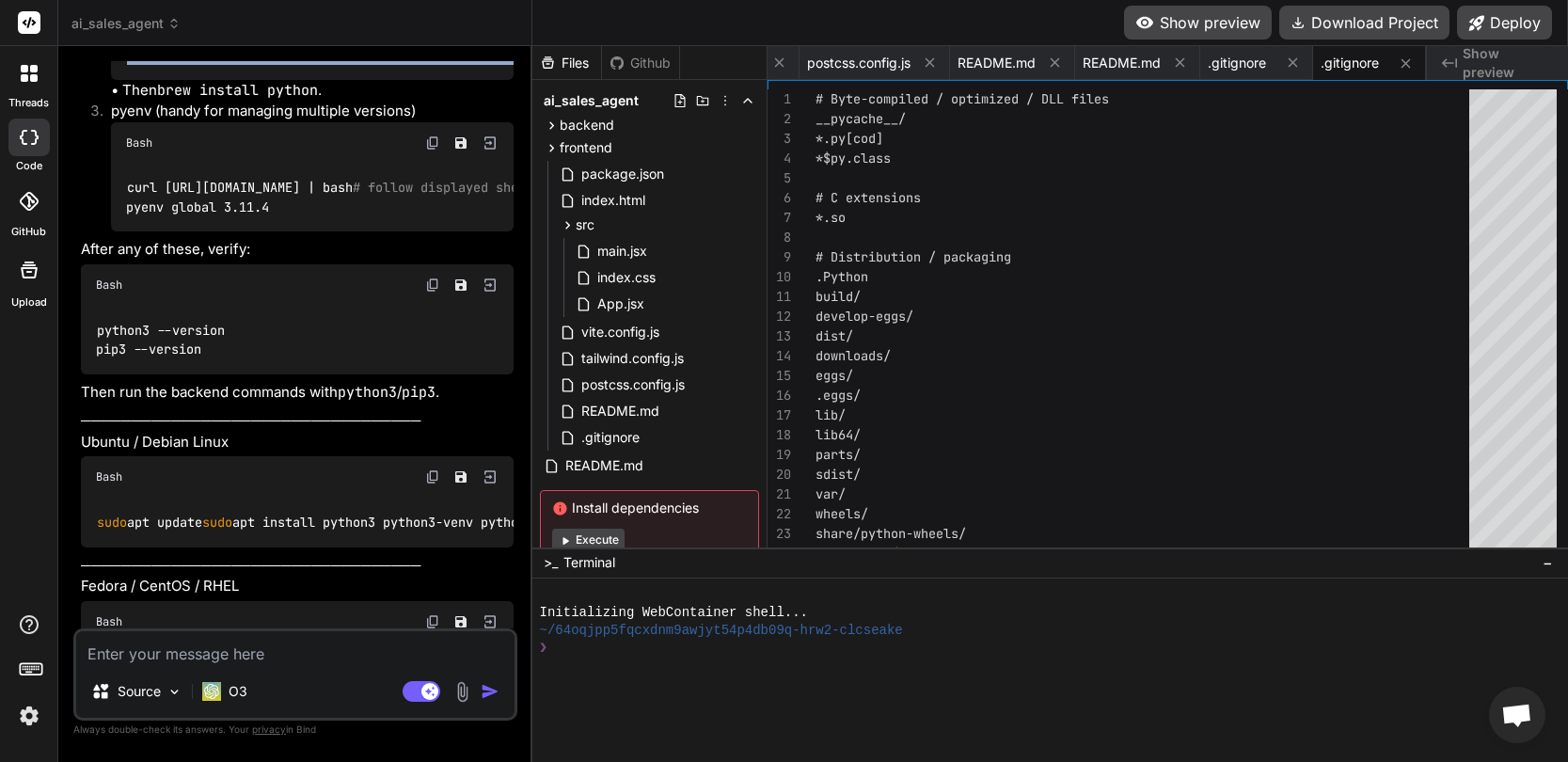 click on "/bin/bash -c  " $(curl -fsSL https://raw.githubusercontent.com/Homebrew/install/HEAD/install.sh) "" at bounding box center [349, 55] 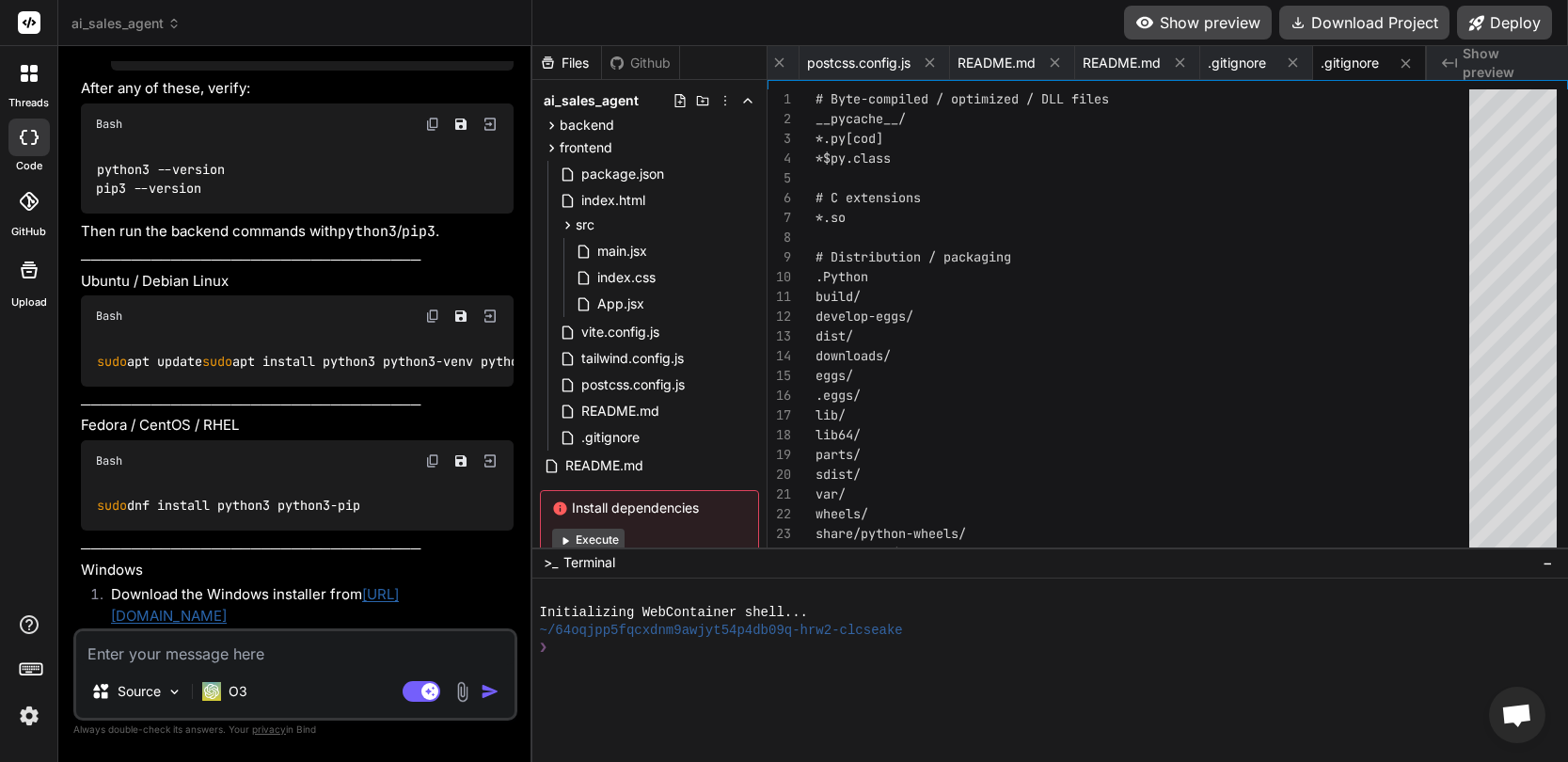 scroll, scrollTop: 3984, scrollLeft: 0, axis: vertical 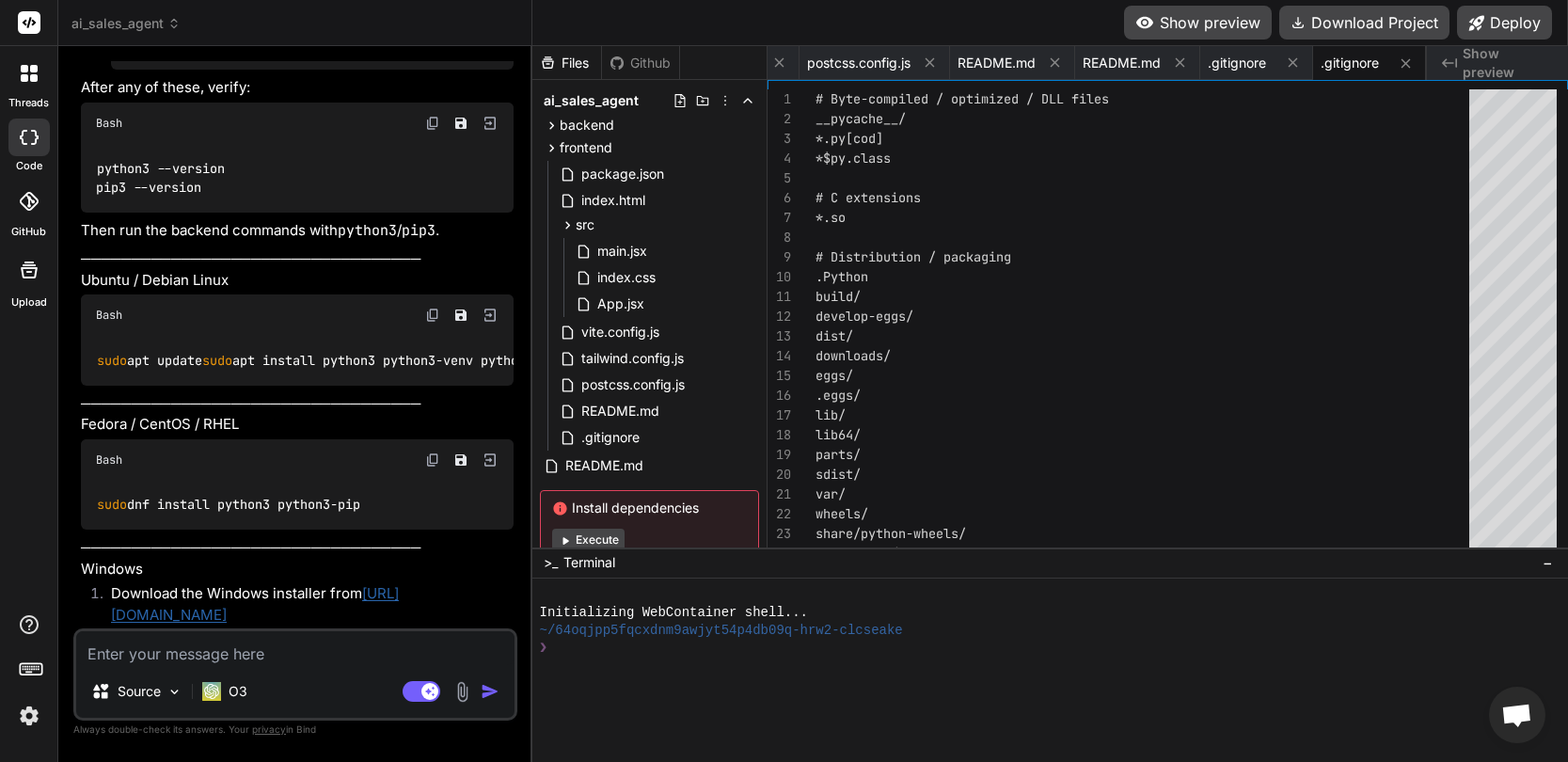 click on "curl https://pyenv.run | bash
# follow displayed shell-setup lines
pyenv install 3.11.4
pyenv global 3.11.4" at bounding box center [450, 35] 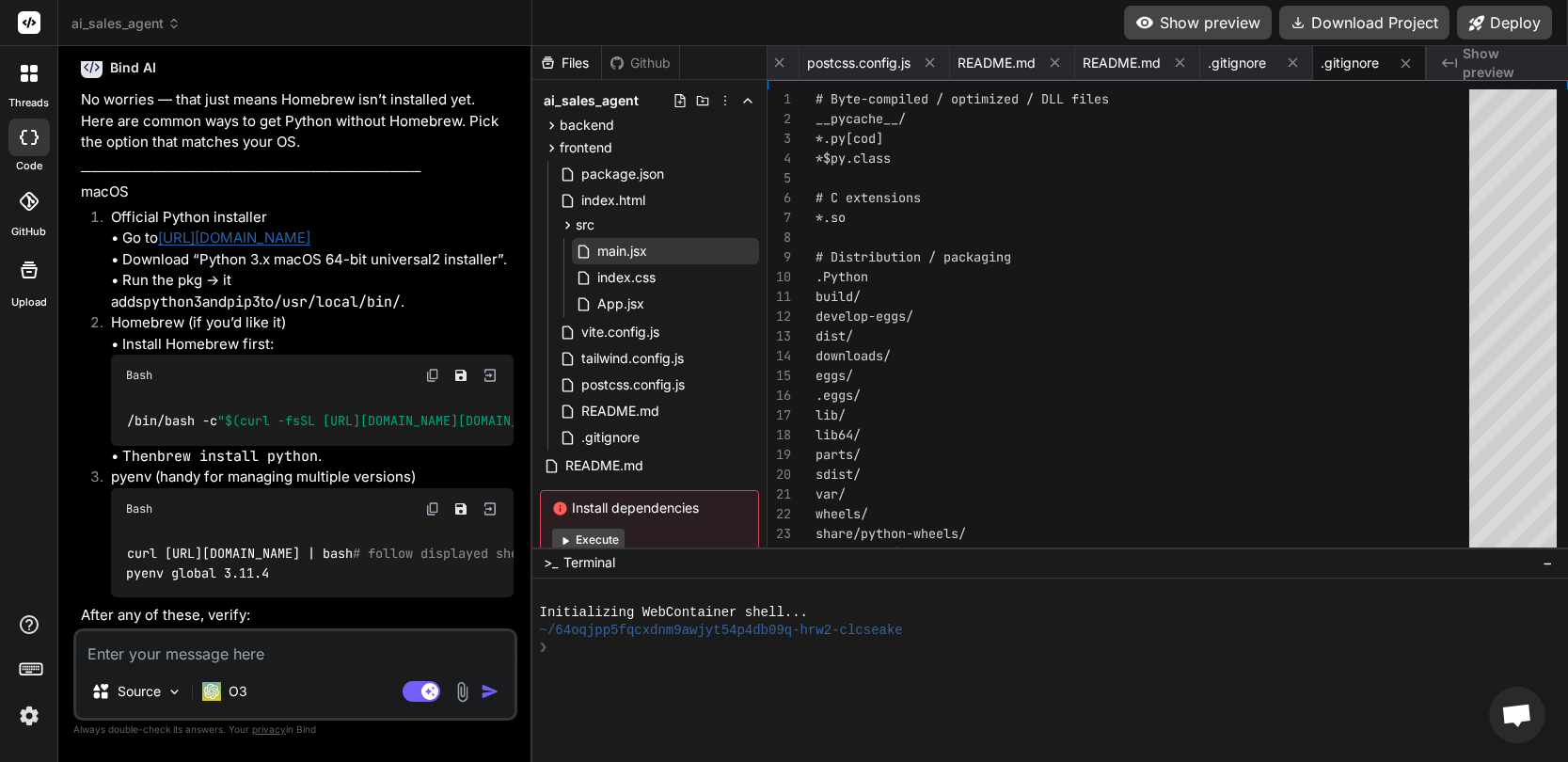 scroll, scrollTop: 2912, scrollLeft: 0, axis: vertical 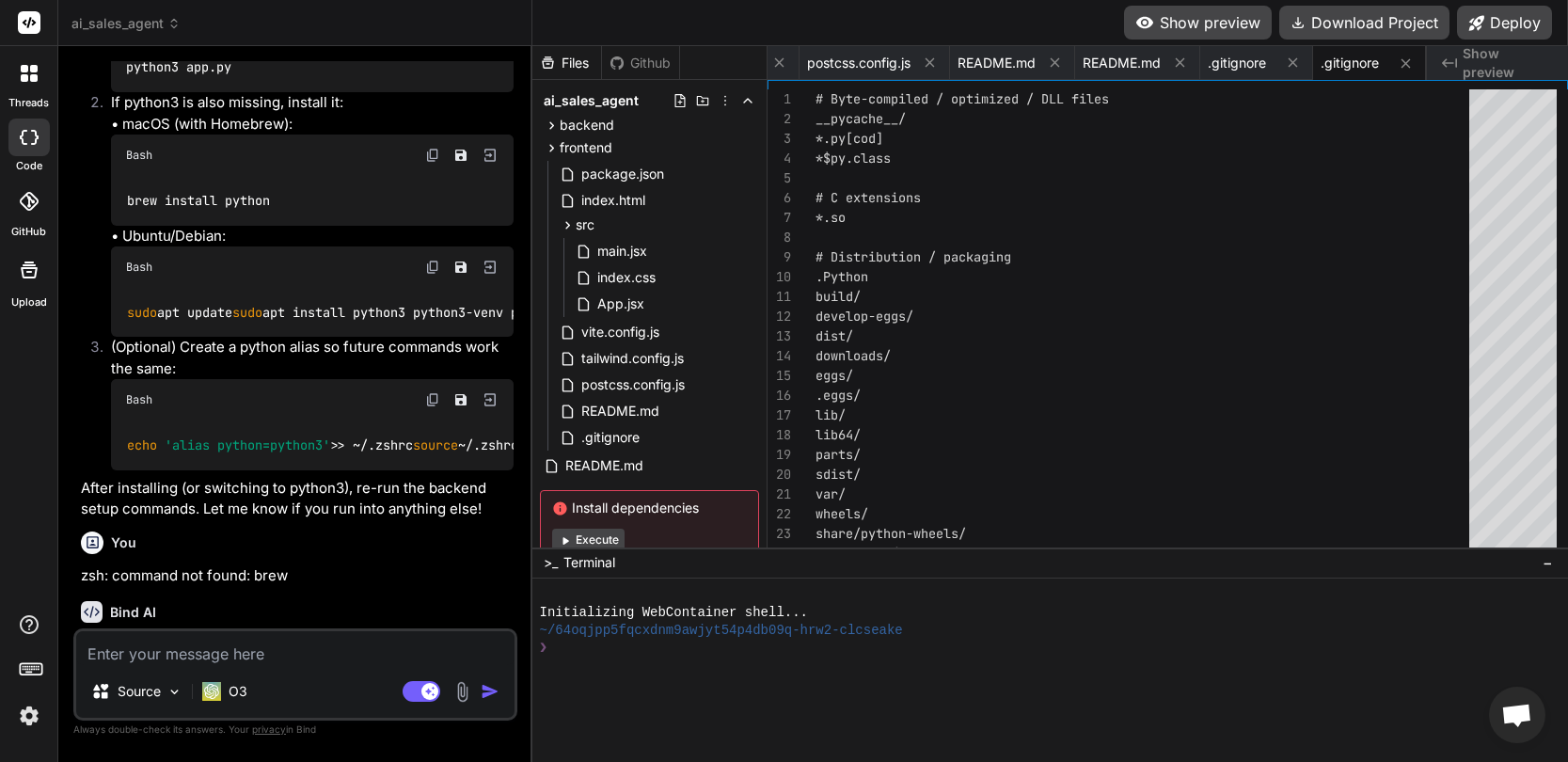 click on "python3 -m venv venv
source  venv/bin/activate
python3 app.py" at bounding box center (288, 57) 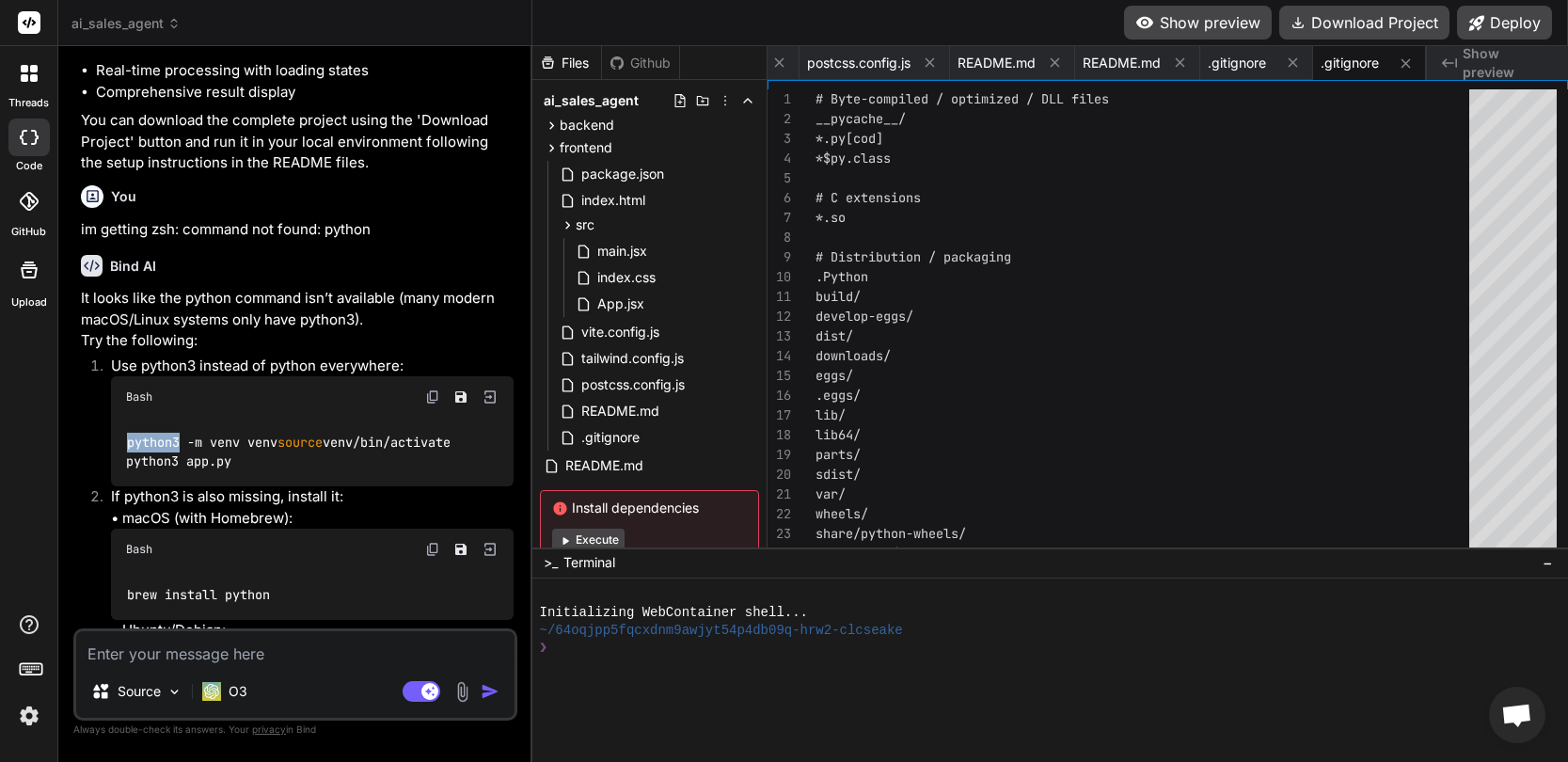 scroll, scrollTop: 2522, scrollLeft: 0, axis: vertical 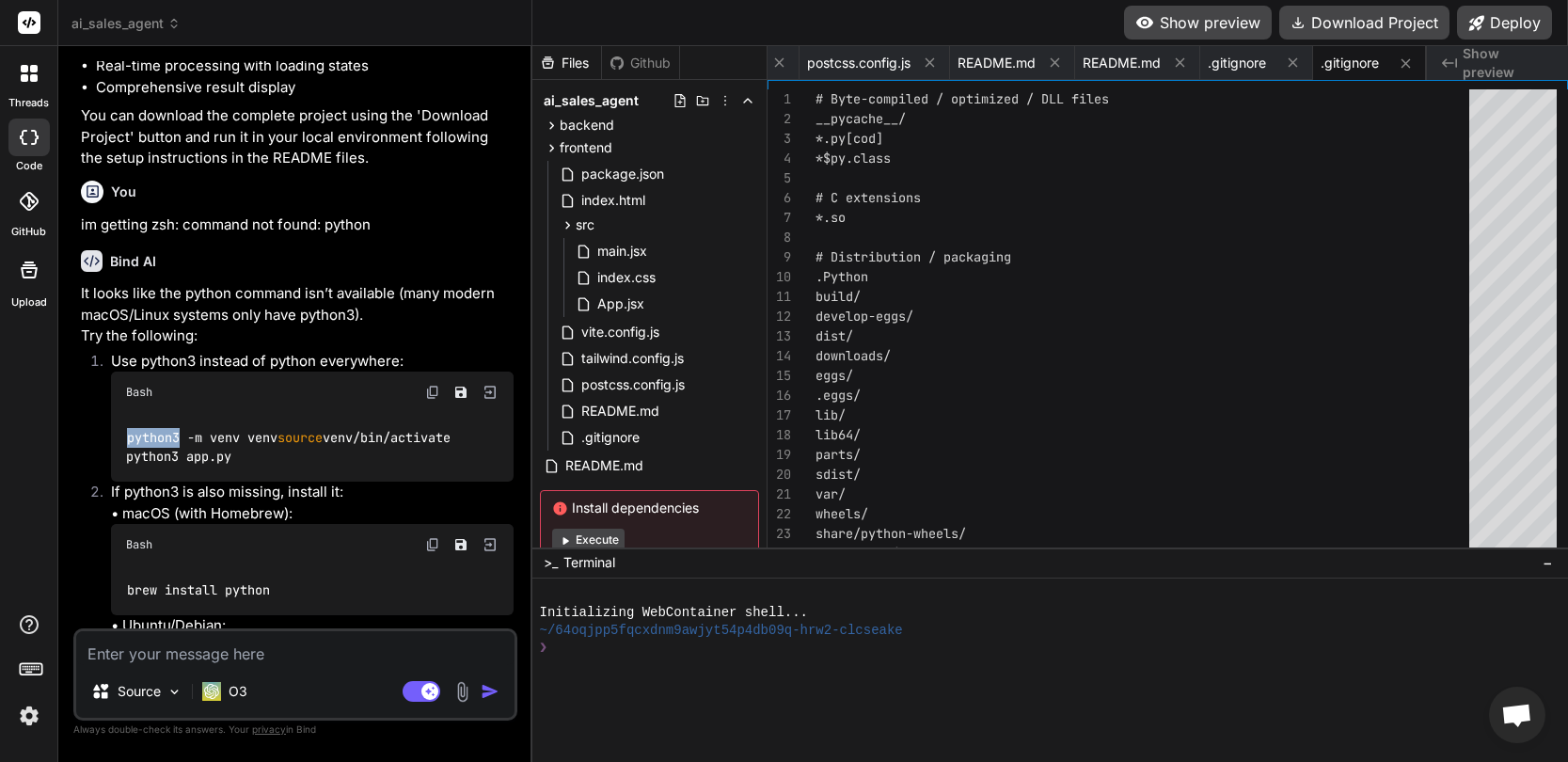 copy on "python3 -m venv venv" 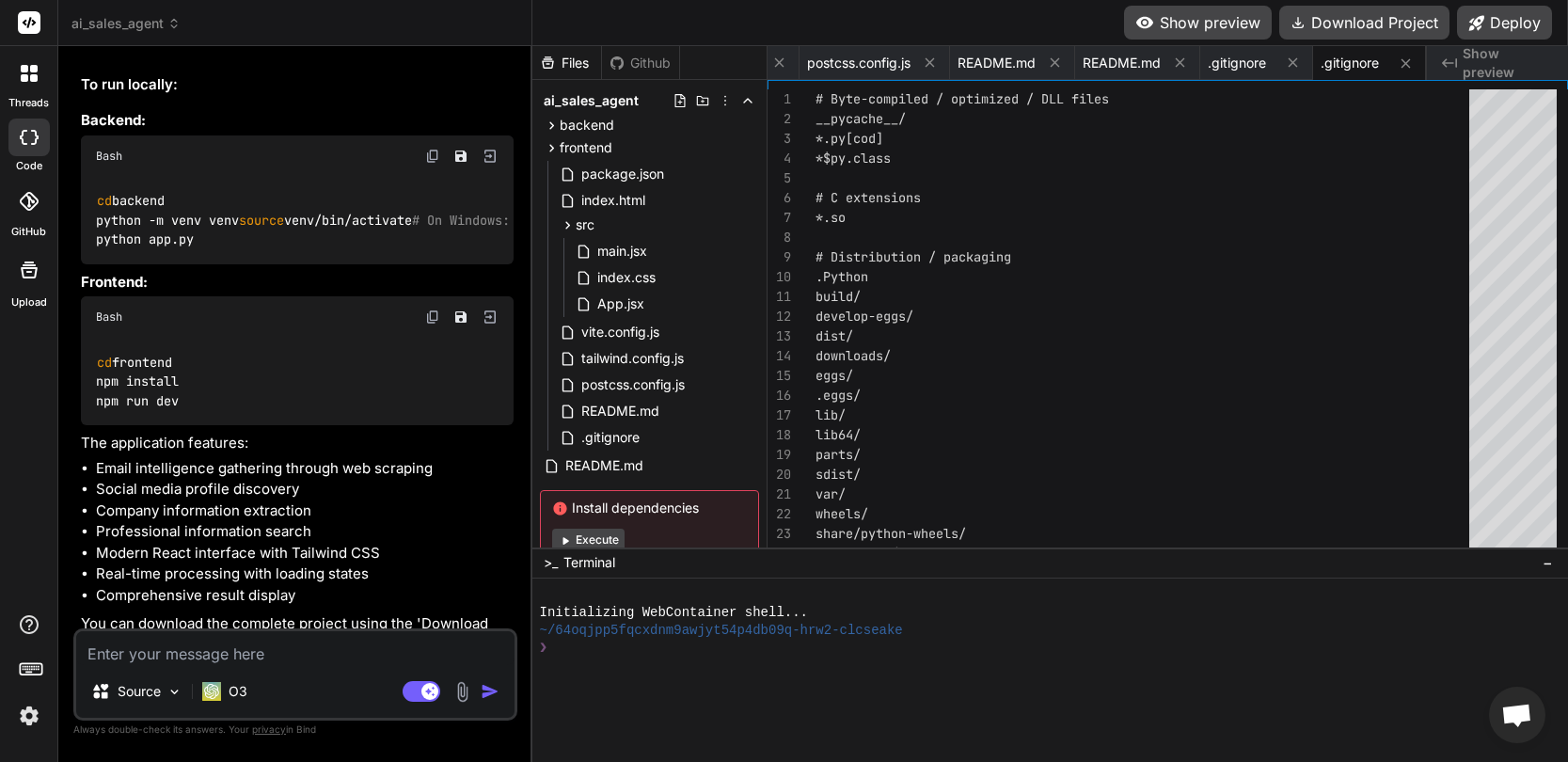 click on "cd  backend
python -m venv venv
source  venv/bin/activate   # On Windows: venv\Scripts\activate
pip install -r requirements.txt
python app.py" at bounding box center (502, 220) 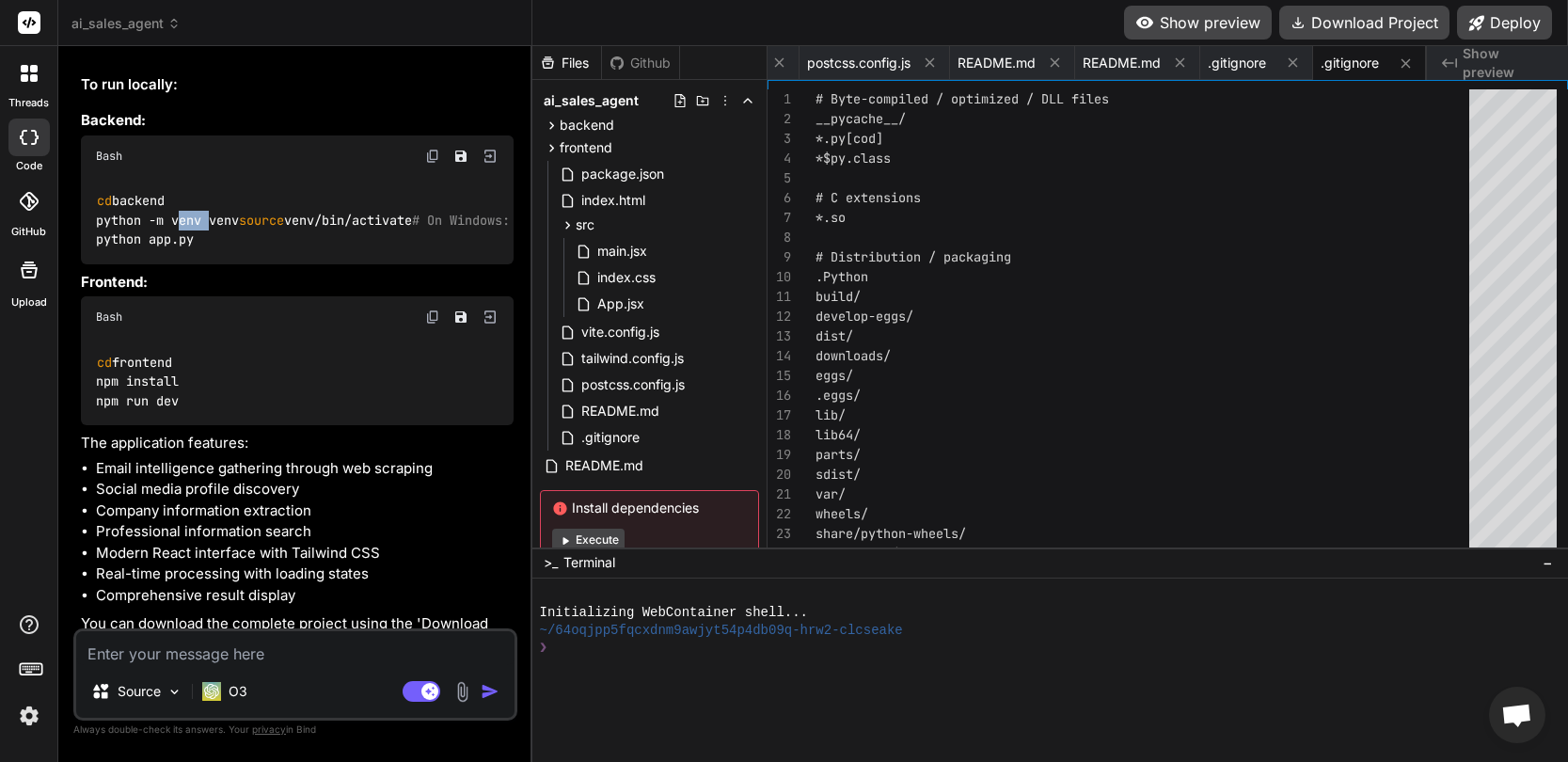 click on "cd  backend
python -m venv venv
source  venv/bin/activate   # On Windows: venv\Scripts\activate
pip install -r requirements.txt
python app.py" at bounding box center (502, 220) 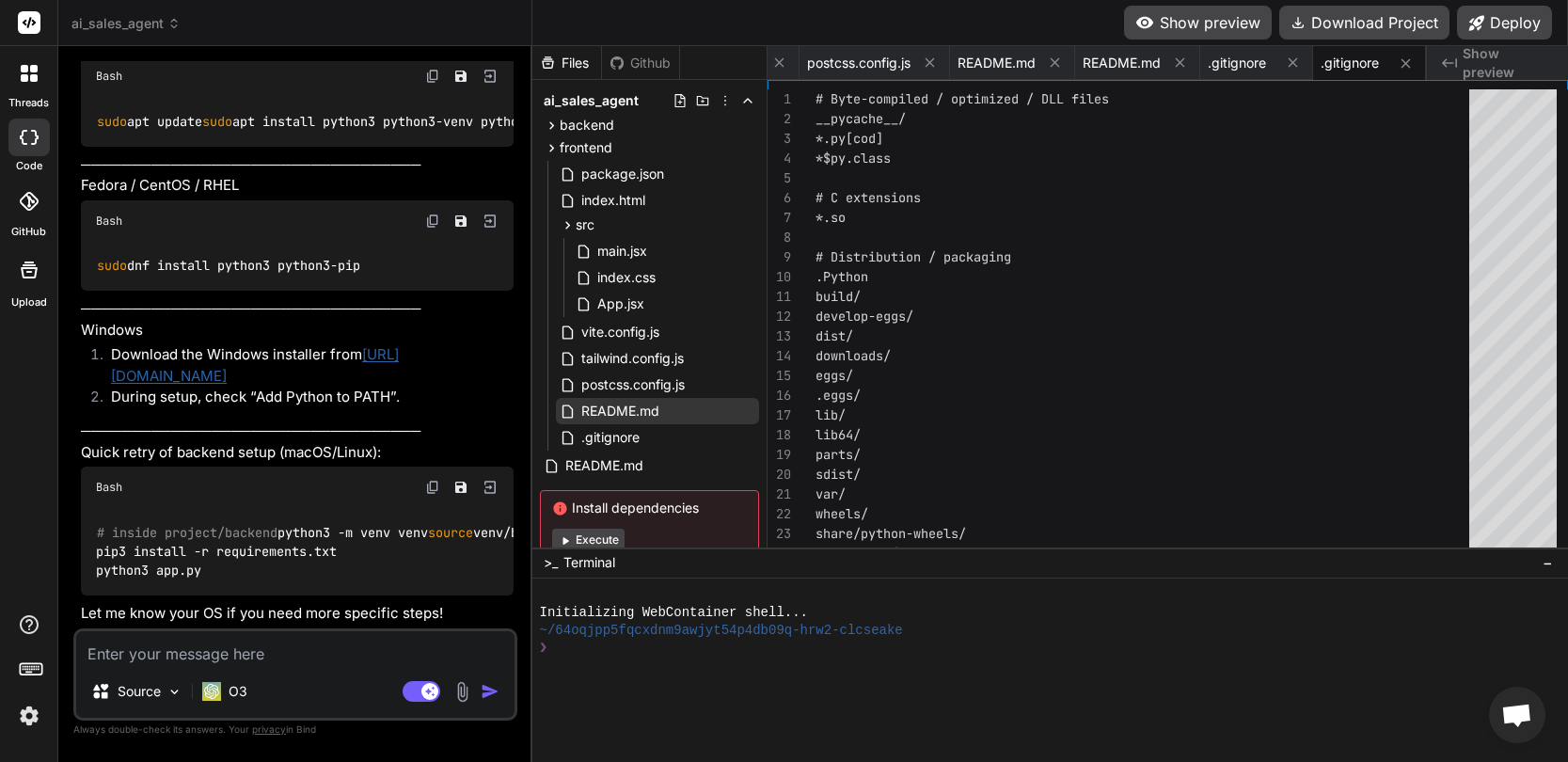 scroll, scrollTop: 4337, scrollLeft: 0, axis: vertical 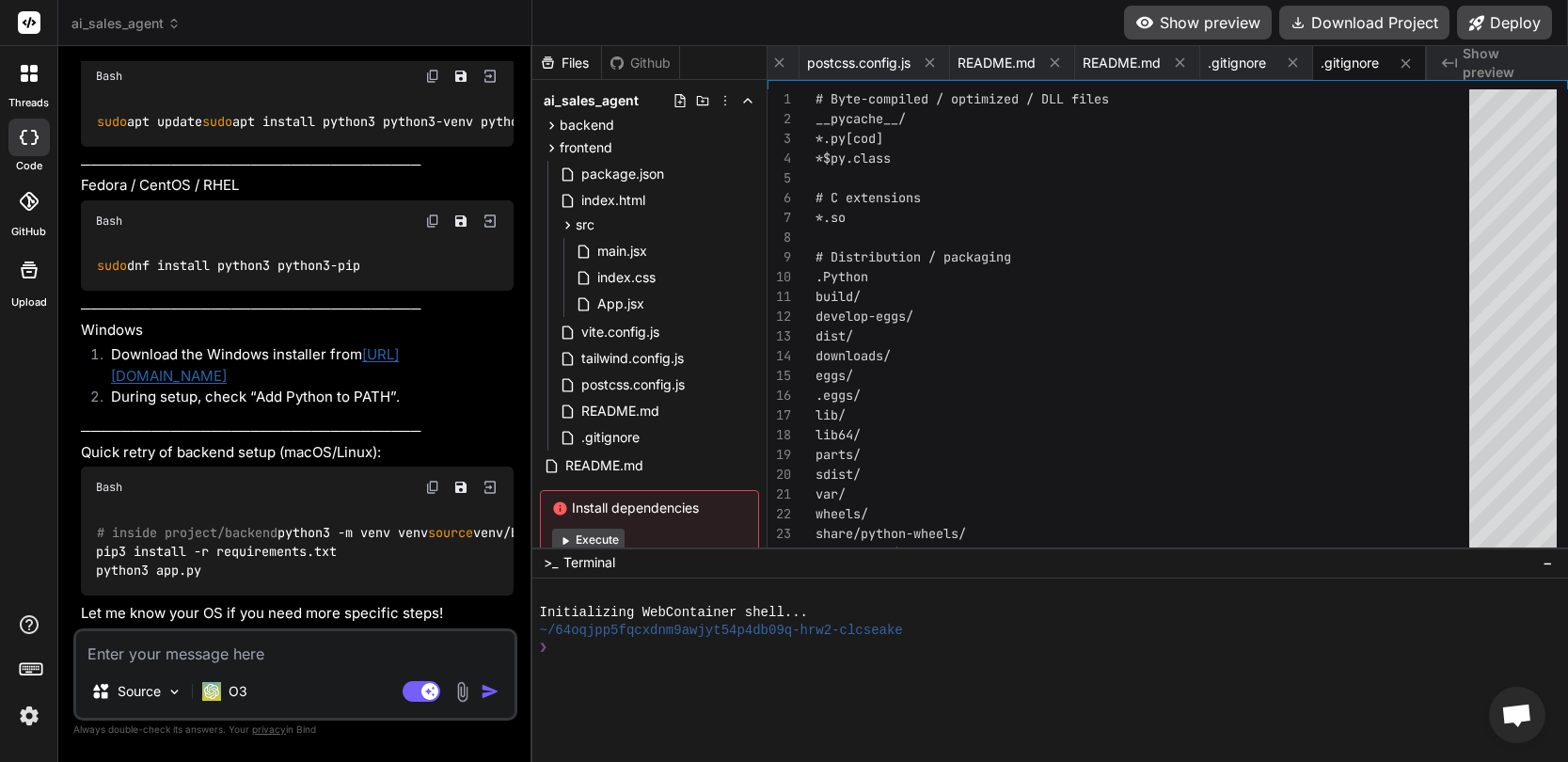 click on "python3 --version
pip3 --version" at bounding box center [160, -61] 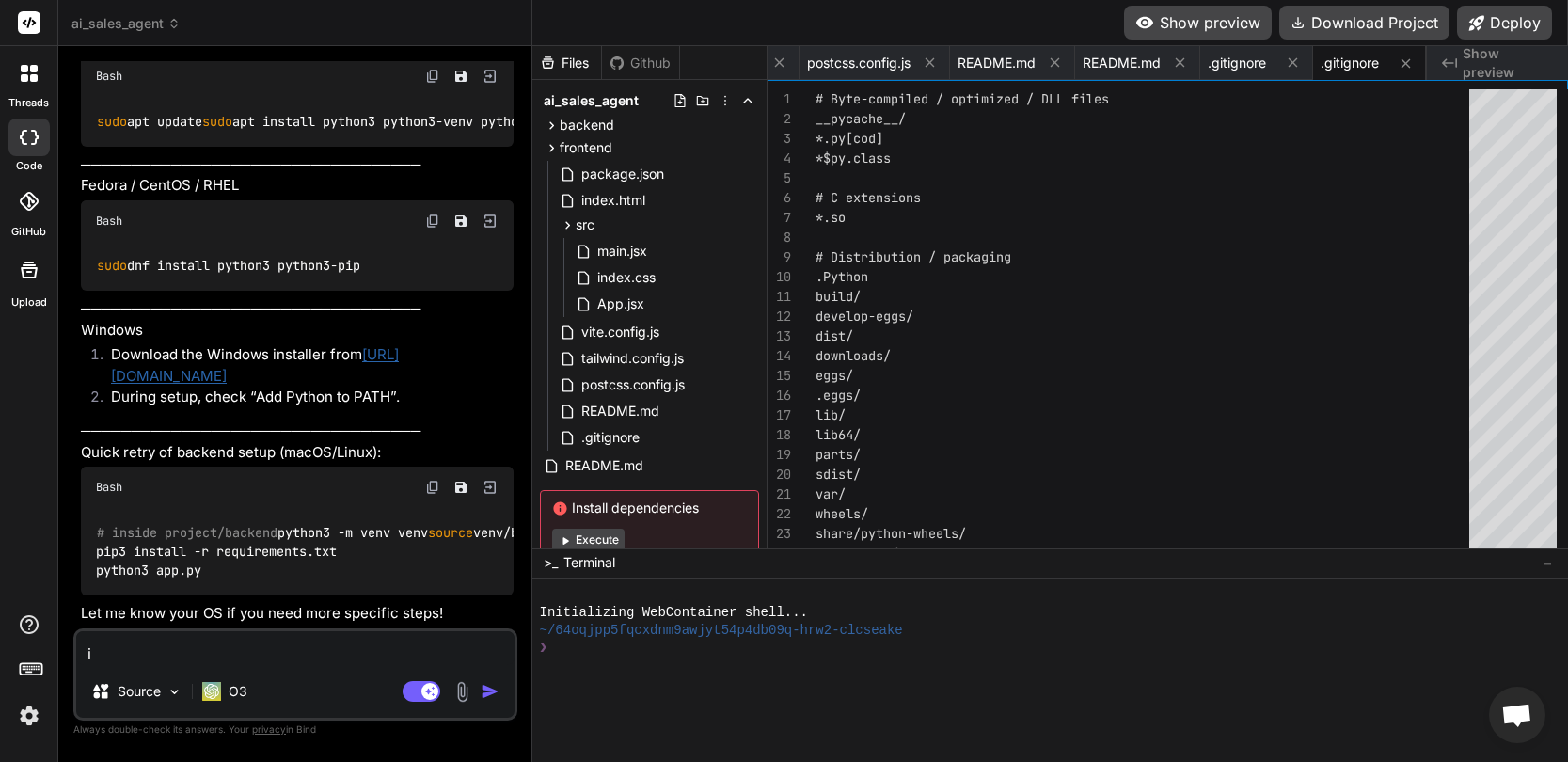type on "x" 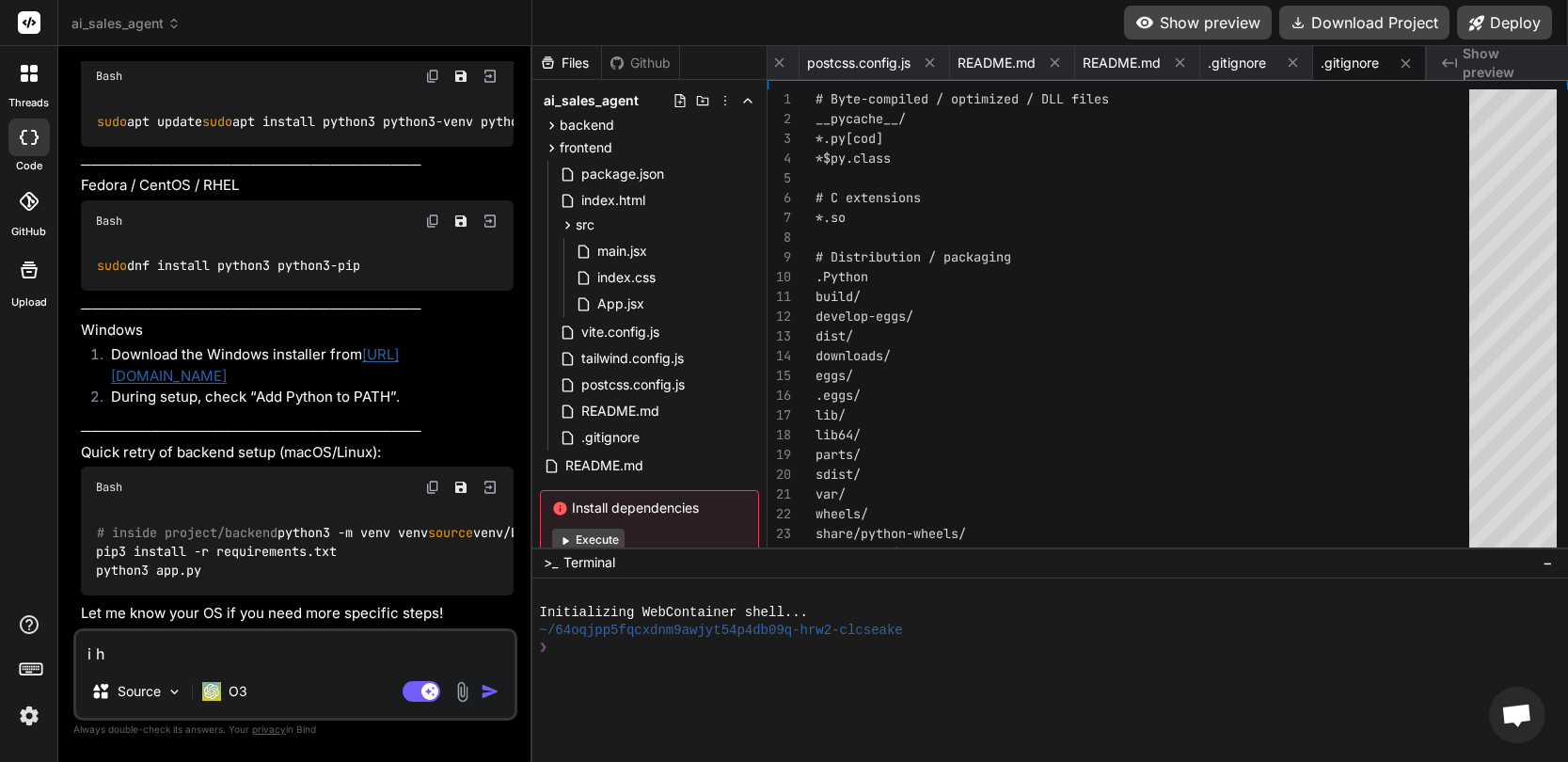 type on "x" 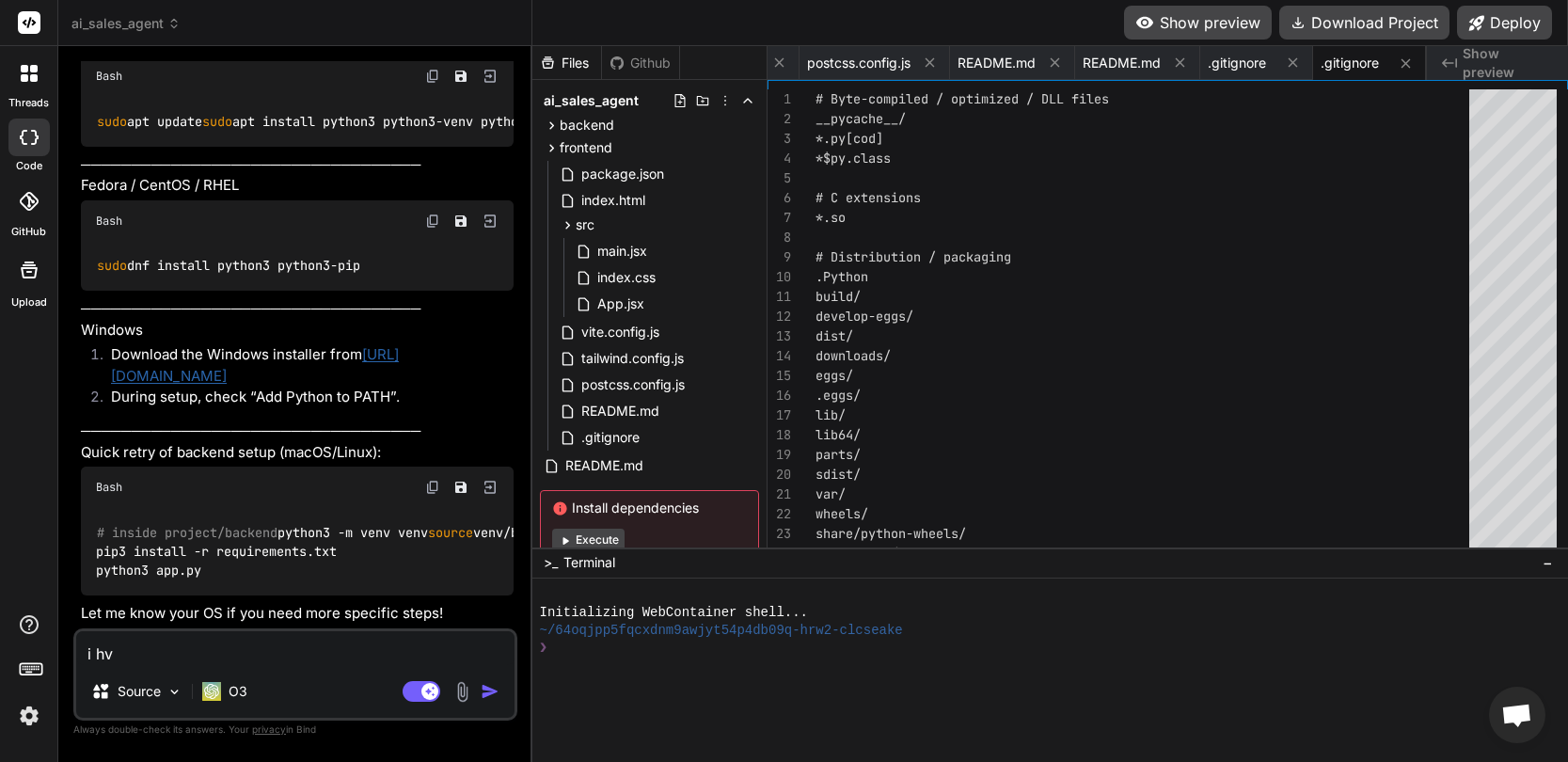 type on "x" 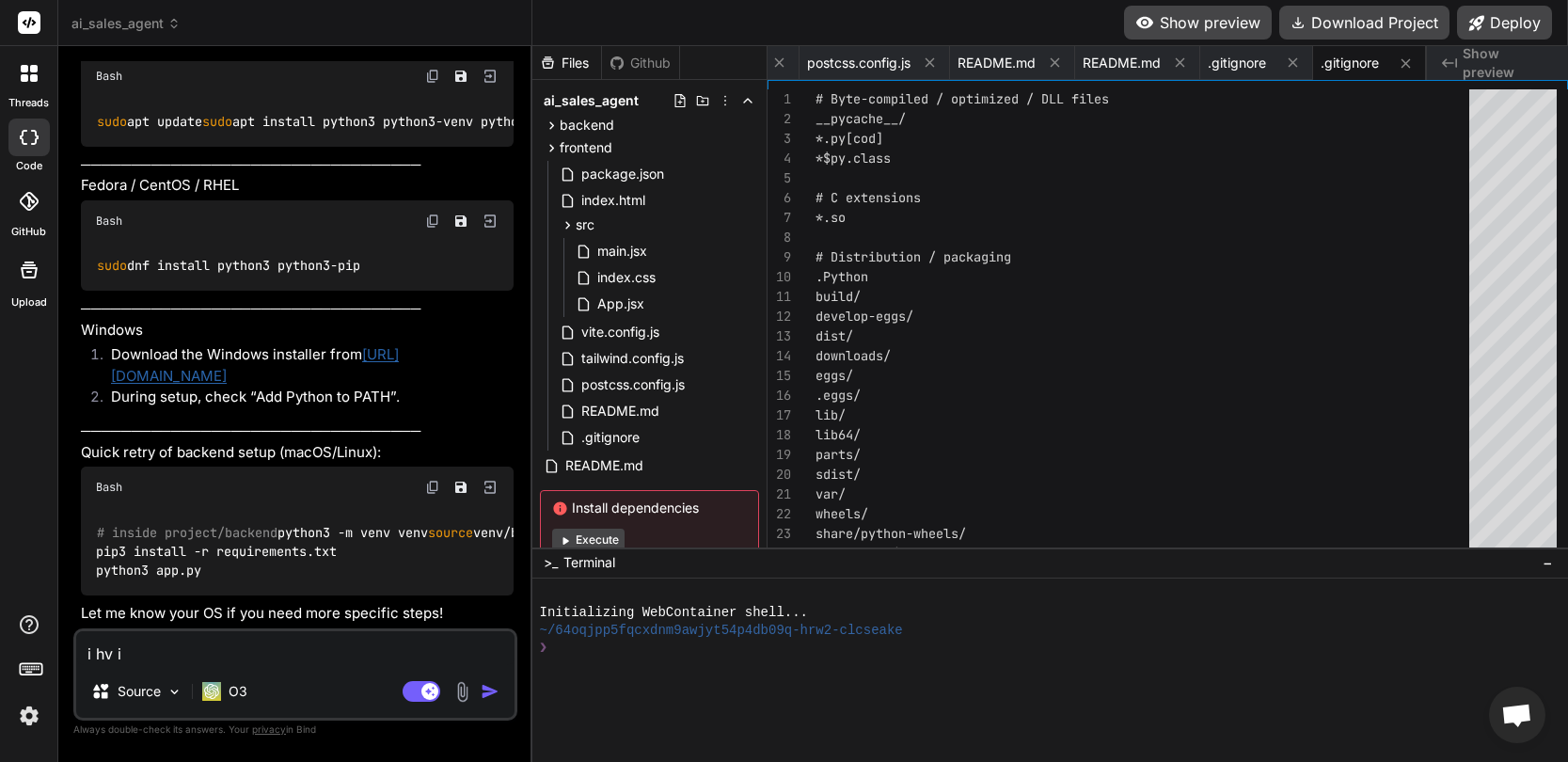 type on "x" 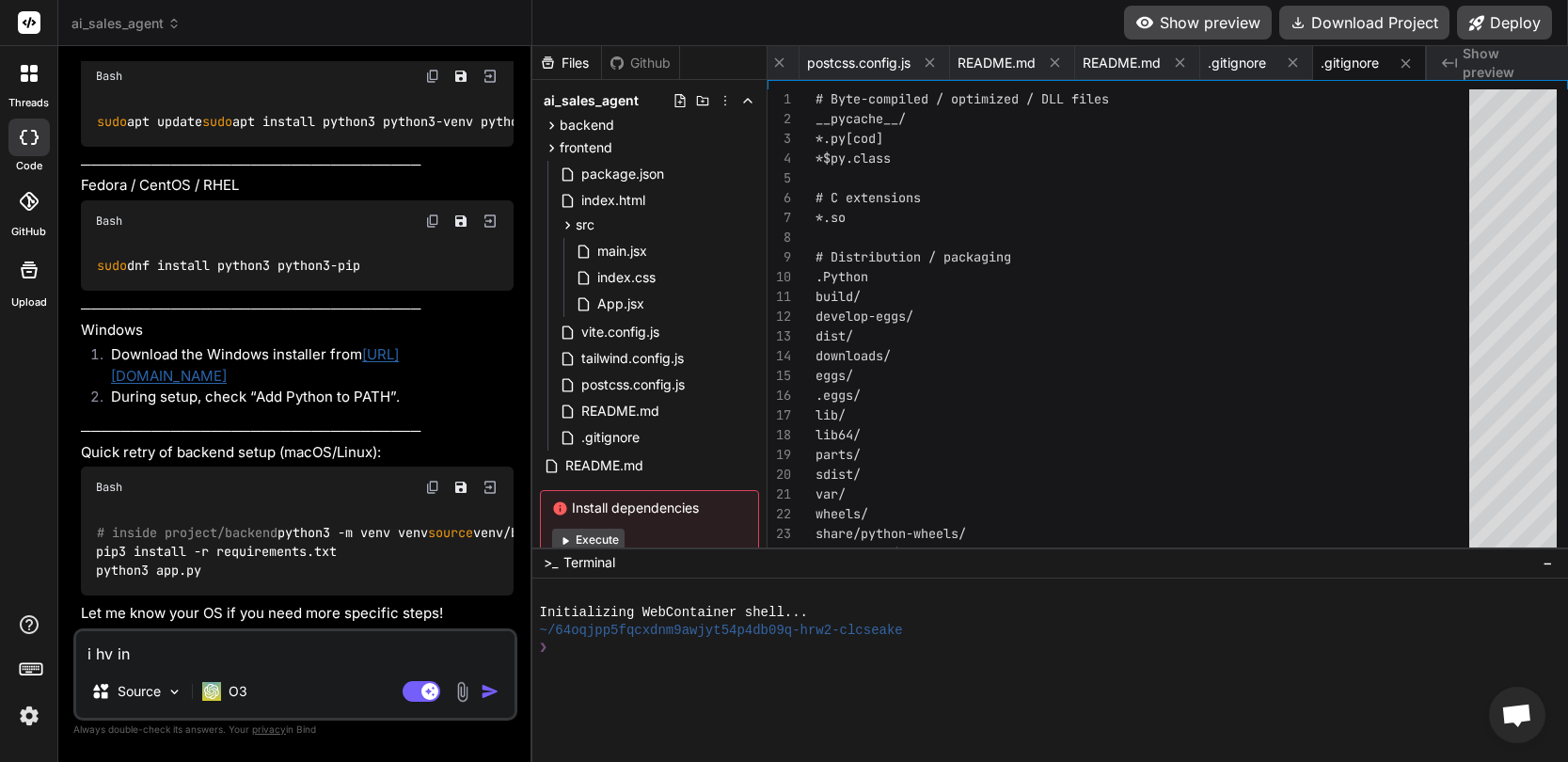 type on "x" 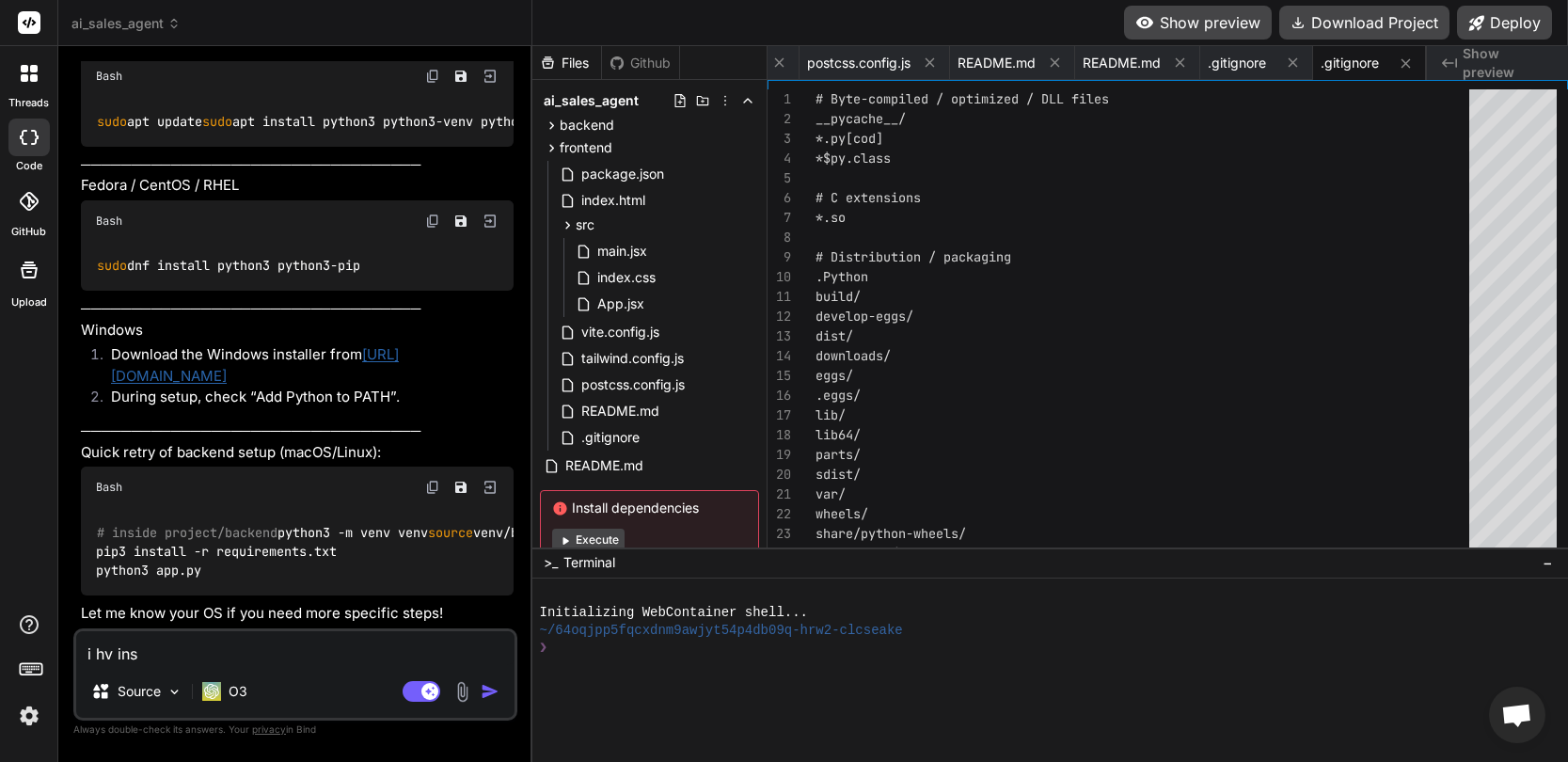 type on "x" 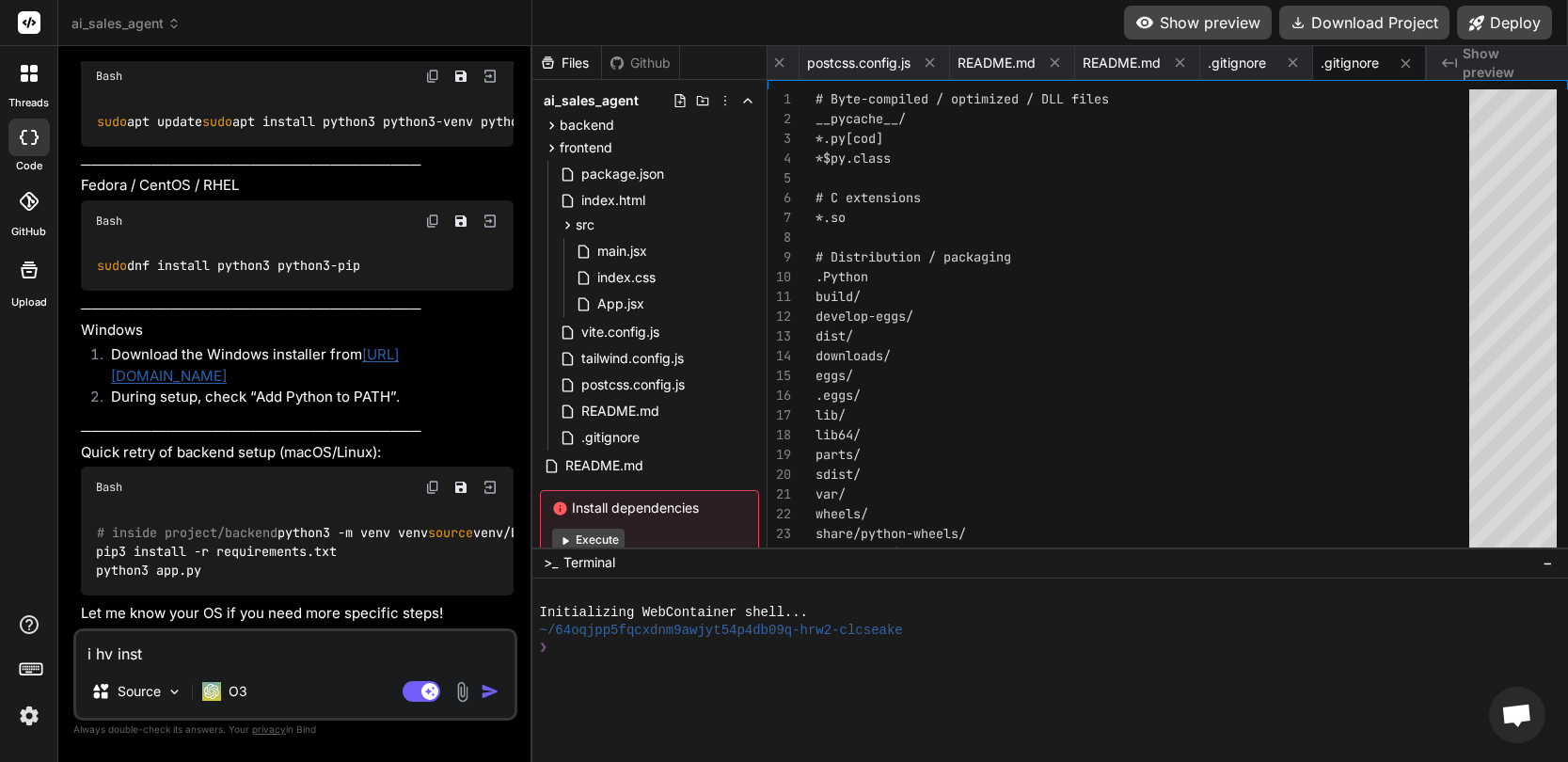 type on "x" 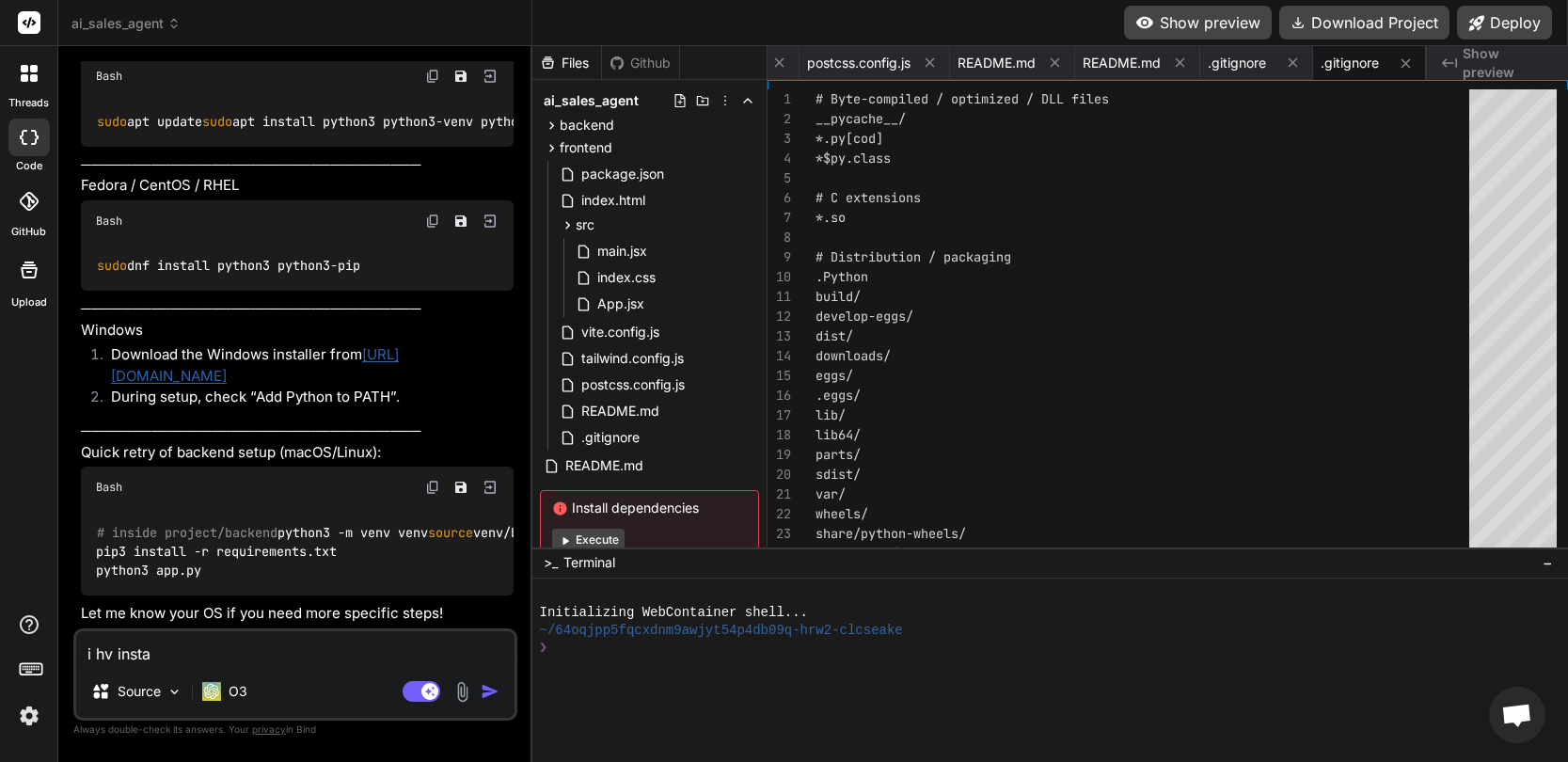 type on "i hv instal" 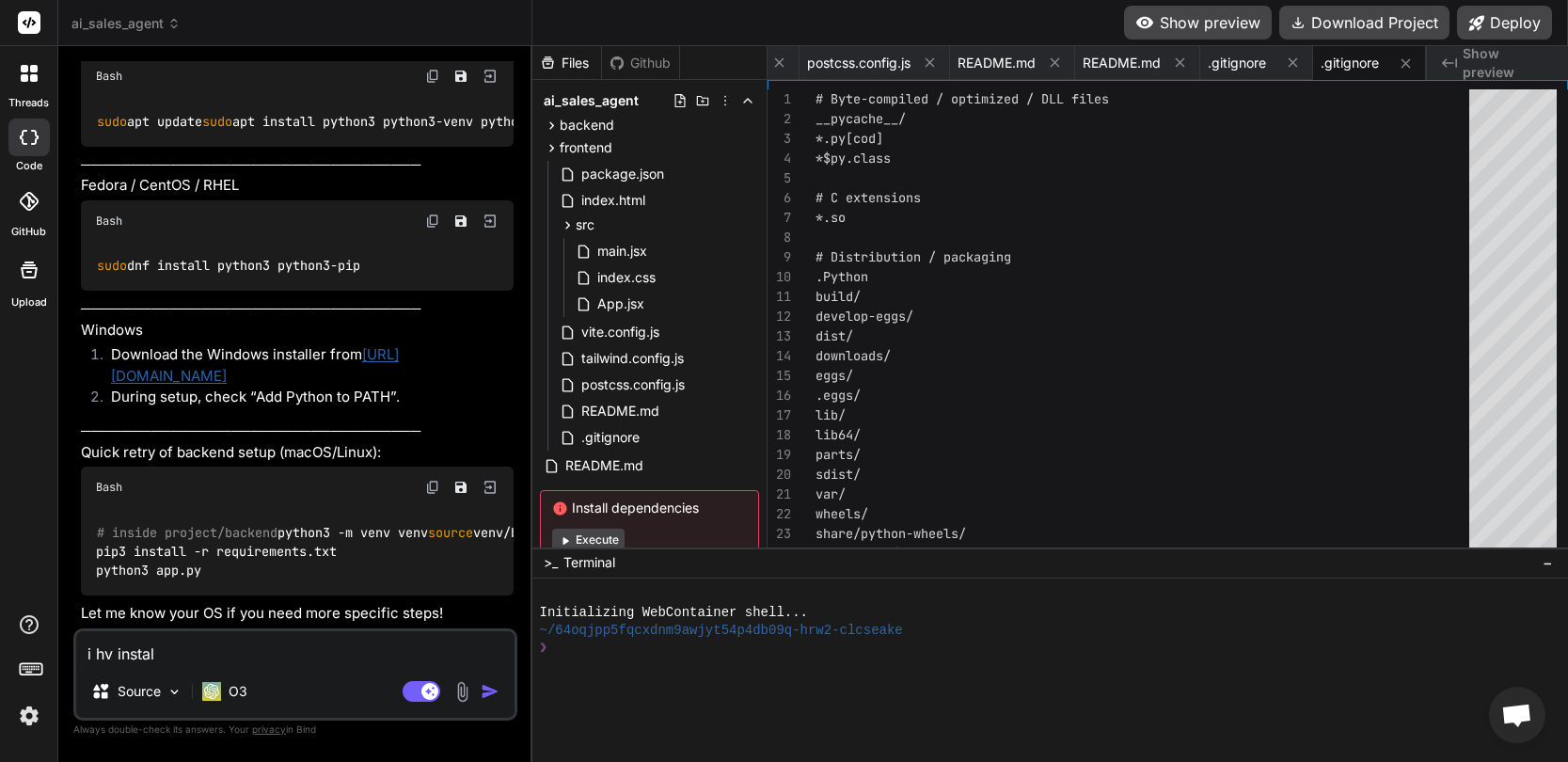 type on "x" 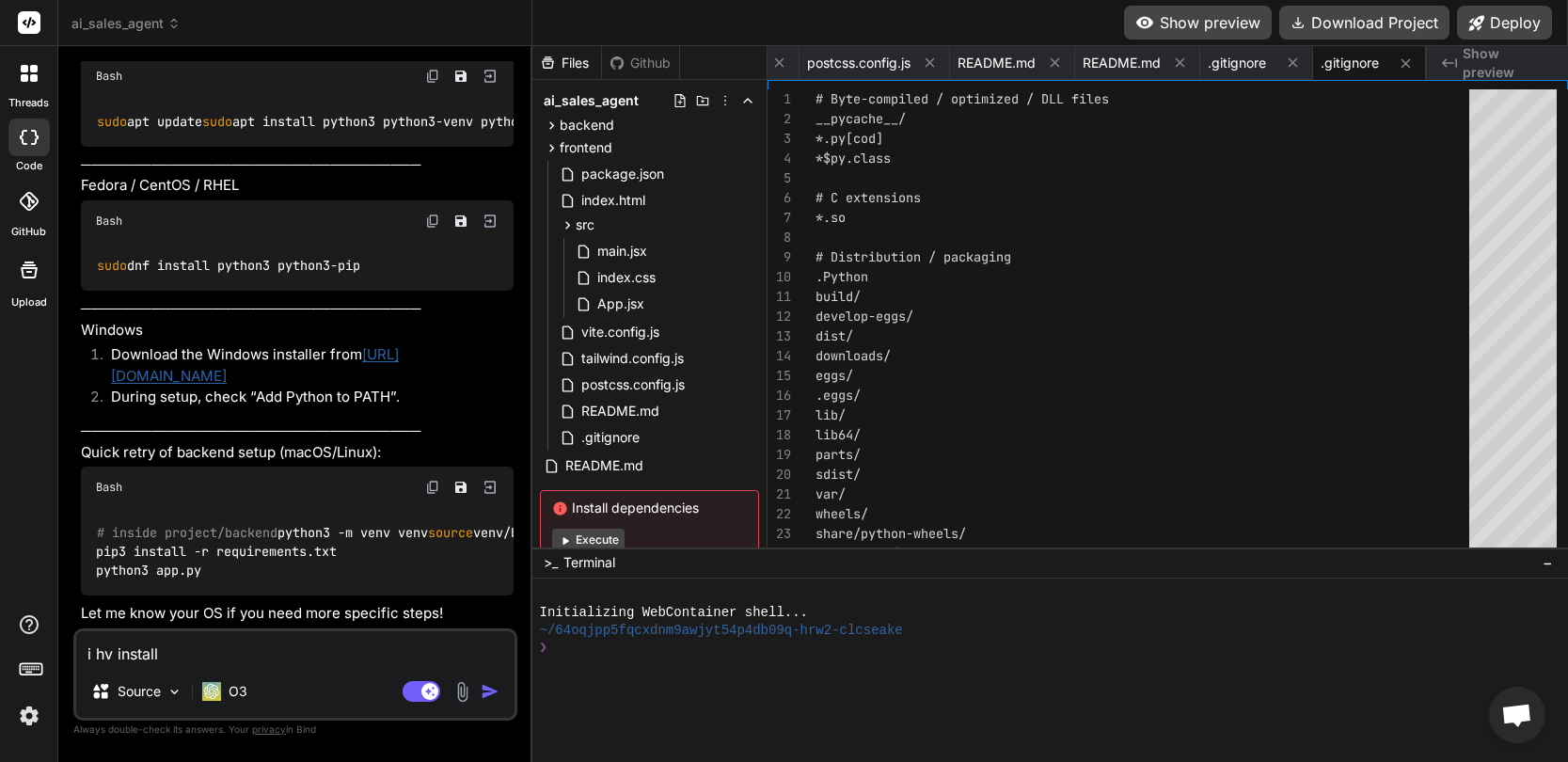 type on "x" 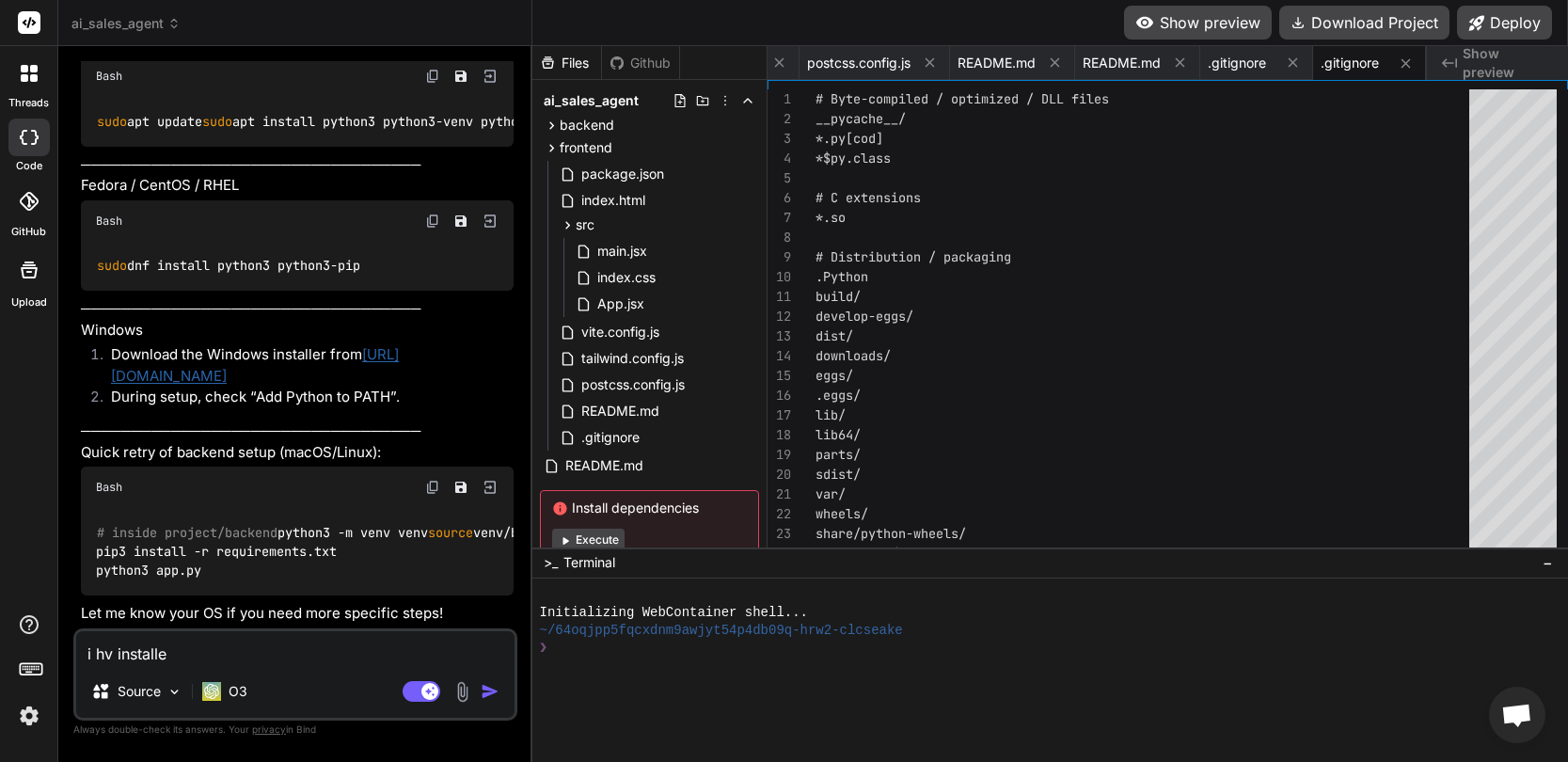 type on "x" 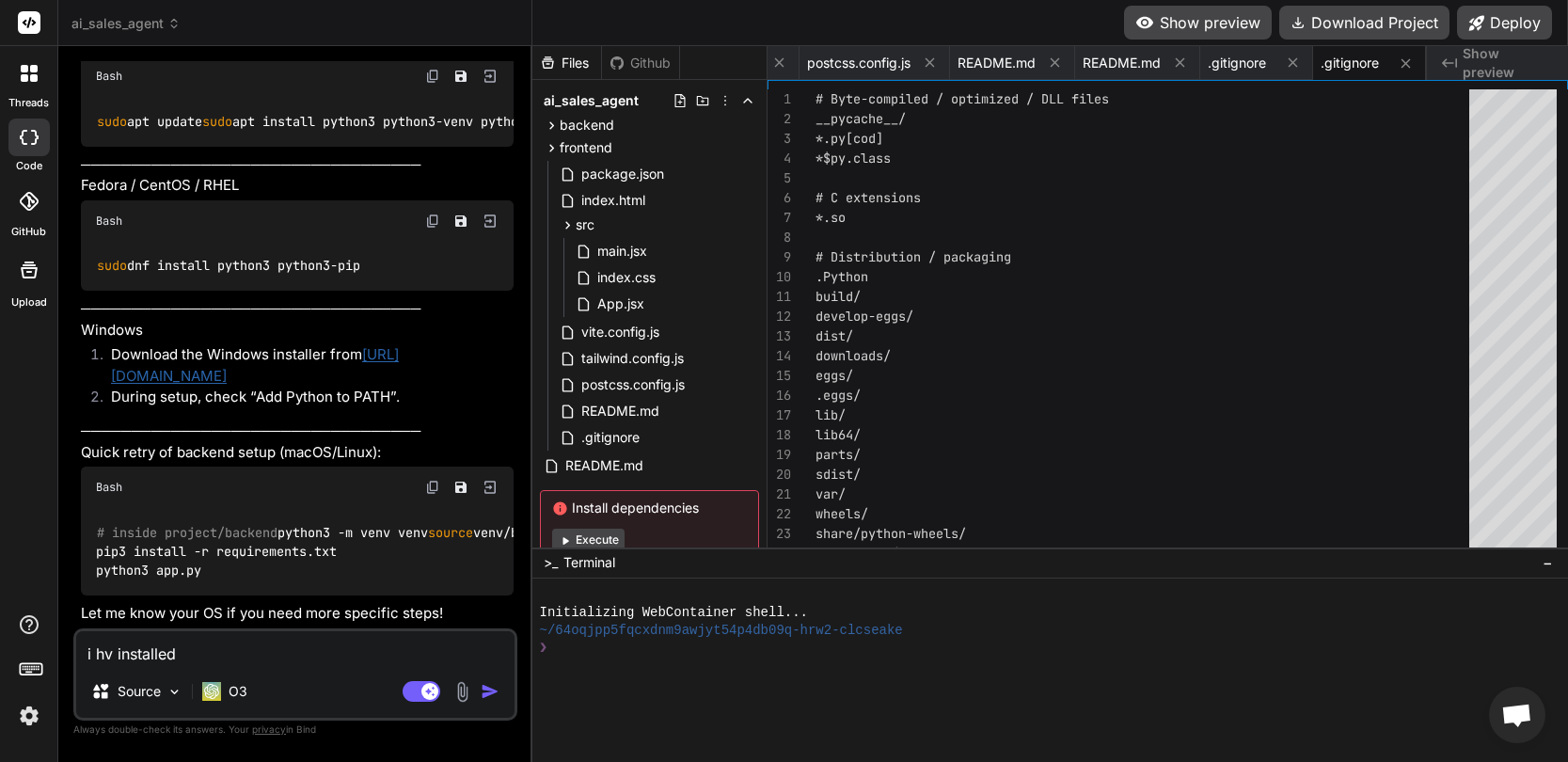 type on "x" 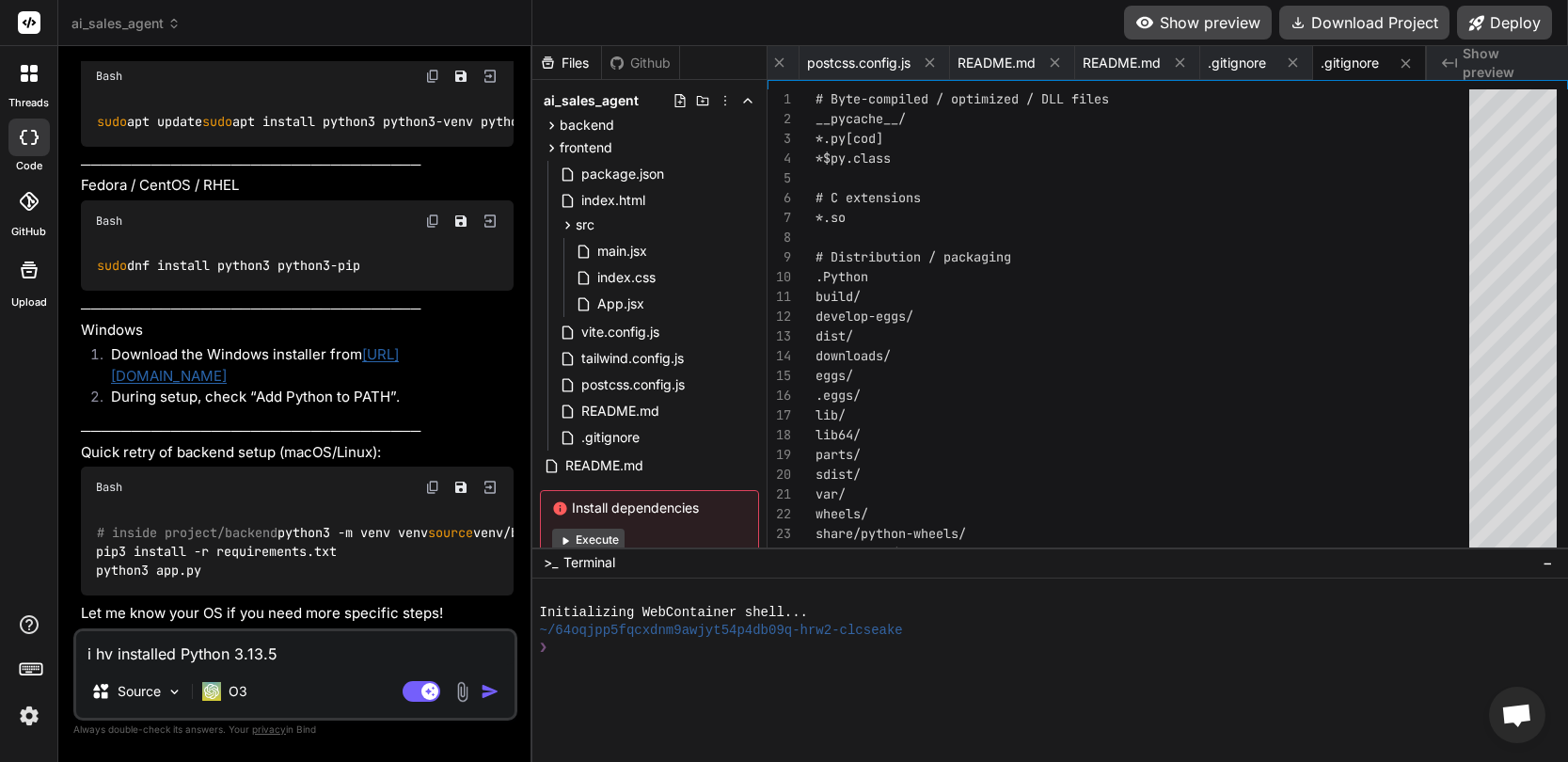type 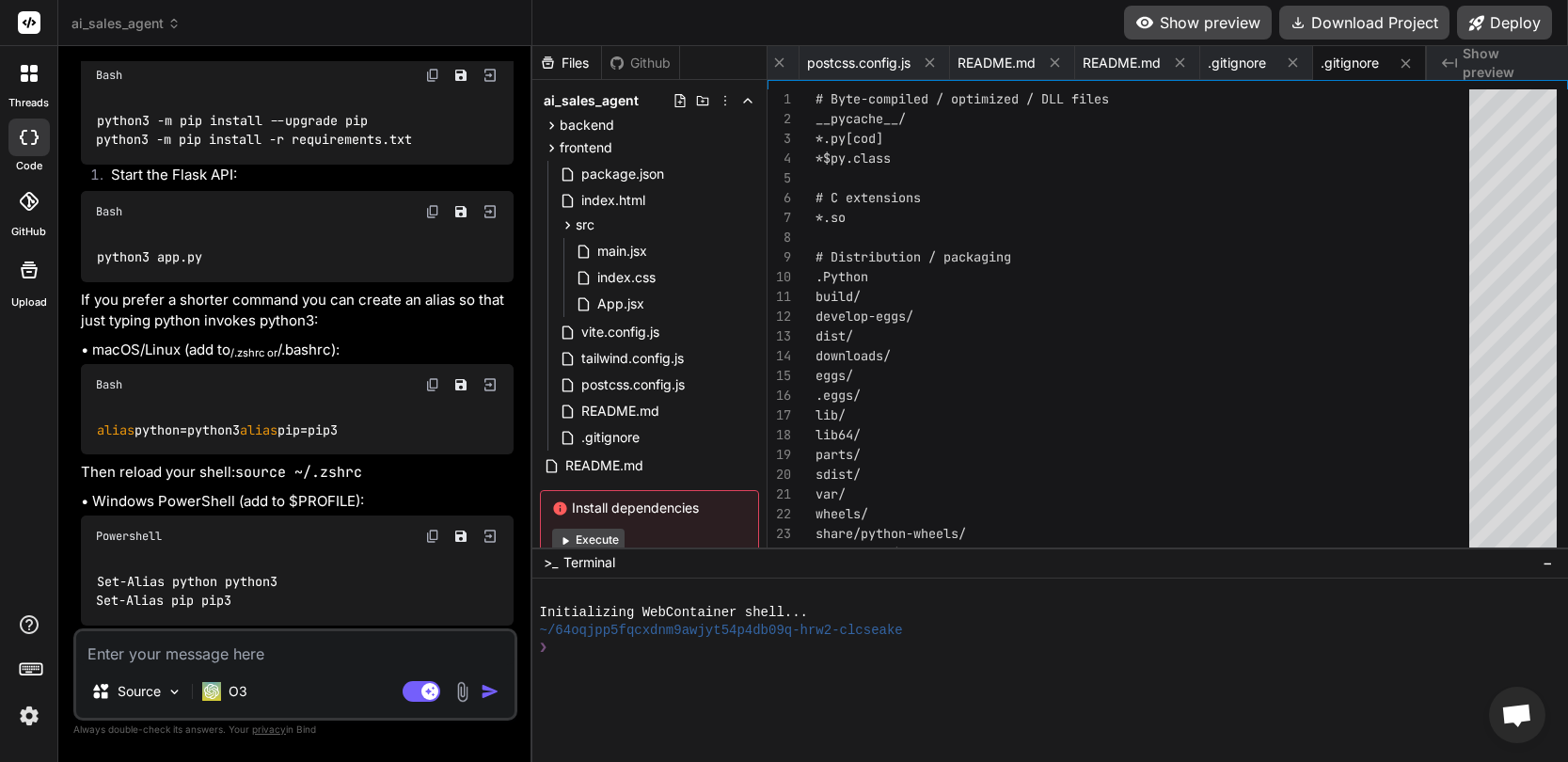 scroll, scrollTop: 5249, scrollLeft: 0, axis: vertical 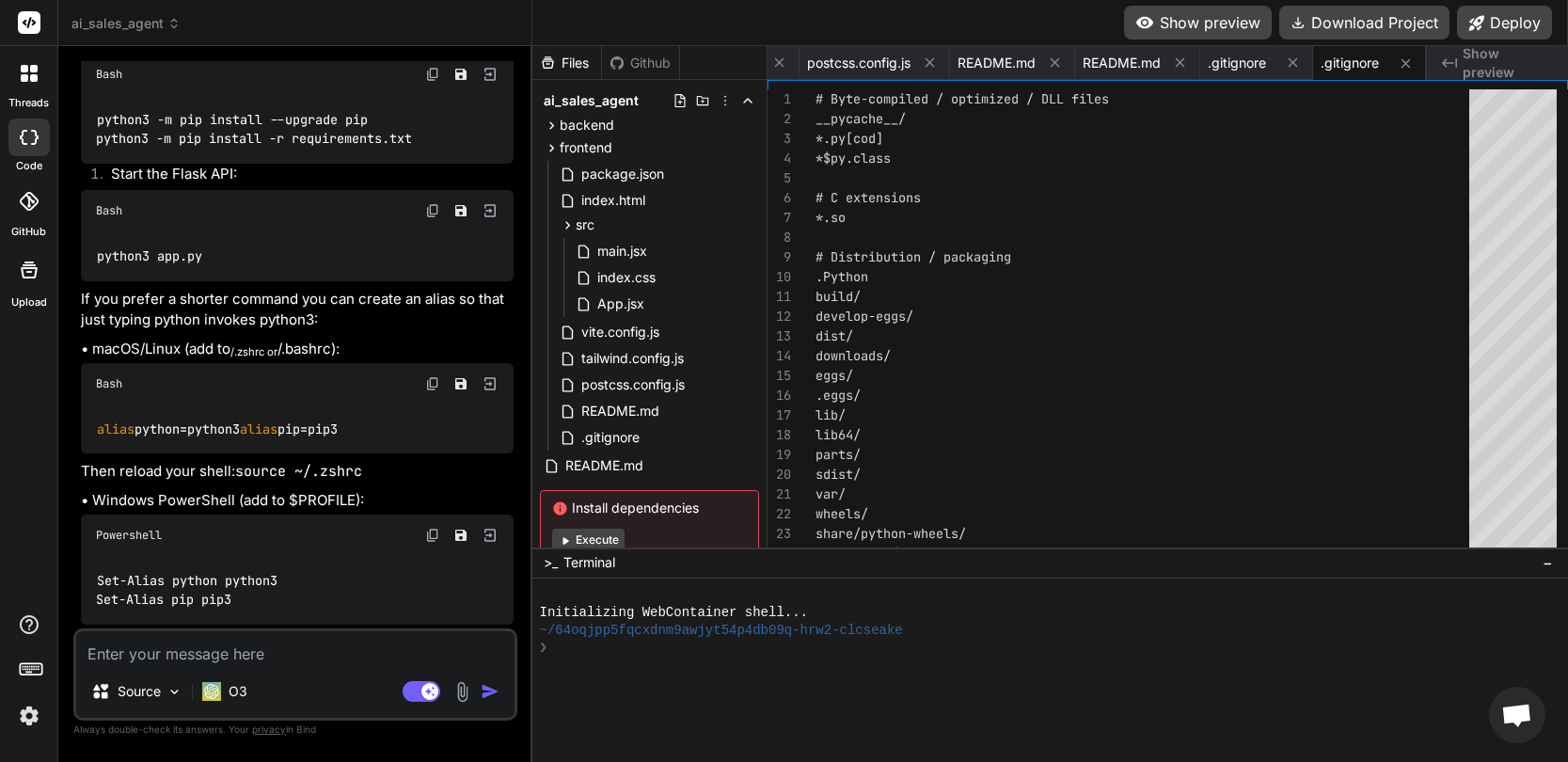 drag, startPoint x: 250, startPoint y: 494, endPoint x: 85, endPoint y: 494, distance: 165 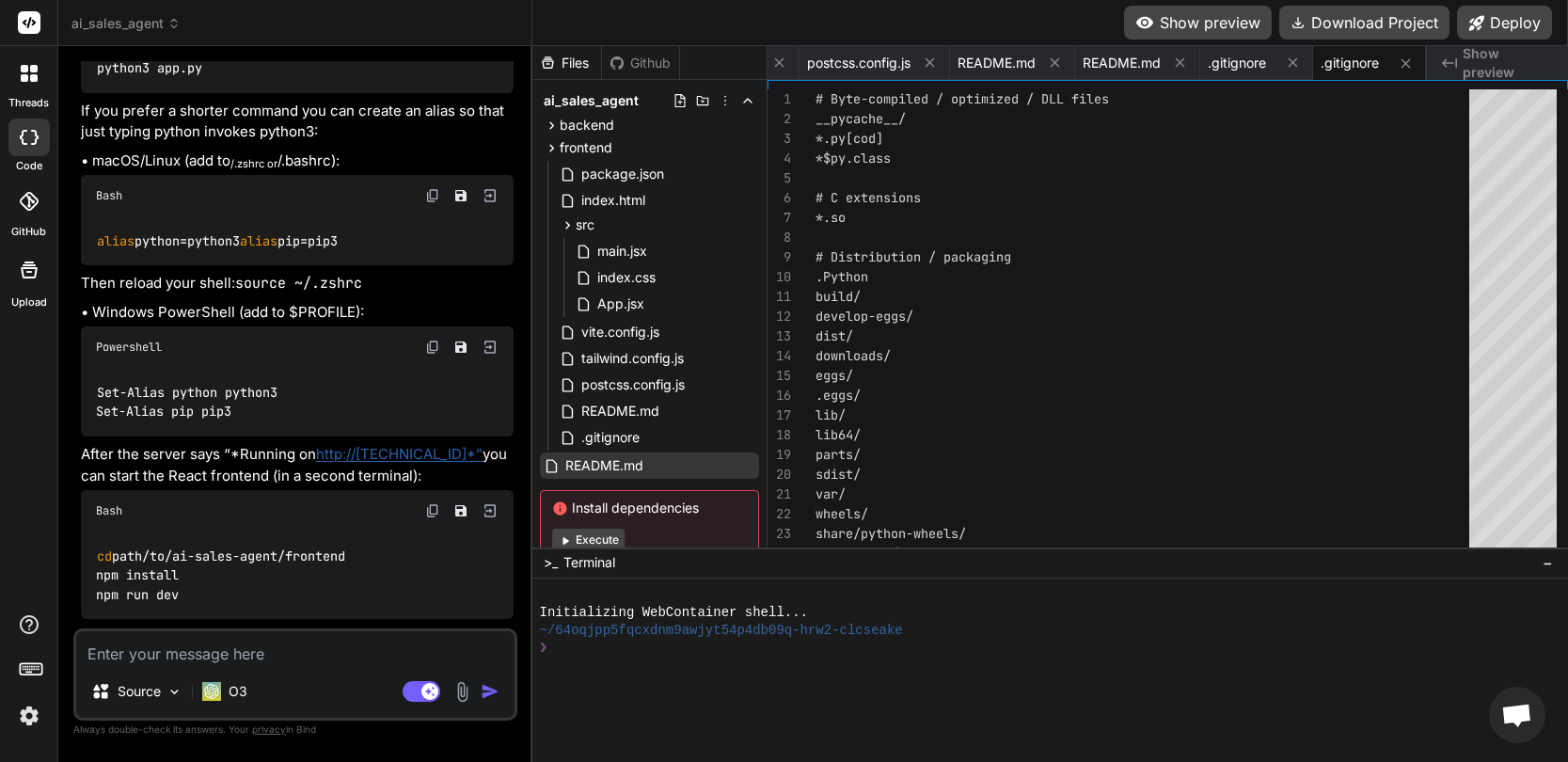 scroll, scrollTop: 5467, scrollLeft: 0, axis: vertical 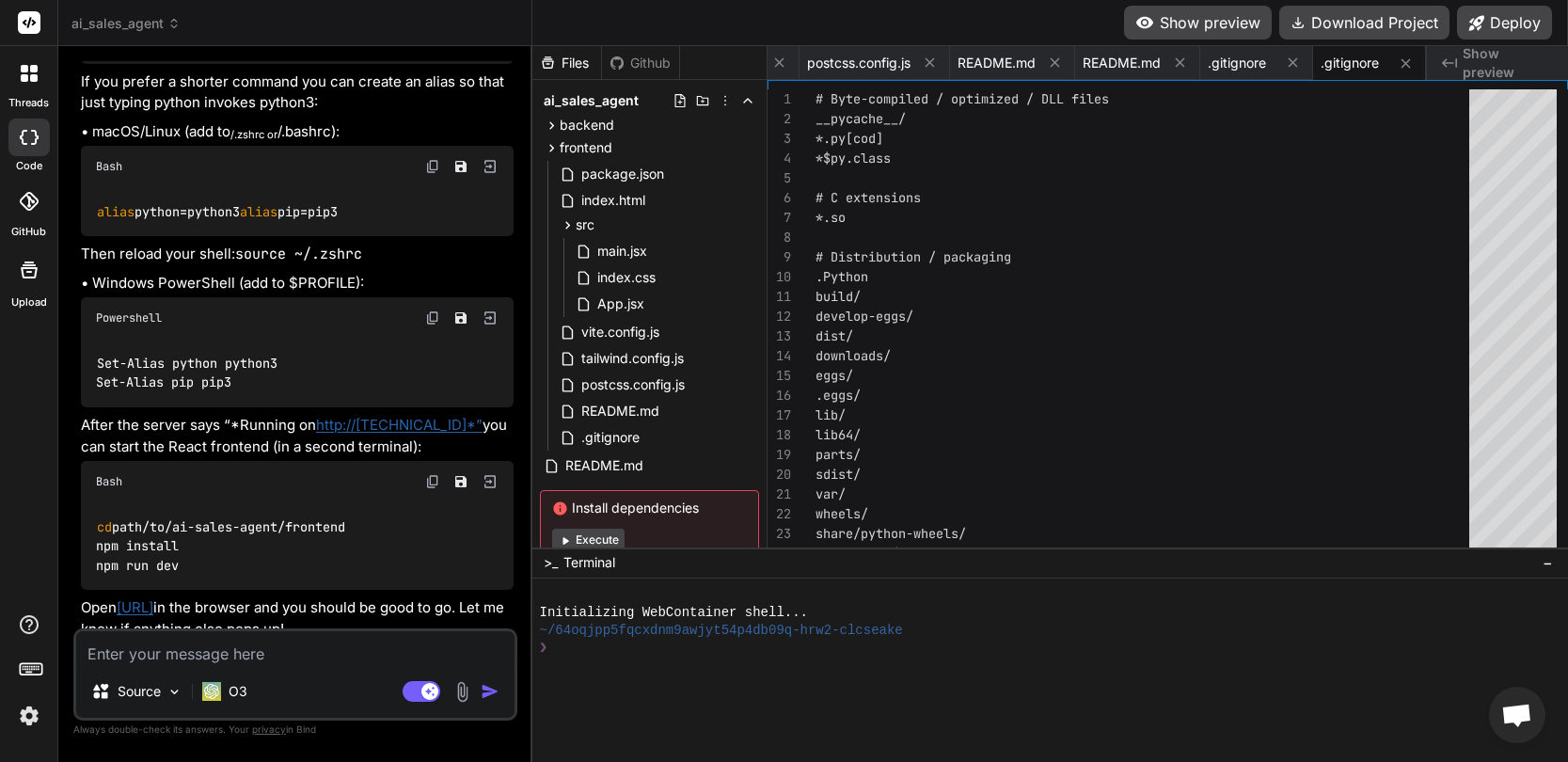 click on "python3 -m pip install --upgrade pip
python3 -m pip install -r requirements.txt" at bounding box center (254, -88) 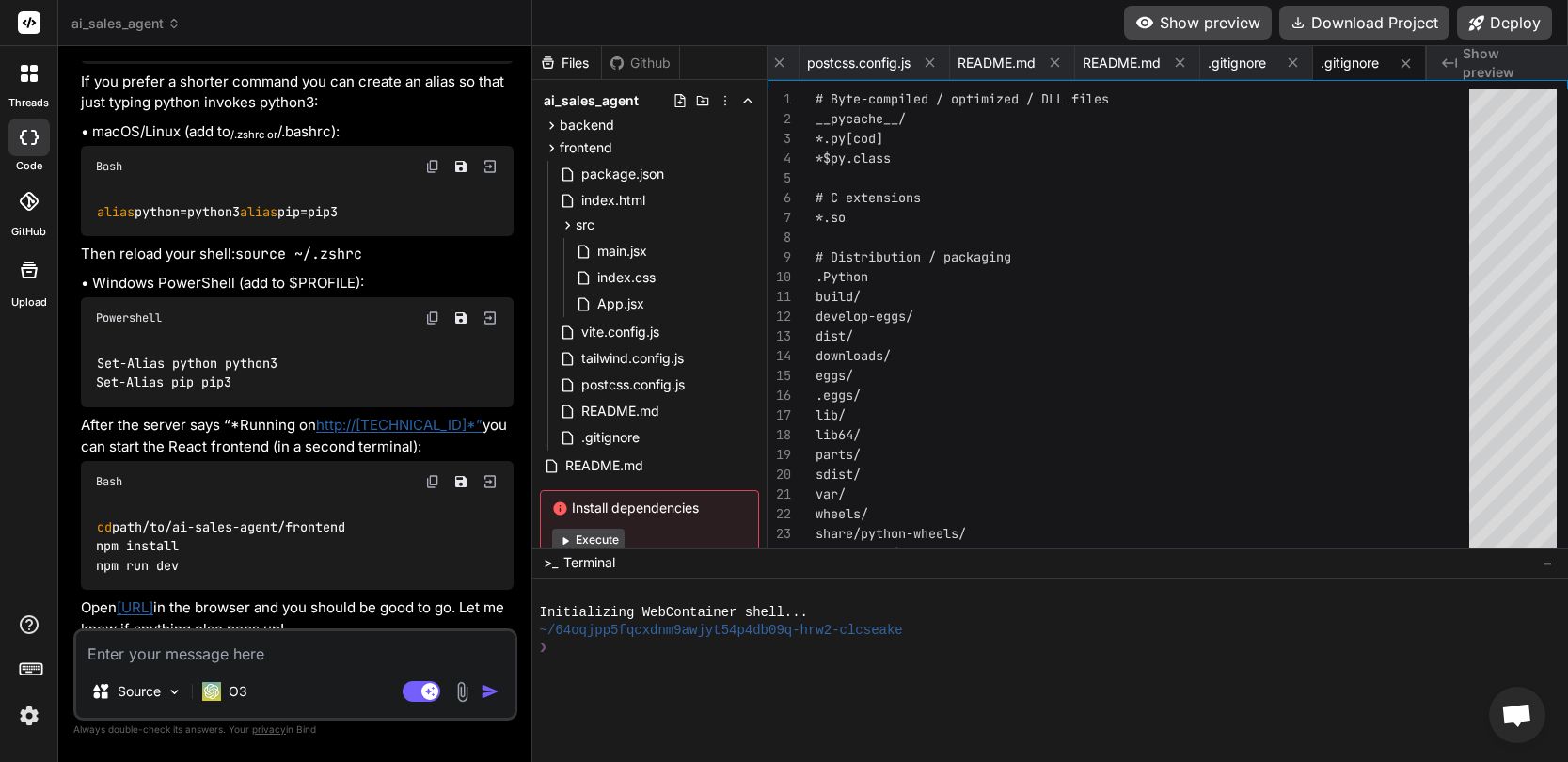 click on "python3 -m pip install --upgrade pip
python3 -m pip install -r requirements.txt" at bounding box center (254, -88) 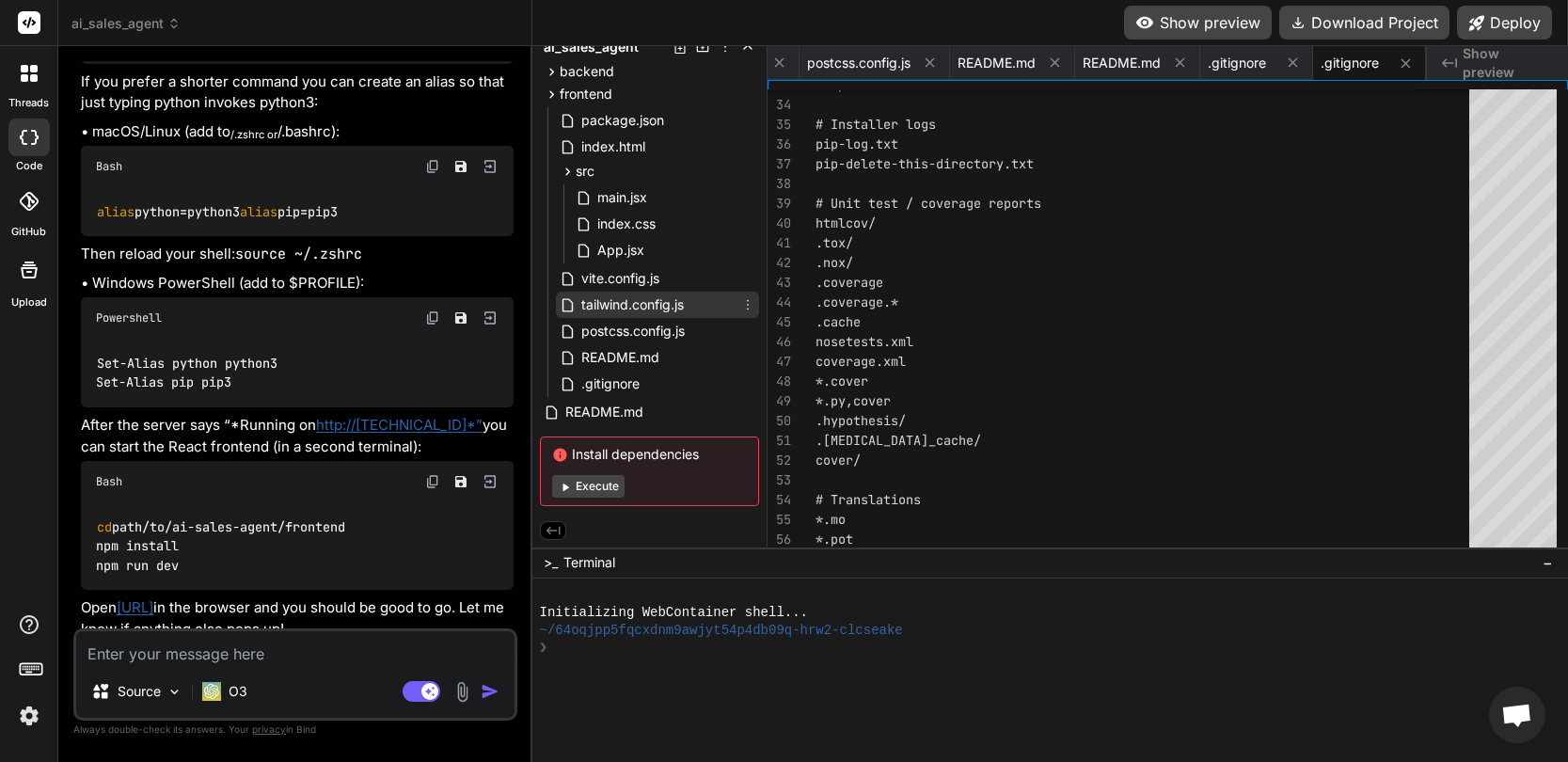 scroll, scrollTop: 0, scrollLeft: 0, axis: both 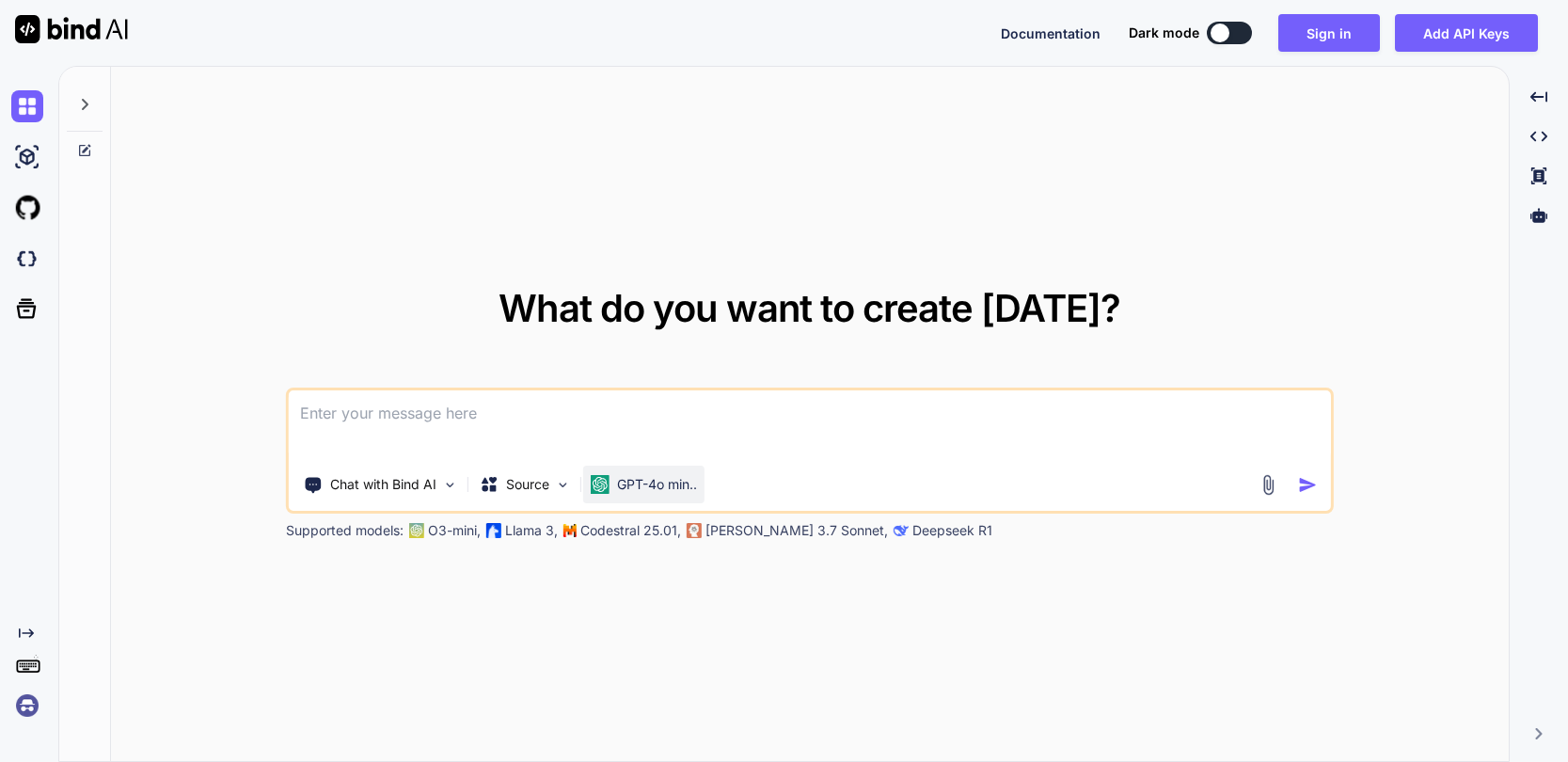 click on "GPT-4o min.." at bounding box center (657, 484) 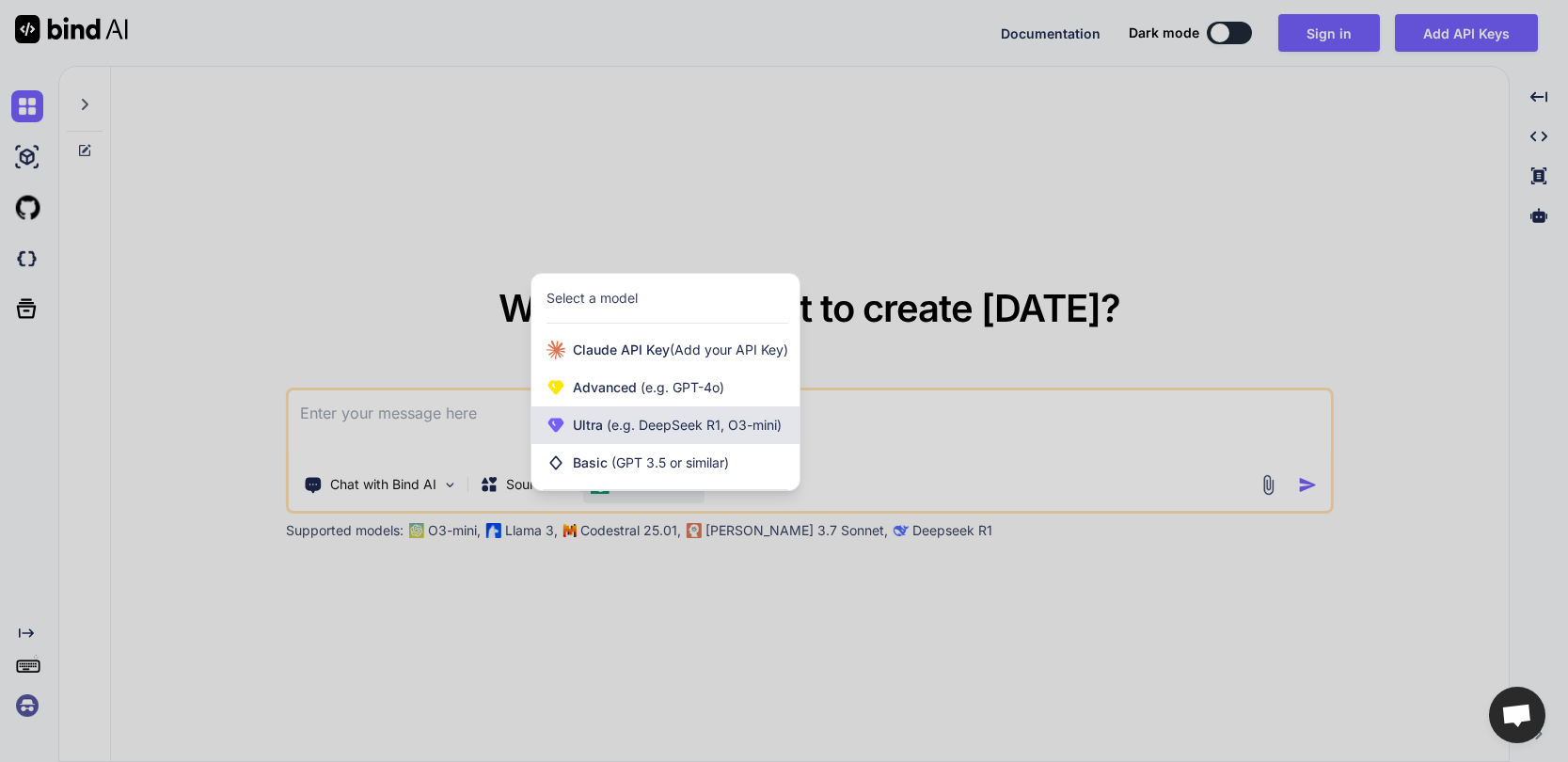 click on "(e.g. DeepSeek R1, O3-mini)" at bounding box center [692, 424] 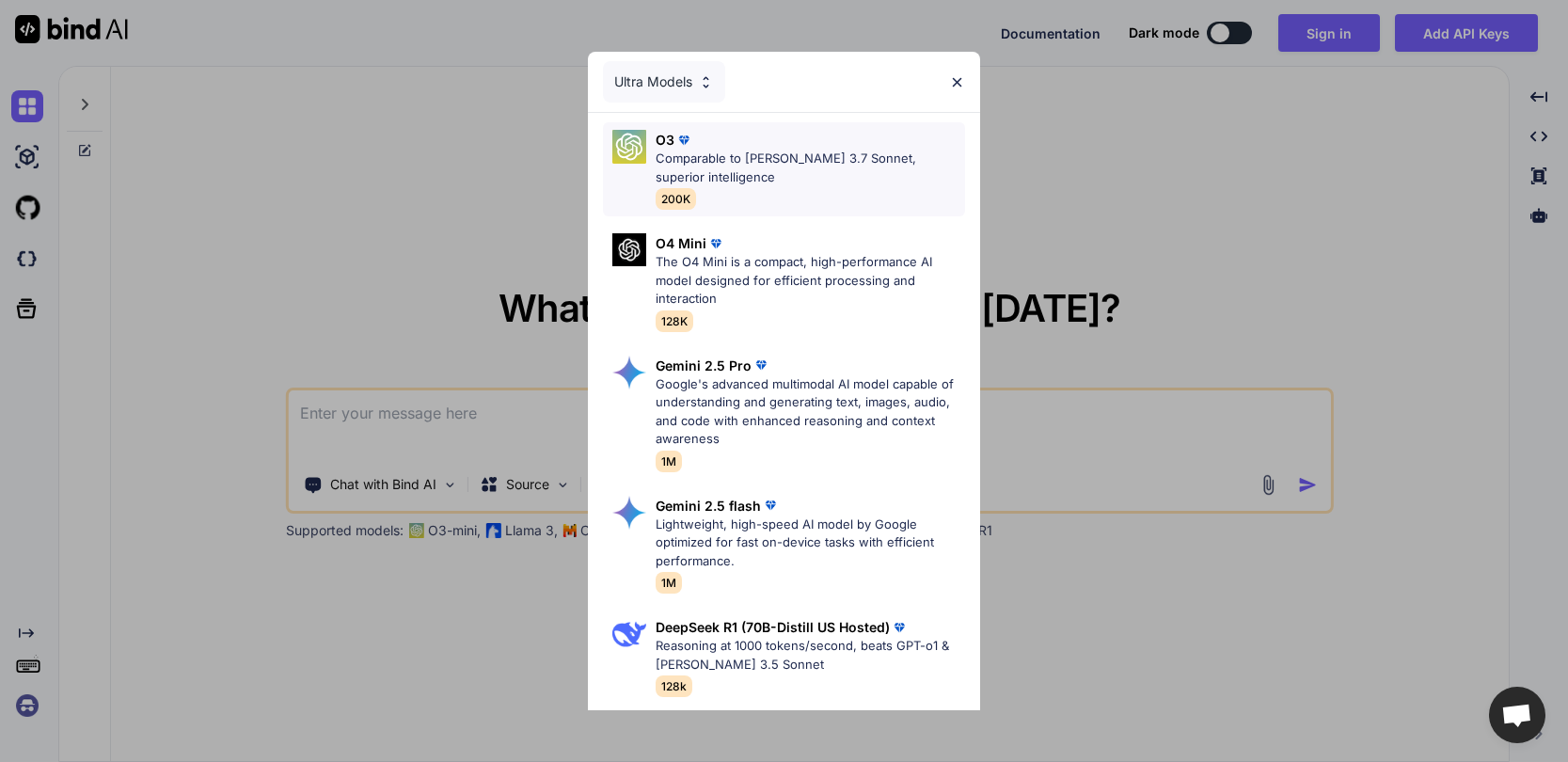 click on "Comparable to [PERSON_NAME] 3.7 Sonnet, superior intelligence" at bounding box center (810, 167) 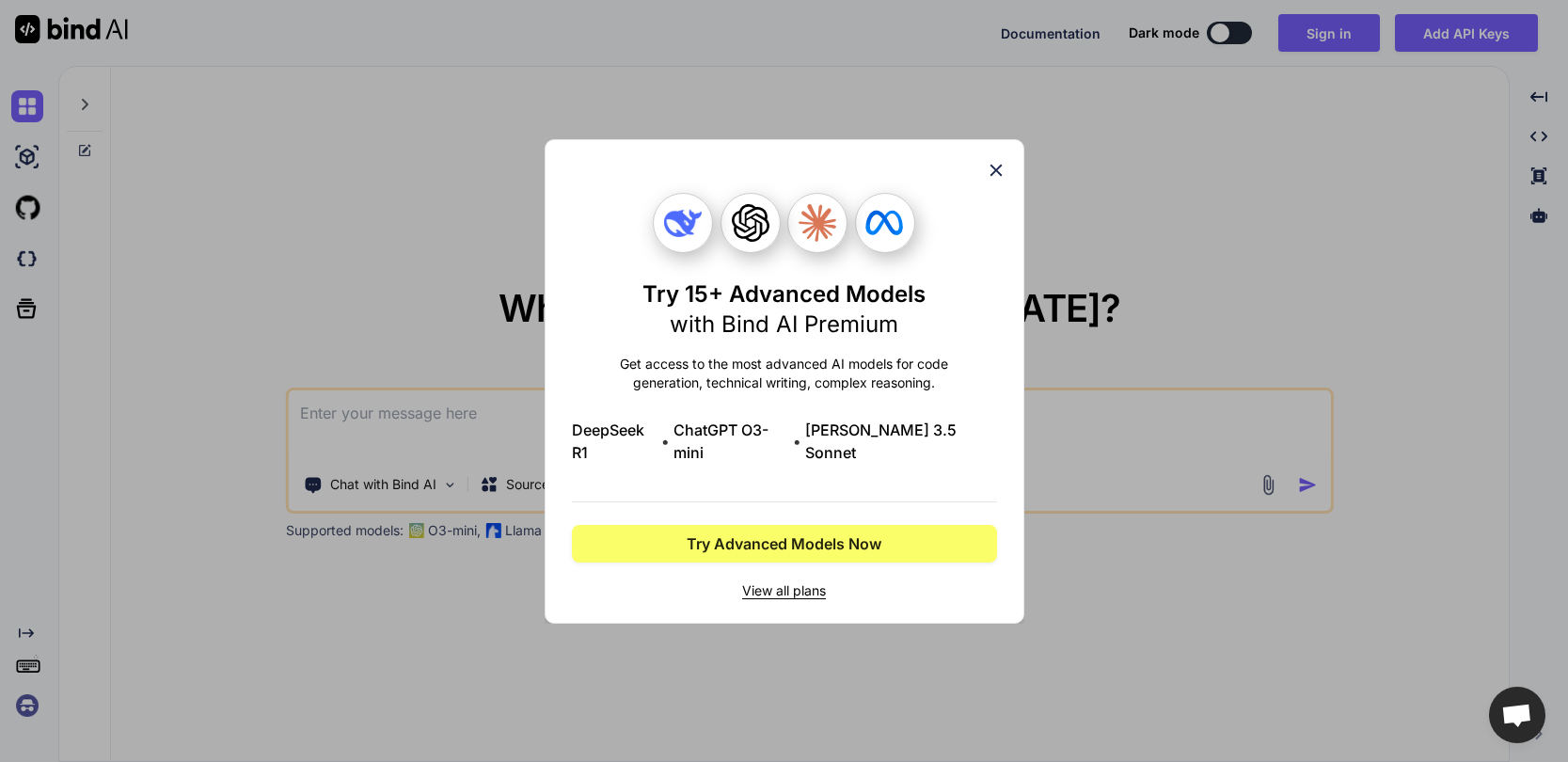 click 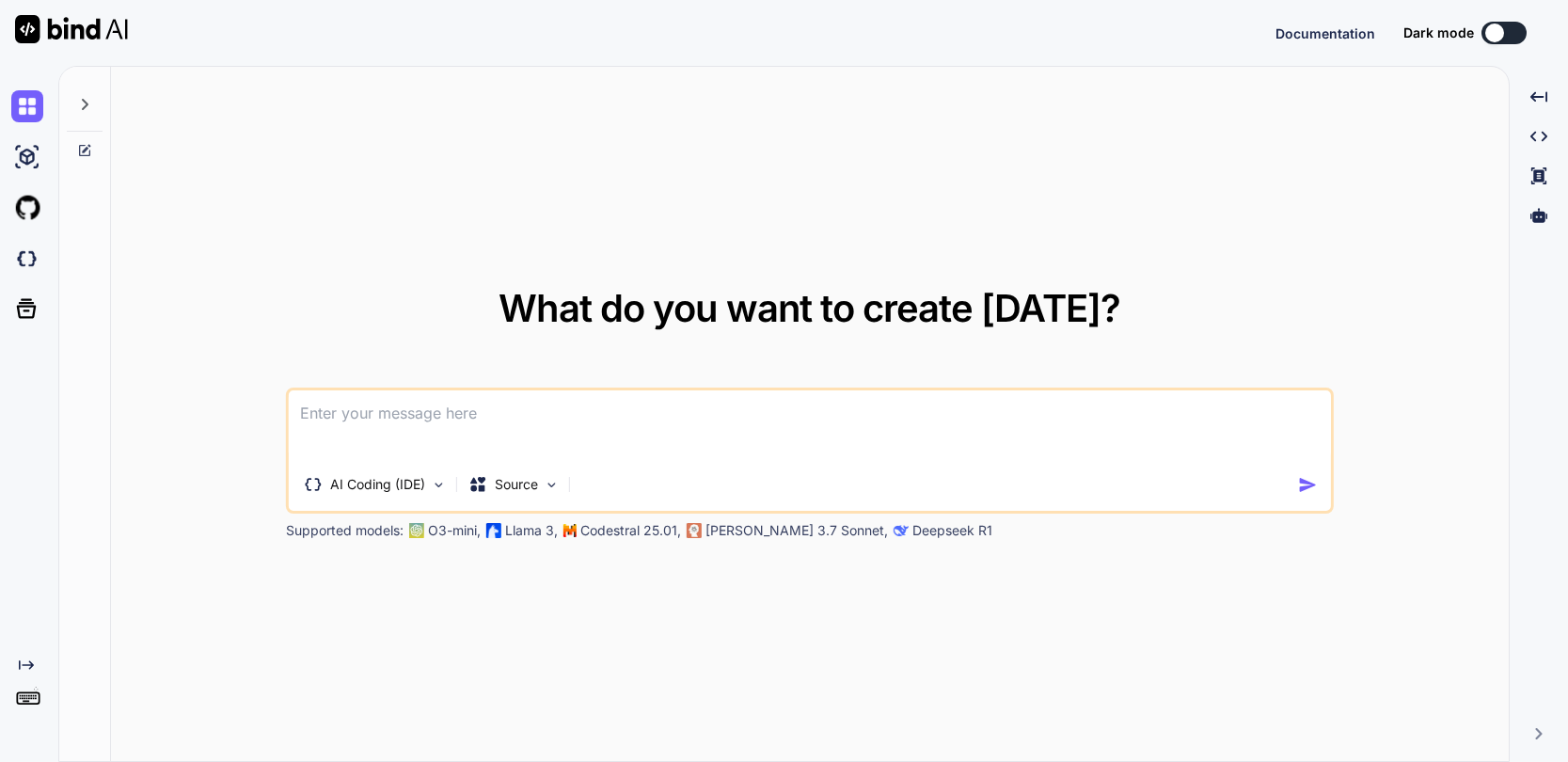 scroll, scrollTop: 0, scrollLeft: 0, axis: both 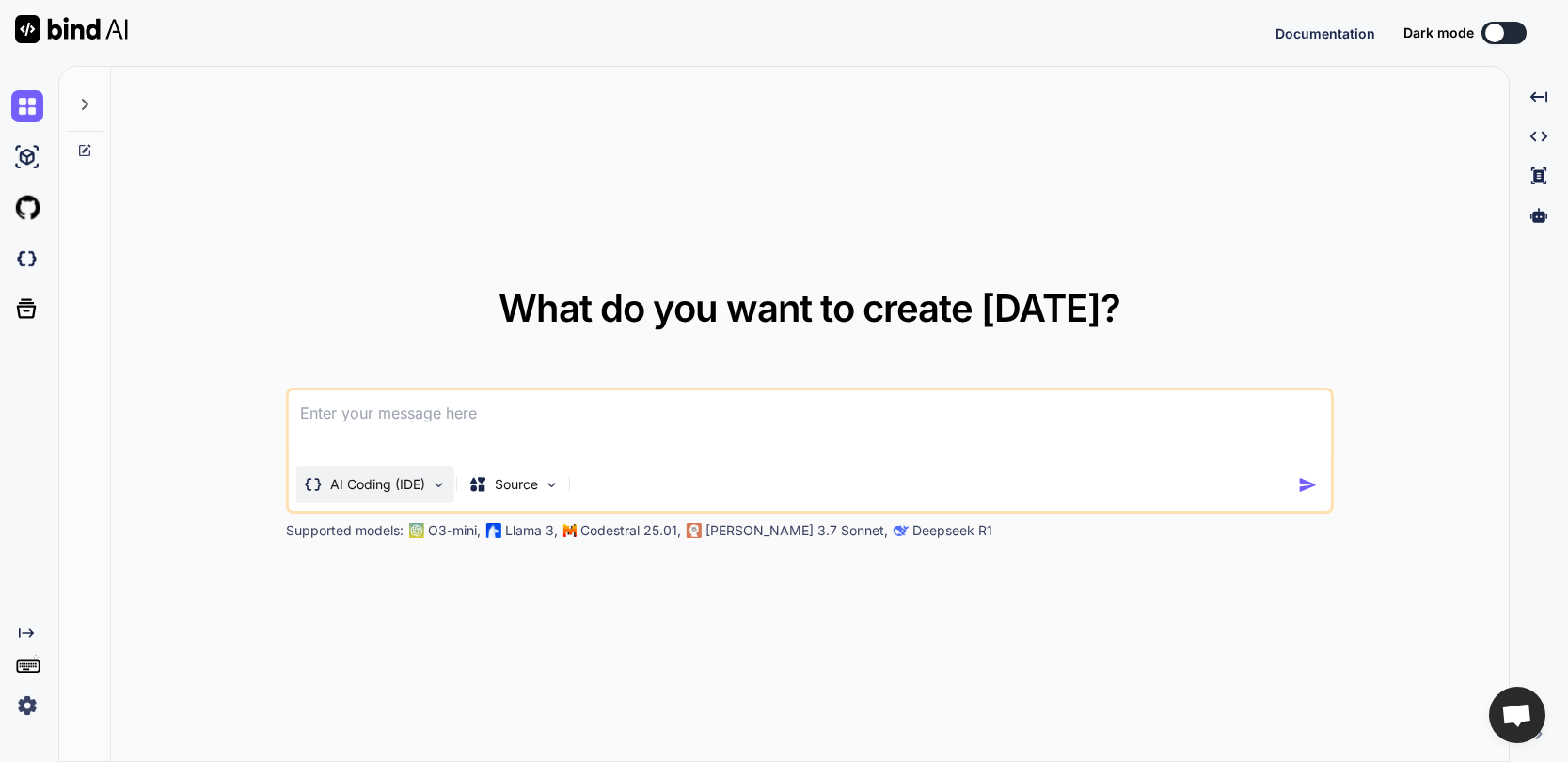 click on "AI Coding (IDE)" at bounding box center (377, 484) 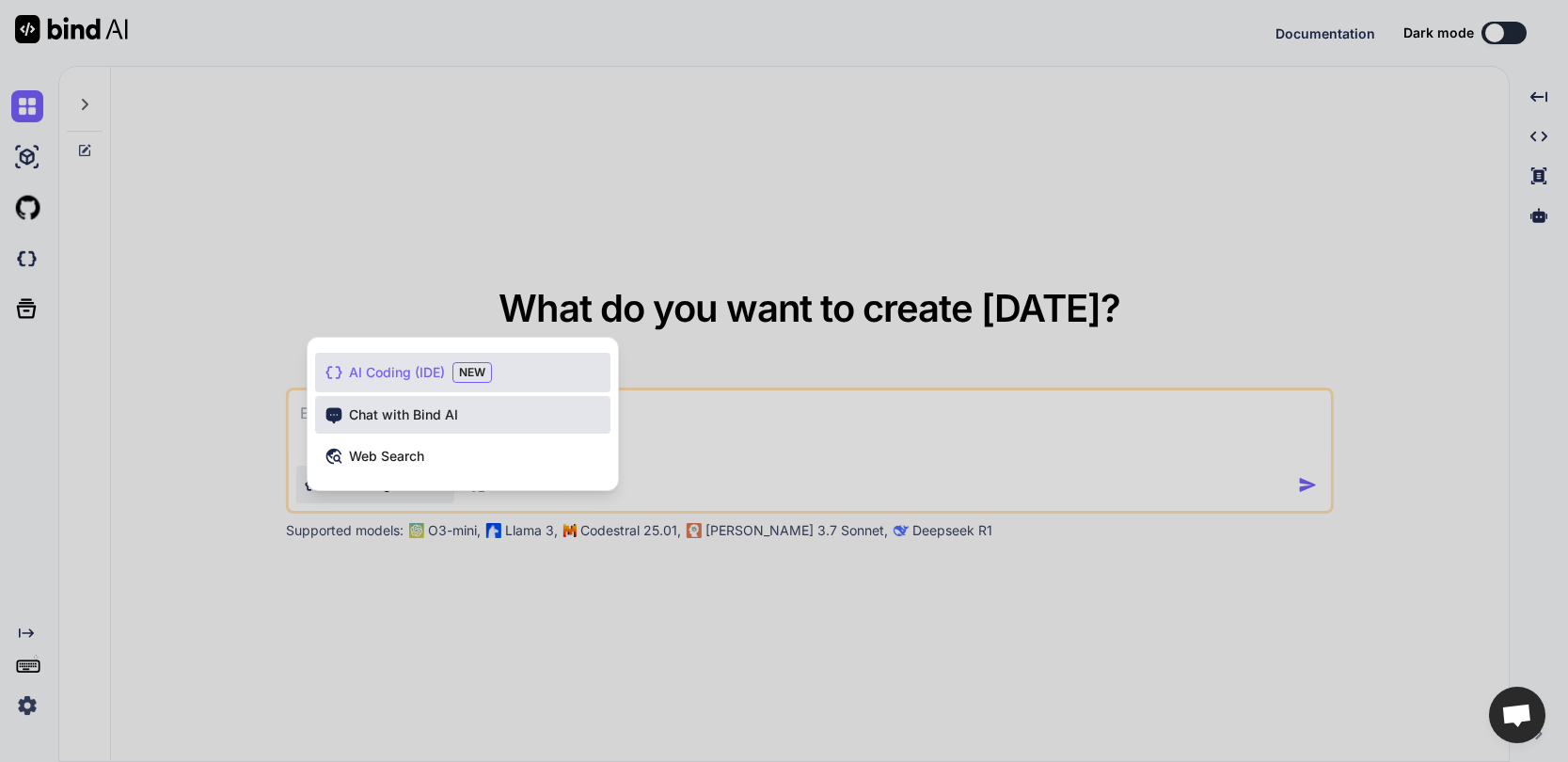 click on "Chat with Bind AI" at bounding box center (463, 415) 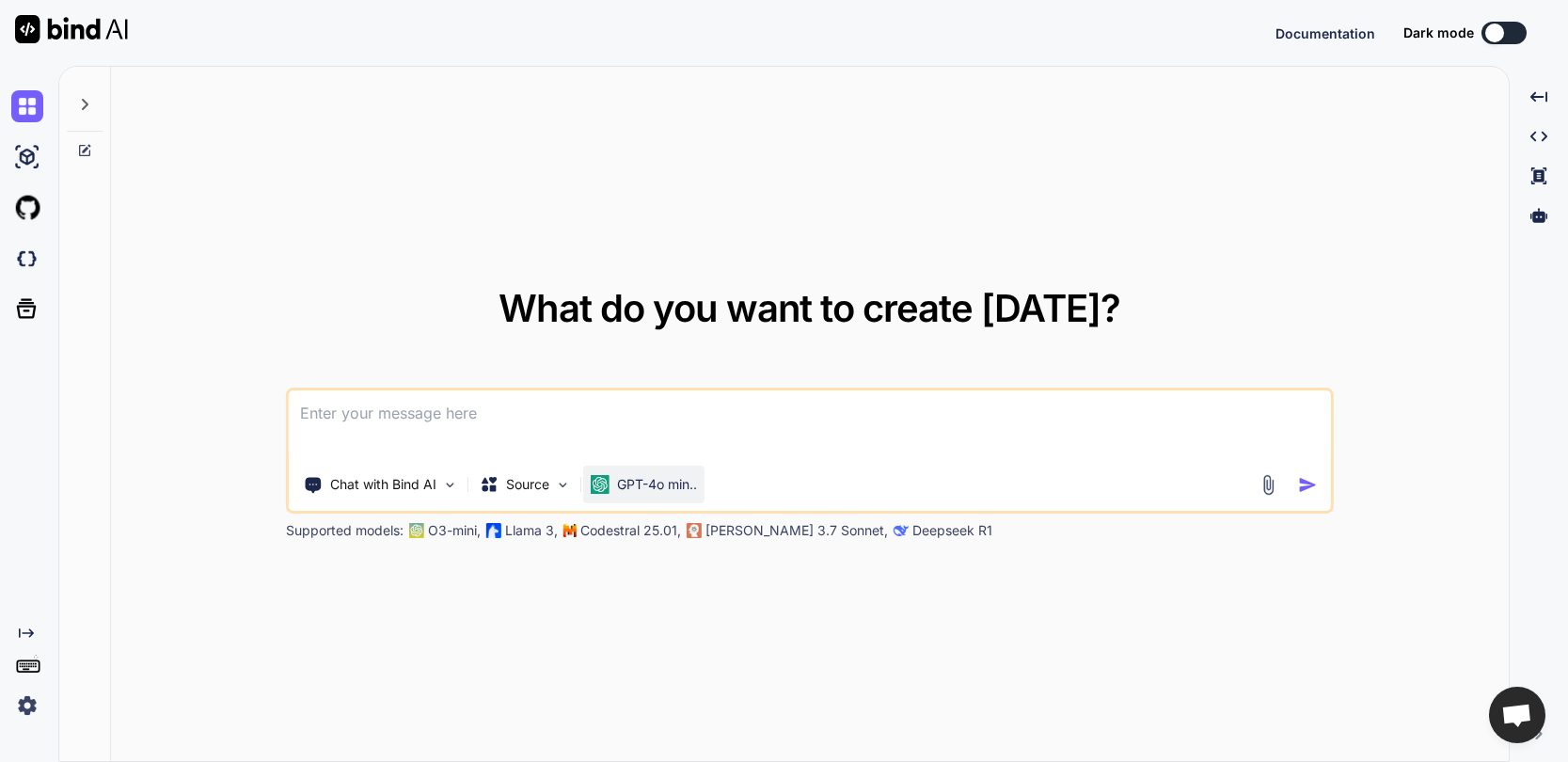 click on "GPT-4o min.." at bounding box center [657, 484] 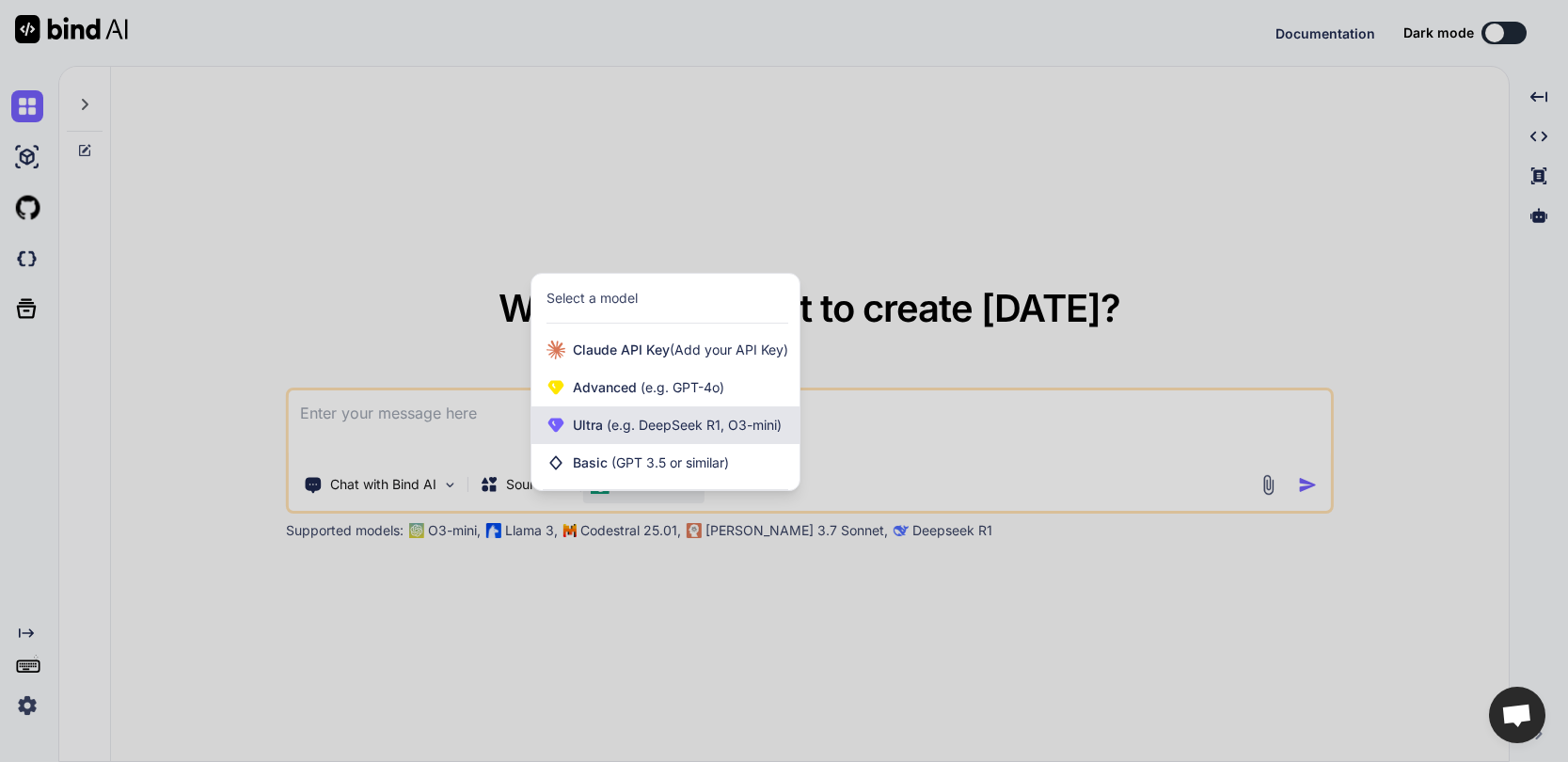 click on "(e.g. DeepSeek R1, O3-mini)" at bounding box center [692, 424] 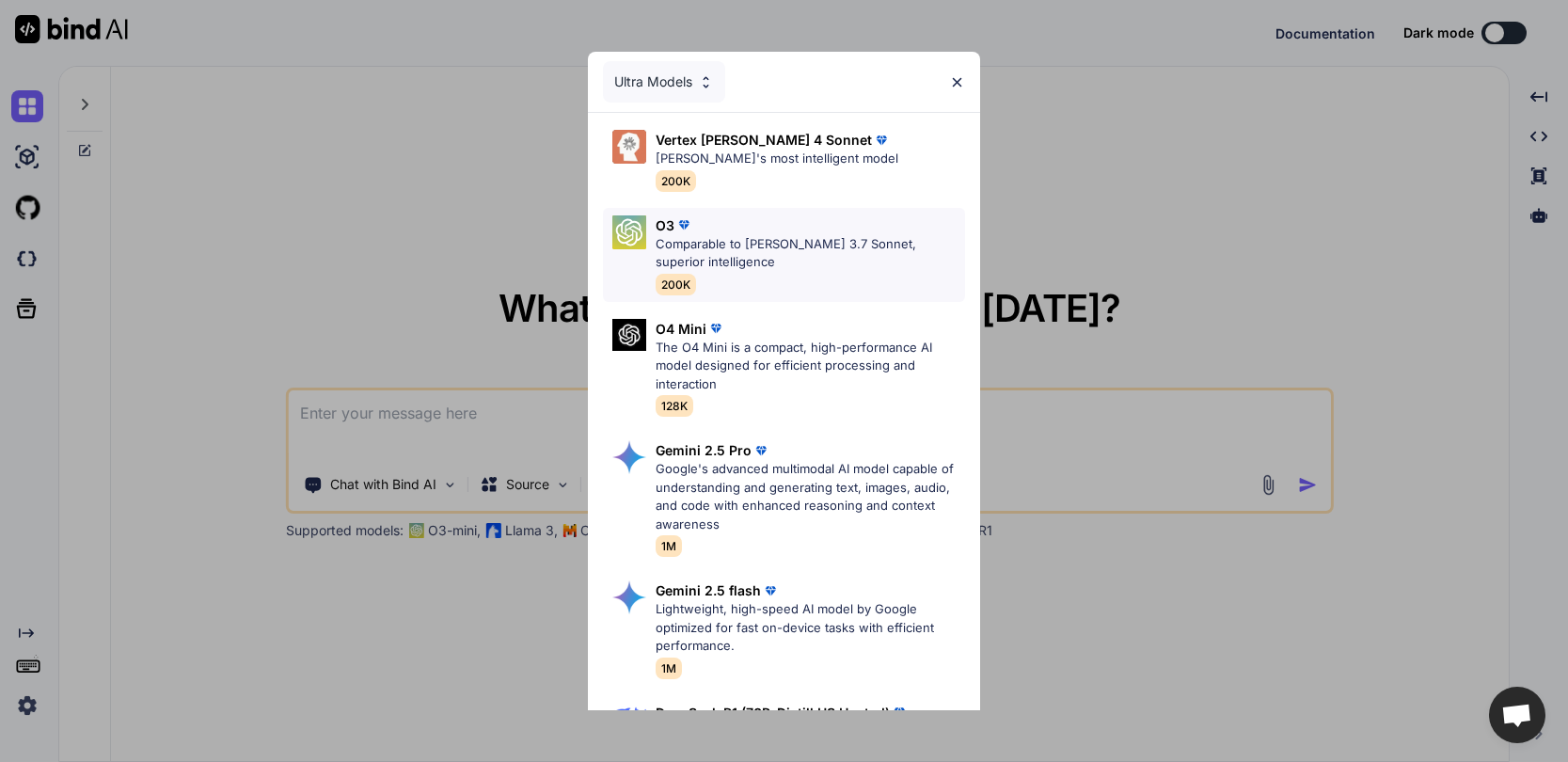 click on "Comparable to [PERSON_NAME] 3.7 Sonnet, superior intelligence" at bounding box center [810, 253] 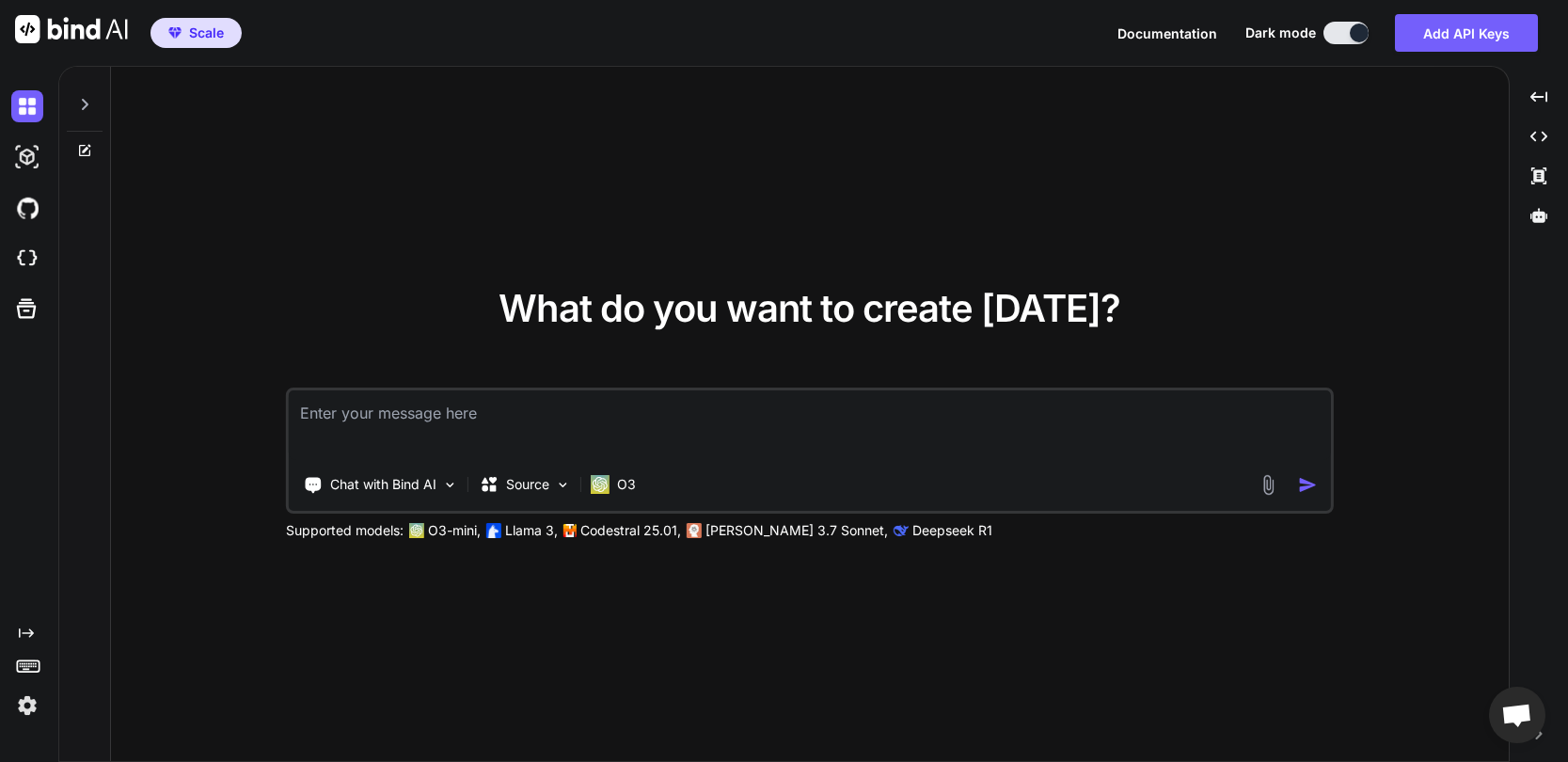 type on "x" 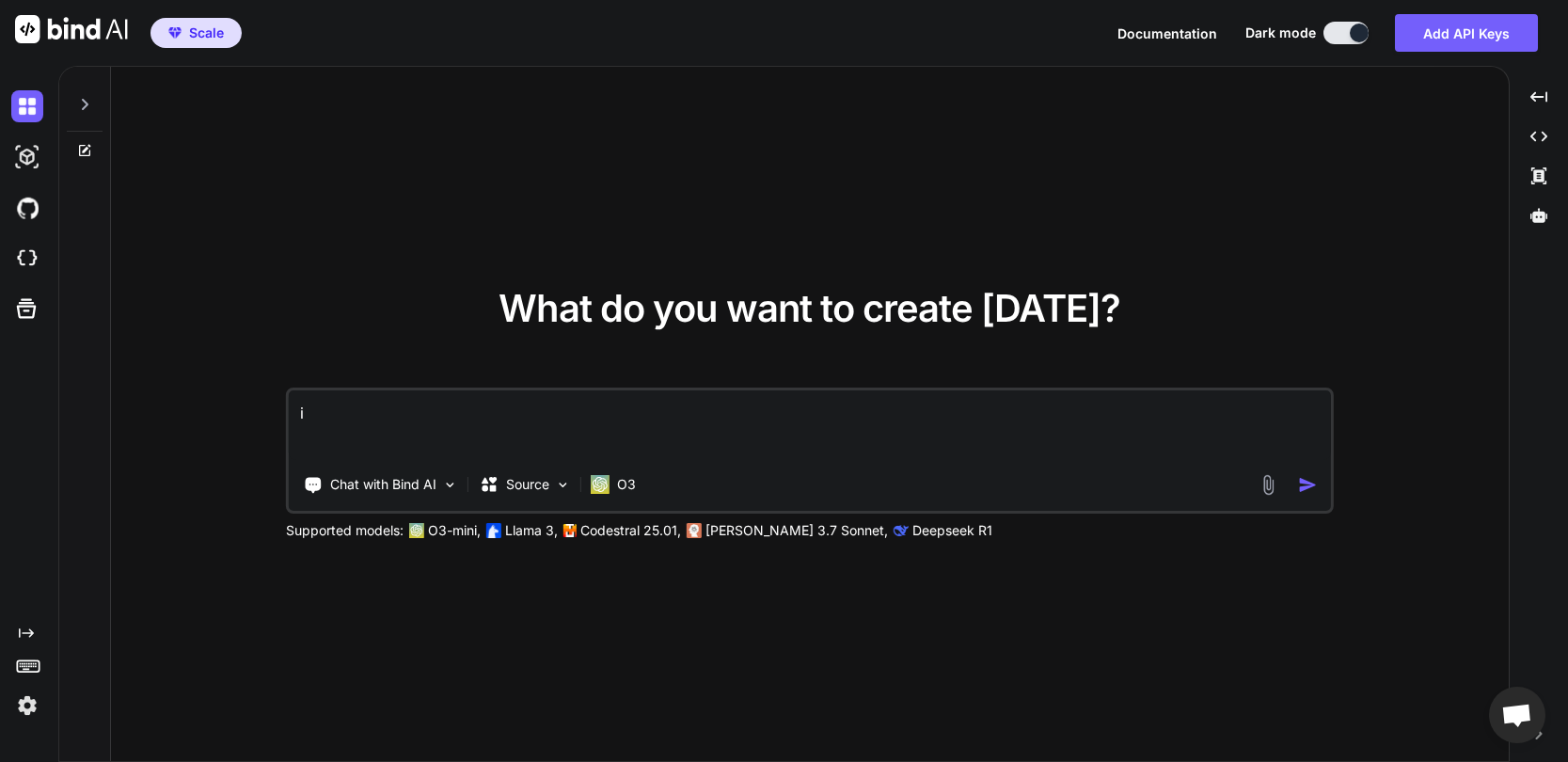 type on "im" 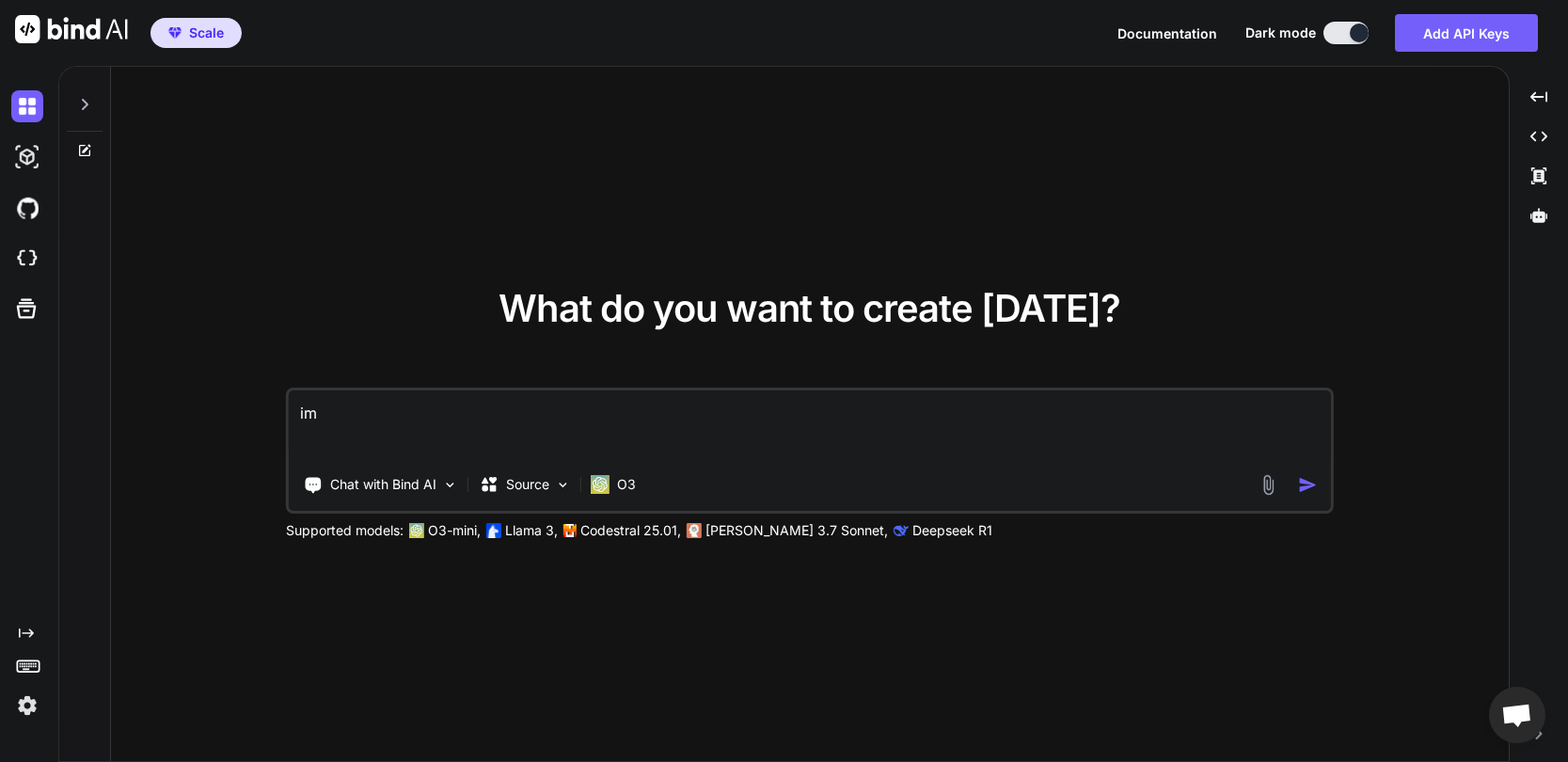 type on "im" 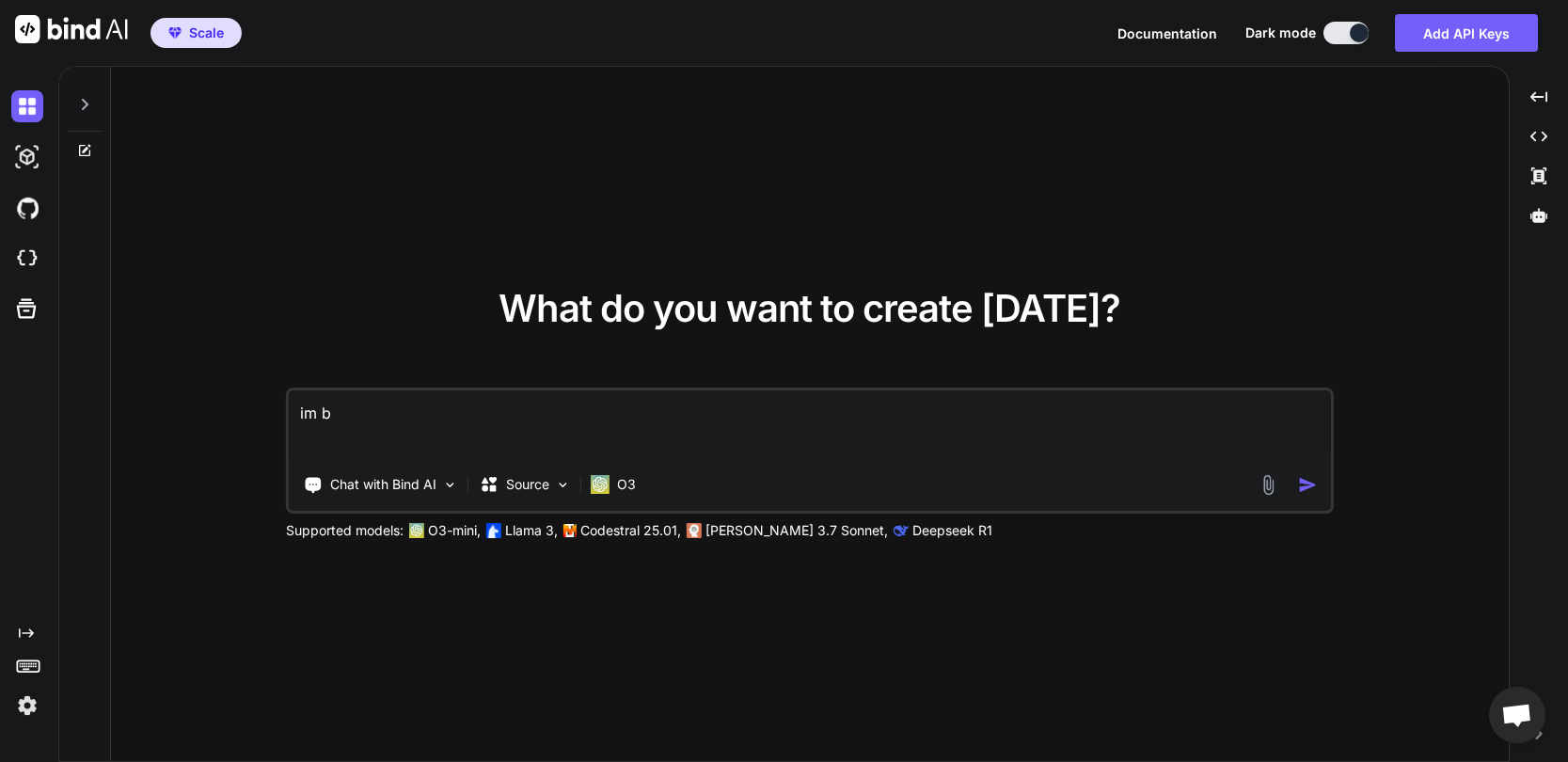 type on "im bu" 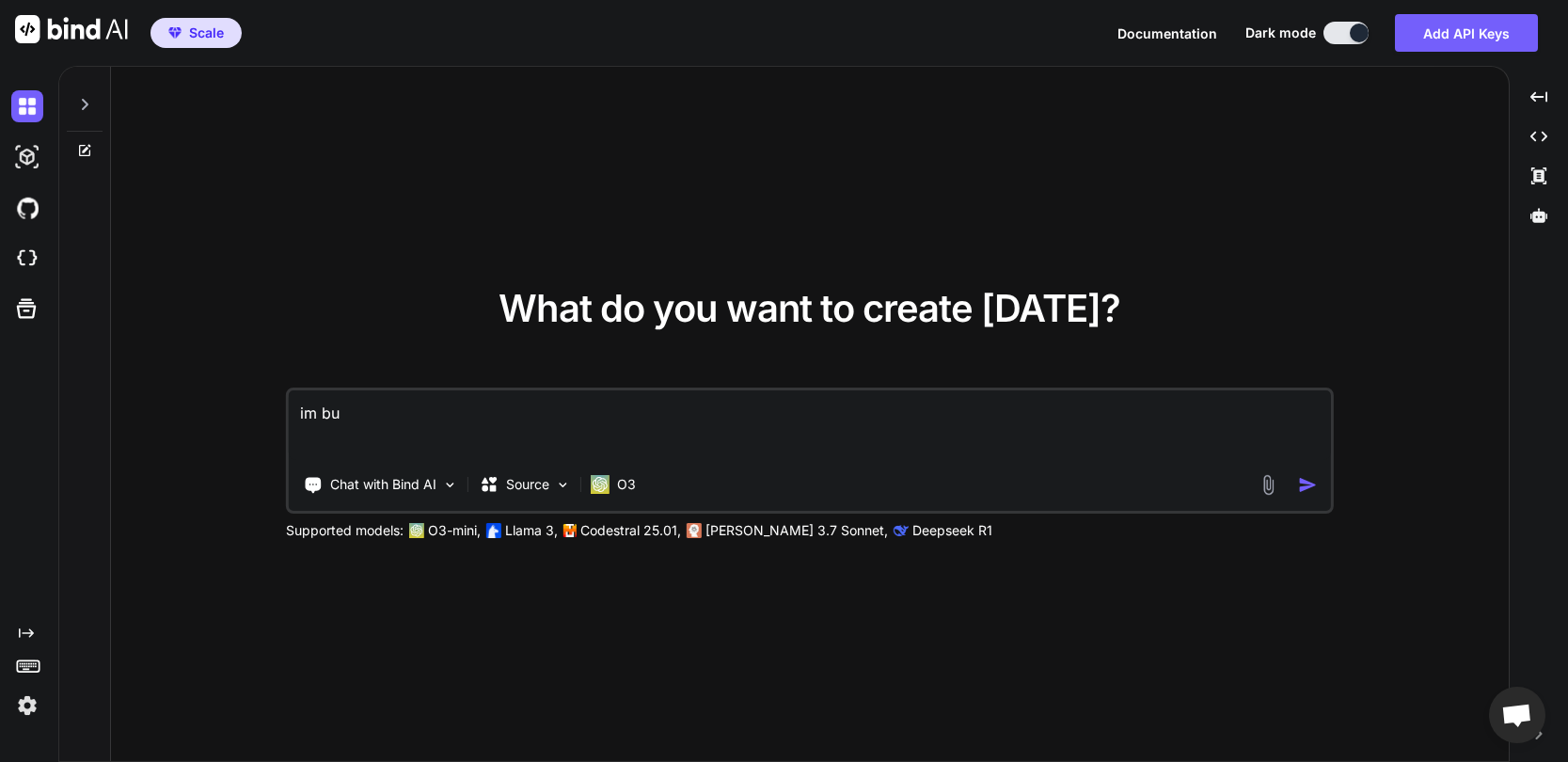 type on "im bui" 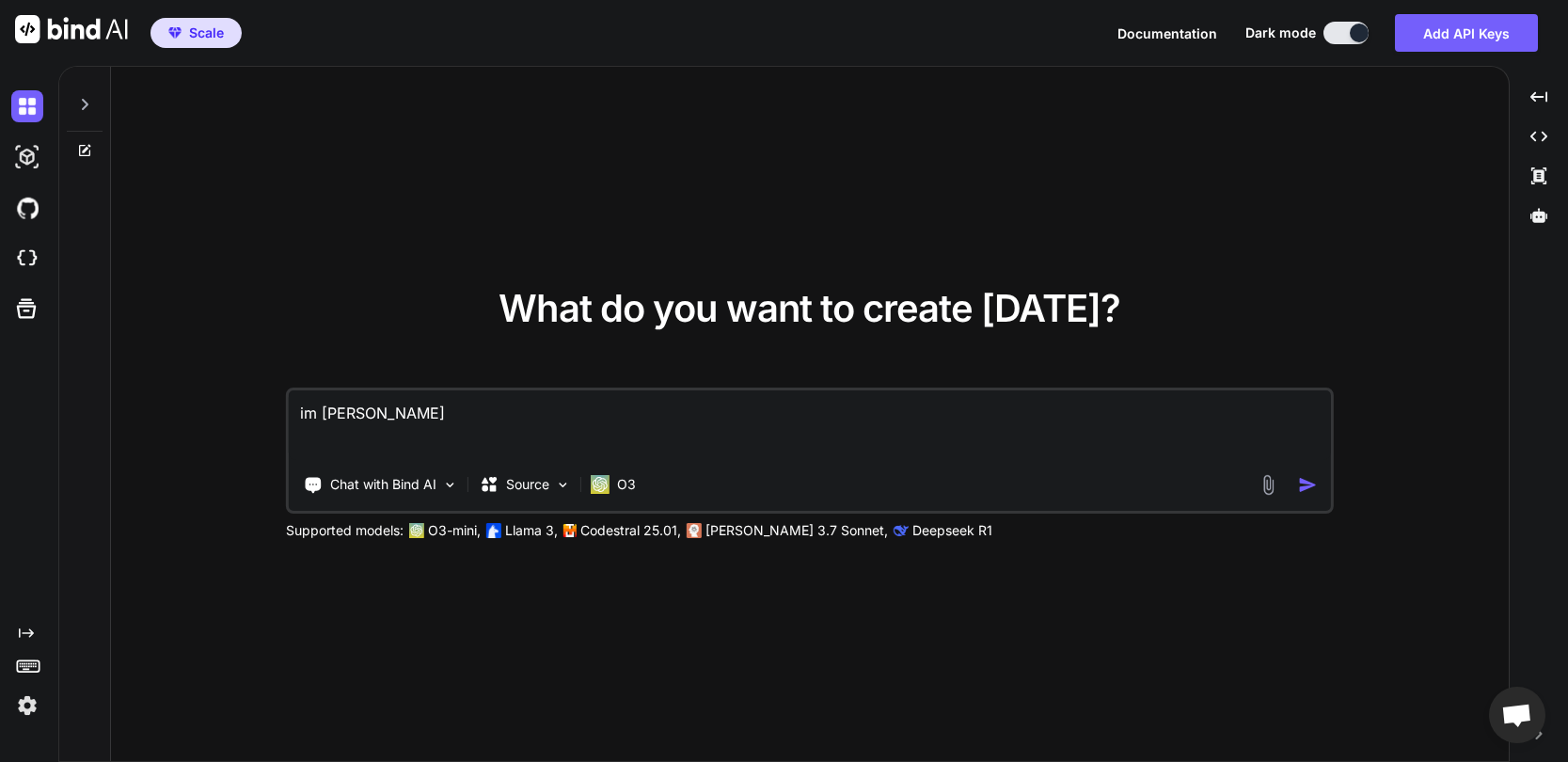type on "im buil" 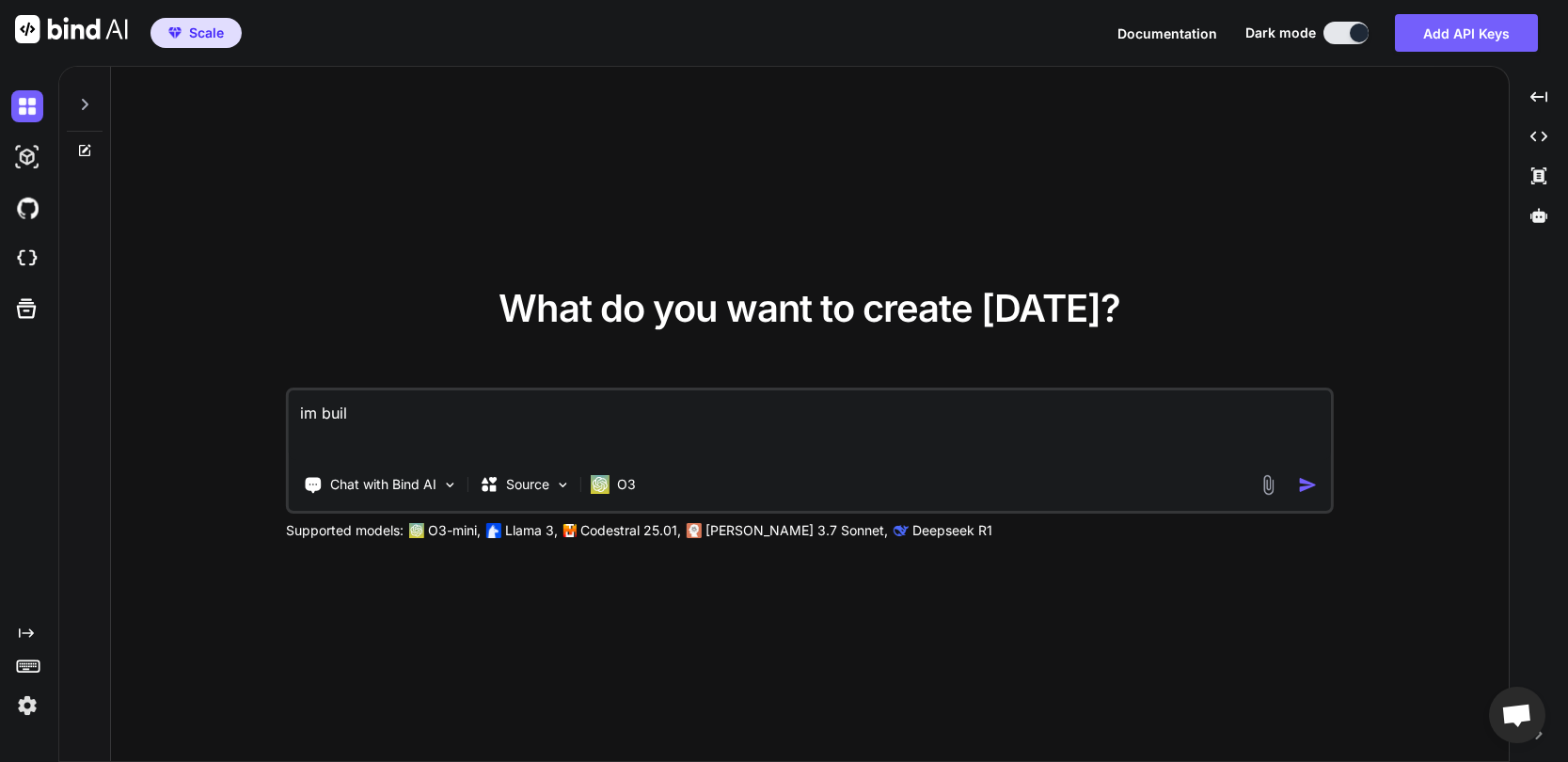 type on "im build" 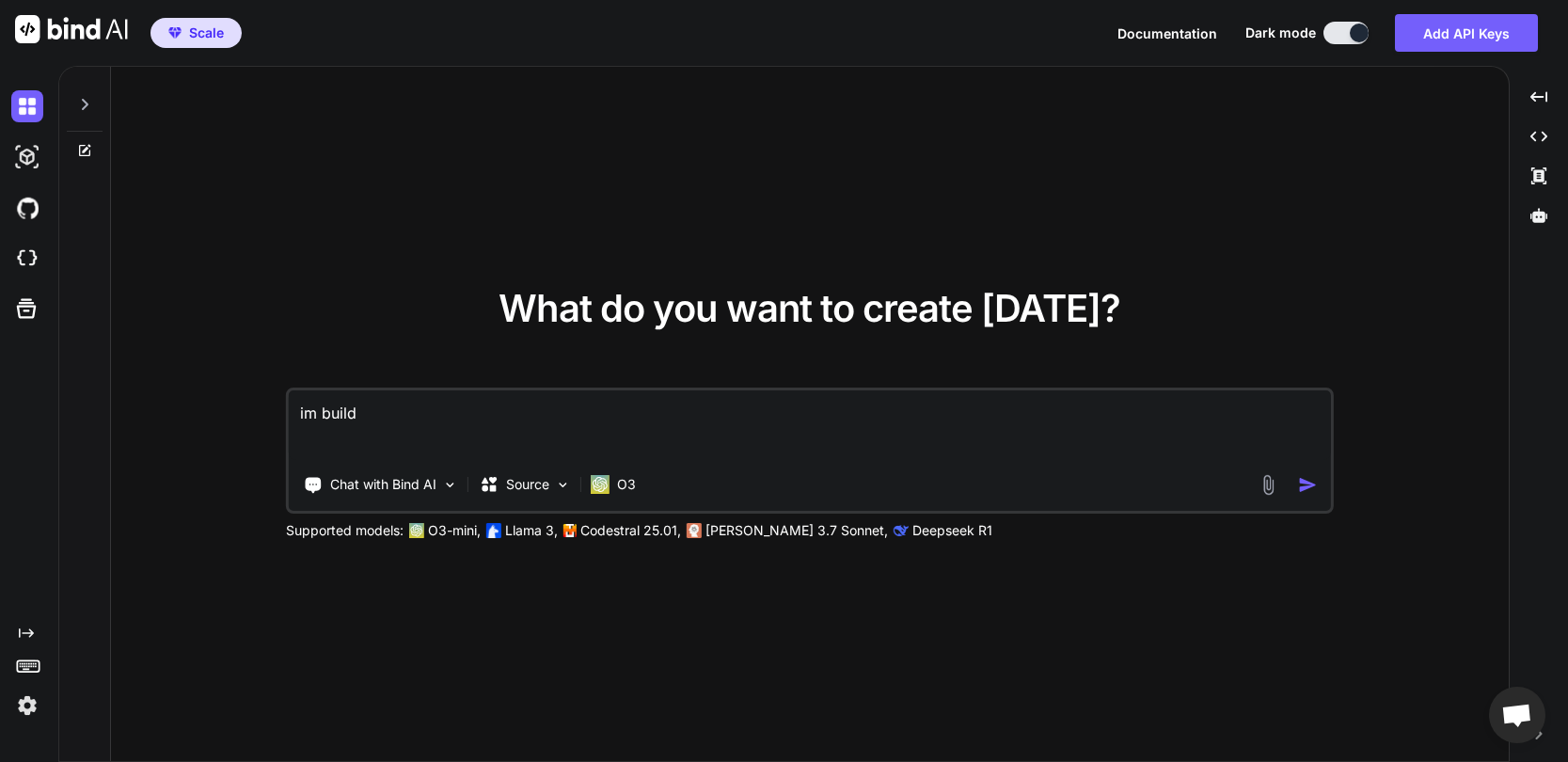 type on "im buildi" 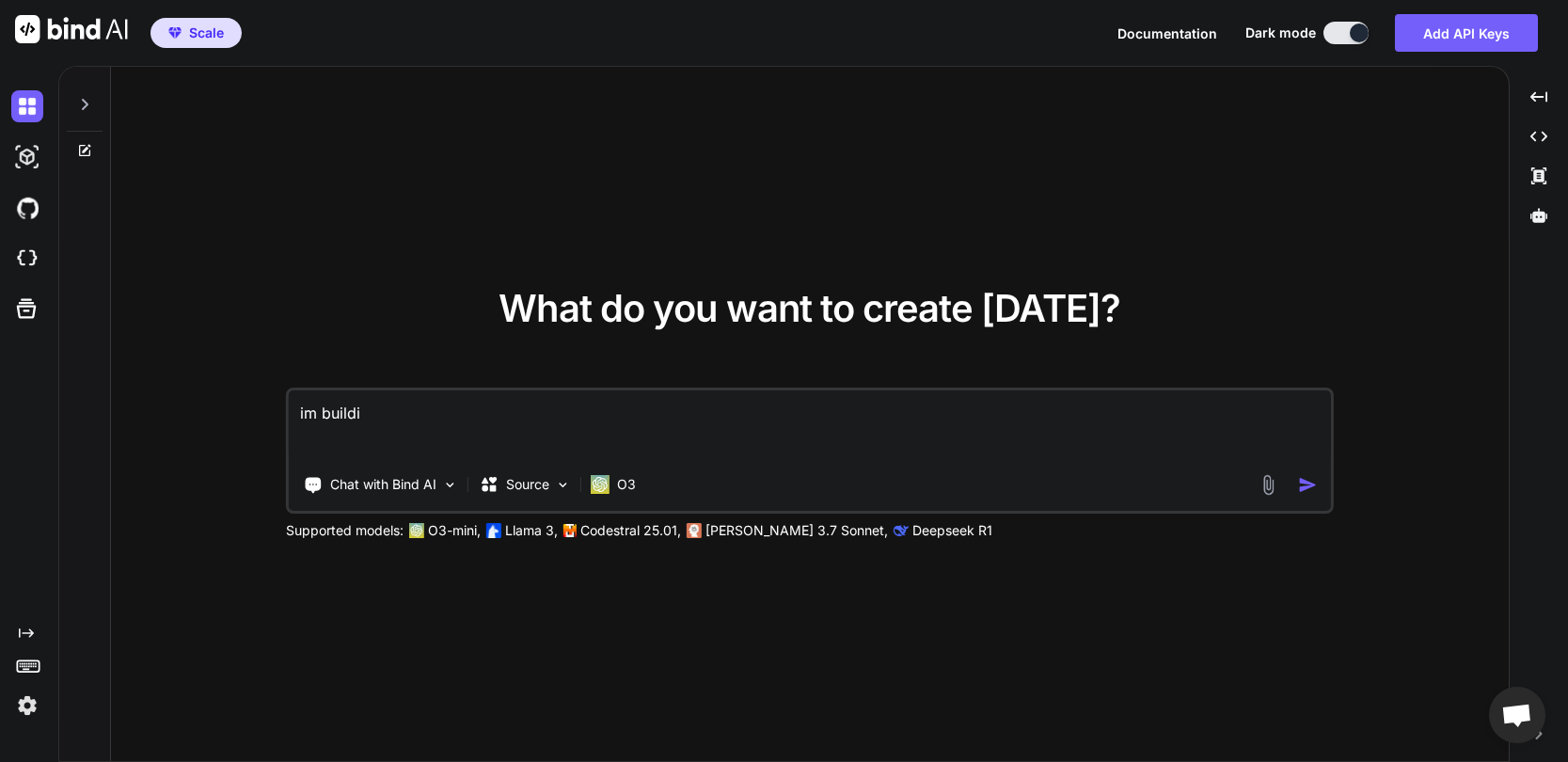 type on "im buildin" 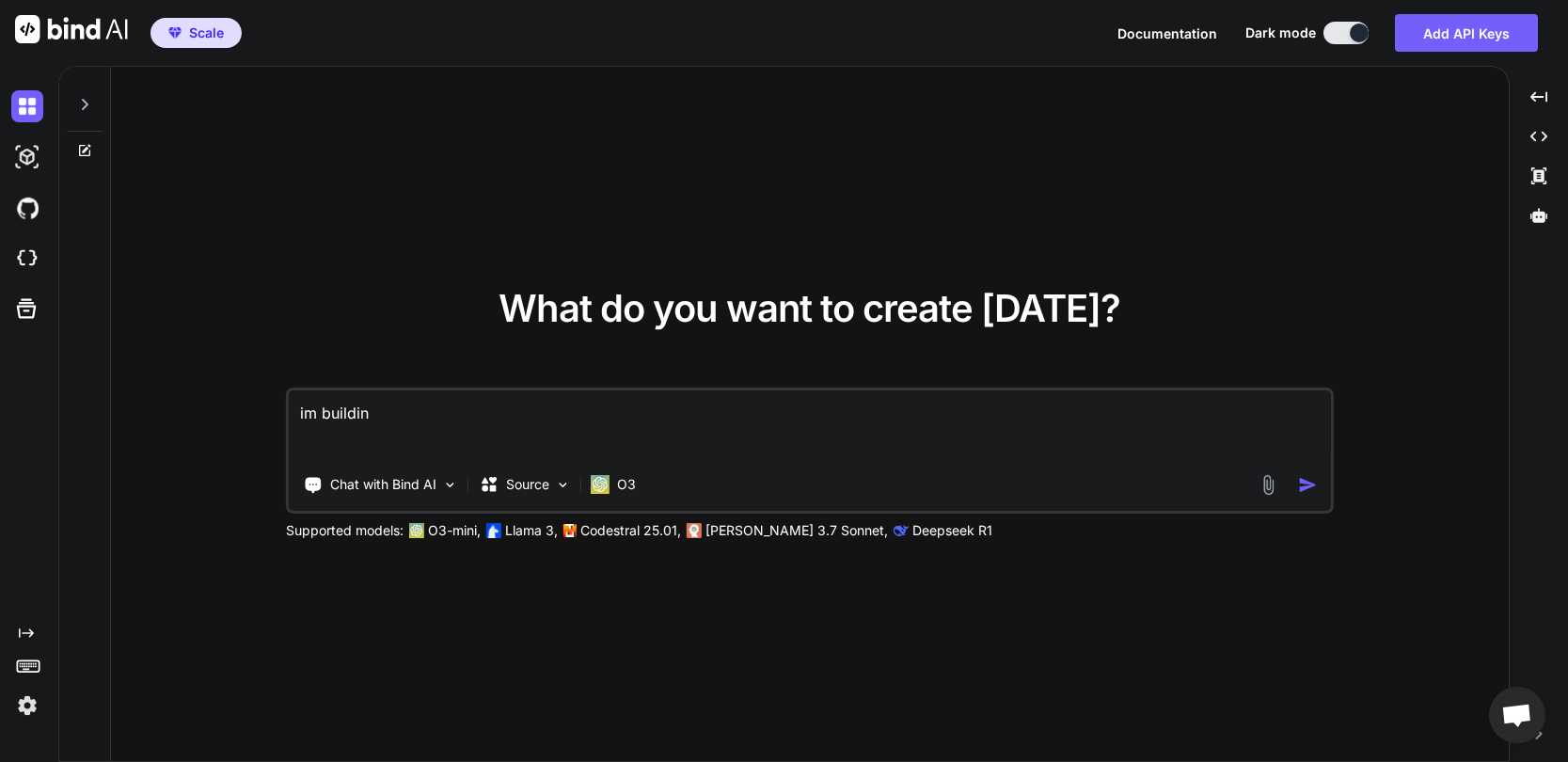 type on "im building" 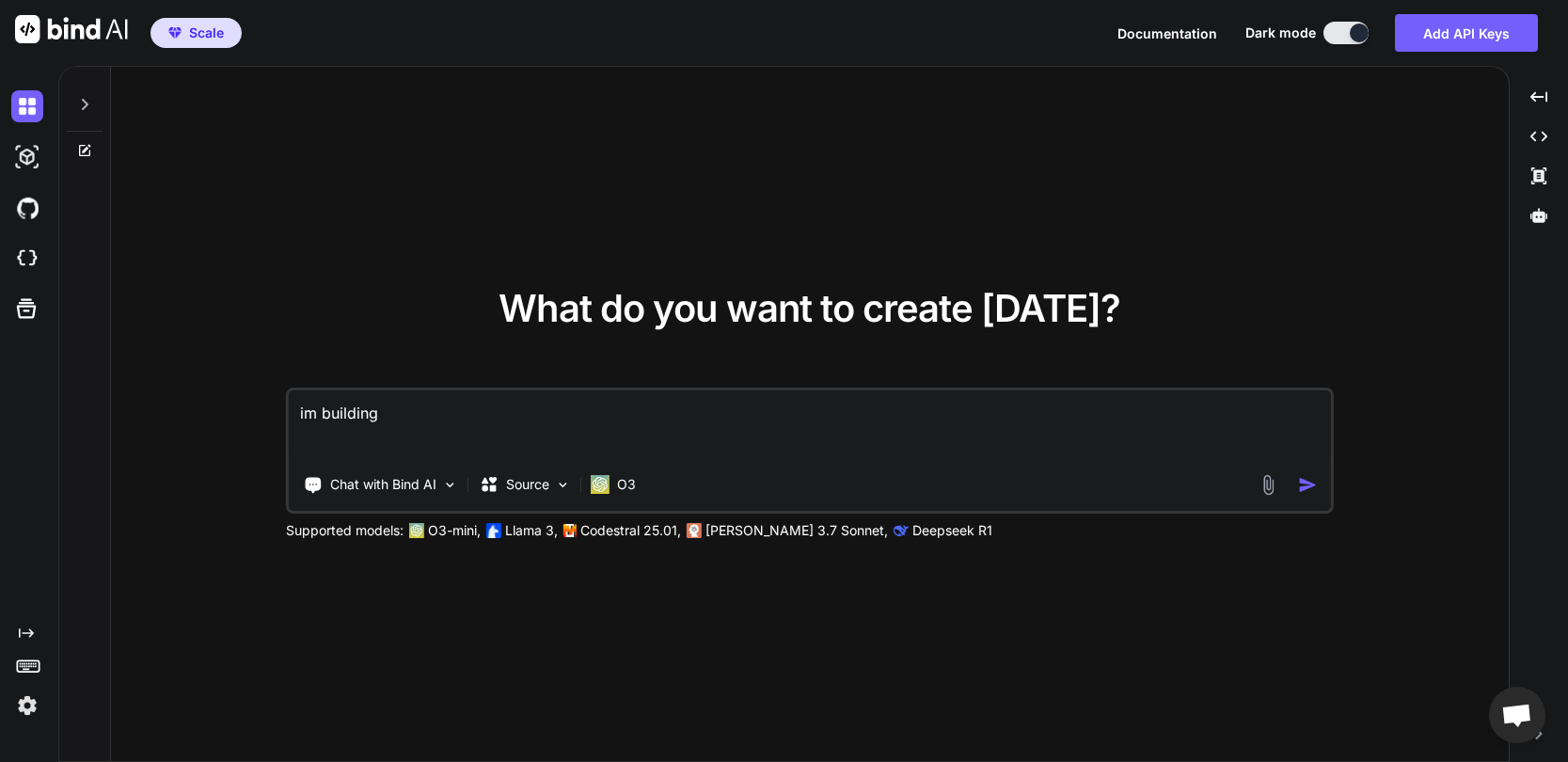 type on "x" 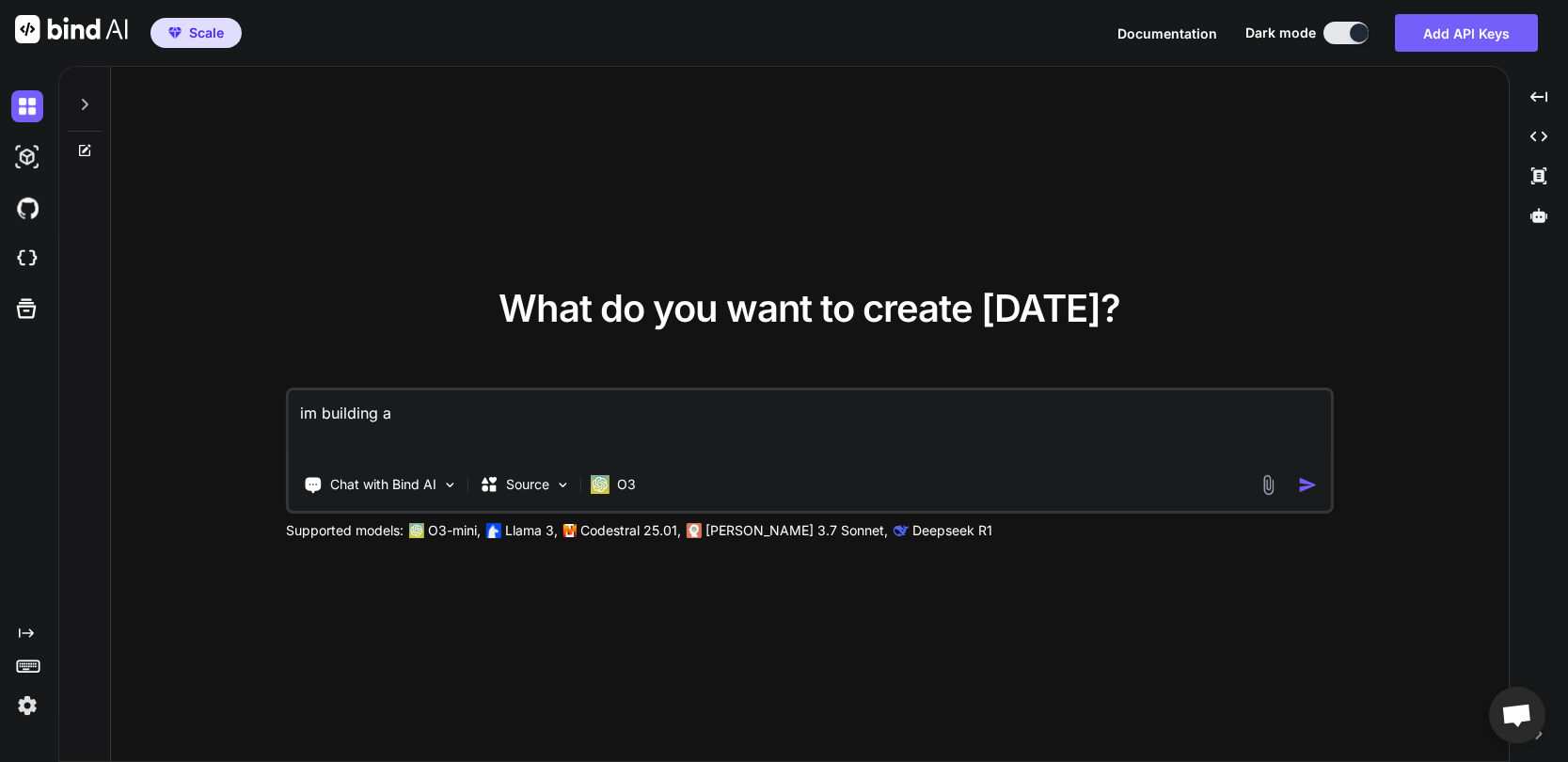 type on "im building an" 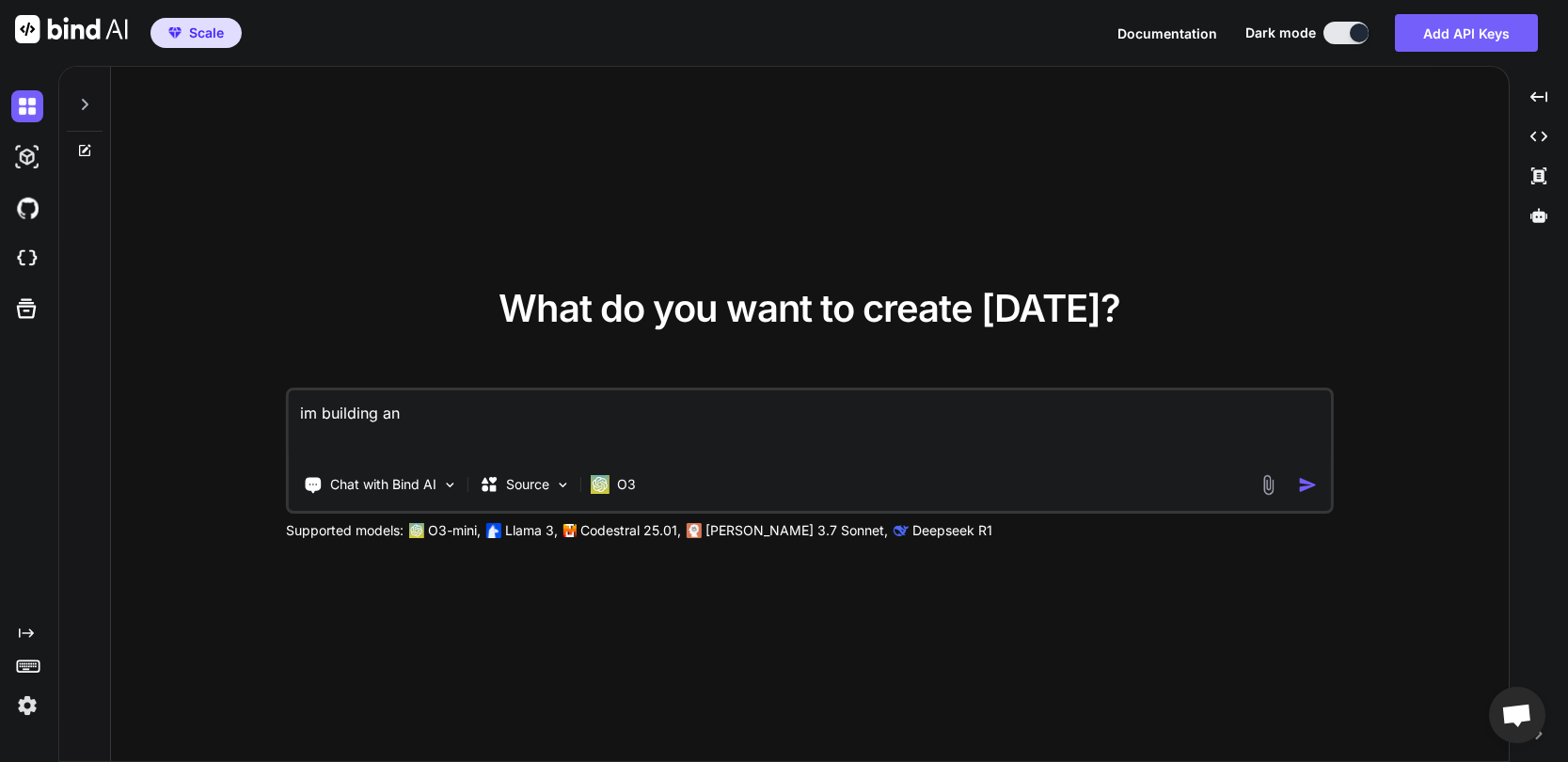 type on "im building an" 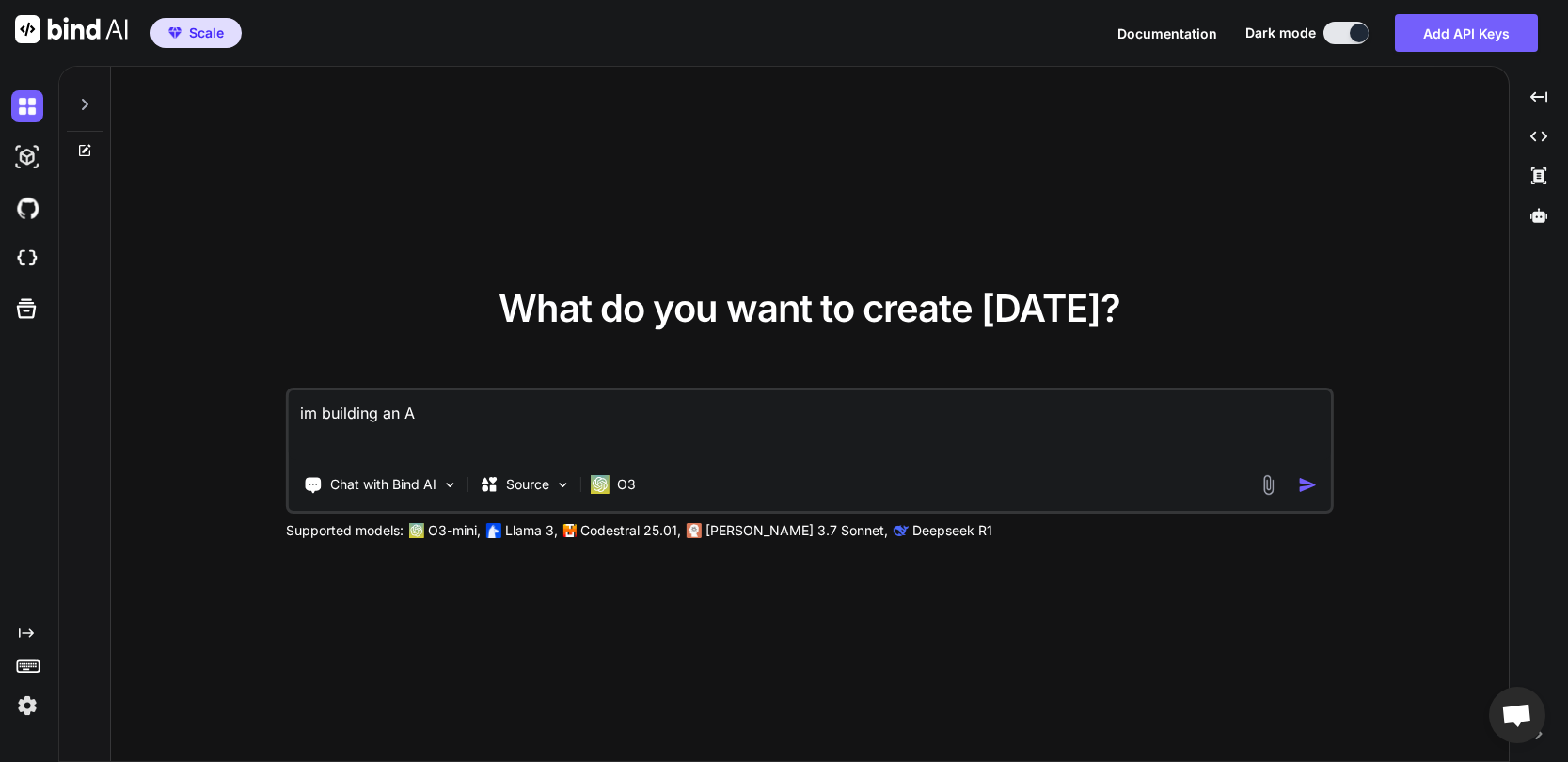 type on "im building an AI" 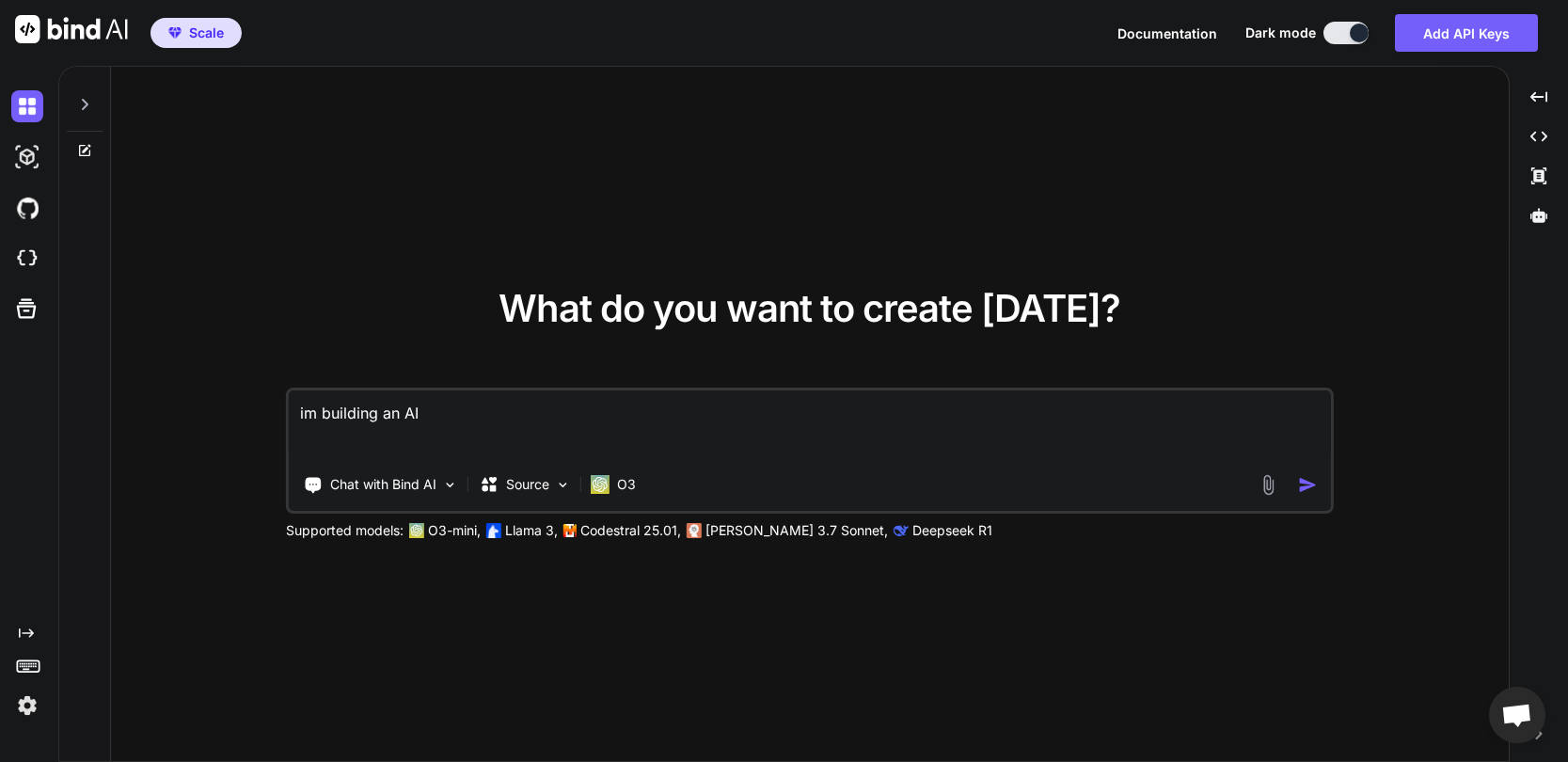 type on "im building an AI" 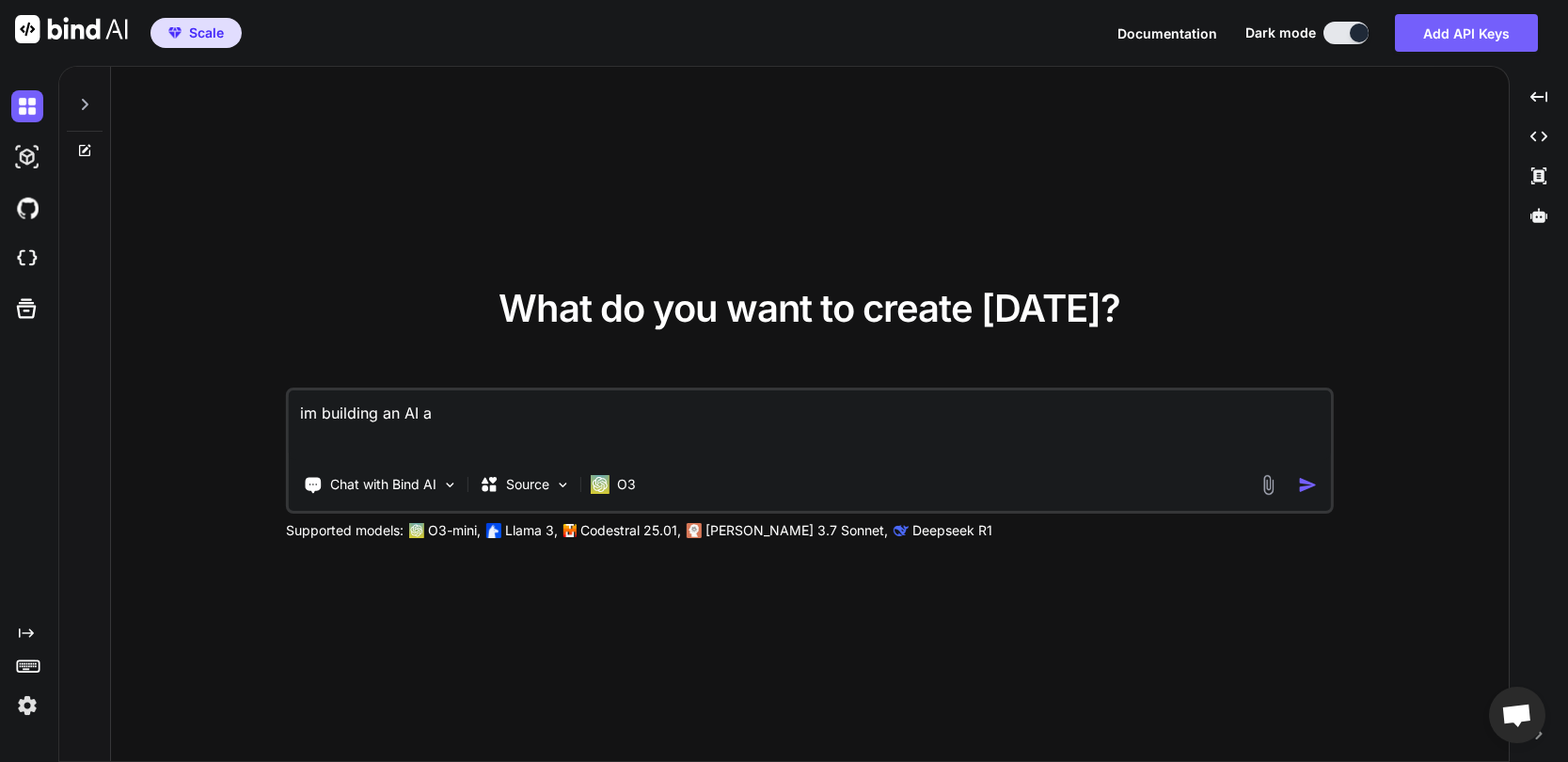 type on "im building an AI as" 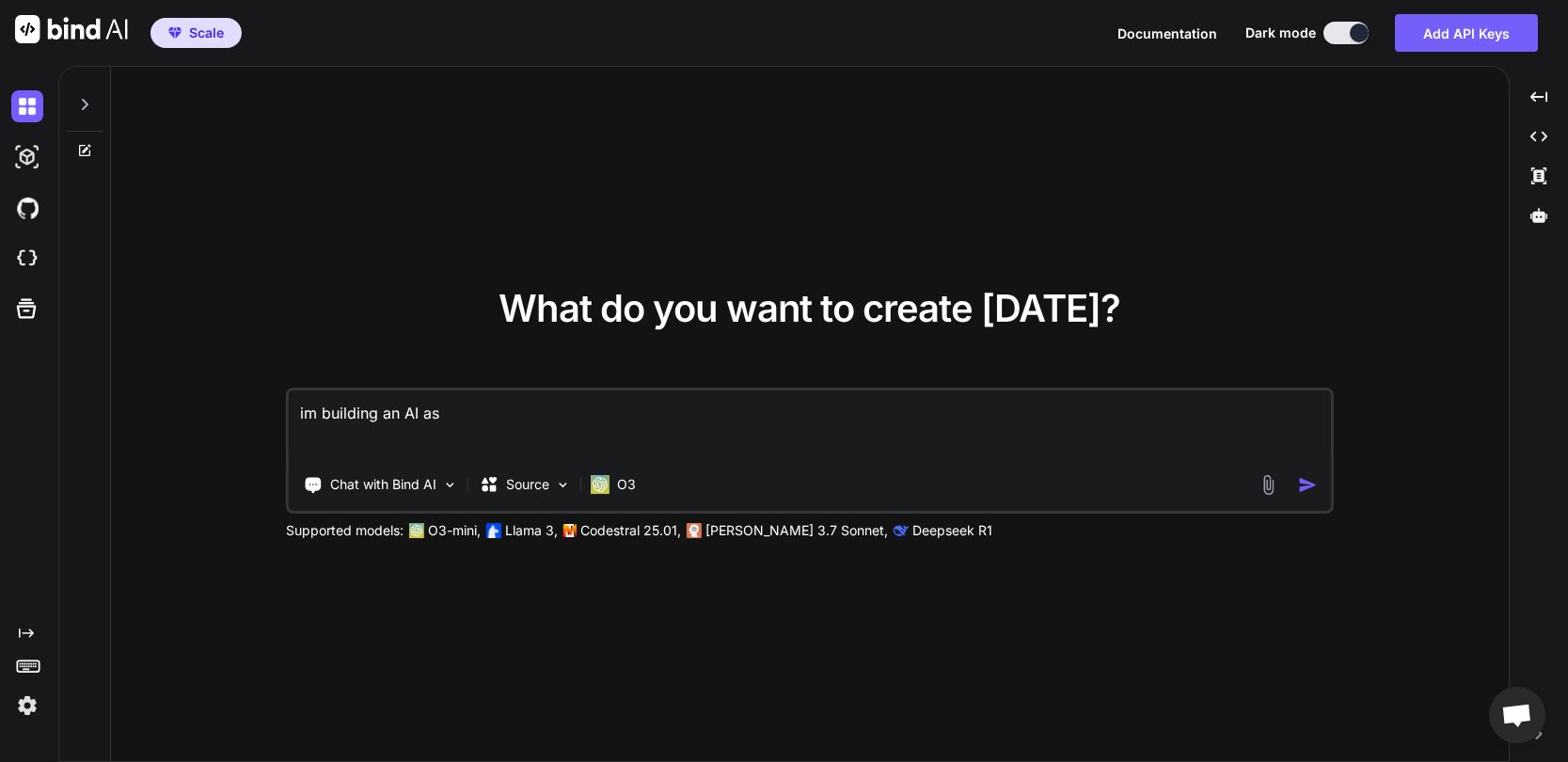 type on "im building an AI ass" 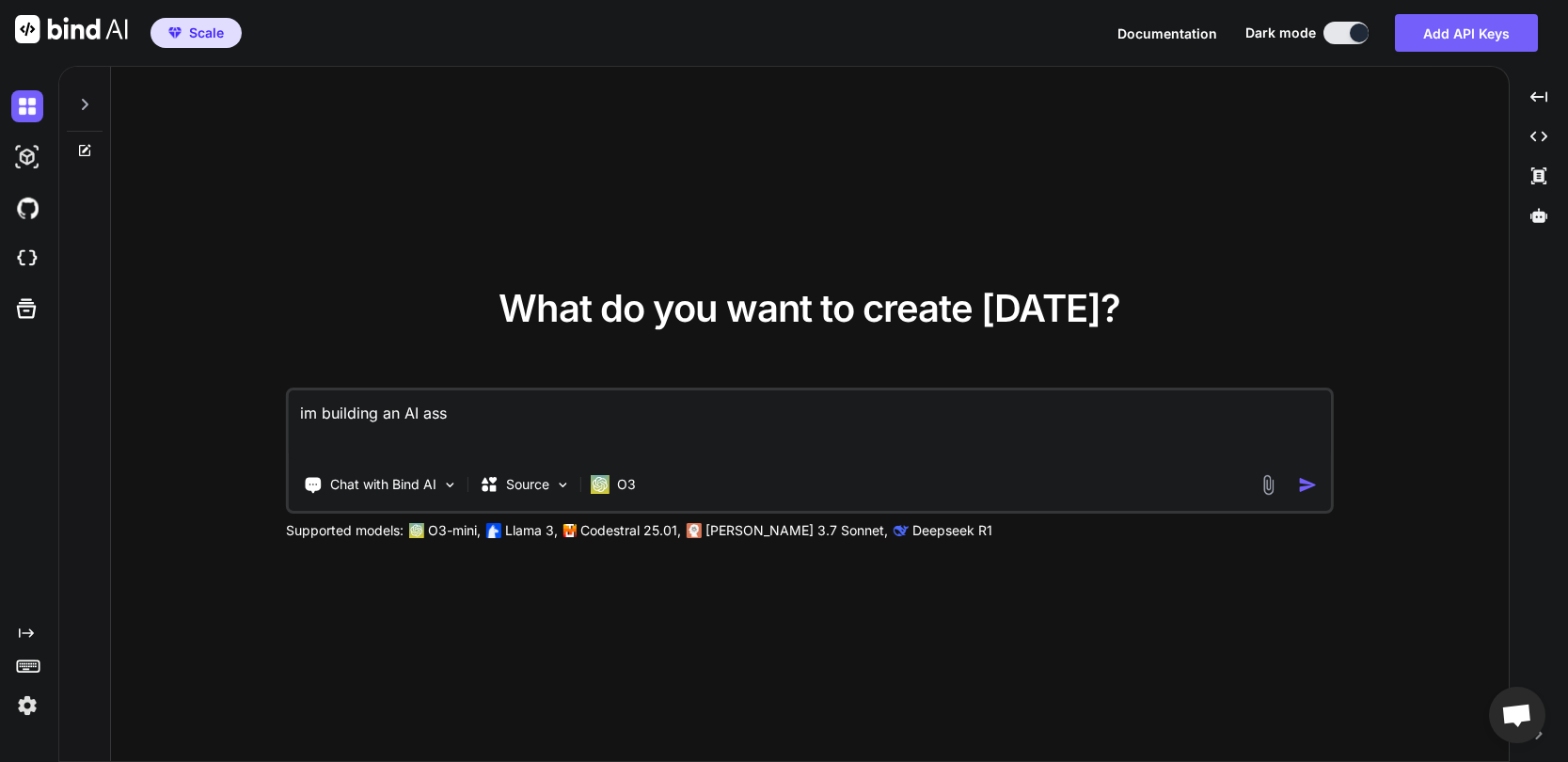 type on "im building an AI assi" 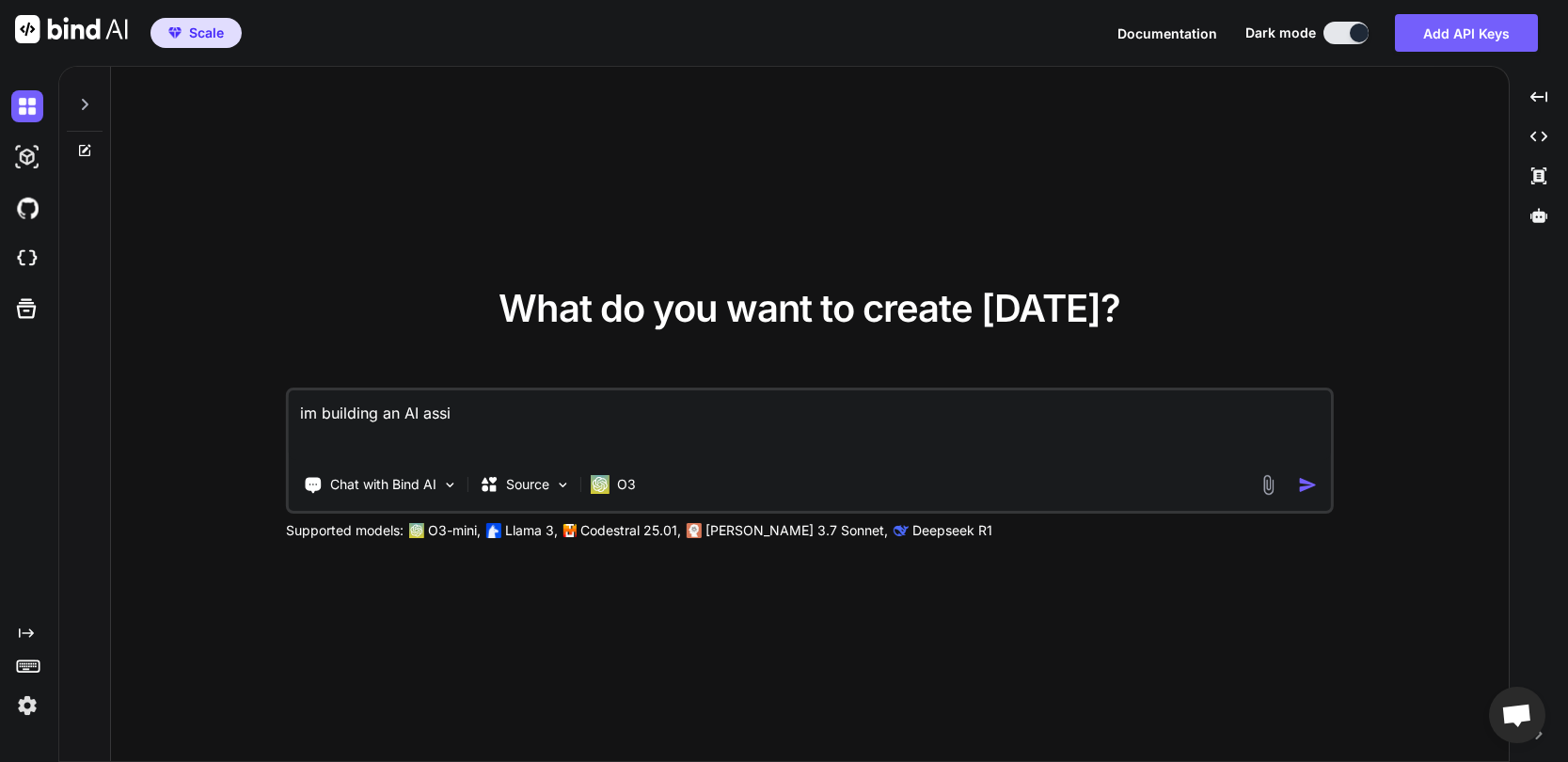 type on "im building an AI assis" 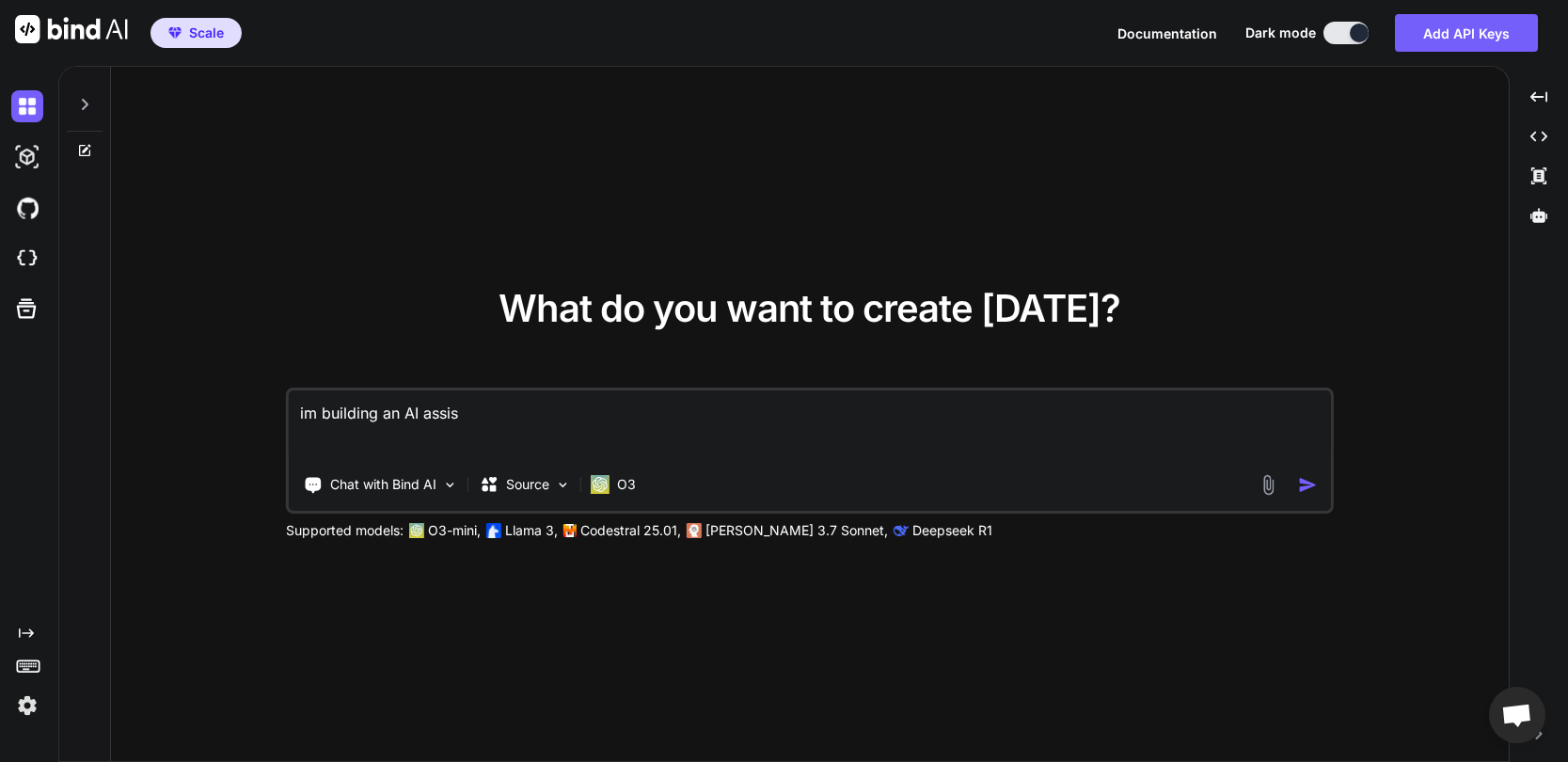 type on "im building an AI assist" 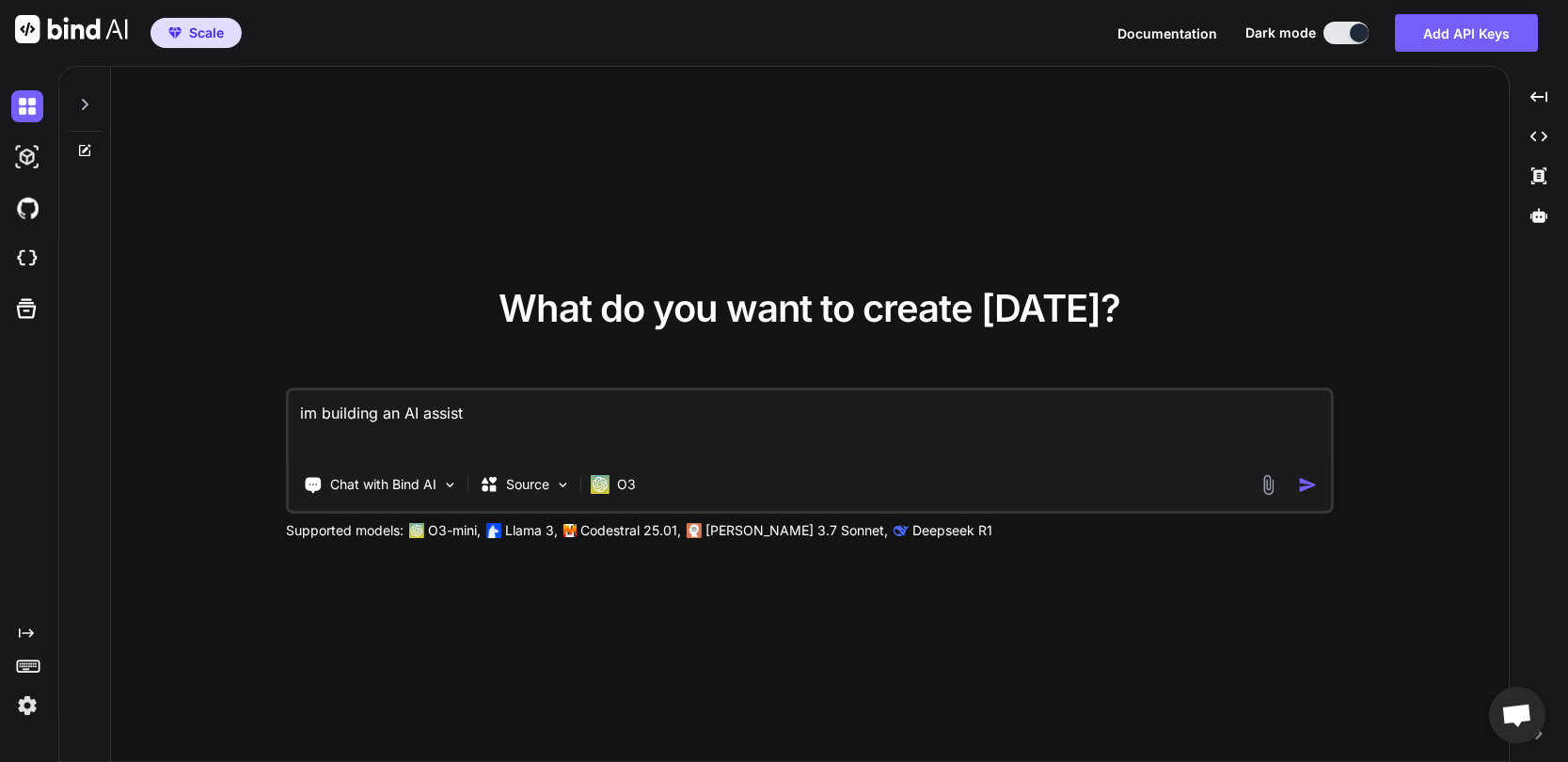 type on "im building an AI assista" 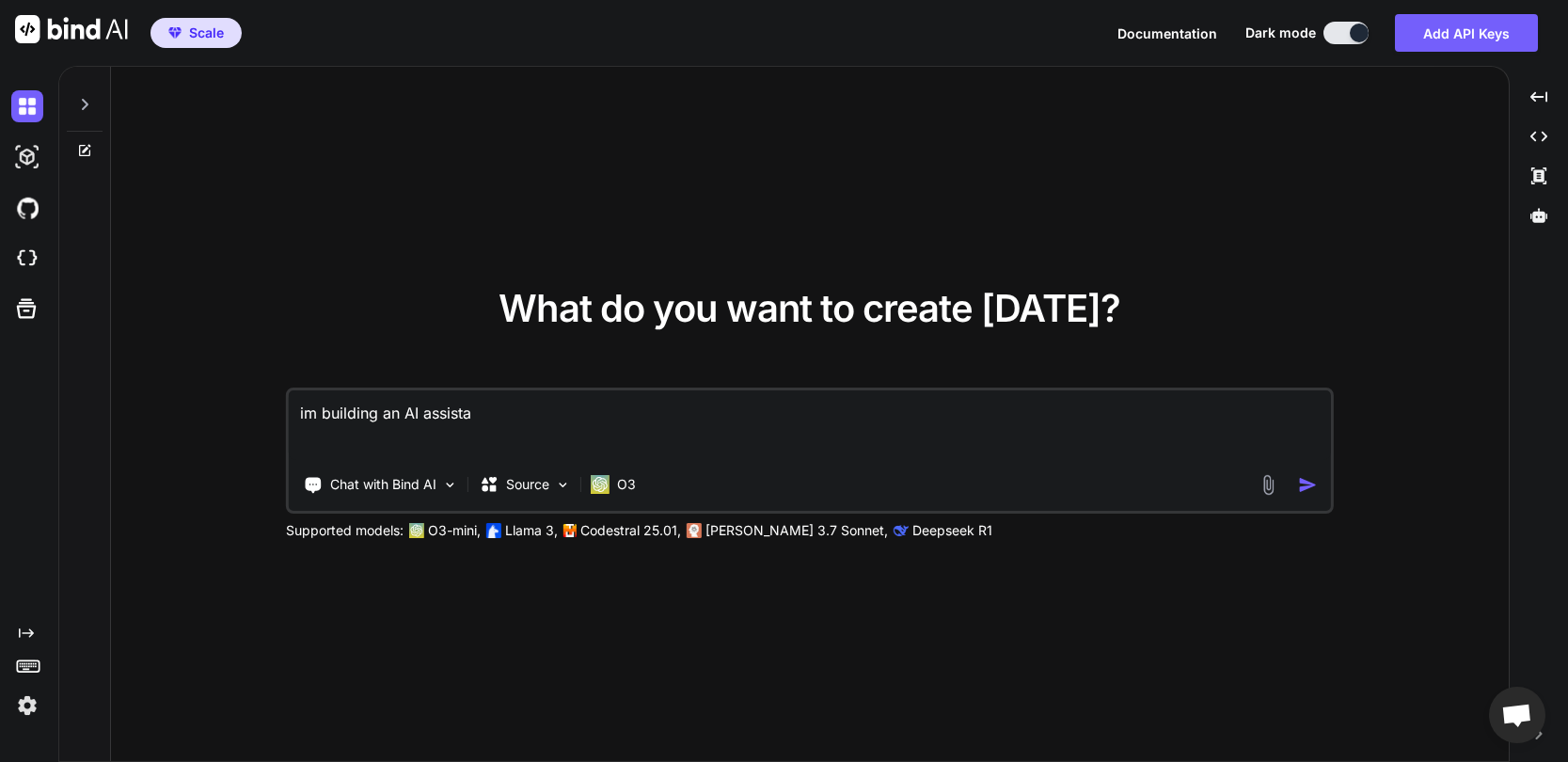 type on "im building an AI assistan" 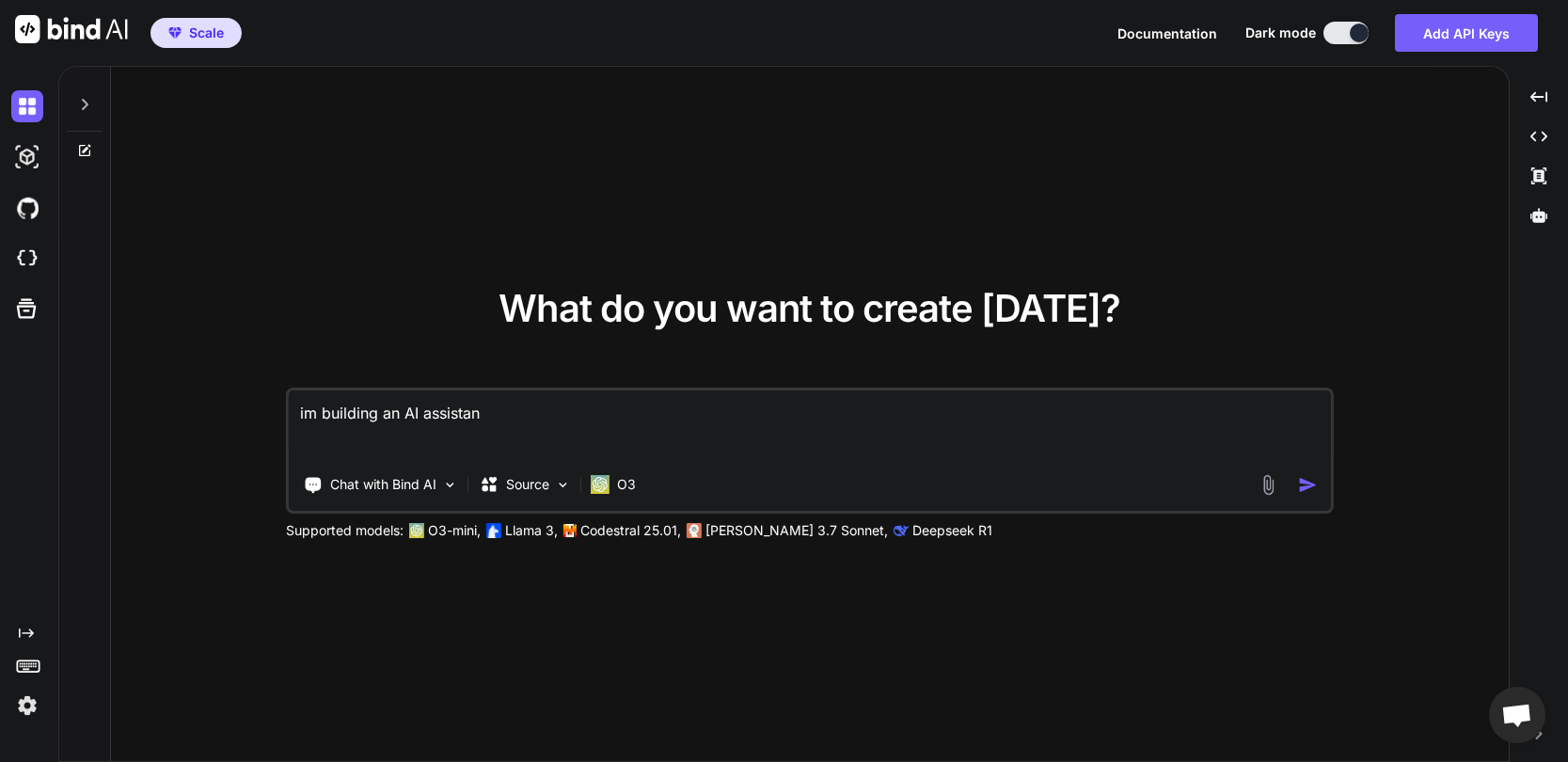 type on "im building an AI assistant" 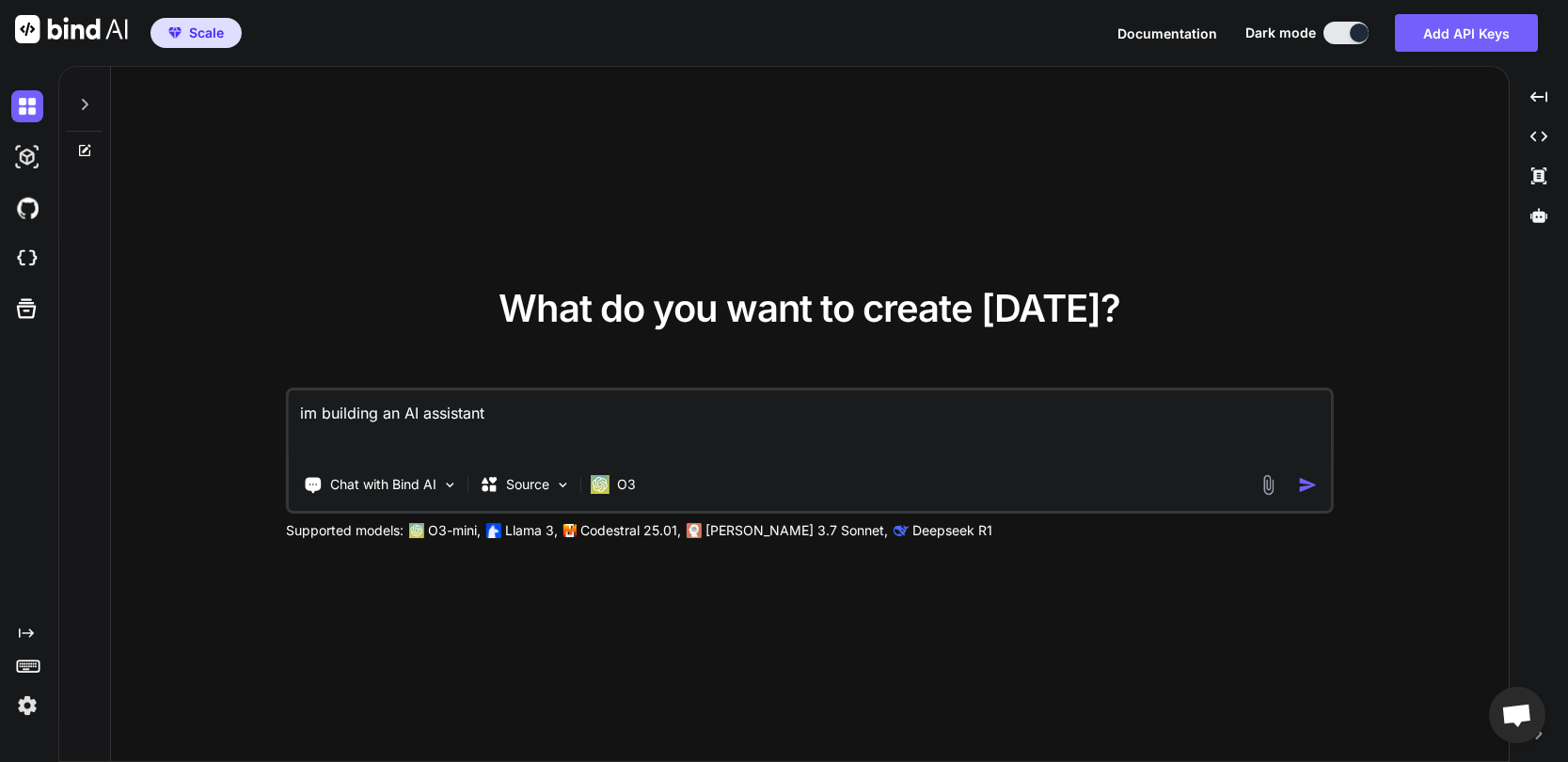 type on "im building an AI assistant" 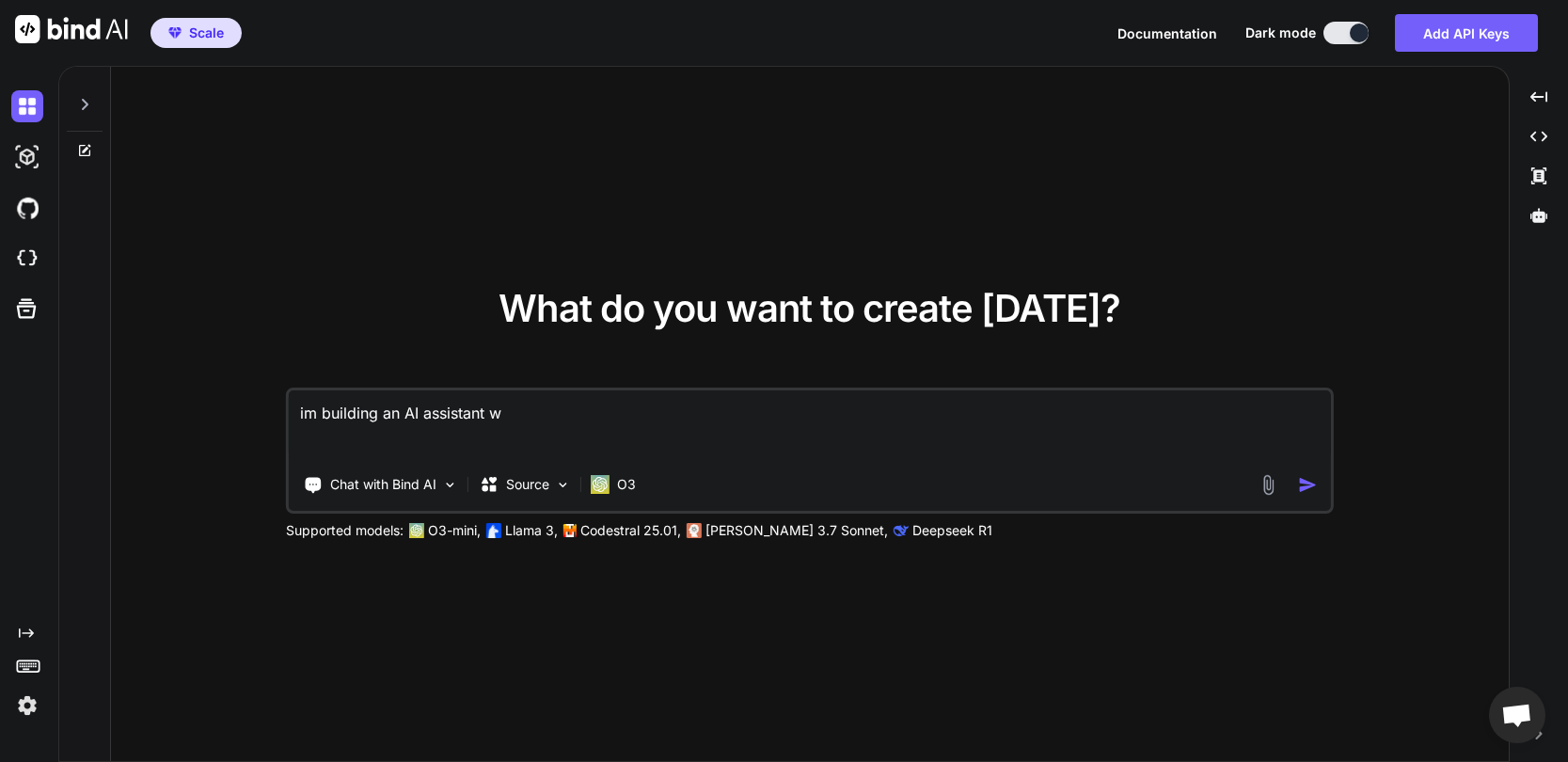 type on "x" 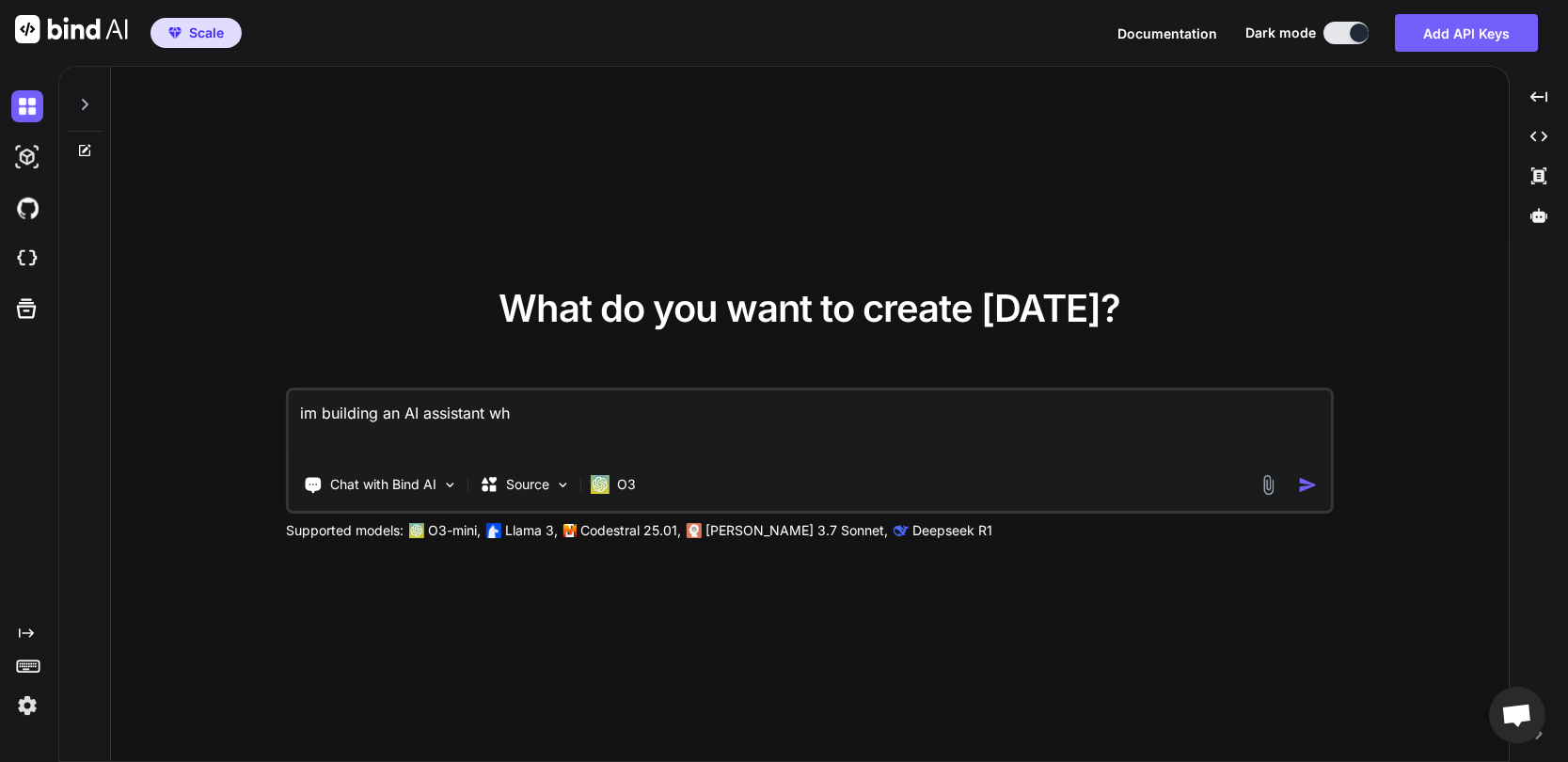 type on "im building an AI assistant whi" 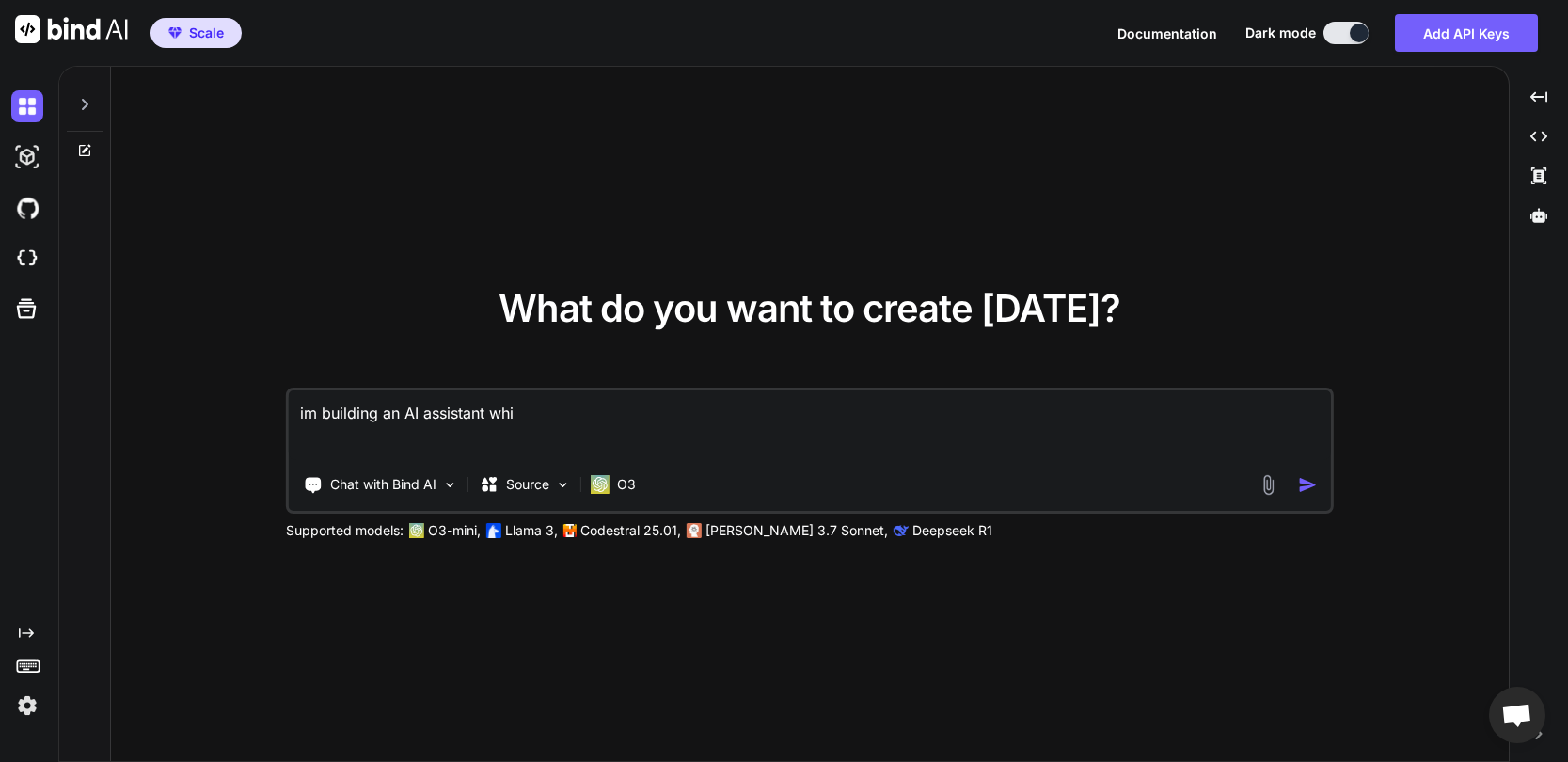 type on "im building an AI assistant whic" 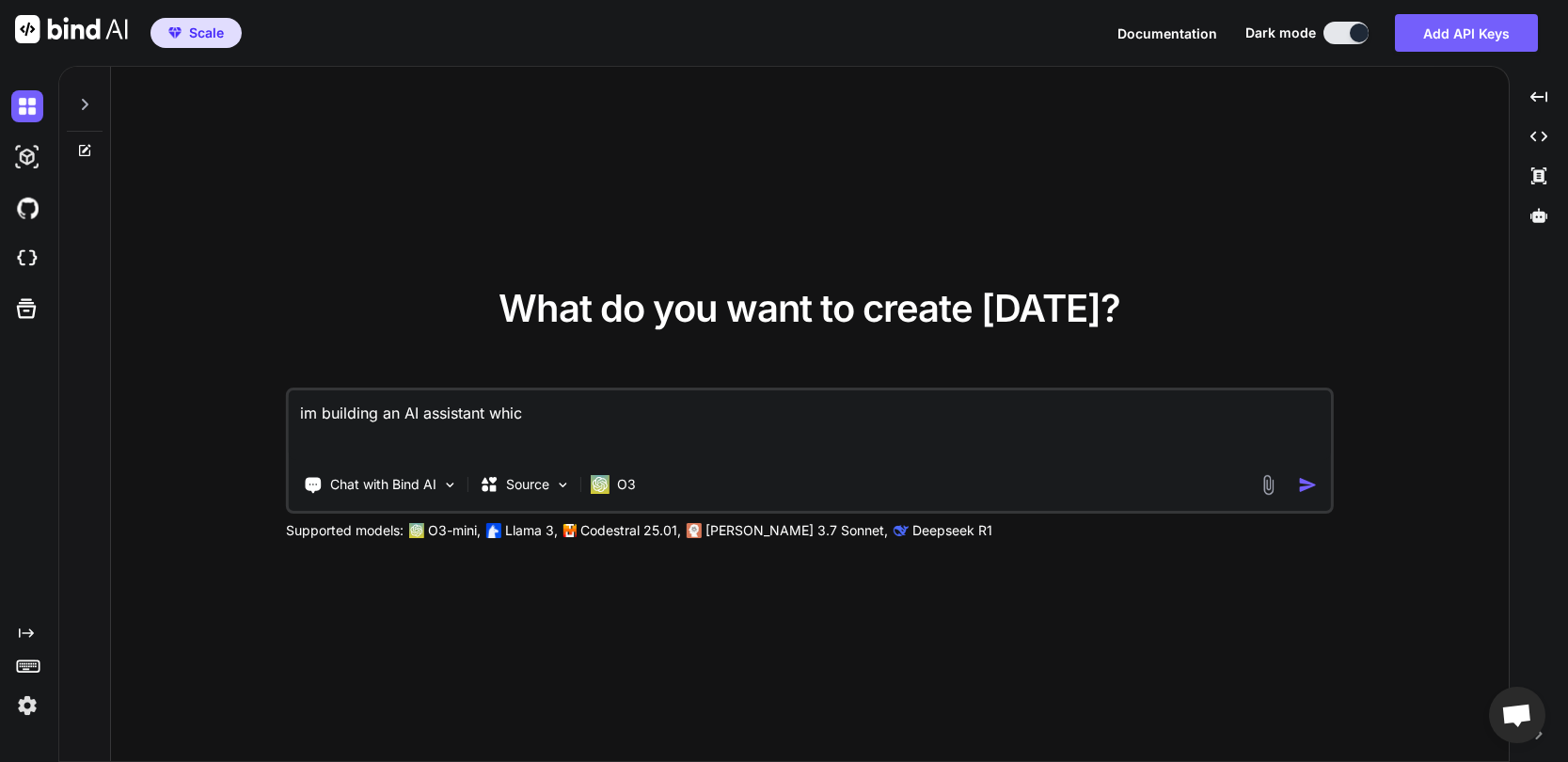 type on "im building an AI assistant which" 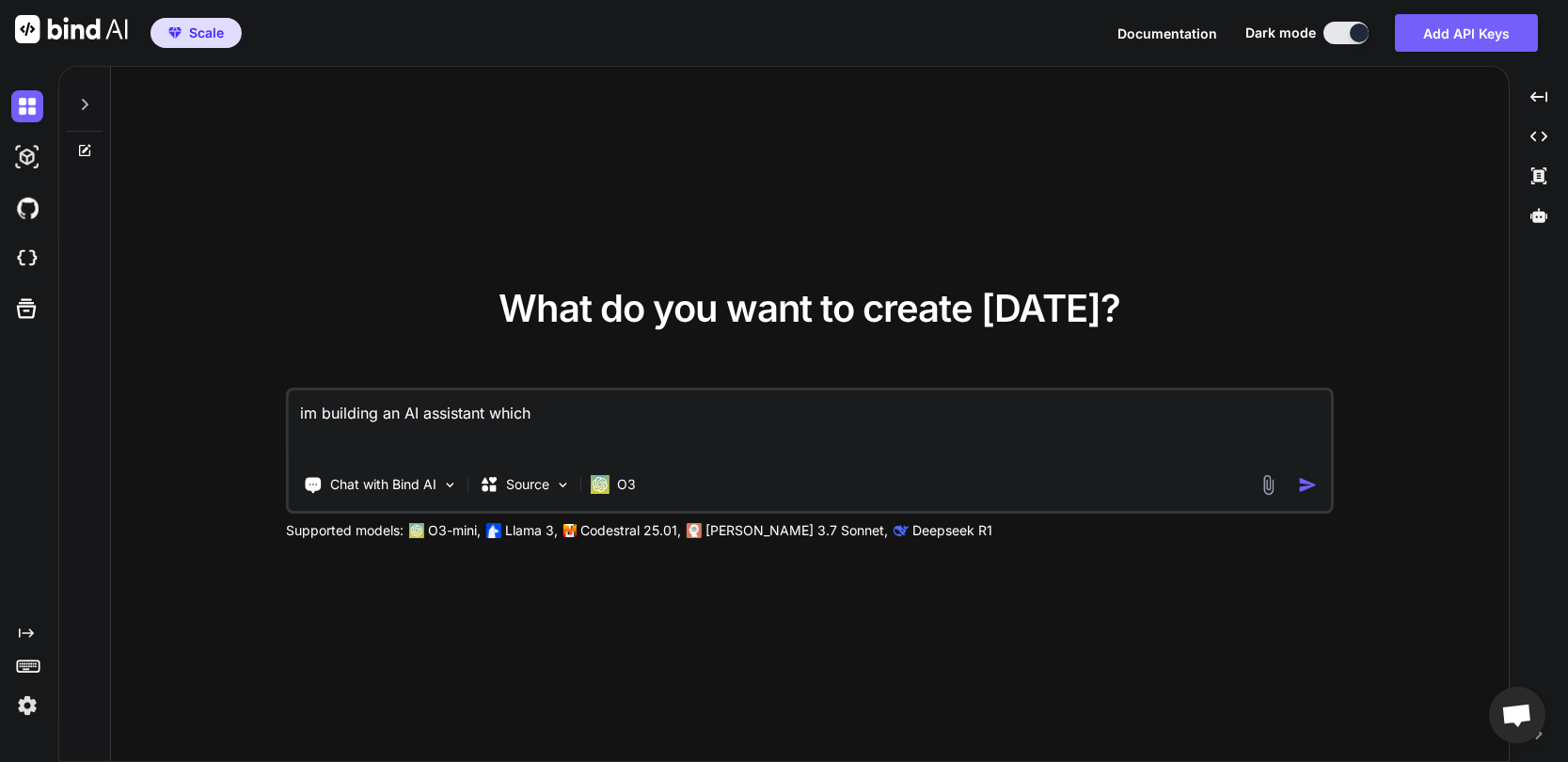 type on "im building an AI assistant which" 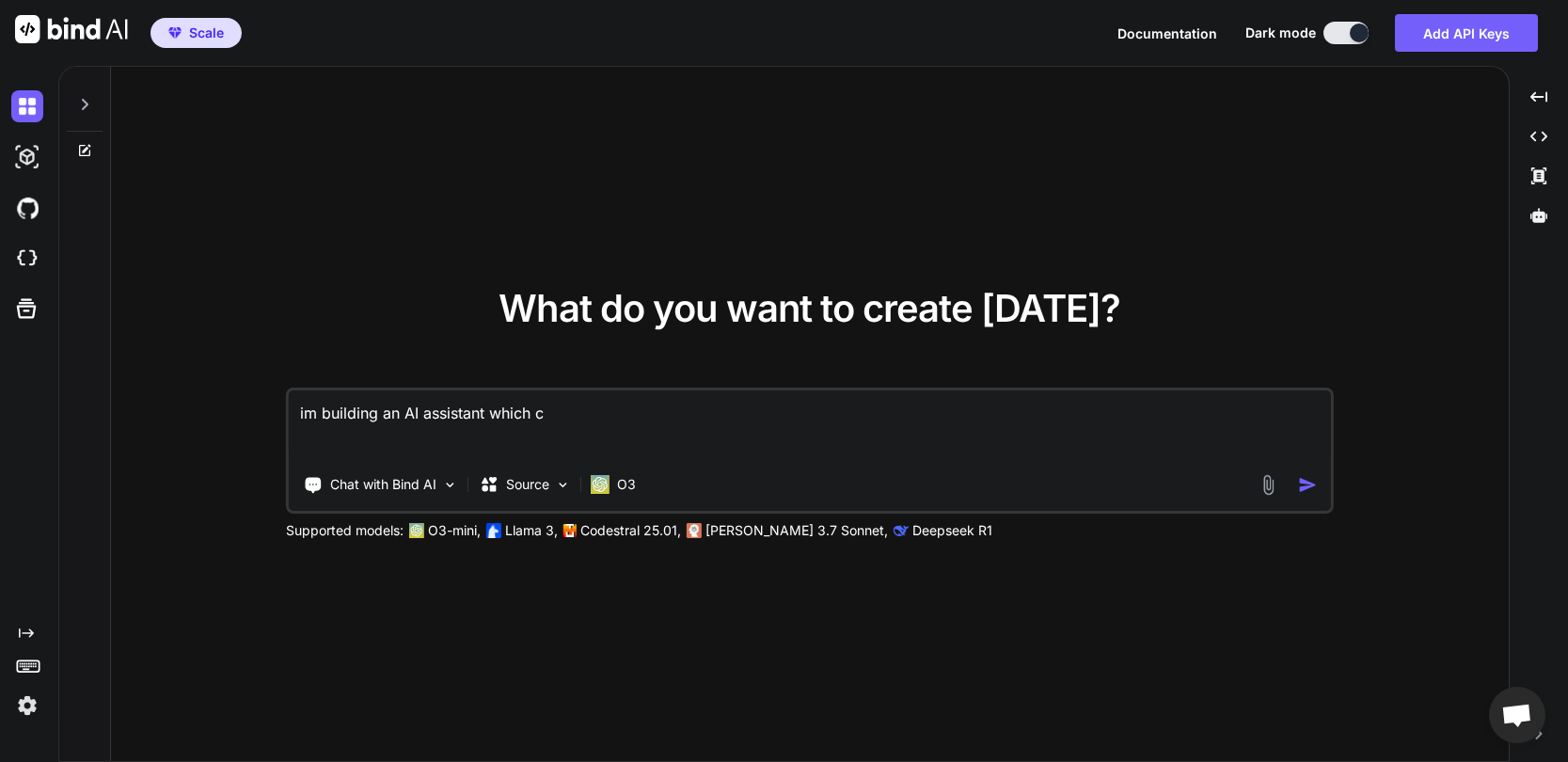 type on "im building an AI assistant which ca" 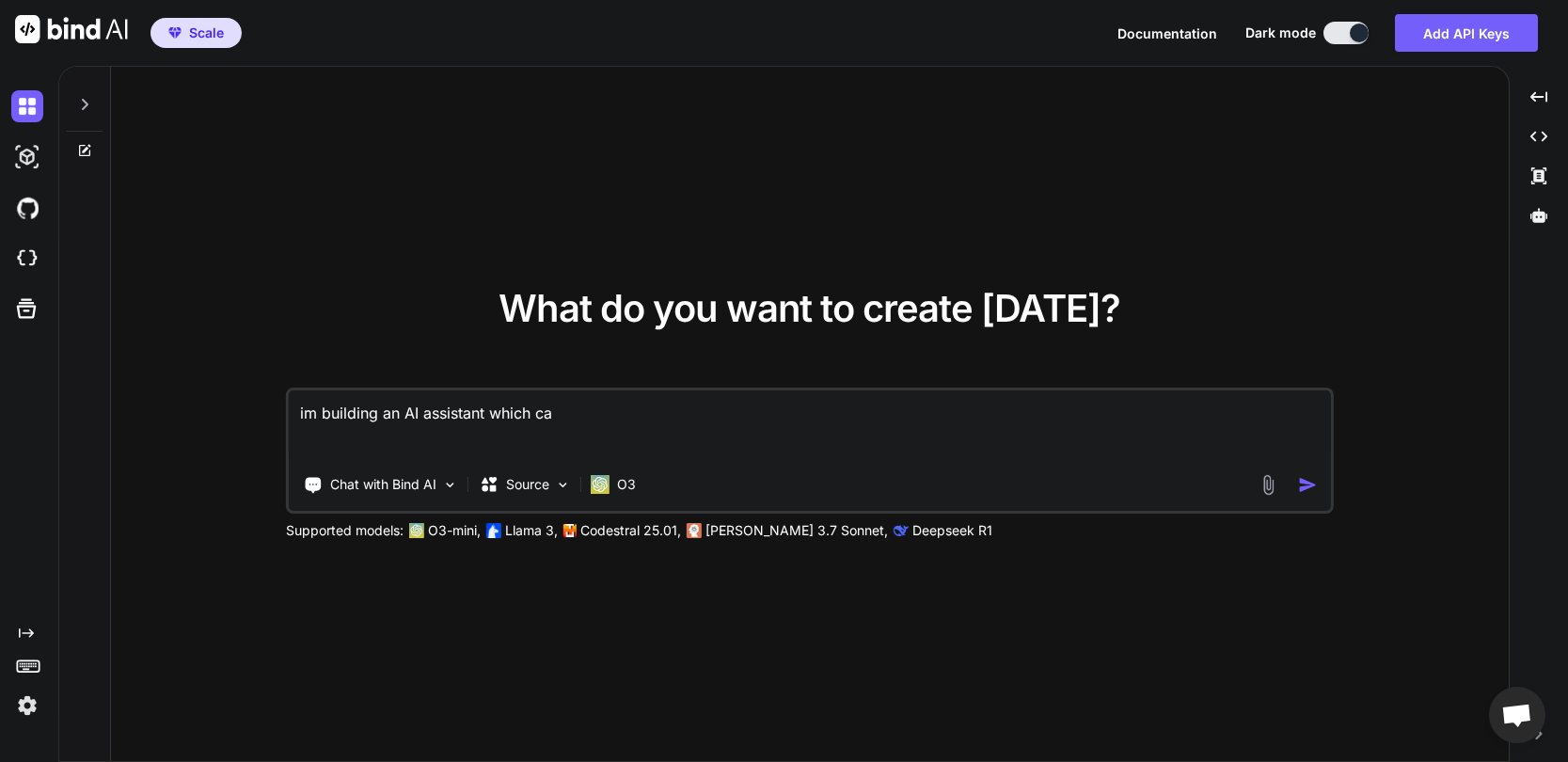 type on "im building an AI assistant which can" 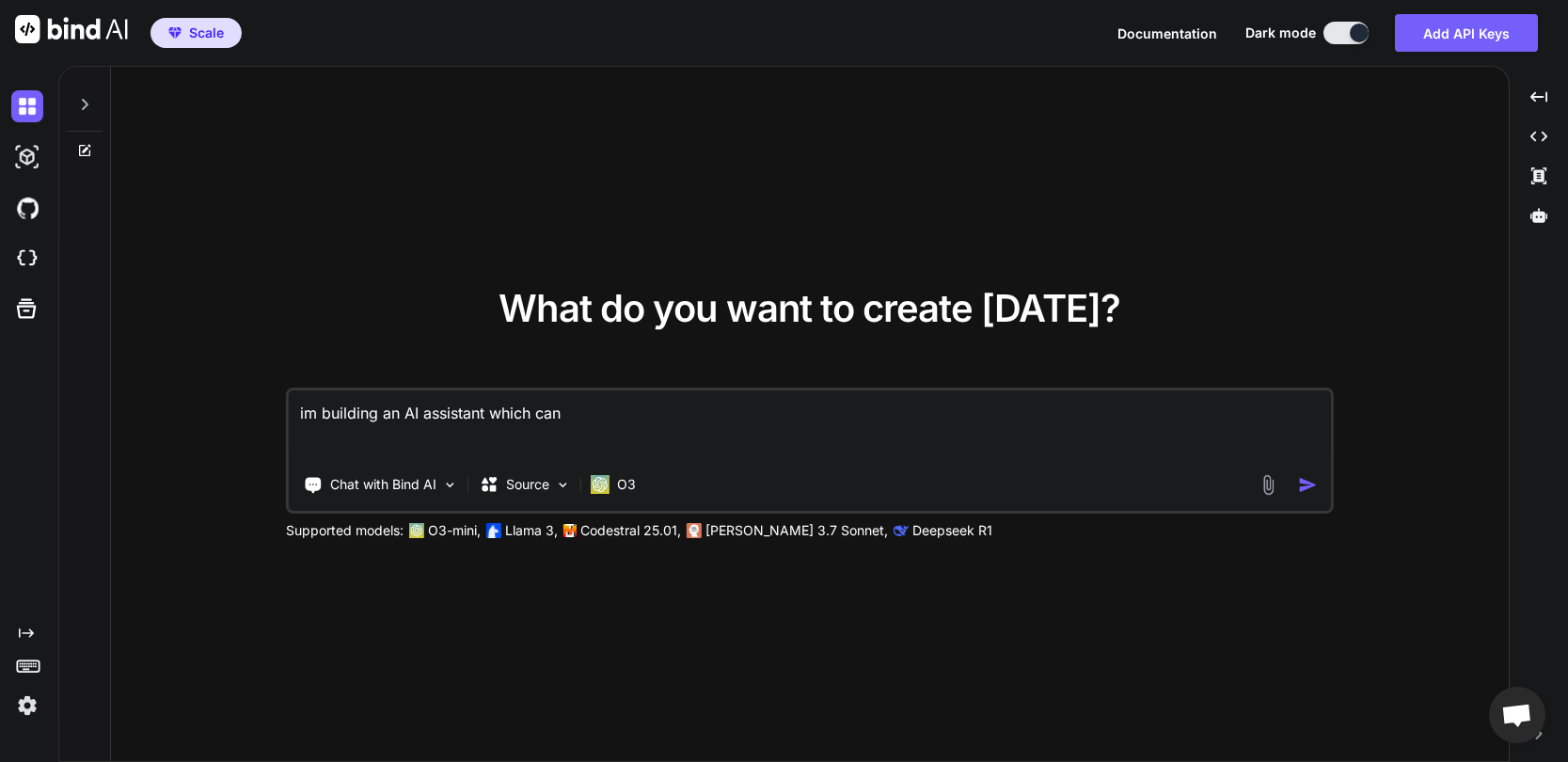 type on "im building an AI assistant which can" 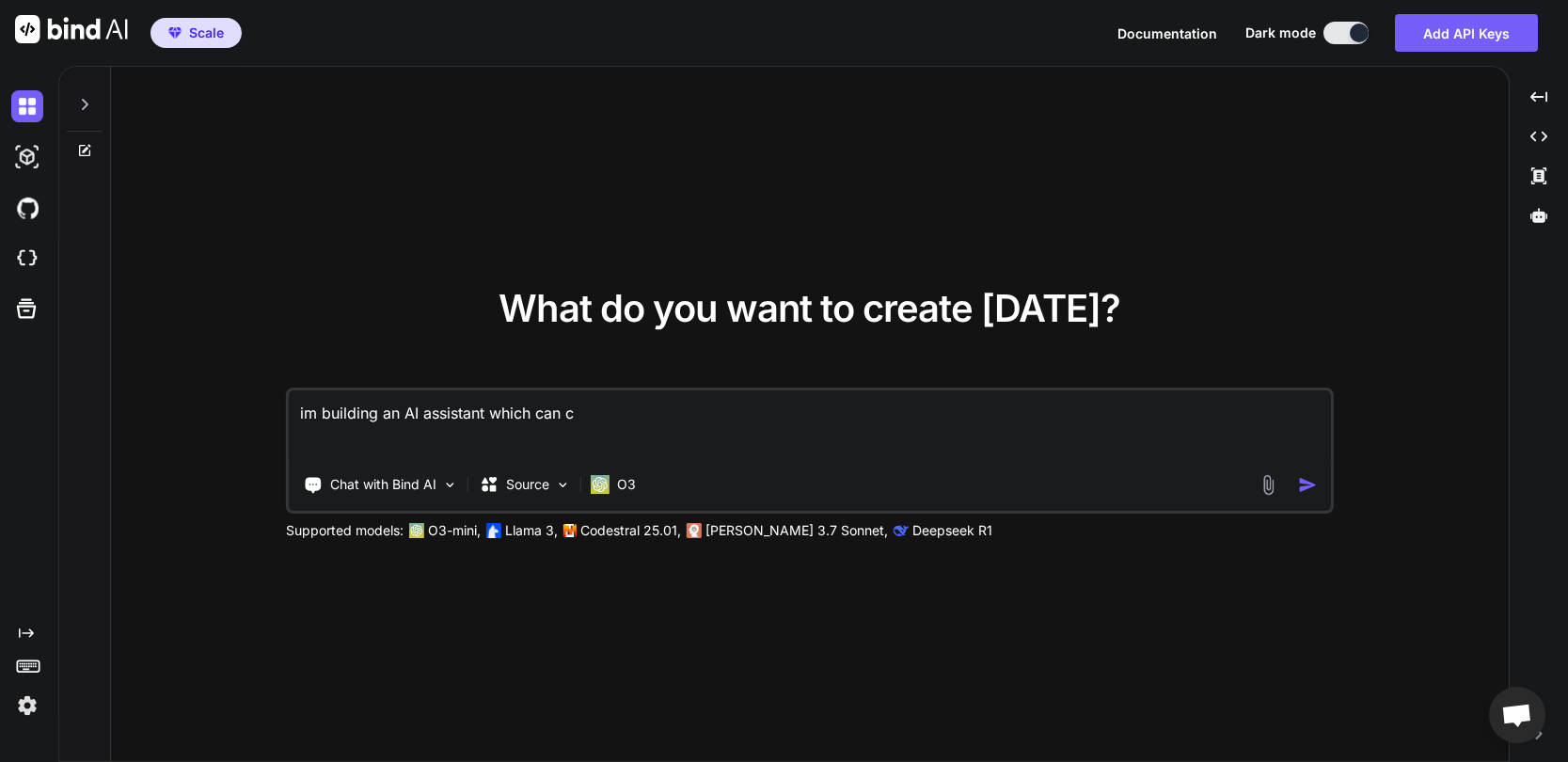 type on "im building an AI assistant which can cr" 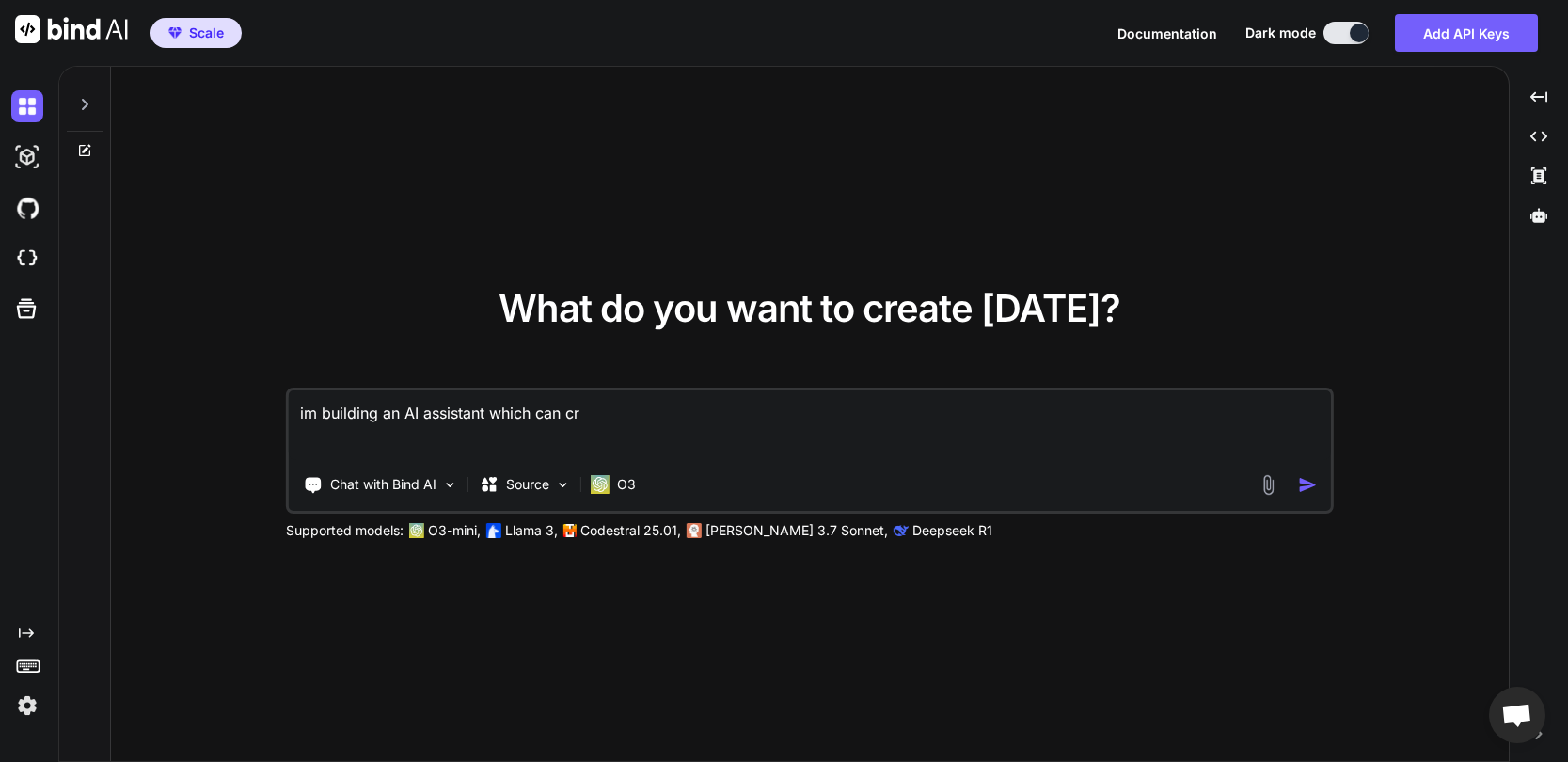 type on "im building an AI assistant which can cre" 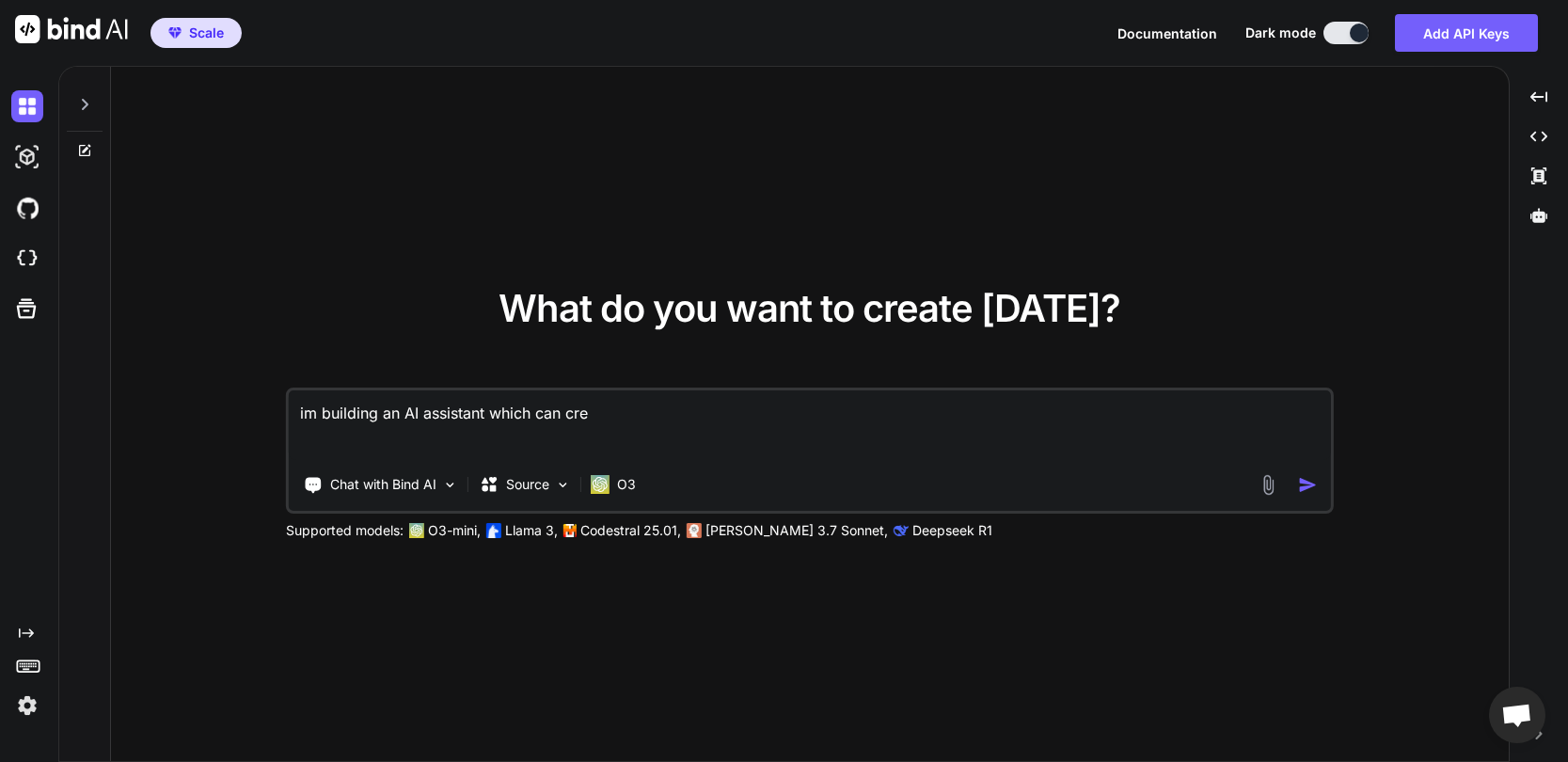 type on "im building an AI assistant which can crea" 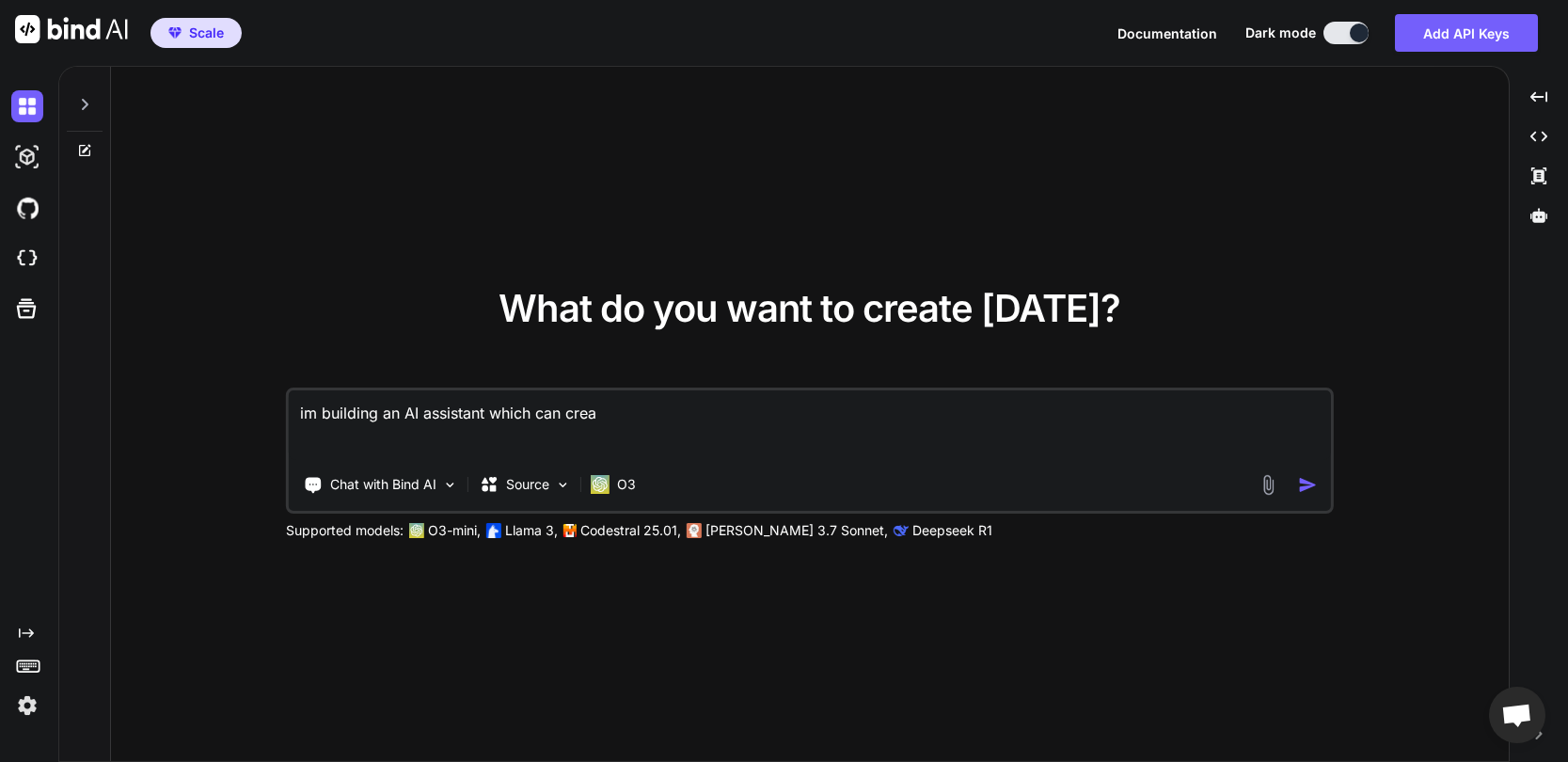 type on "x" 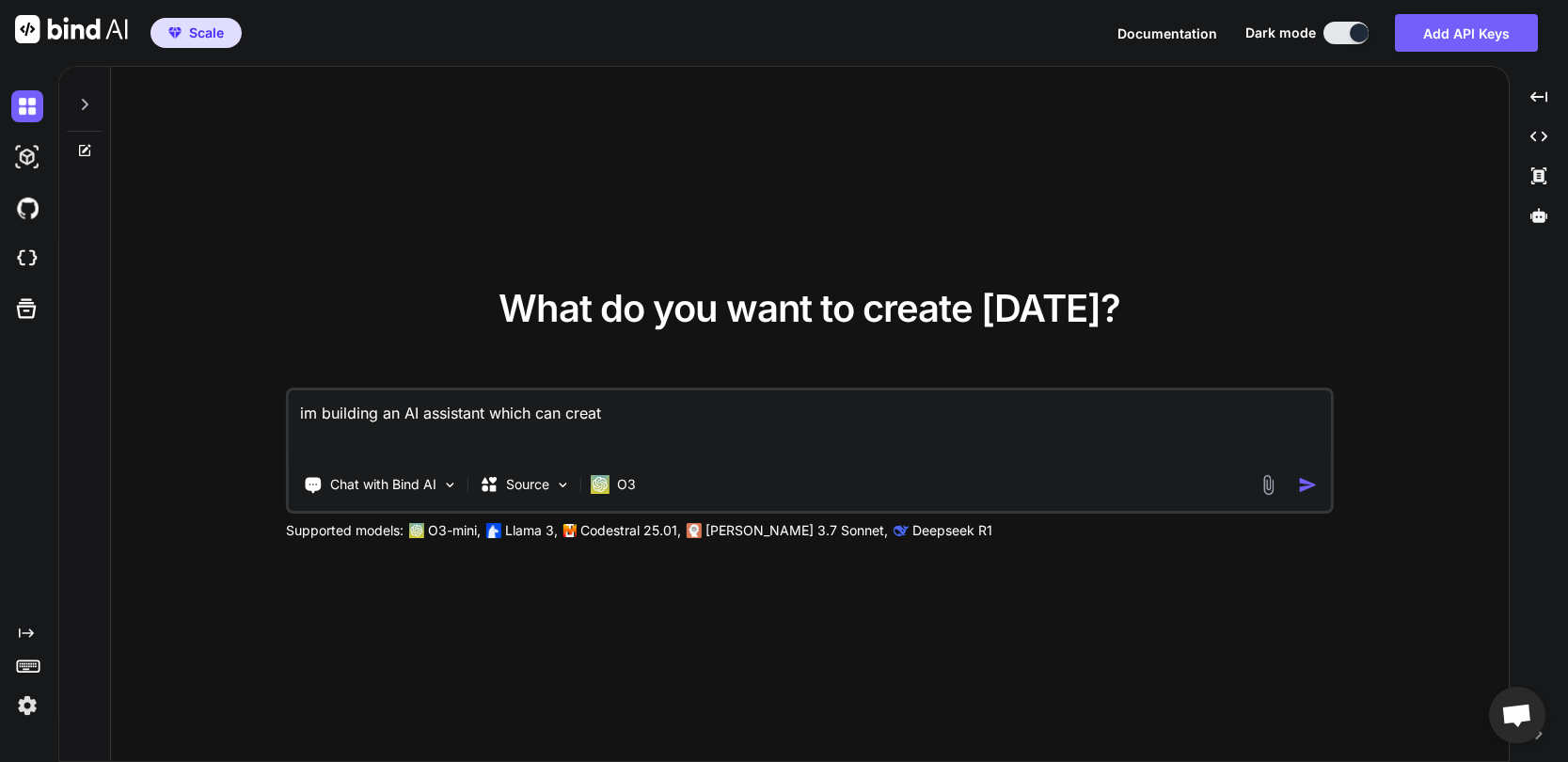 type on "x" 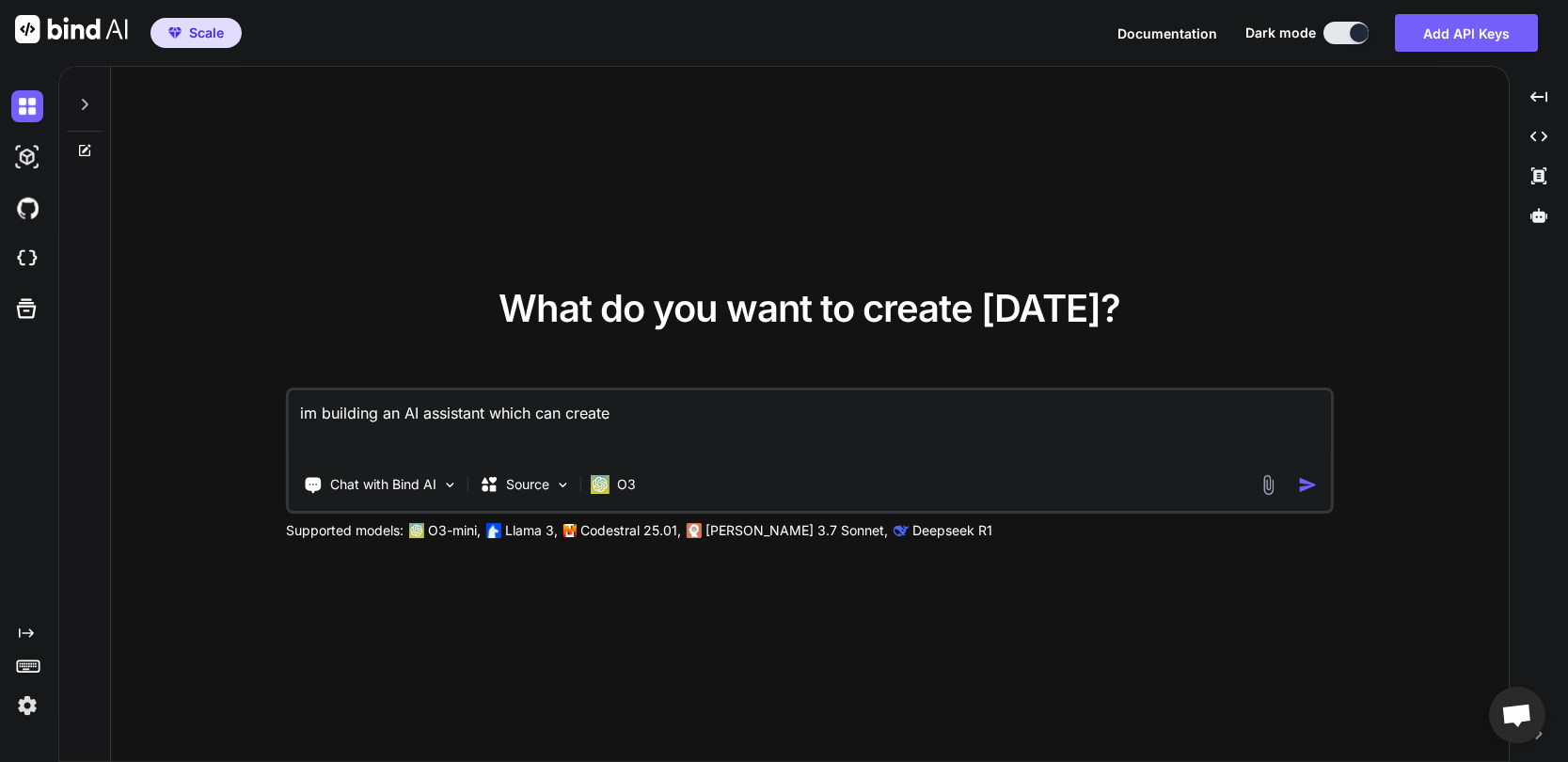 type on "im building an AI assistant which can create" 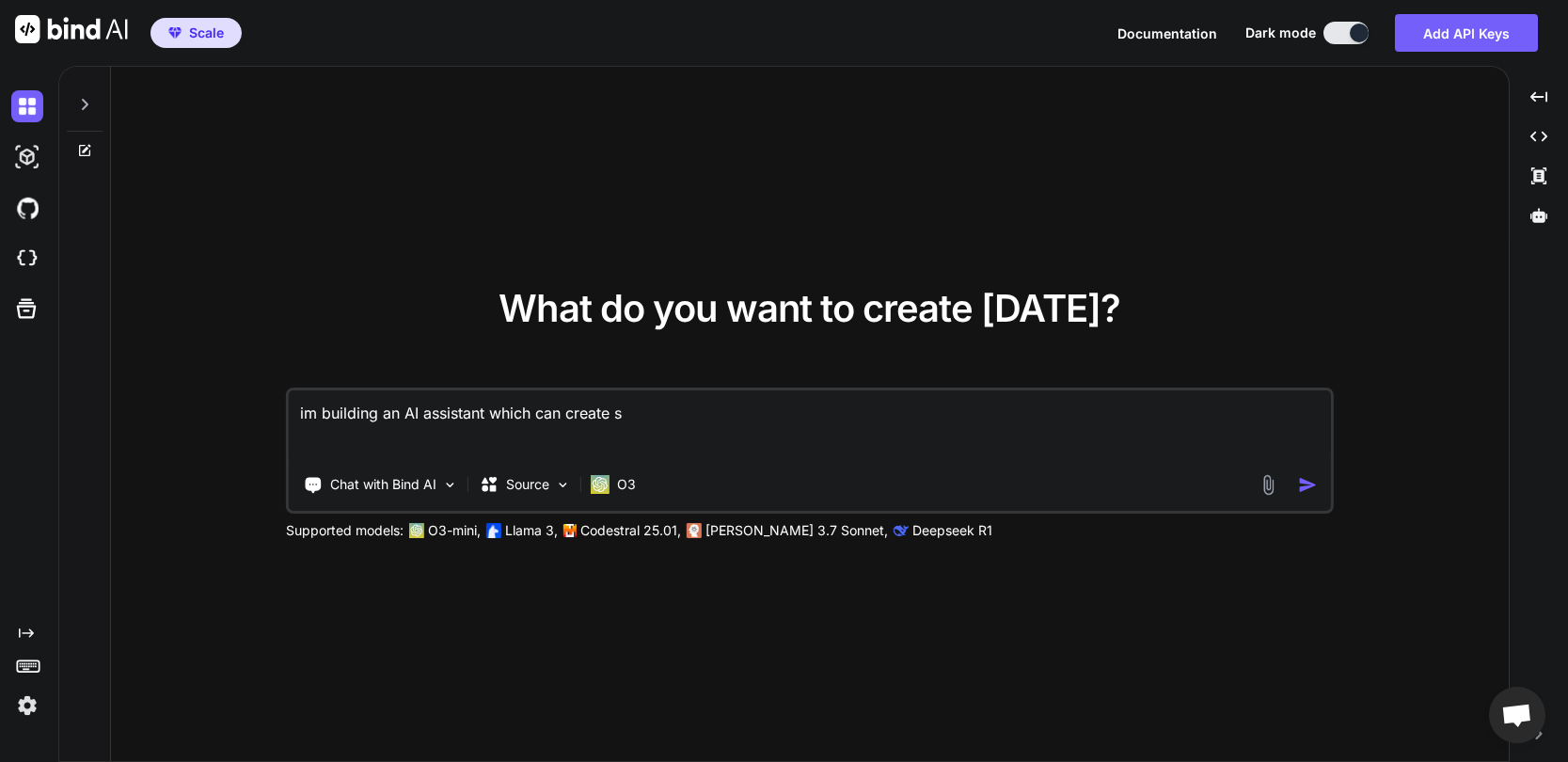 type on "im building an AI assistant which can create so" 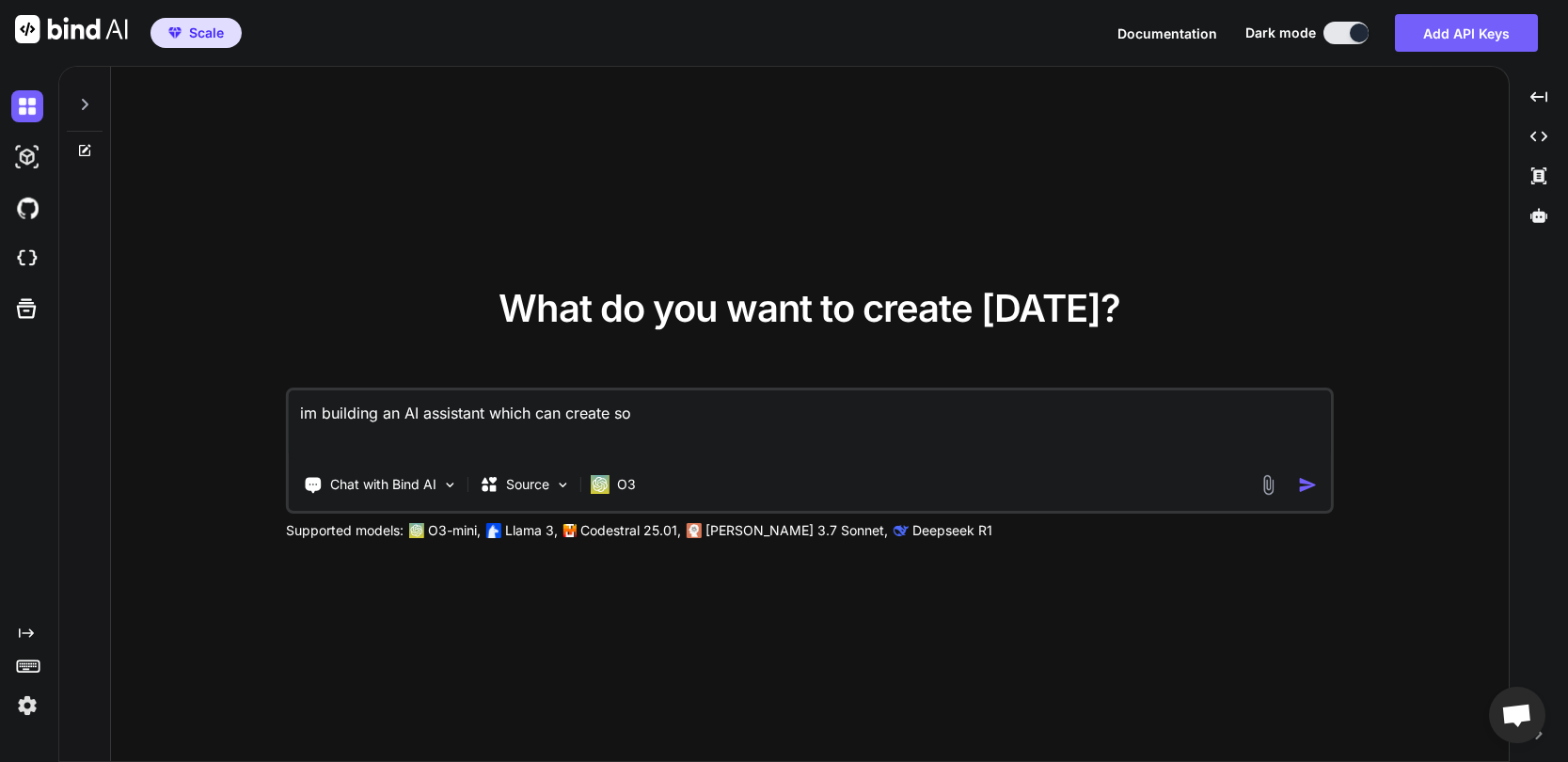 type on "x" 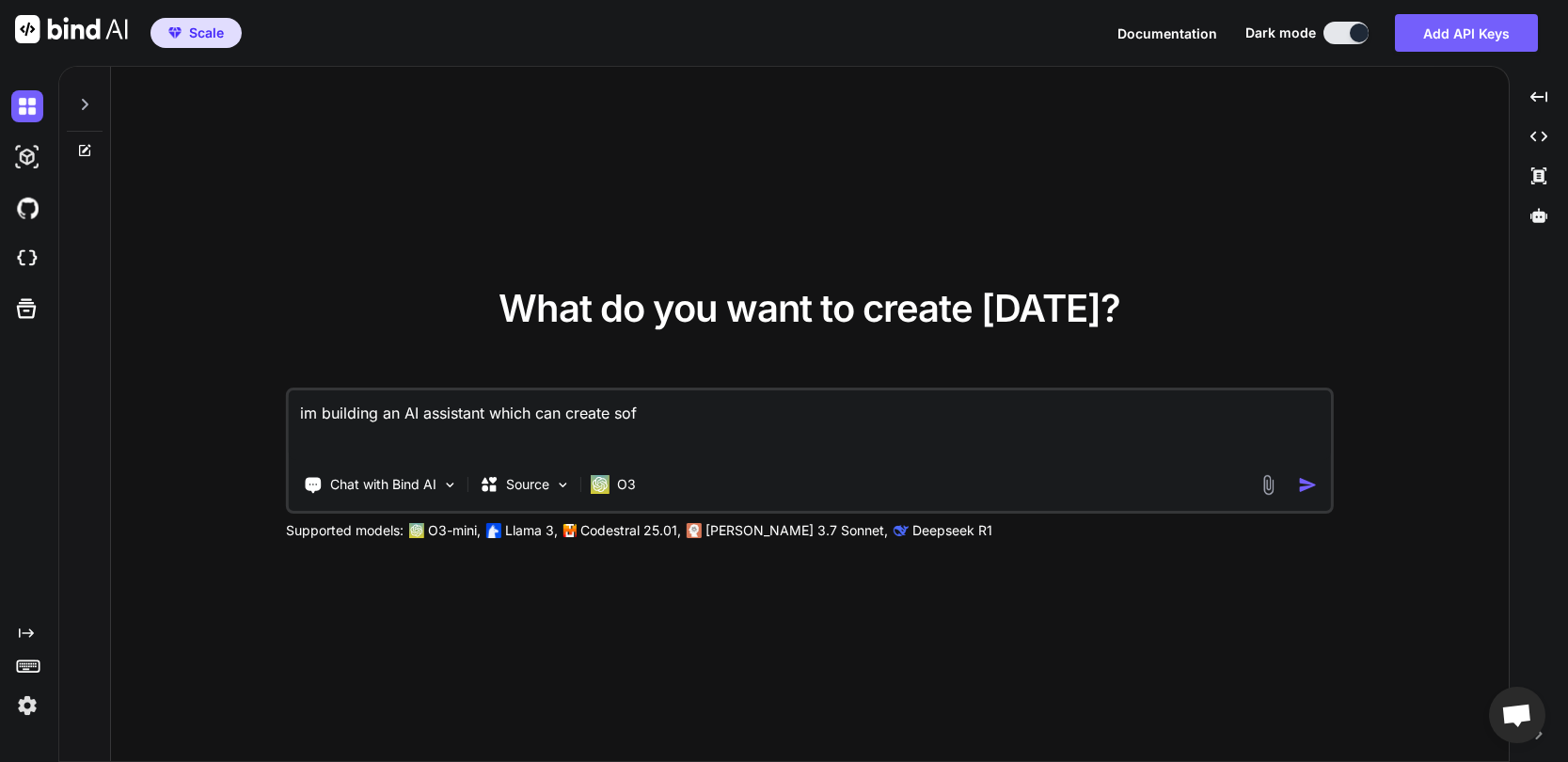 type on "im building an AI assistant which can create sofr" 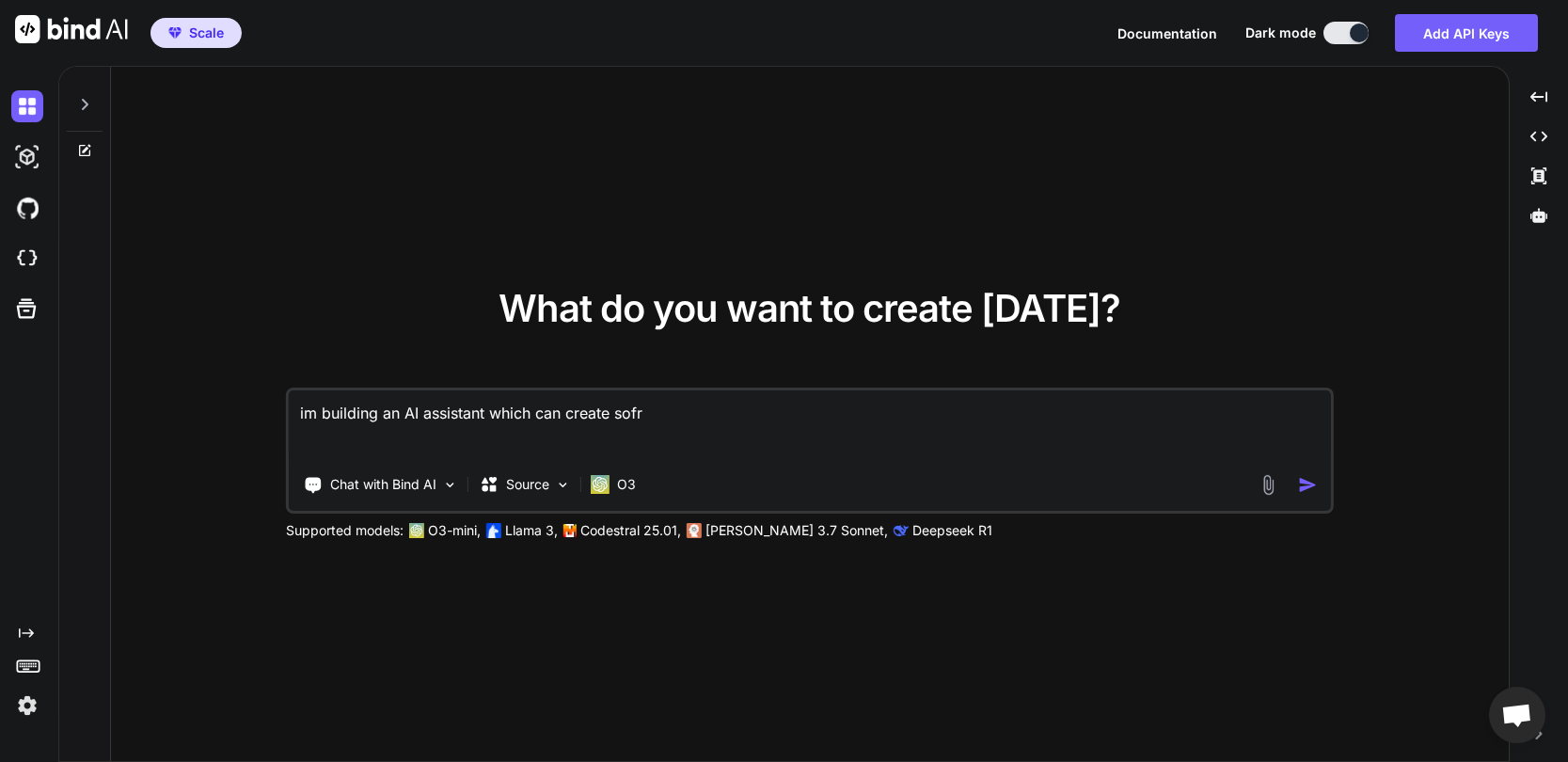type on "im building an AI assistant which can create sofrw" 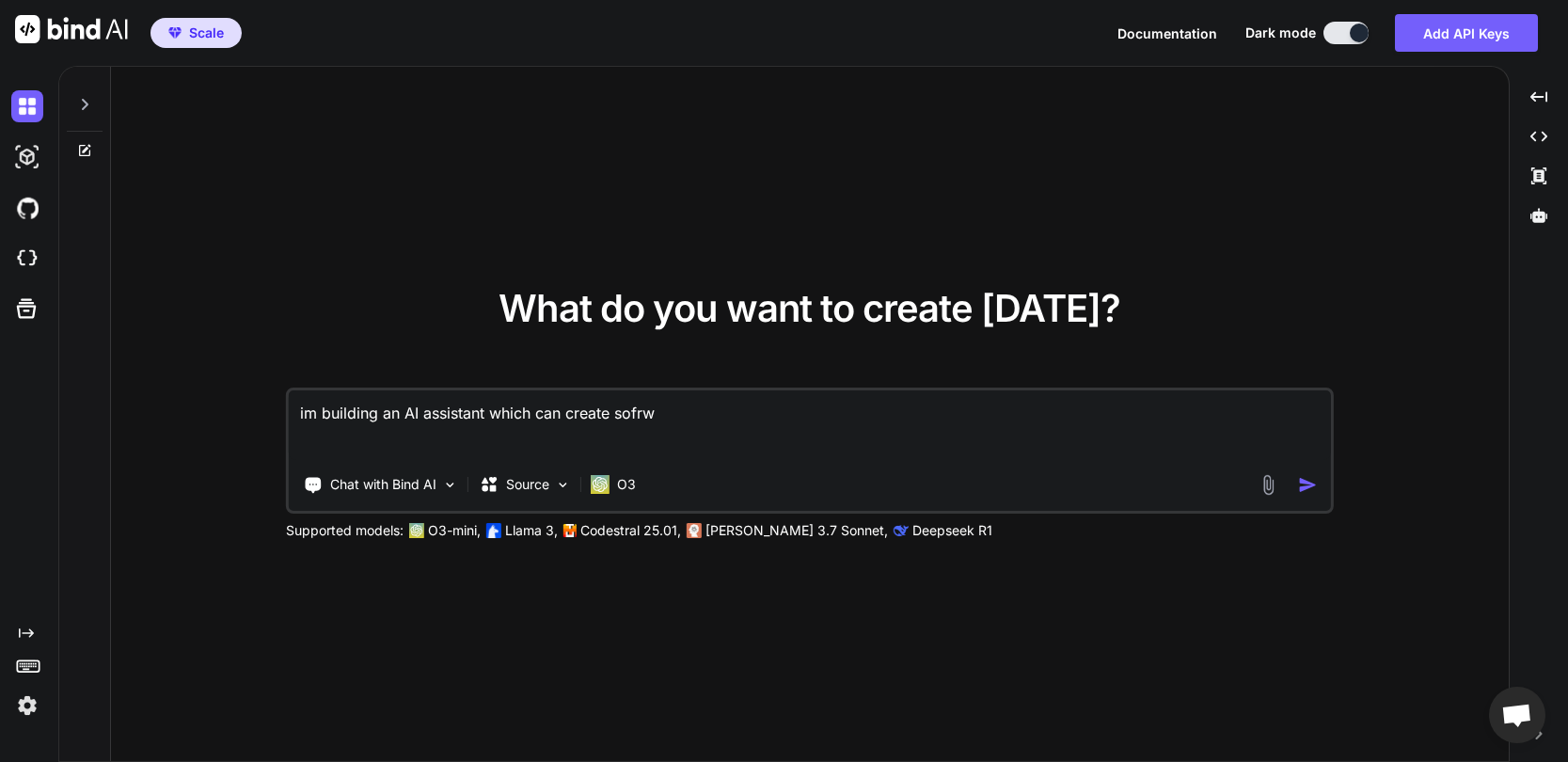 type on "im building an AI assistant which can create sofrwa" 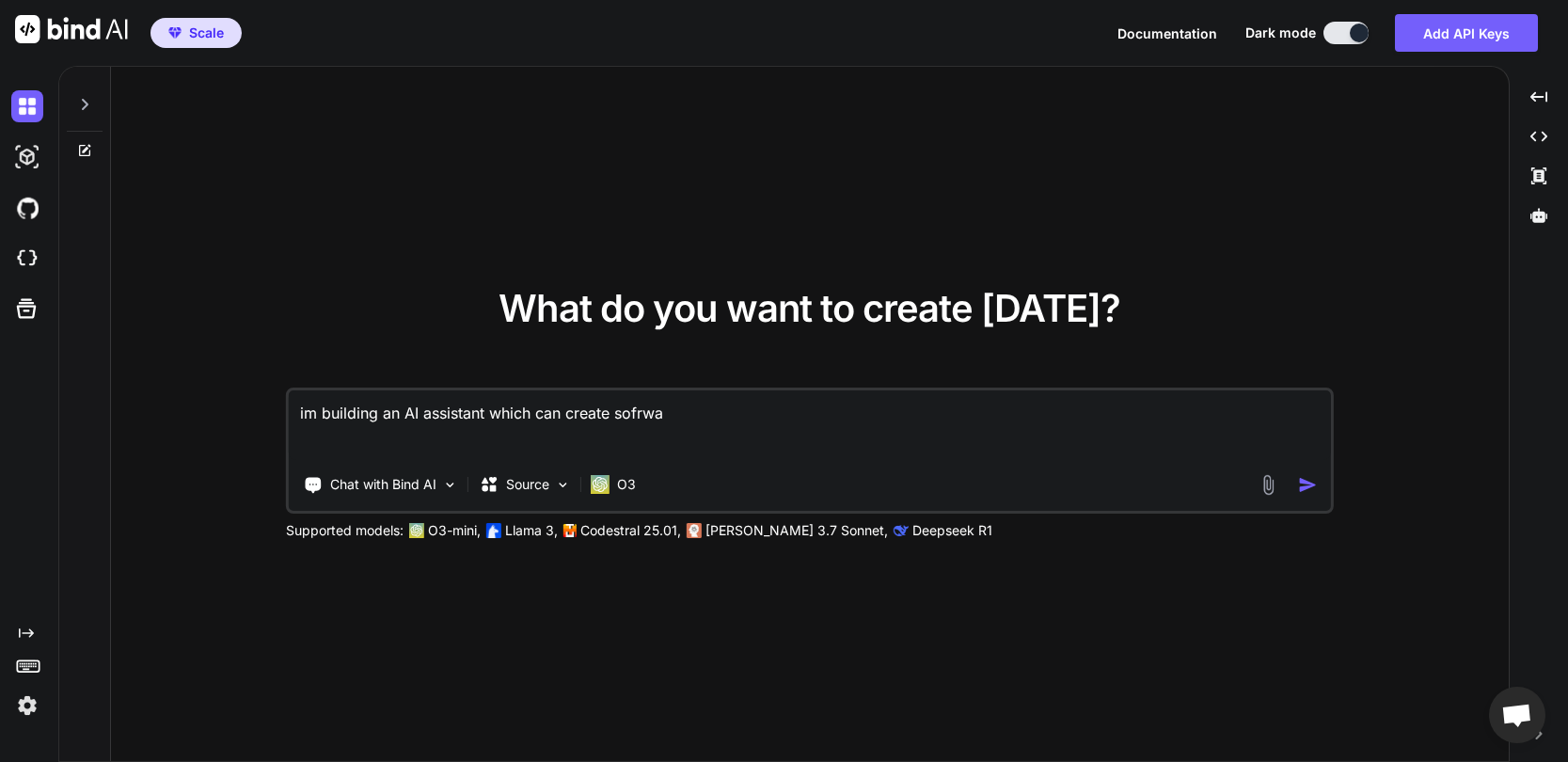 type on "im building an AI assistant which can create sofrwat" 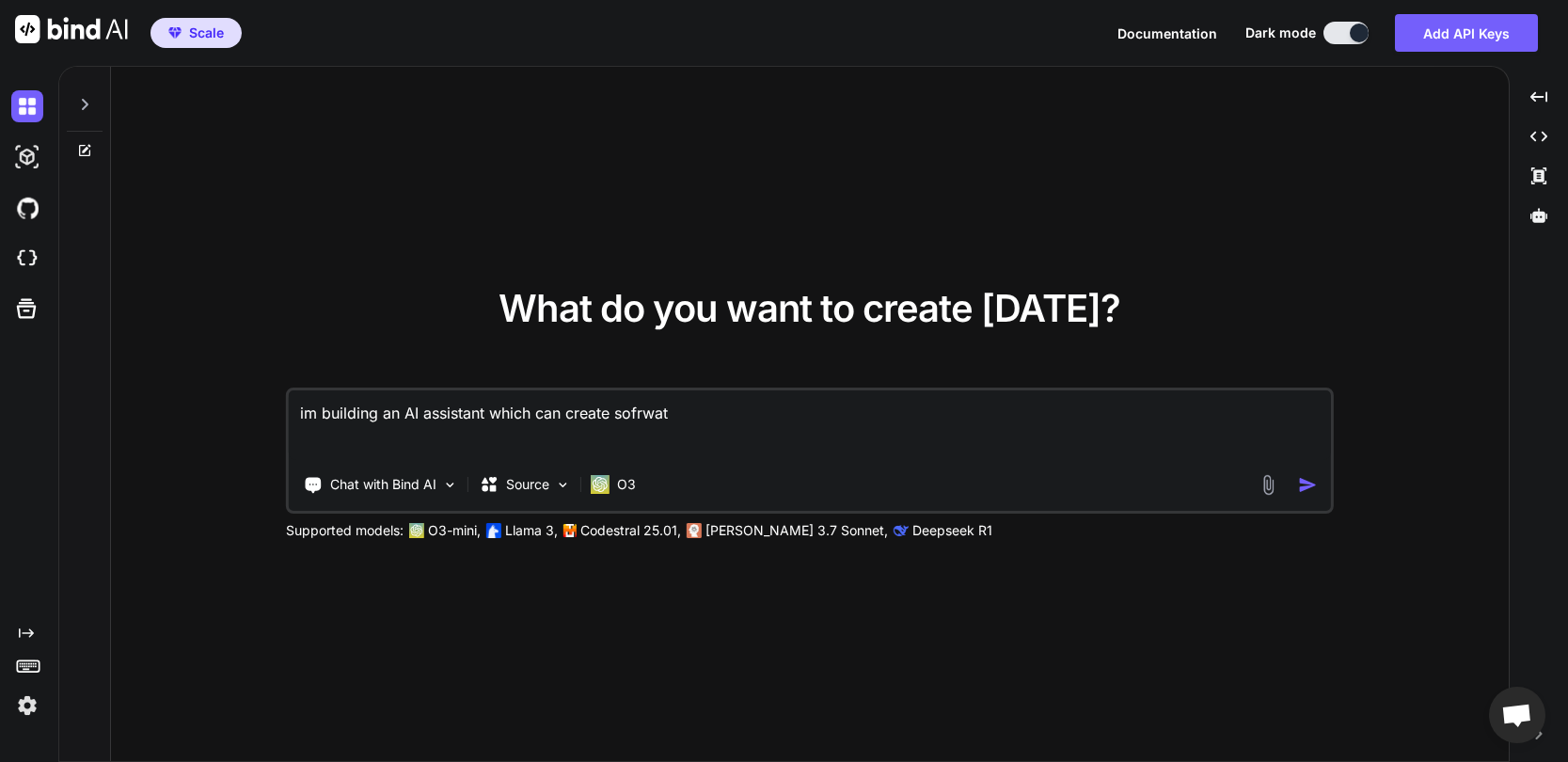 type on "im building an AI assistant which can create sofrwate" 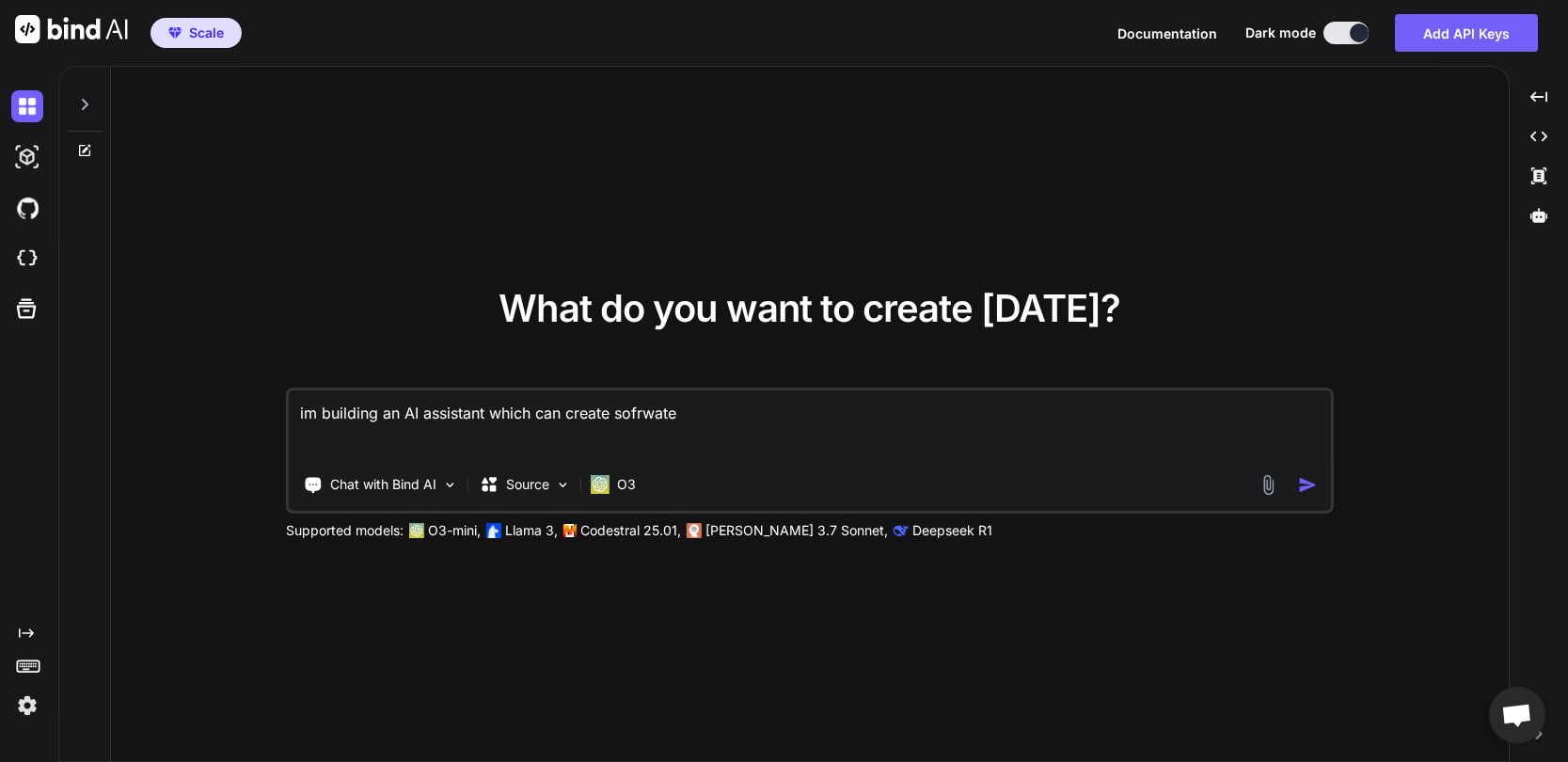 type on "im building an AI assistant which can create sofrwat" 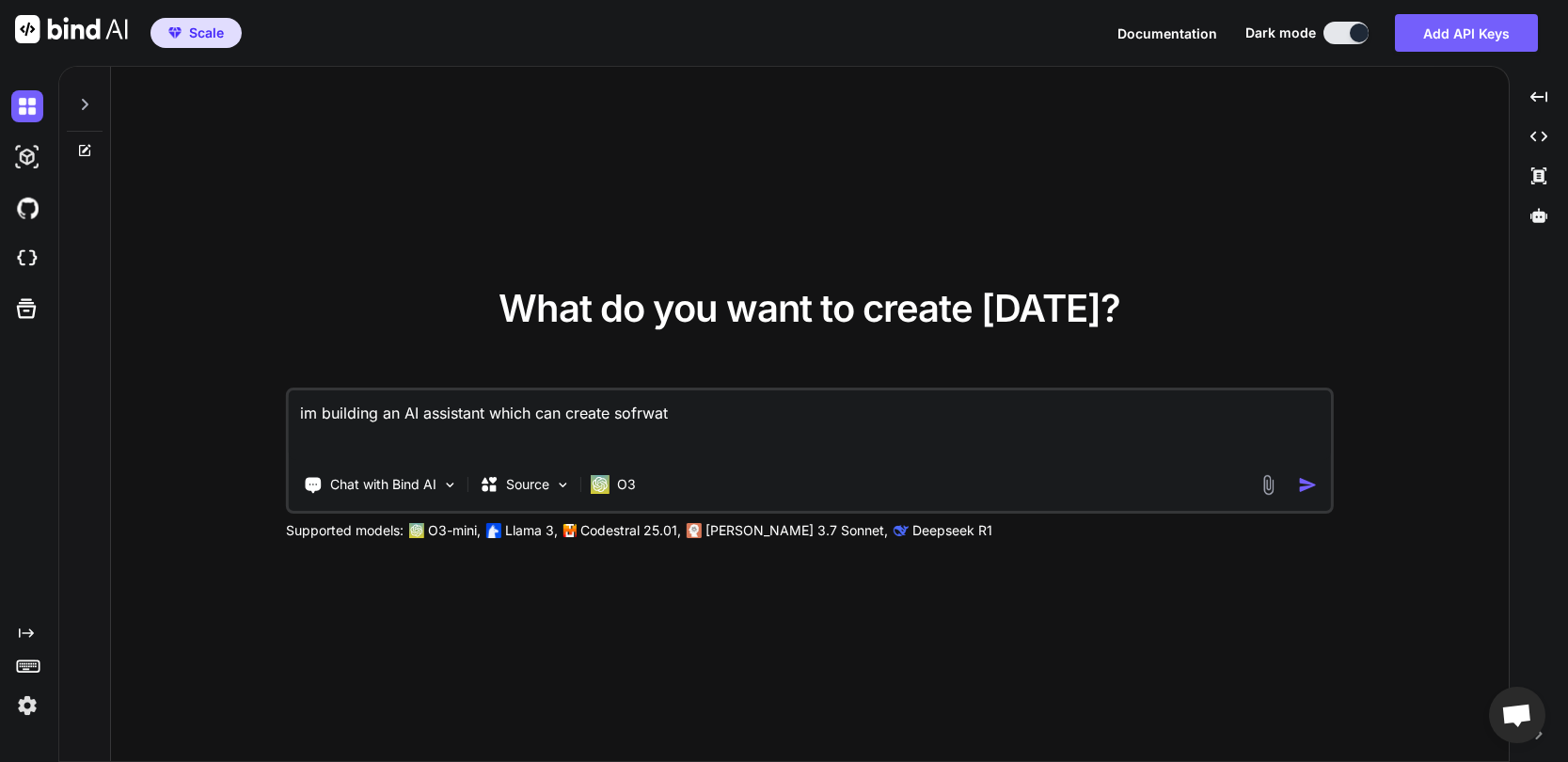 type on "im building an AI assistant which can create sofrwa" 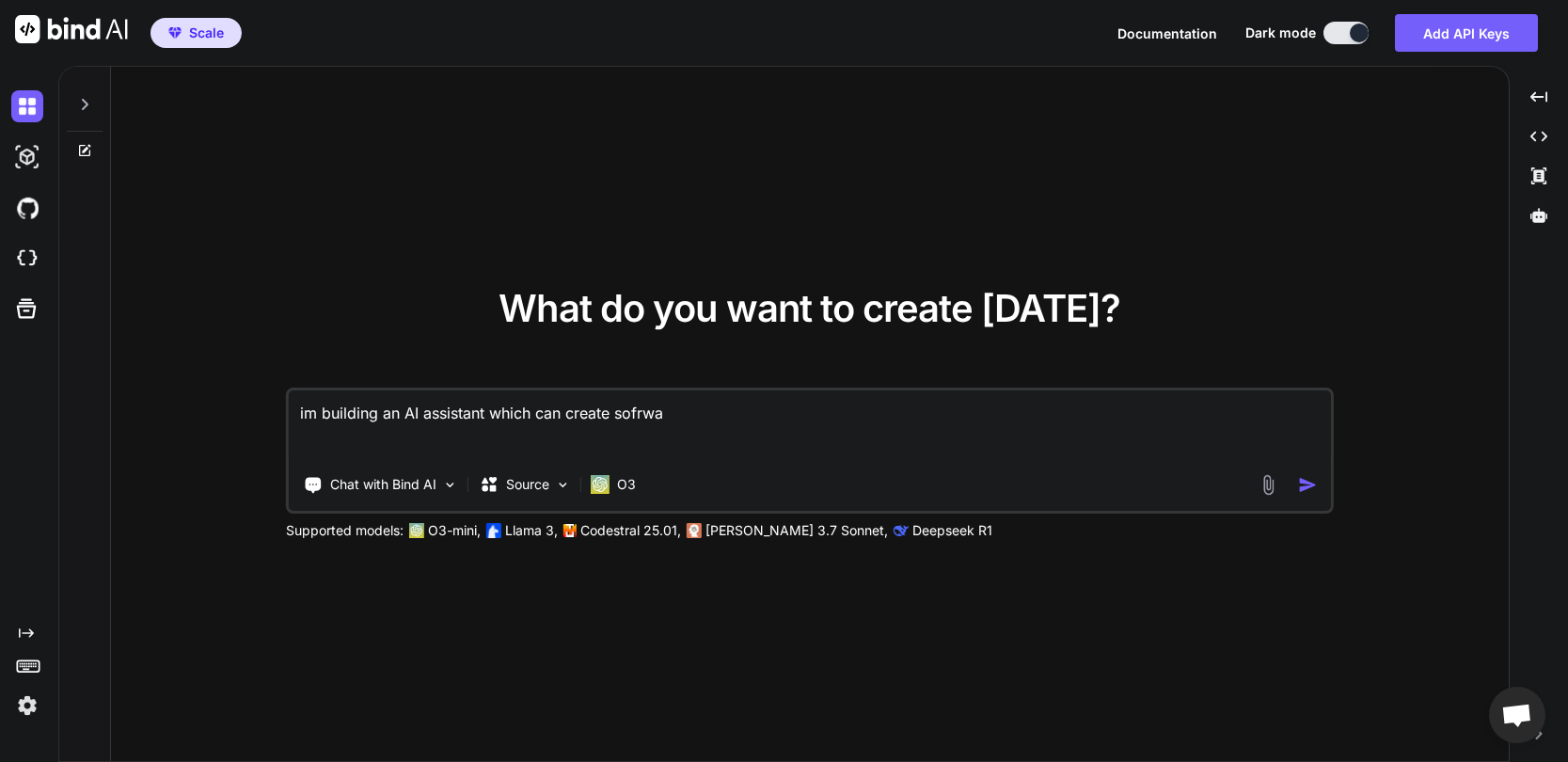 type on "im building an AI assistant which can create sofrw" 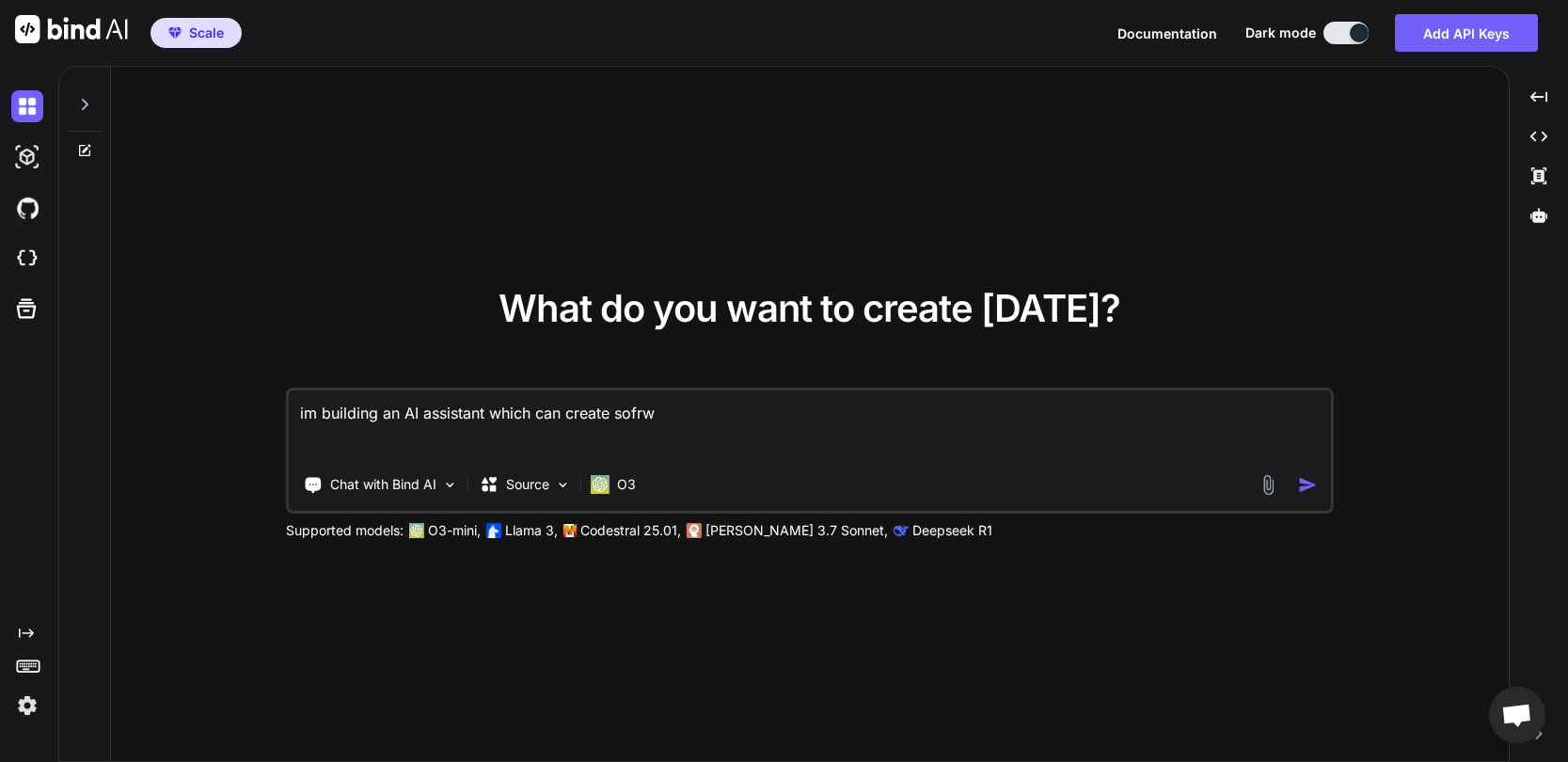 type on "im building an AI assistant which can create sofr" 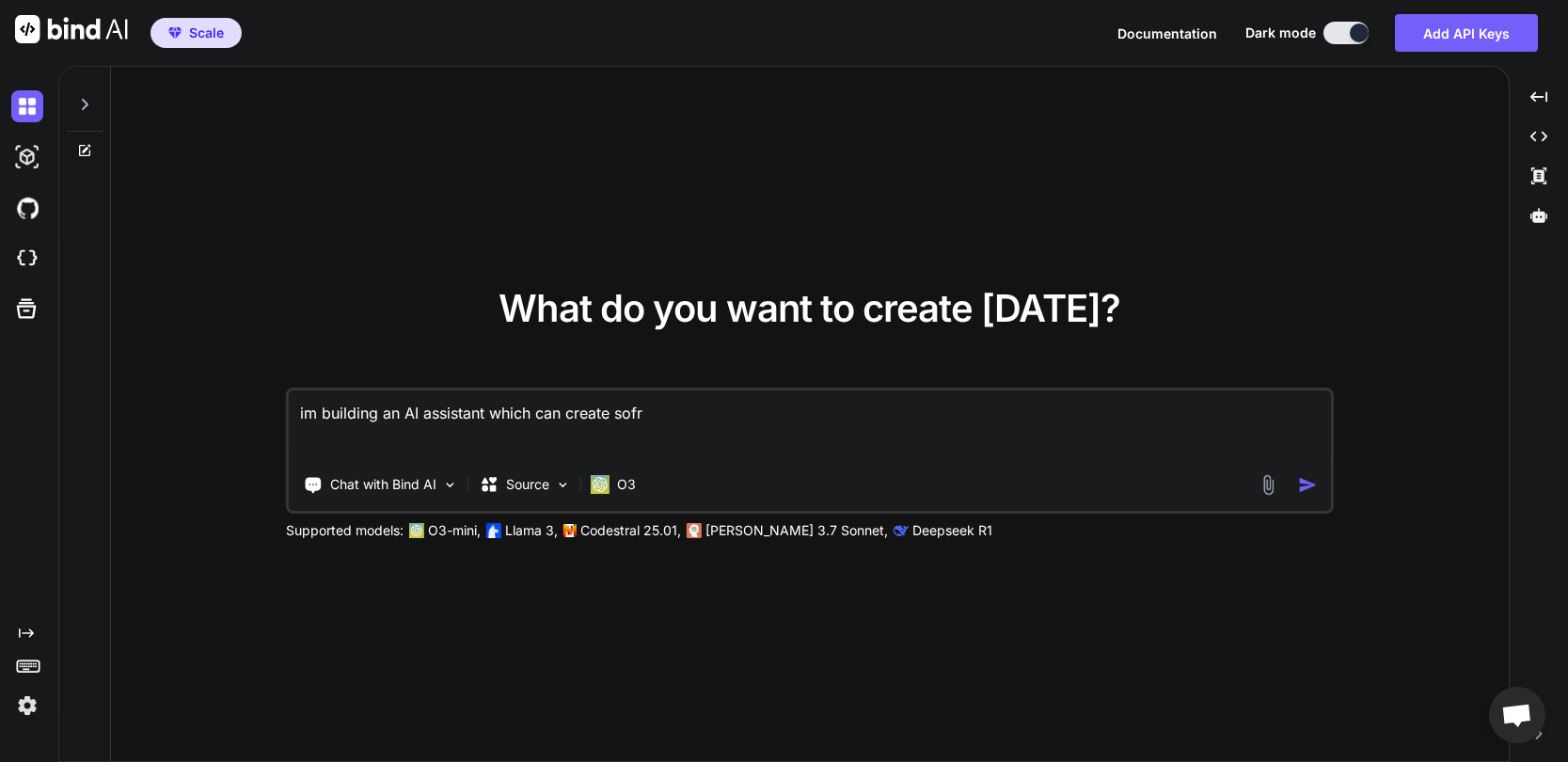 type on "im building an AI assistant which can create sof" 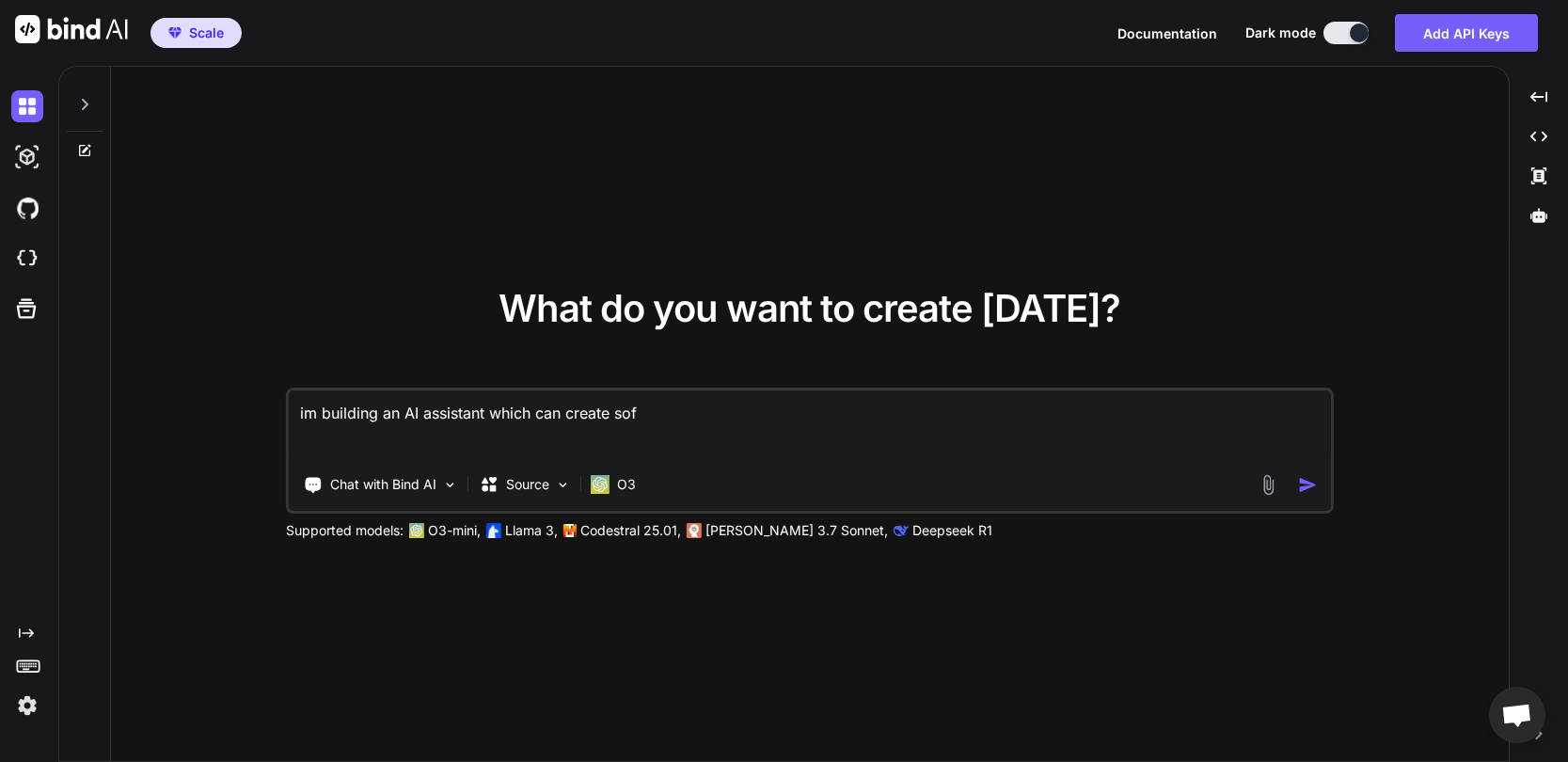 type on "im building an AI assistant which can create soft" 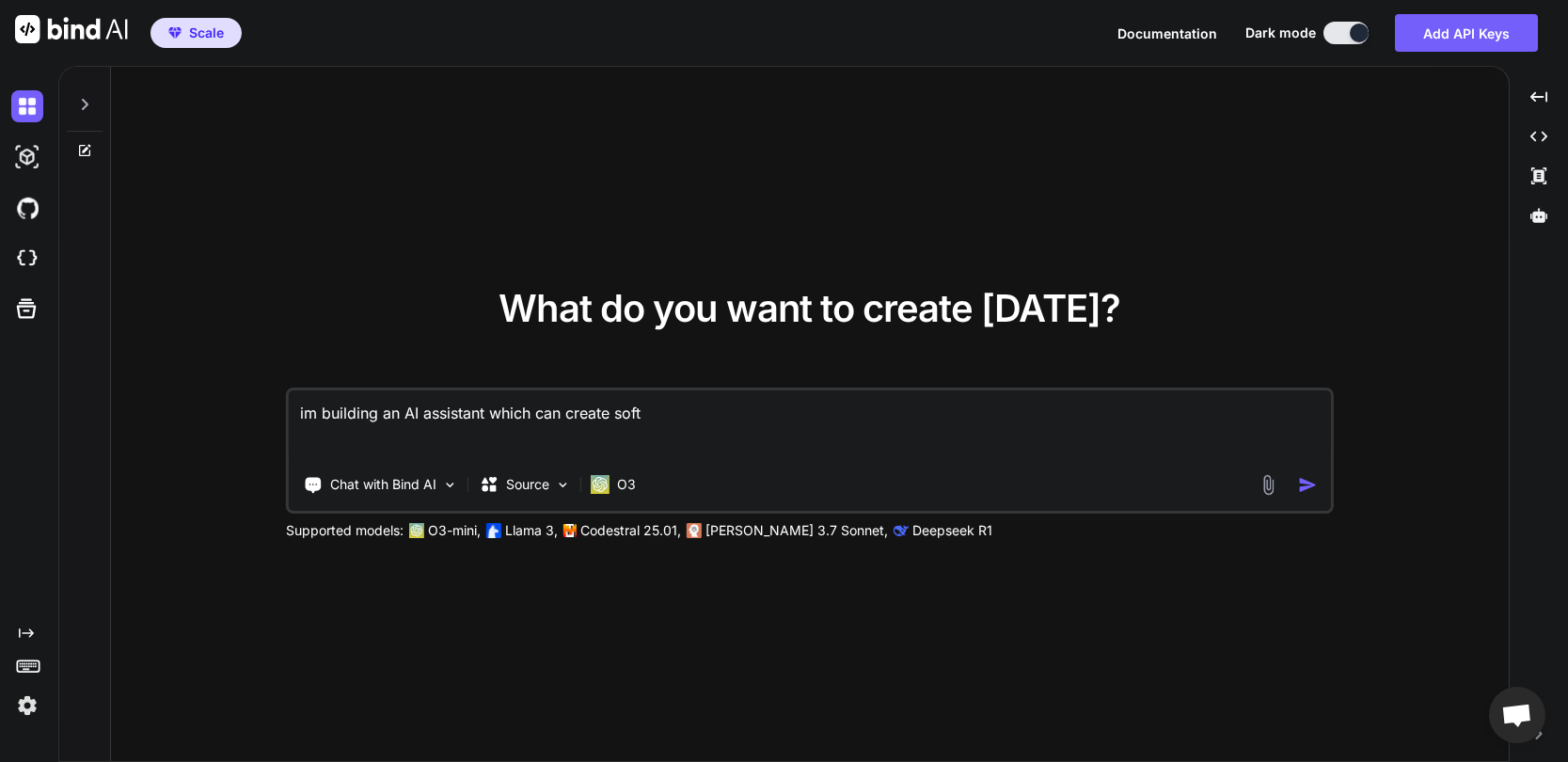 type on "im building an AI assistant which can create softw" 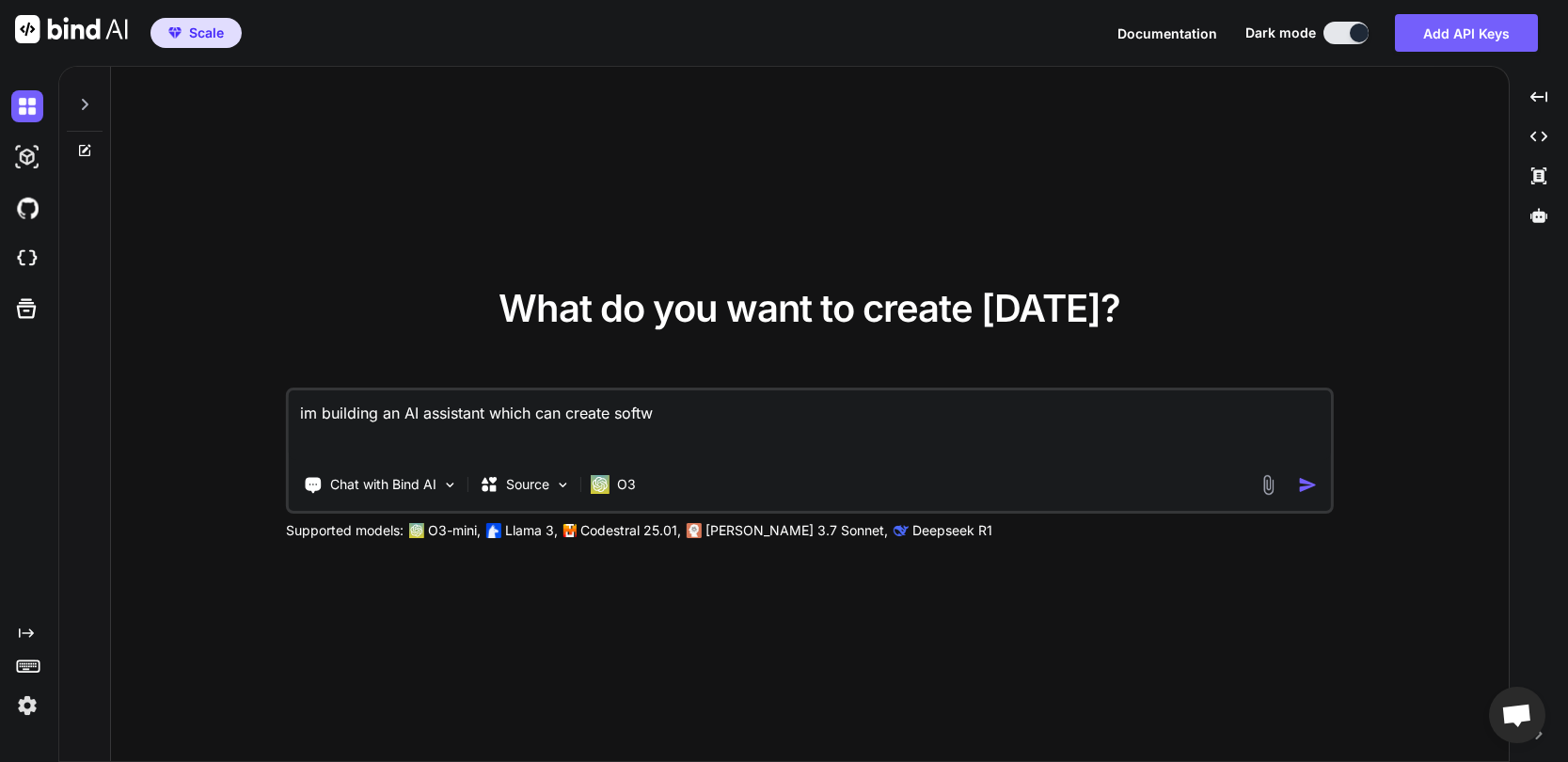 type on "im building an AI assistant which can create softwa" 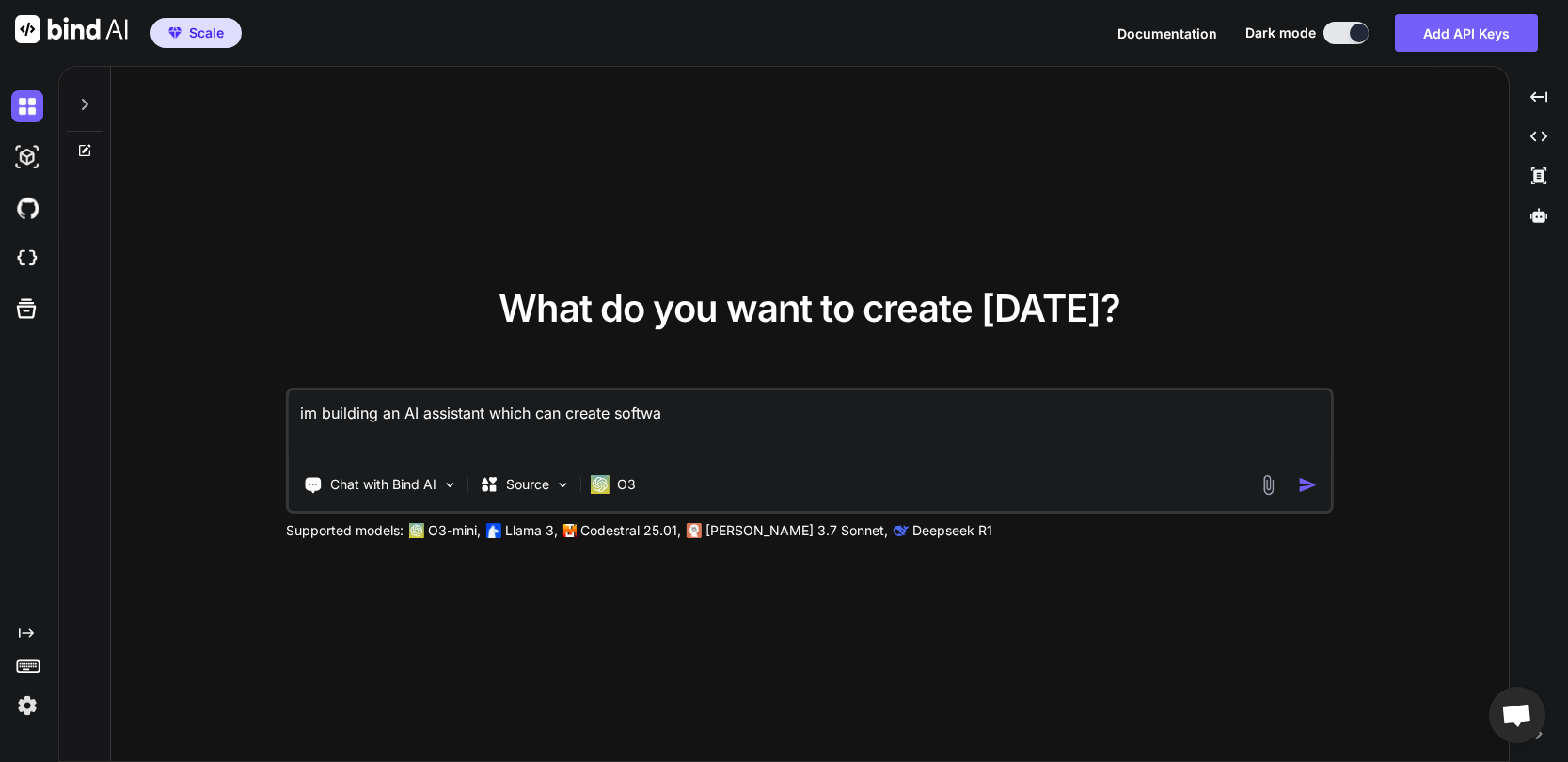 type on "im building an AI assistant which can create softwar" 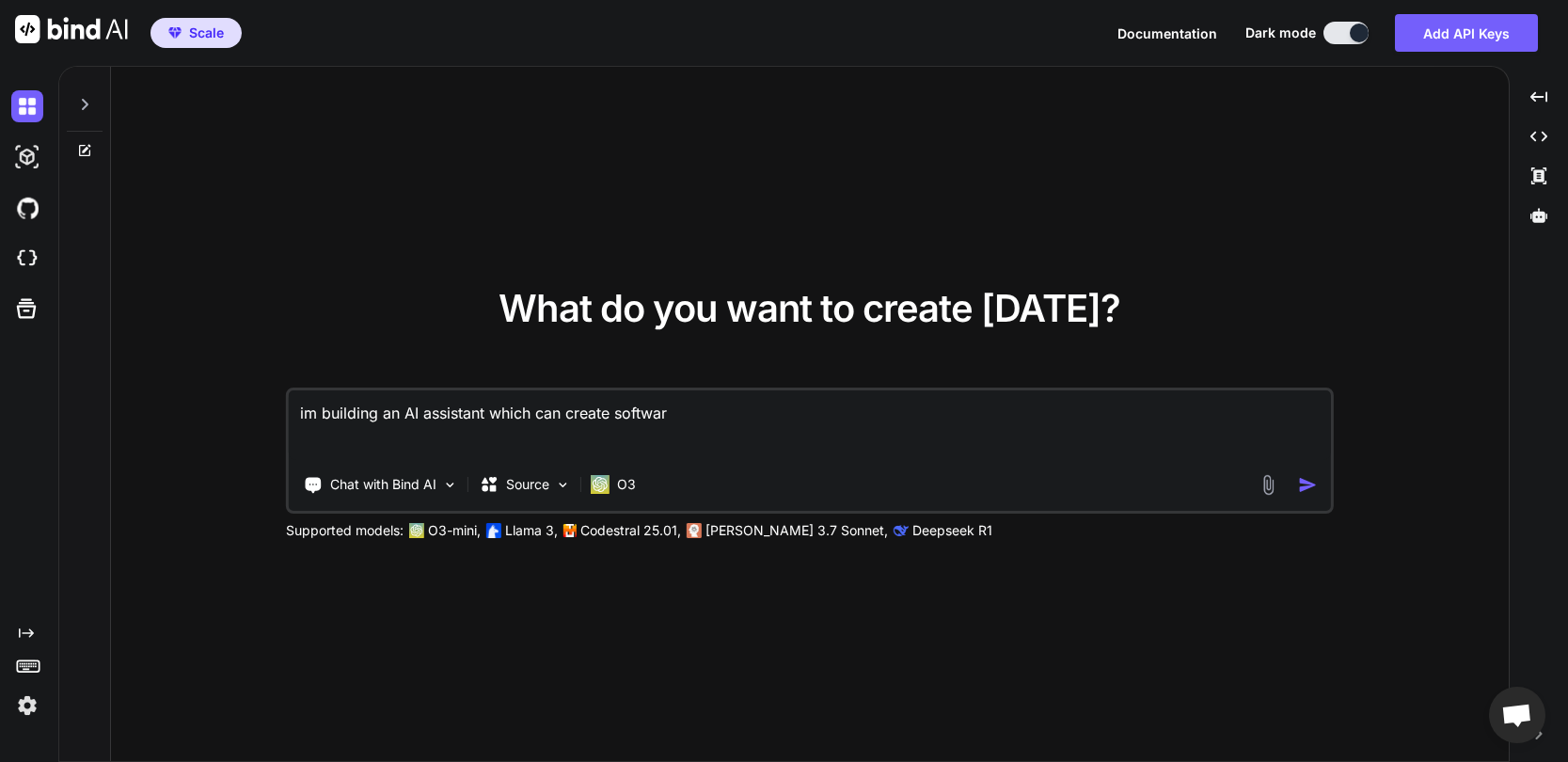 type on "x" 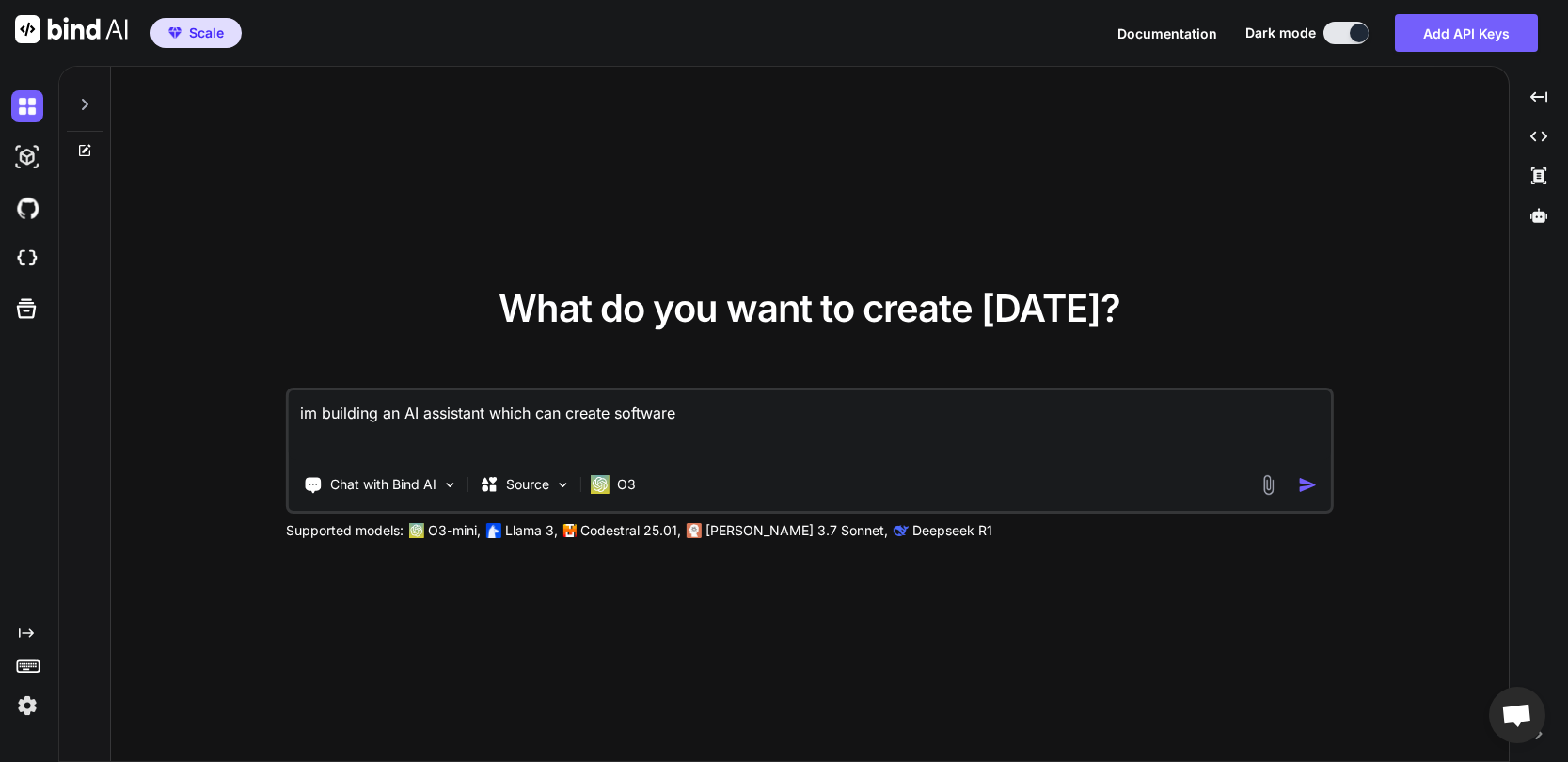 type on "im building an AI assistant which can create softwarei" 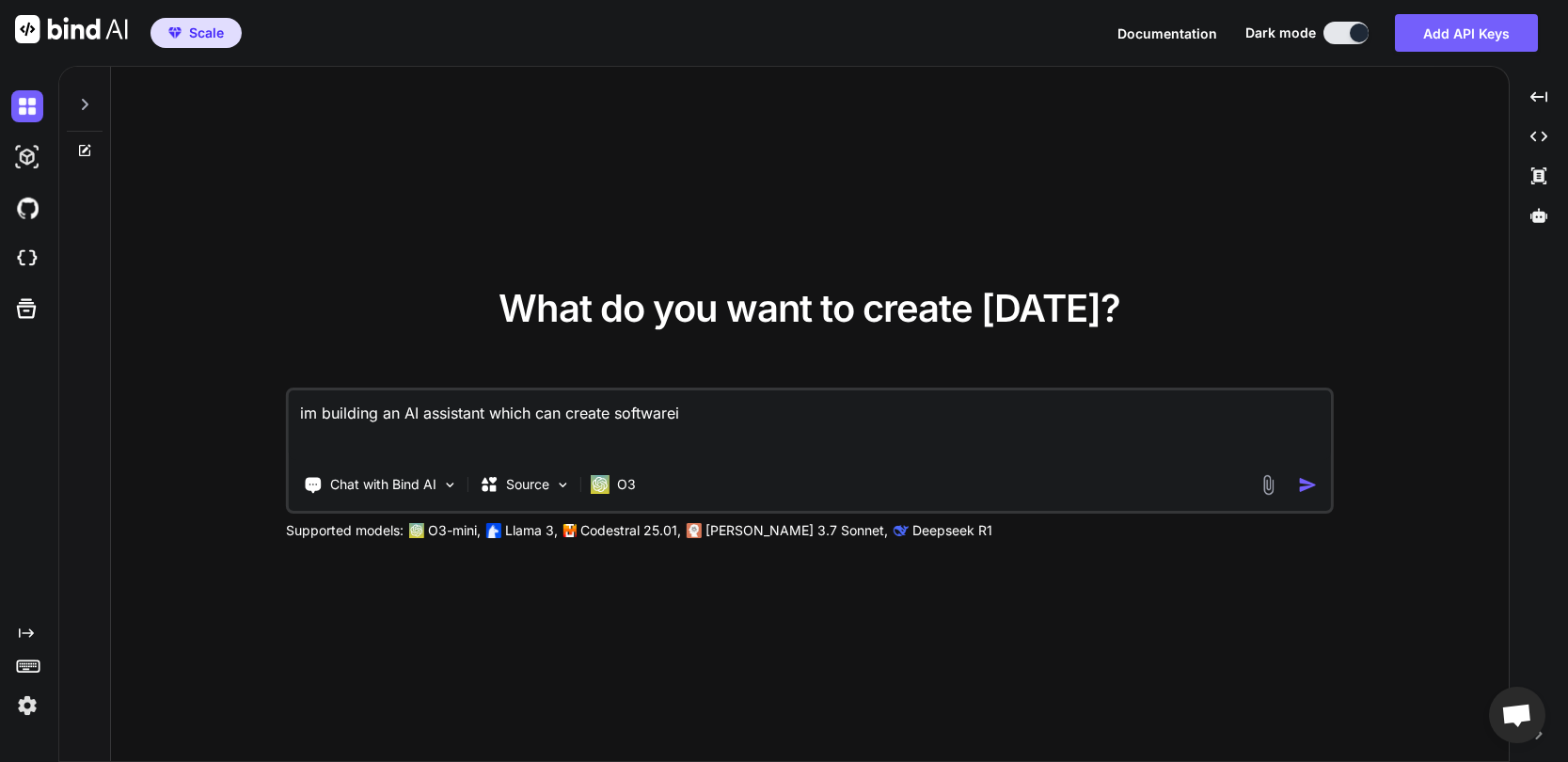 type on "im building an AI assistant which can create software" 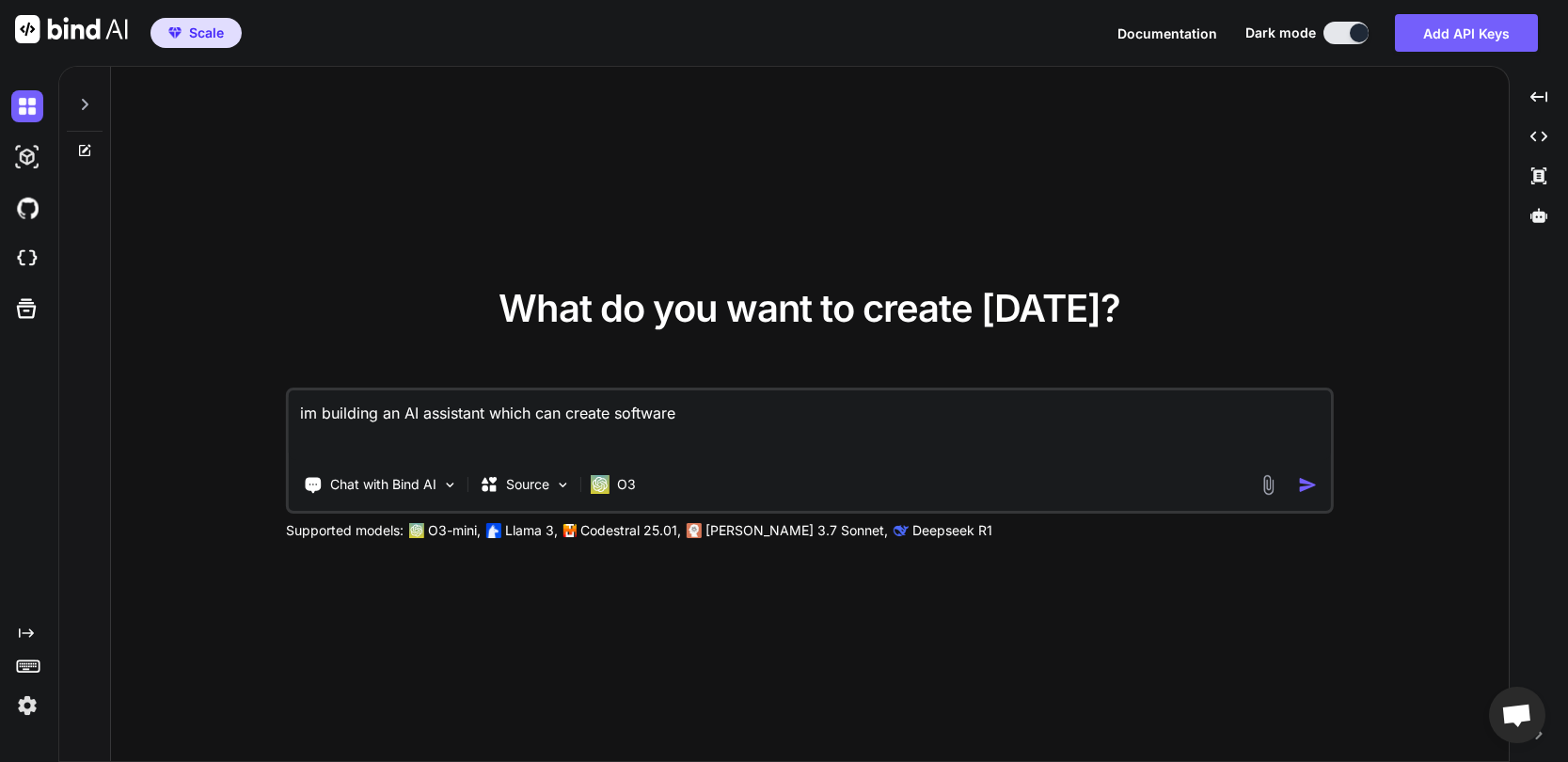 type on "im building an AI assistant which can create software" 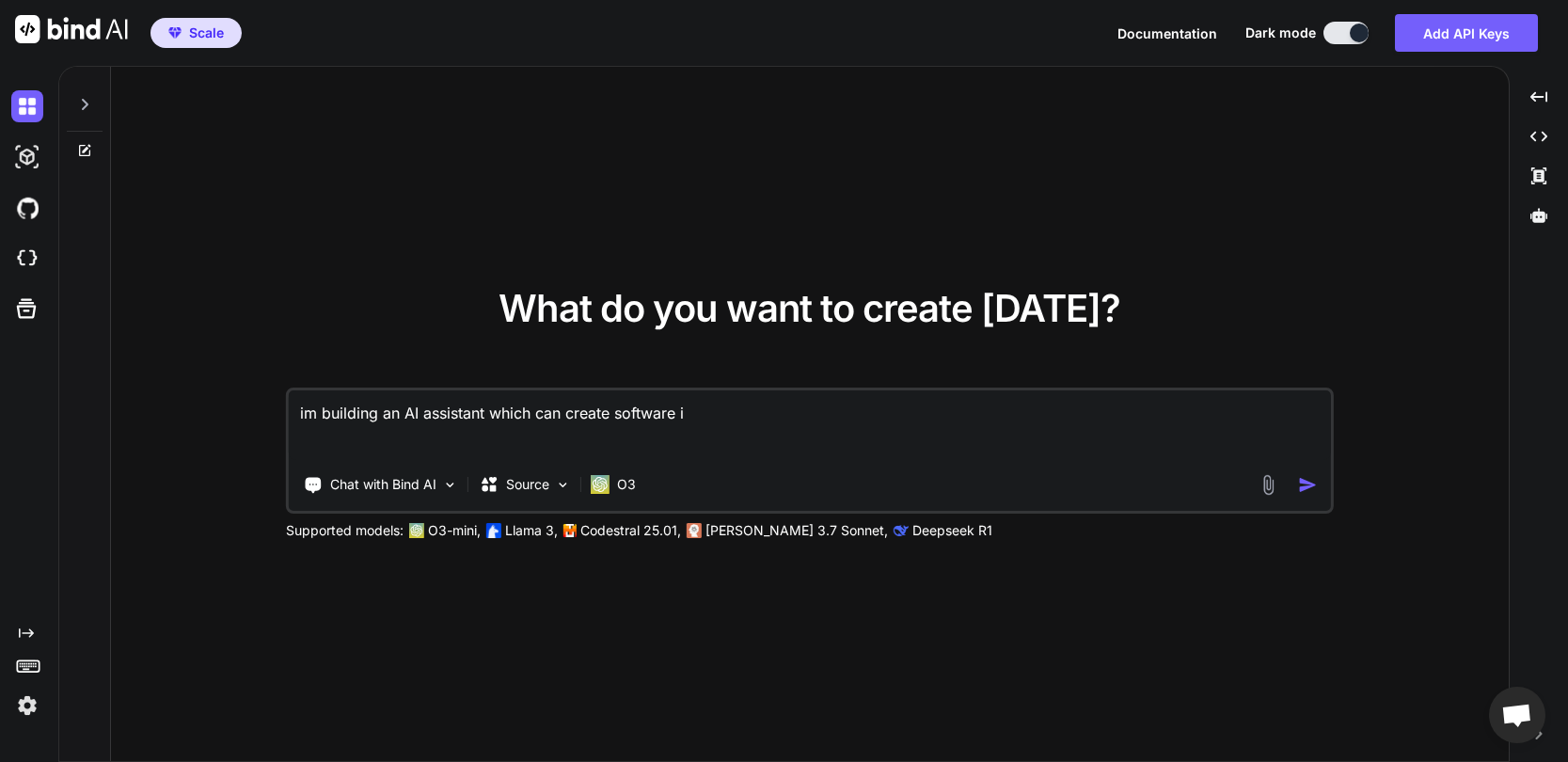 type on "im building an AI assistant which can create software in" 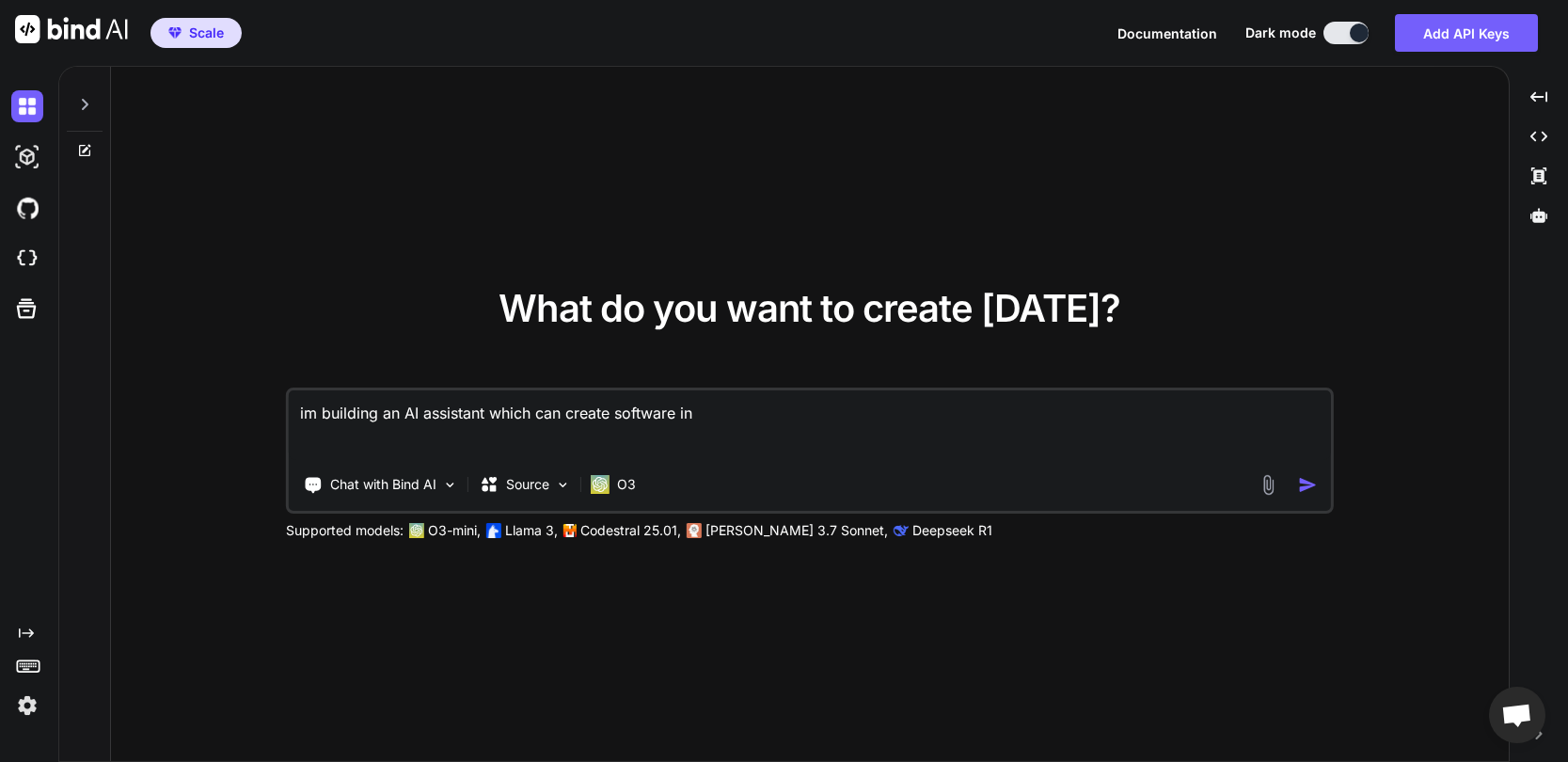type on "im building an AI assistant which can create software in" 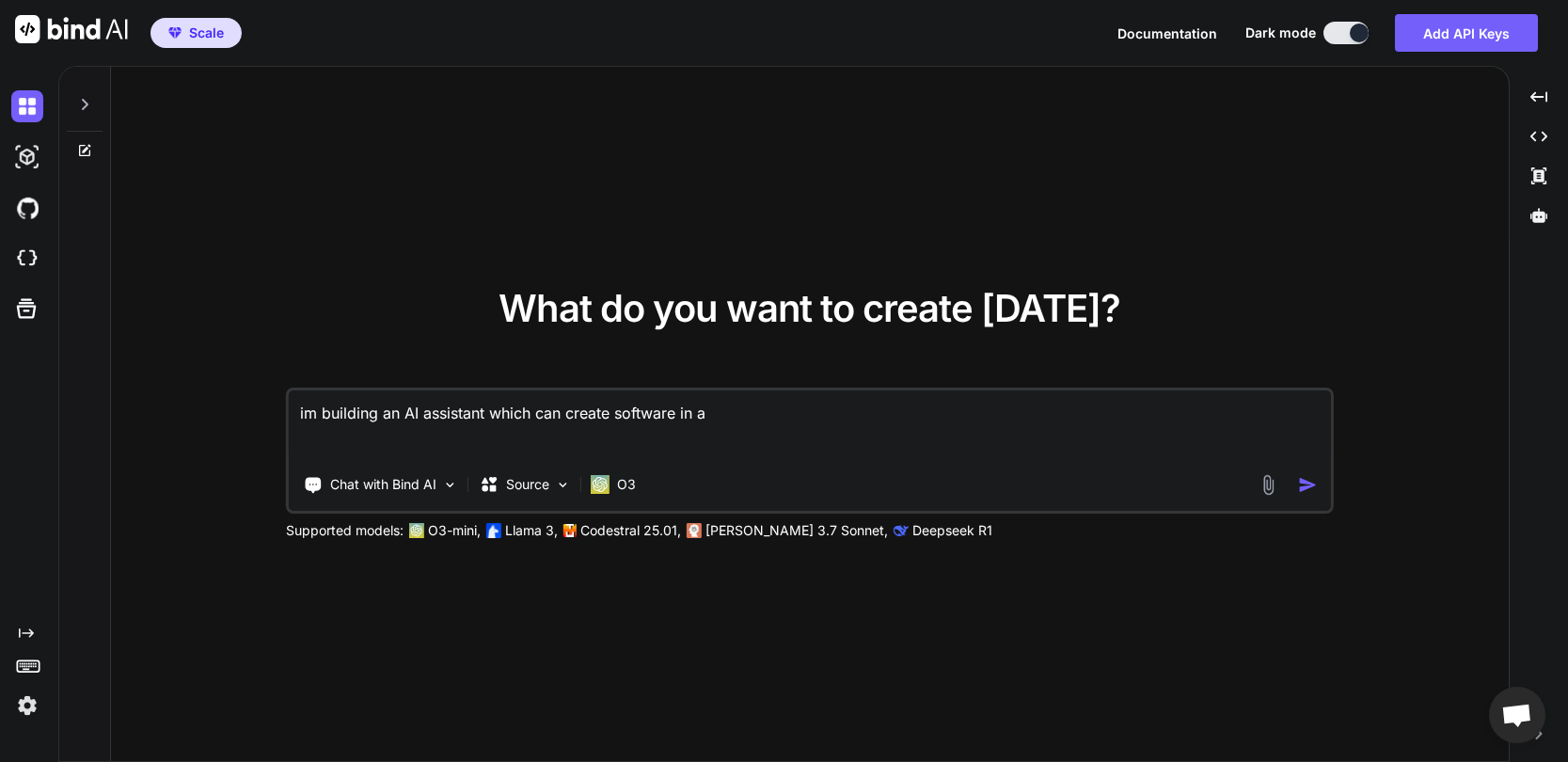 type on "im building an AI assistant which can create software in an" 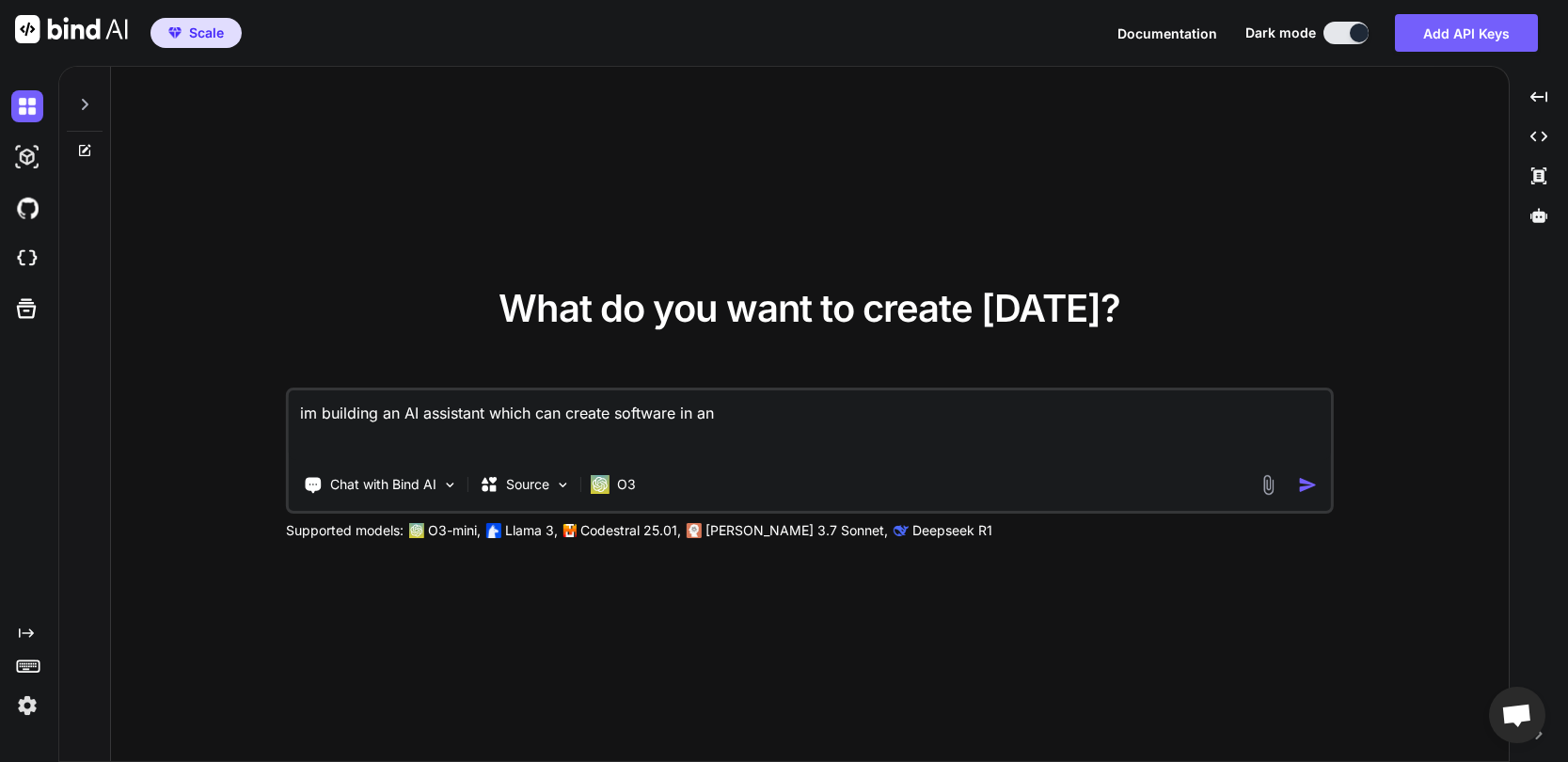 type on "im building an AI assistant which can create software in an" 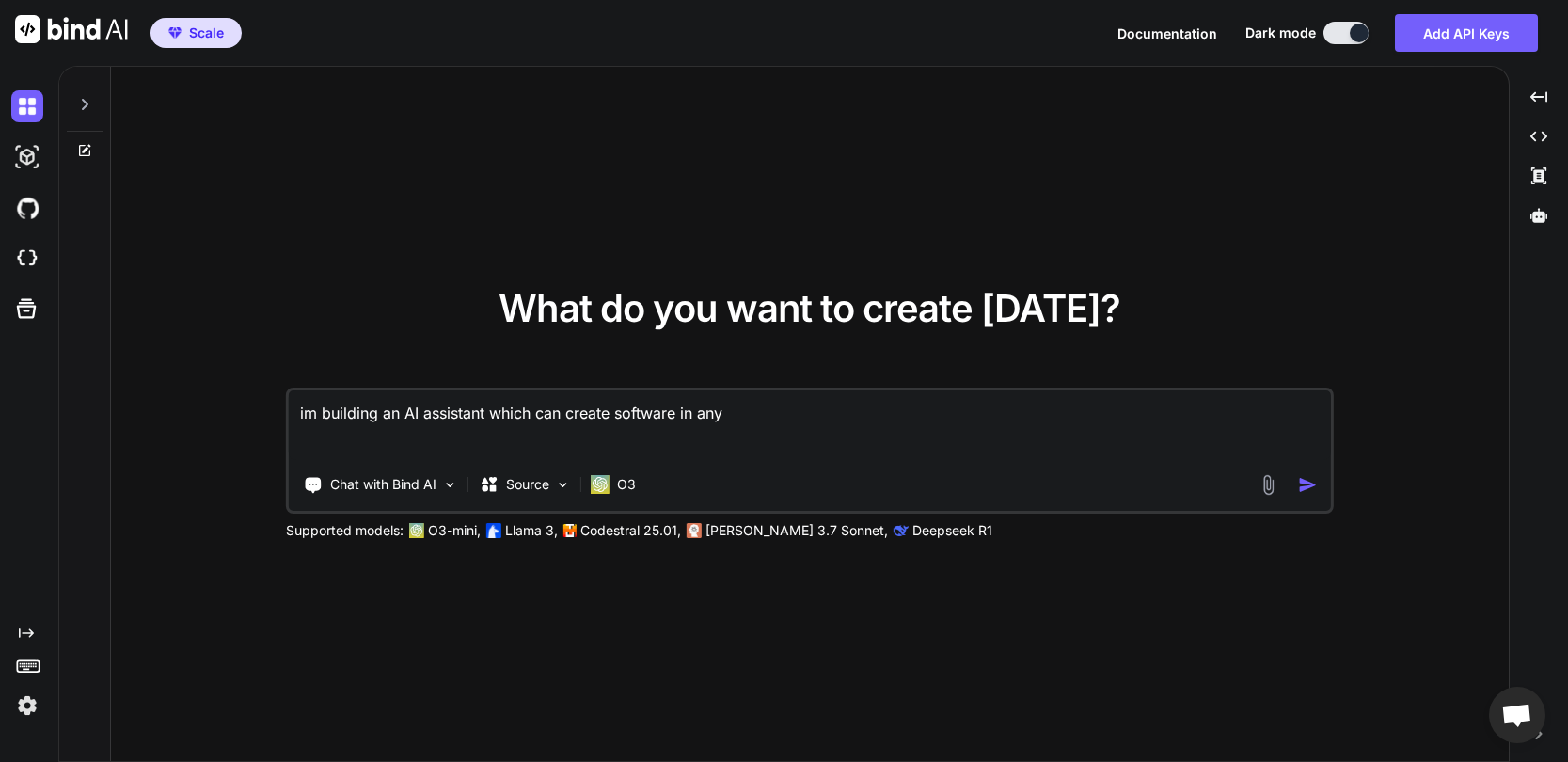 type on "im building an AI assistant which can create software in any" 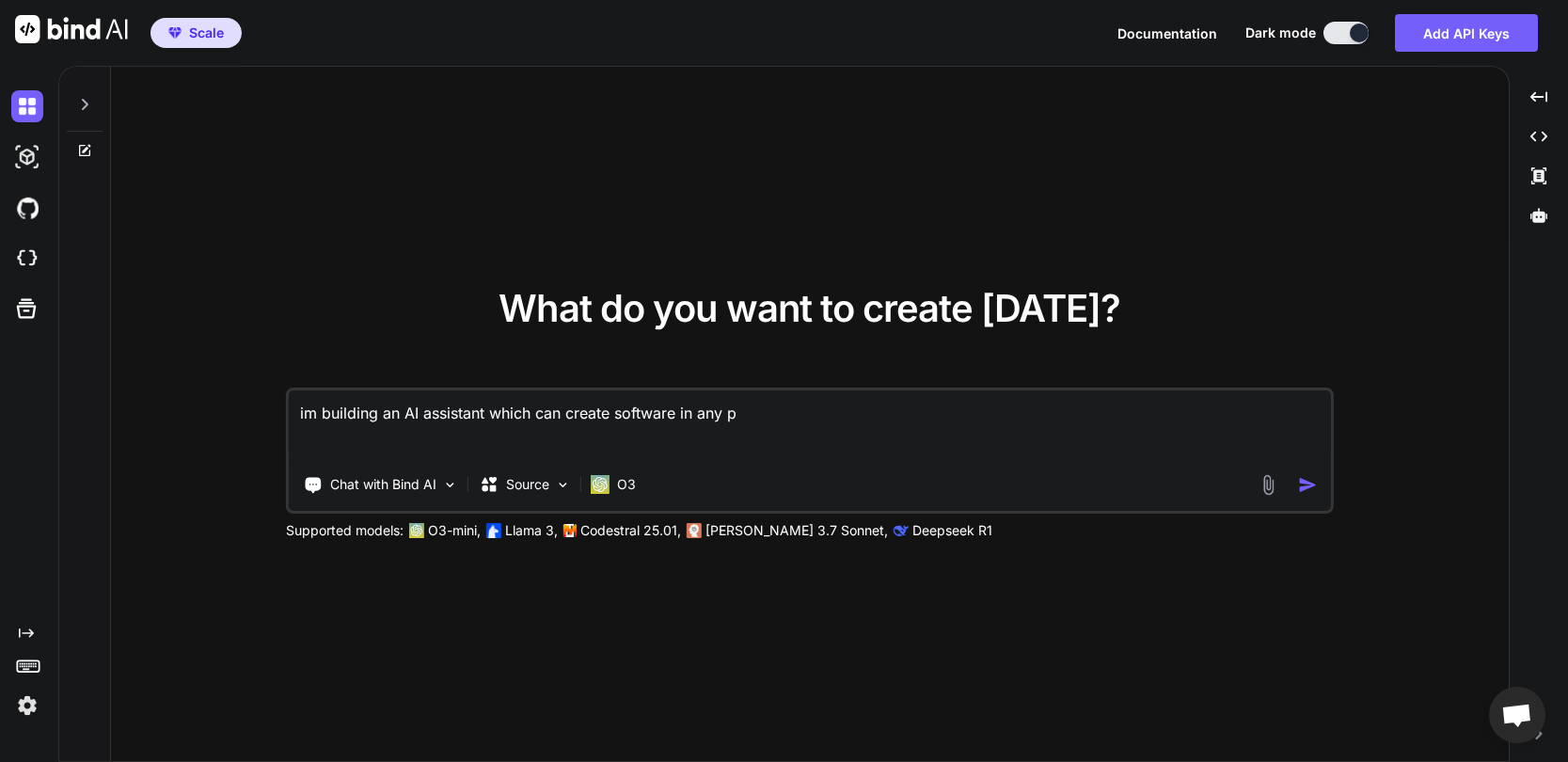 type on "im building an AI assistant which can create software in any pr" 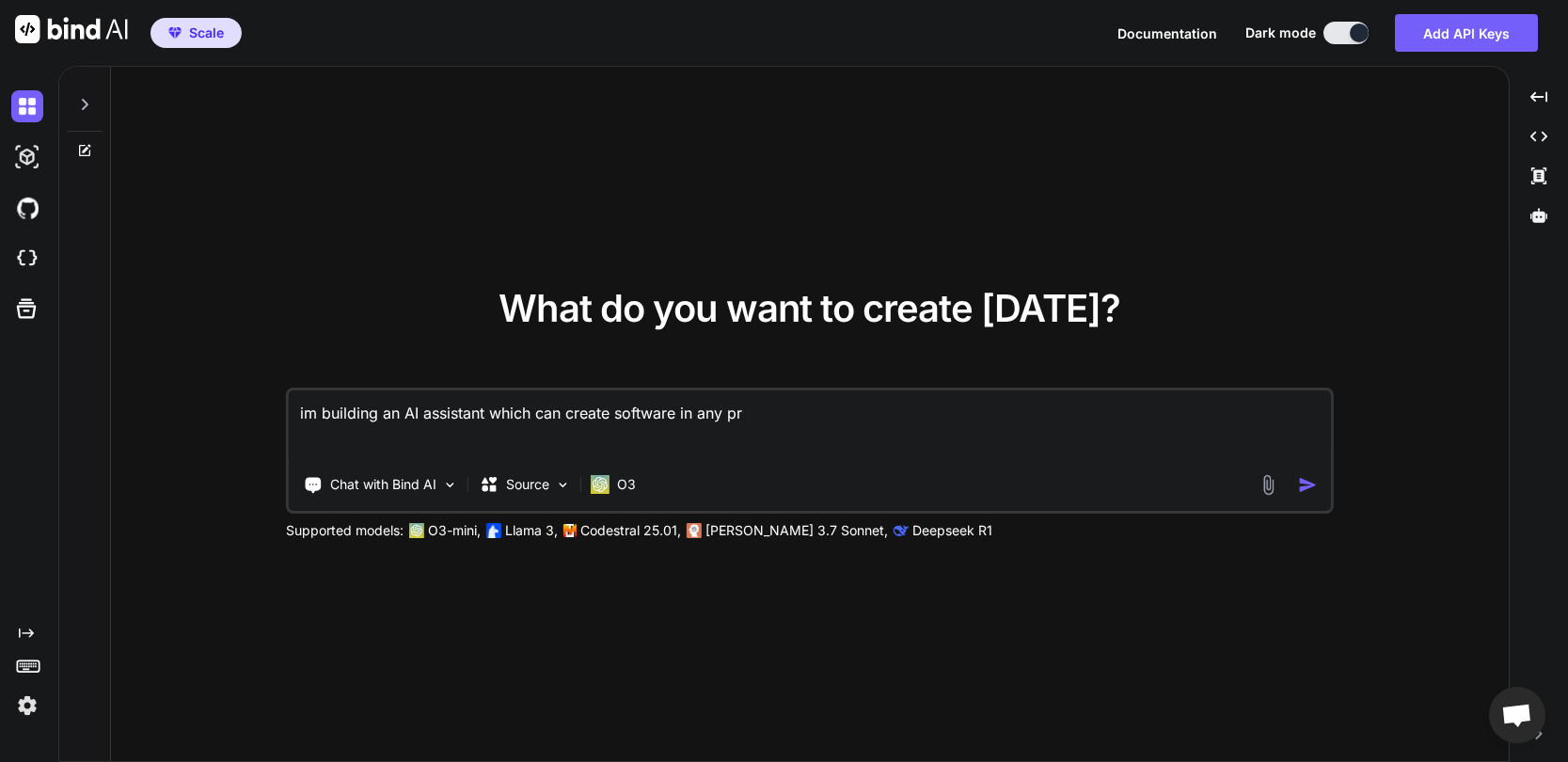 type on "im building an AI assistant which can create software in any pro" 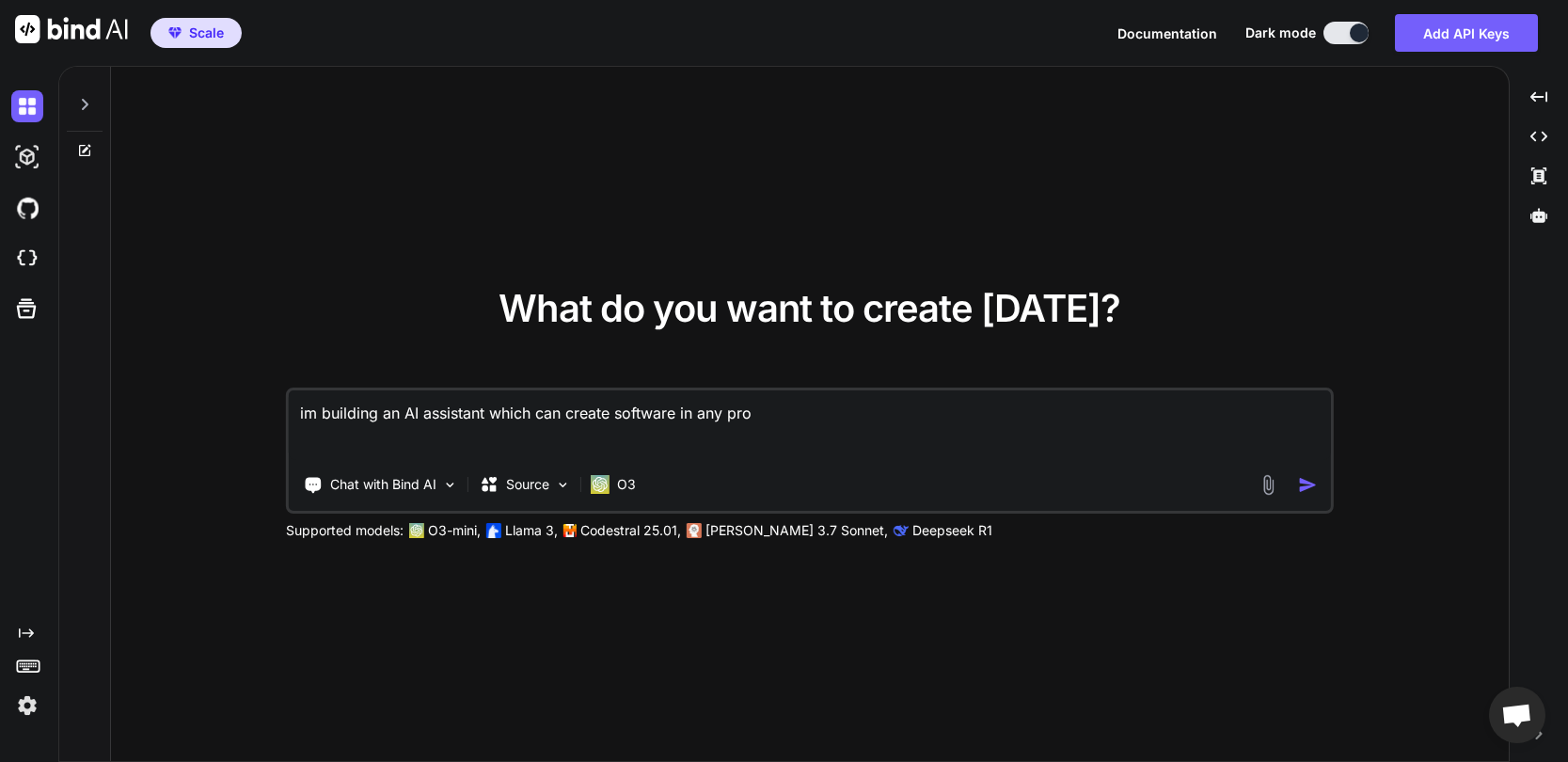 type on "im building an AI assistant which can create software in any prog" 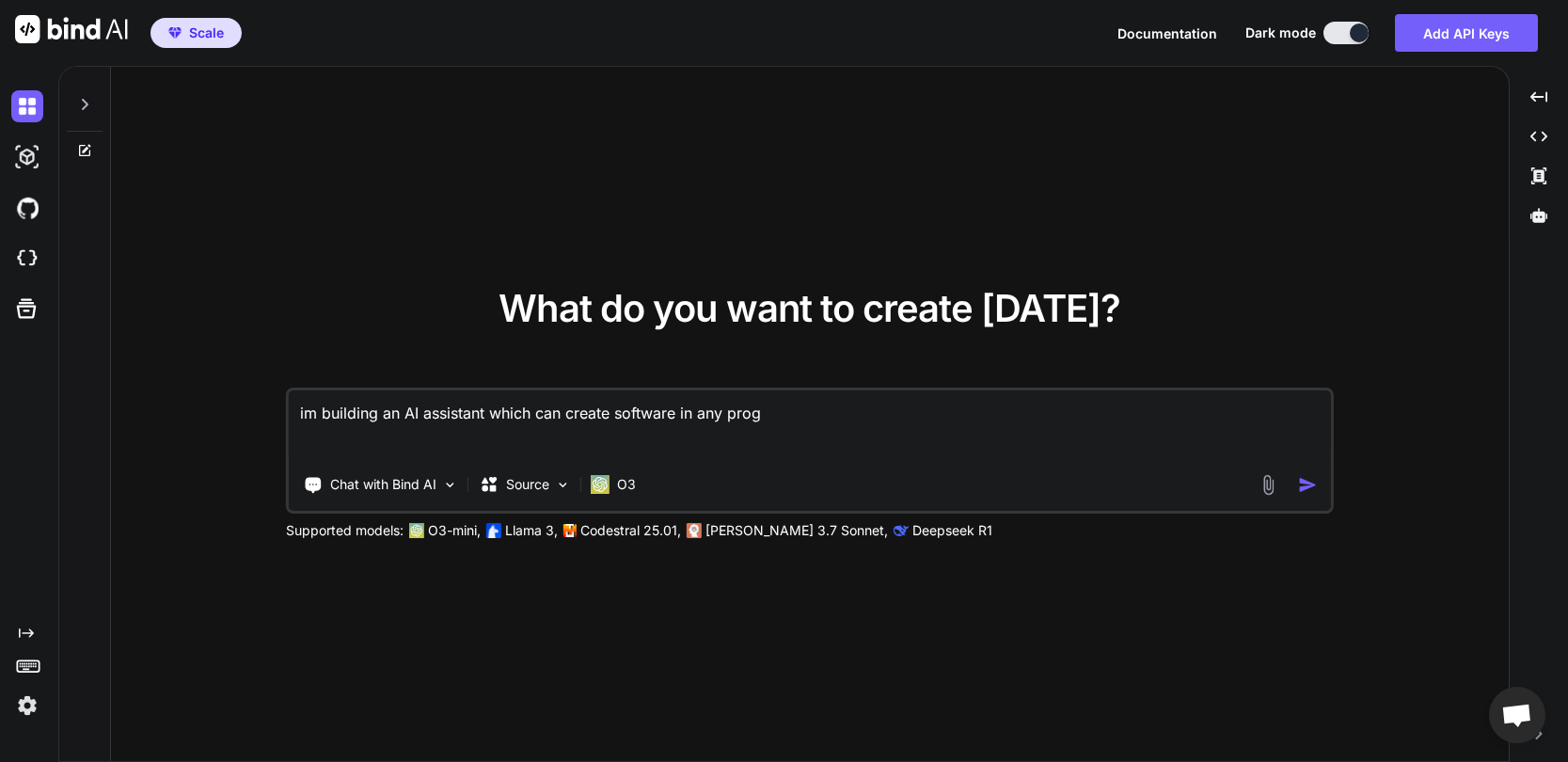 type on "im building an AI assistant which can create software in any progr" 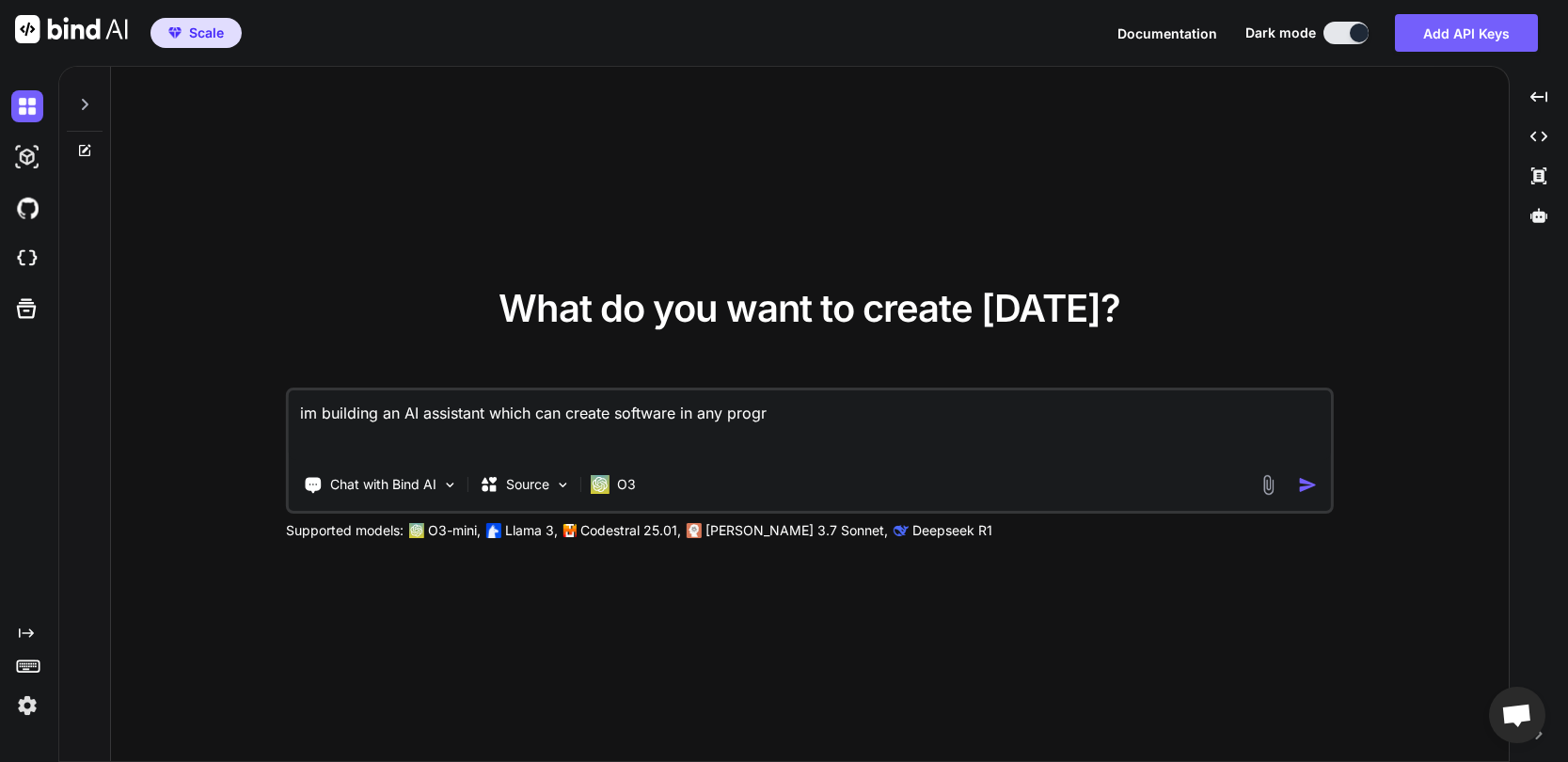type on "im building an AI assistant which can create software in any progra" 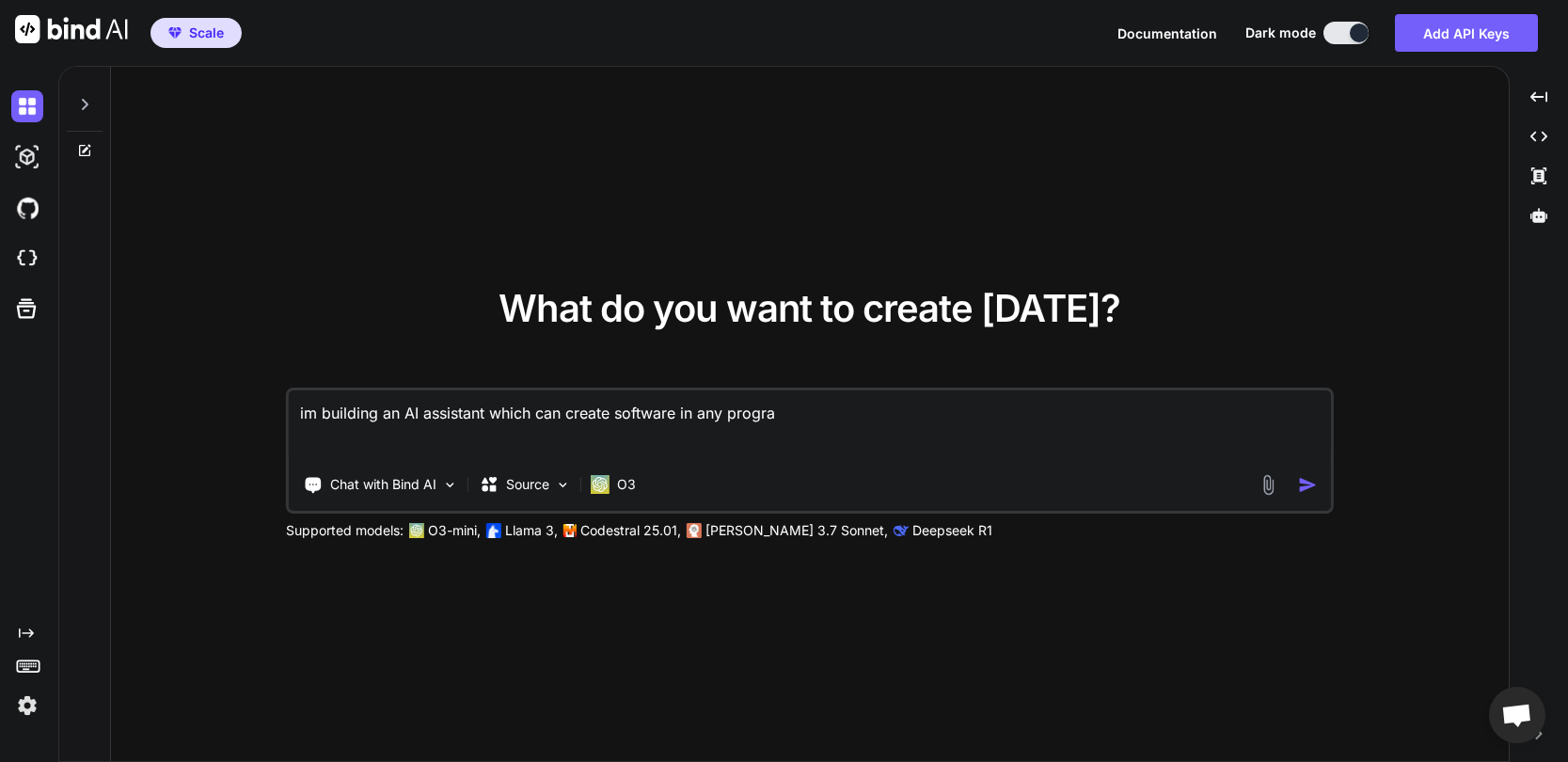 type on "im building an AI assistant which can create software in any program" 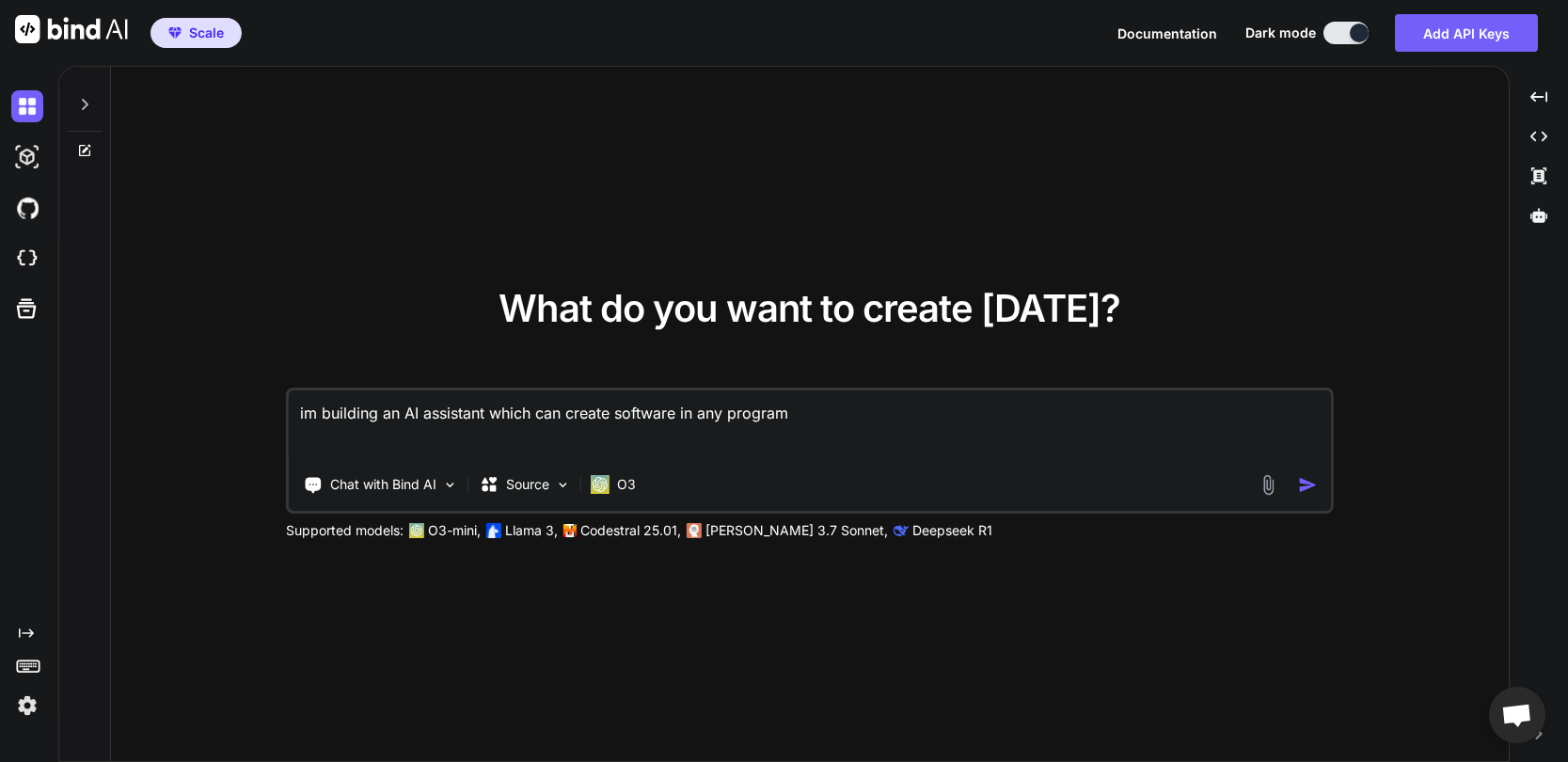 type on "im building an AI assistant which can create software in any programm" 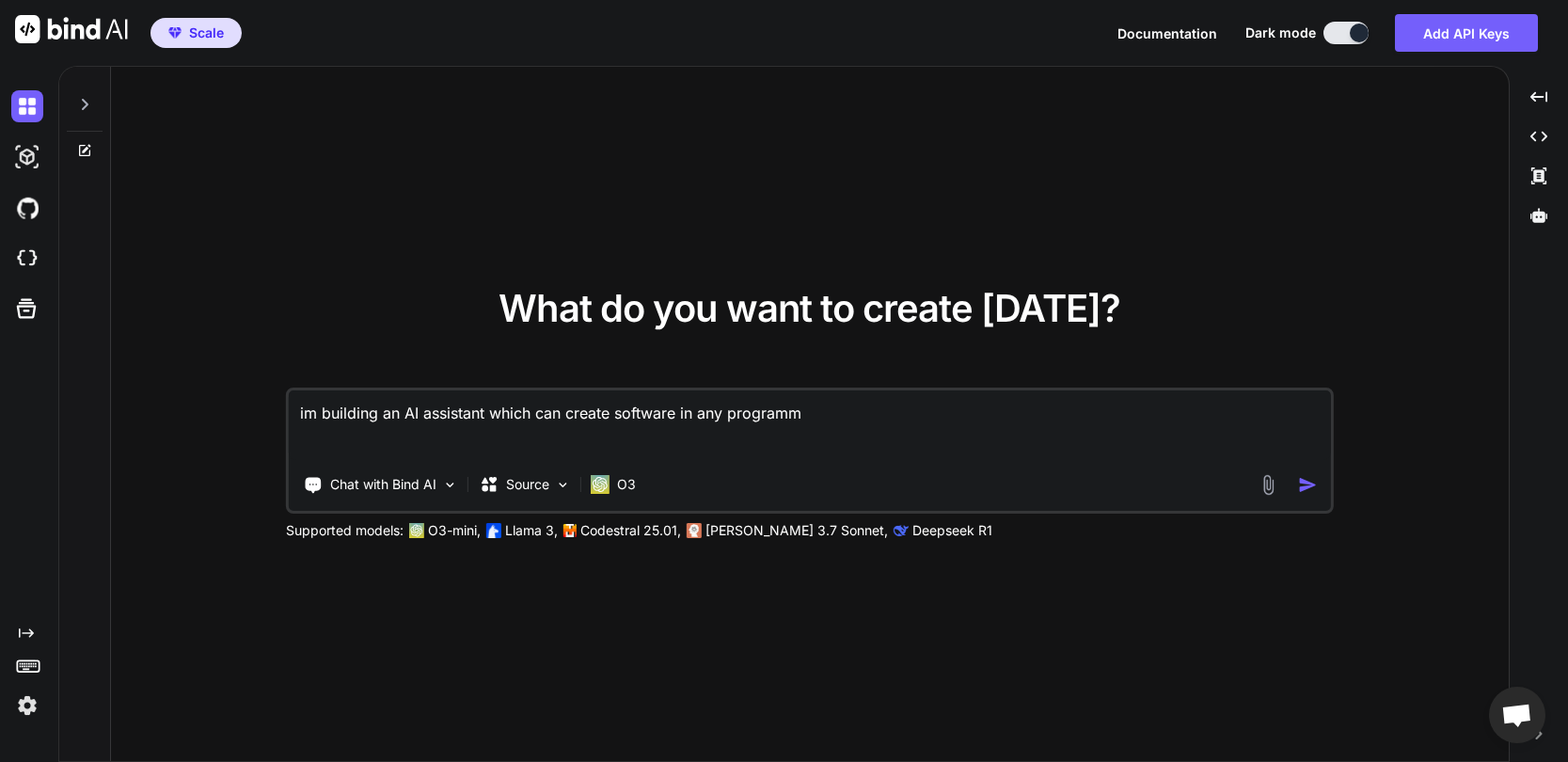 type on "im building an AI assistant which can create software in any programmi" 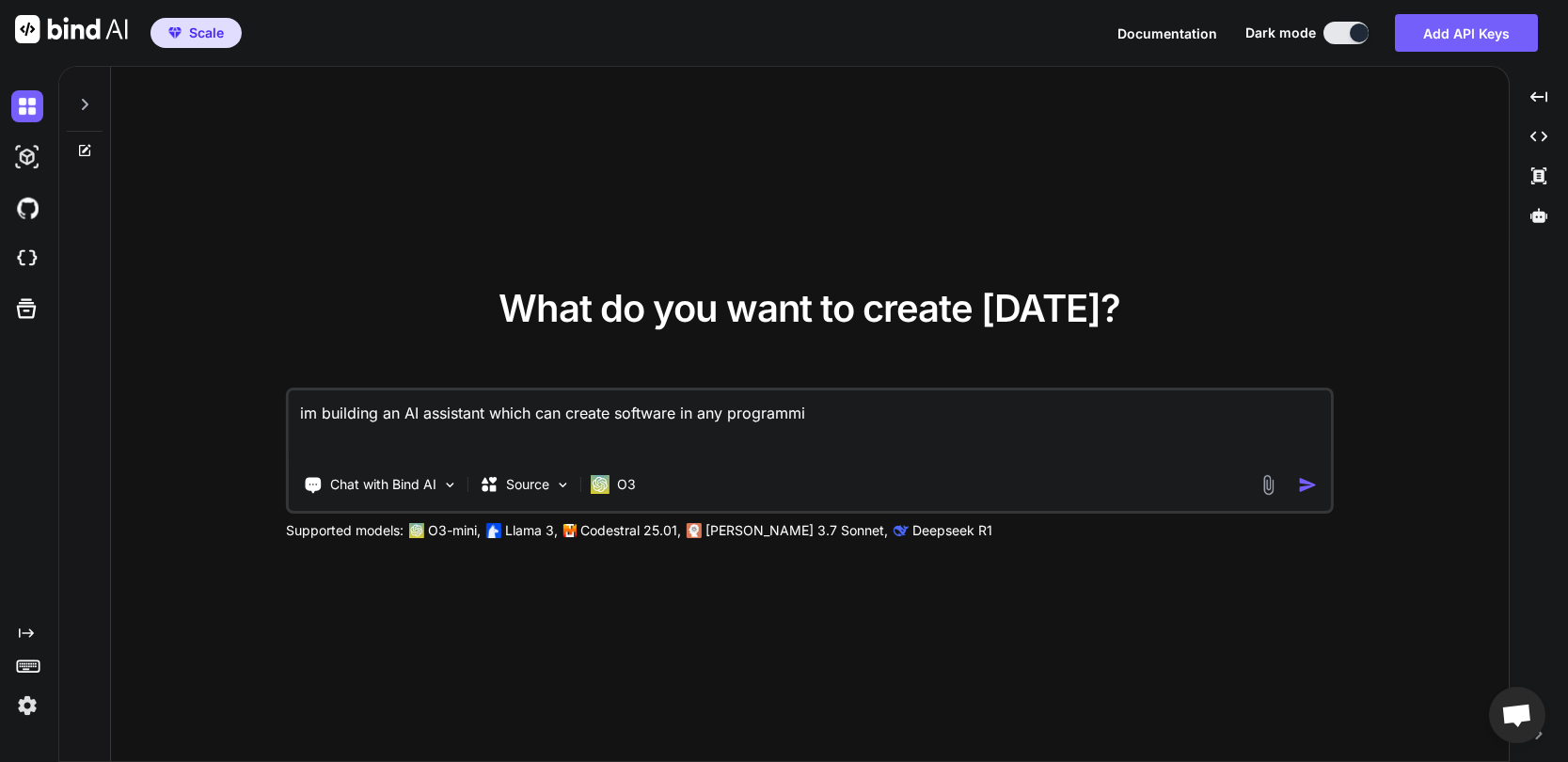 type on "im building an AI assistant which can create software in any programmin" 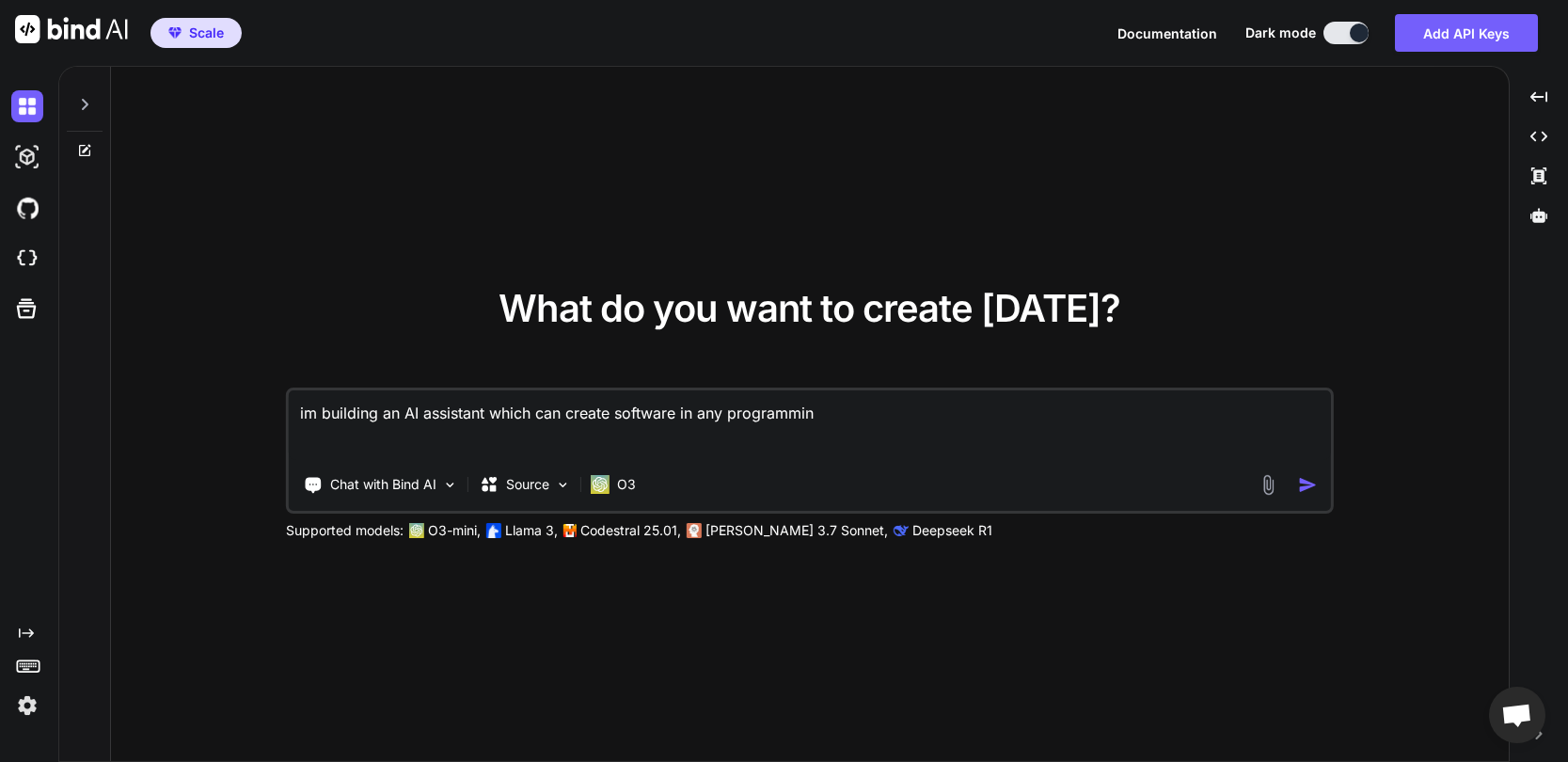 type on "im building an AI assistant which can create software in any programming" 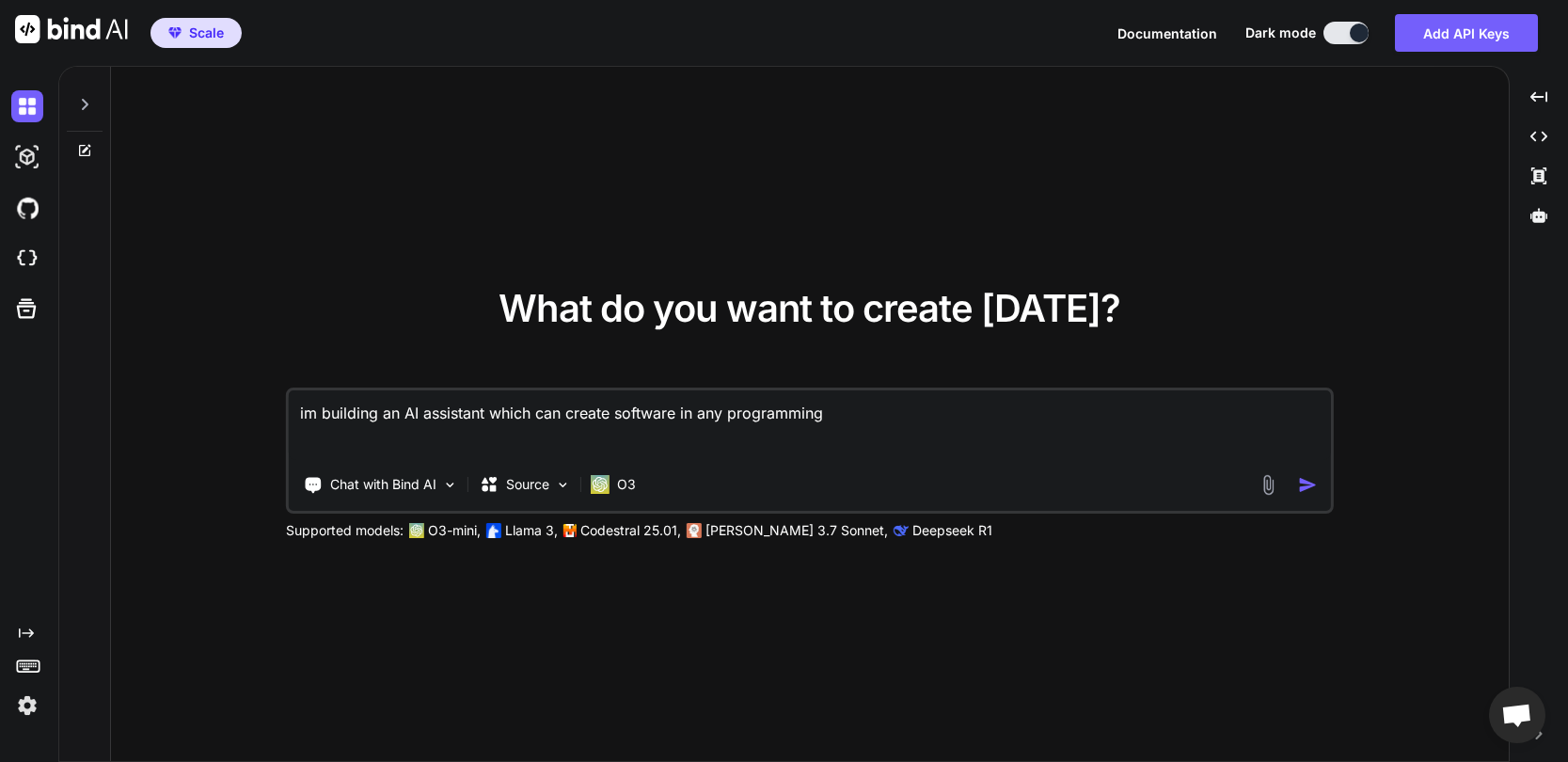 type on "im building an AI assistant which can create software in any programming" 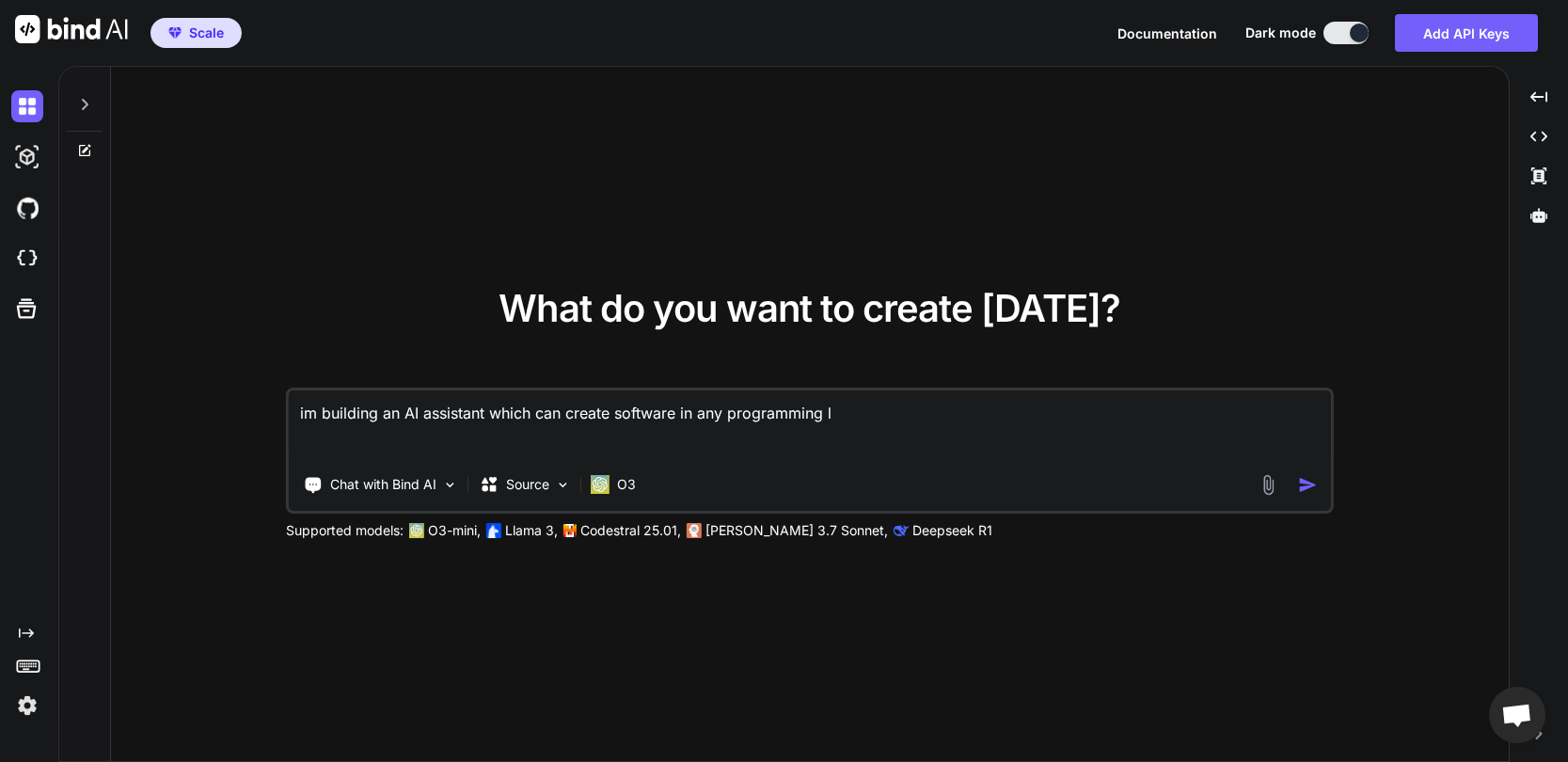 type on "im building an AI assistant which can create software in any programming la" 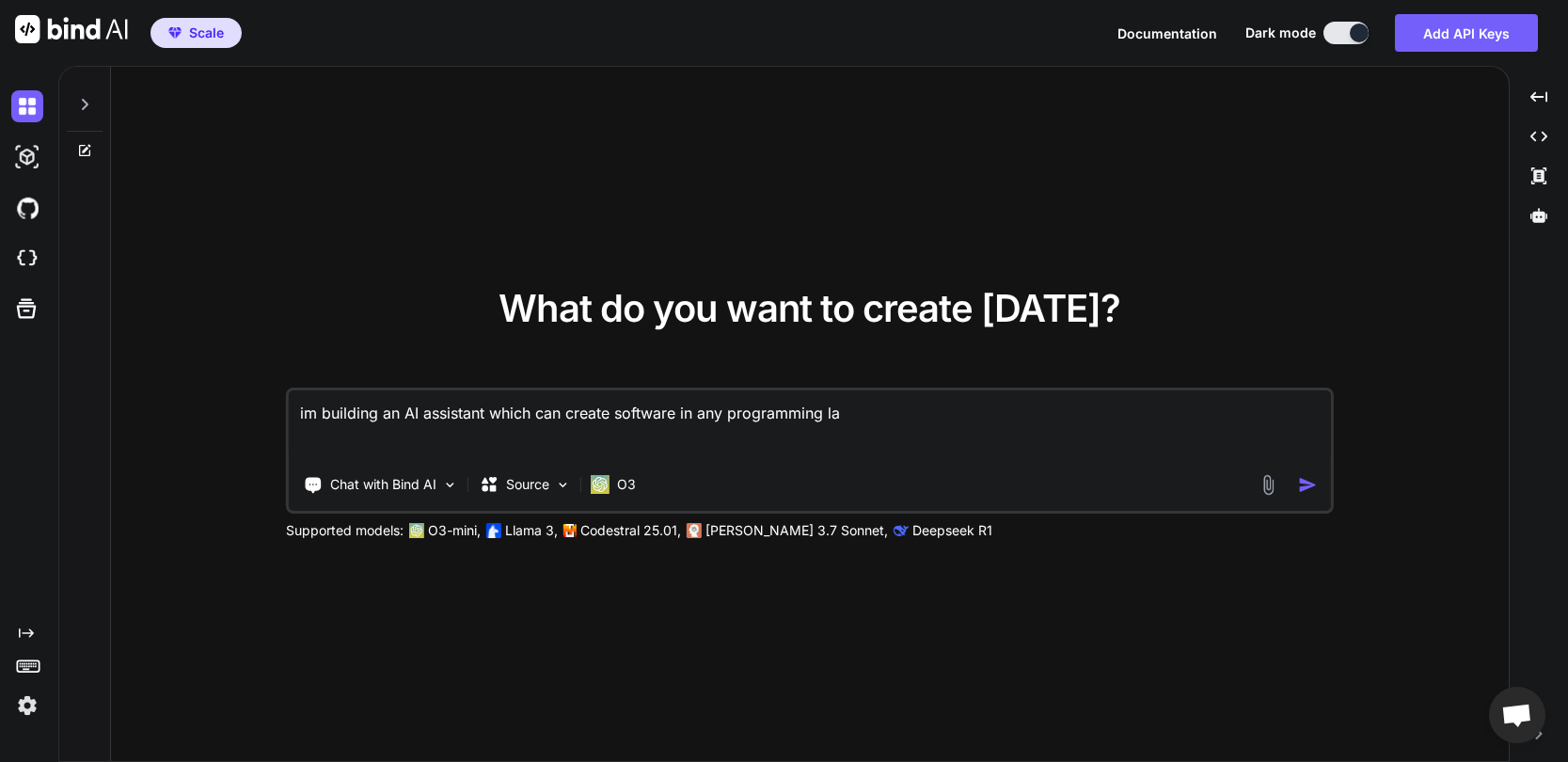 type on "im building an AI assistant which can create software in any programming lan" 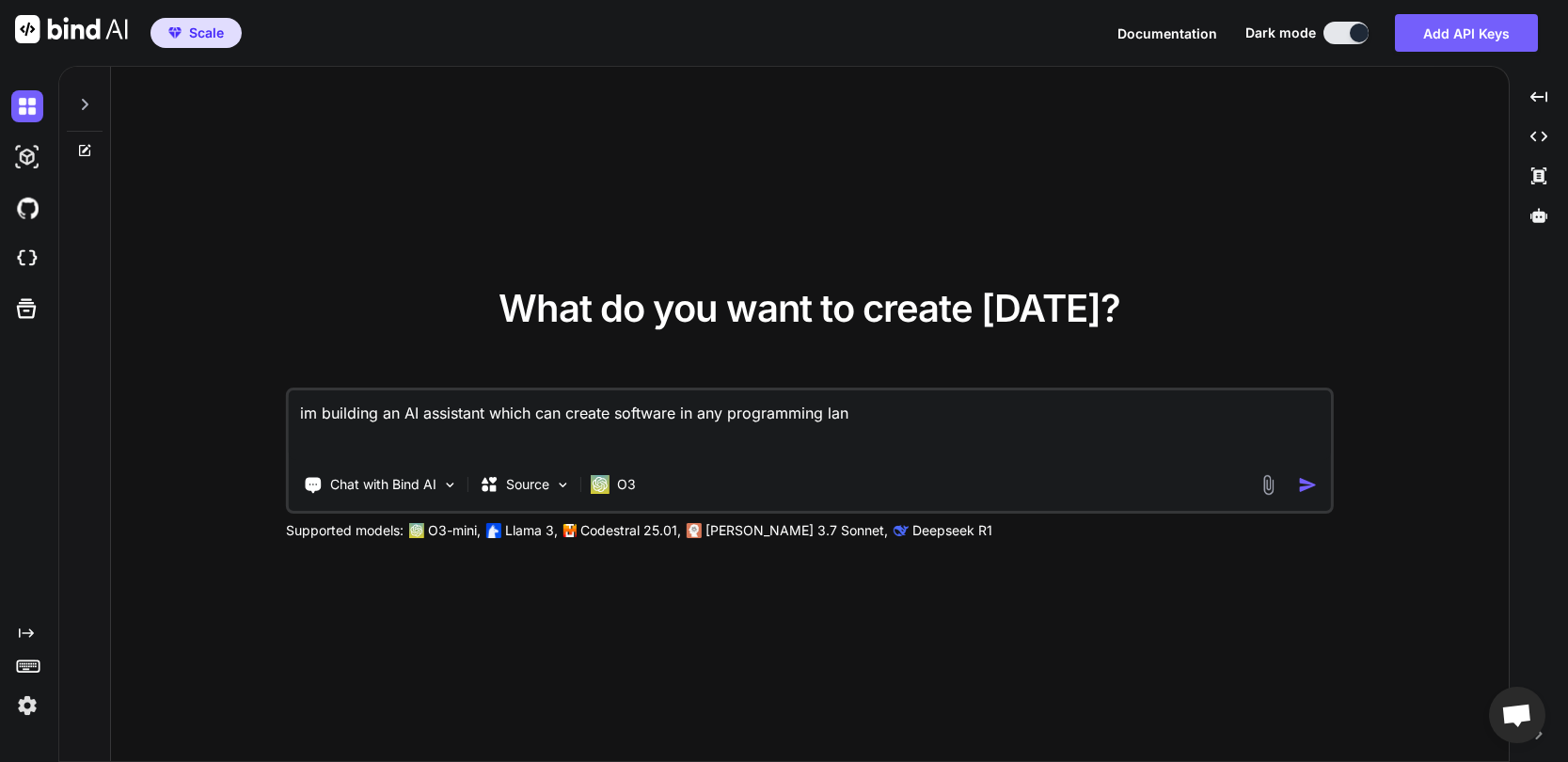 type on "im building an AI assistant which can create software in any programming lang" 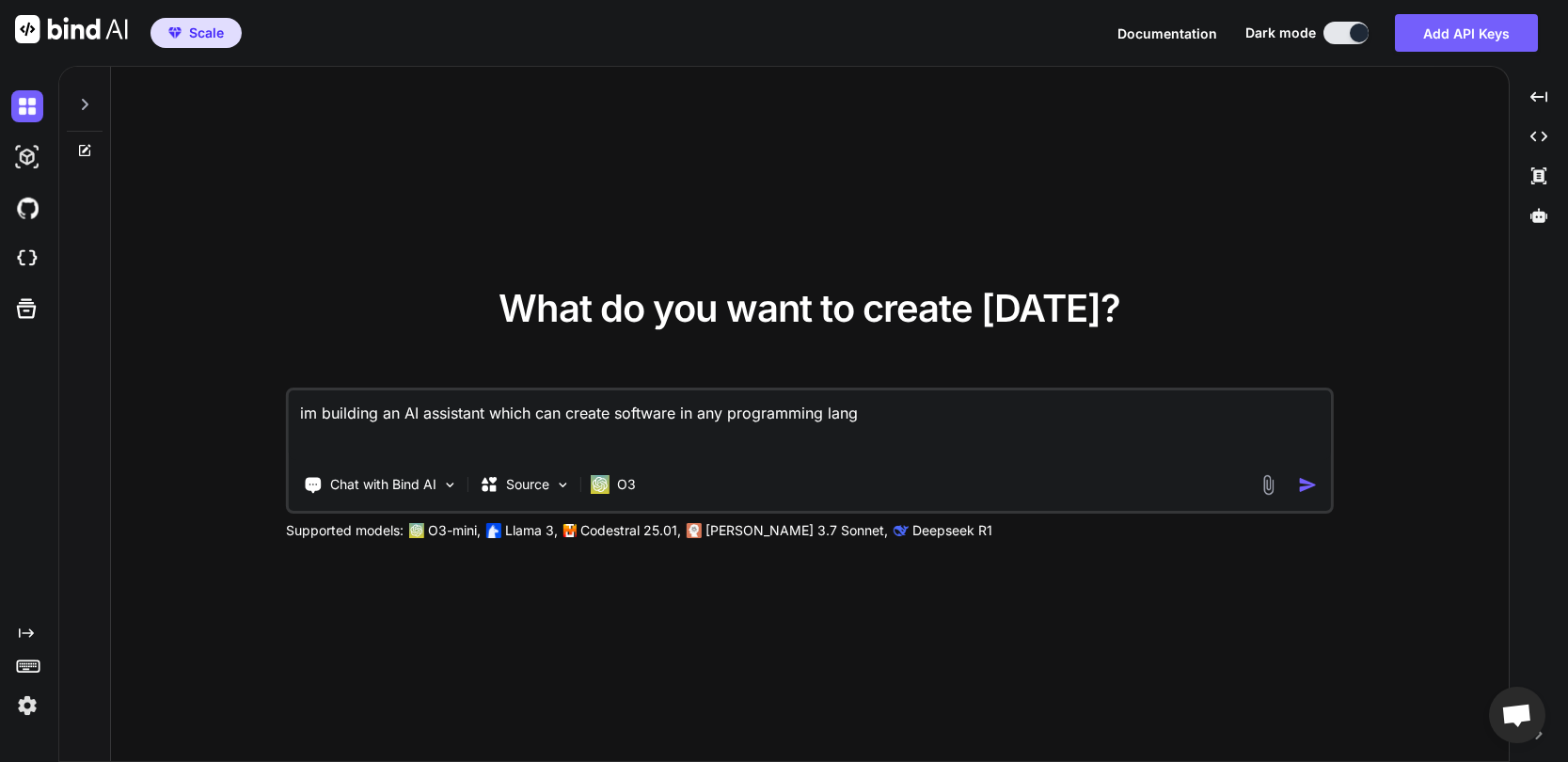 type on "im building an AI assistant which can create software in any programming langu" 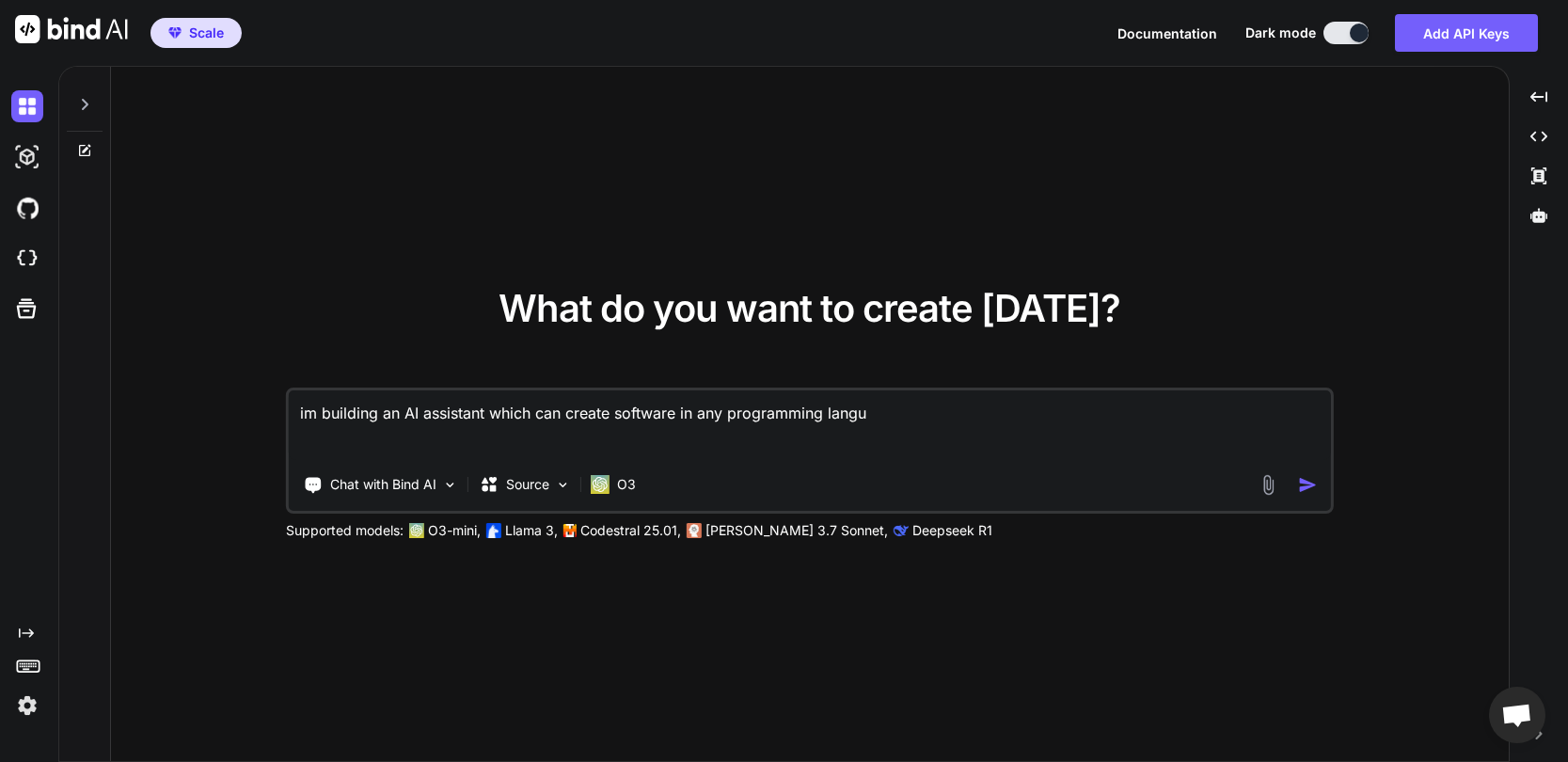 type on "im building an AI assistant which can create software in any programming langua" 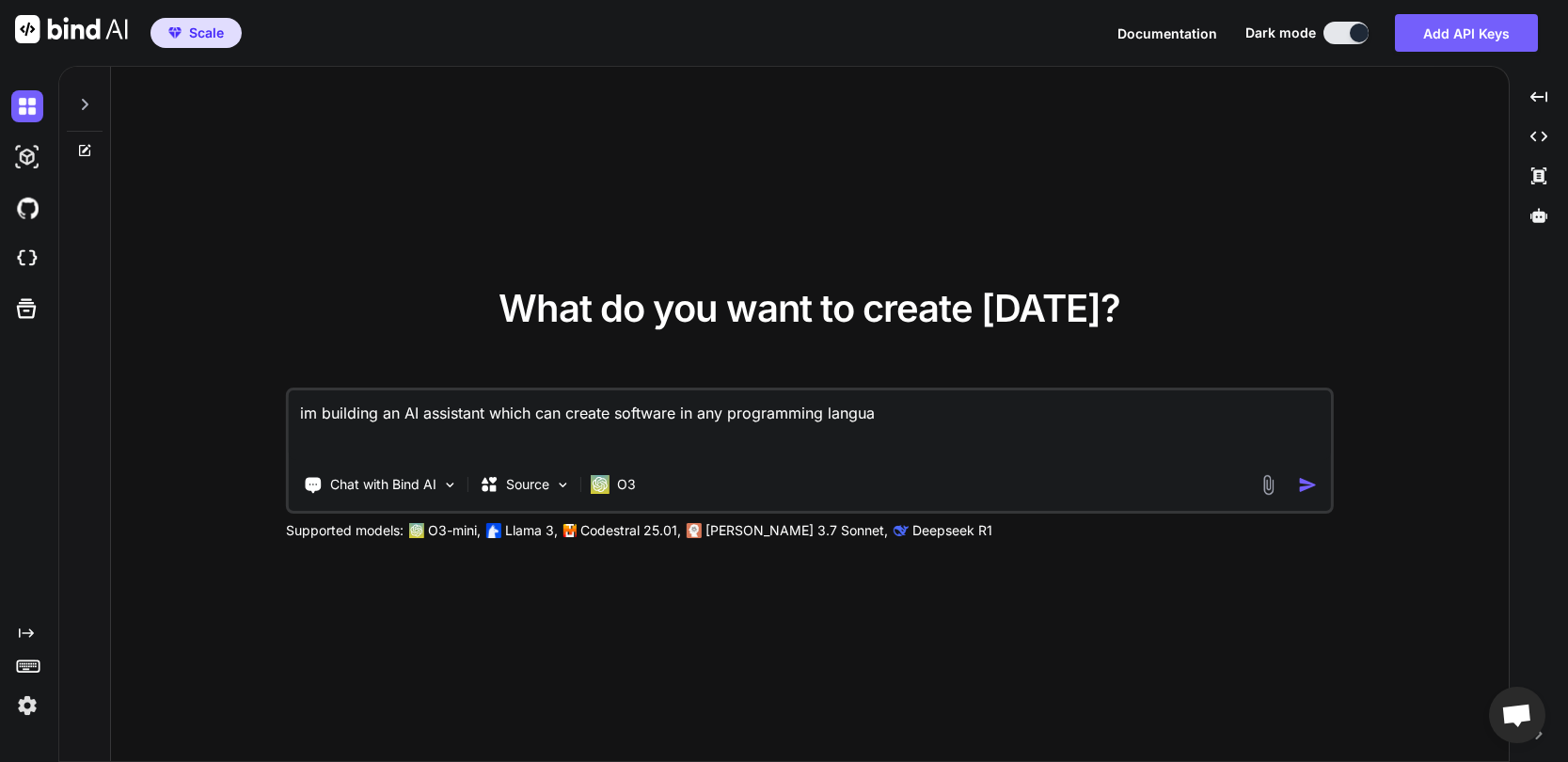 type on "im building an AI assistant which can create software in any programming languag" 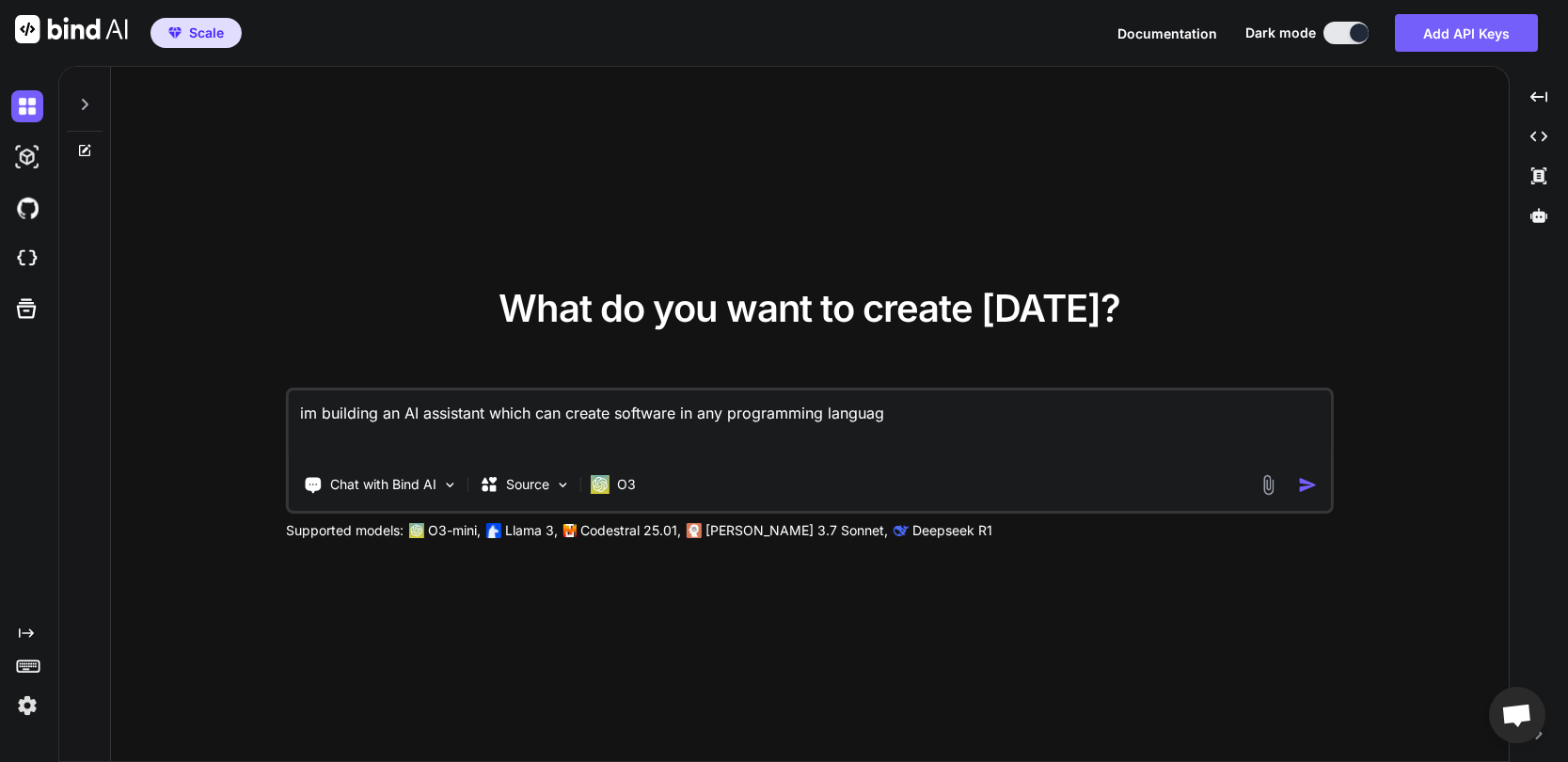 type on "im building an AI assistant which can create software in any programming language" 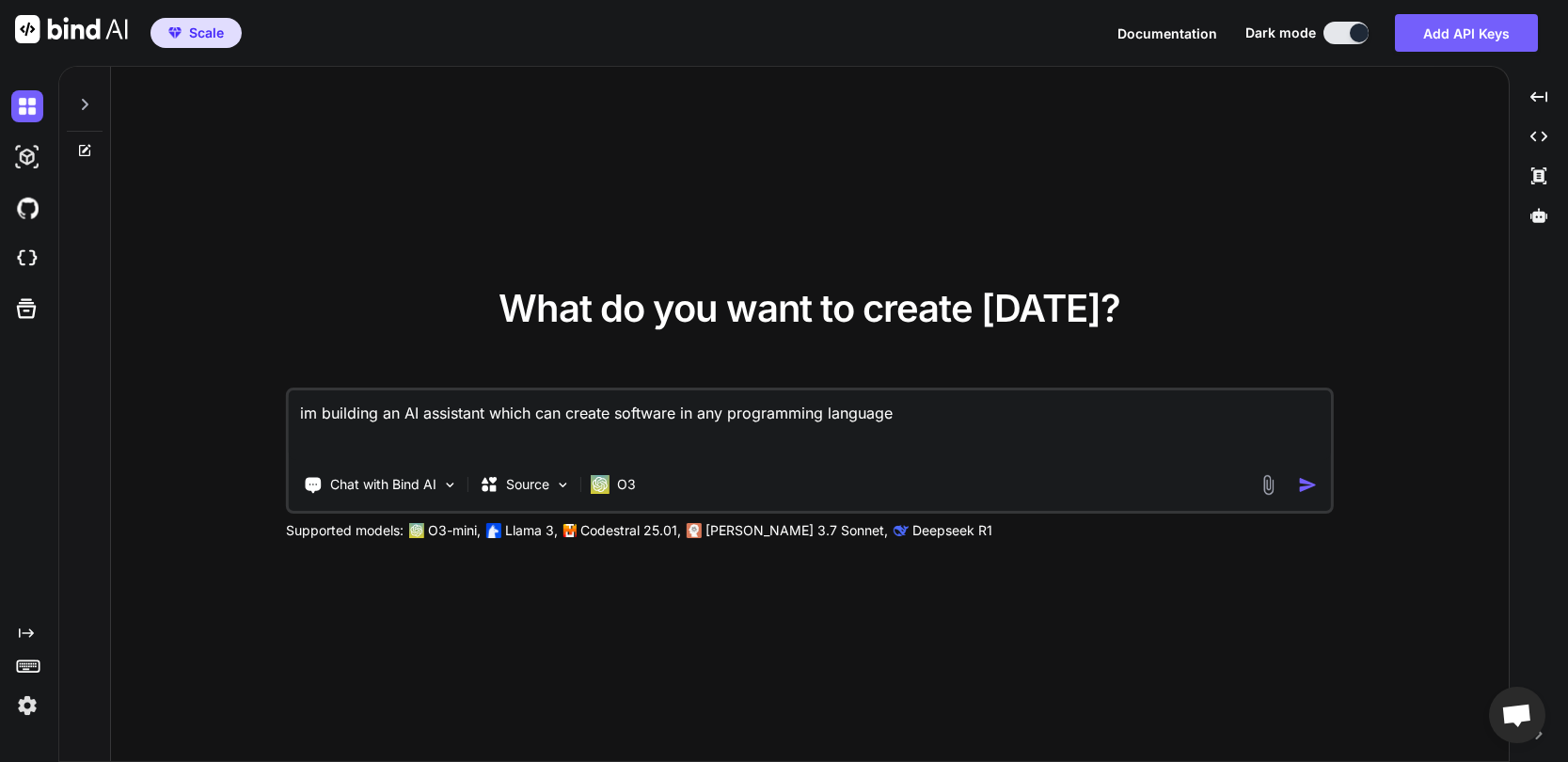 type on "x" 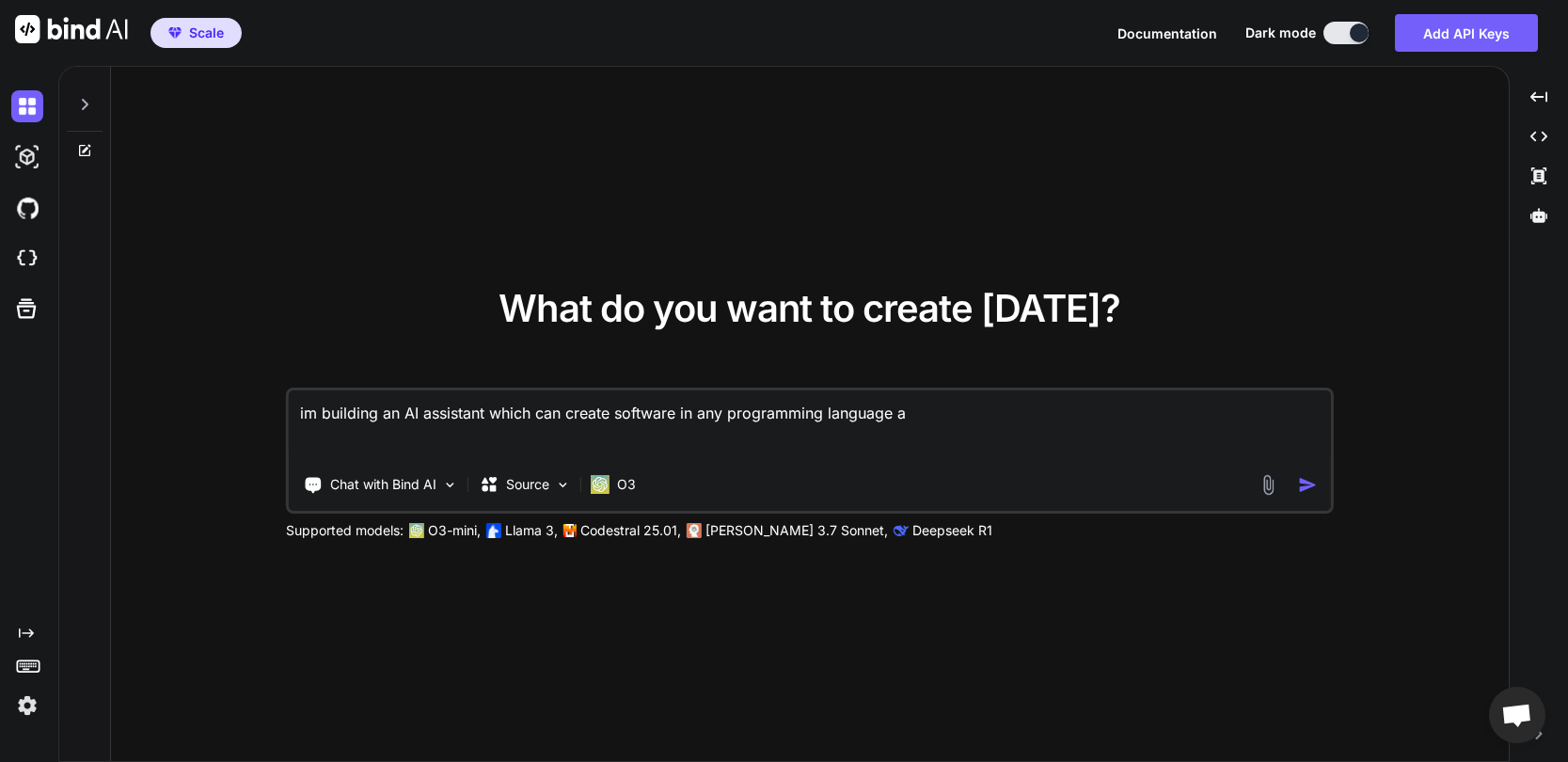 type on "x" 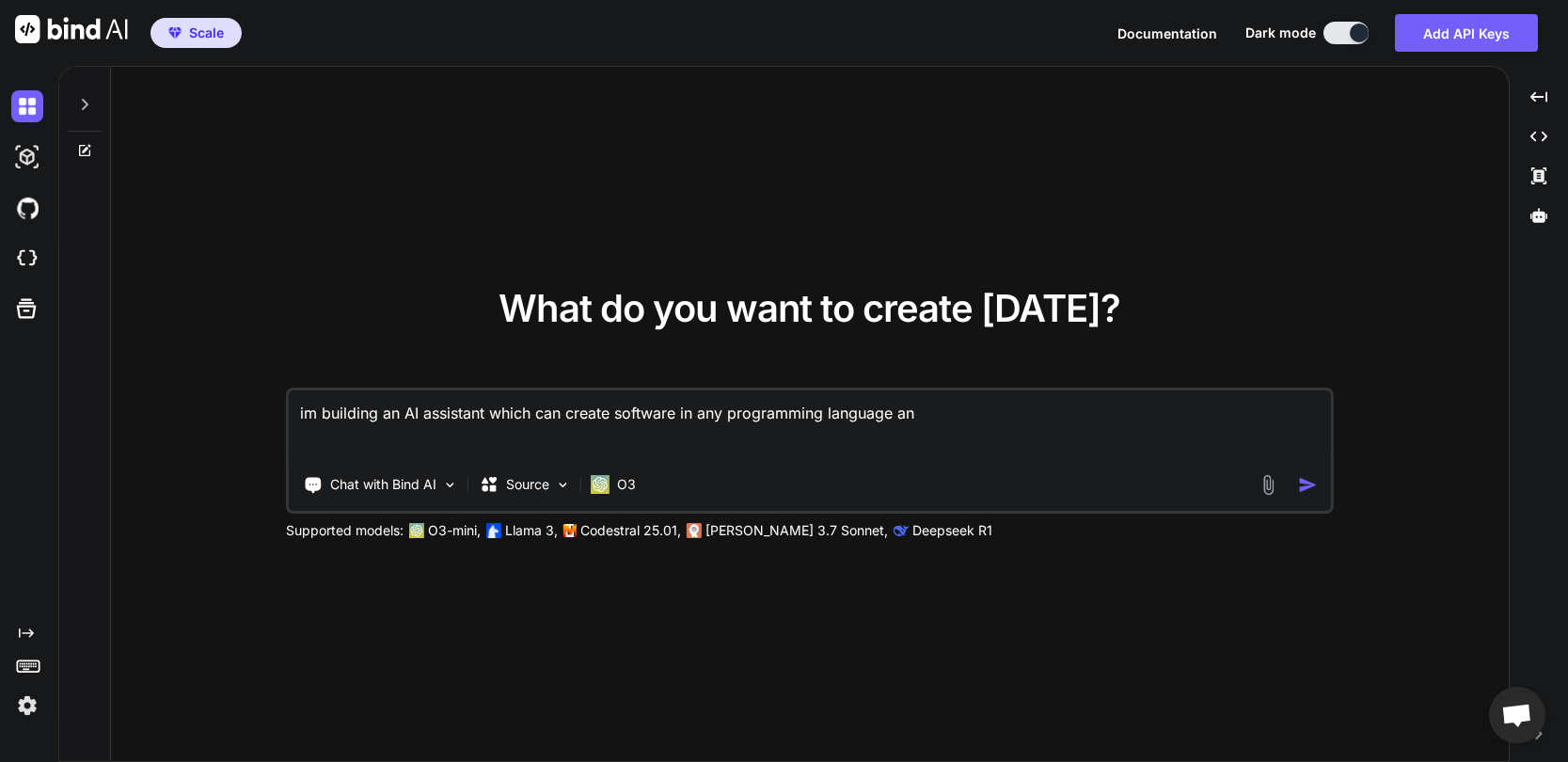 type on "im building an AI assistant which can create software in any programming language and" 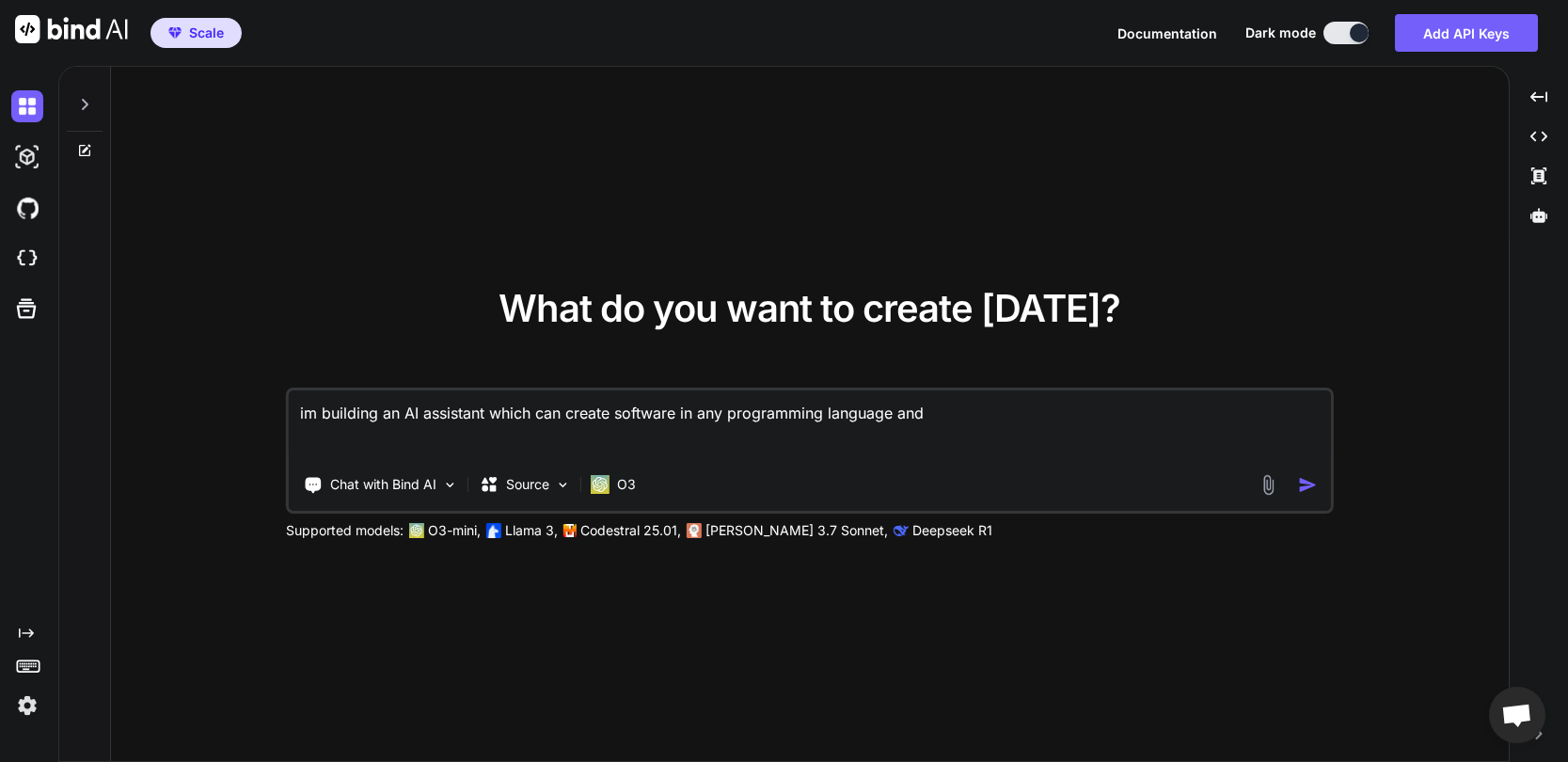 type on "x" 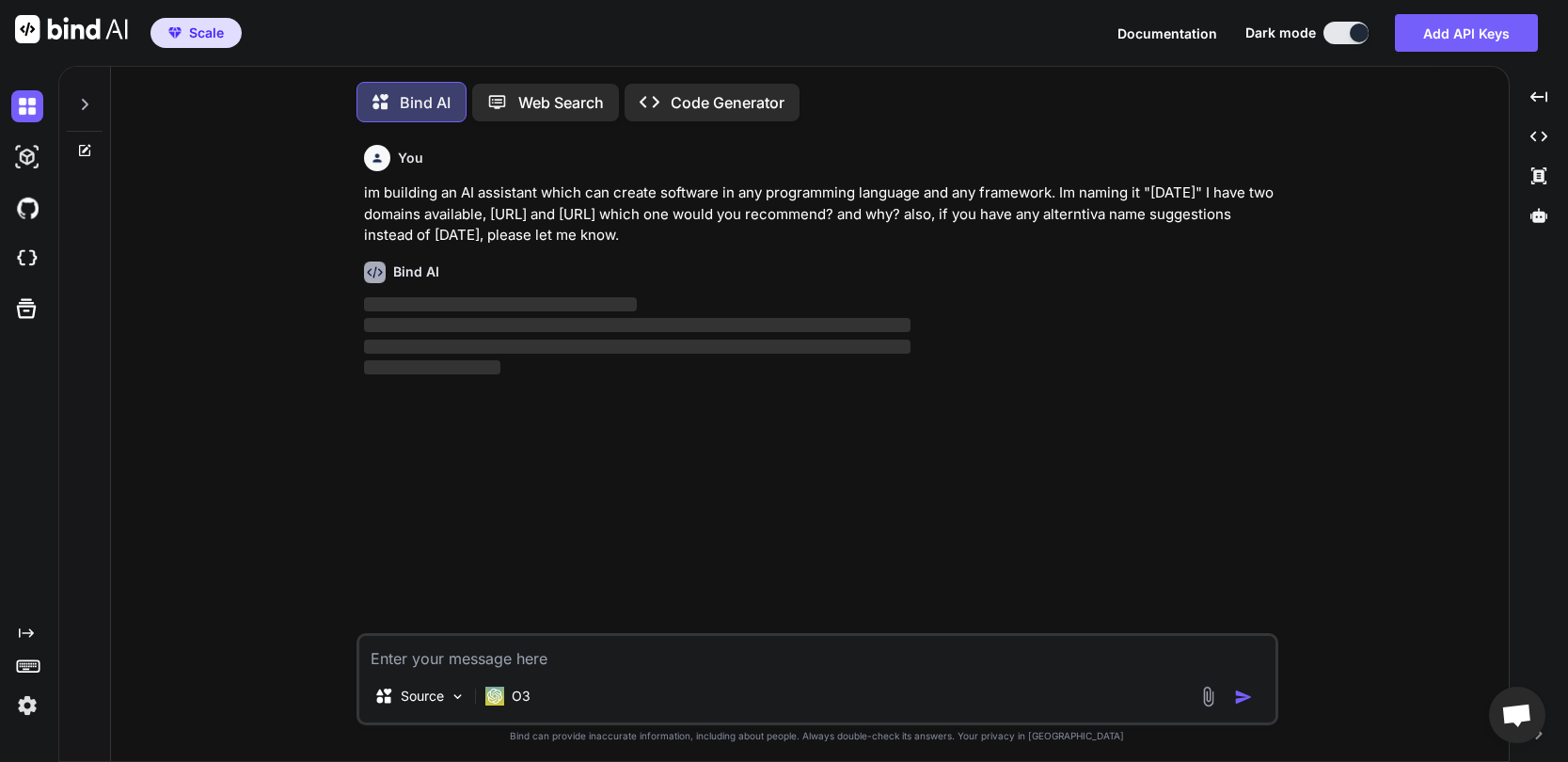 scroll, scrollTop: 9, scrollLeft: 0, axis: vertical 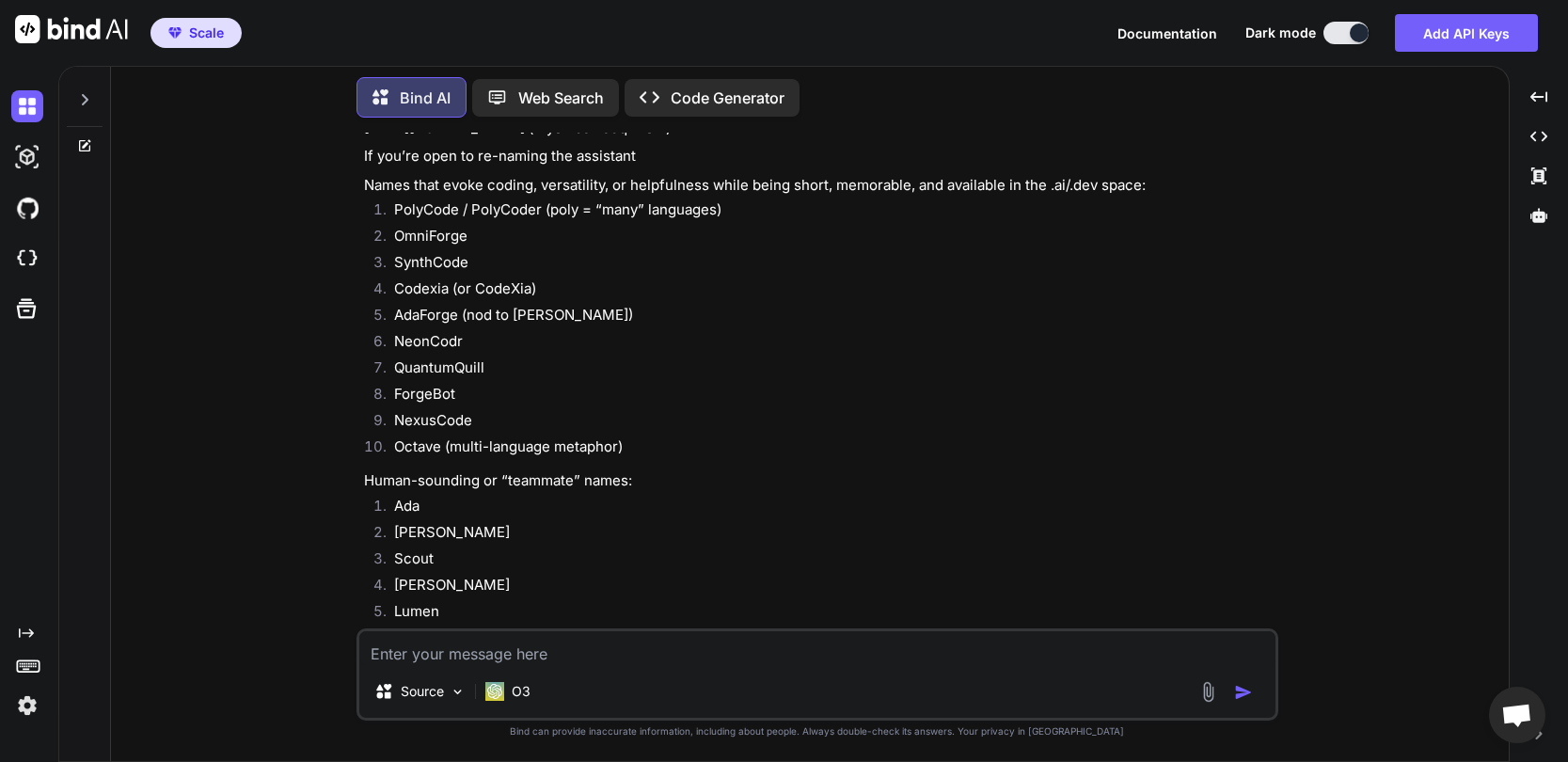 click on "Names that evoke coding, versatility, or helpfulness while being short, memorable, and available in the .ai/.dev space:" at bounding box center (819, 185) 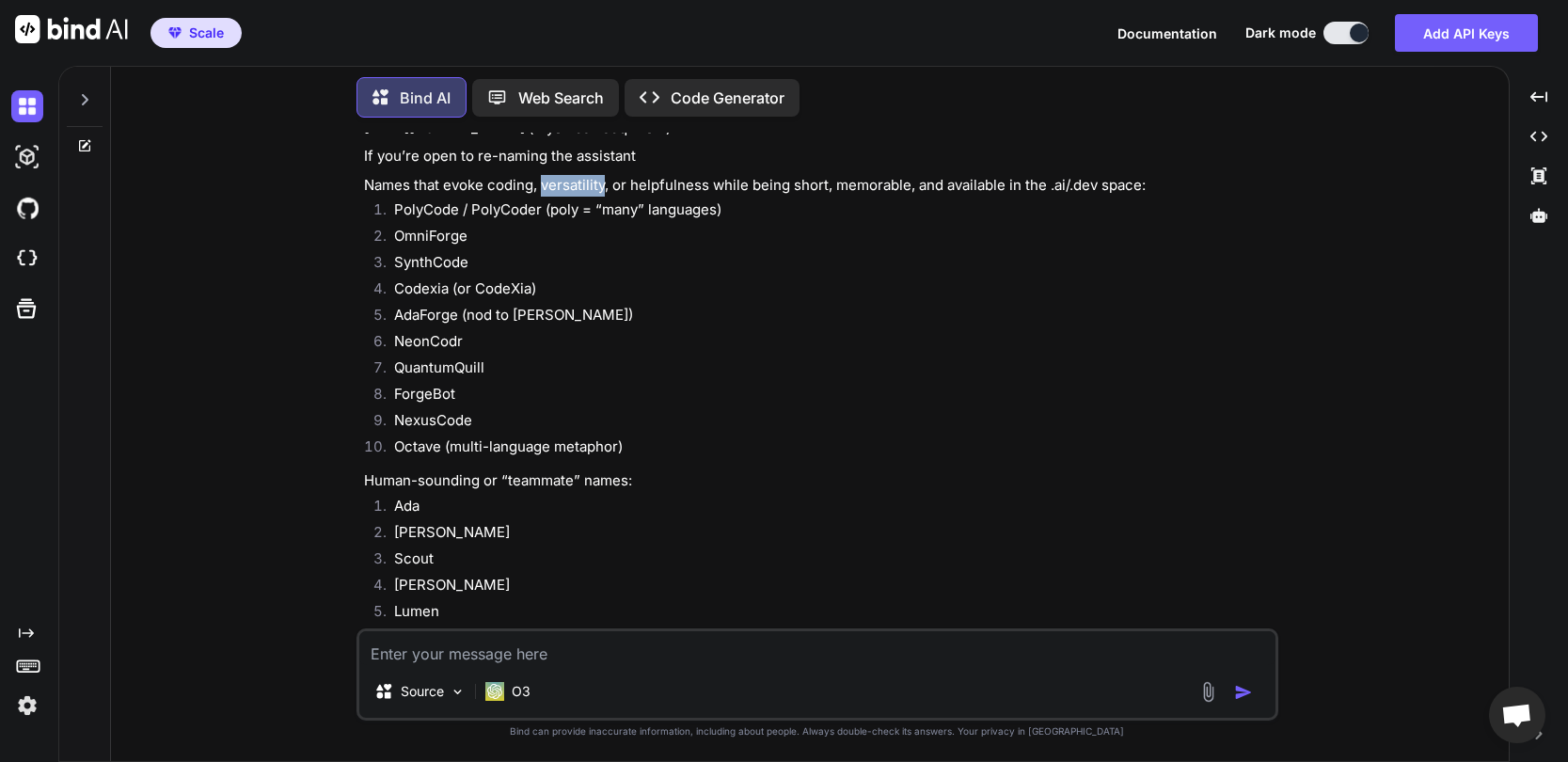 click on "Names that evoke coding, versatility, or helpfulness while being short, memorable, and available in the .ai/.dev space:" at bounding box center (819, 185) 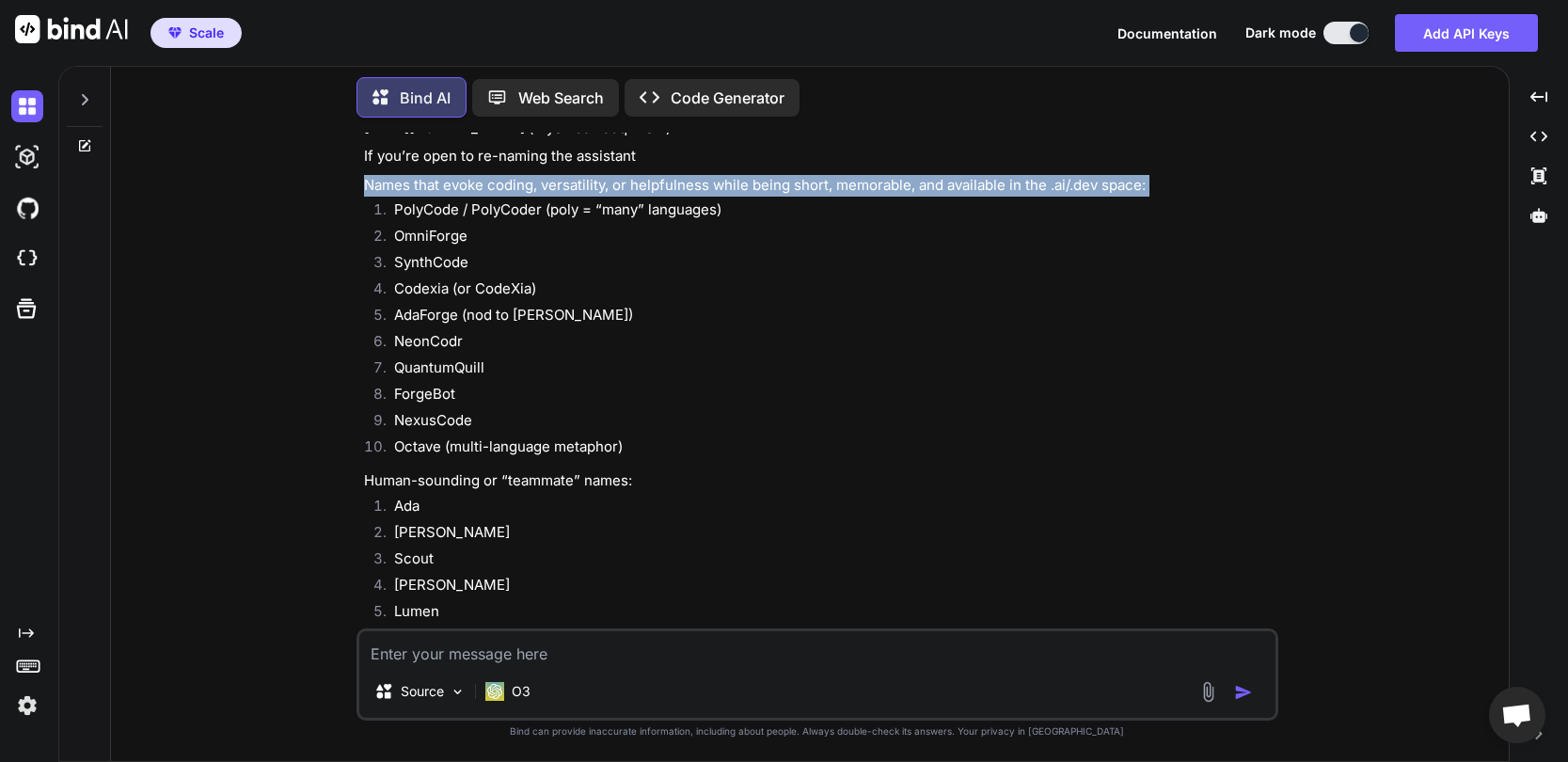 click on "Names that evoke coding, versatility, or helpfulness while being short, memorable, and available in the .ai/.dev space:" at bounding box center [819, 185] 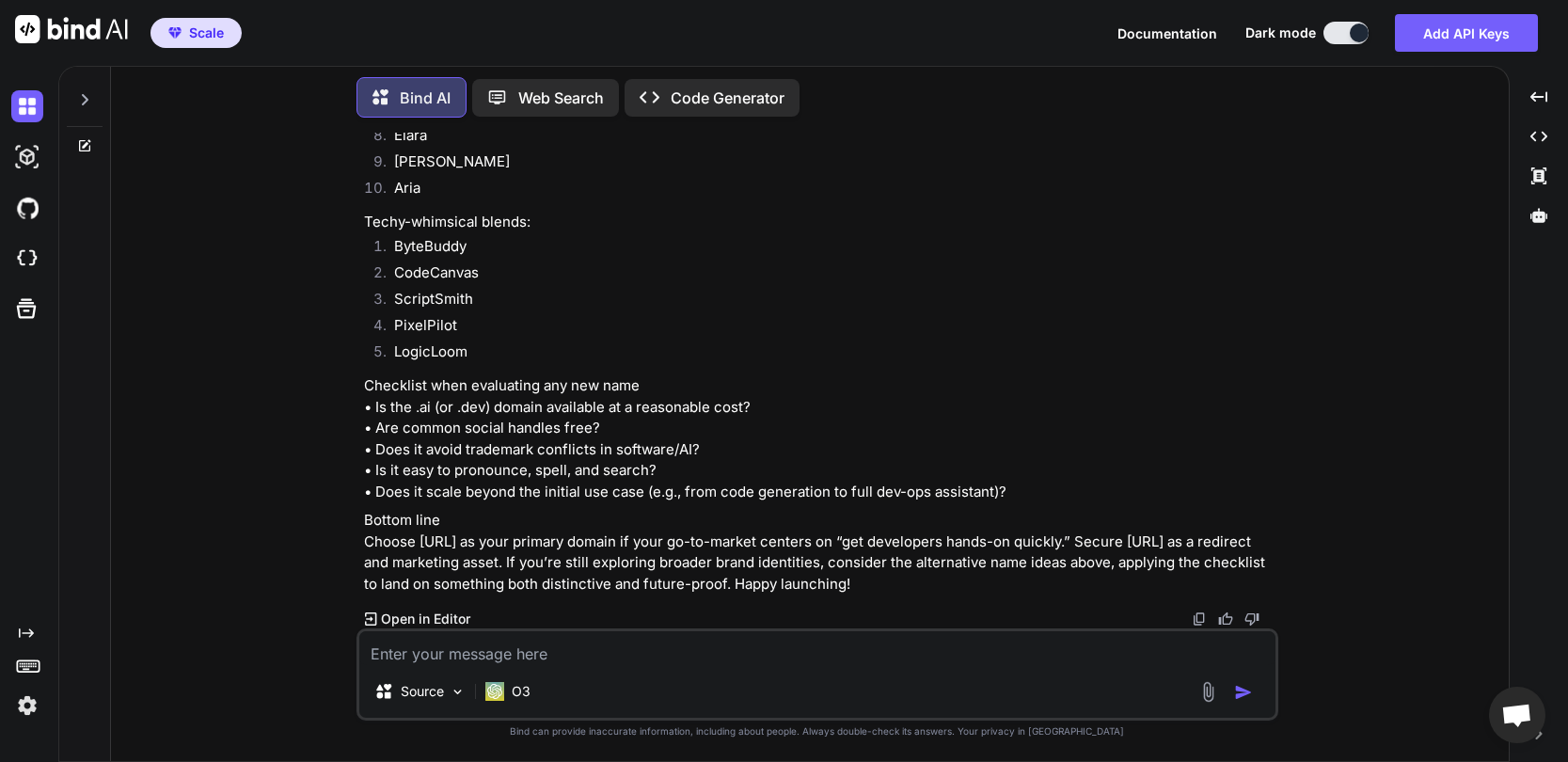 scroll, scrollTop: 1706, scrollLeft: 0, axis: vertical 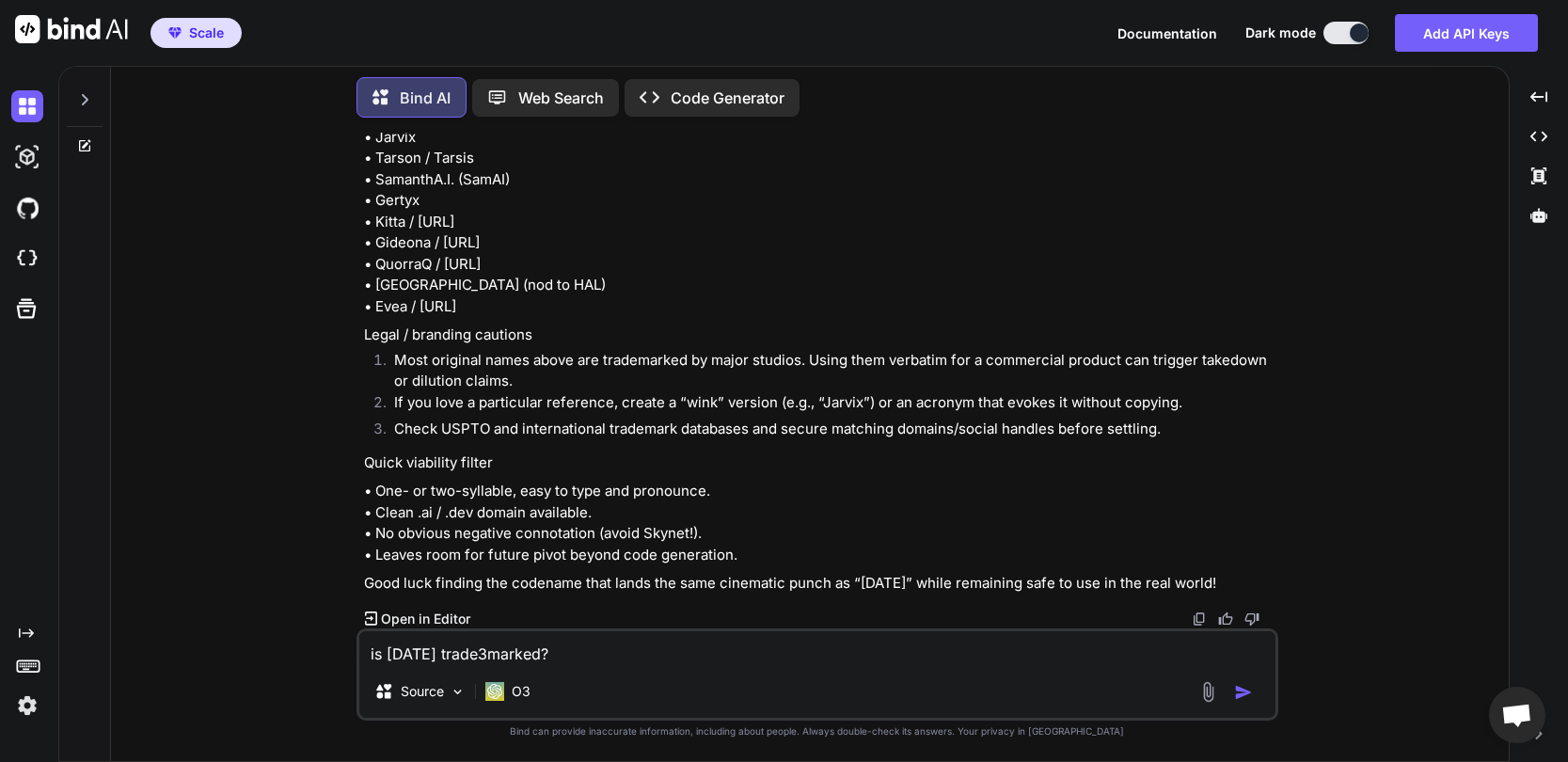 click on "is friday trade3marked?" at bounding box center (817, 648) 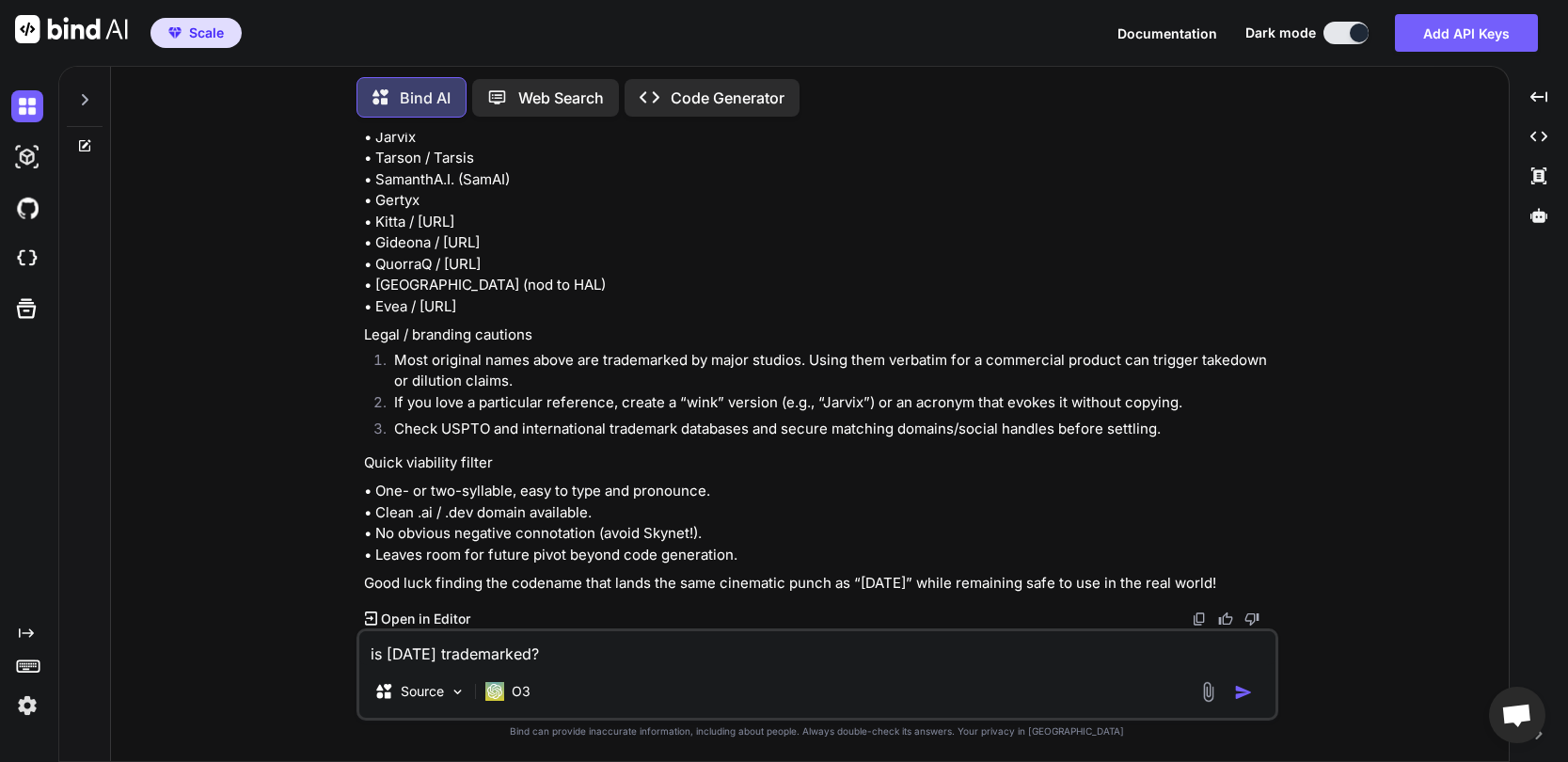 click on "is friday trademarked?" at bounding box center [817, 648] 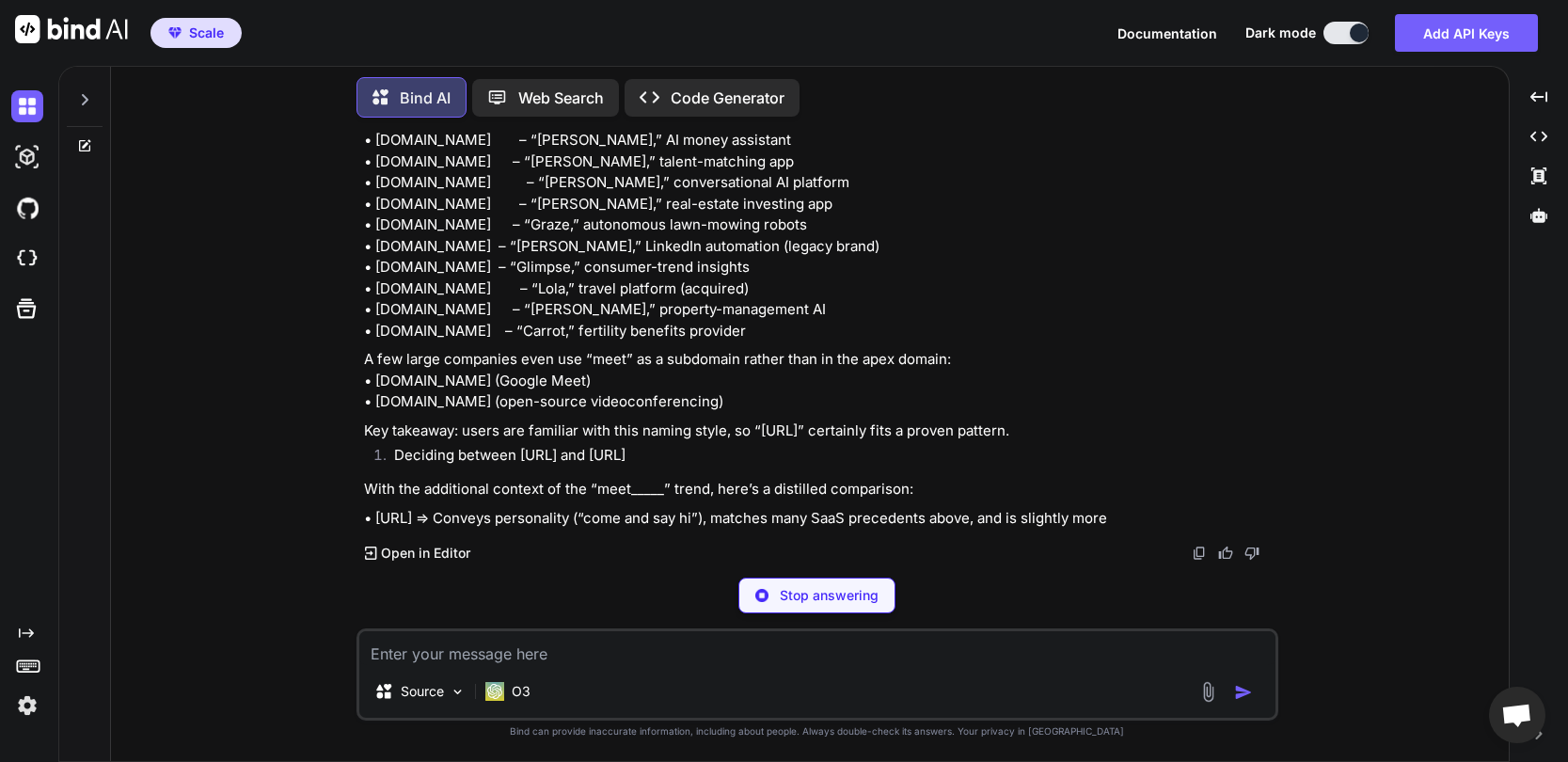 scroll, scrollTop: 3783, scrollLeft: 0, axis: vertical 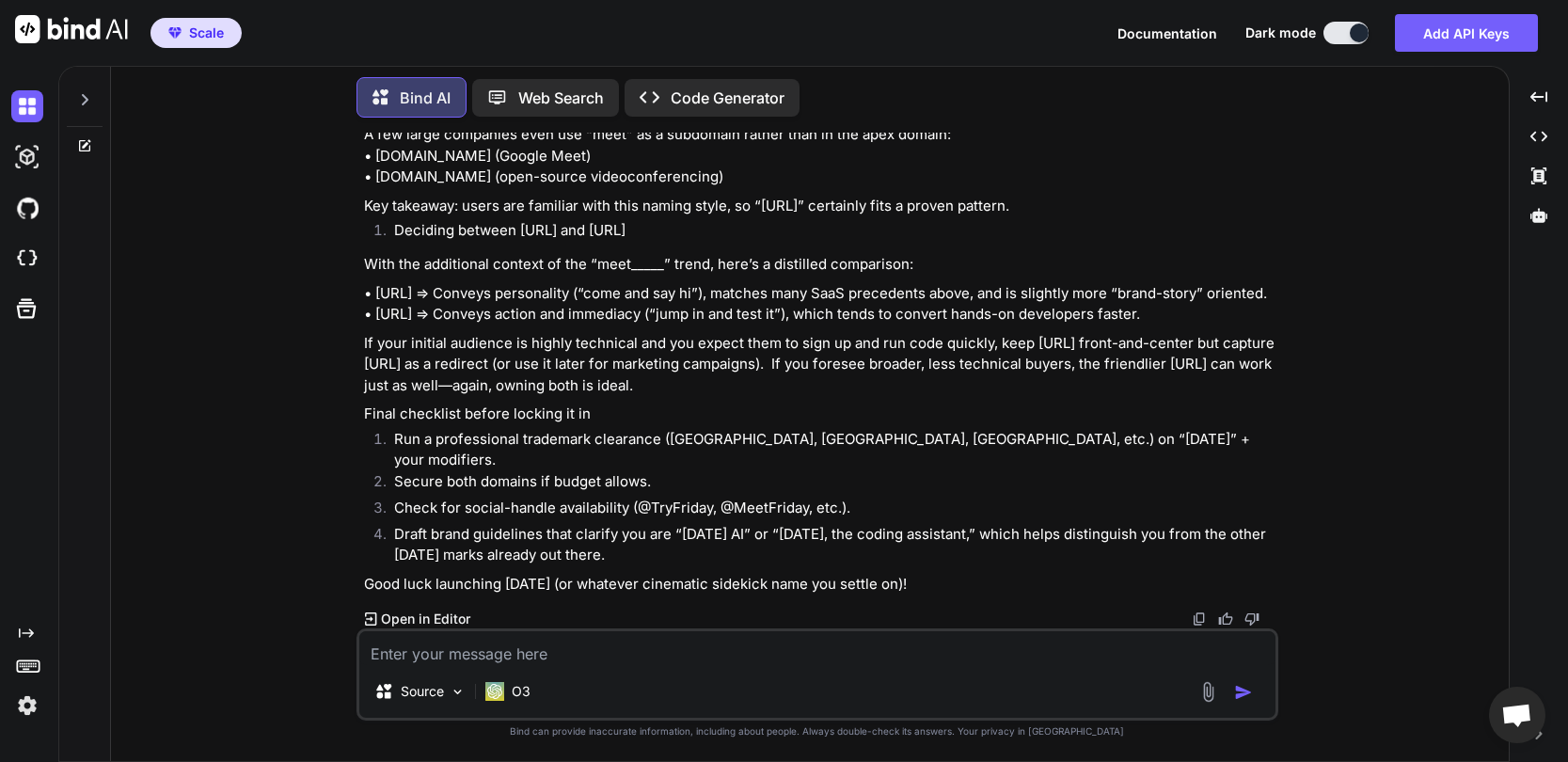 drag, startPoint x: 471, startPoint y: 361, endPoint x: 378, endPoint y: 358, distance: 93.04837 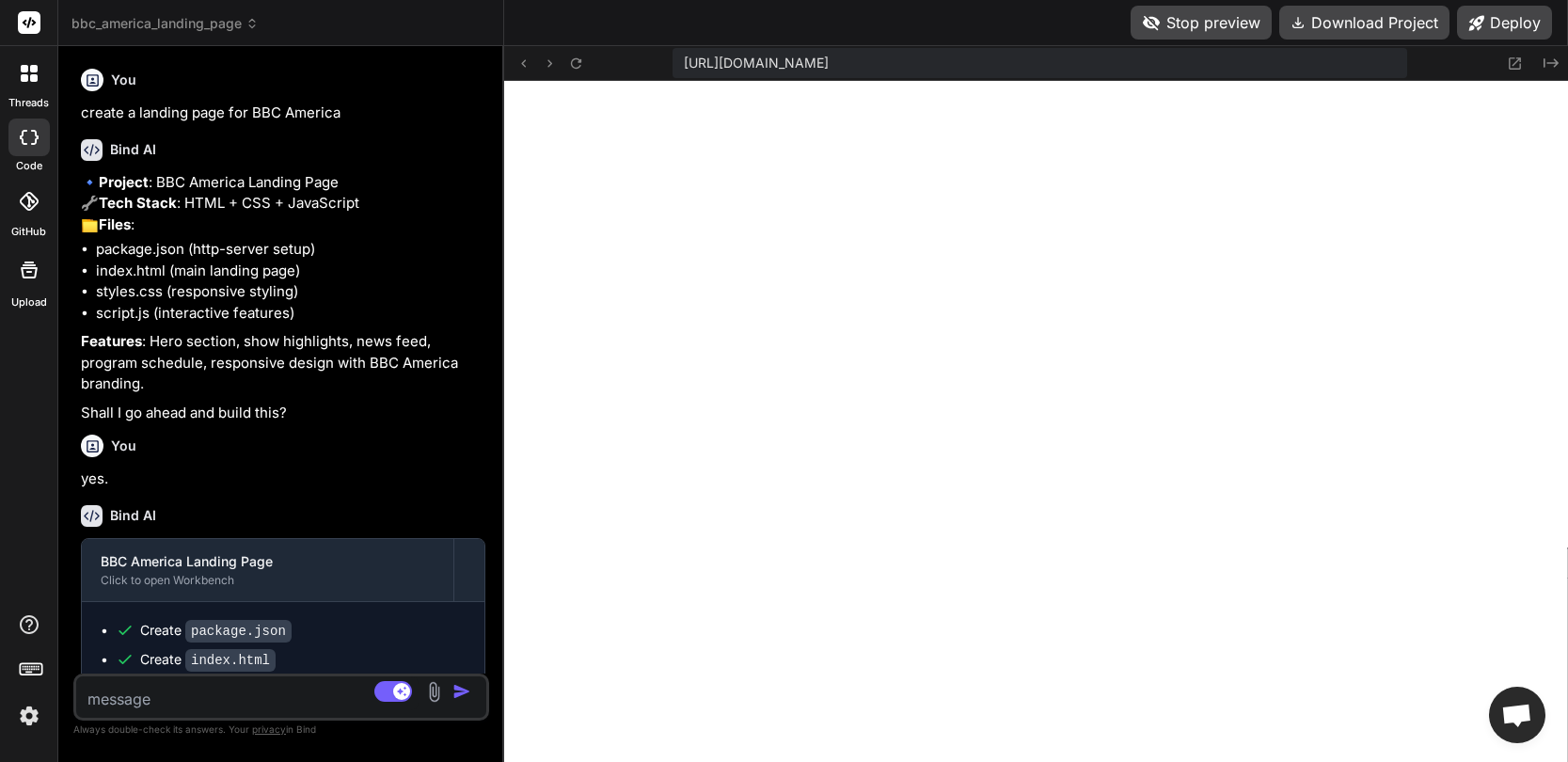 scroll, scrollTop: 0, scrollLeft: 0, axis: both 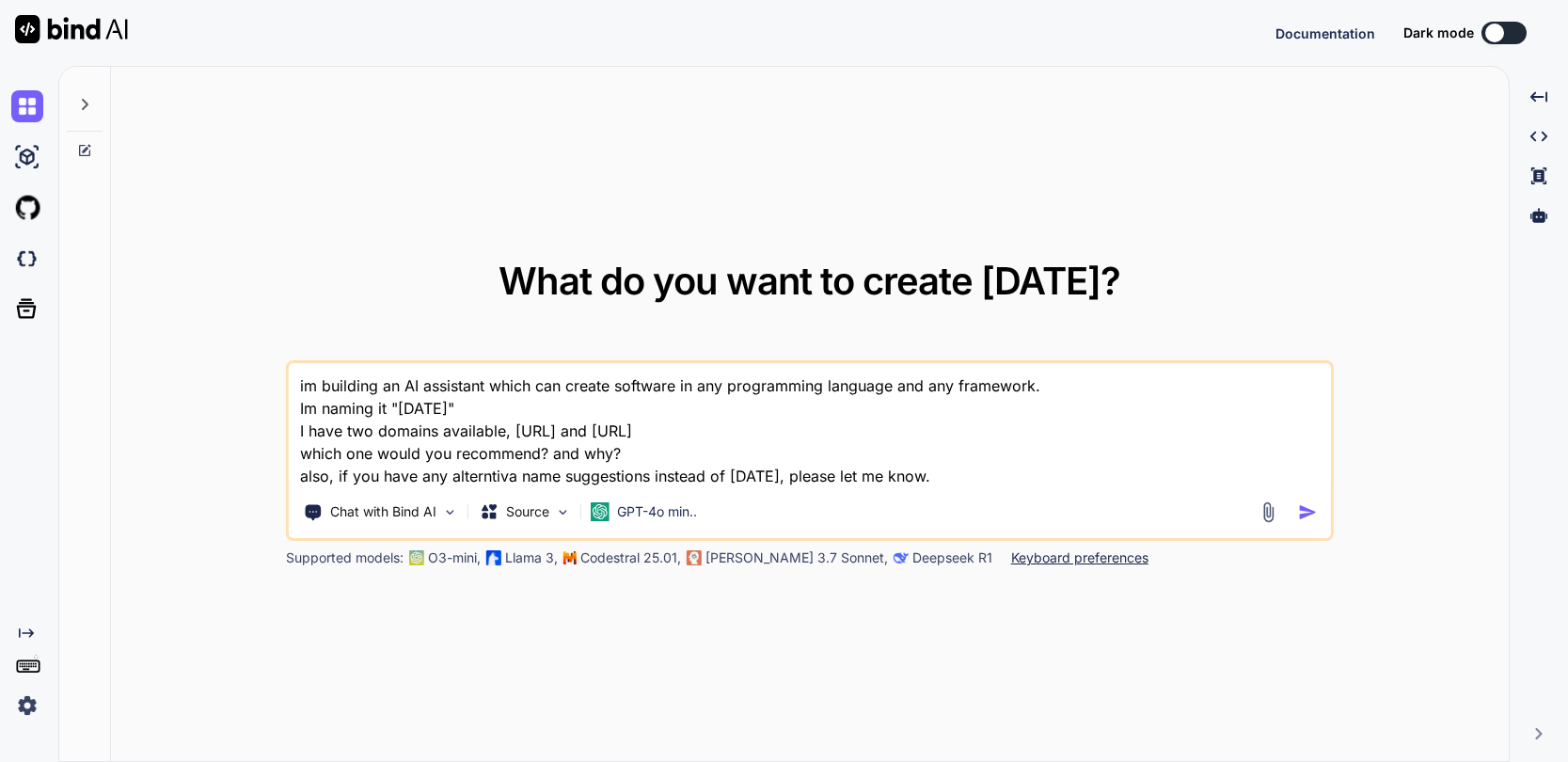 type on "x" 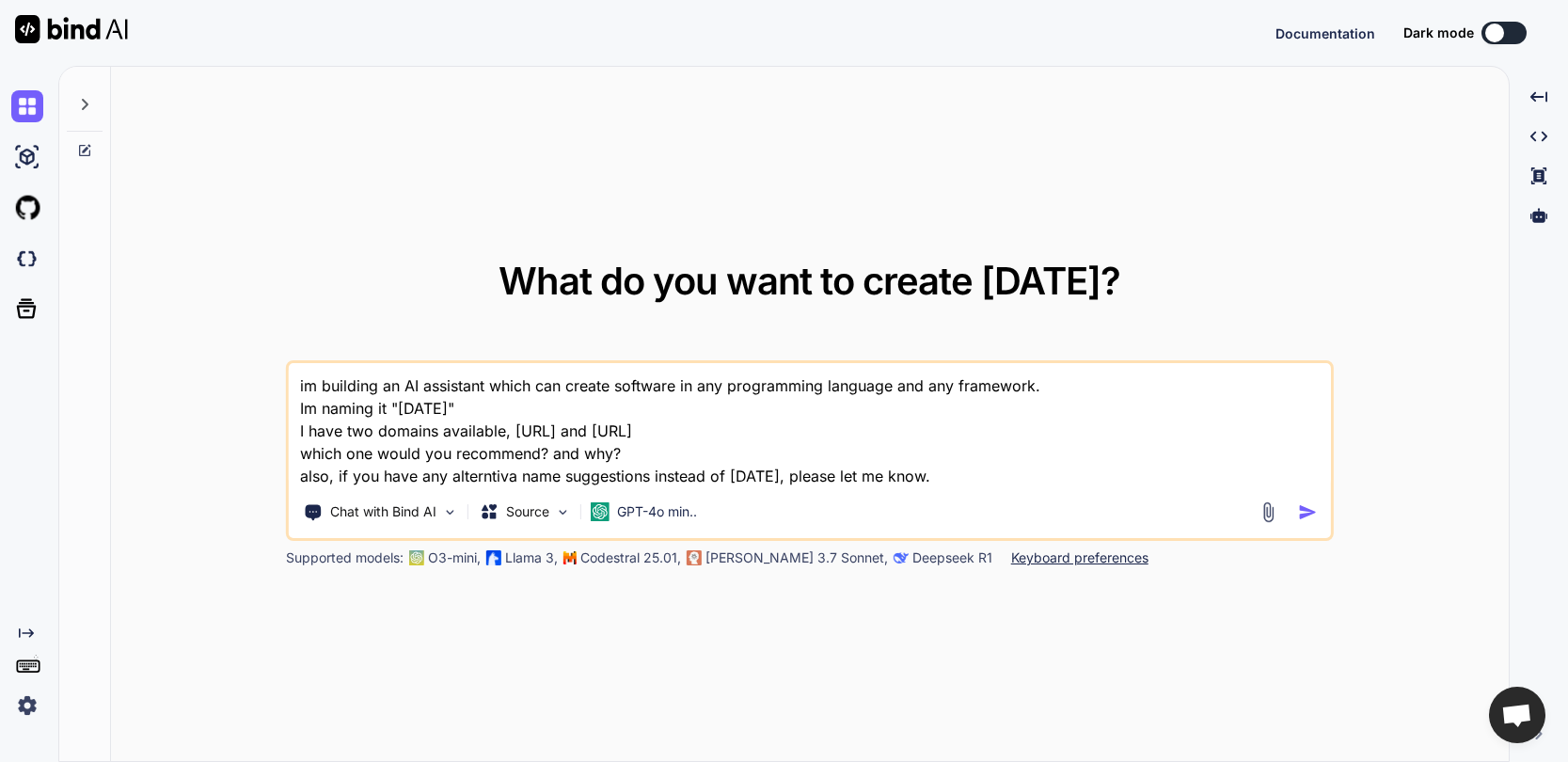 scroll, scrollTop: 74, scrollLeft: 0, axis: vertical 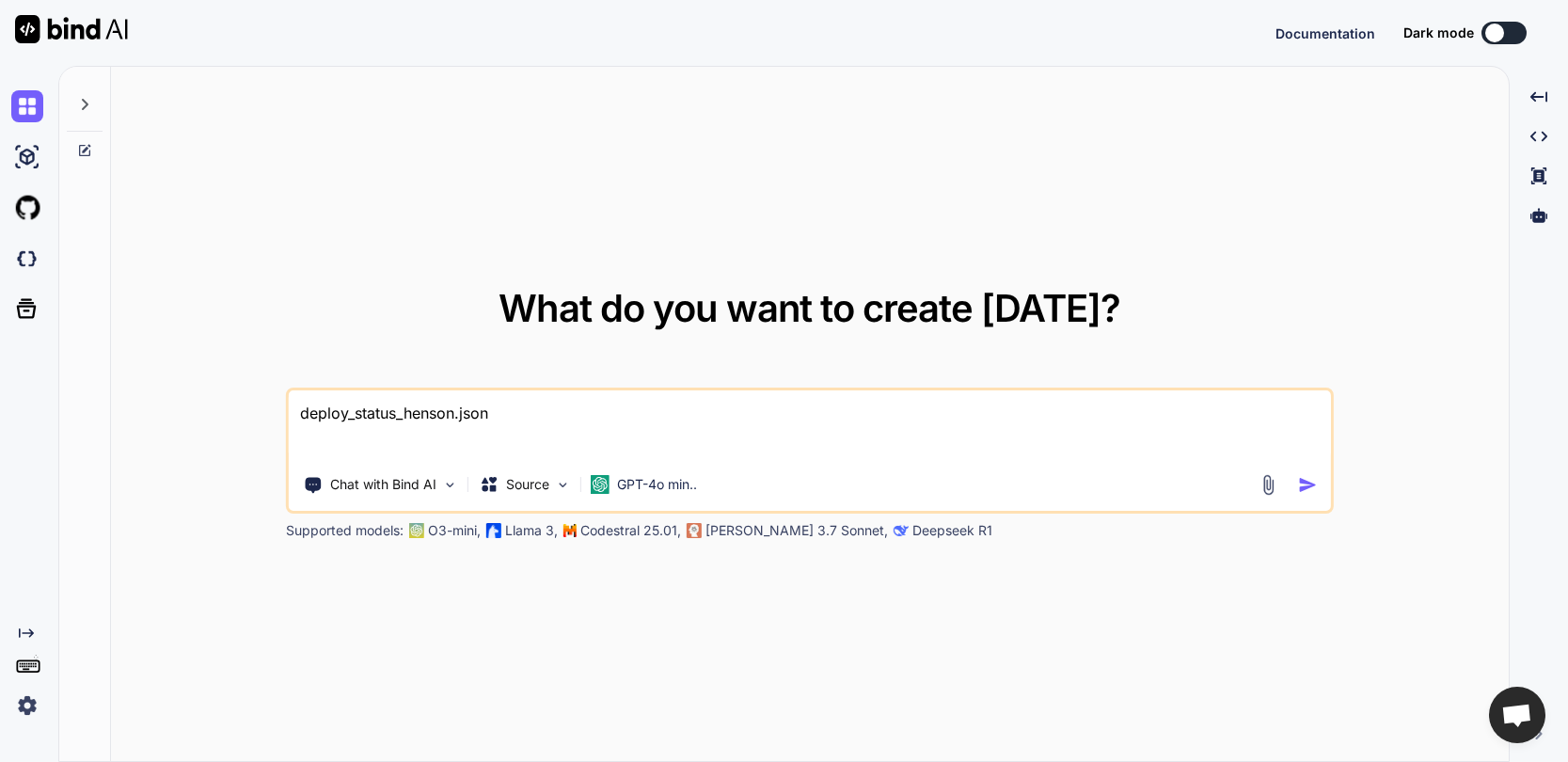 click on "deploy_status_henson.json" at bounding box center (810, 425) 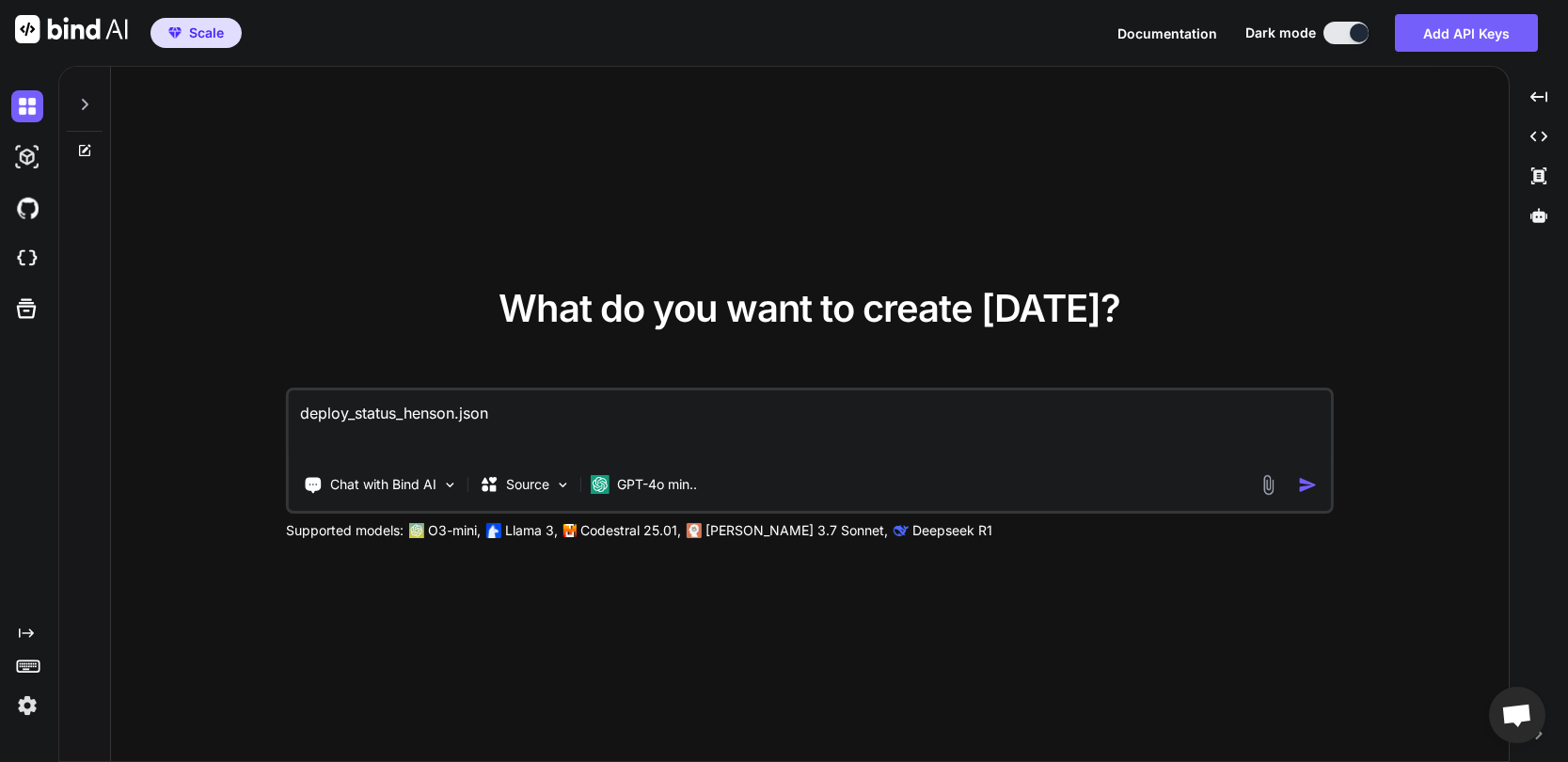 type on "wdeploy_status_henson.json" 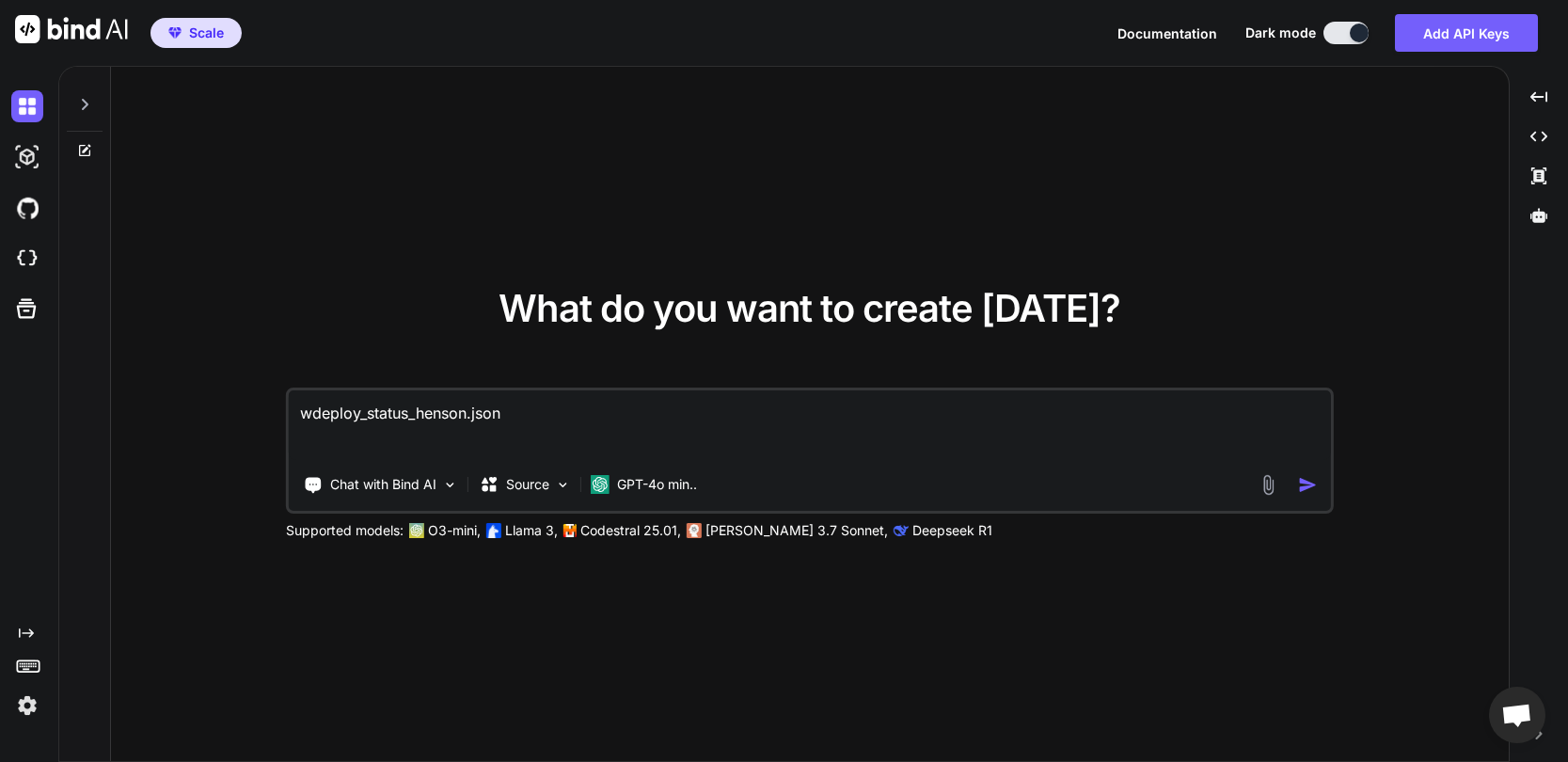 type on "whdeploy_status_henson.json" 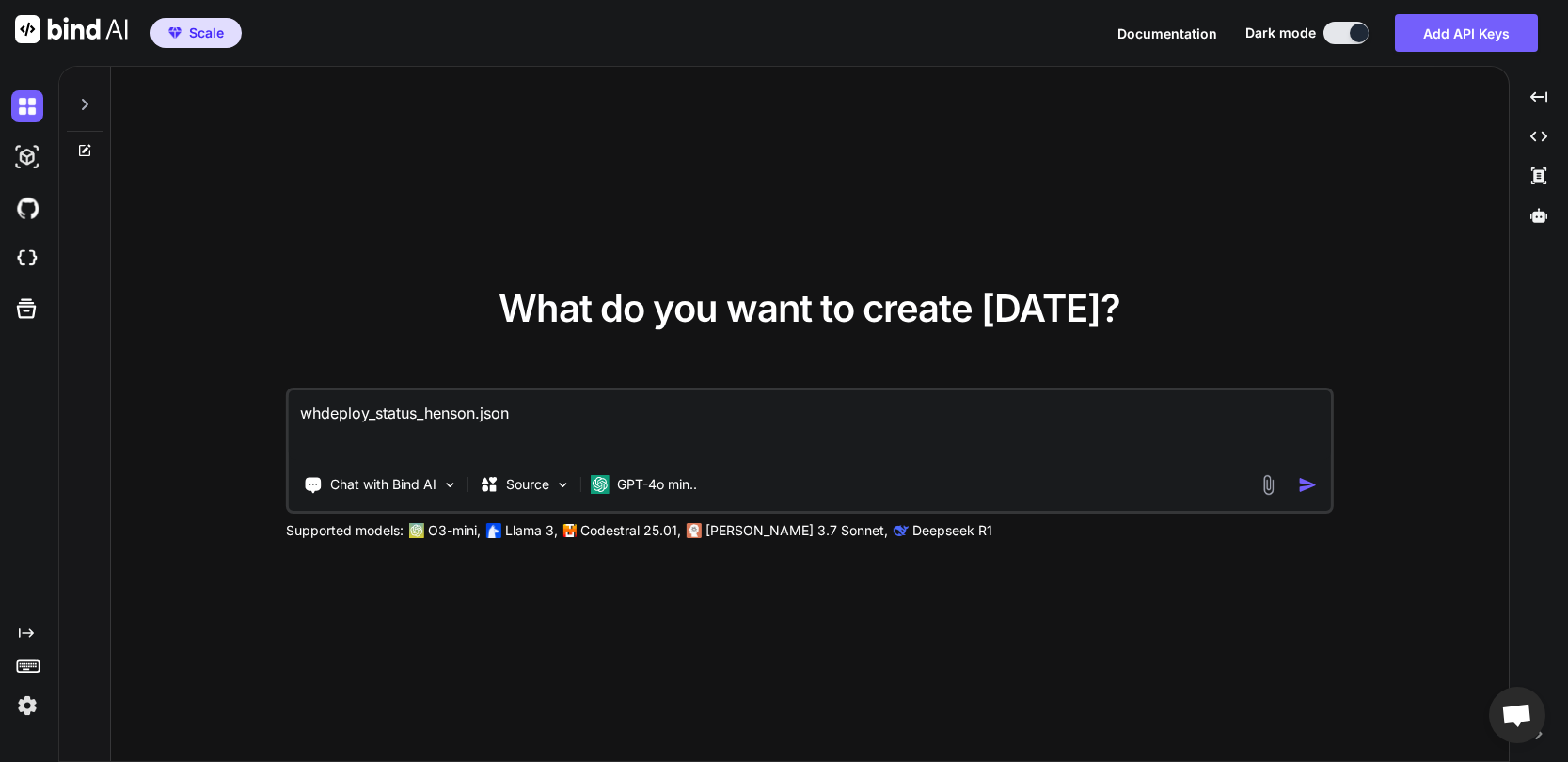 type on "whadeploy_status_henson.json" 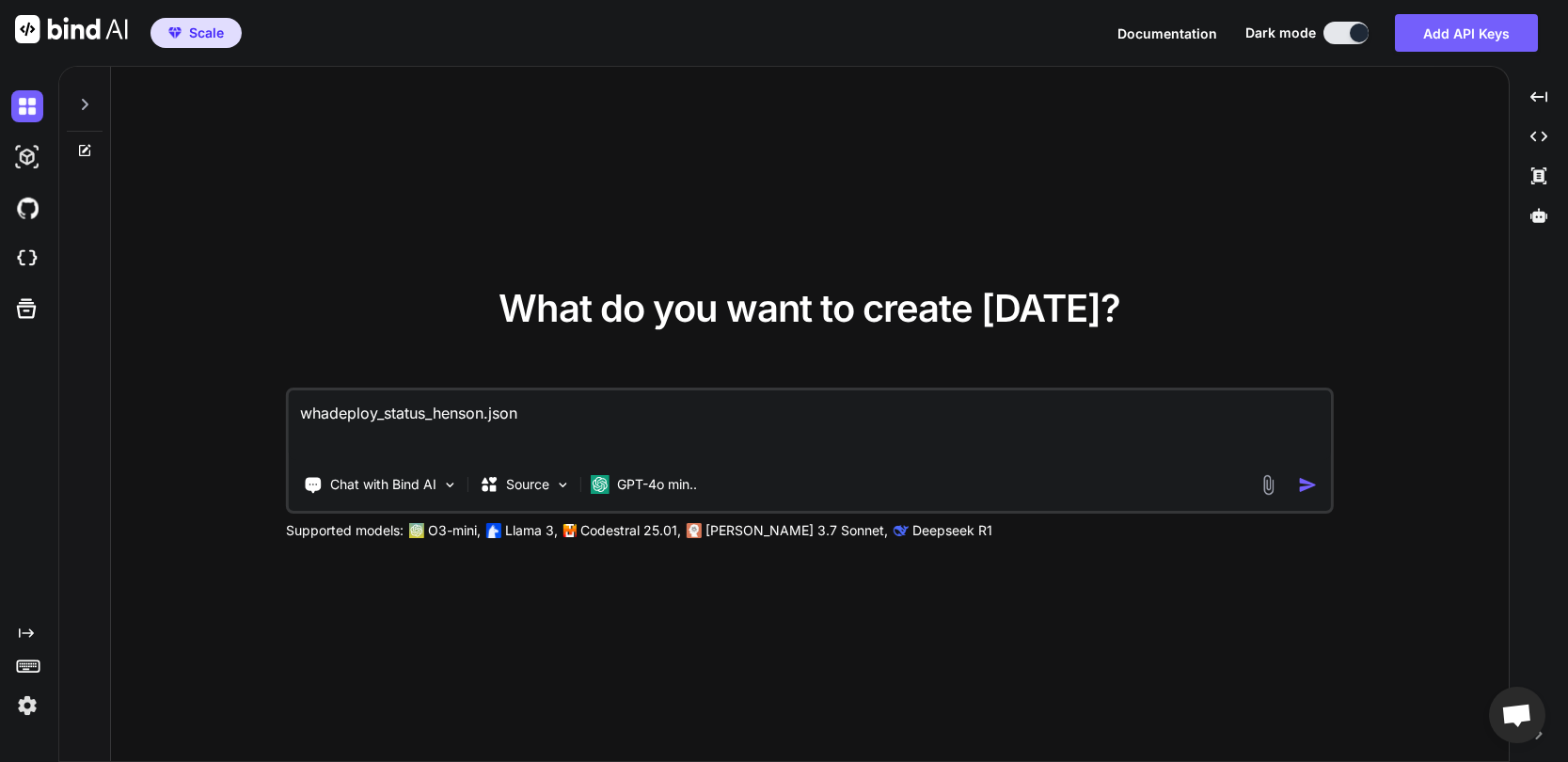 type on "x" 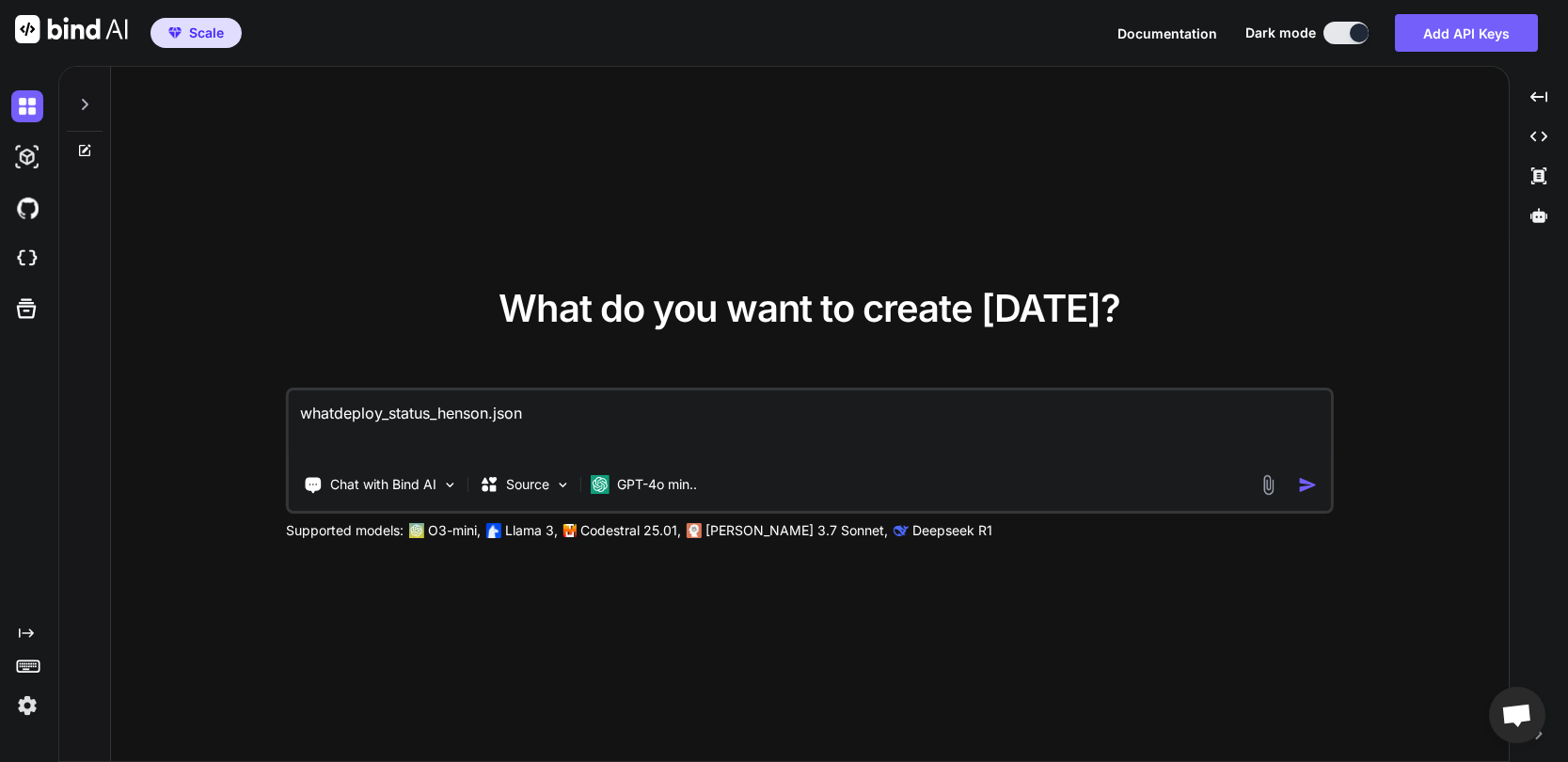 type on "what deploy_status_henson.json" 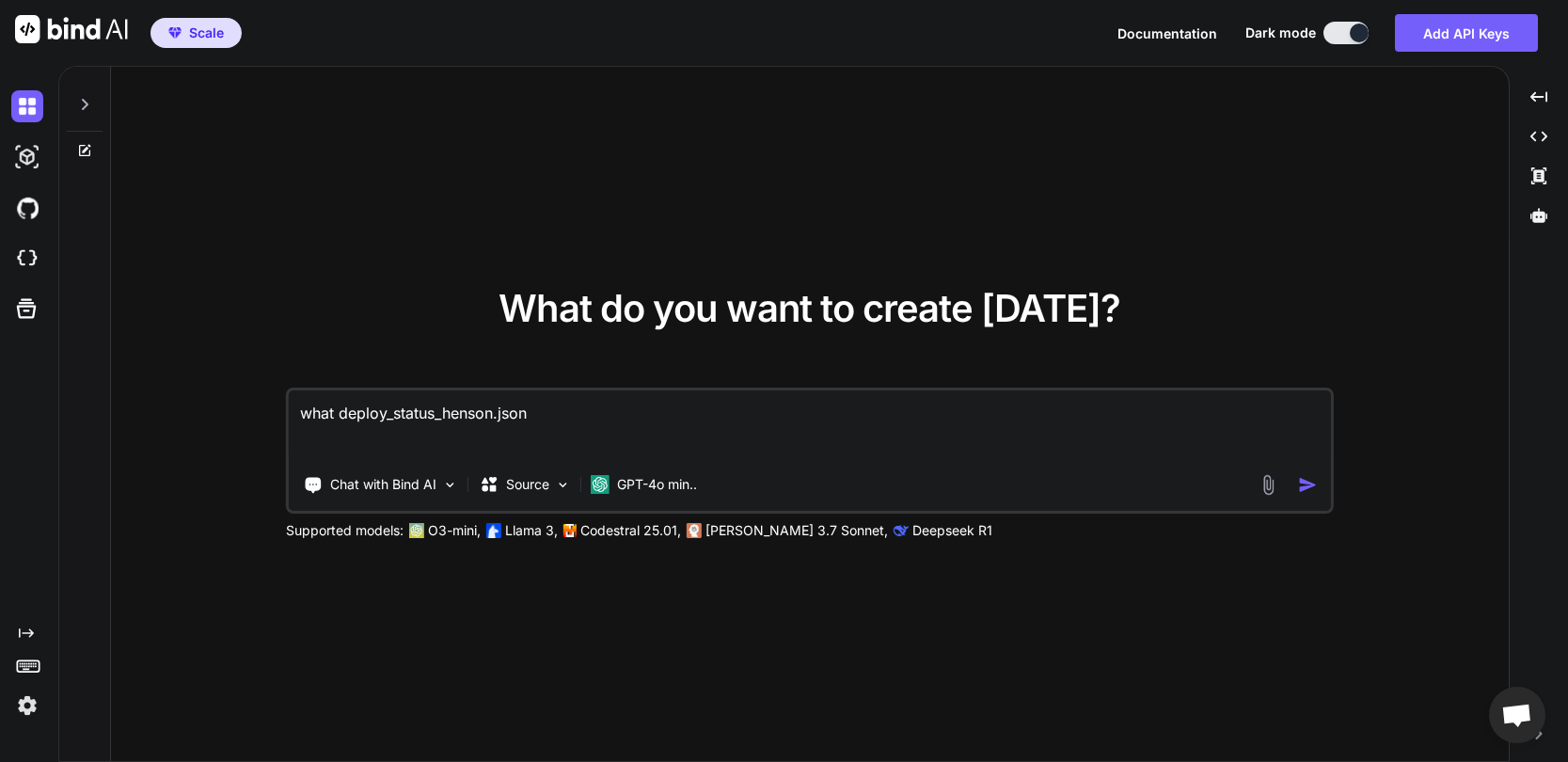 type on "what ideploy_status_henson.json" 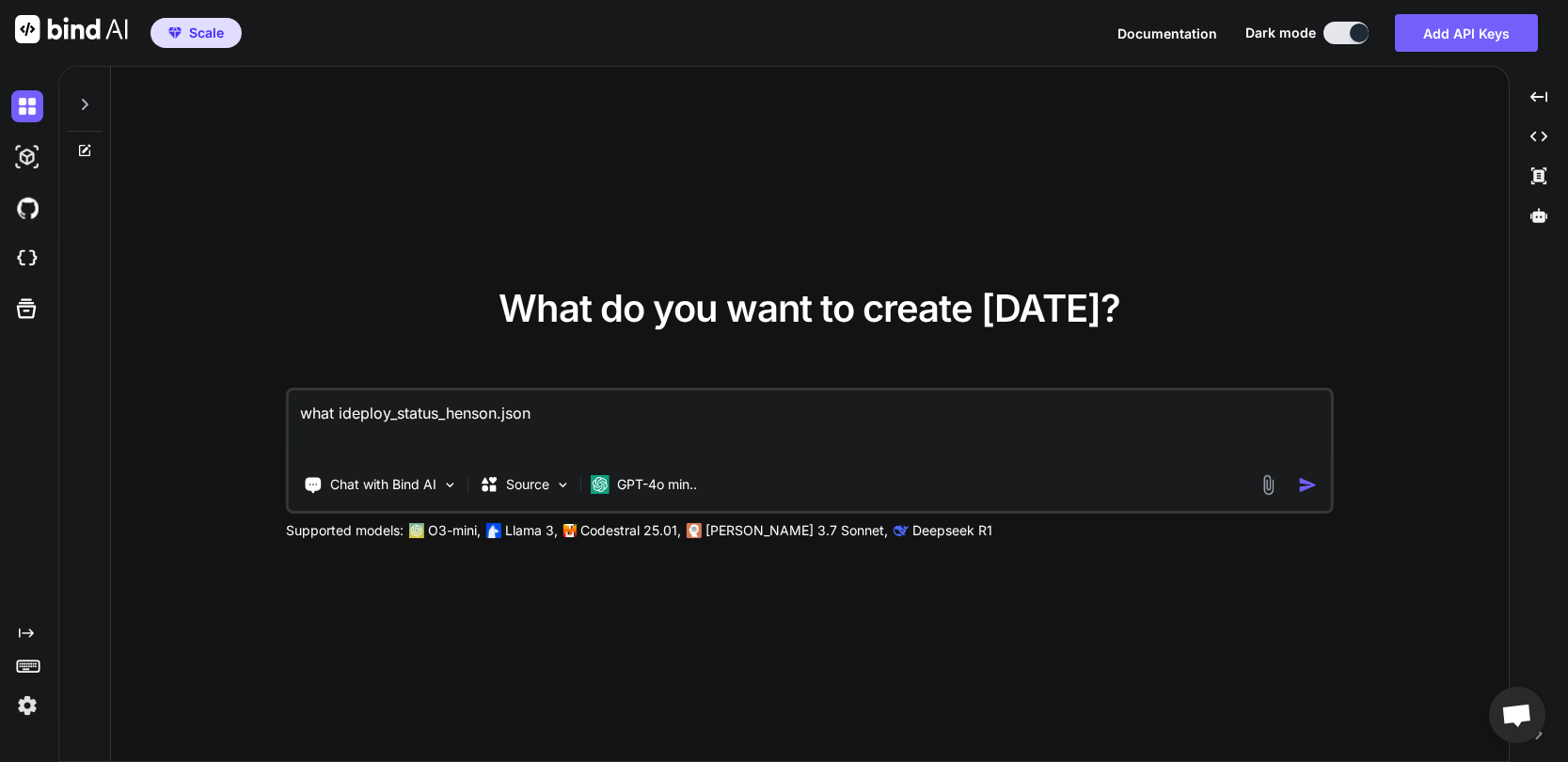 type on "what isdeploy_status_henson.json" 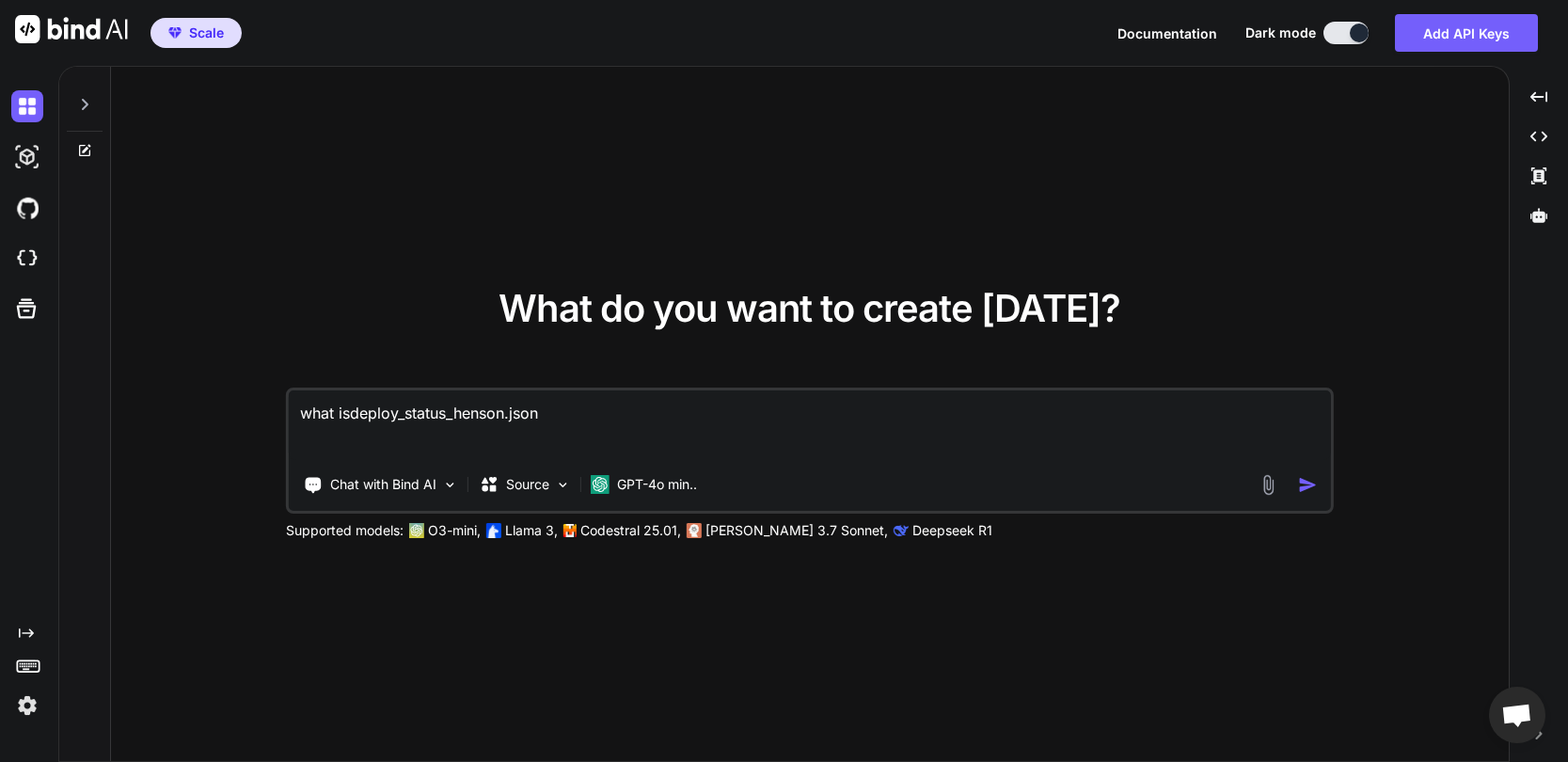 type on "what is deploy_status_henson.json" 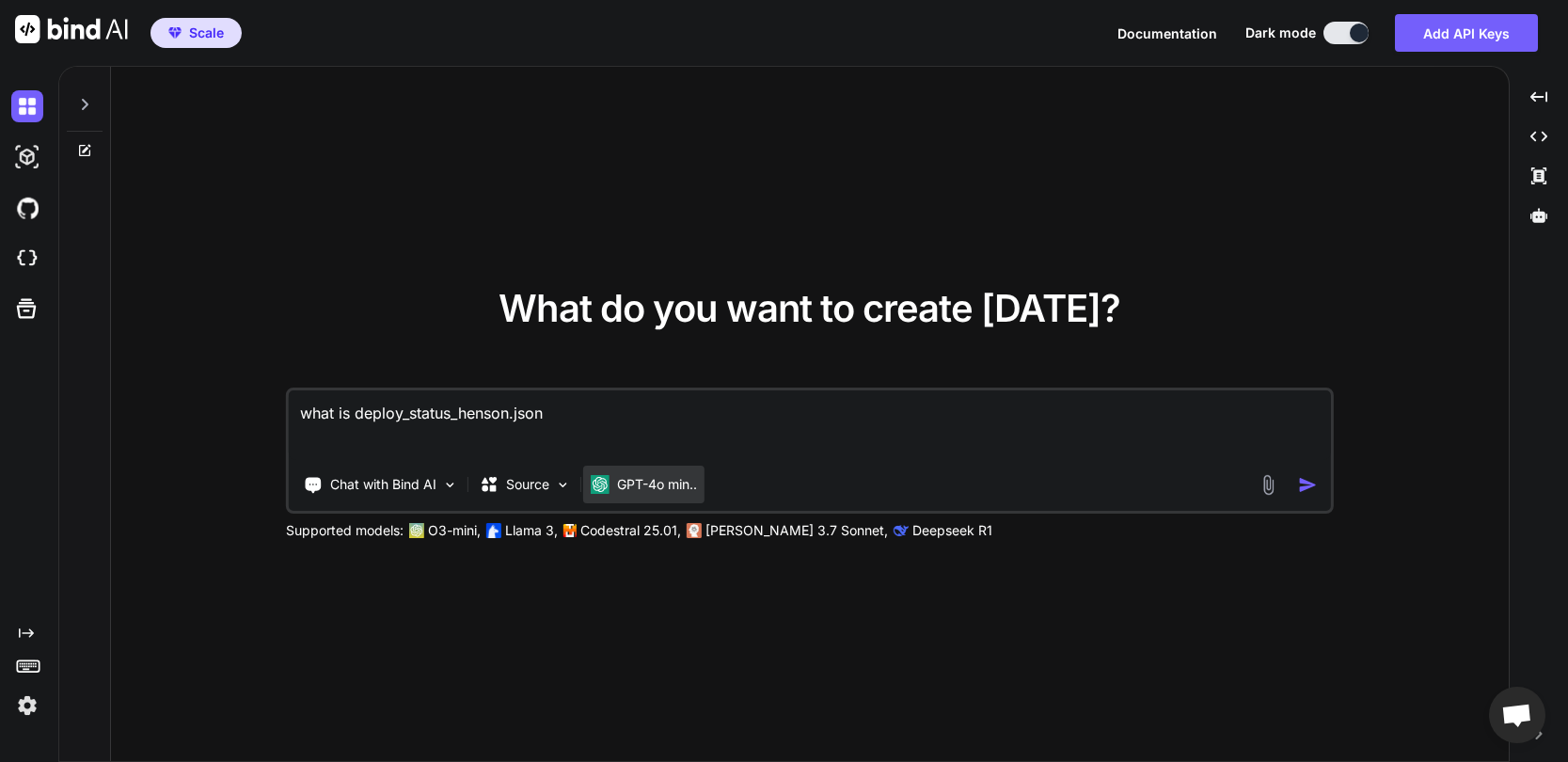 type on "what is deploy_status_henson.json" 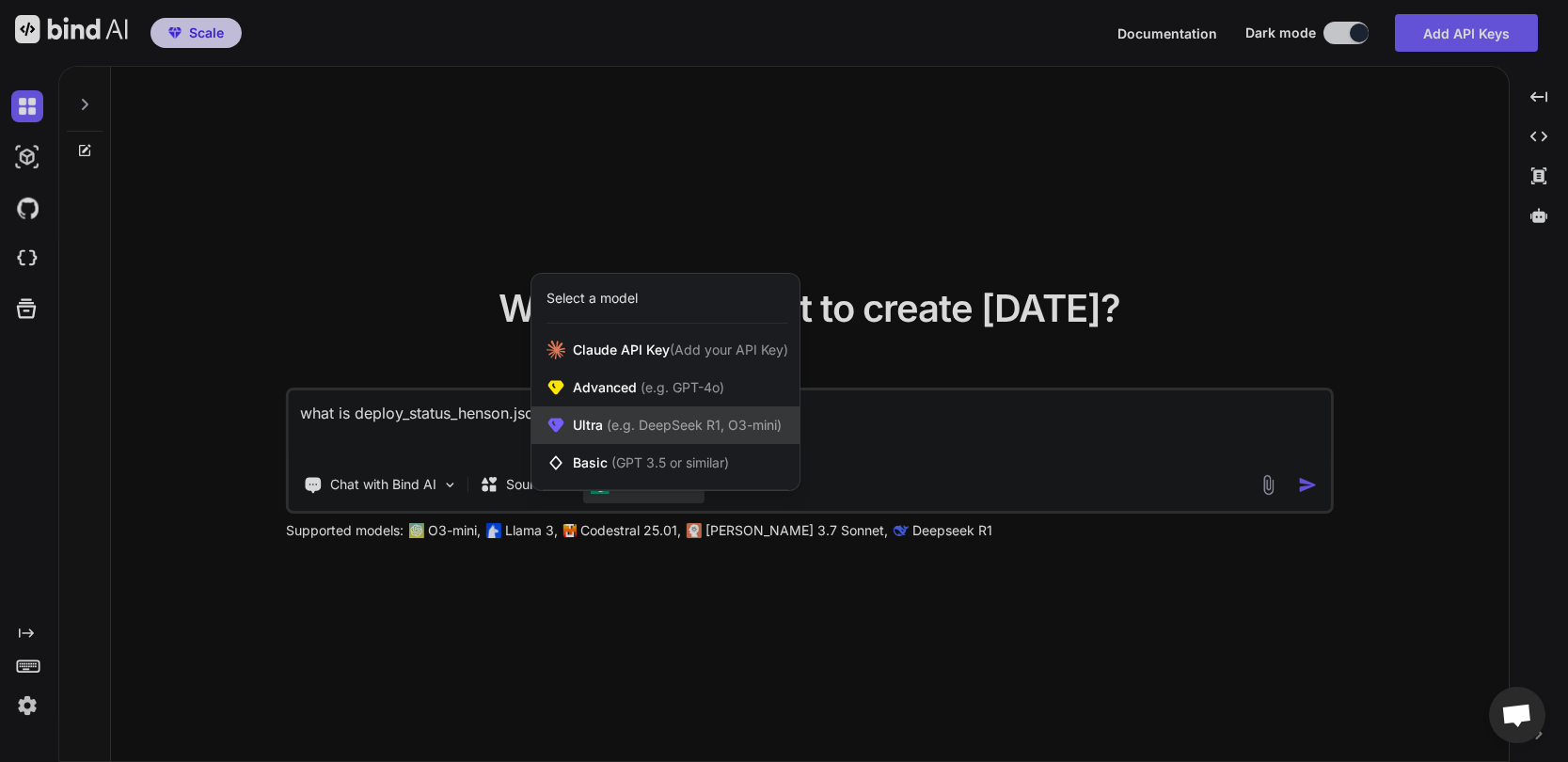 click on "(e.g. DeepSeek R1, O3-mini)" at bounding box center [692, 424] 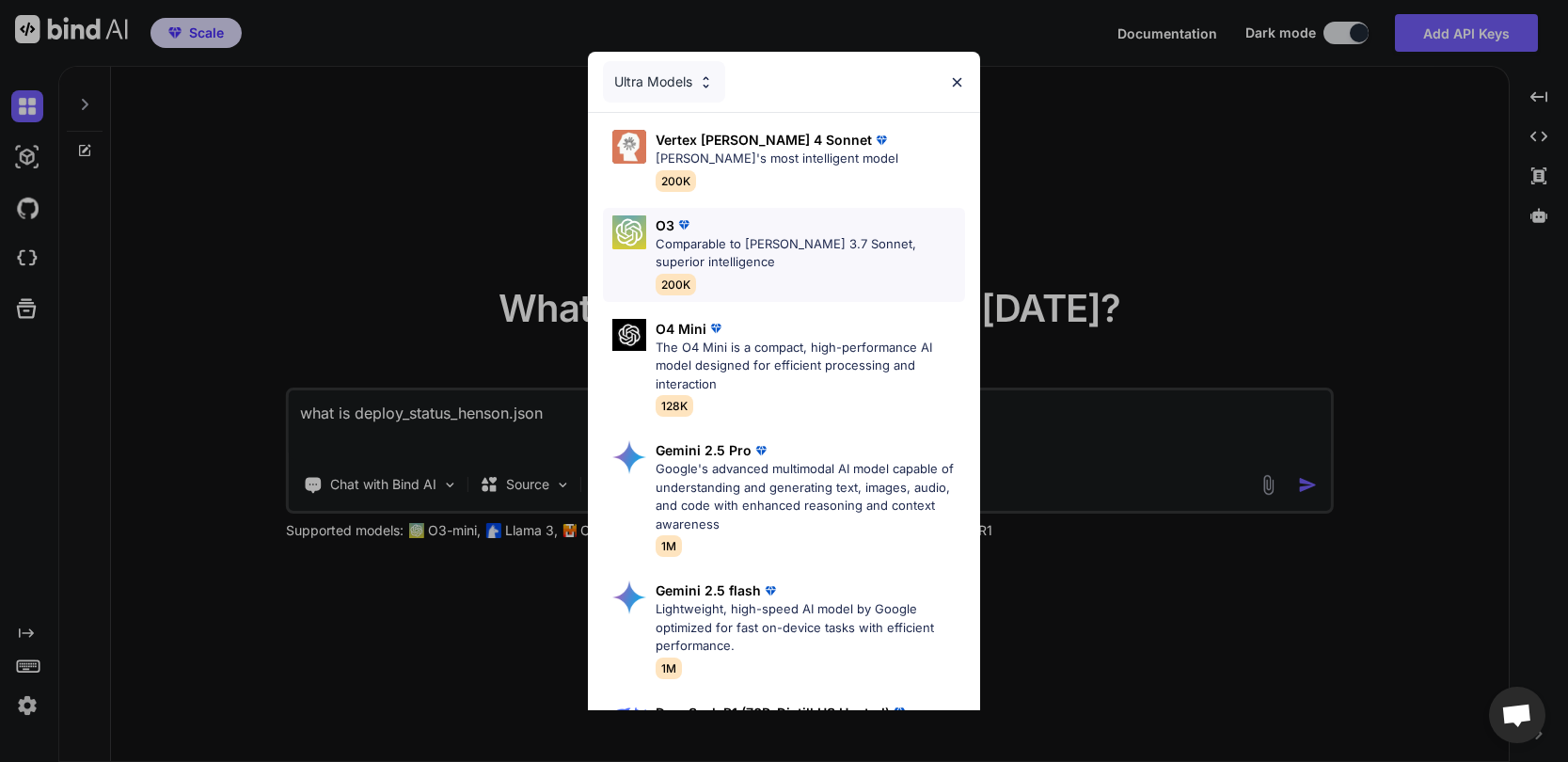 click on "Comparable to [PERSON_NAME] 3.7 Sonnet, superior intelligence" at bounding box center [810, 253] 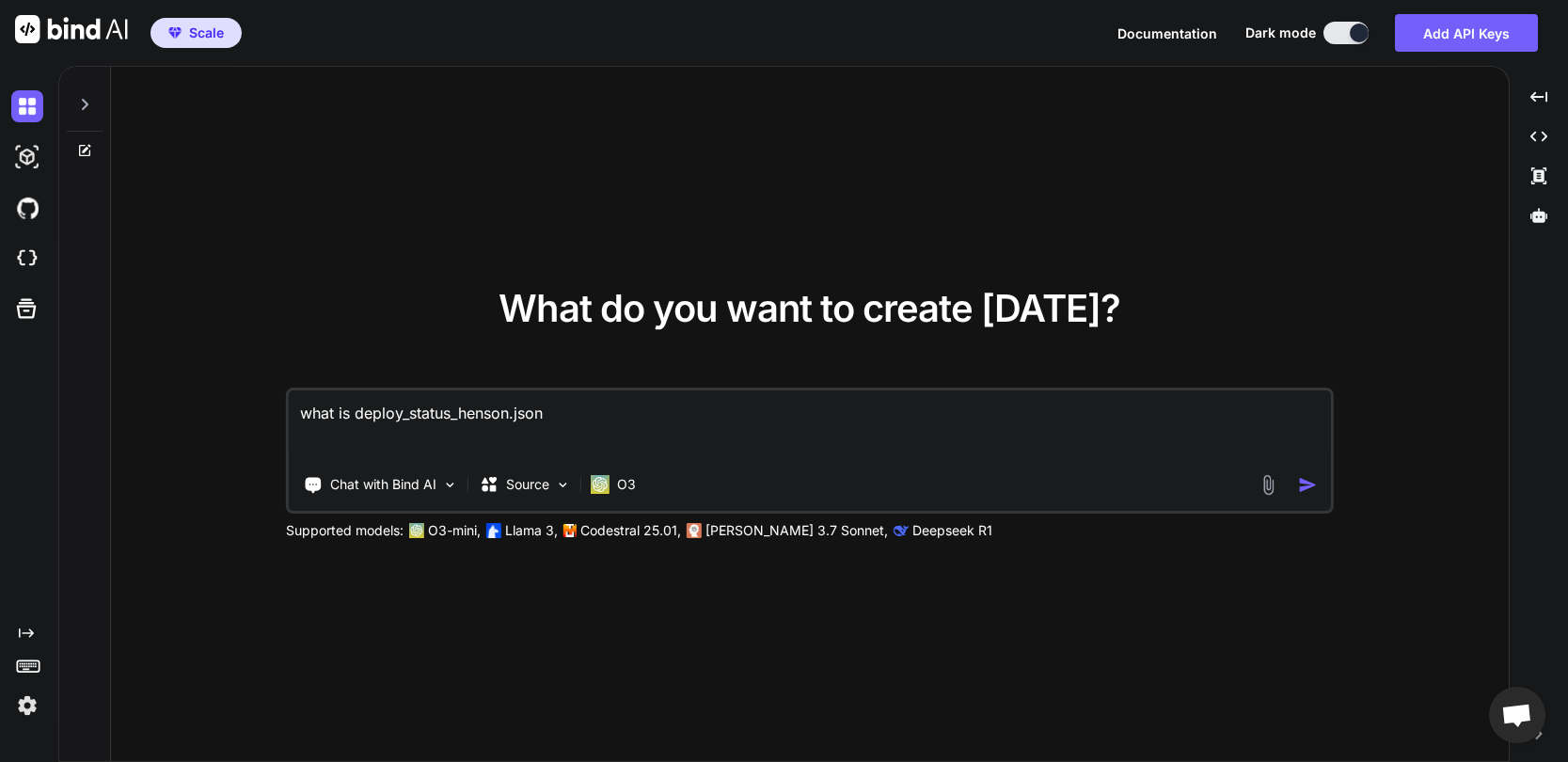 click at bounding box center (1307, 484) 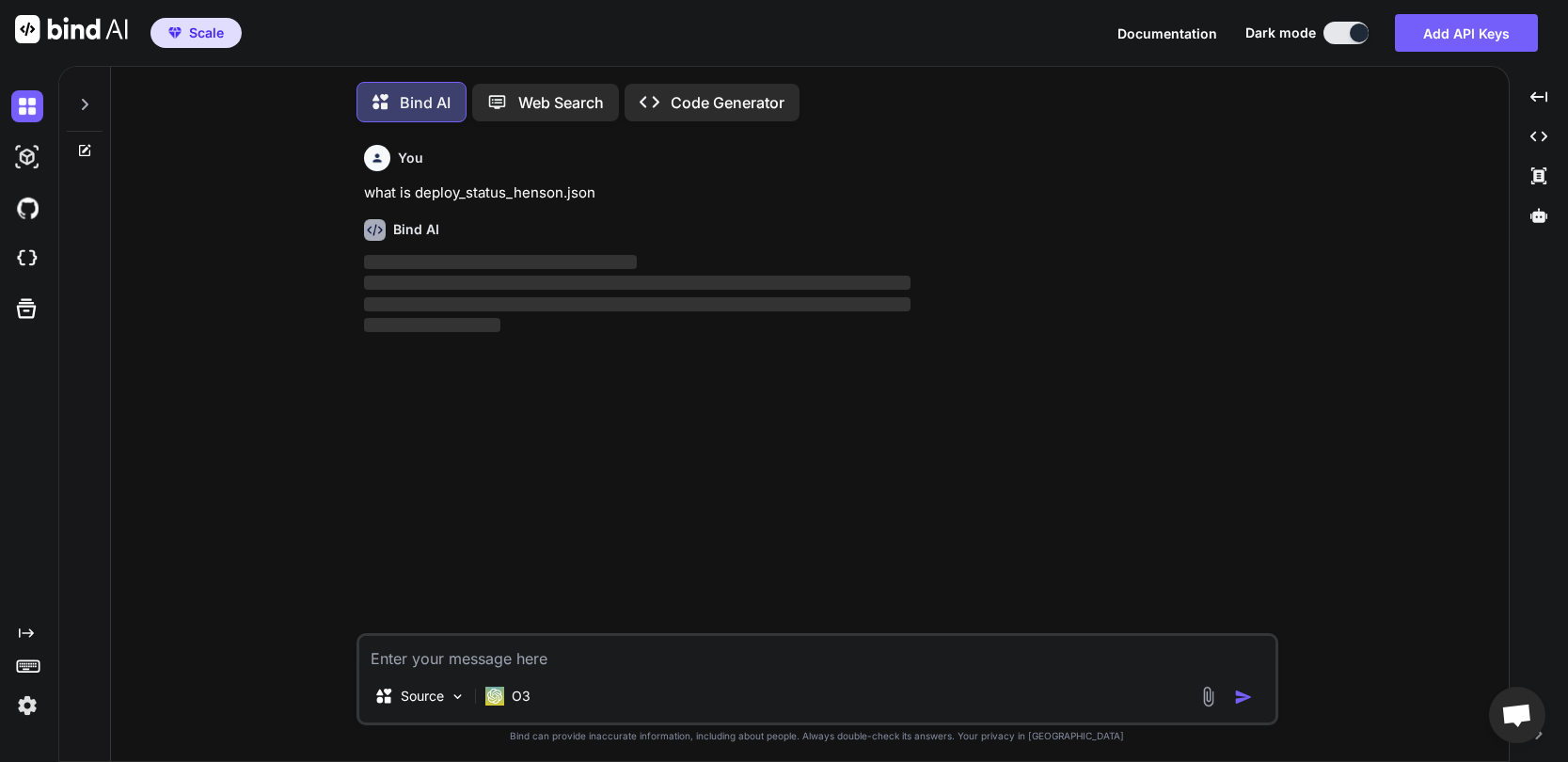 scroll, scrollTop: 9, scrollLeft: 0, axis: vertical 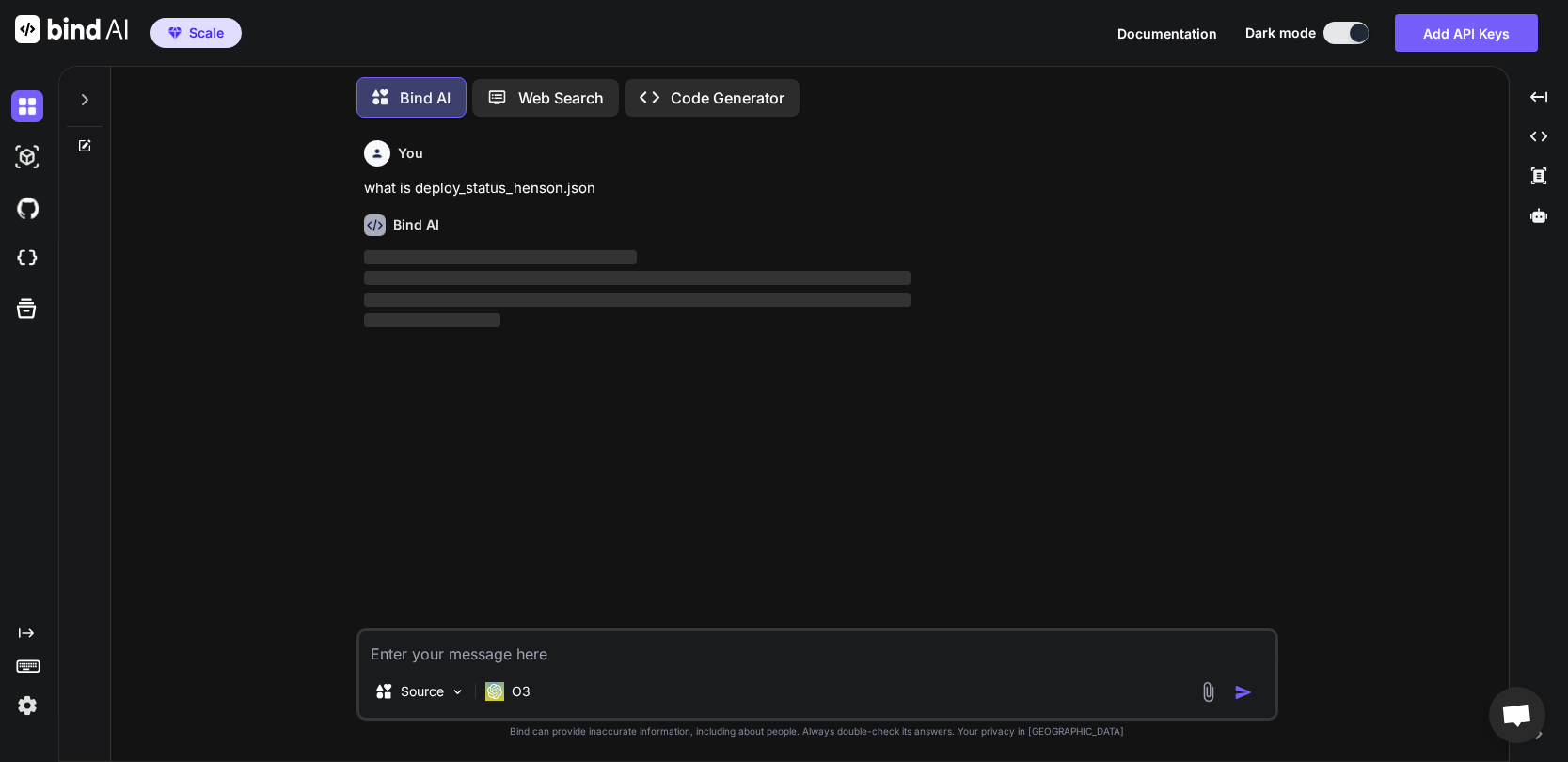 type on "x" 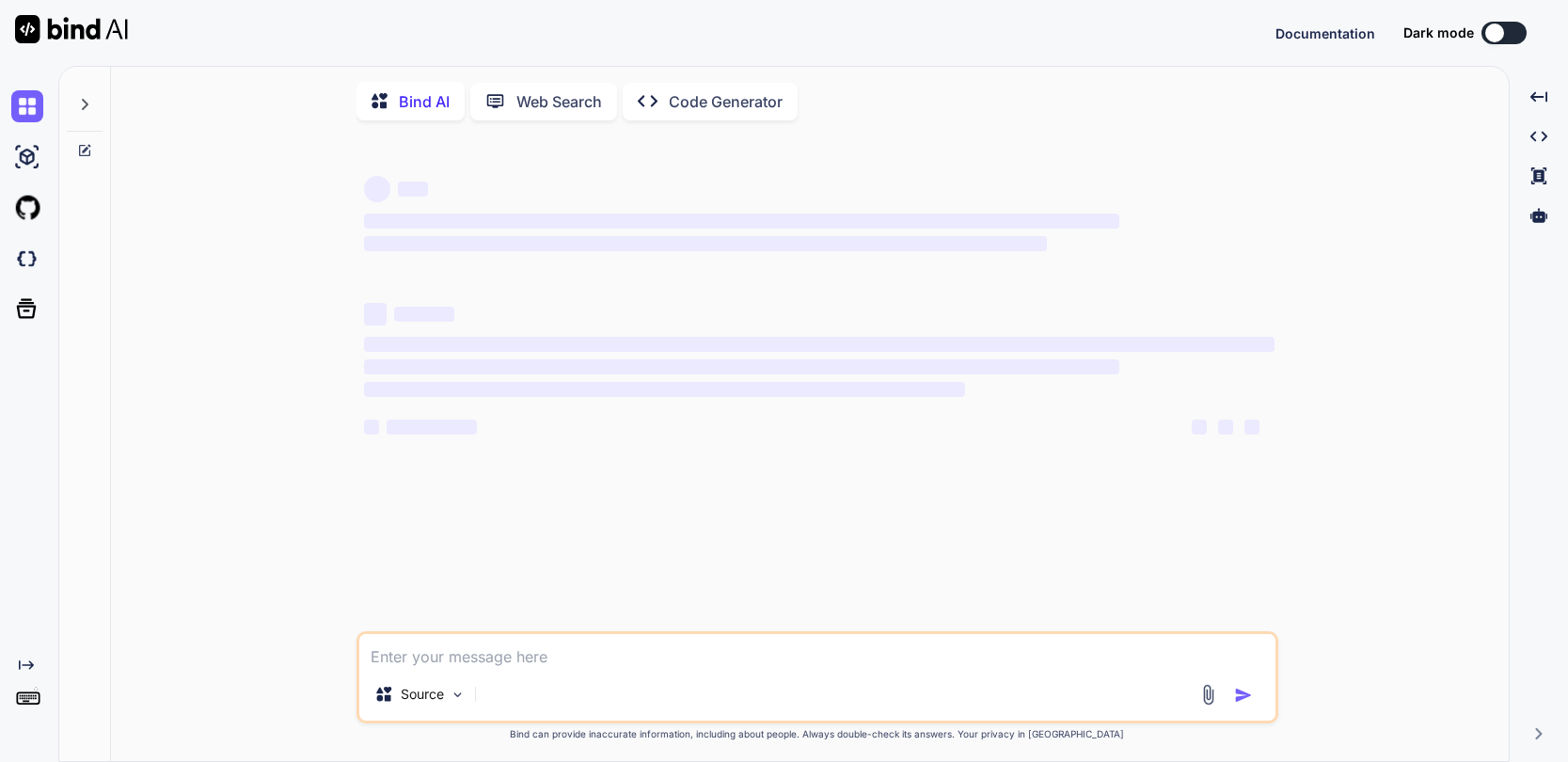 scroll, scrollTop: 0, scrollLeft: 0, axis: both 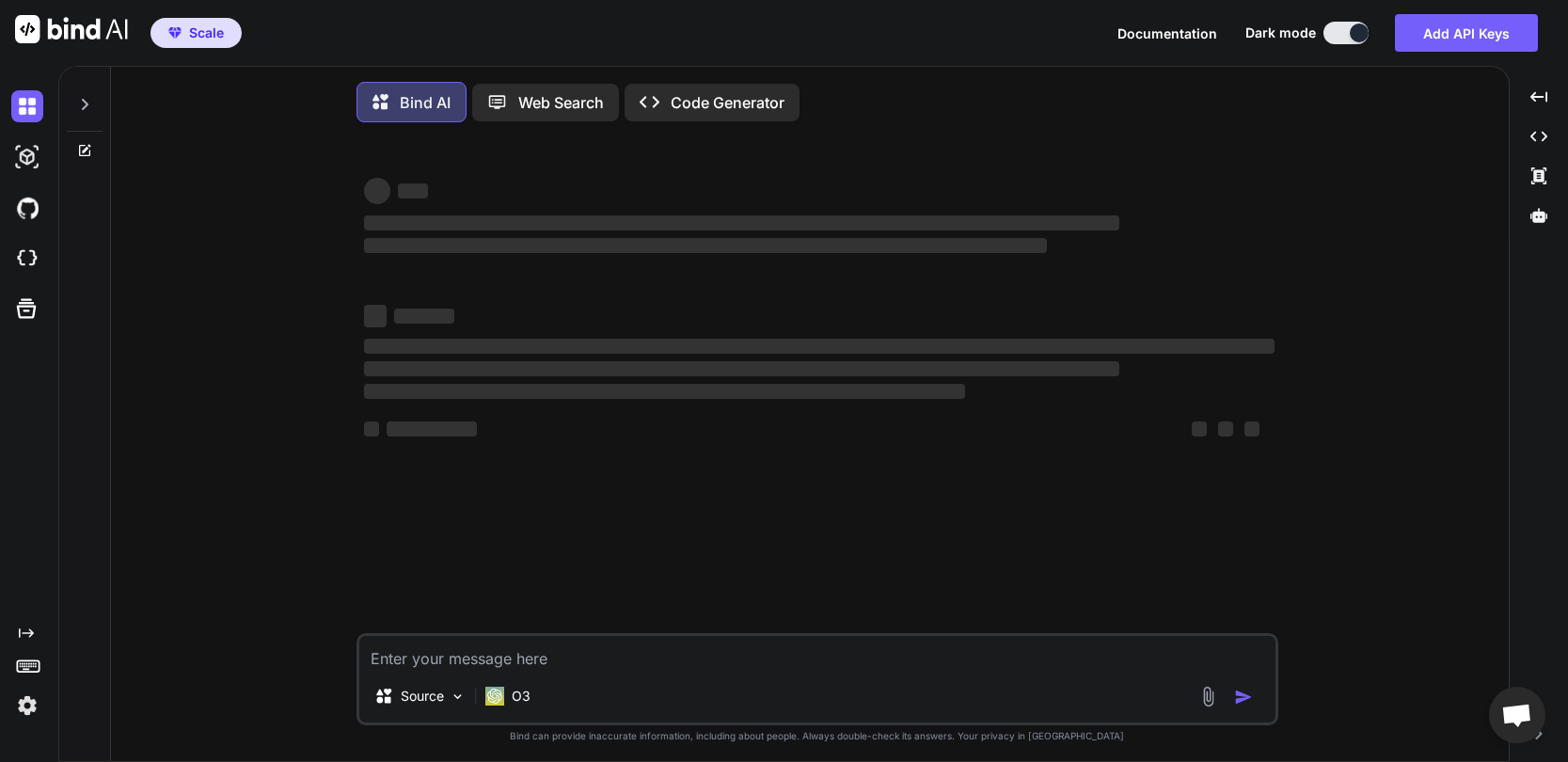 type on "x" 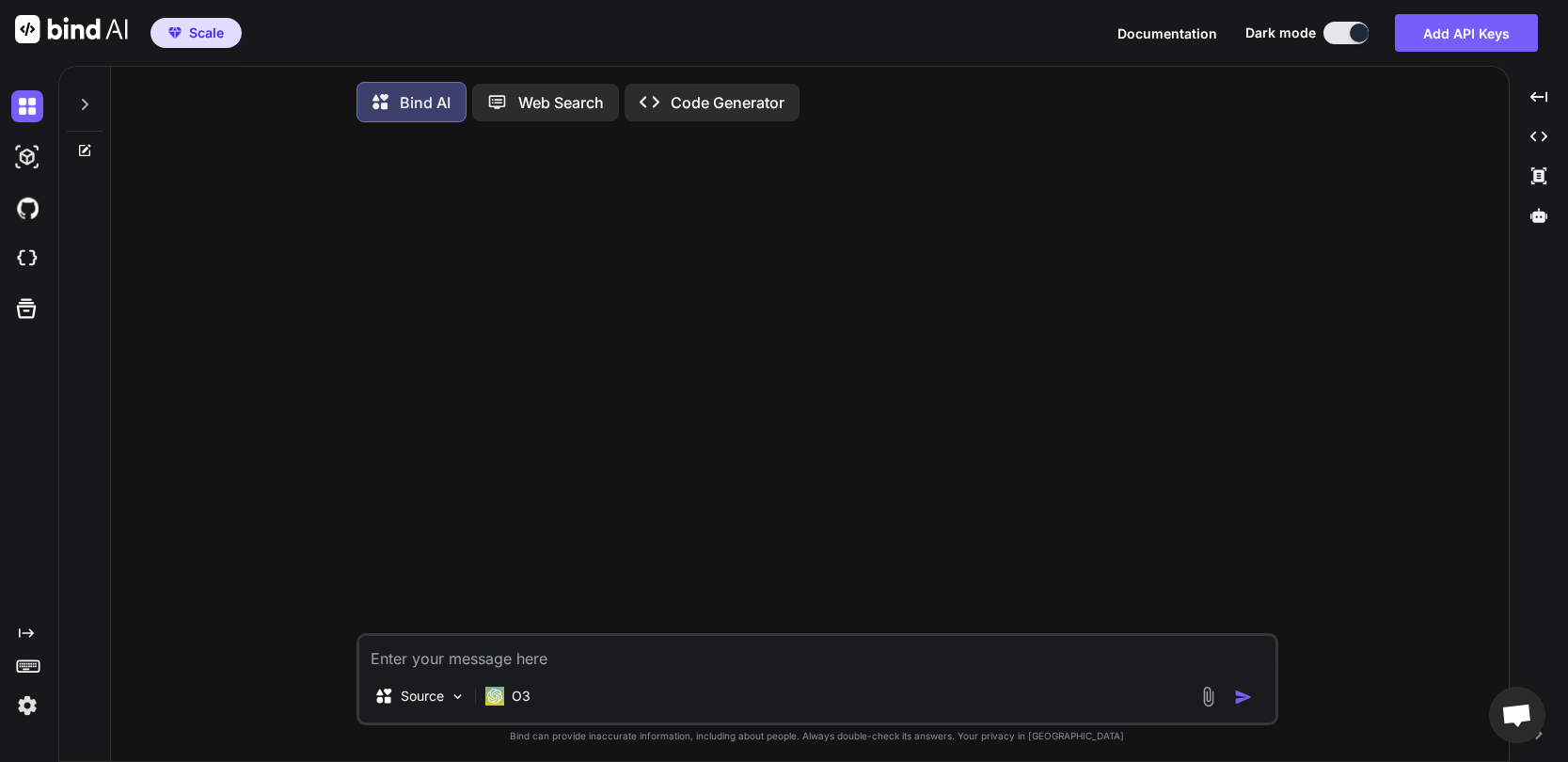 type on "deploy_status_henson.json" 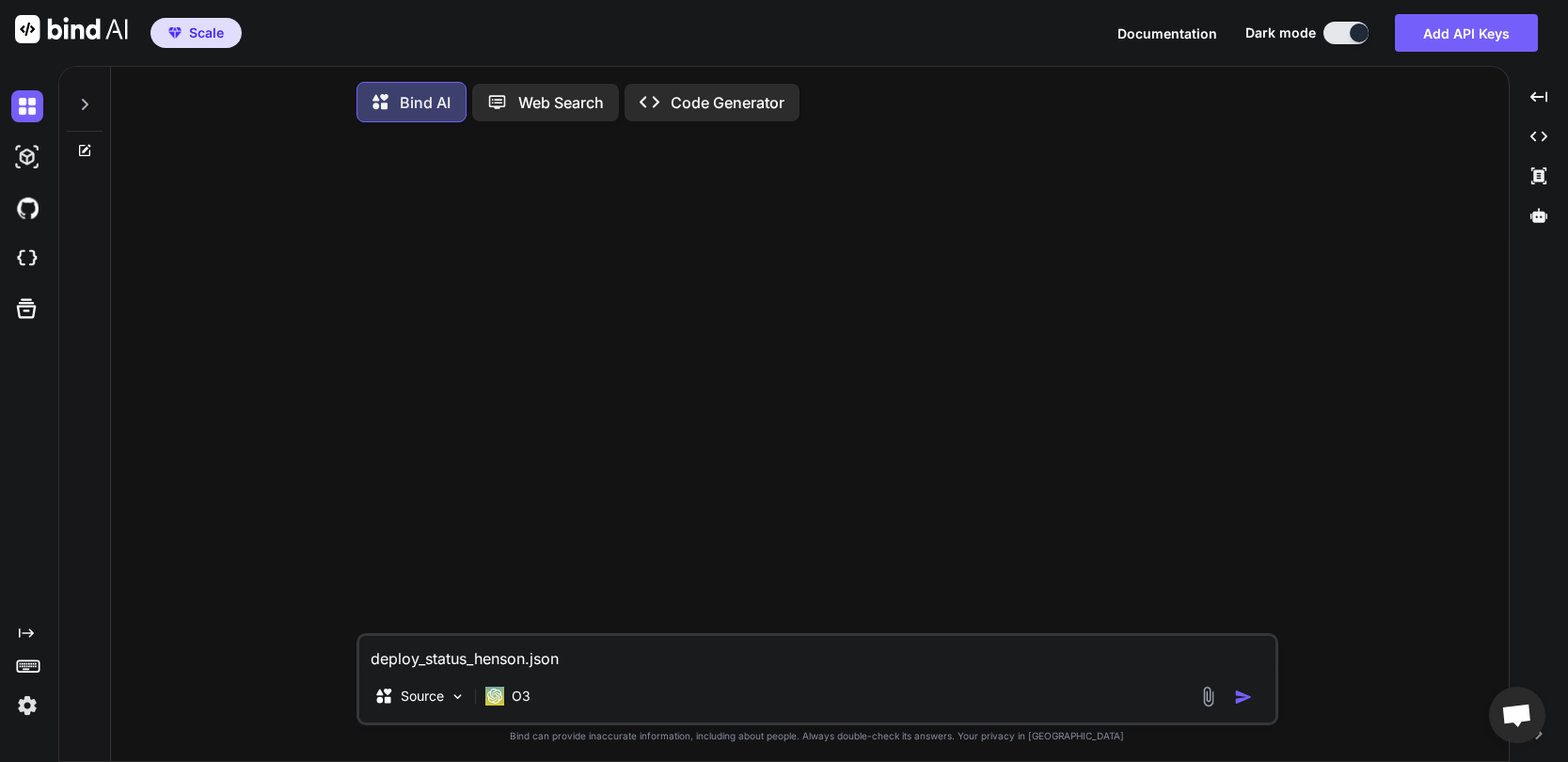 type on "deploy_status_henson.json" 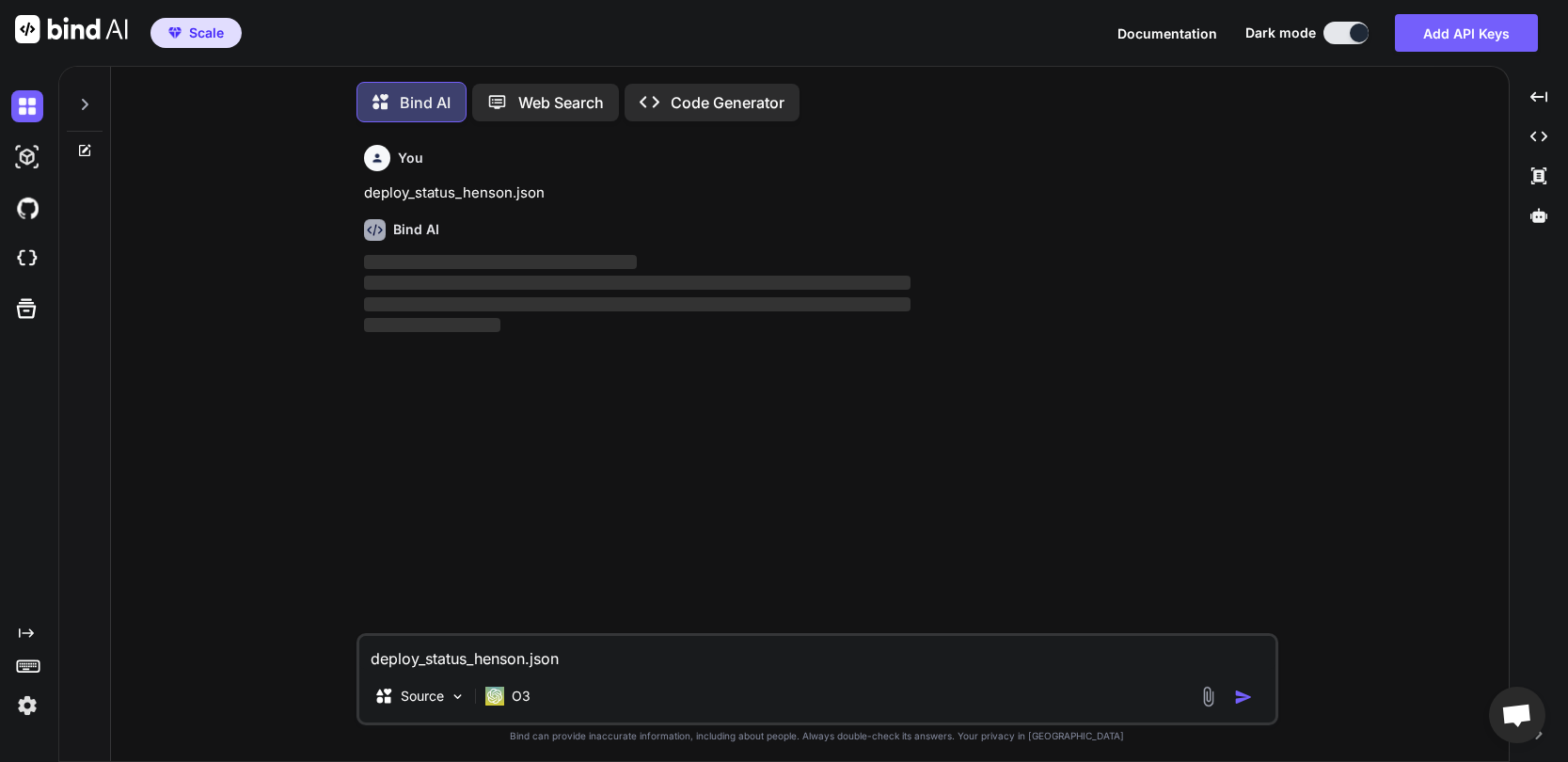 scroll, scrollTop: 9, scrollLeft: 0, axis: vertical 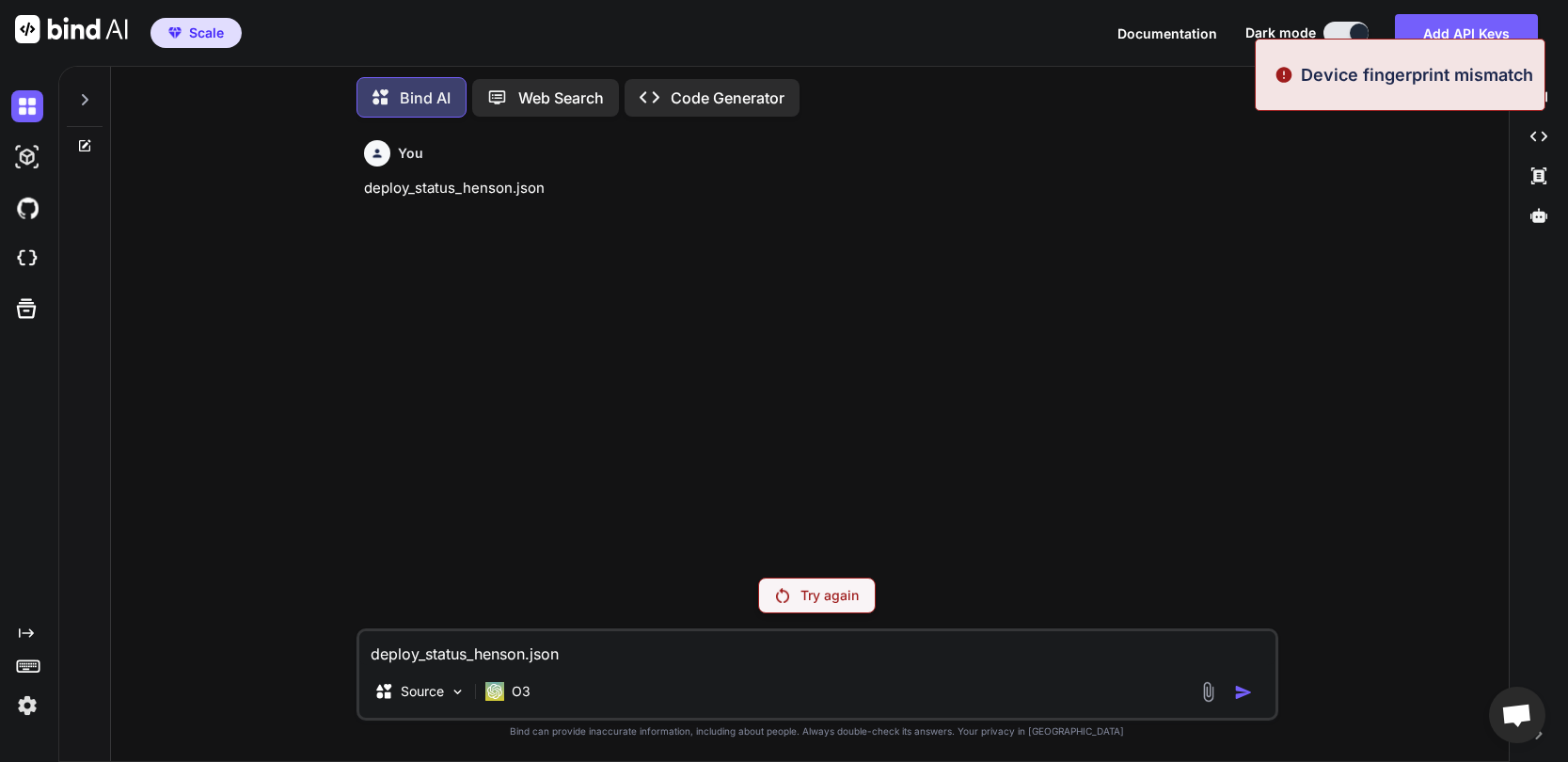 click at bounding box center (27, 706) 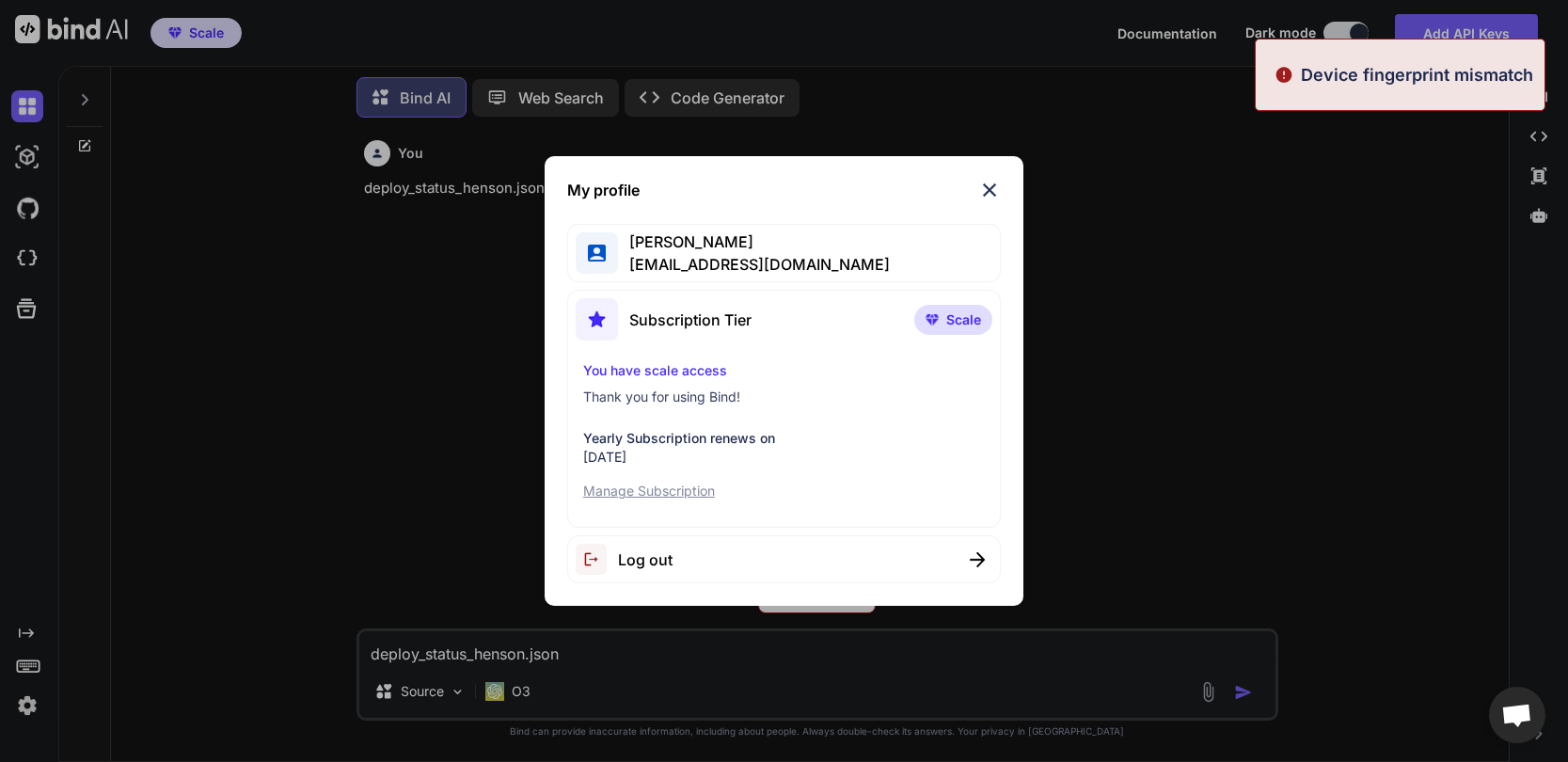 click on "Log out" at bounding box center [784, 559] 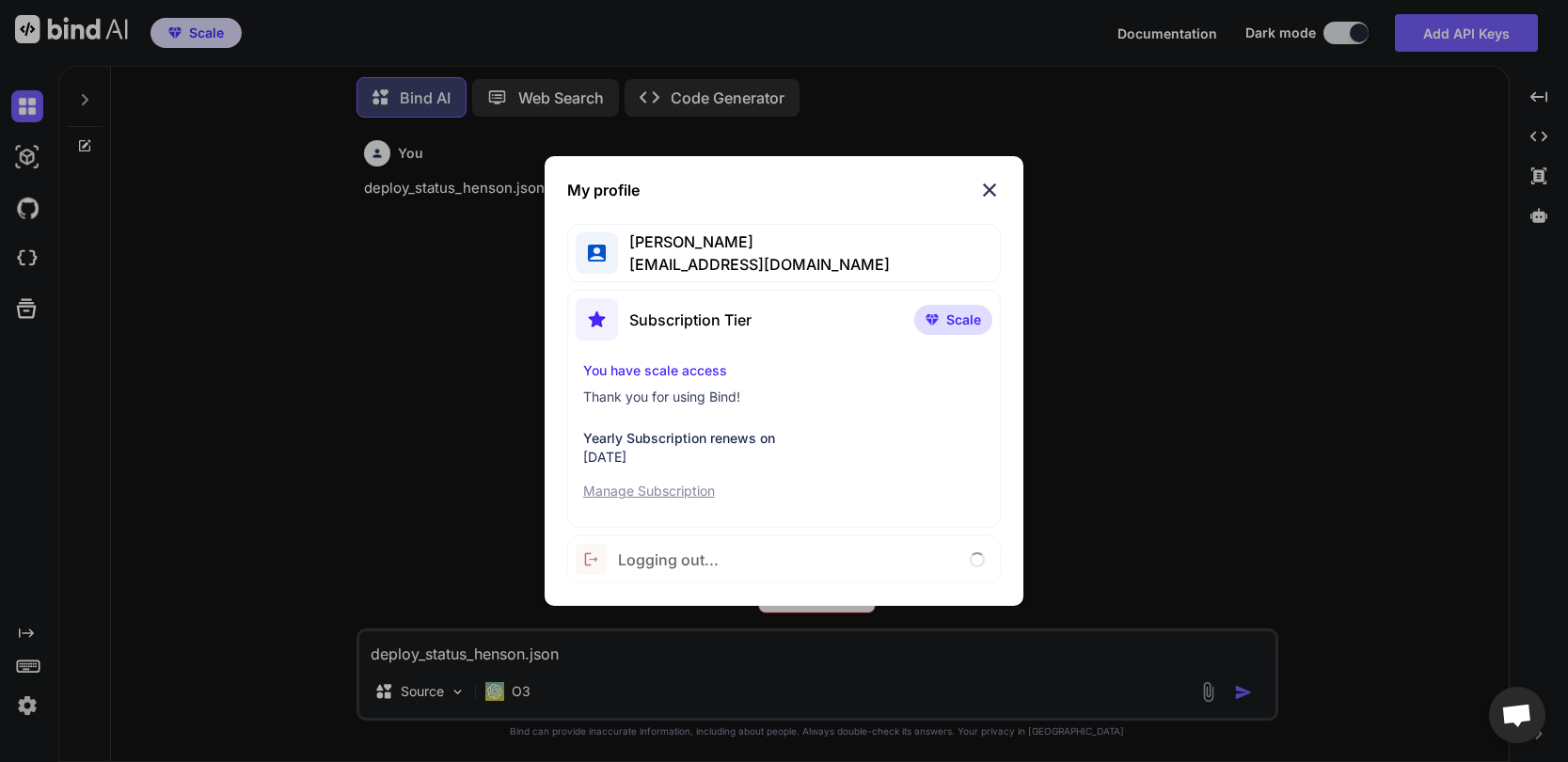 type on "x" 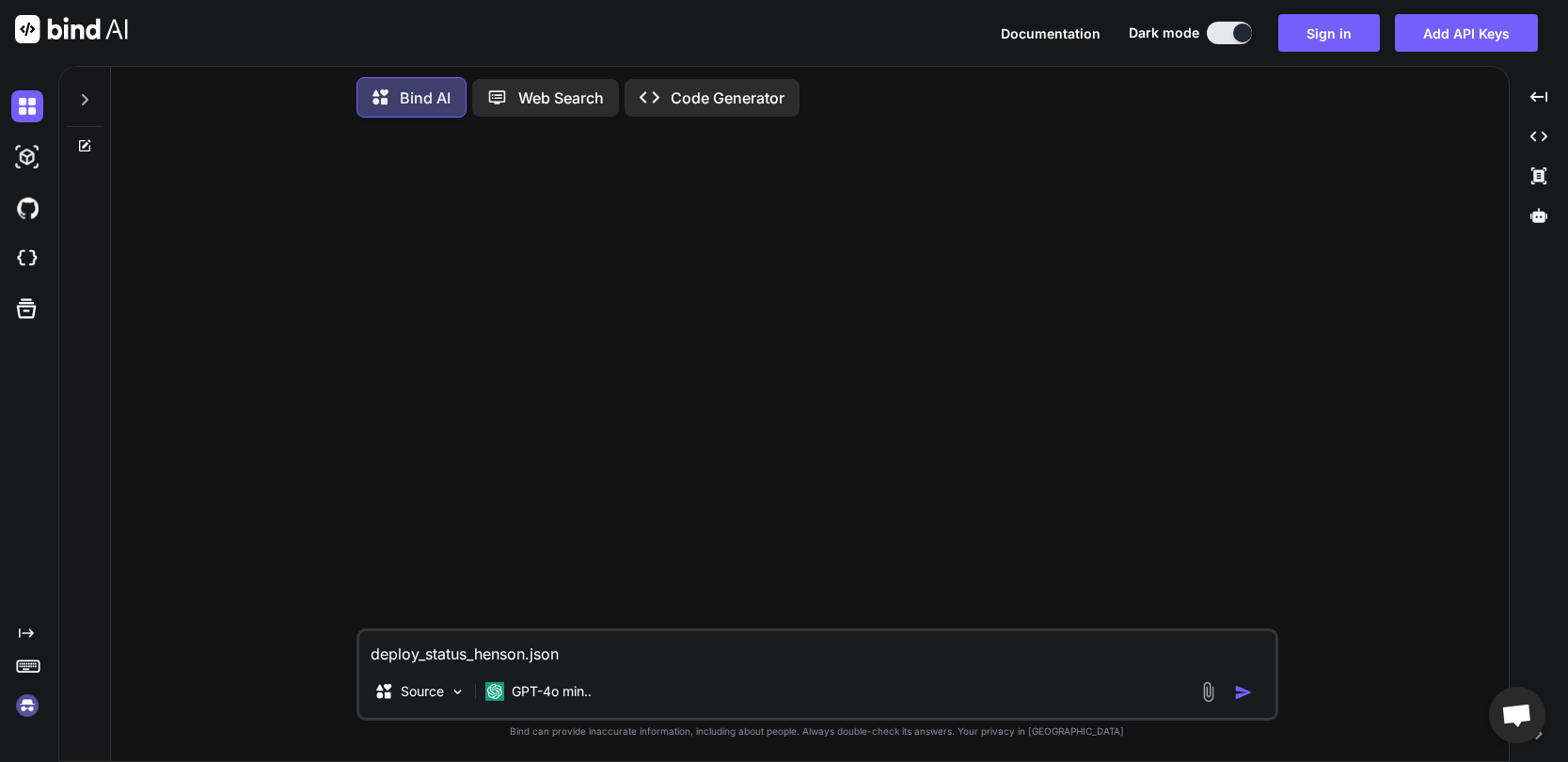 click at bounding box center (31, 706) 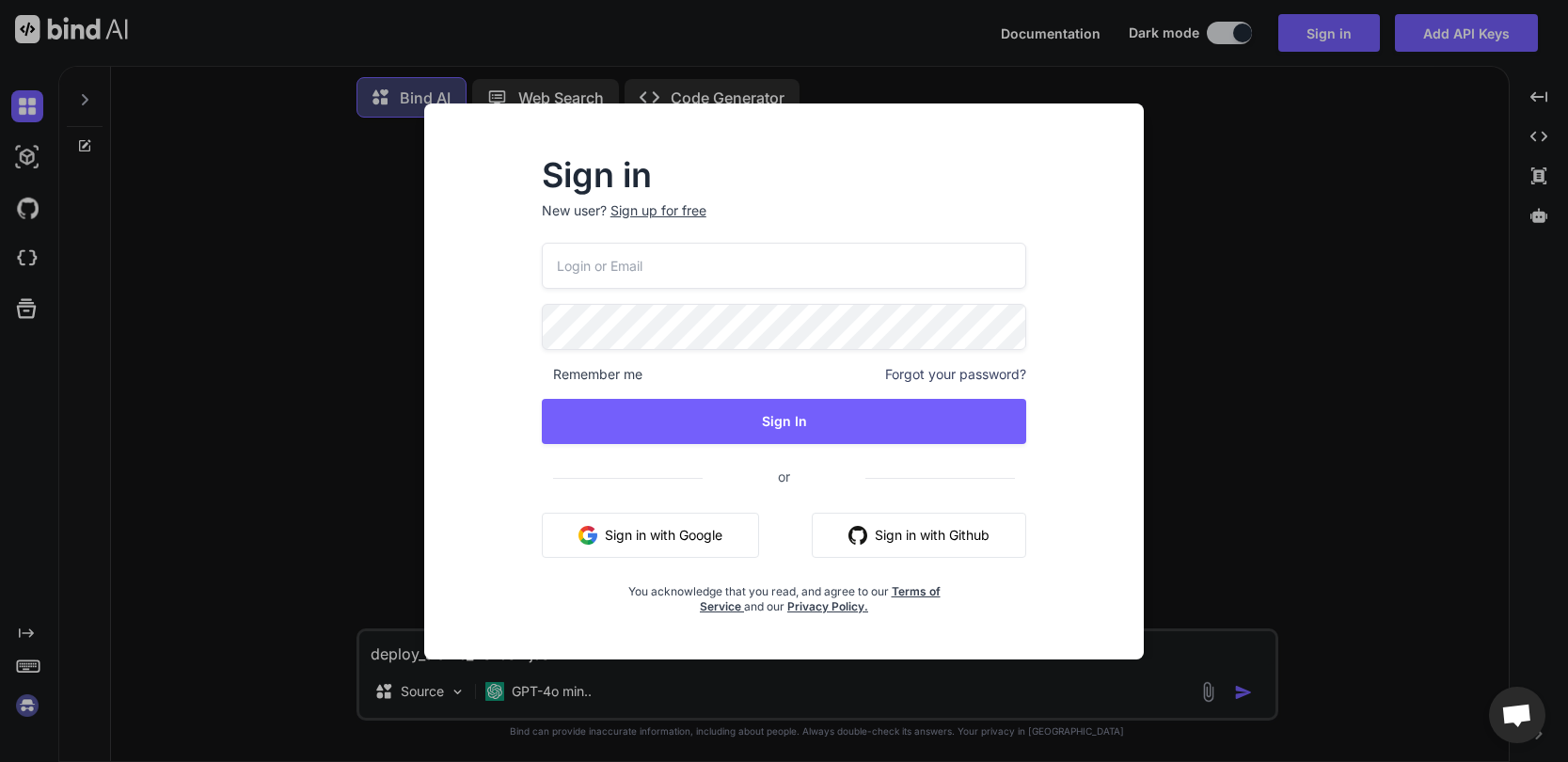 click on "Sign in with Google" at bounding box center [650, 535] 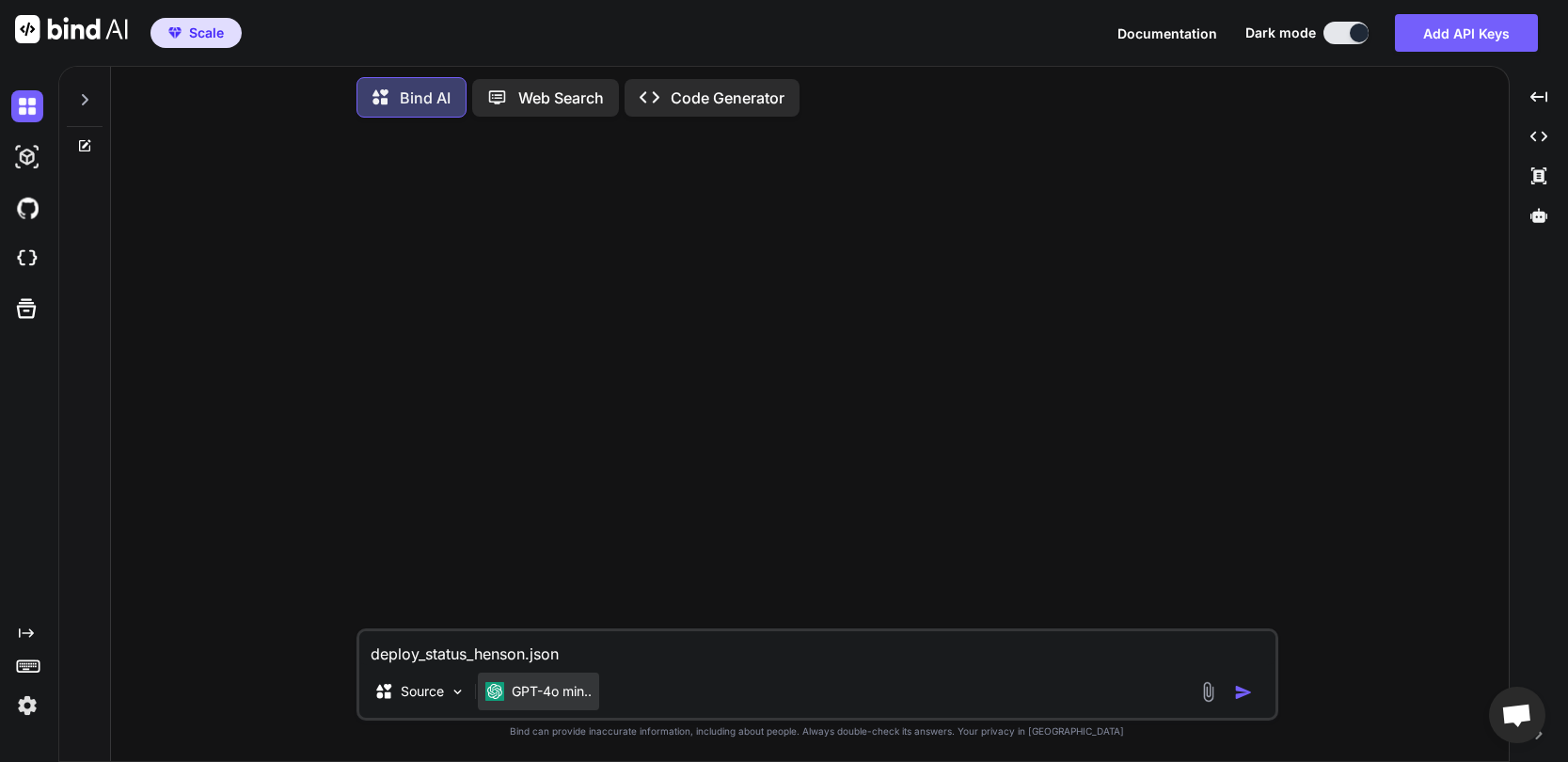 click on "GPT-4o min.." at bounding box center [551, 691] 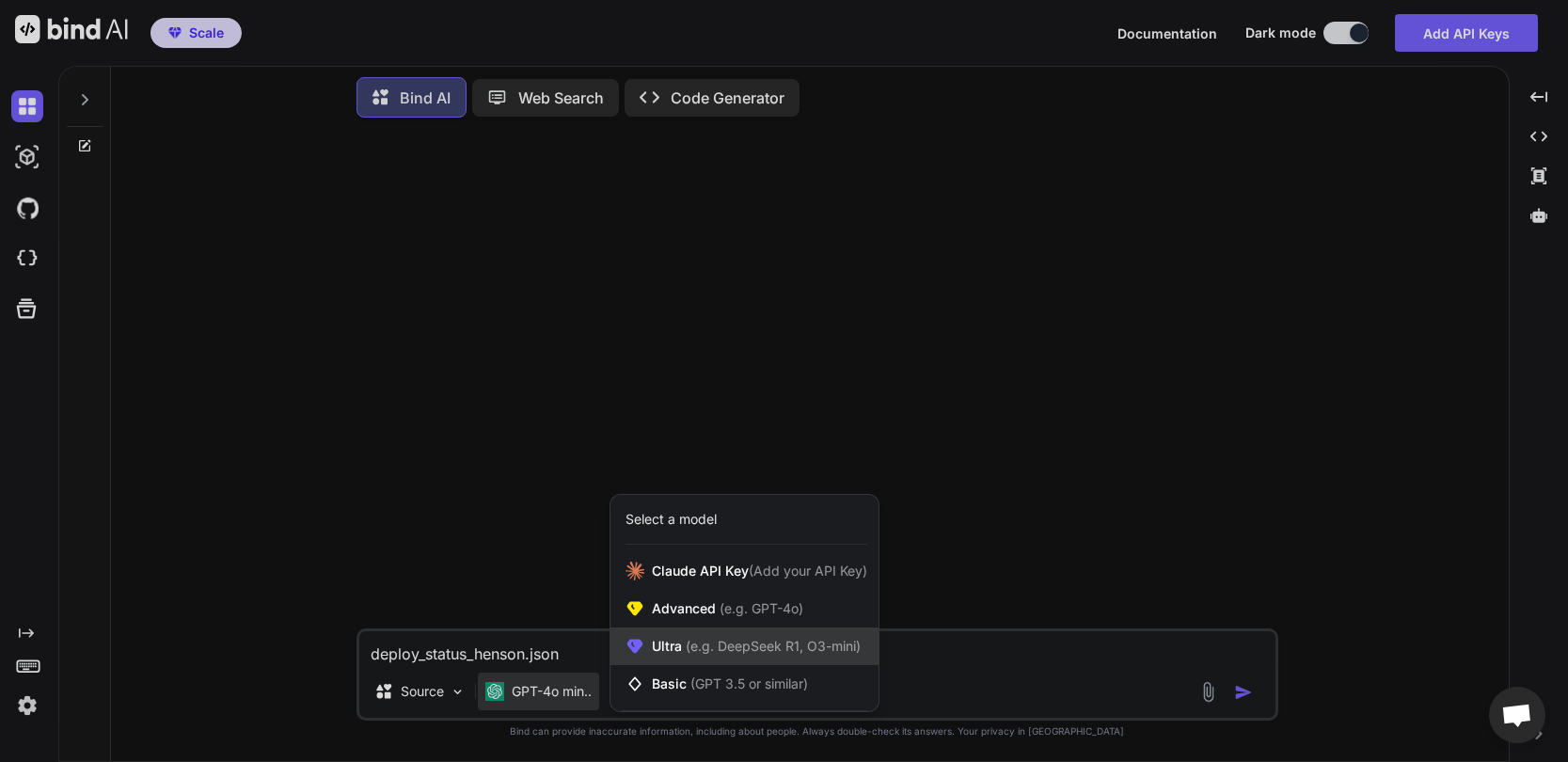 click on "Ultra     (e.g. DeepSeek R1, O3-mini)" at bounding box center (756, 646) 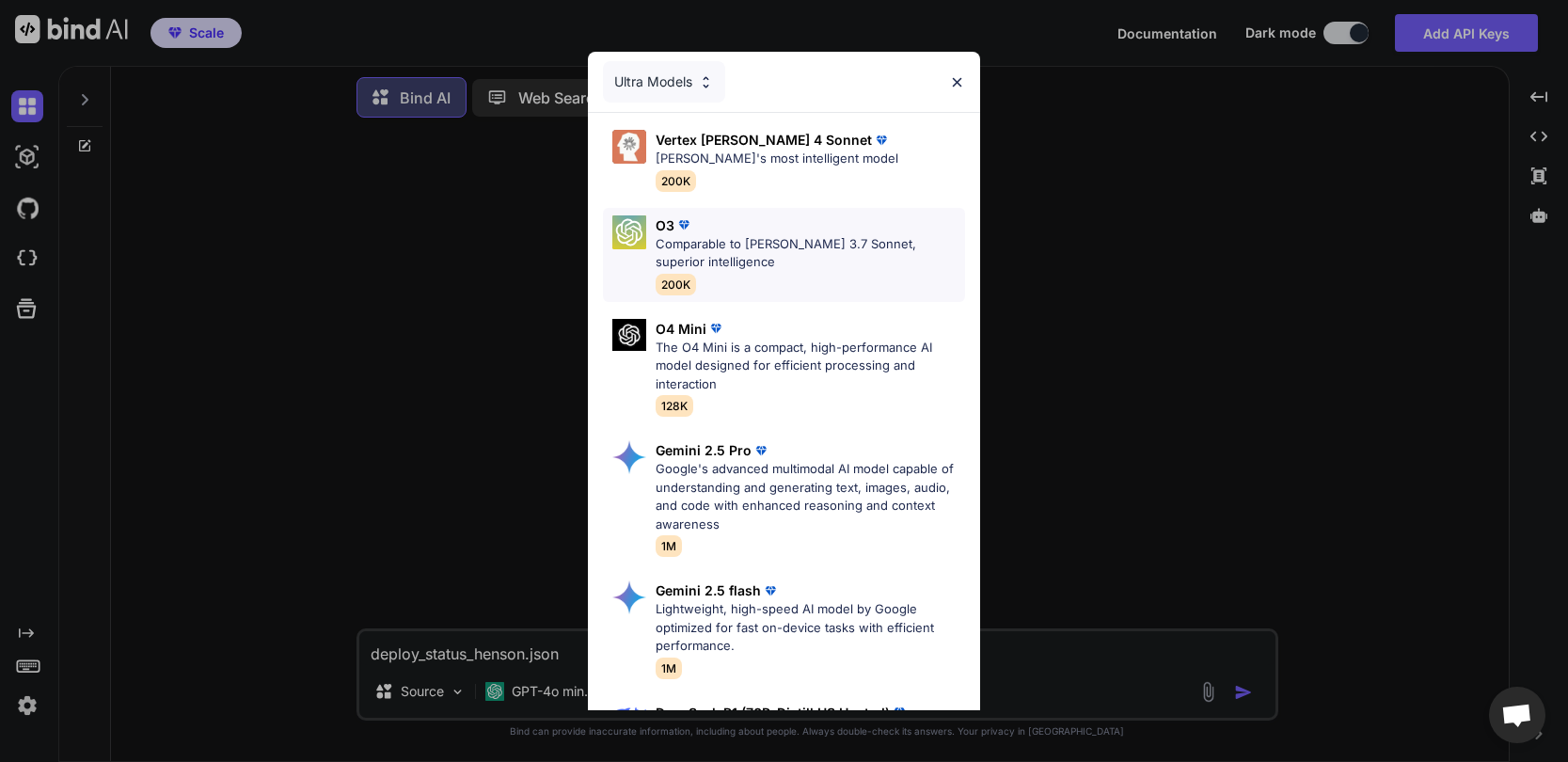 click on "Comparable to [PERSON_NAME] 3.7 Sonnet, superior intelligence" at bounding box center (810, 253) 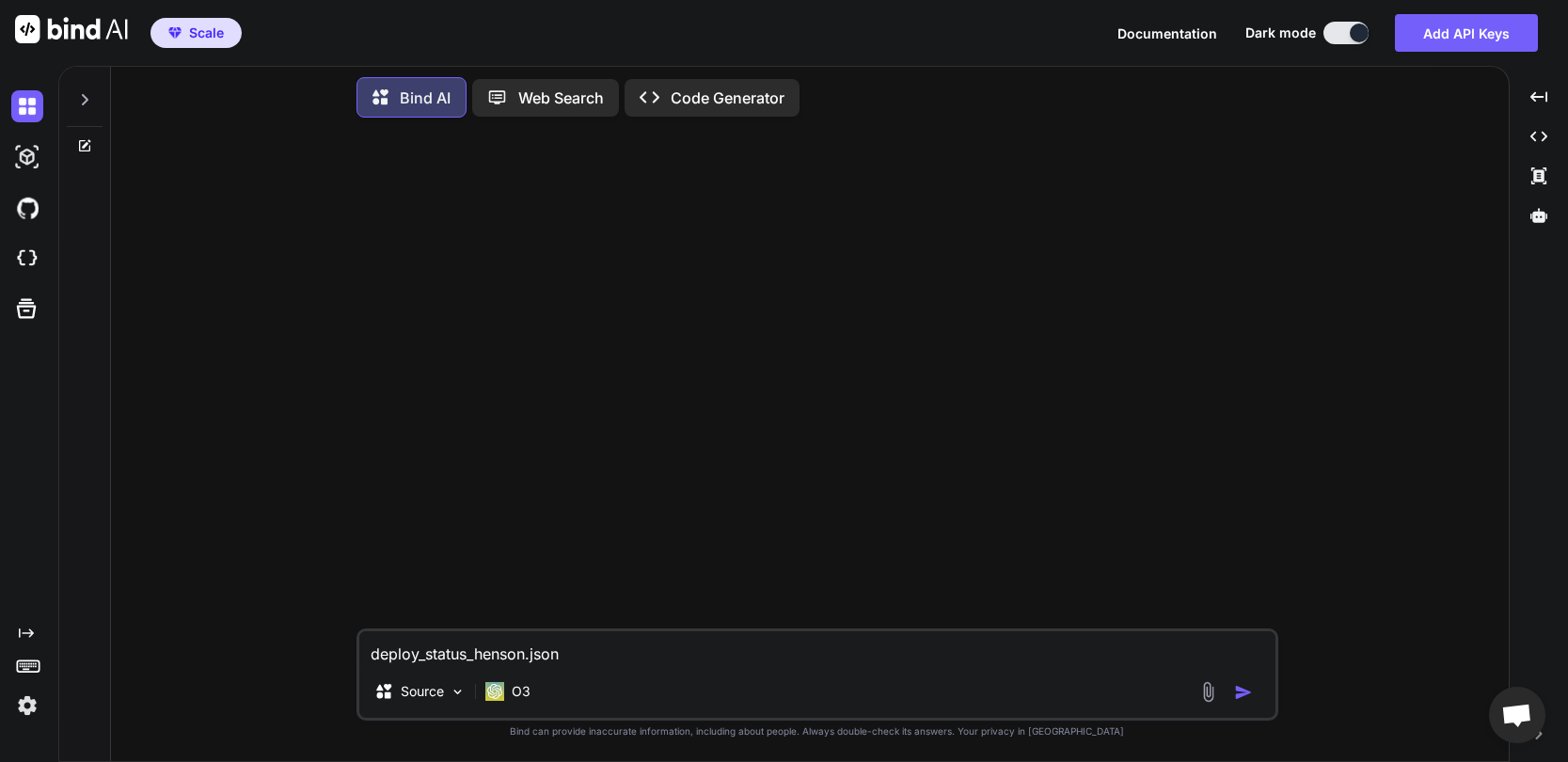 click on "deploy_status_henson.json" at bounding box center (817, 648) 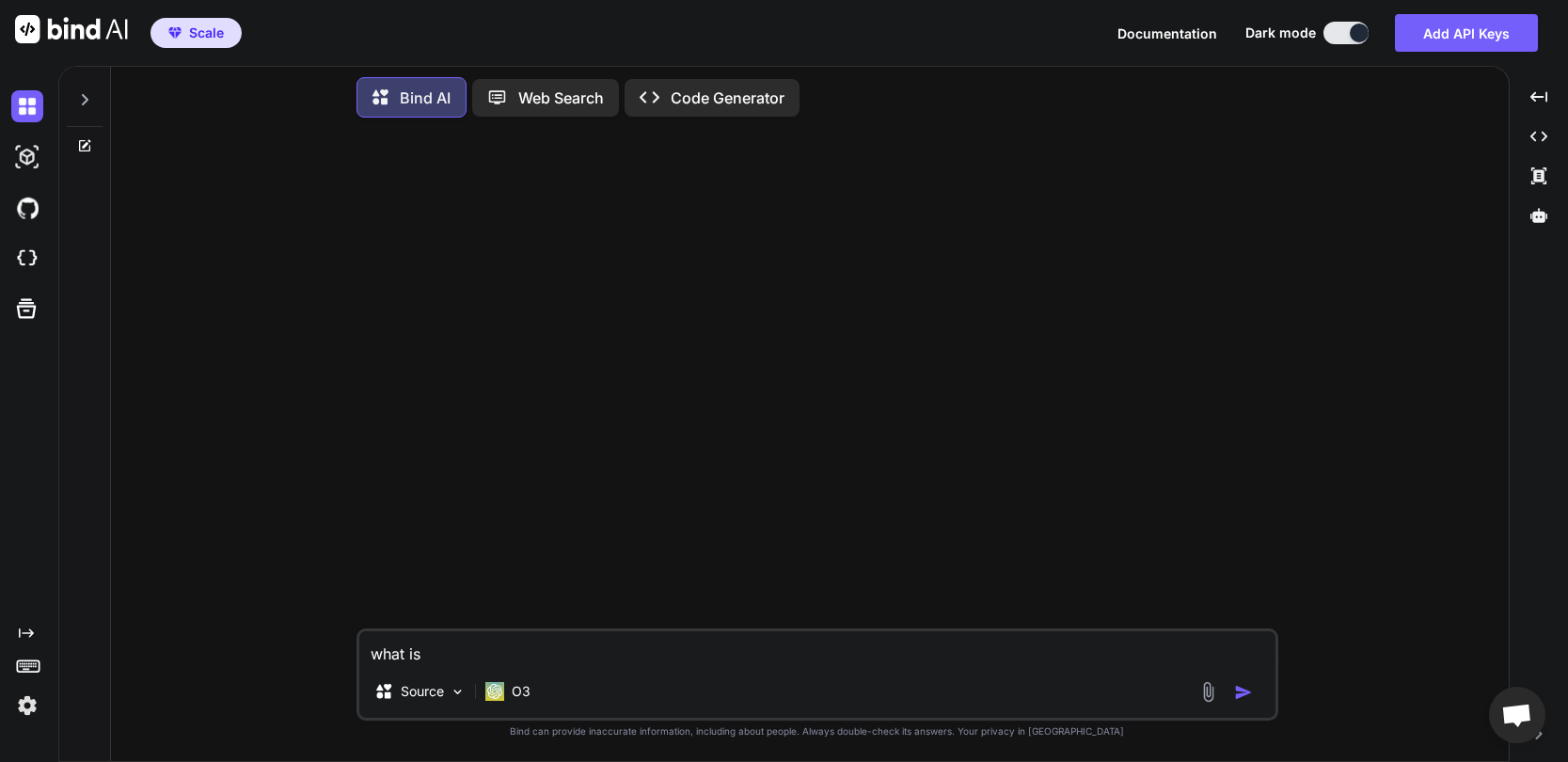 paste on "deploy_status_henson.json" 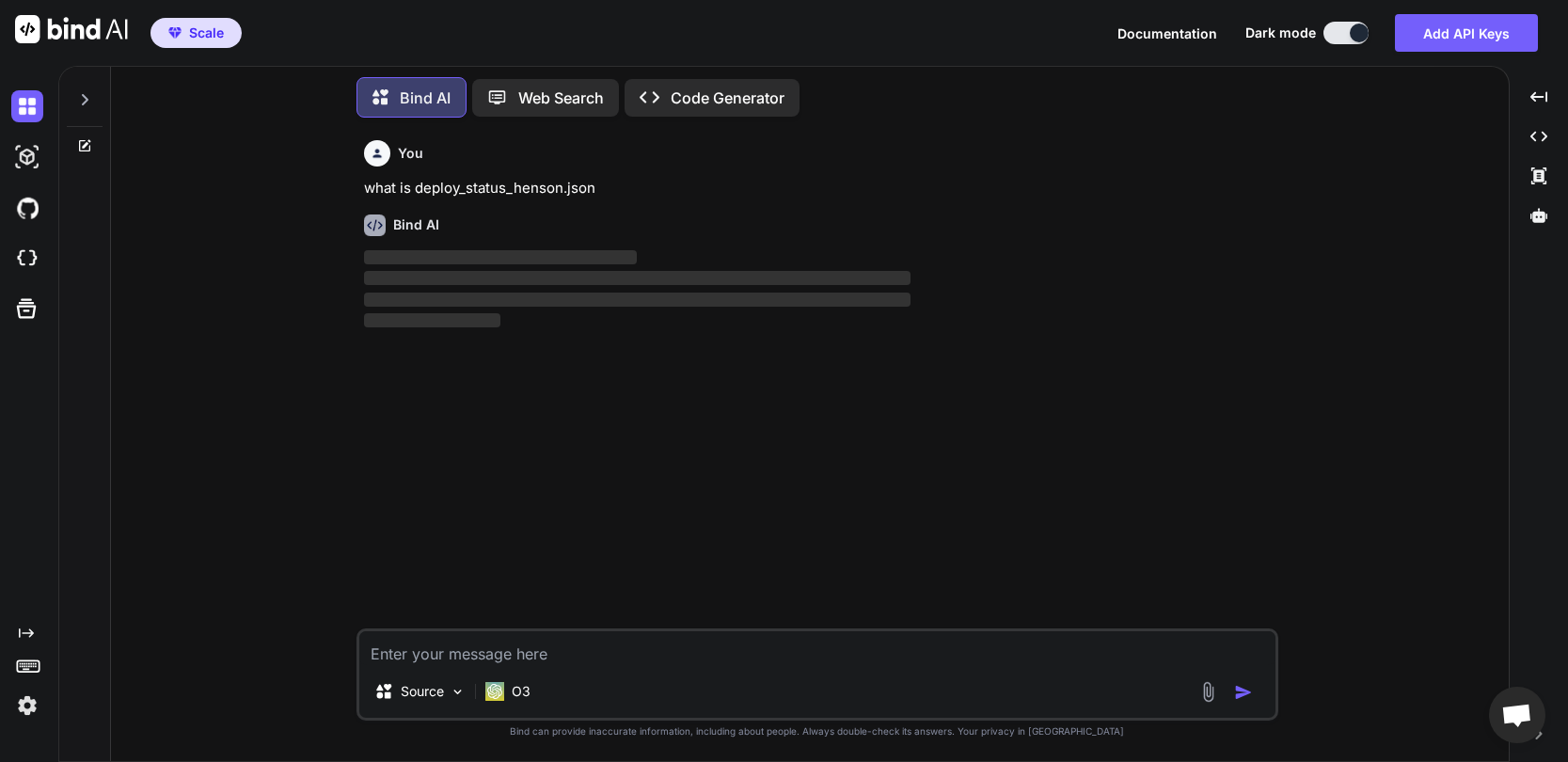 click at bounding box center [817, 648] 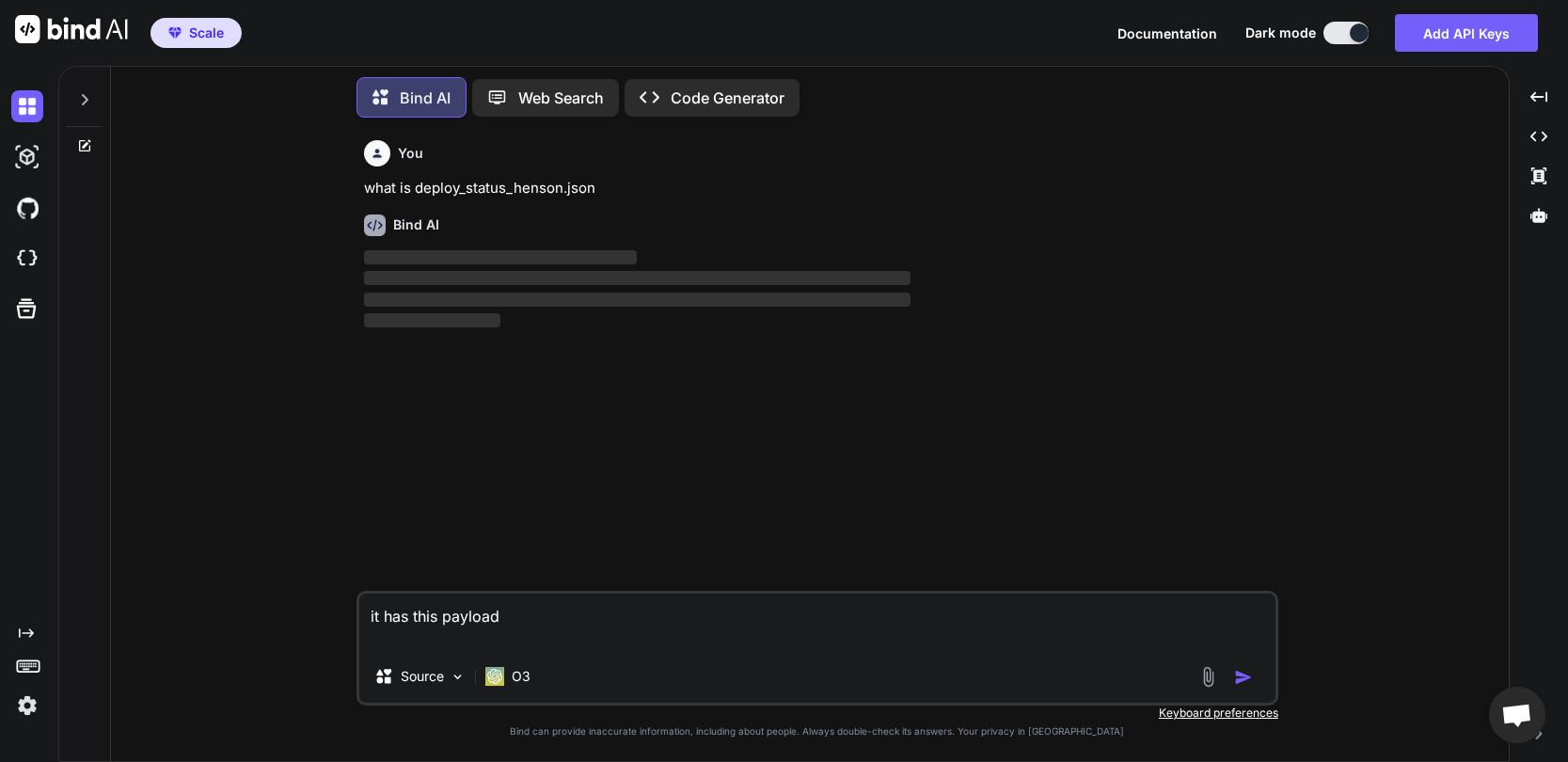 paste on "{"canaryPercentage":0,"deployedRevisions":["629664372704049698e8d47207833c20d4bb5760","b582e3cbb1a9843d0508d7119f9bb31747502e08","155bc2c263991c41fa1692641846ea85bebc8eb6","fc71f304ed5a49970225b510822083d62898777e","6f919d707fdbd28ea0f15eebd82911b1cbf5b849","fc71f304ed5a49970225b510822083d62898777e","aa928c3ed4814fbca1403263c069da3682e5cc62","fb705f34aa0380df5eae57828f6e736d8c0eebcb","be14f061a875f87a8e080ed55412be088a18d532","a84e0dccbf8922c8b911e594761424c7a60de696"]}" 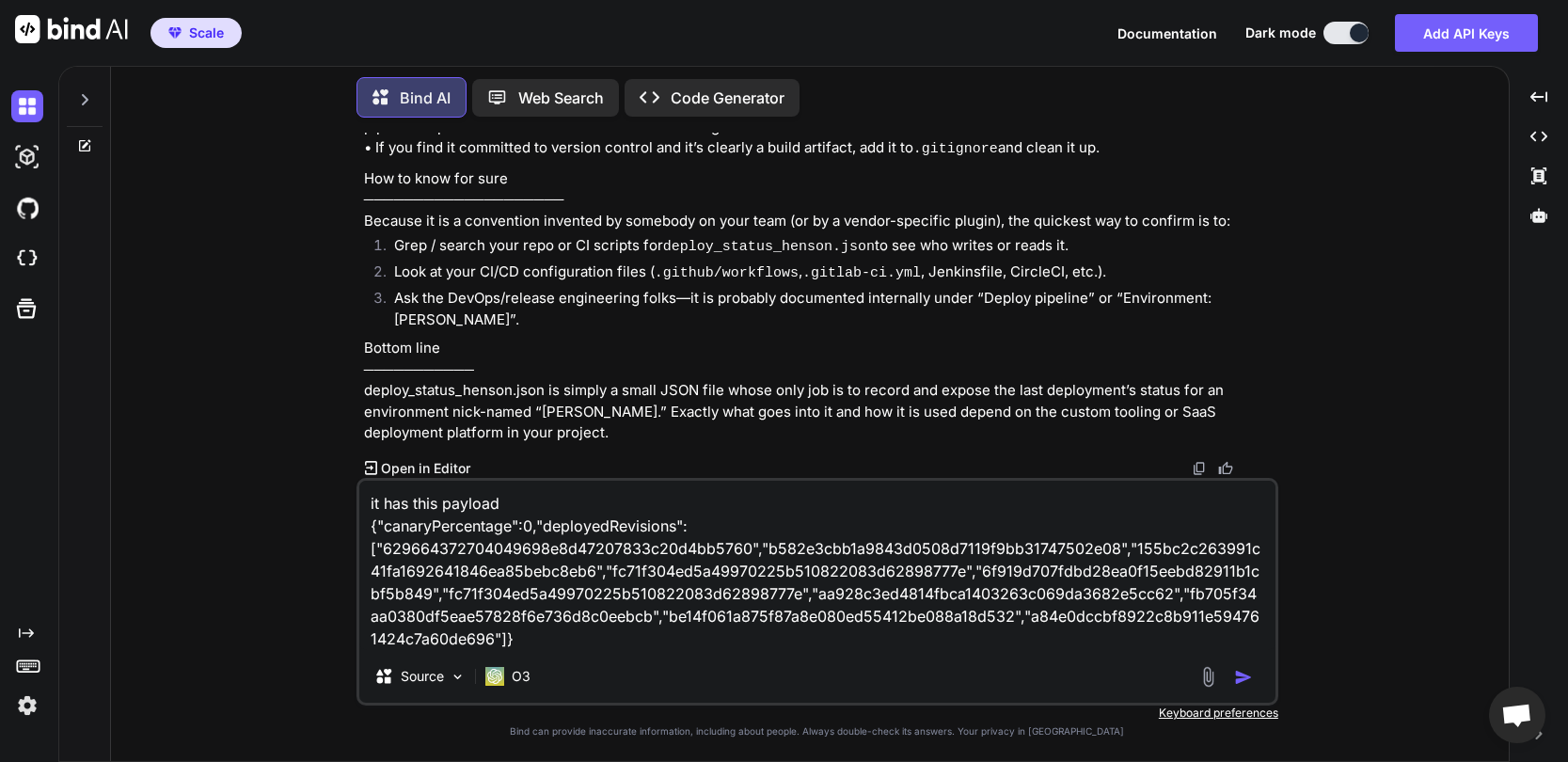 scroll, scrollTop: 1117, scrollLeft: 0, axis: vertical 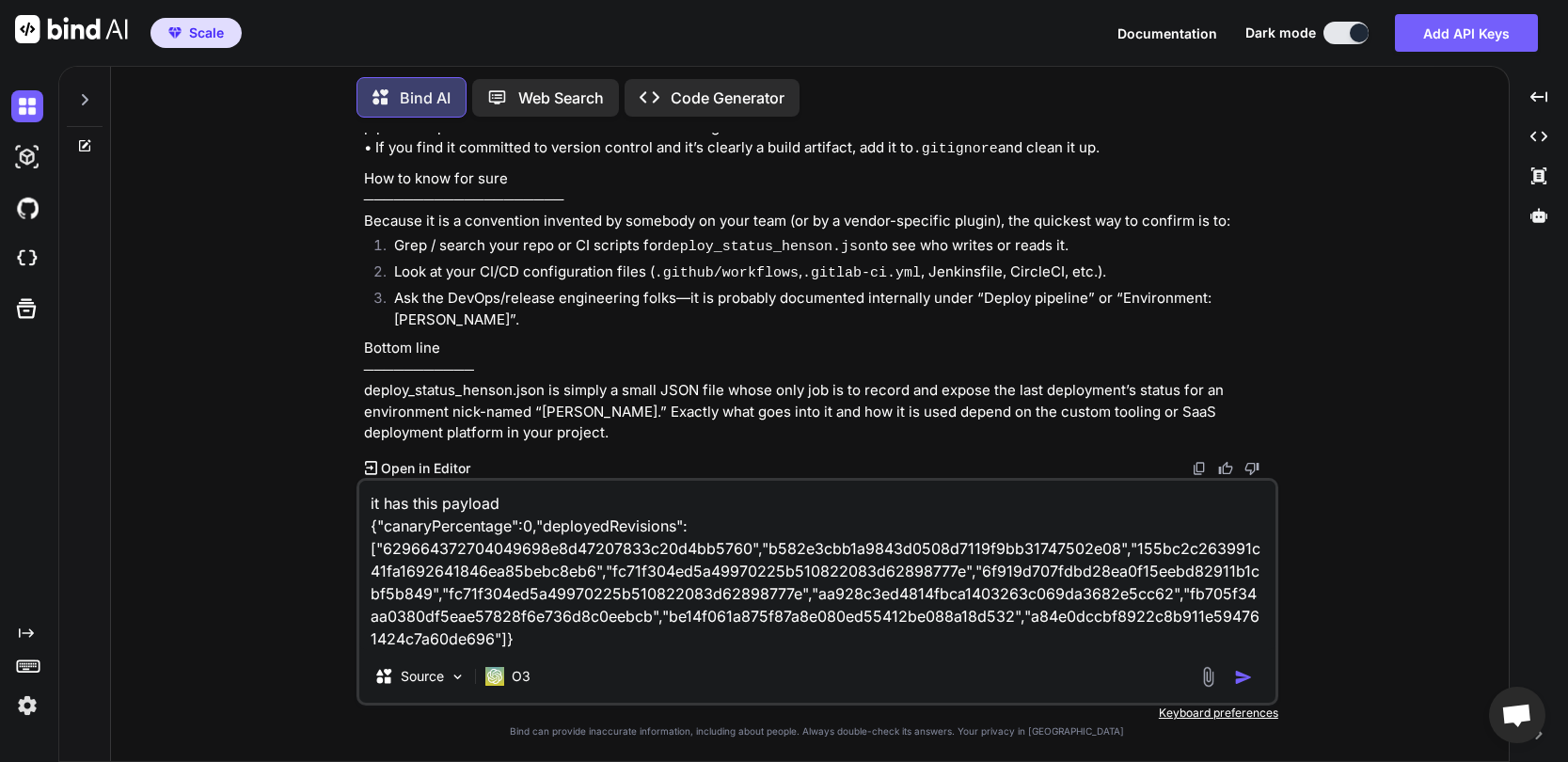 click on "it has this payload
{"canaryPercentage":0,"deployedRevisions":["629664372704049698e8d47207833c20d4bb5760","b582e3cbb1a9843d0508d7119f9bb31747502e08","155bc2c263991c41fa1692641846ea85bebc8eb6","fc71f304ed5a49970225b510822083d62898777e","6f919d707fdbd28ea0f15eebd82911b1cbf5b849","fc71f304ed5a49970225b510822083d62898777e","aa928c3ed4814fbca1403263c069da3682e5cc62","fb705f34aa0380df5eae57828f6e736d8c0eebcb","be14f061a875f87a8e080ed55412be088a18d532","a84e0dccbf8922c8b911e594761424c7a60de696"]}" at bounding box center [817, 565] 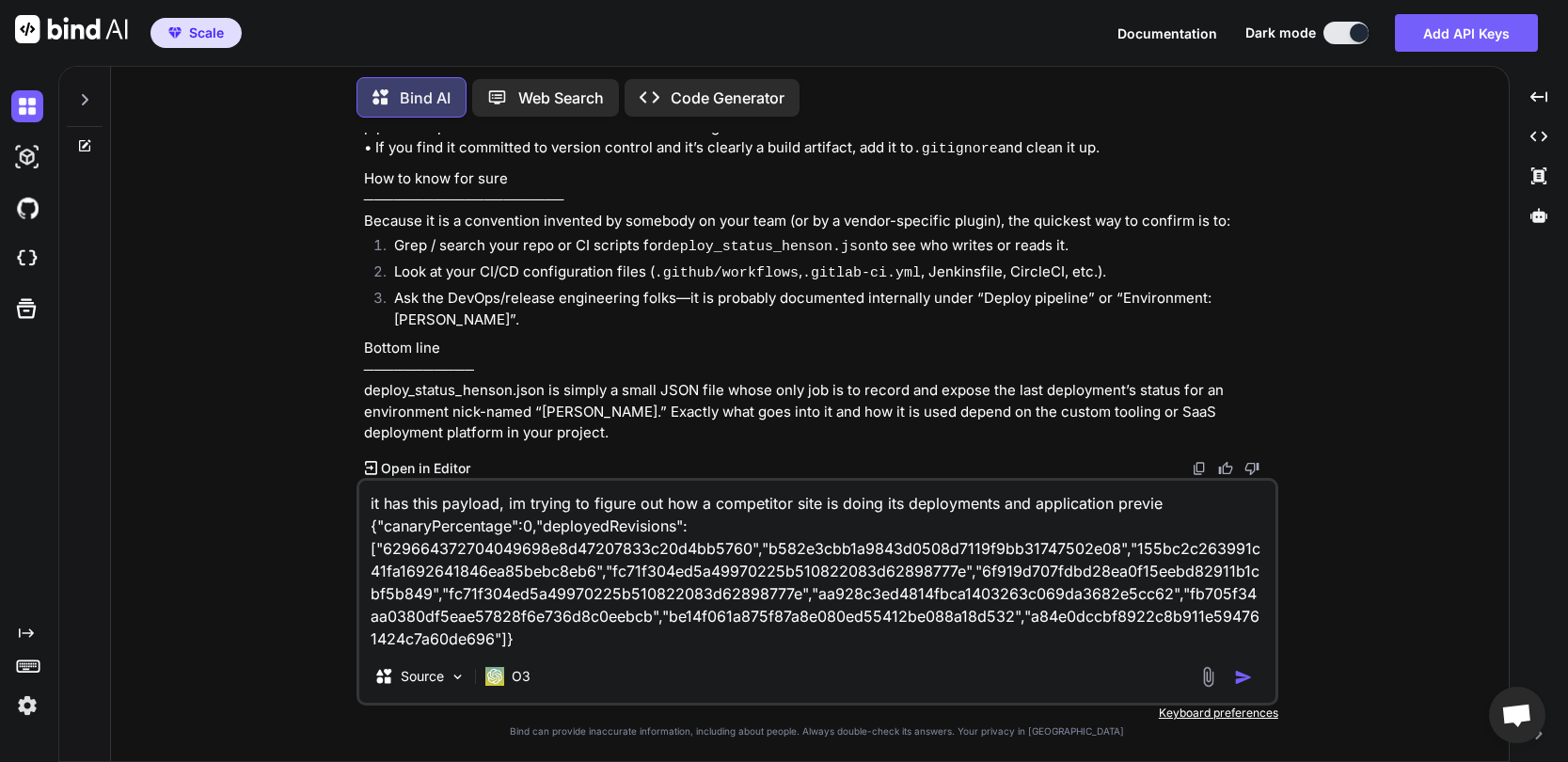 type on "it has this payload, im trying to figure out how a competitor site is doing its deployments and application preview
{"canaryPercentage":0,"deployedRevisions":["629664372704049698e8d47207833c20d4bb5760","b582e3cbb1a9843d0508d7119f9bb31747502e08","155bc2c263991c41fa1692641846ea85bebc8eb6","fc71f304ed5a49970225b510822083d62898777e","6f919d707fdbd28ea0f15eebd82911b1cbf5b849","fc71f304ed5a49970225b510822083d62898777e","aa928c3ed4814fbca1403263c069da3682e5cc62","fb705f34aa0380df5eae57828f6e736d8c0eebcb","be14f061a875f87a8e080ed55412be088a18d532","a84e0dccbf8922c8b911e594761424c7a60de696"]}" 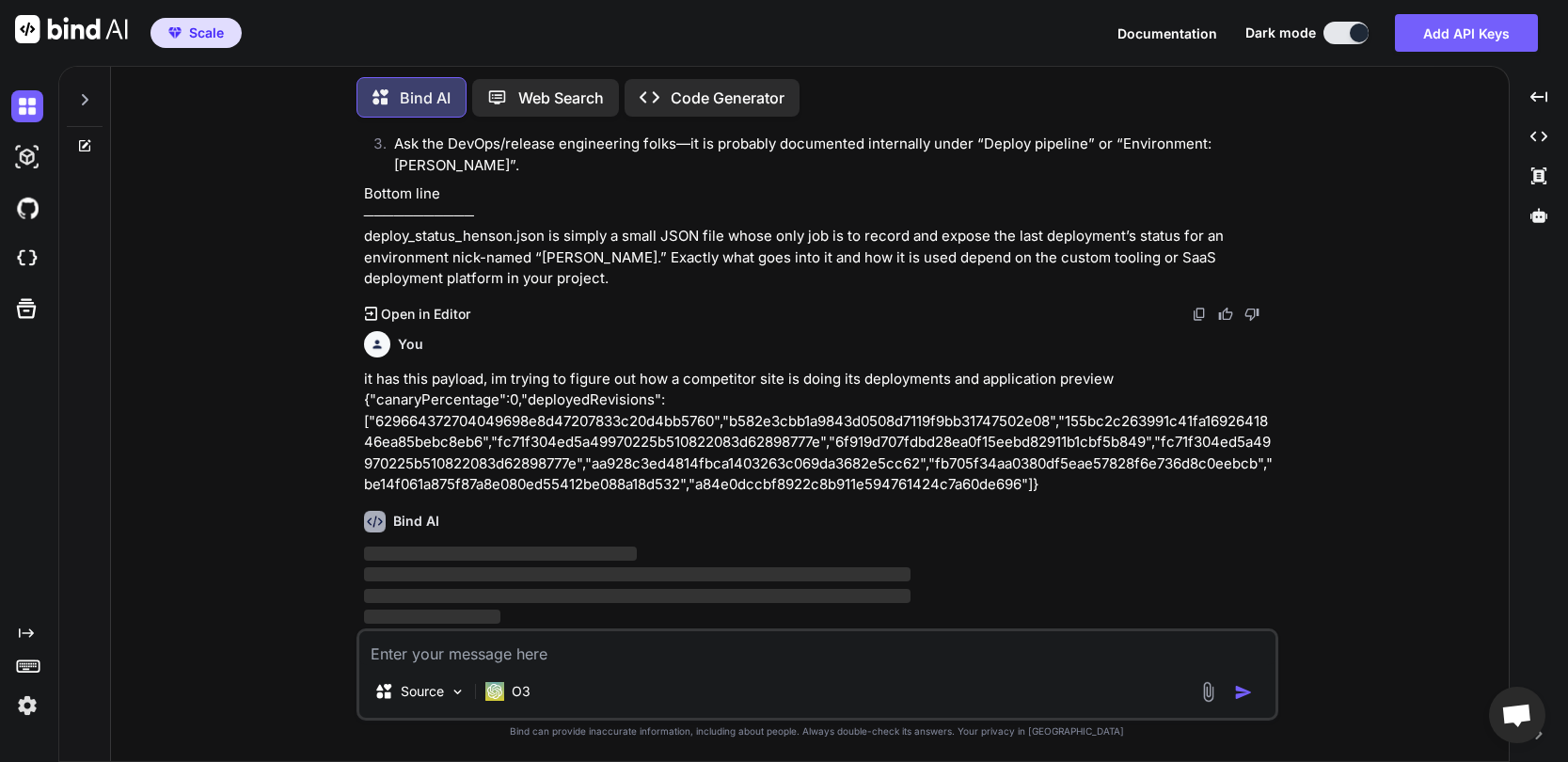 scroll, scrollTop: 1271, scrollLeft: 0, axis: vertical 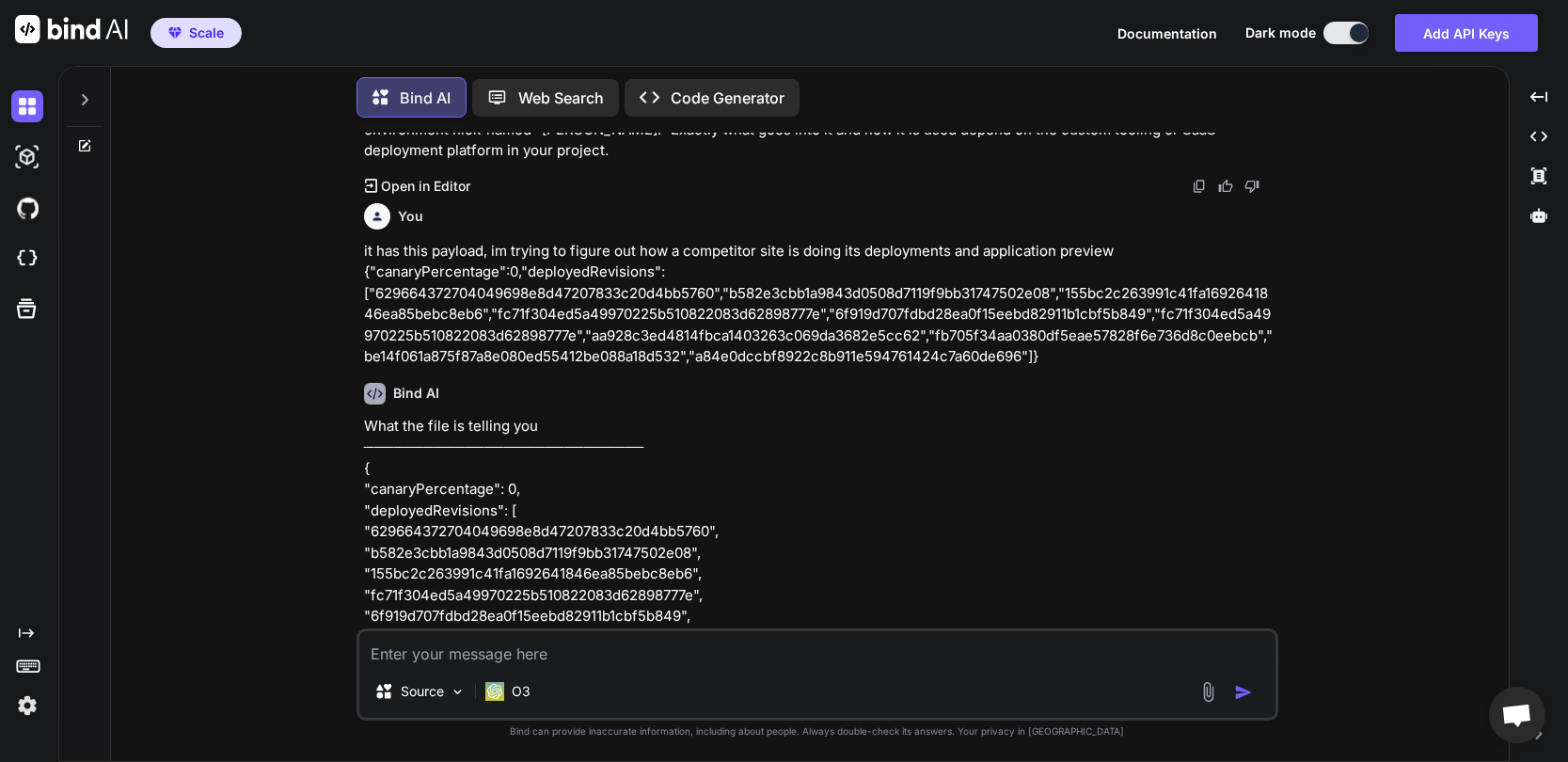 click at bounding box center [817, 648] 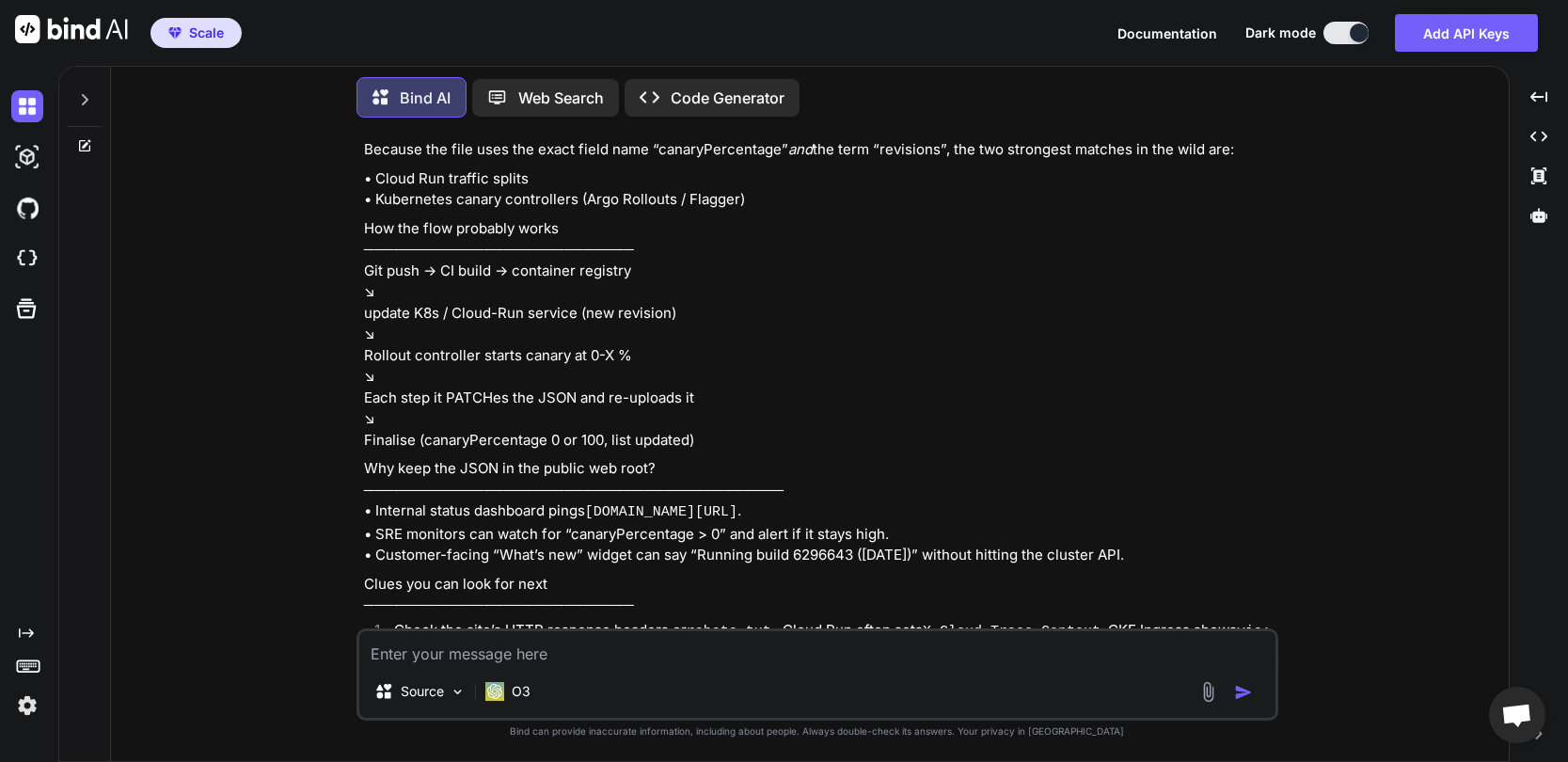 scroll, scrollTop: 3534, scrollLeft: 0, axis: vertical 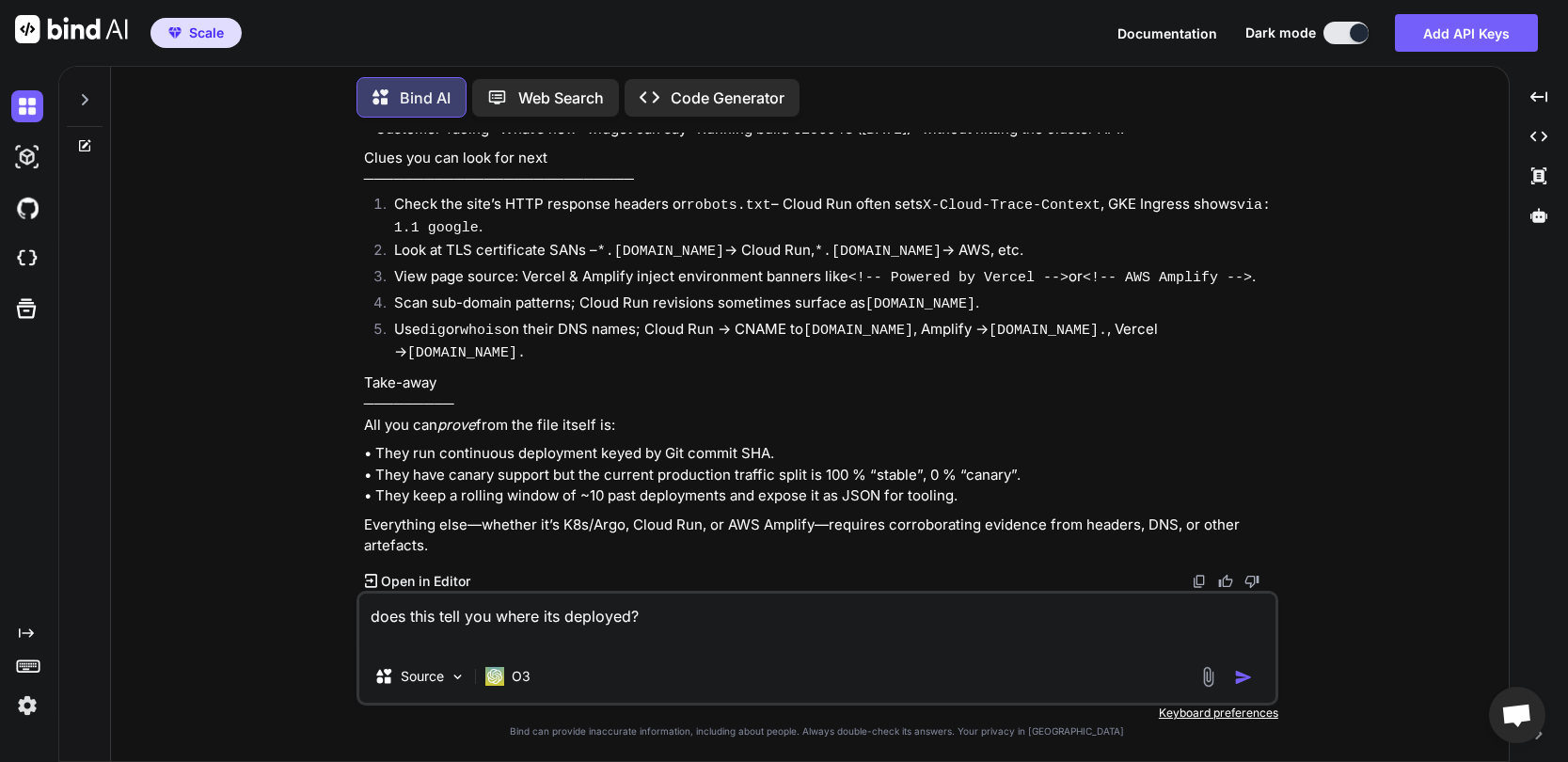 paste on "/* This module was rendered by a Server Component. Turn on Source Maps to see the server source. */
({"RootLayout":_=>
_()})
//# sourceURL=rsc://React/Server/webpack-internal:///(rsc)/./src/app/layout.tsx?0
//# sourceMappingURL=[URL][DOMAIN_NAME]" 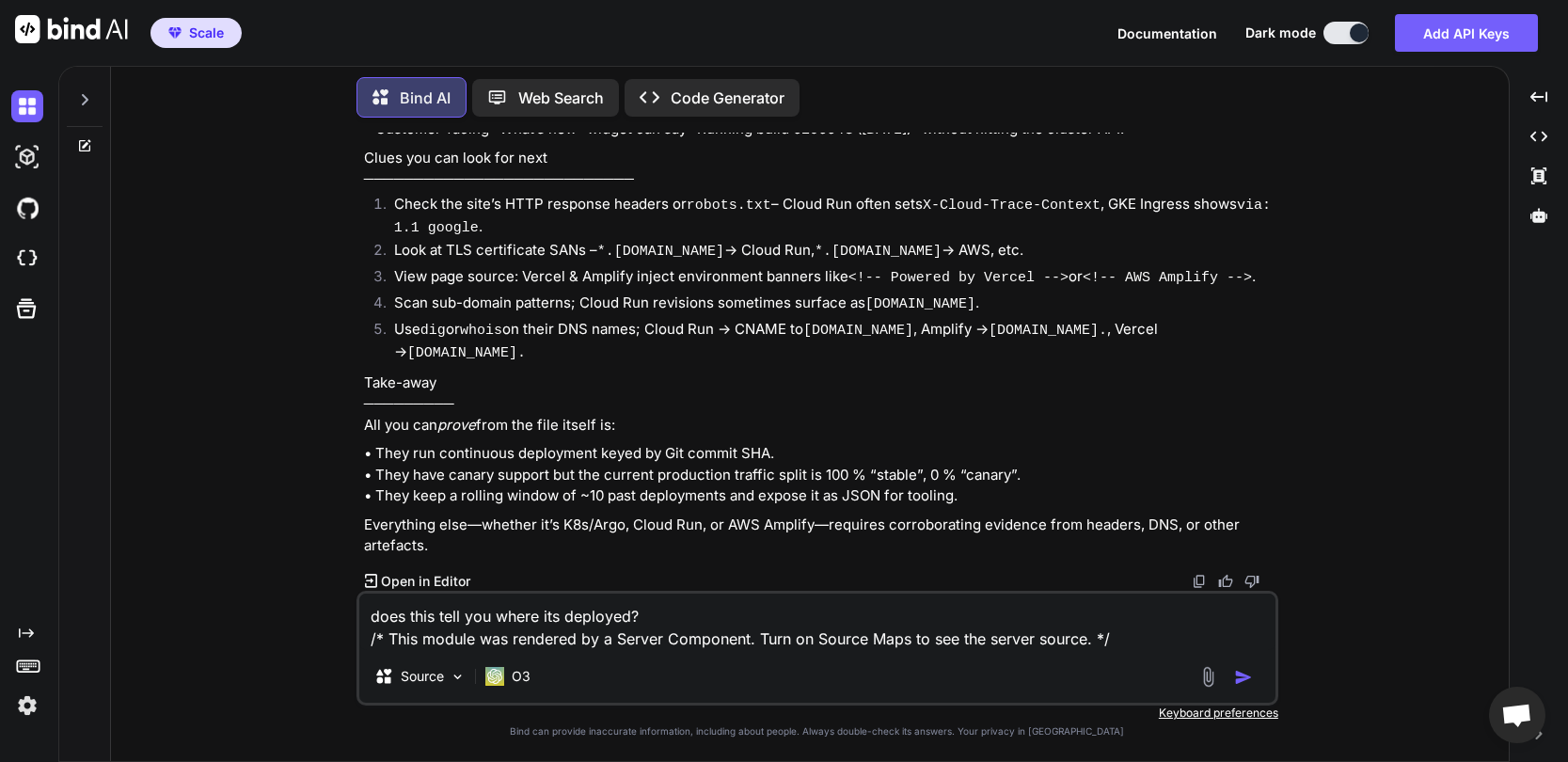 scroll, scrollTop: 272, scrollLeft: 0, axis: vertical 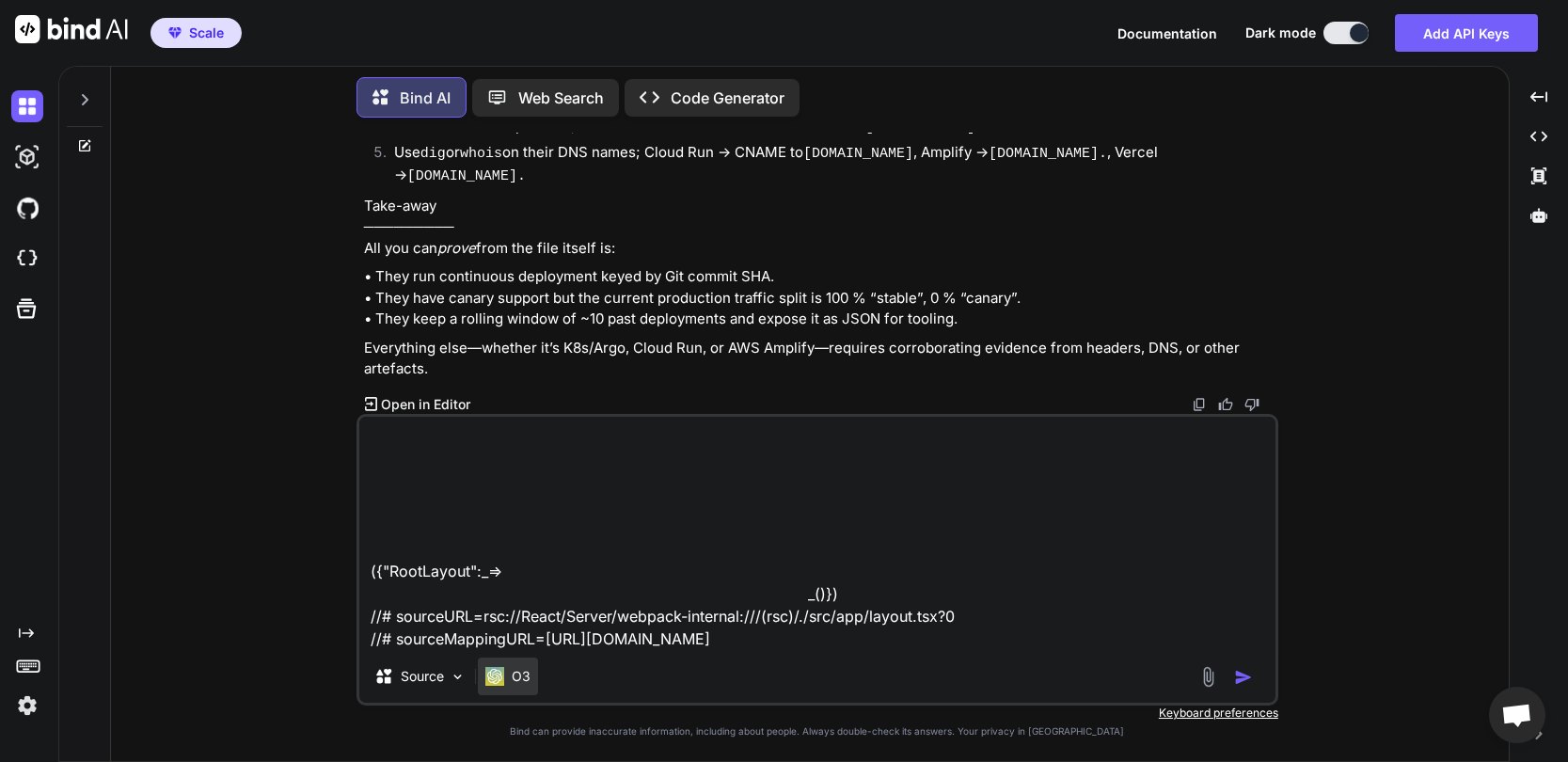 type on "does this tell you where its deployed?
/* This module was rendered by a Server Component. Turn on Source Maps to see the server source. */
({"RootLayout":_=>
_()})
//# sourceURL=rsc://React/Server/webpack-internal:///(rsc)/./src/app/layout.tsx?0
//# sourceMappingURL=[URL][DOMAIN_NAME]" 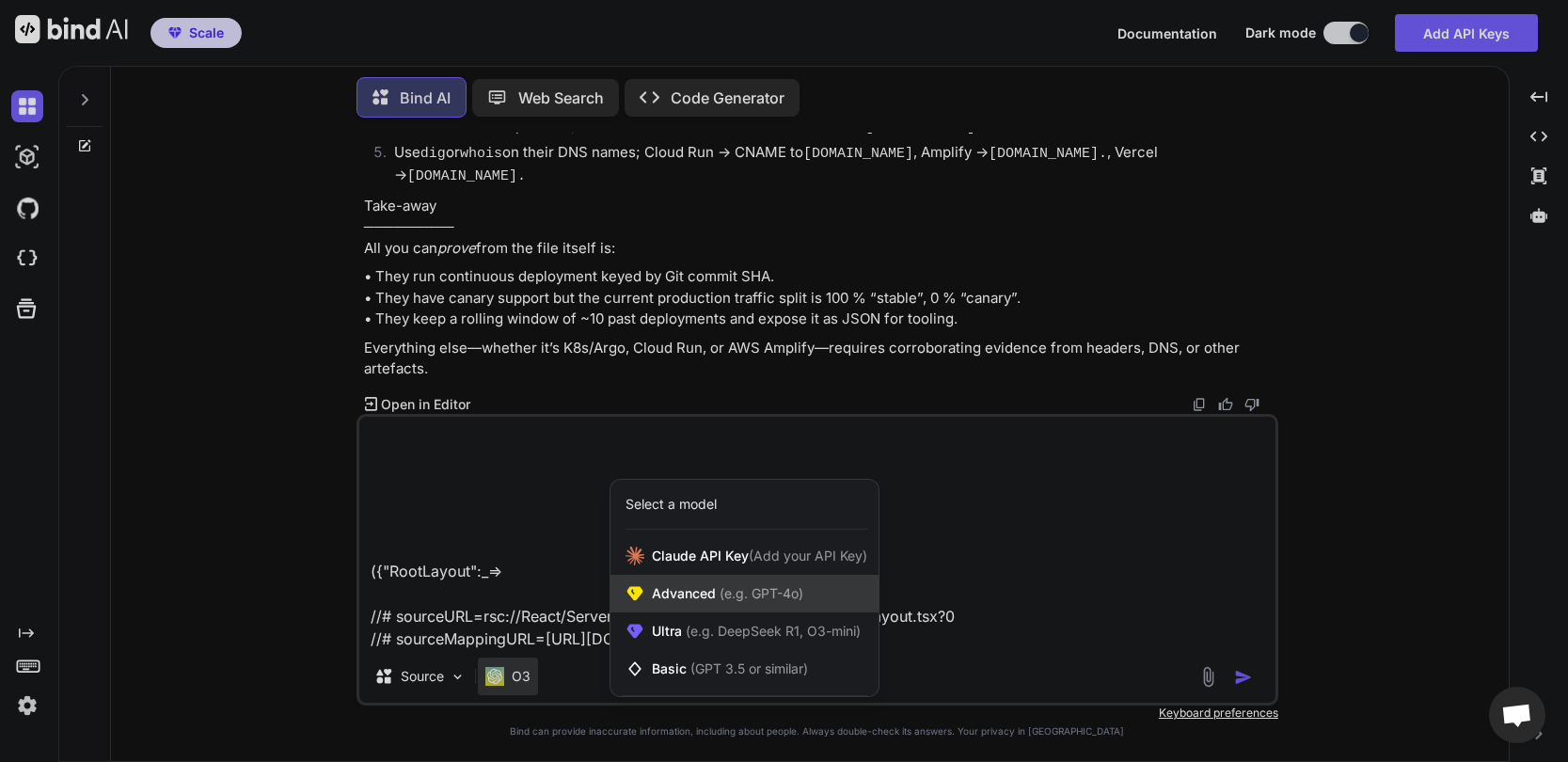 click on "(e.g. GPT-4o)" at bounding box center (759, 593) 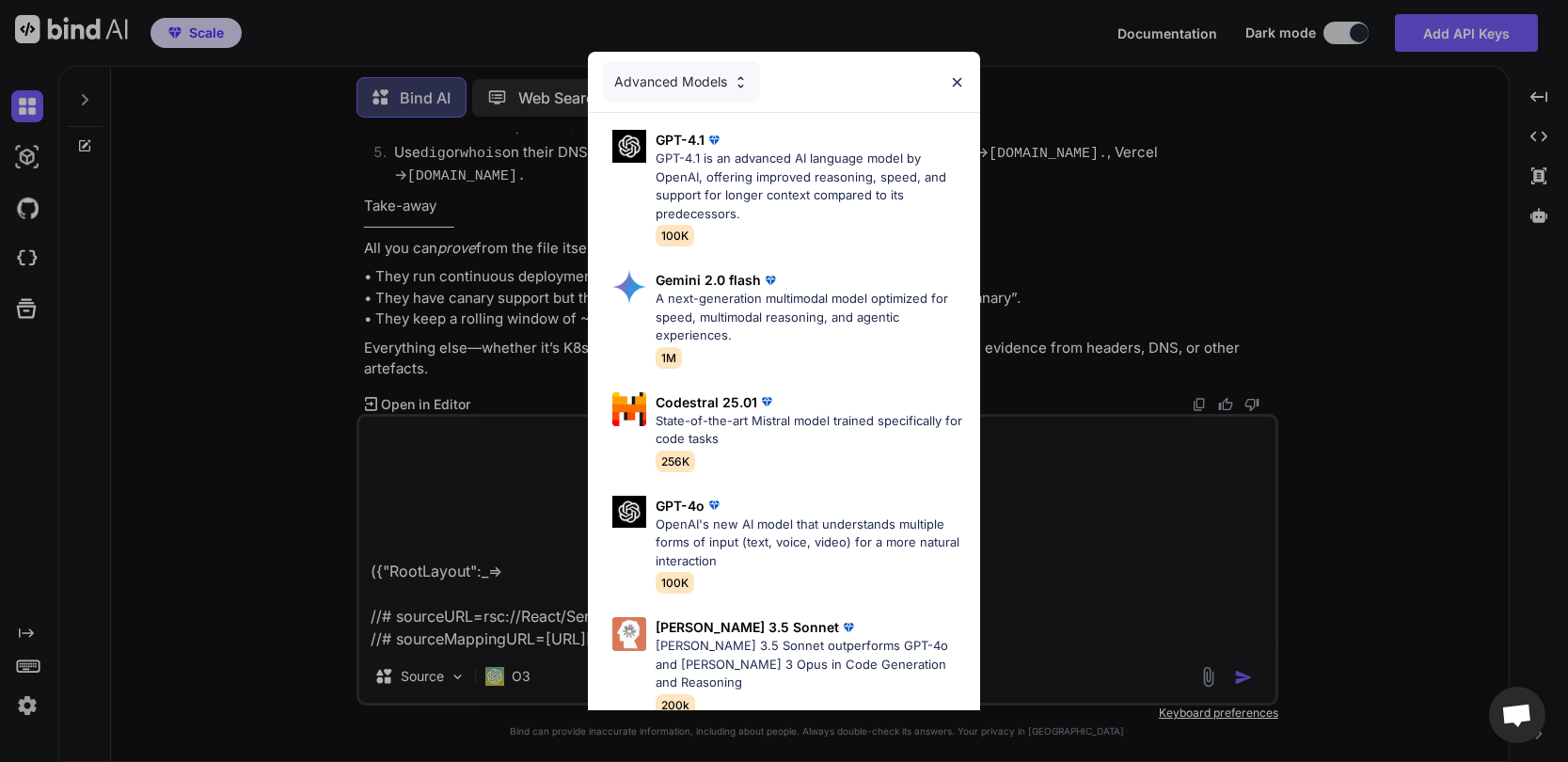 click on "Advanced Models" at bounding box center (681, 82) 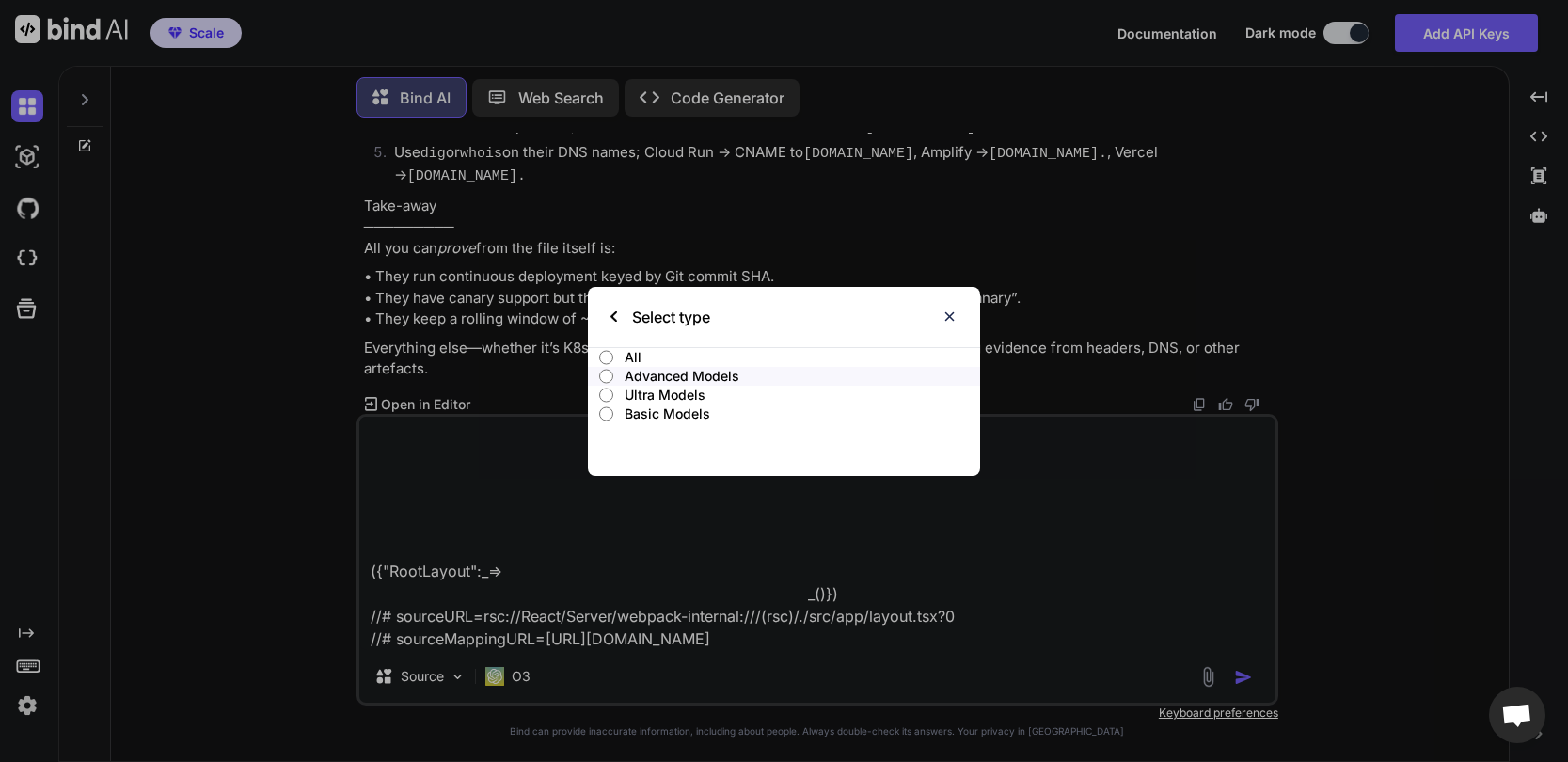 click on "Ultra Models" at bounding box center [802, 395] 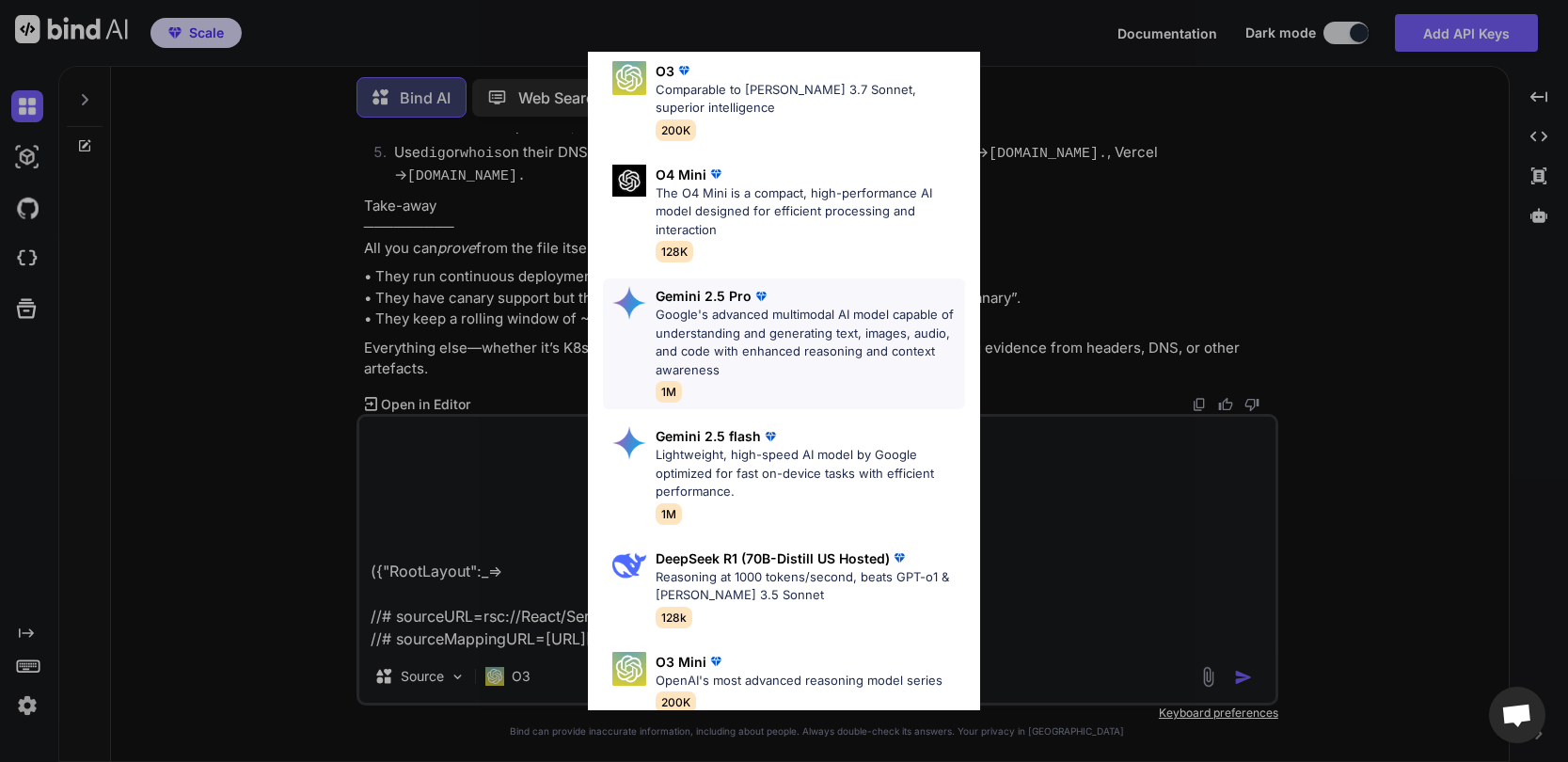 scroll, scrollTop: 271, scrollLeft: 0, axis: vertical 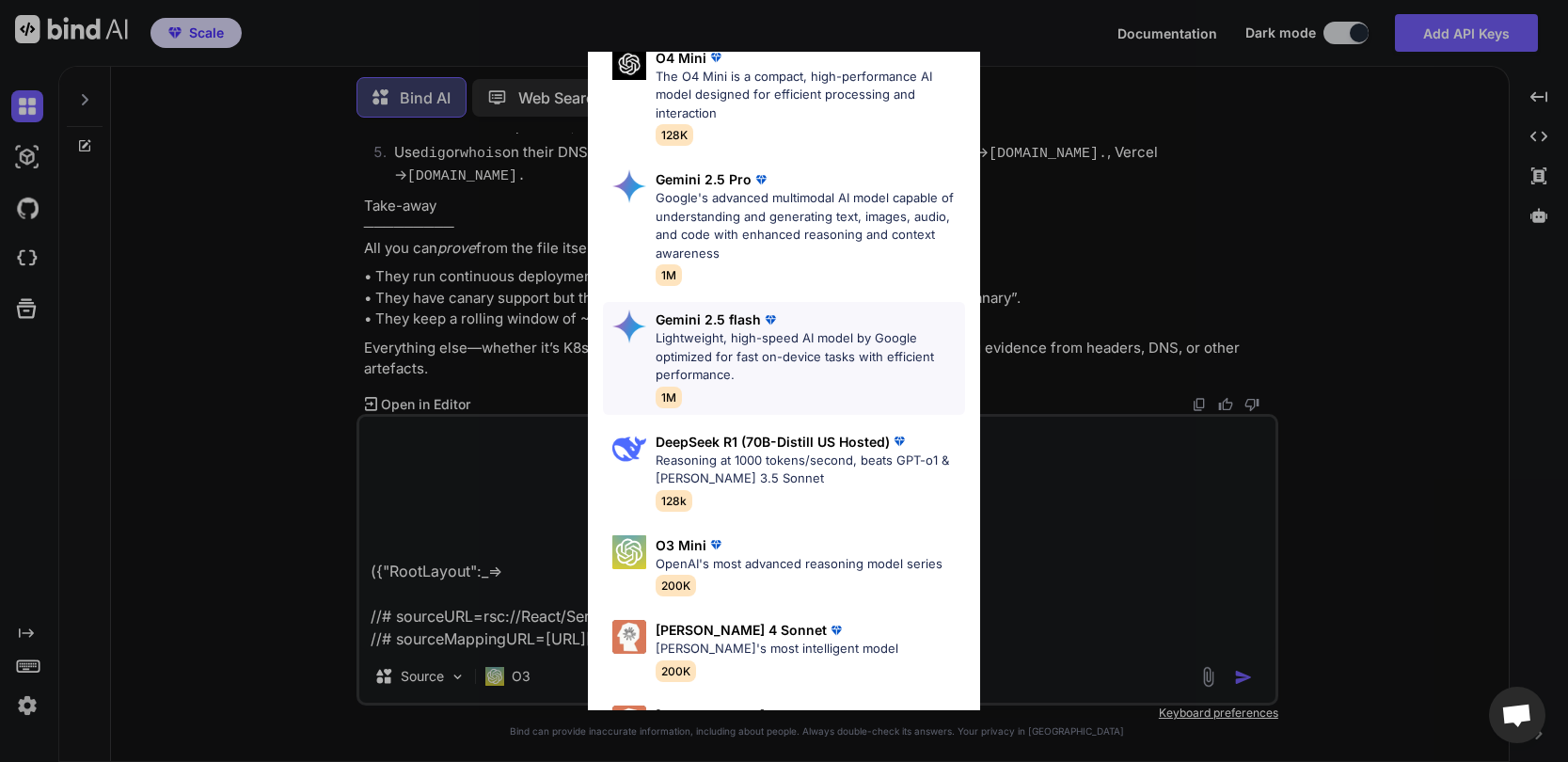 click on "Lightweight, high-speed AI model by Google optimized for fast on-device tasks with efficient performance." at bounding box center [810, 357] 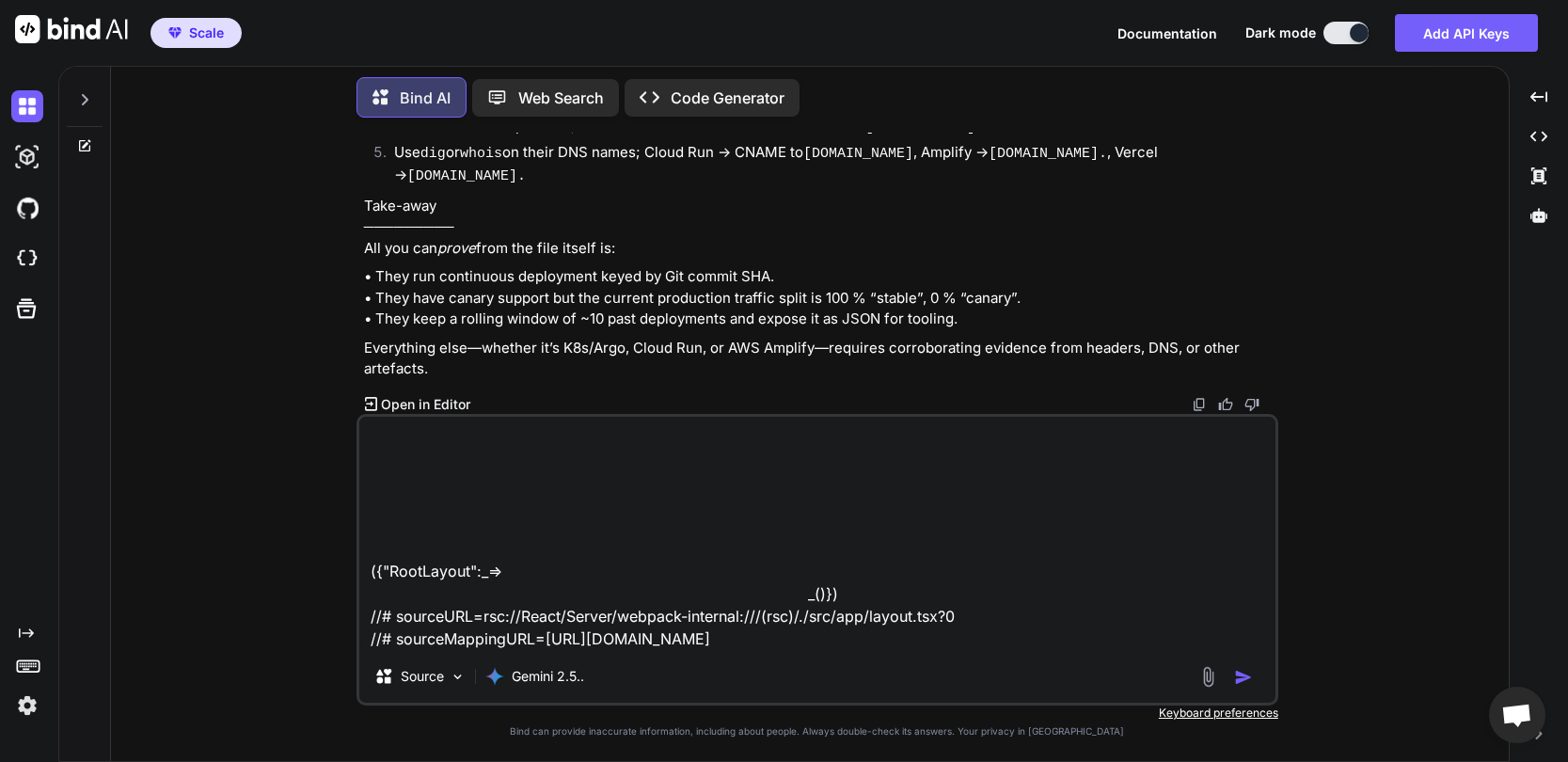 click at bounding box center (1243, 677) 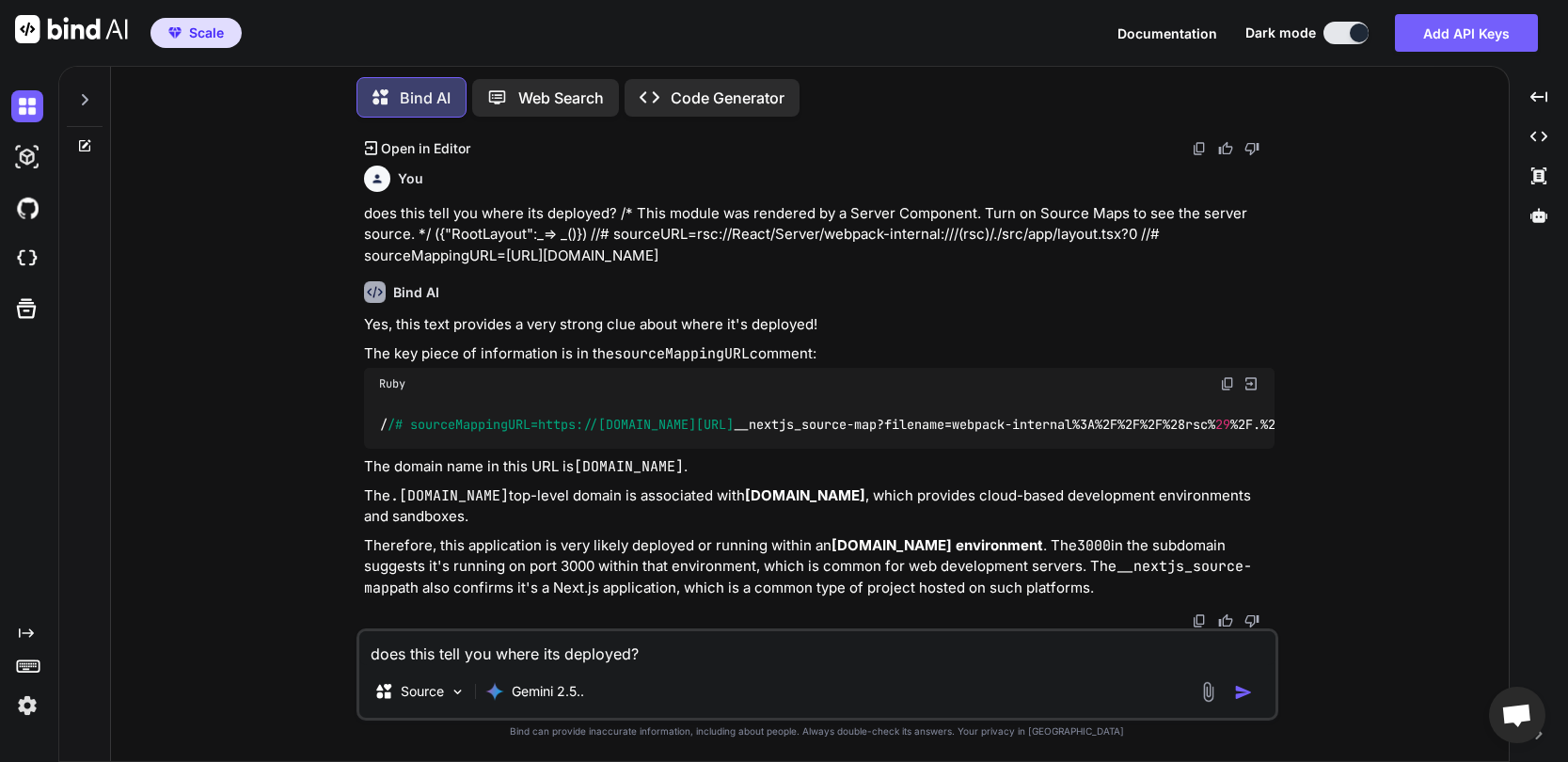 scroll, scrollTop: 4002, scrollLeft: 0, axis: vertical 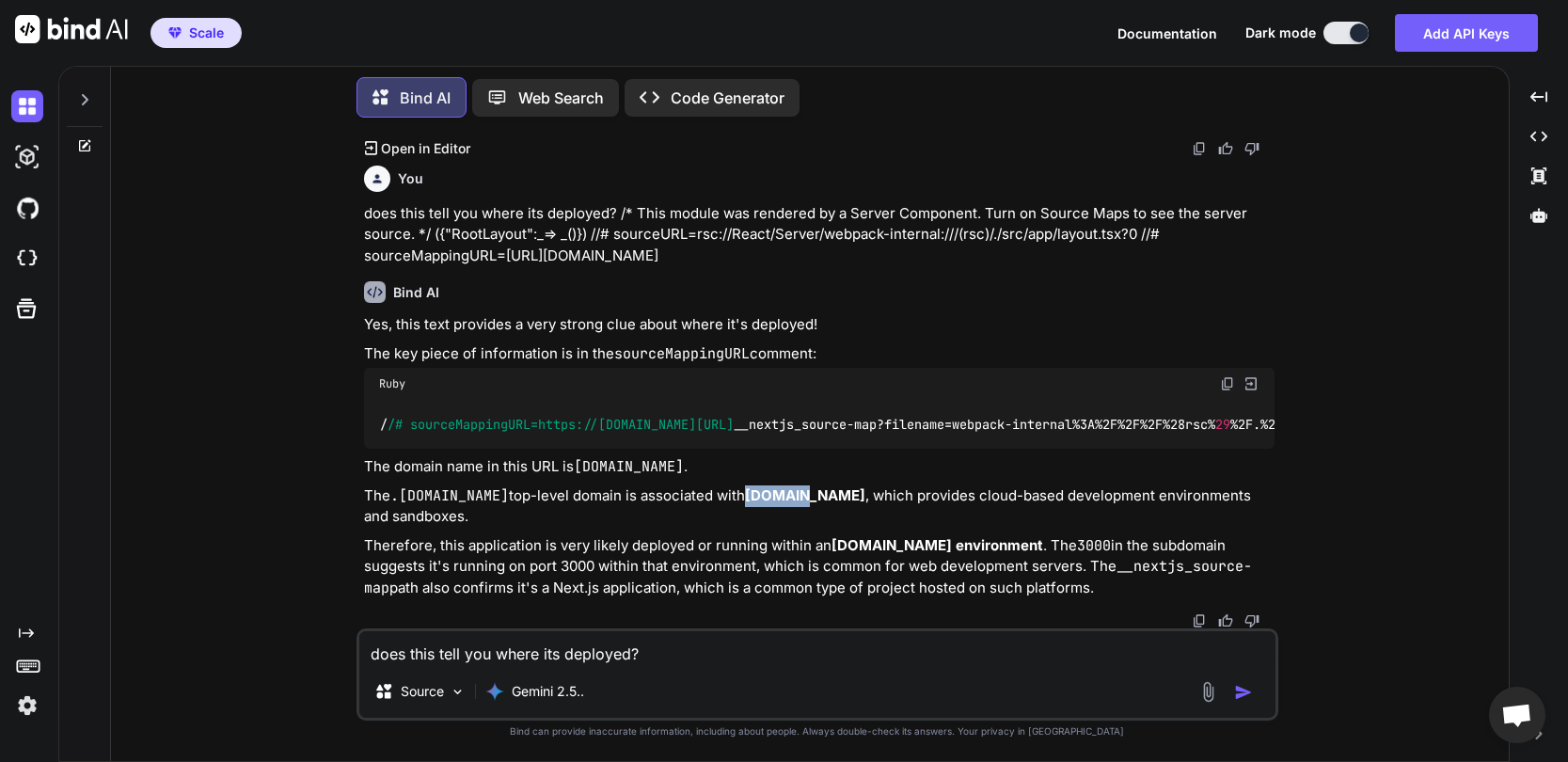 drag, startPoint x: 703, startPoint y: 522, endPoint x: 757, endPoint y: 526, distance: 54.147945 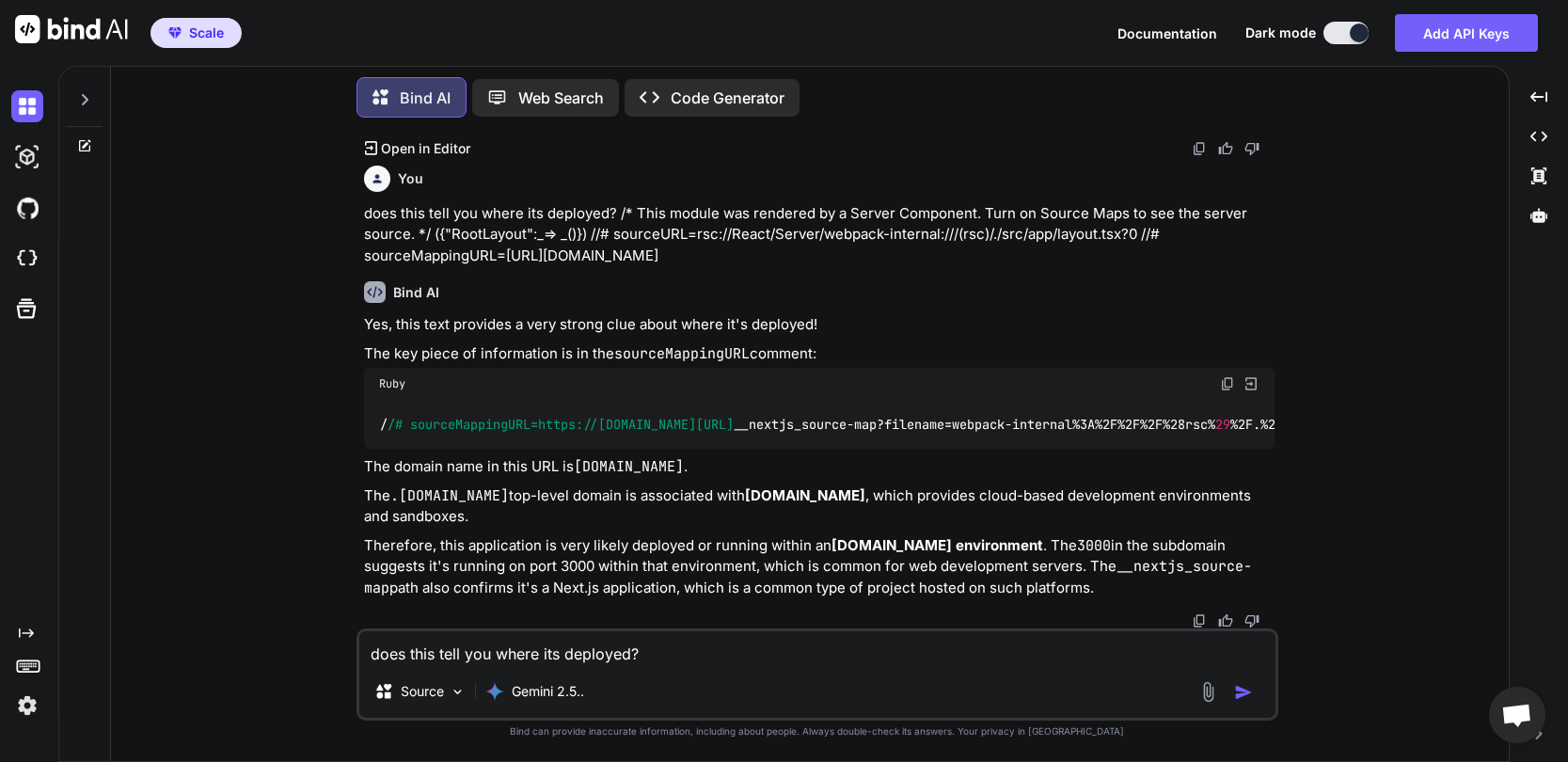 click on "Therefore, this application is very likely deployed or running within an  [DOMAIN_NAME] environment . The  3000  in the subdomain suggests it's running on port 3000 within that environment, which is common for web development servers. The  __nextjs_source-map  path also confirms it's a Next.js application, which is a common type of project hosted on such platforms." at bounding box center (819, 567) 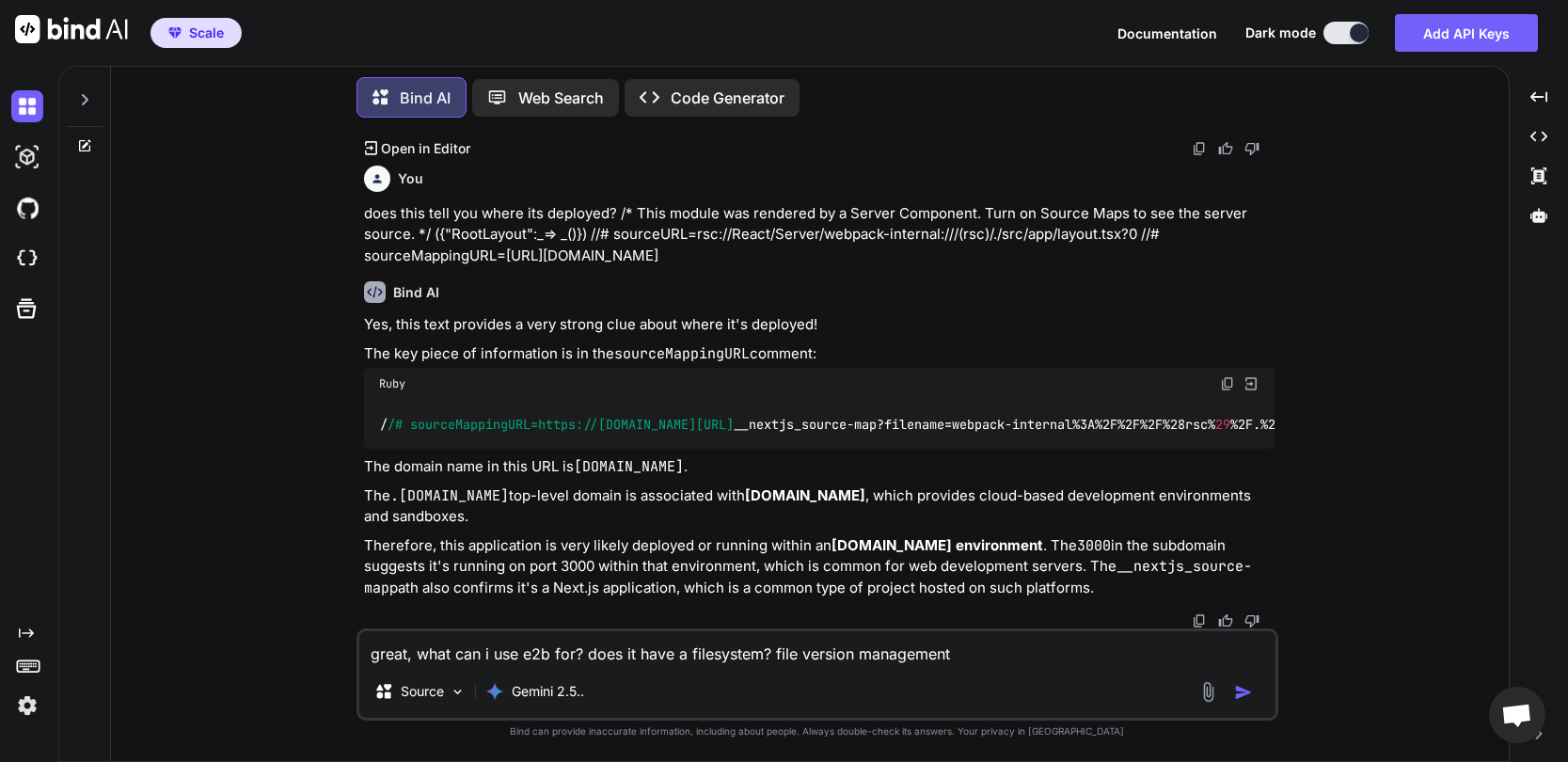 type on "great, what can i use e2b for? does it have a filesystem? file version management?" 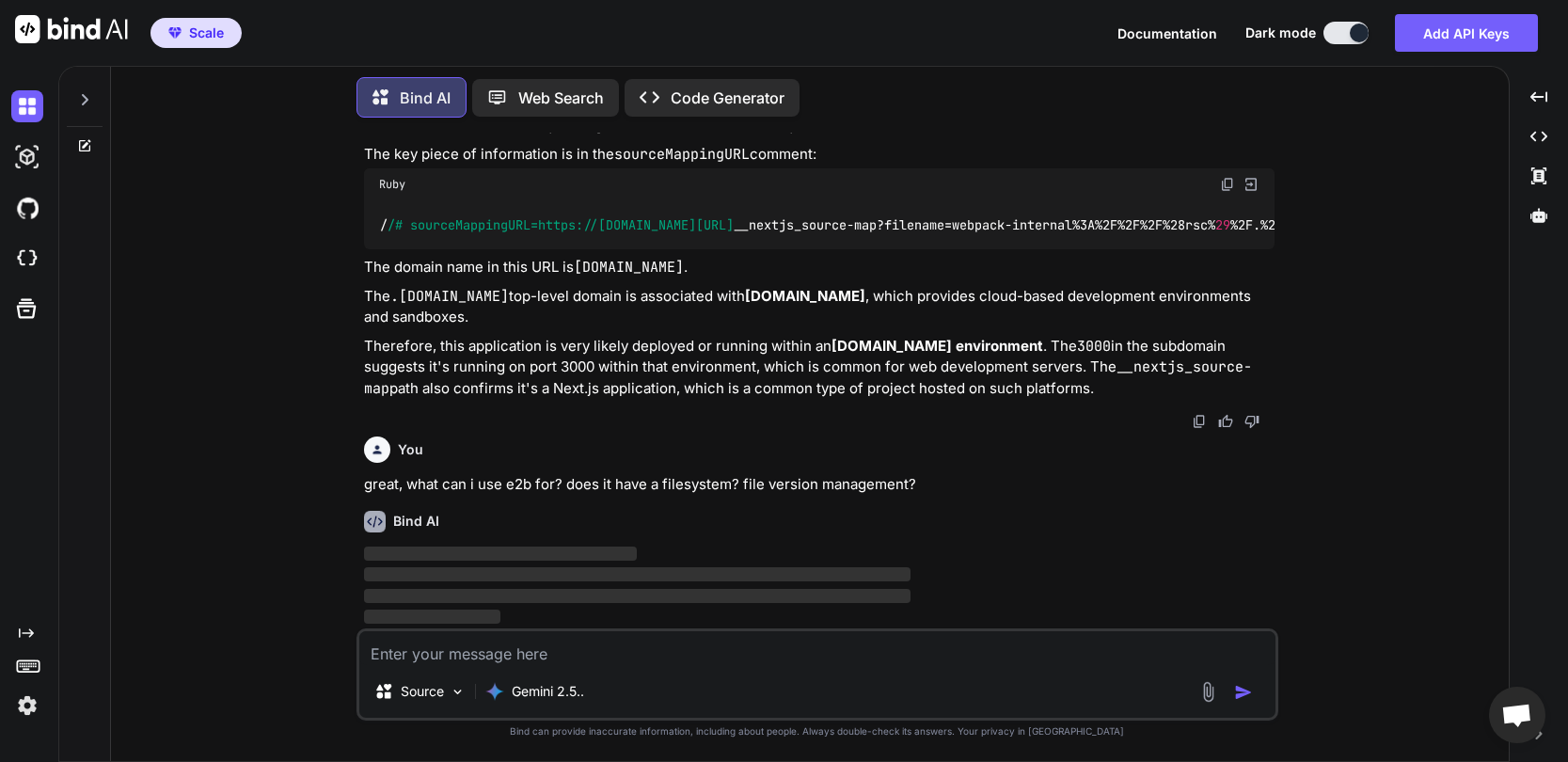 scroll, scrollTop: 4205, scrollLeft: 0, axis: vertical 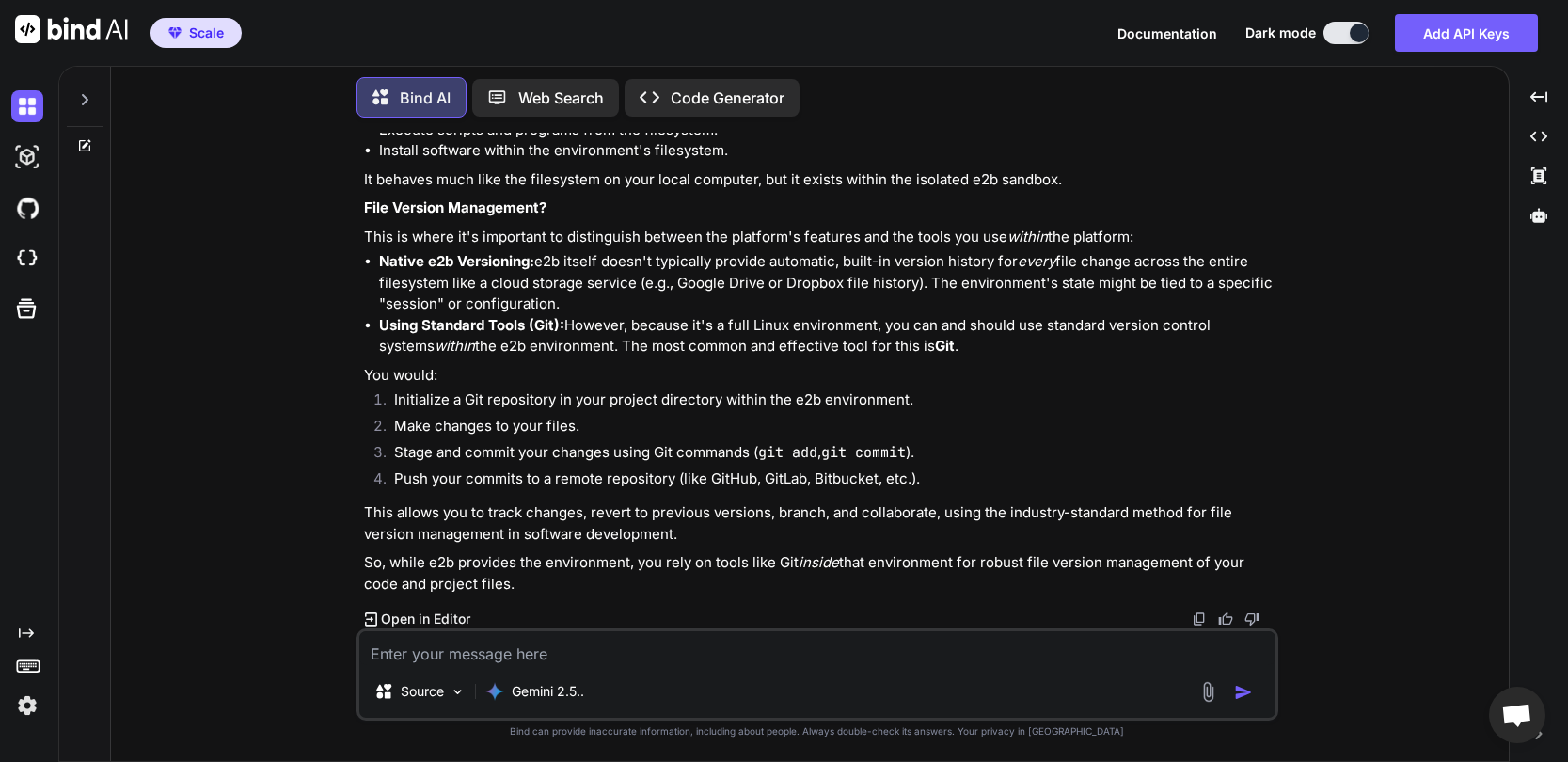click at bounding box center (817, 648) 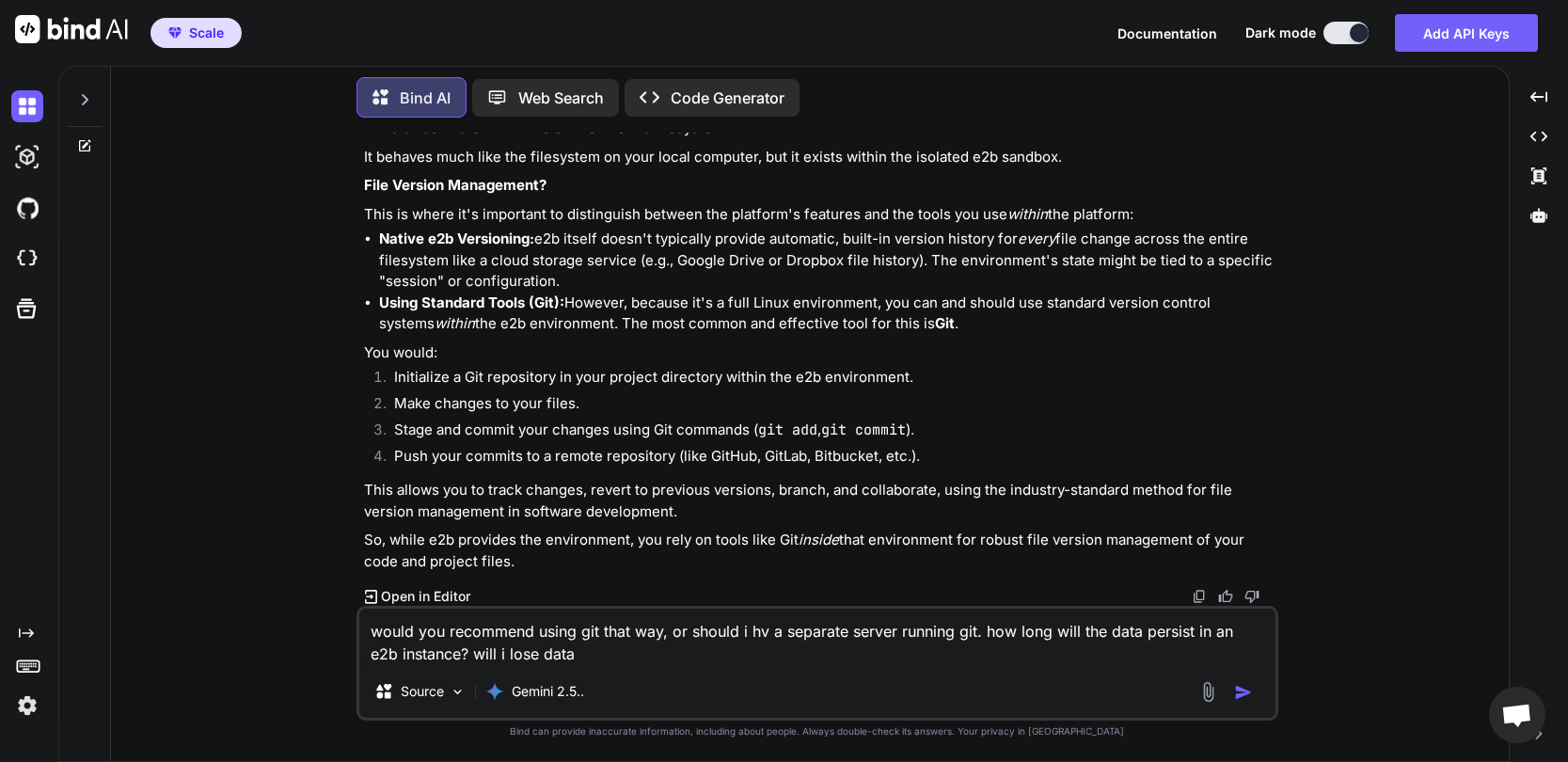type on "would you recommend using git that way, or should i hv a separate server running git. how long will the data persist in an e2b instance? will i lose data?" 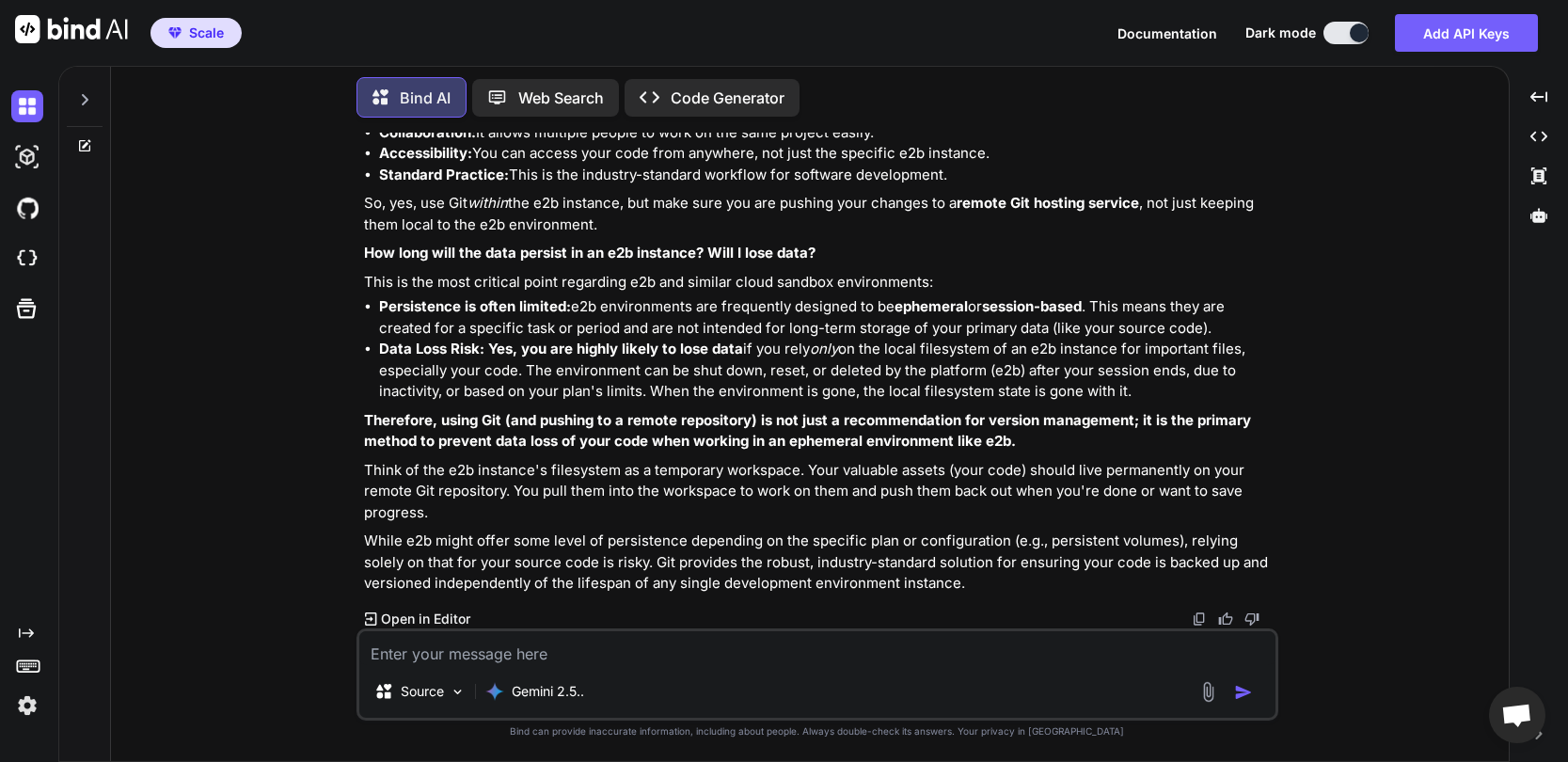 scroll, scrollTop: 5844, scrollLeft: 0, axis: vertical 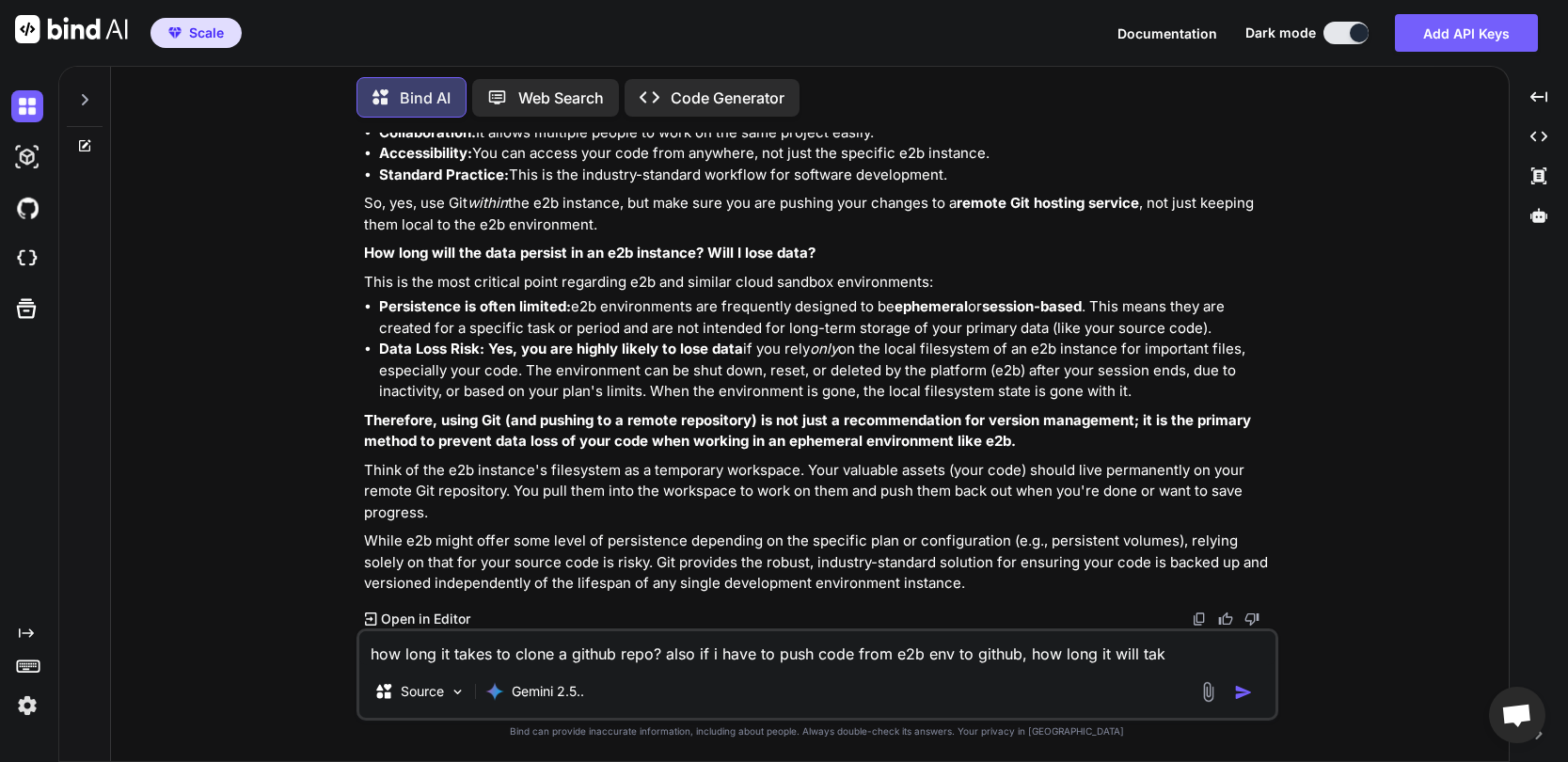 type on "how long it takes to clone a github repo? also if i have to push code from e2b env to github, how long it will take" 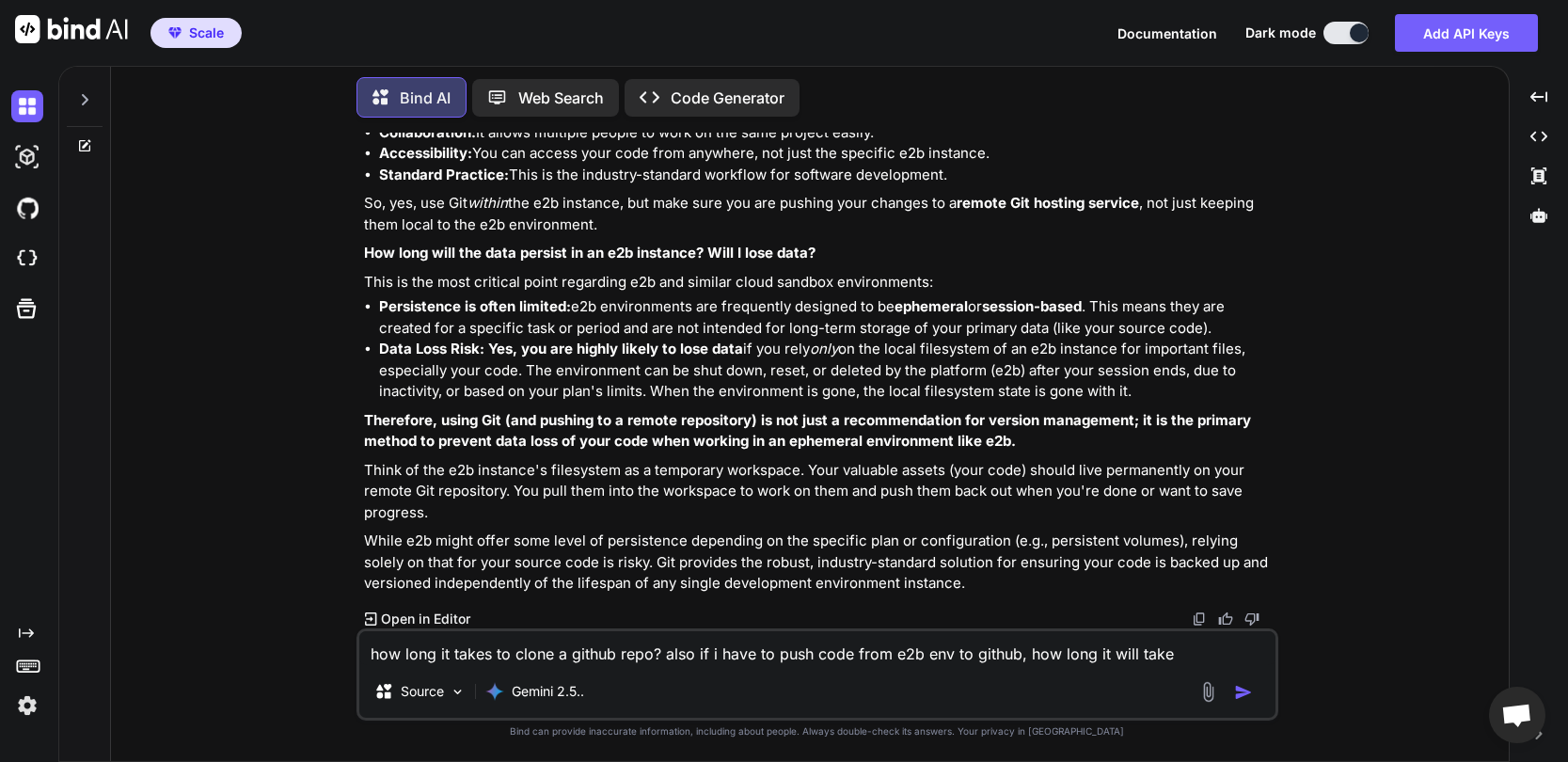 type 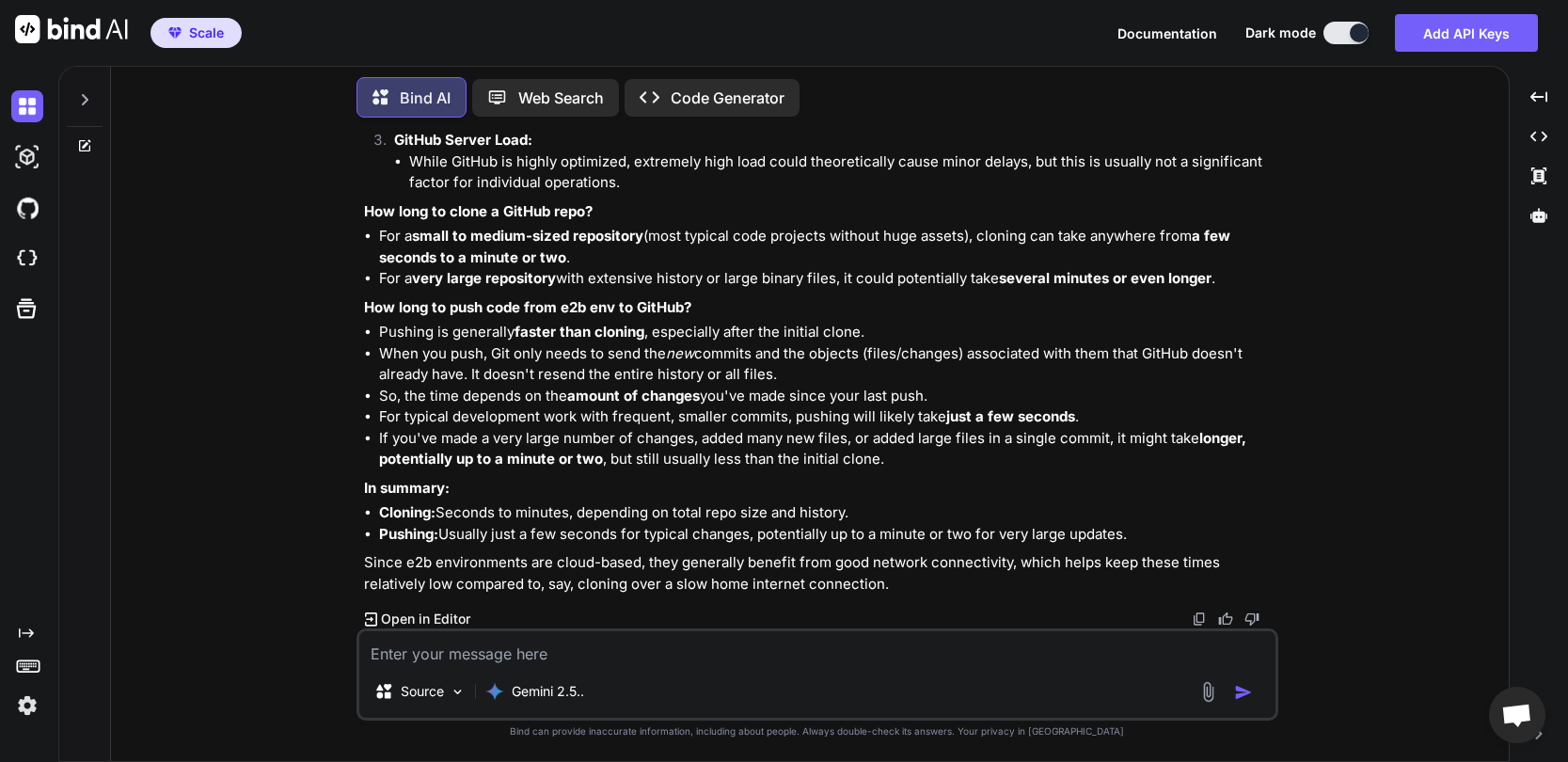 scroll, scrollTop: 7179, scrollLeft: 0, axis: vertical 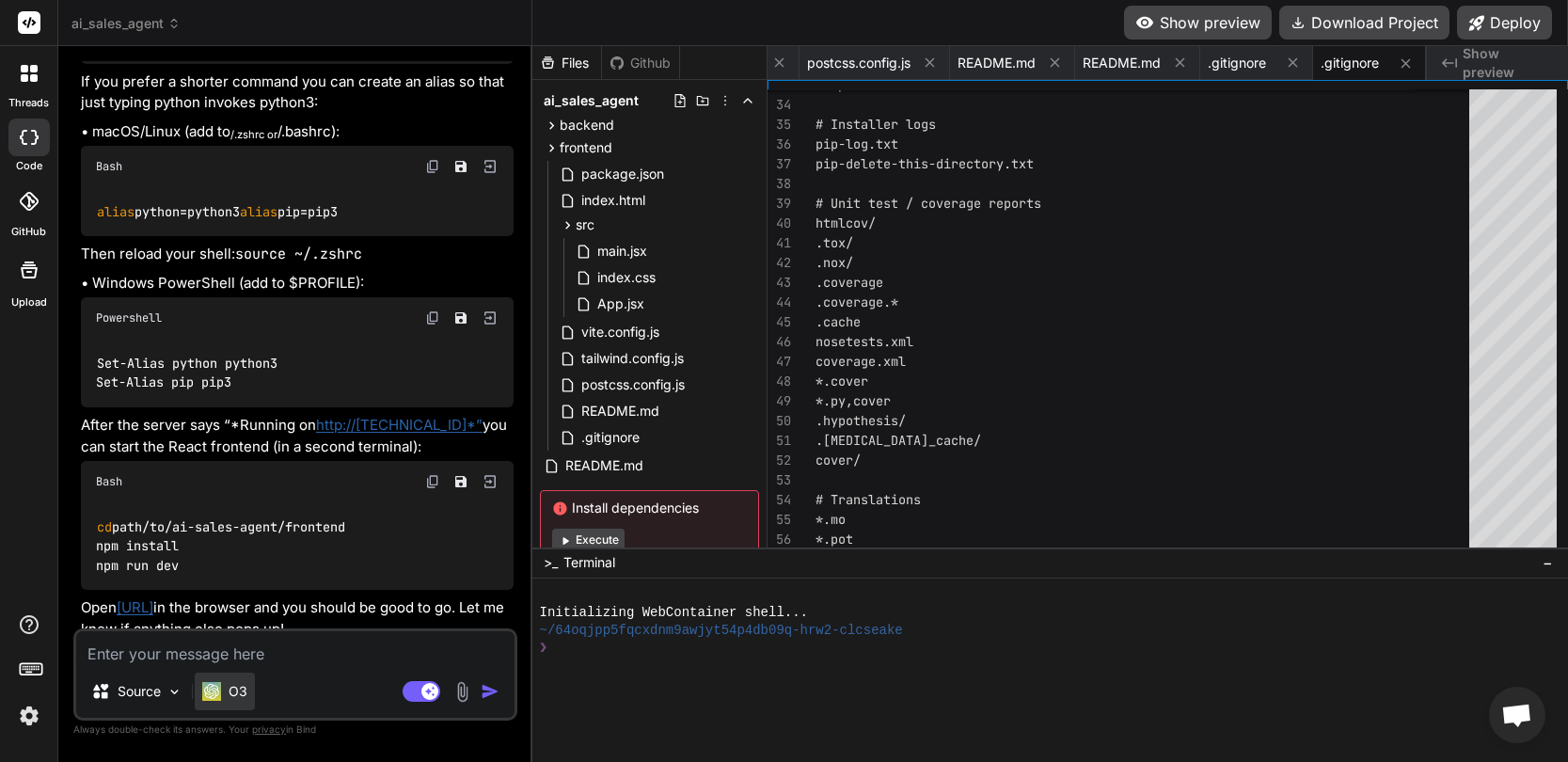 click on "O3" at bounding box center [225, 691] 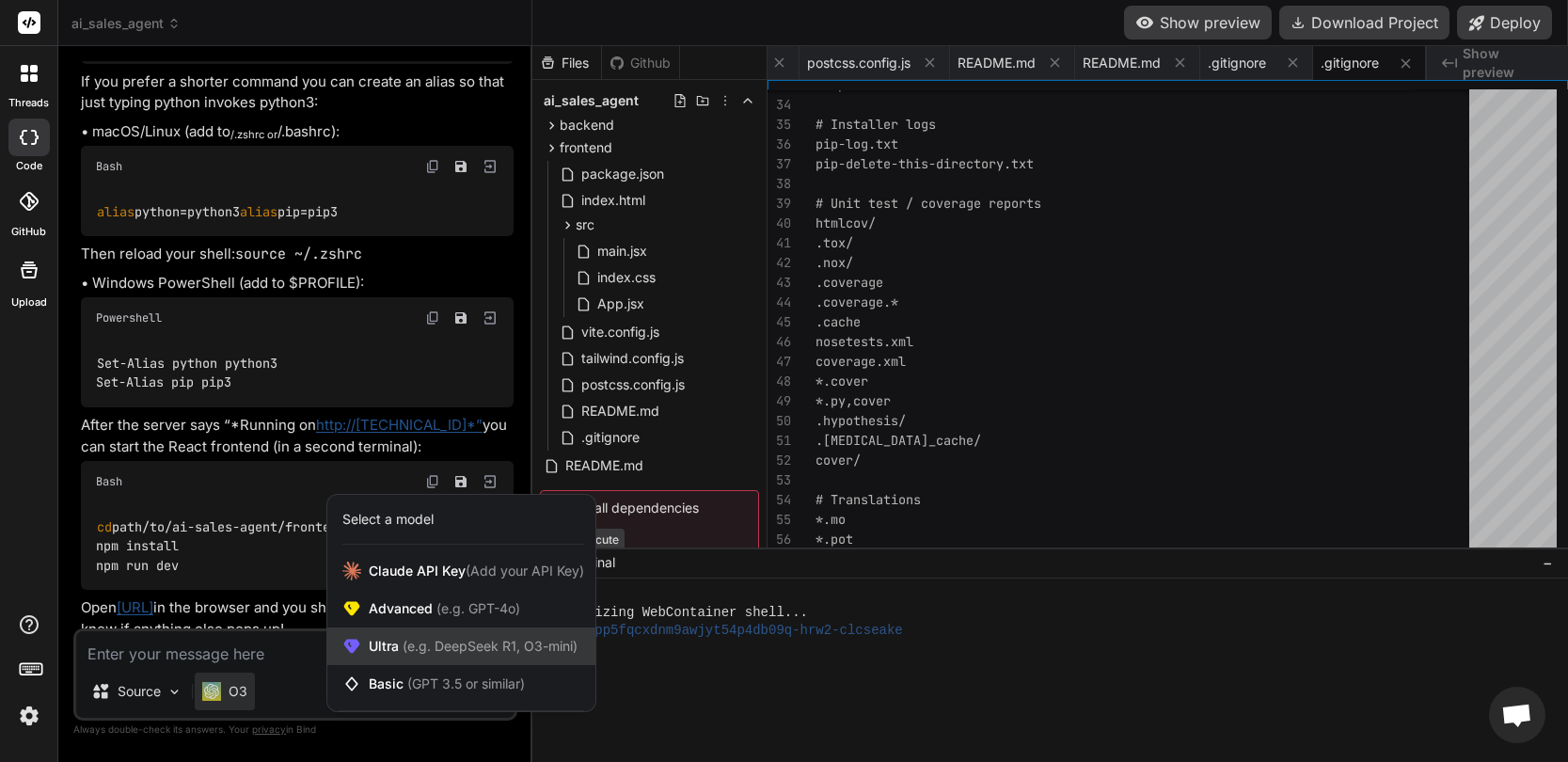 click on "Ultra     (e.g. DeepSeek R1, O3-mini)" at bounding box center [473, 646] 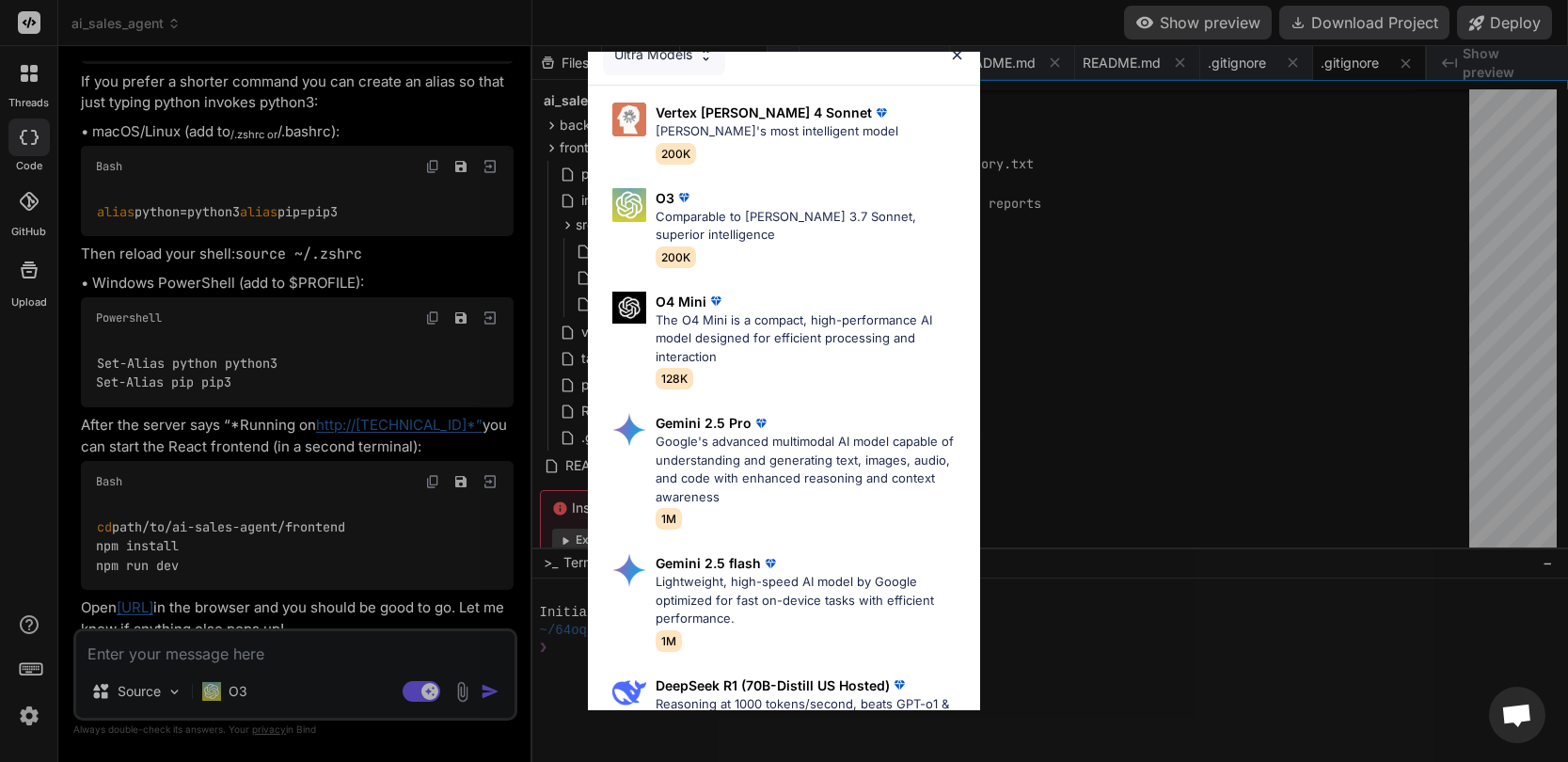 scroll, scrollTop: 0, scrollLeft: 0, axis: both 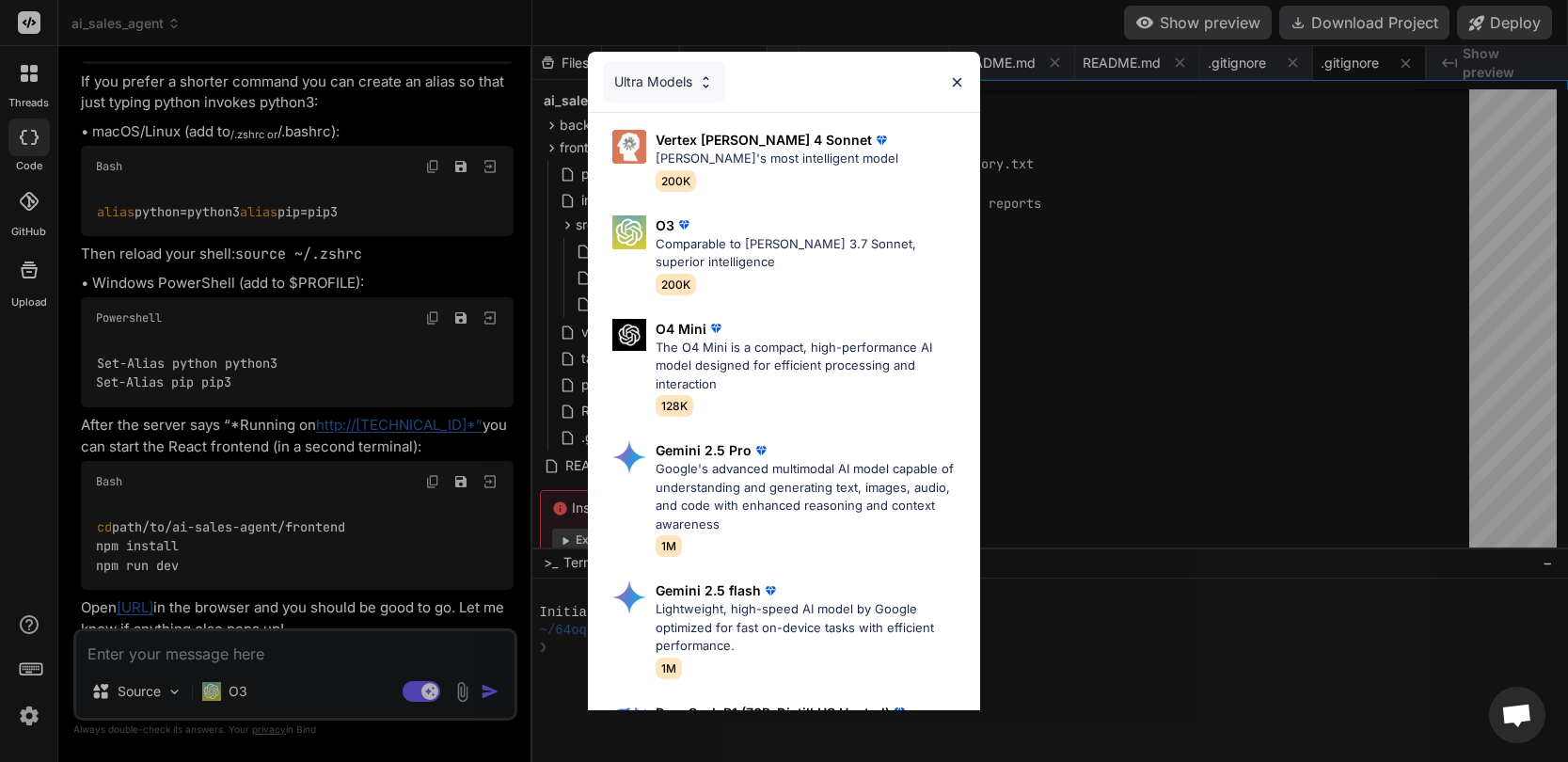 click on "Ultra Models Vertex claude 4 Sonnet Claude's most intelligent model 200K O3 Comparable to Claude 3.7 Sonnet, superior intelligence 200K O4 Mini The O4 Mini is a compact, high-performance AI model designed for efficient processing and interaction 128K Gemini 2.5 Pro Google's advanced multimodal AI model capable of understanding and generating text, images, audio, and code with enhanced reasoning and context awareness 1M Gemini 2.5 flash Lightweight, high-speed AI model by Google optimized for fast on-device tasks with efficient performance. 1M DeepSeek R1 (70B-Distill US Hosted) Reasoning at 1000 tokens/second, beats GPT-o1 & Claude 3.5 Sonnet 128k O3 Mini OpenAI's most advanced reasoning model series 200K Claude 4 Sonnet Claude's most intelligent model 200K Claude 3.7 Sonnet Claude's most intelligent model 200K Claude 3.7 Sonnet (Extended Thinking) Claude's most intelligent model with thinking mode 200K DeepSeek R1 (671B-Full) Full version of R1, served via DeepSeek API 131K" at bounding box center [784, 381] 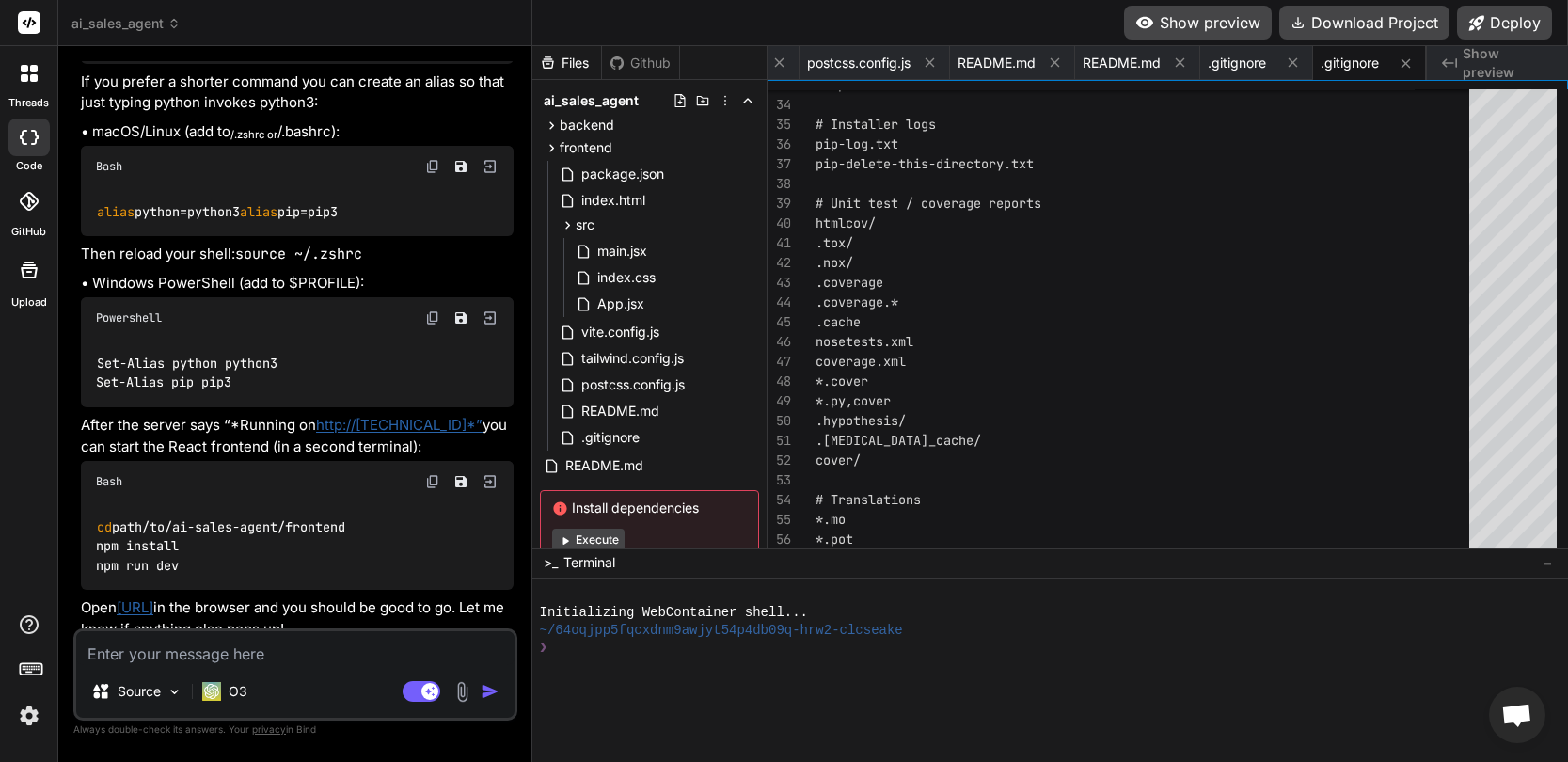 click at bounding box center [29, 73] 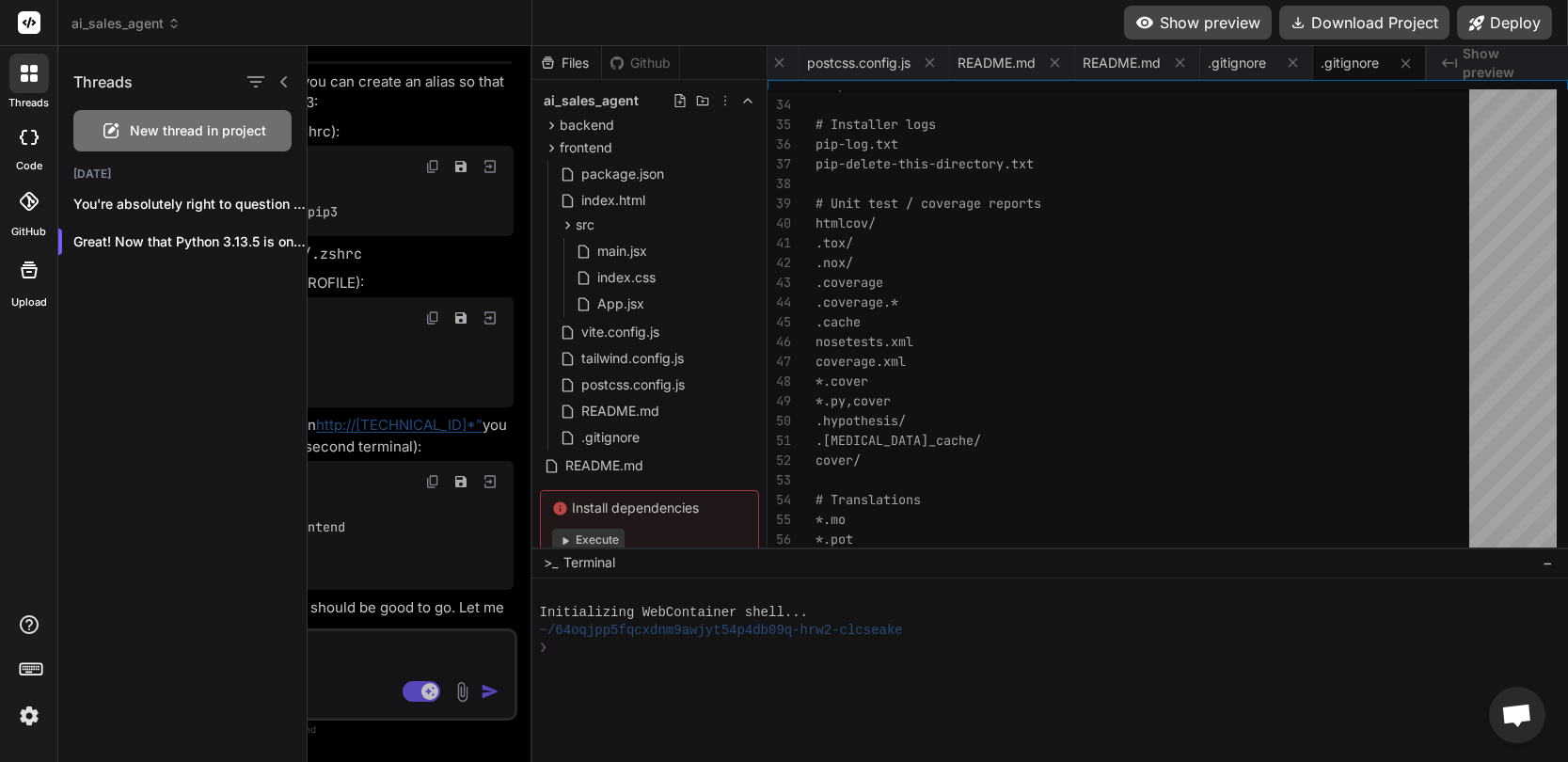 click on "New thread in project" at bounding box center [198, 131] 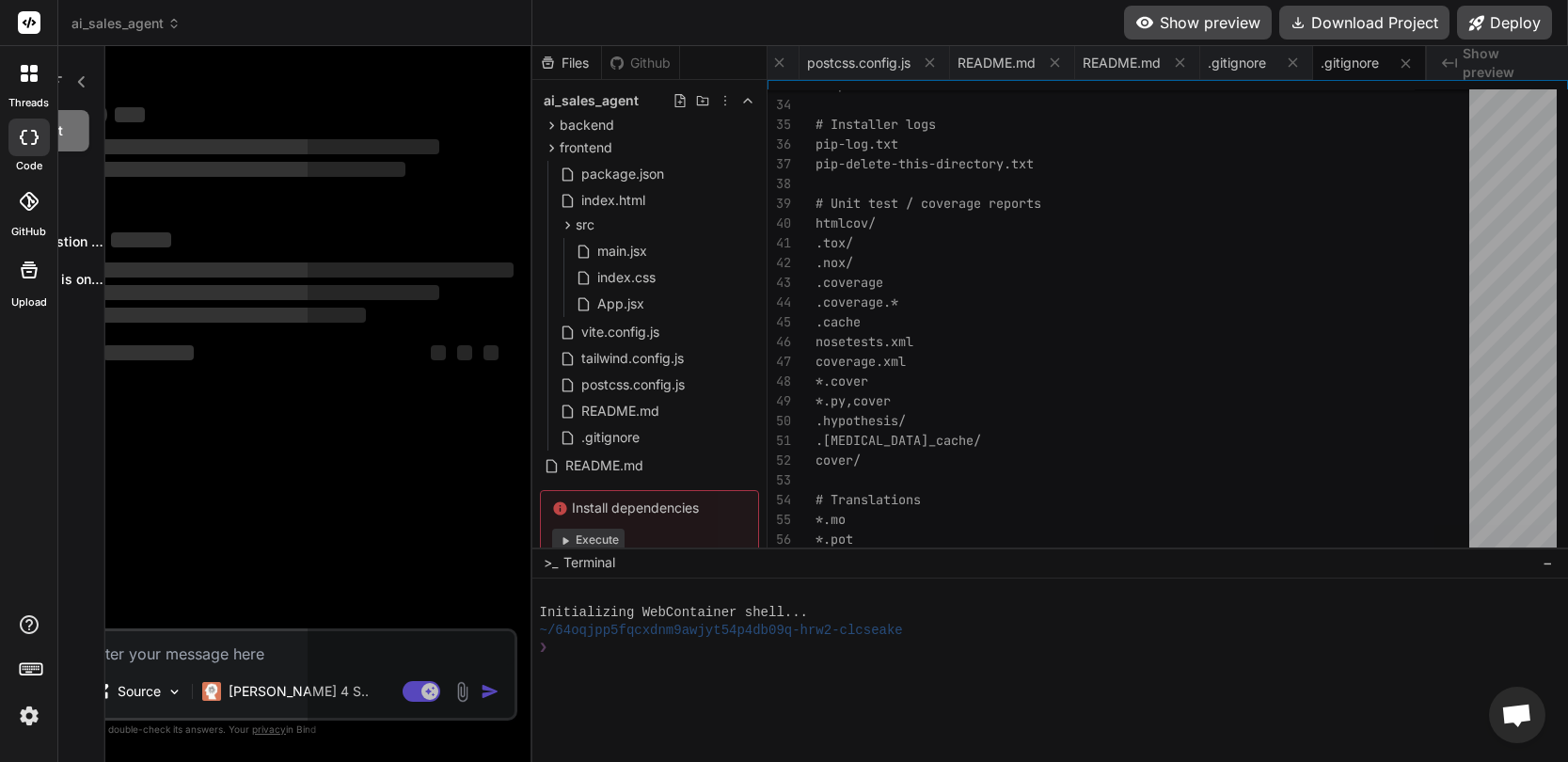 scroll, scrollTop: 0, scrollLeft: 0, axis: both 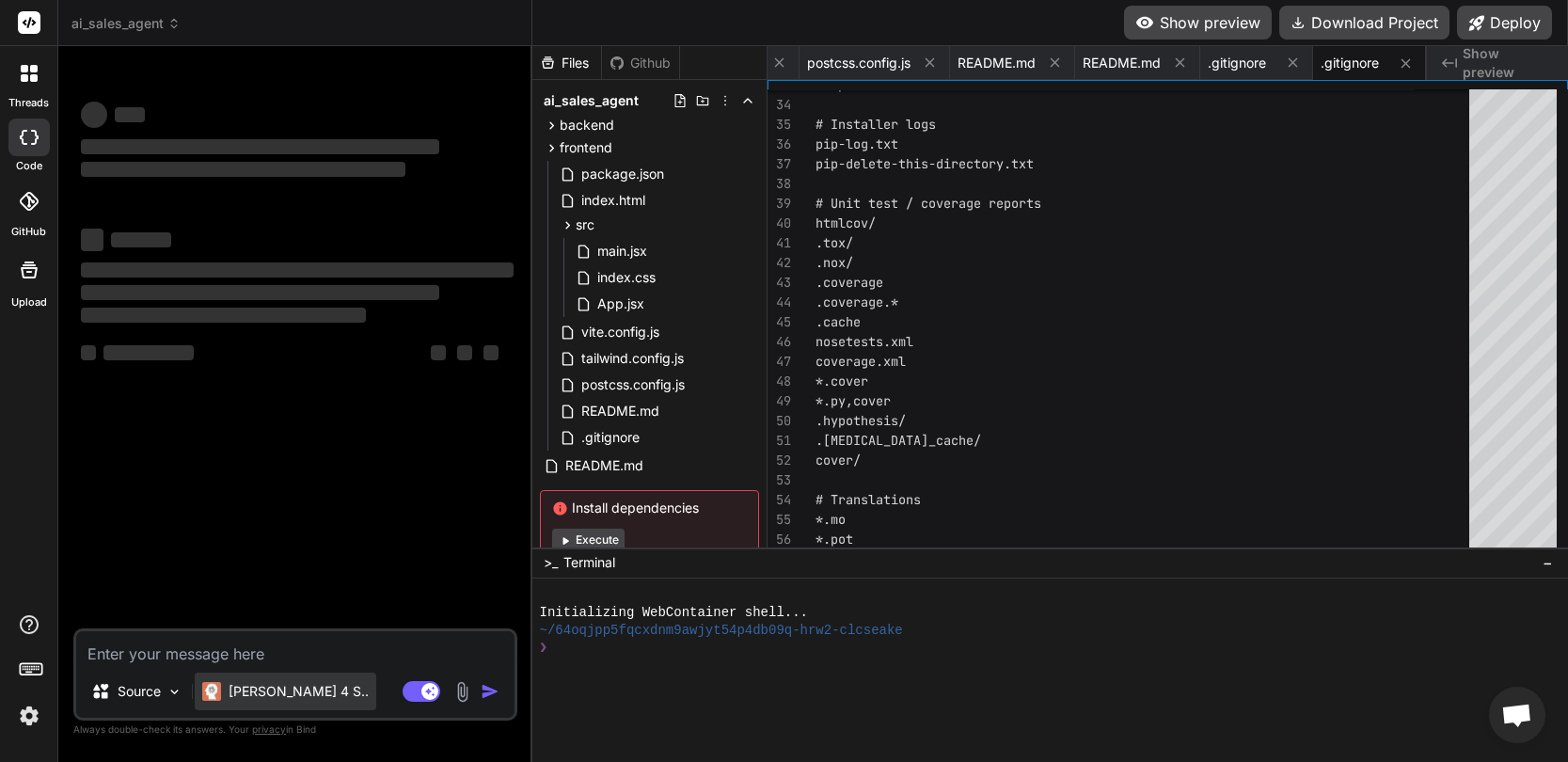 click on "[PERSON_NAME] 4 S.." at bounding box center [285, 691] 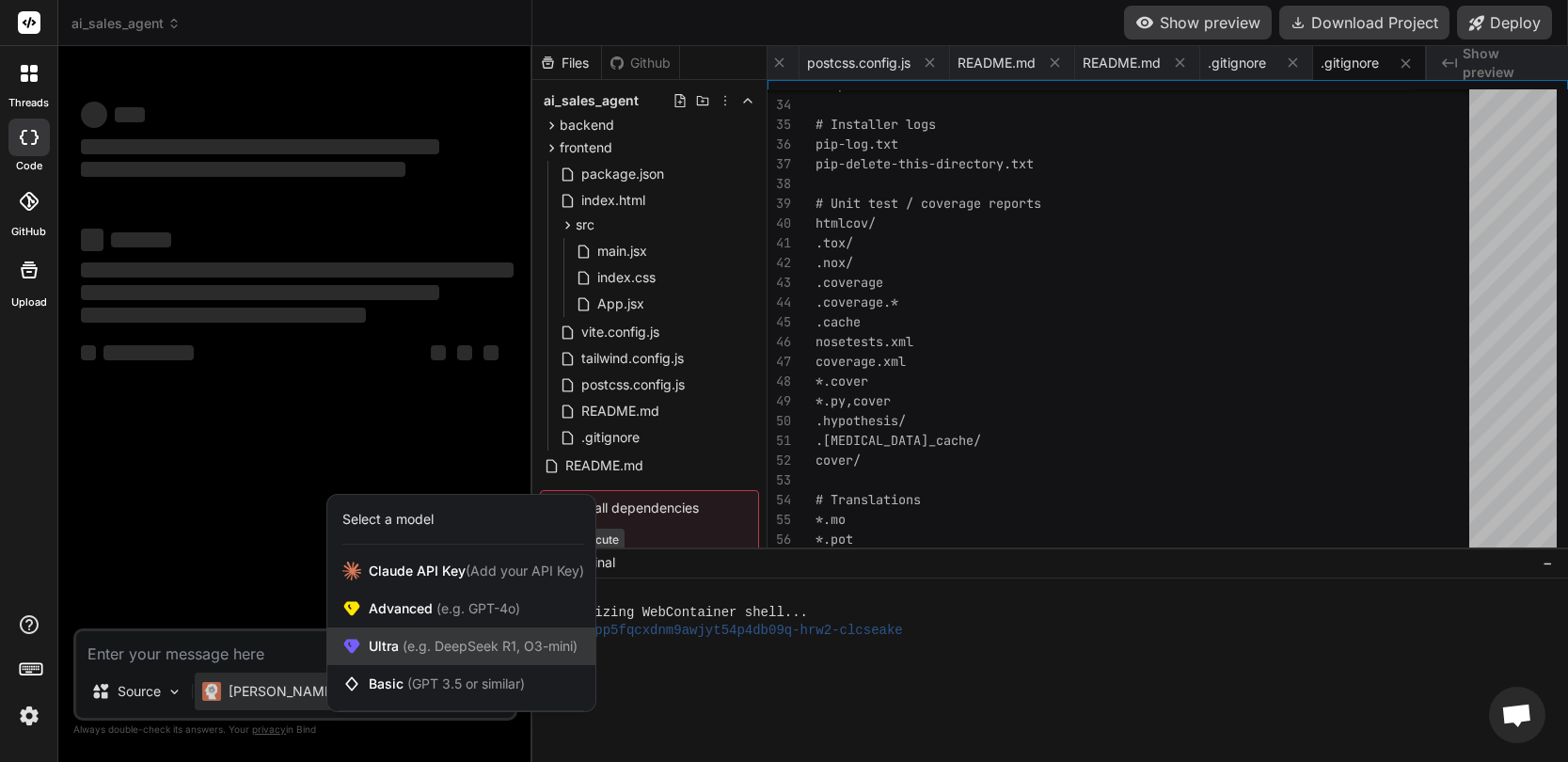 click on "(e.g. DeepSeek R1, O3-mini)" at bounding box center [488, 645] 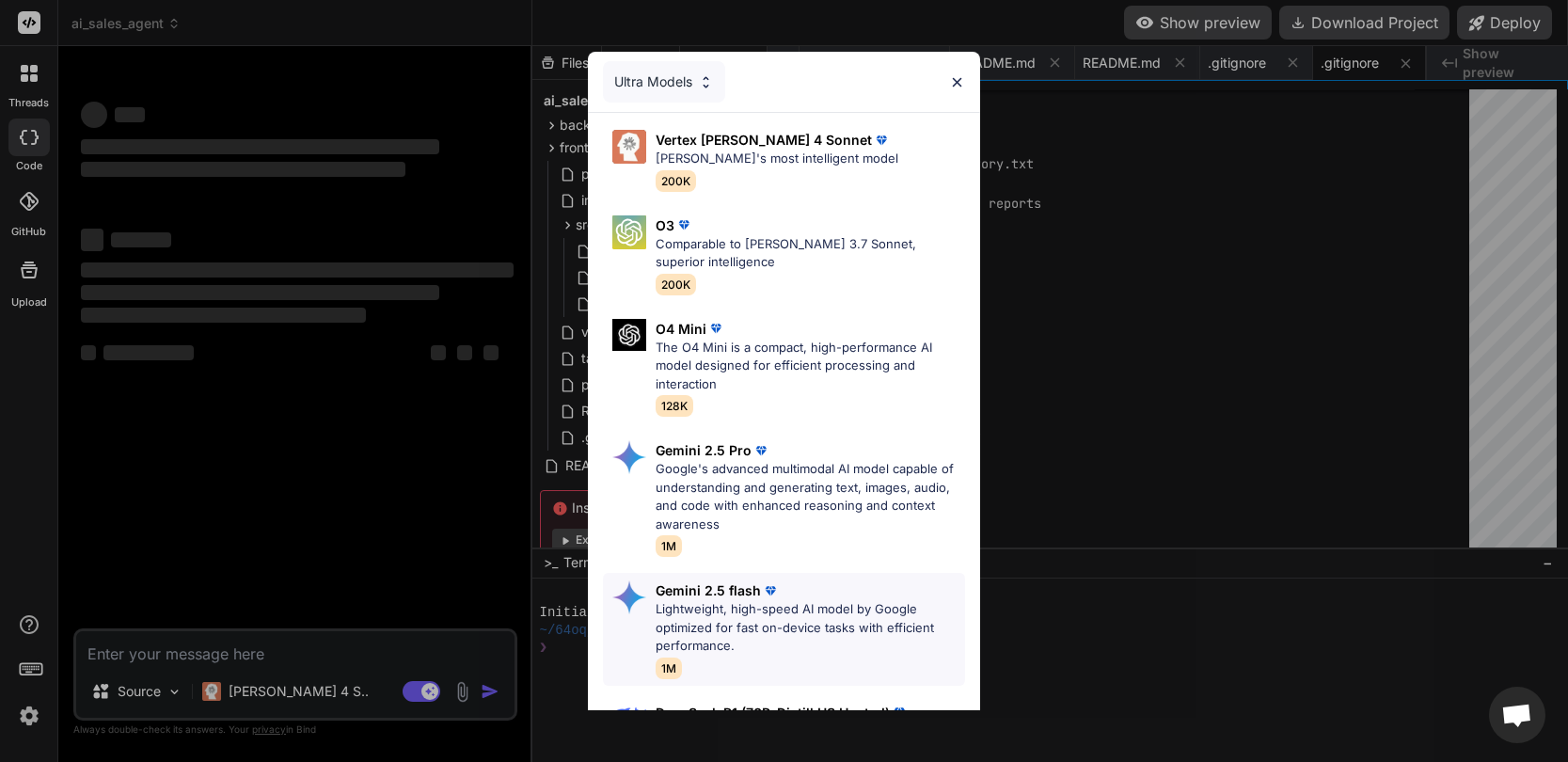 scroll, scrollTop: 504, scrollLeft: 0, axis: vertical 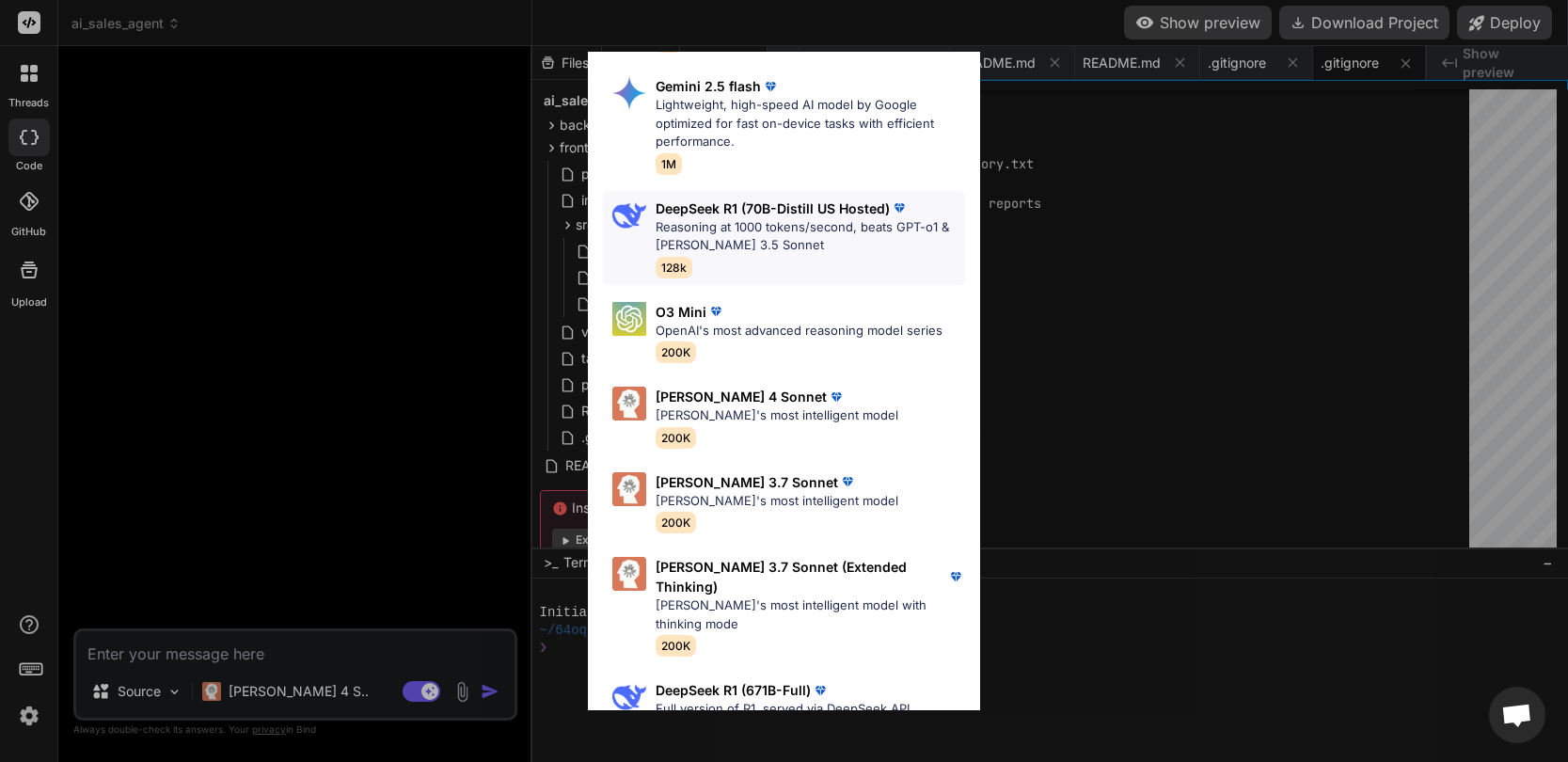 click on "DeepSeek R1 (70B-Distill US Hosted) Reasoning at 1000 tokens/second, beats GPT-o1 & Claude 3.5 Sonnet 128k" at bounding box center [810, 238] 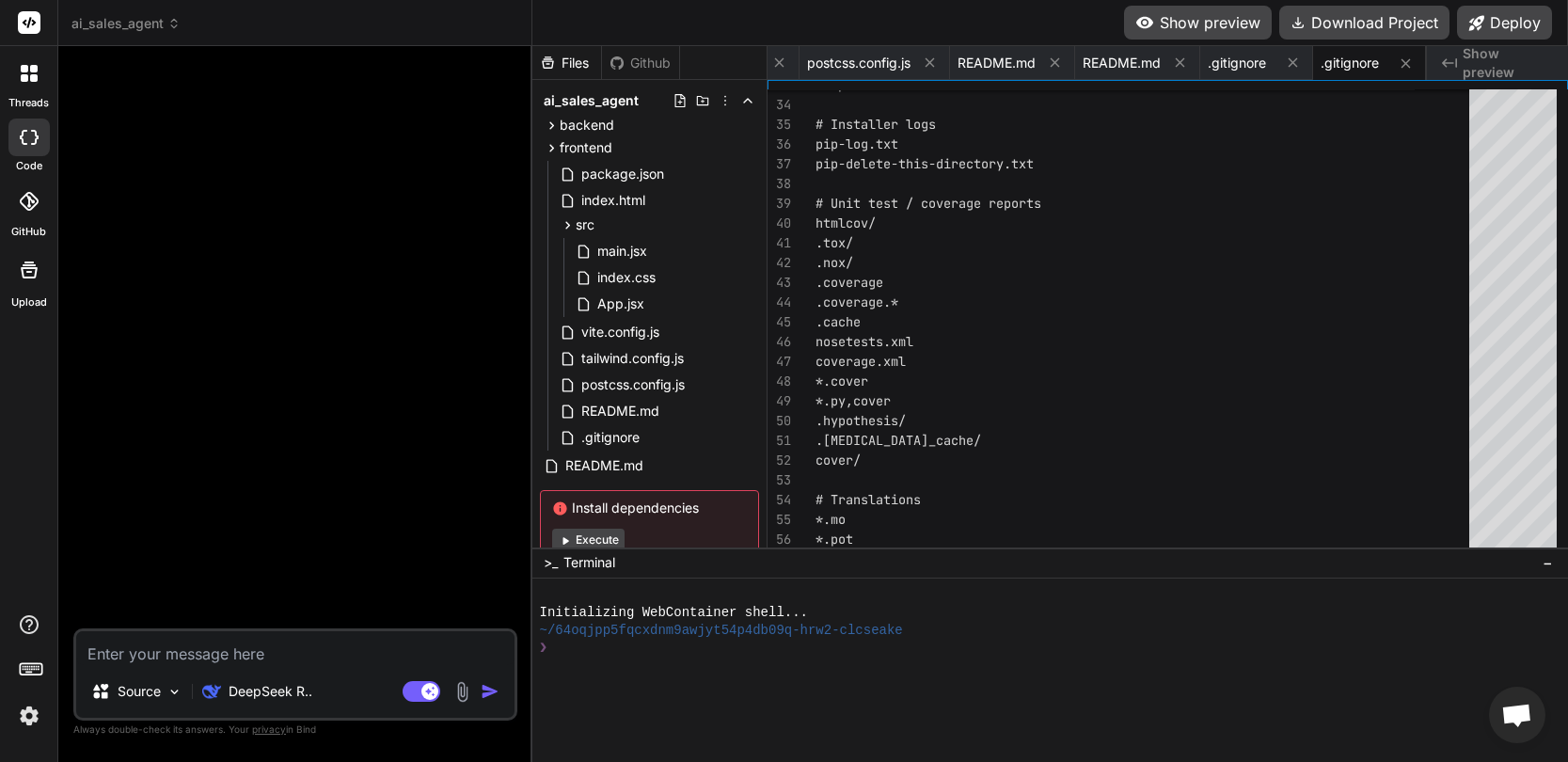 click at bounding box center [295, 648] 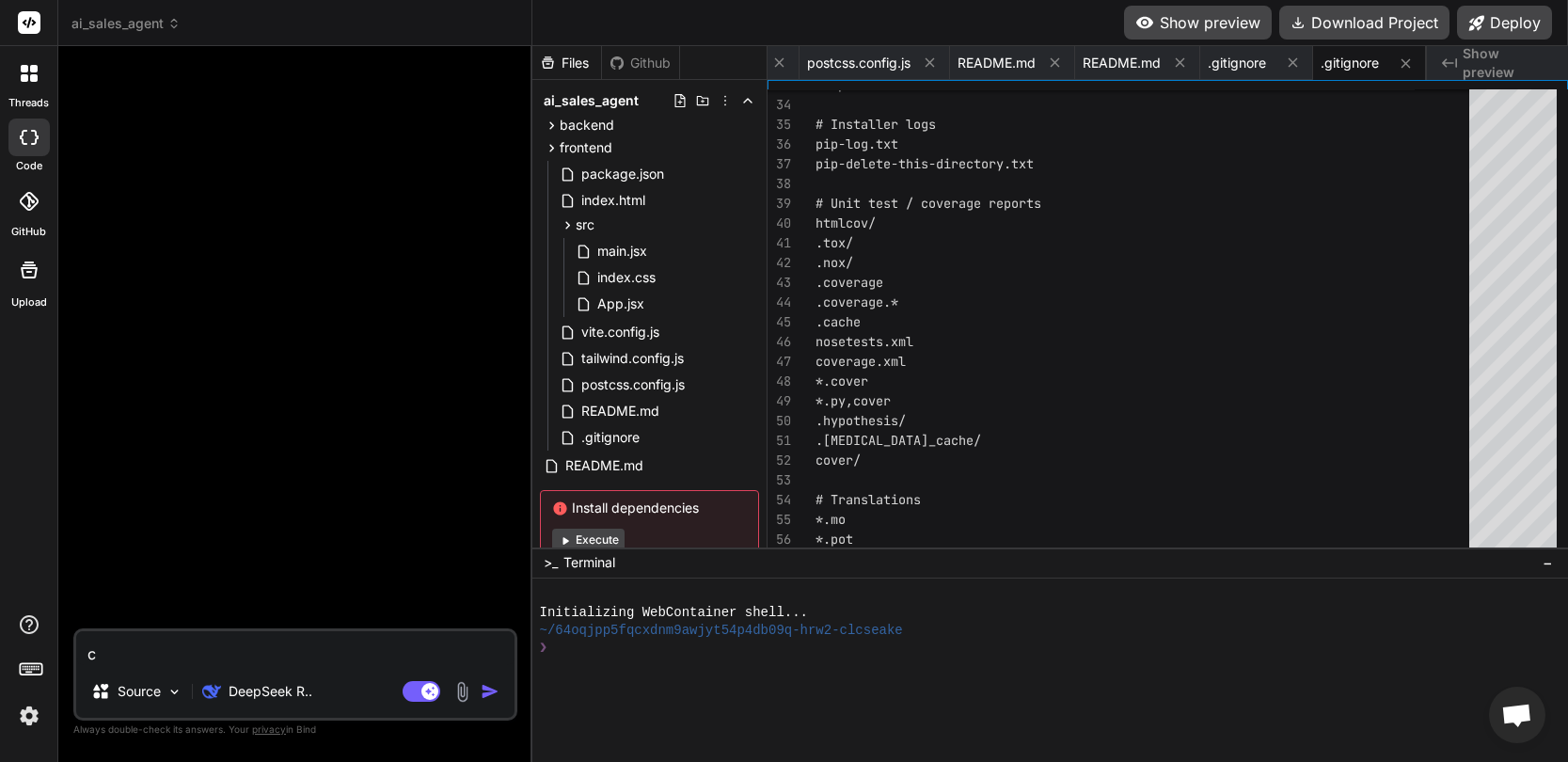 type on "cr" 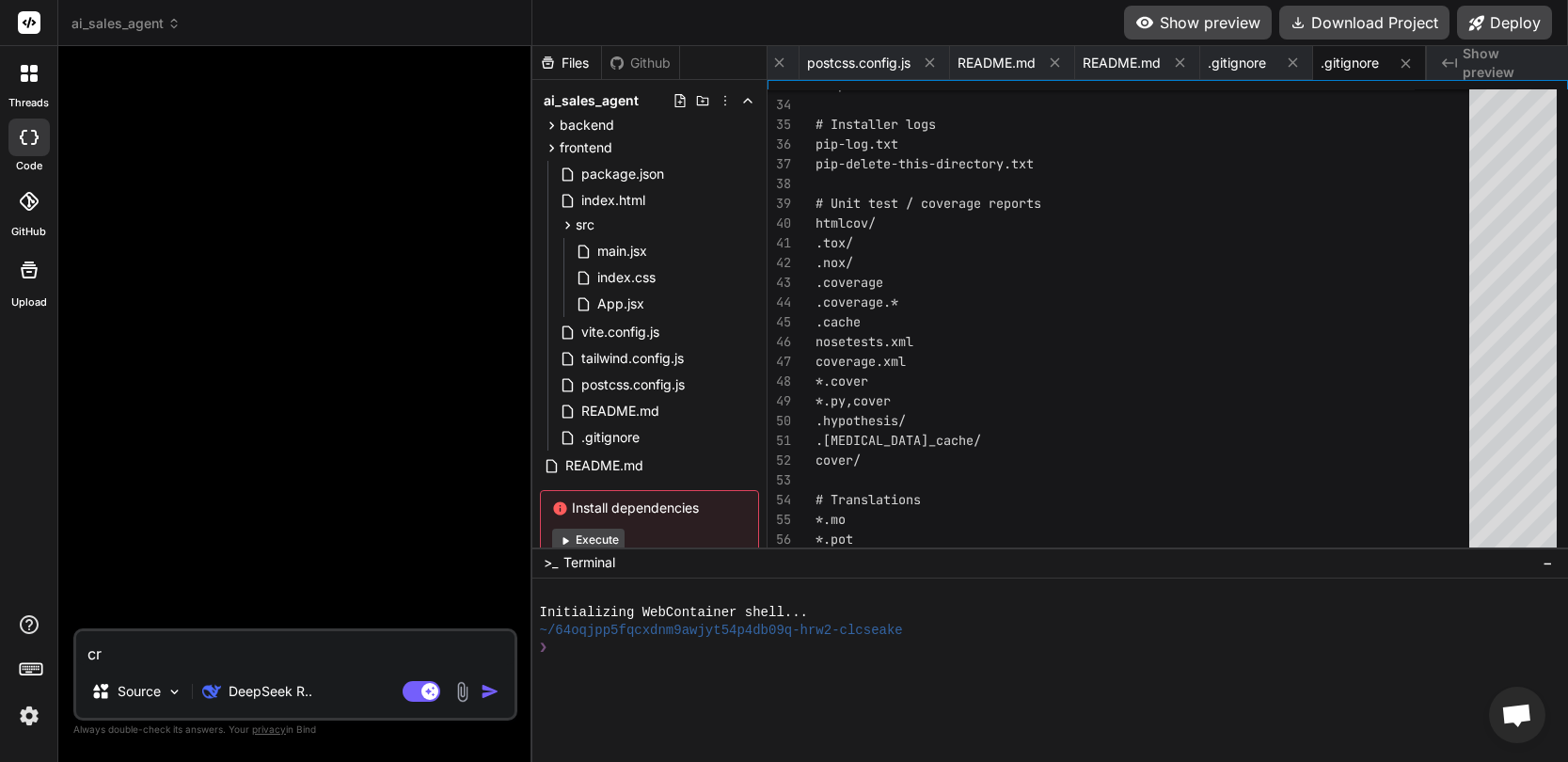 type on "cre" 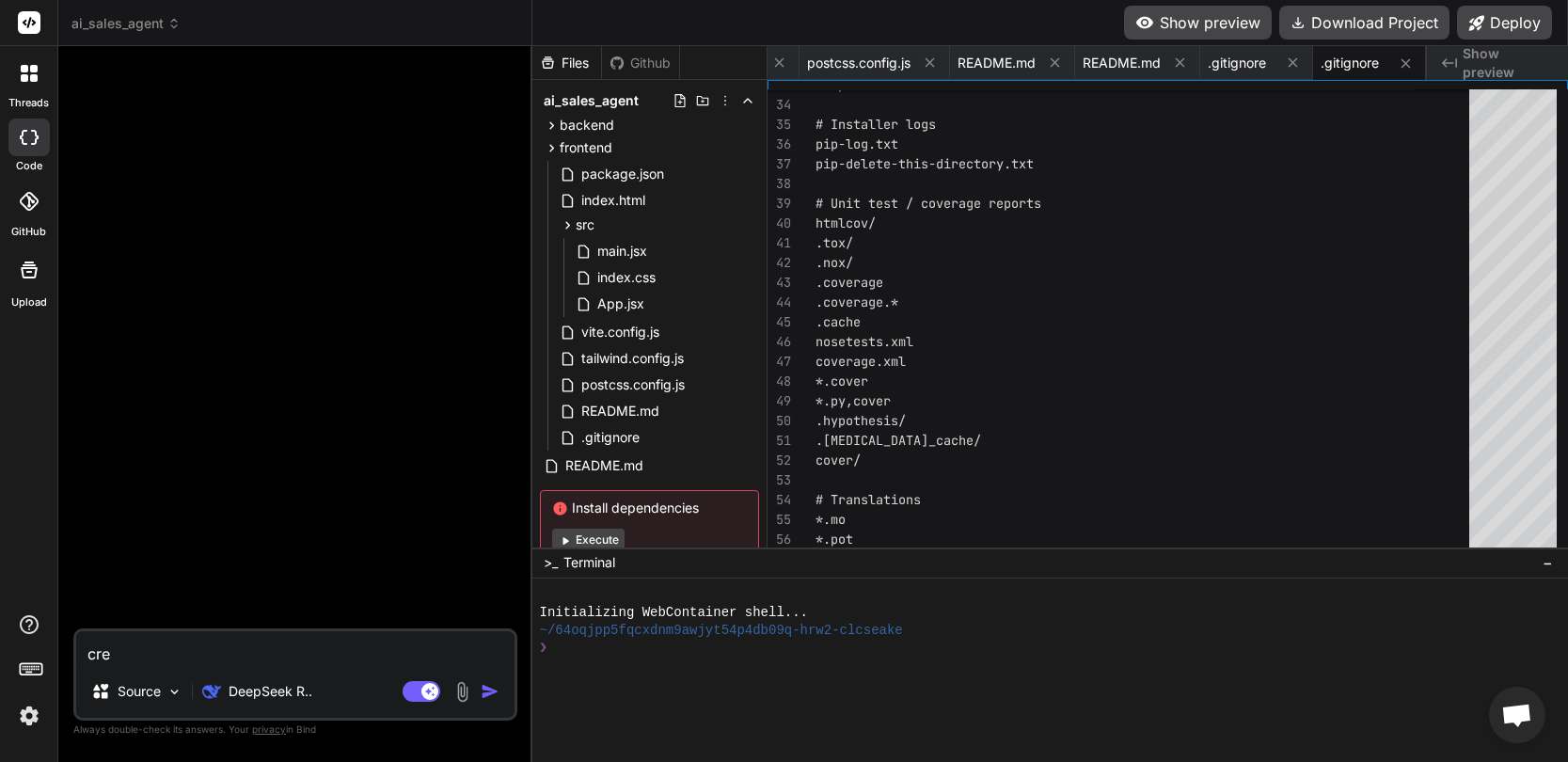 type on "crea" 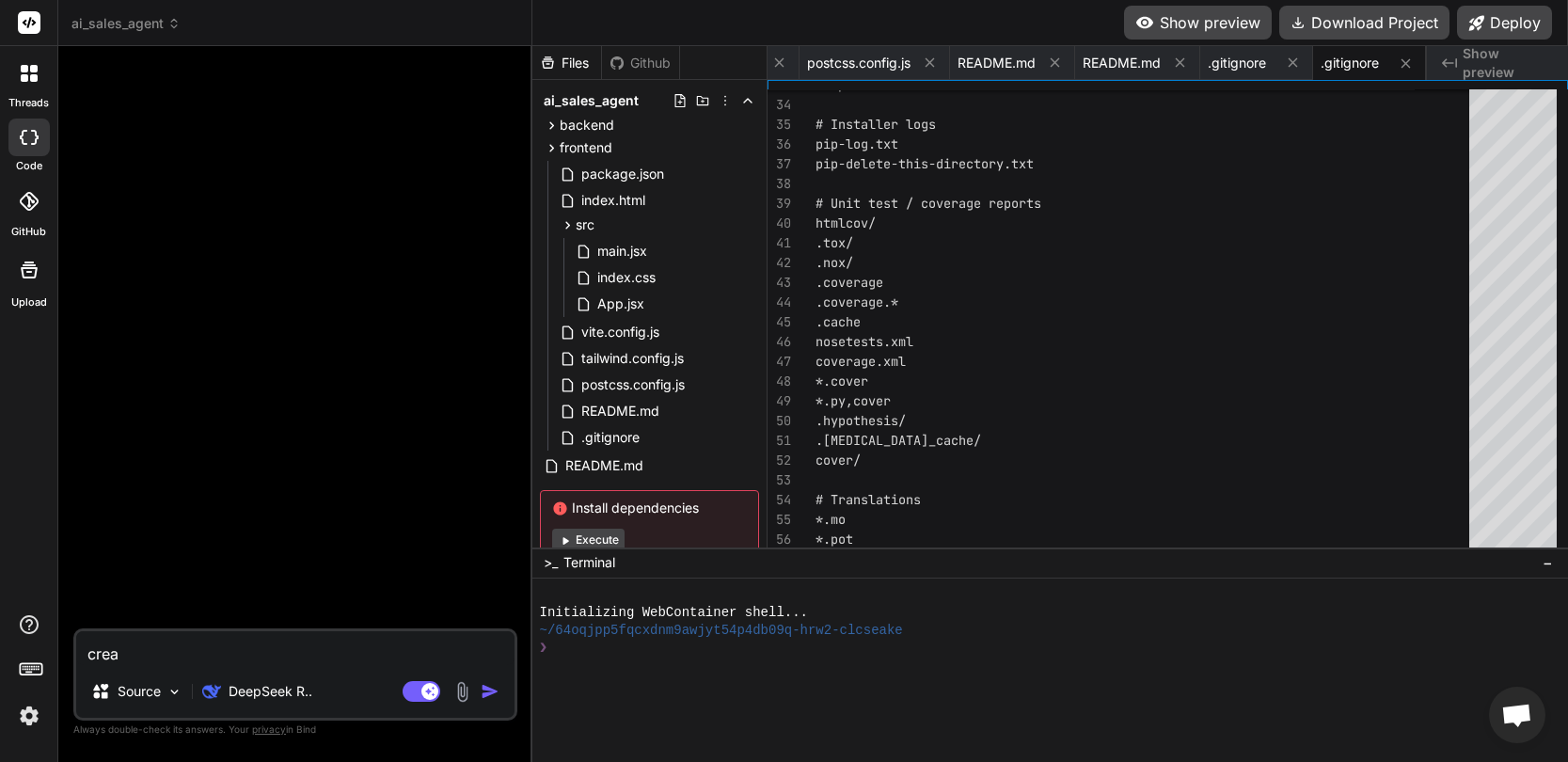 type on "creat" 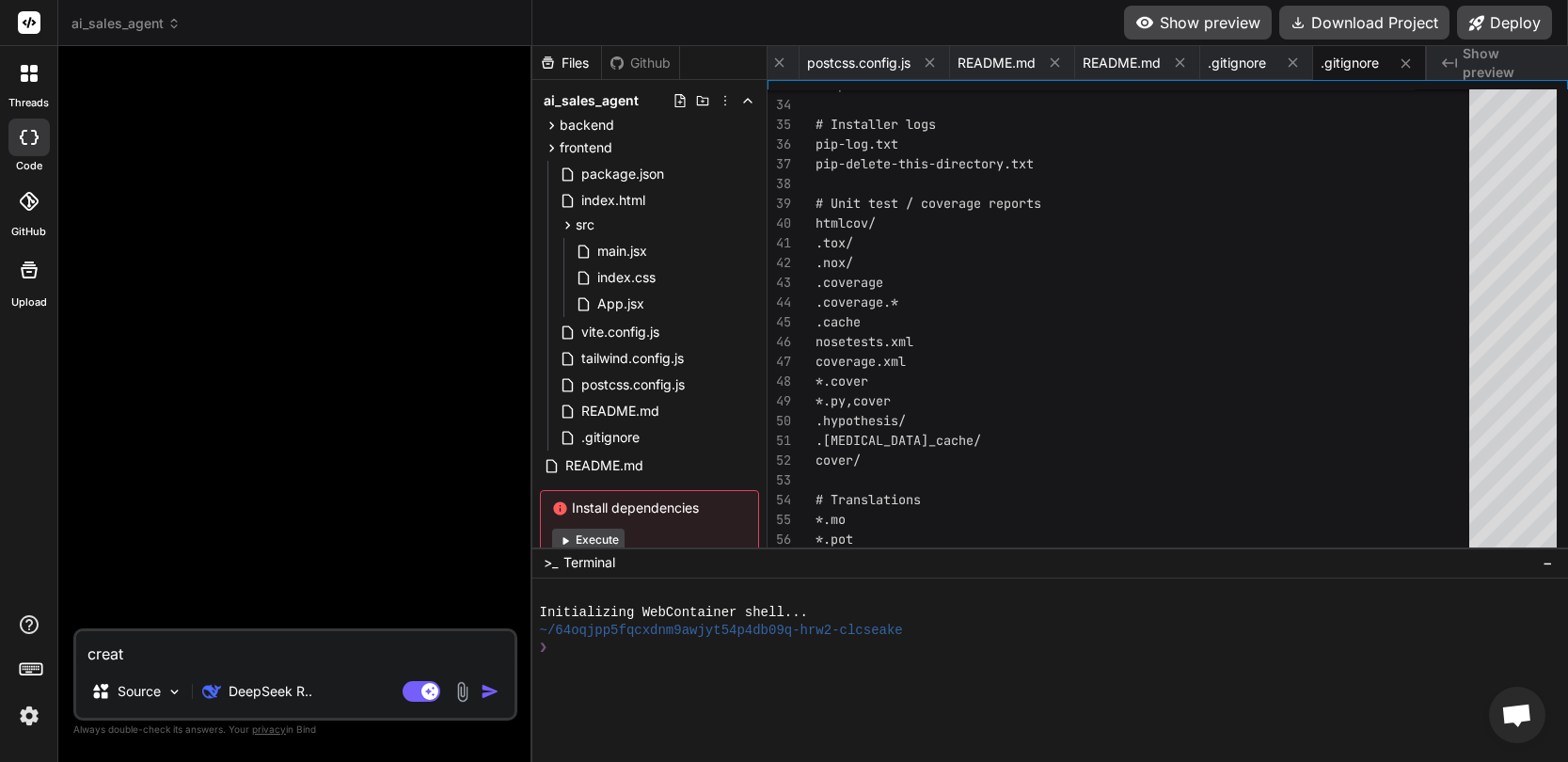 type on "create" 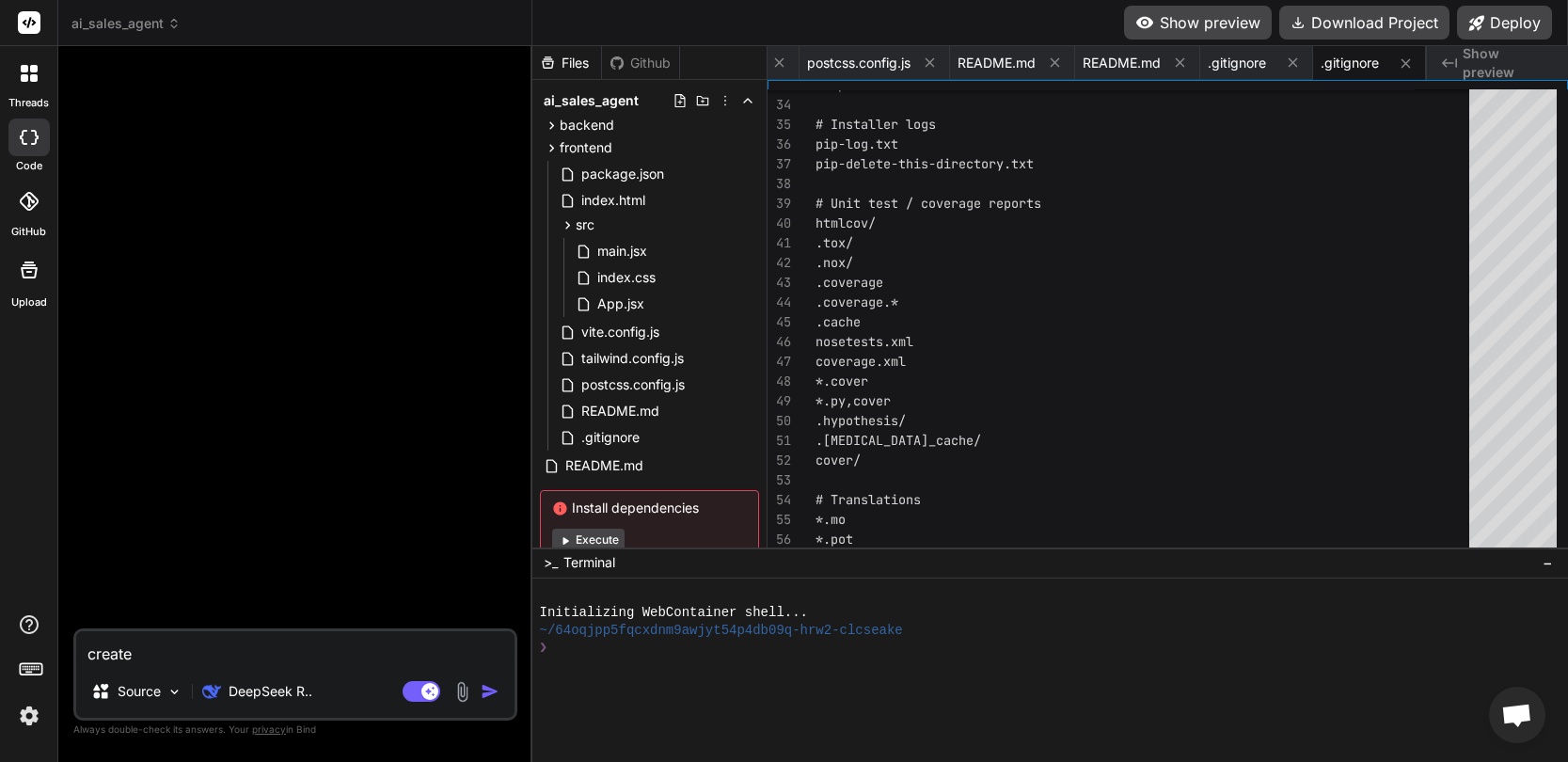 type 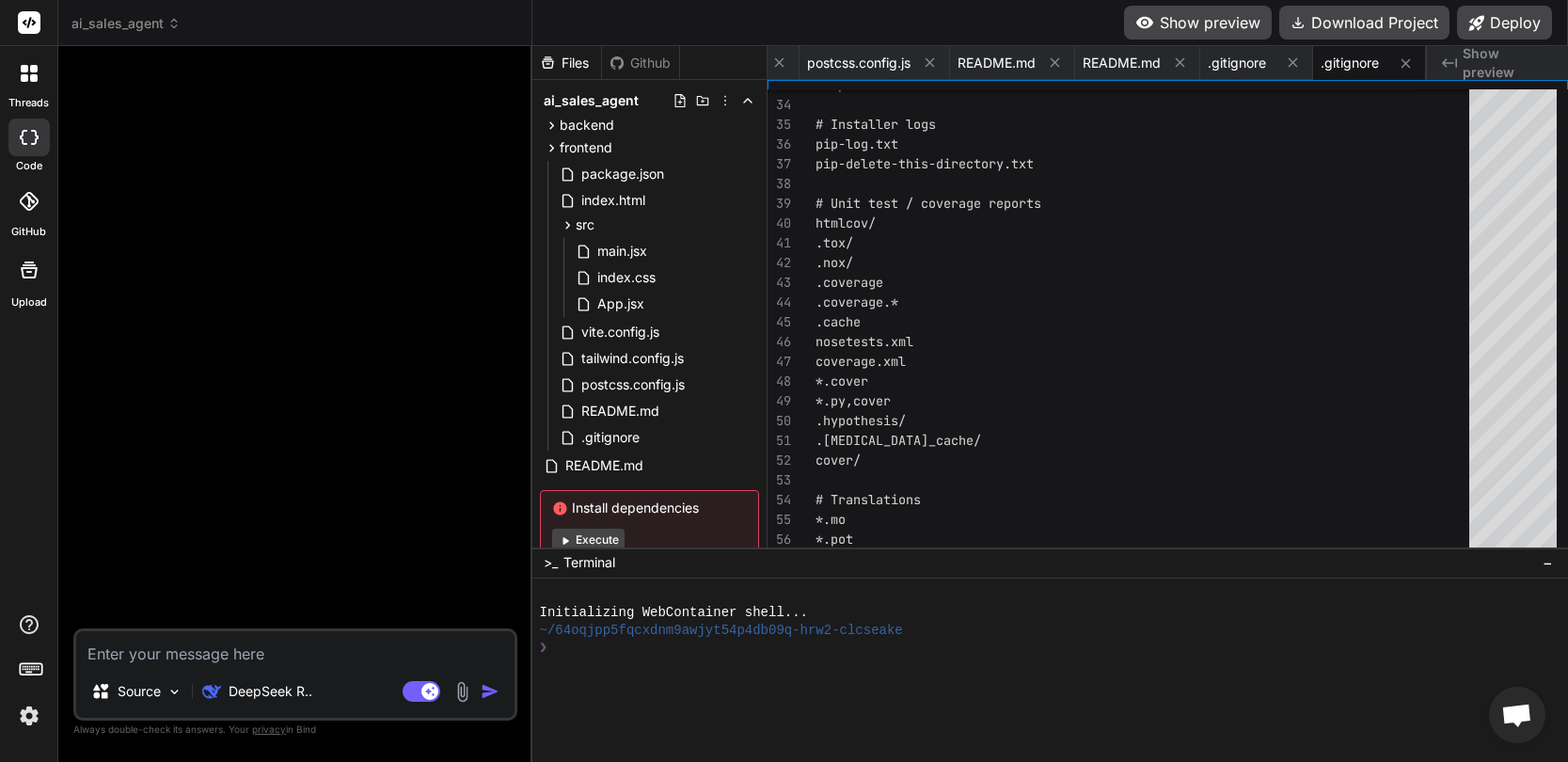 type on "c" 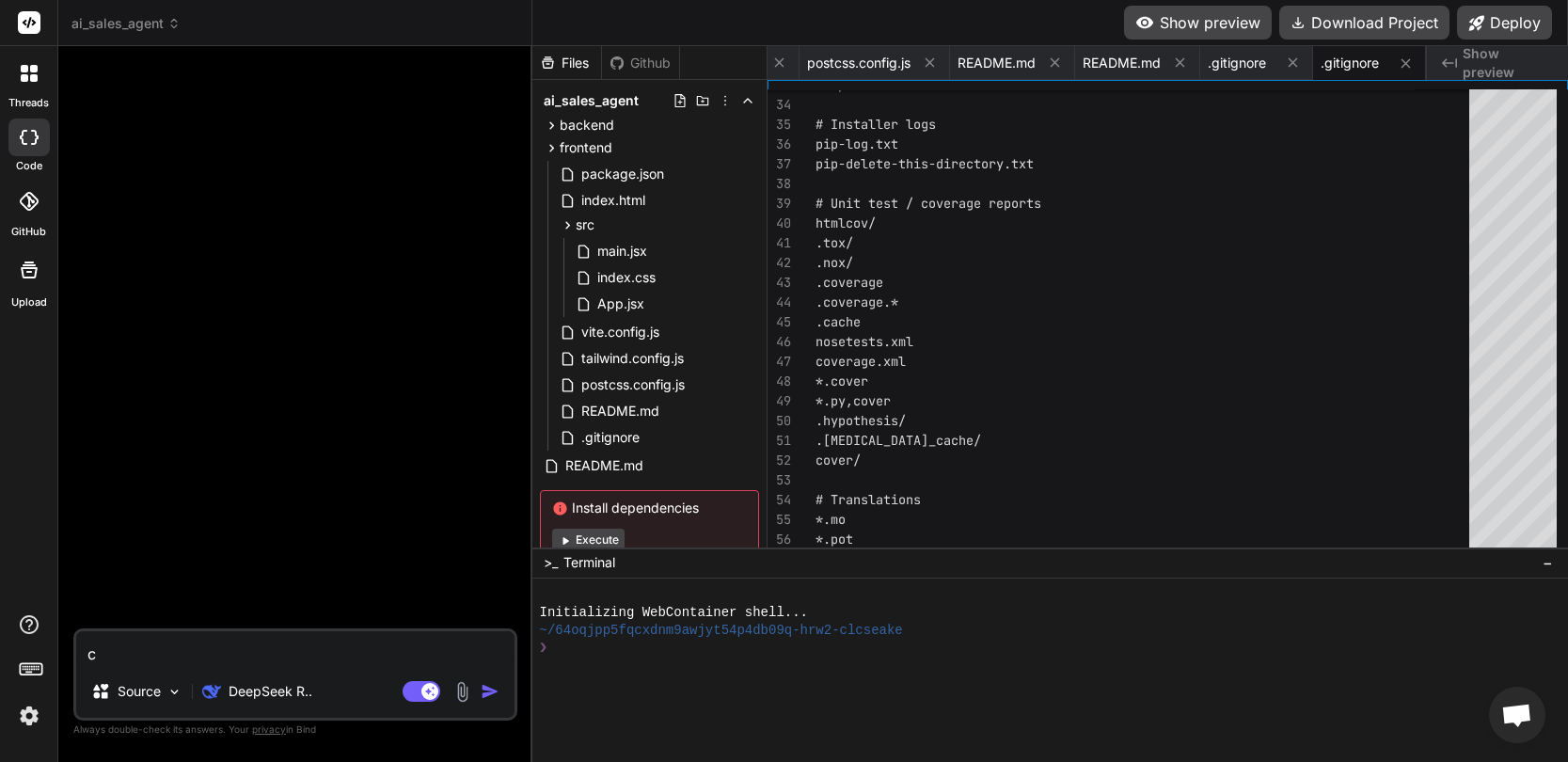 type on "cr" 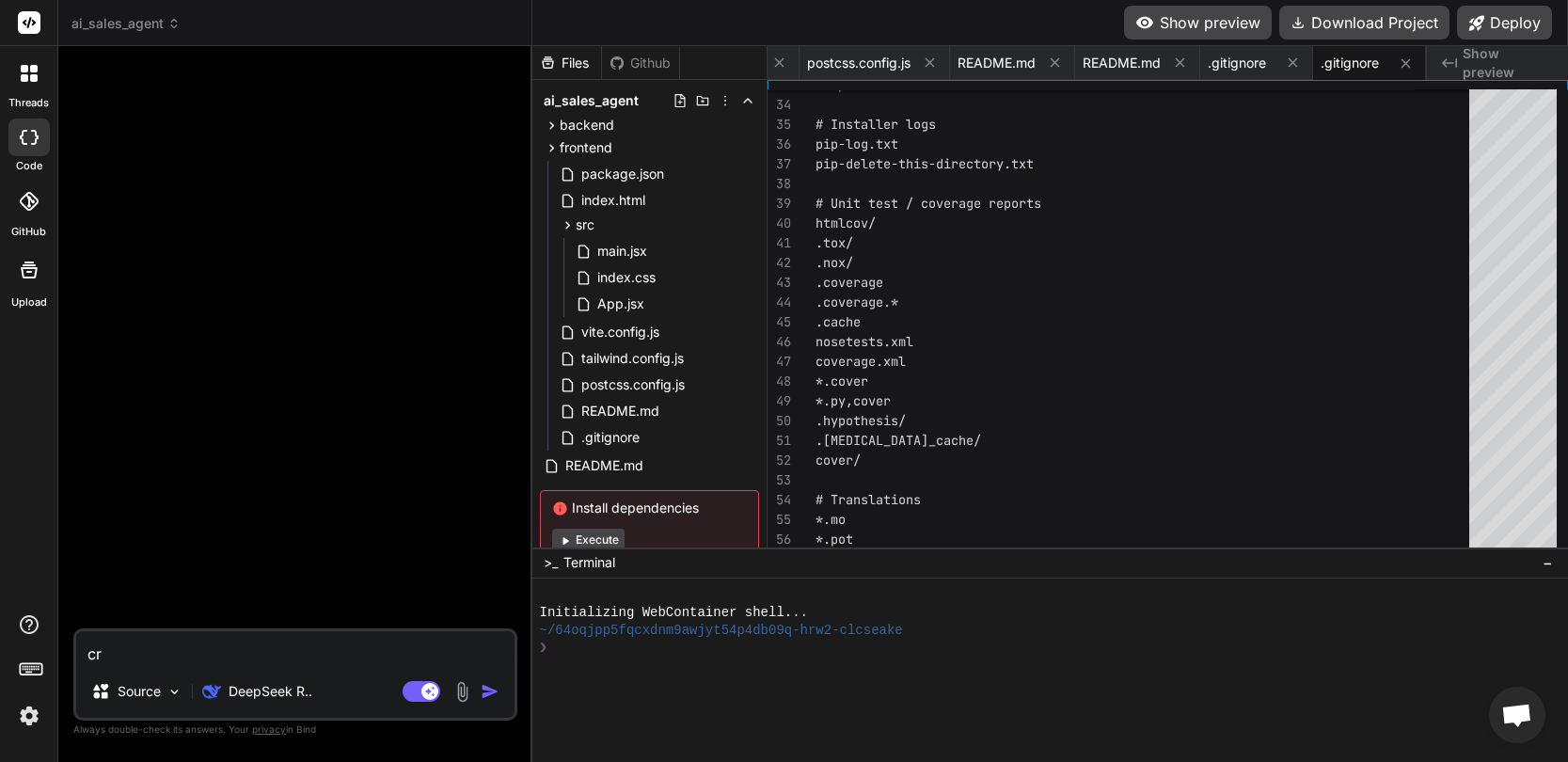 type on "cre" 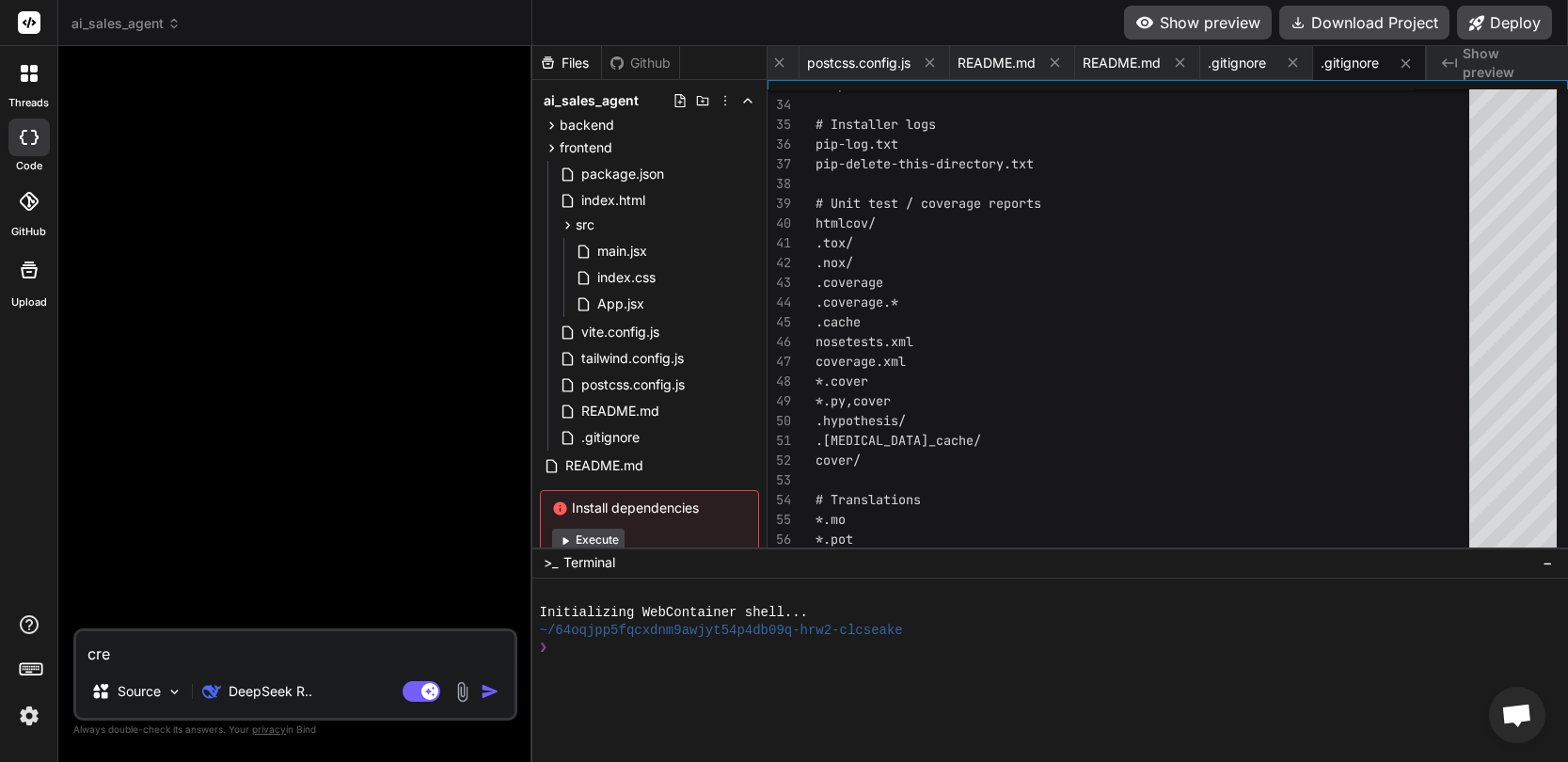 type on "crea" 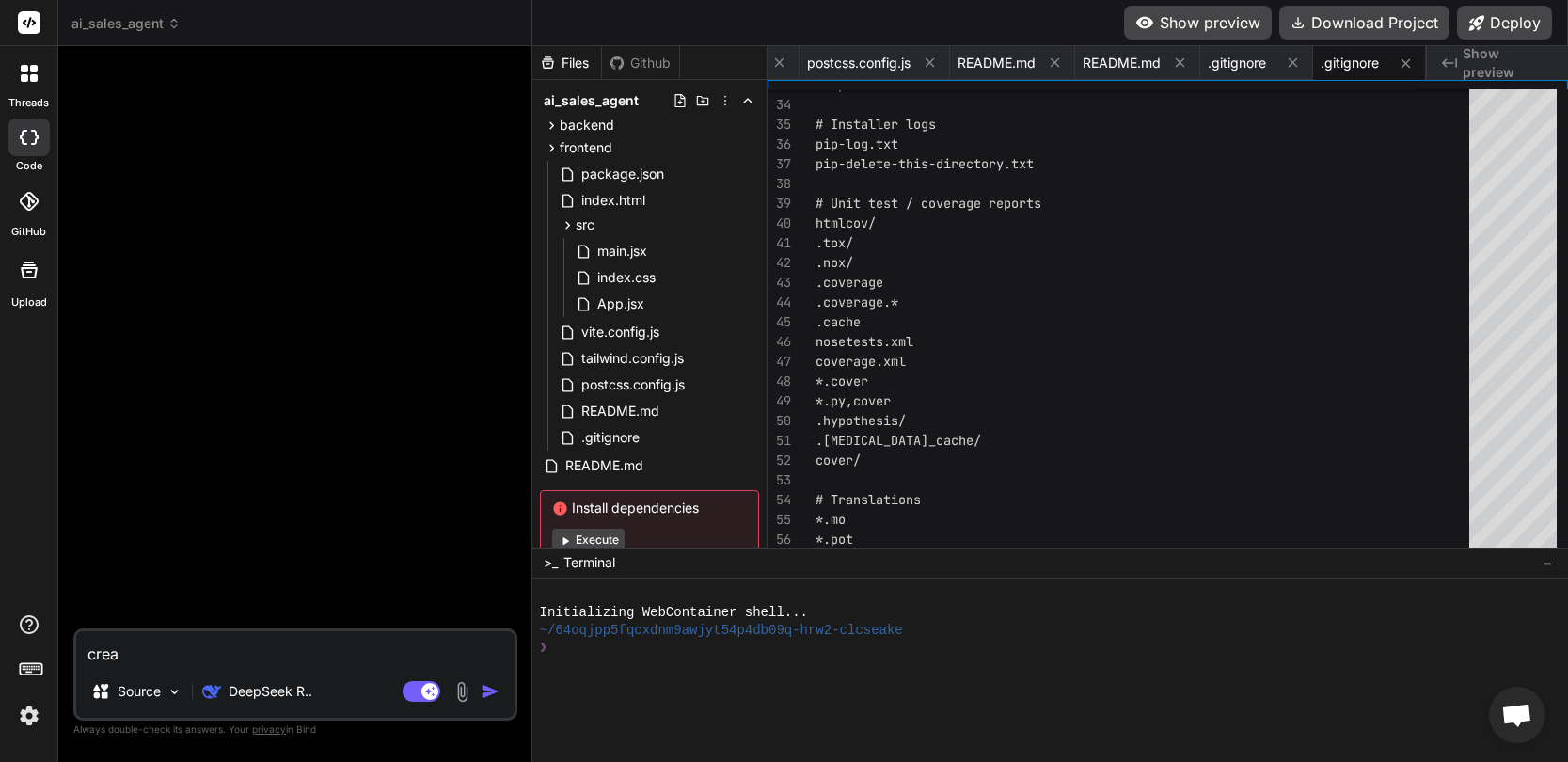 type on "creat" 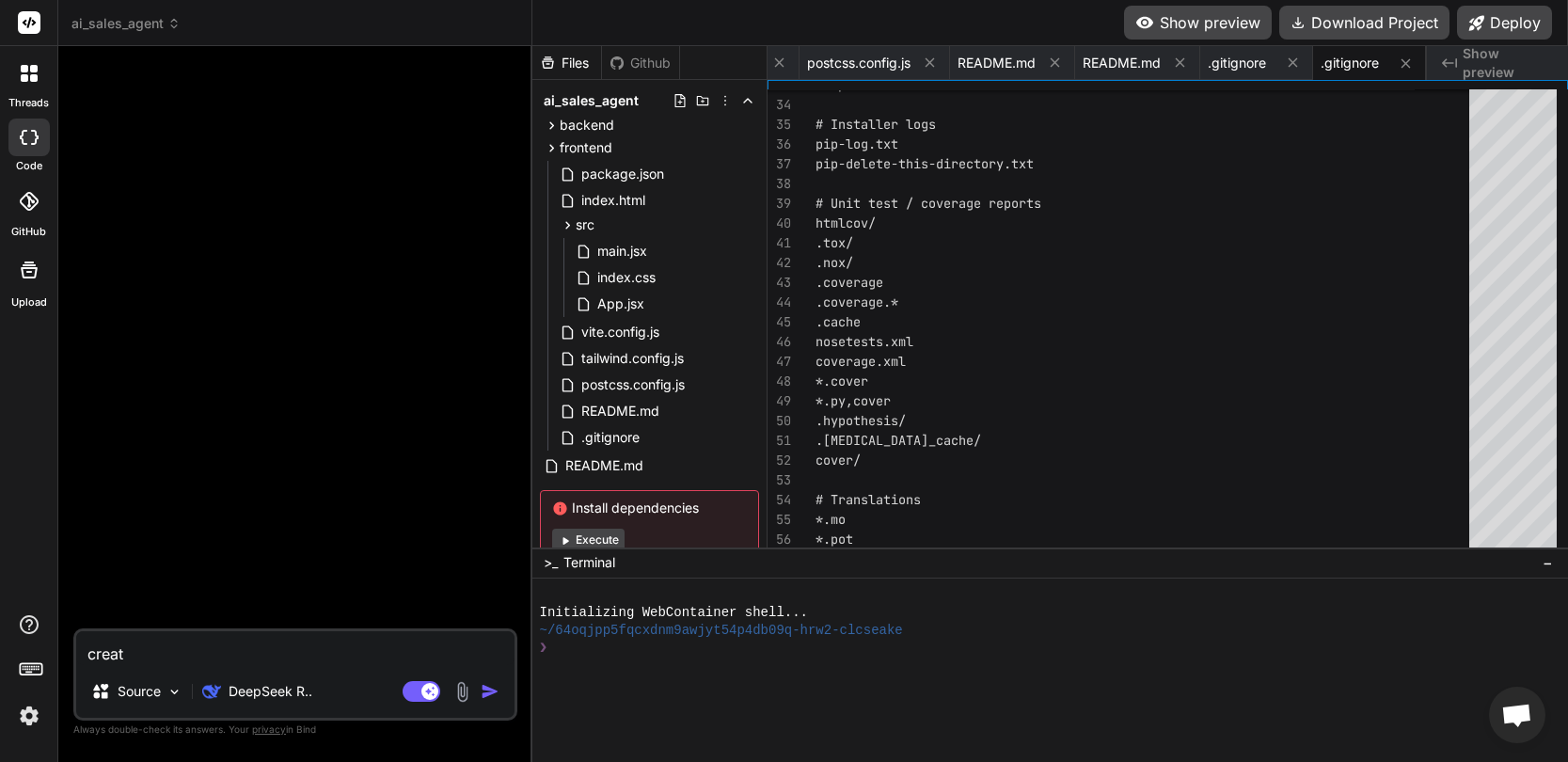 type on "create" 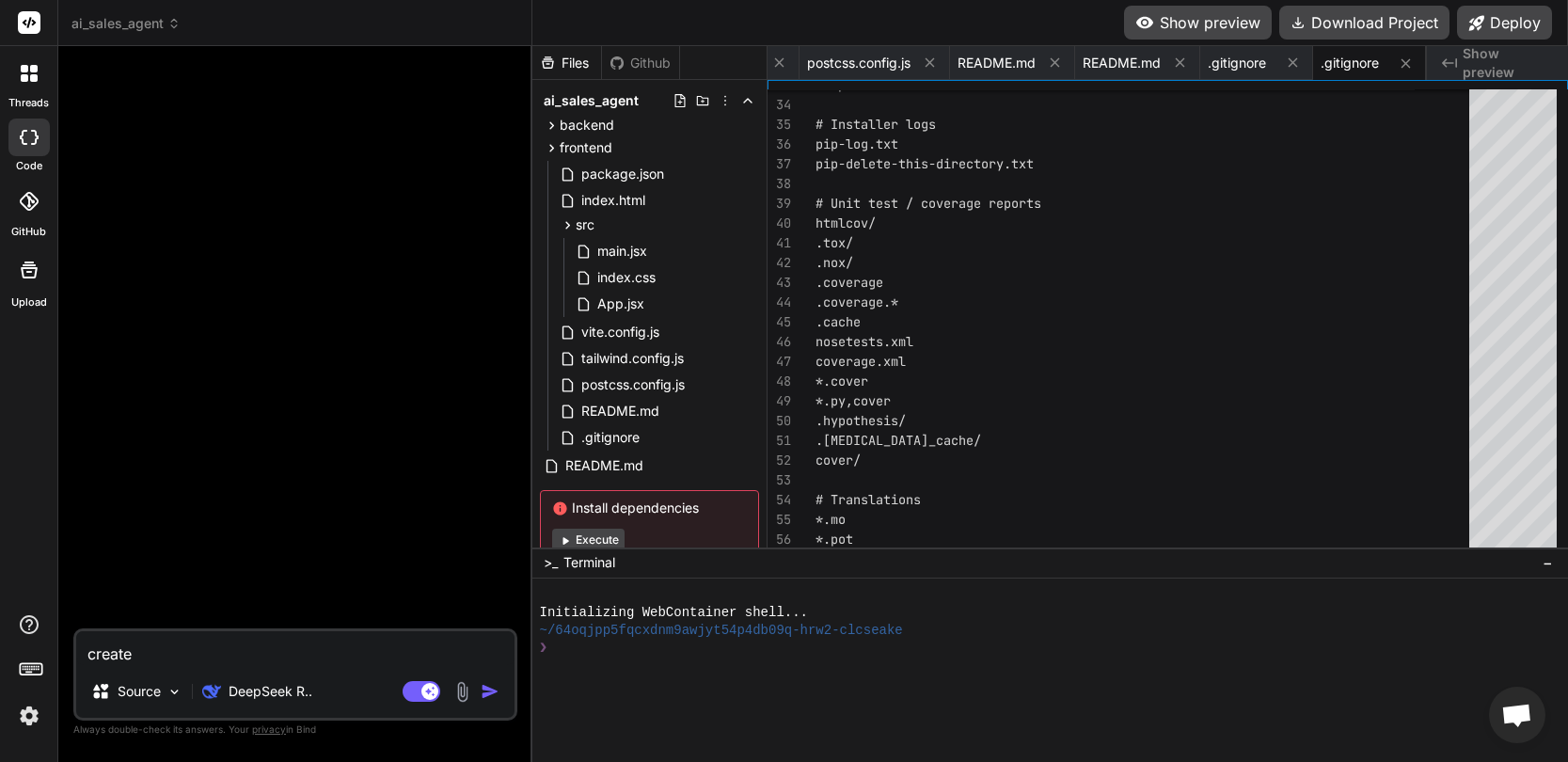 type on "create" 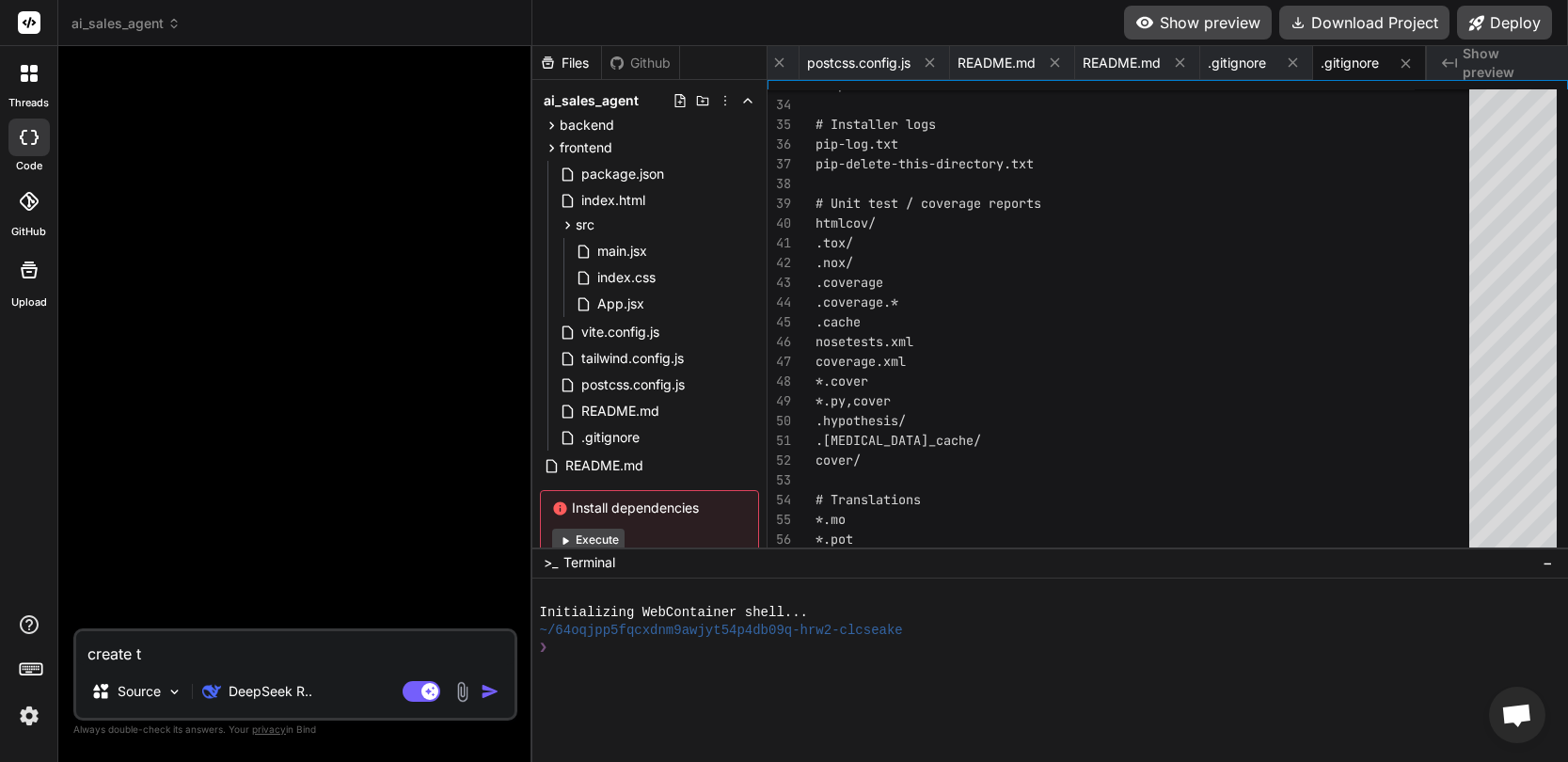 type on "create th" 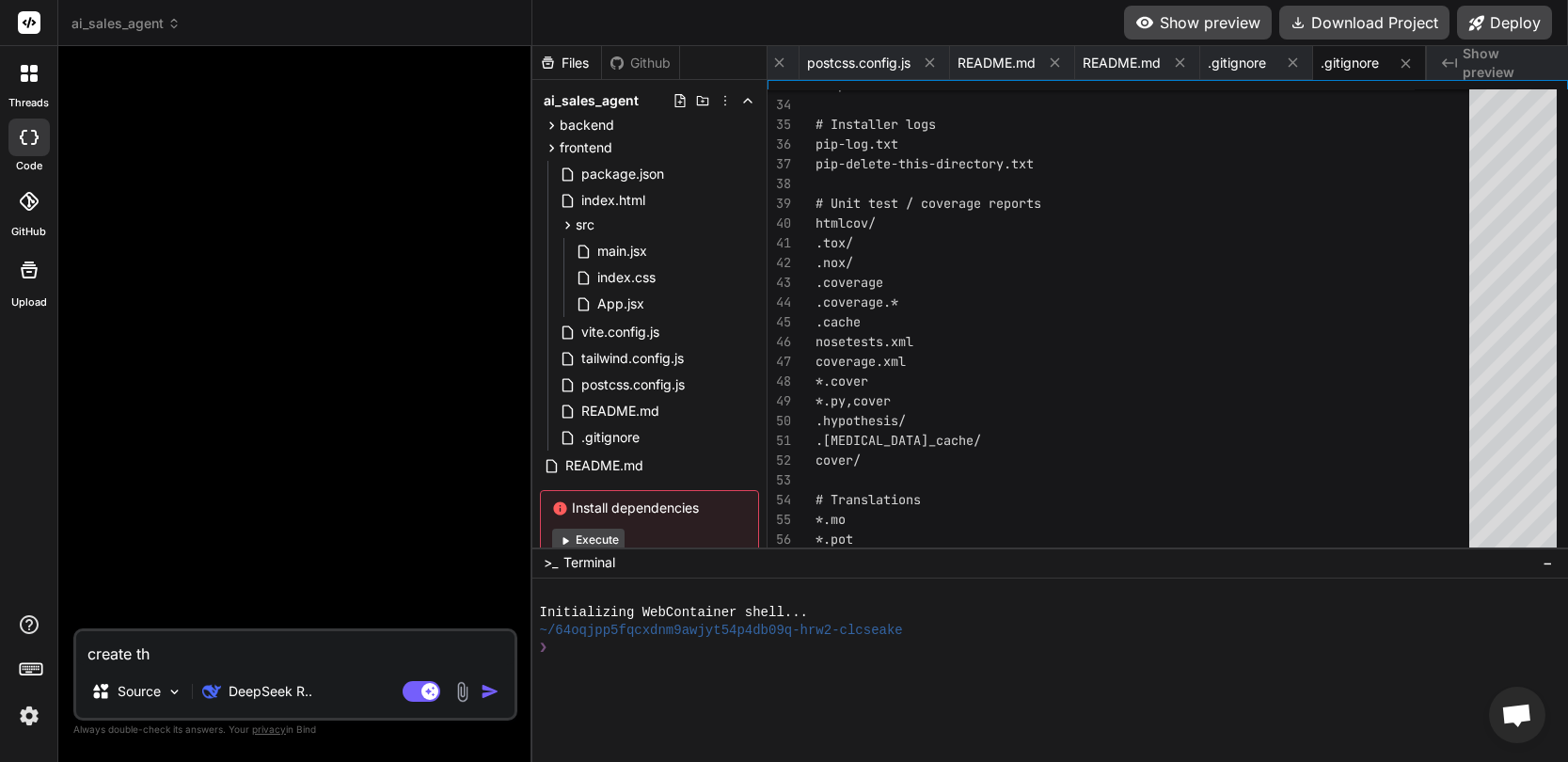 type on "create thi" 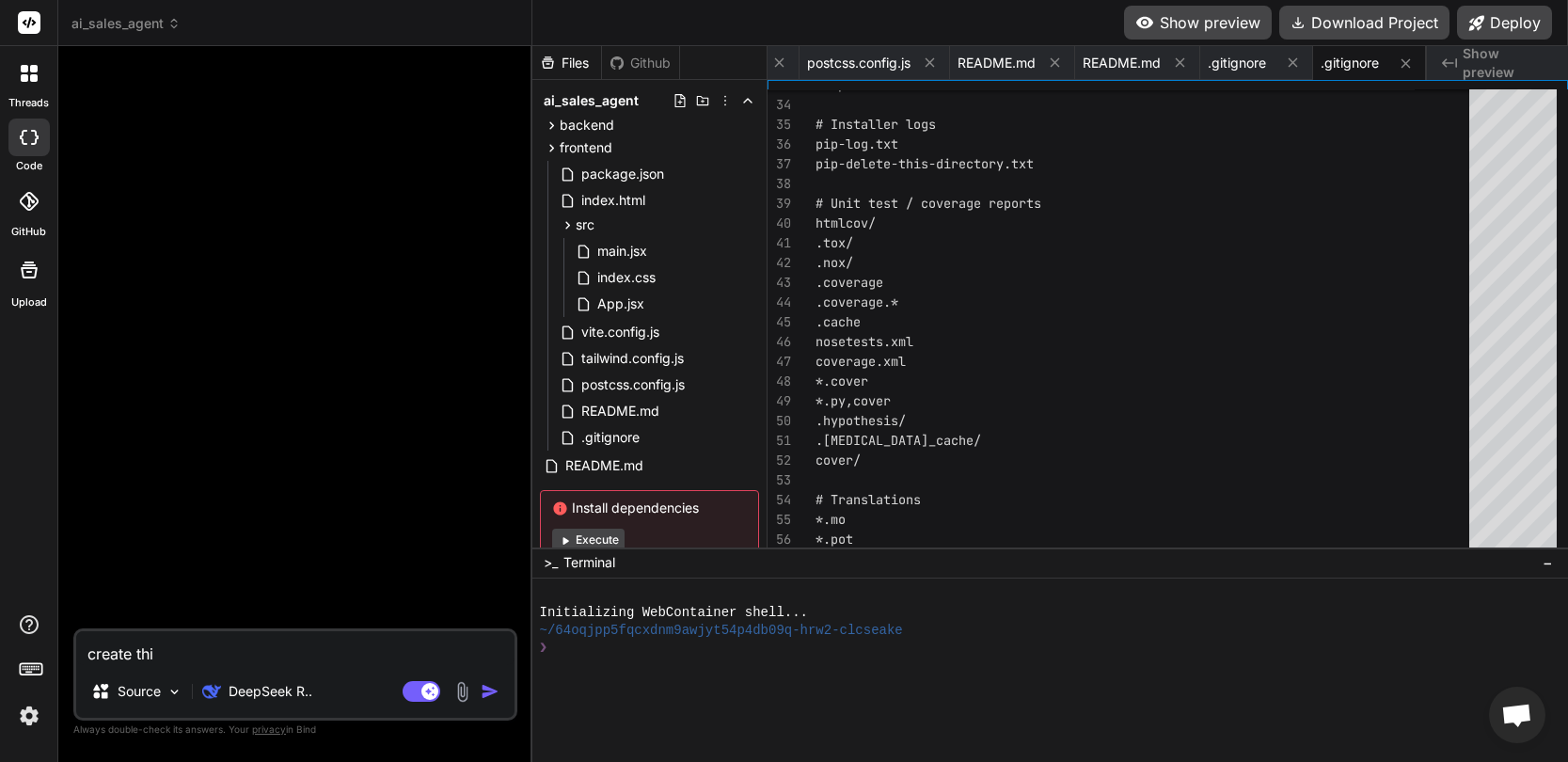 type on "create this" 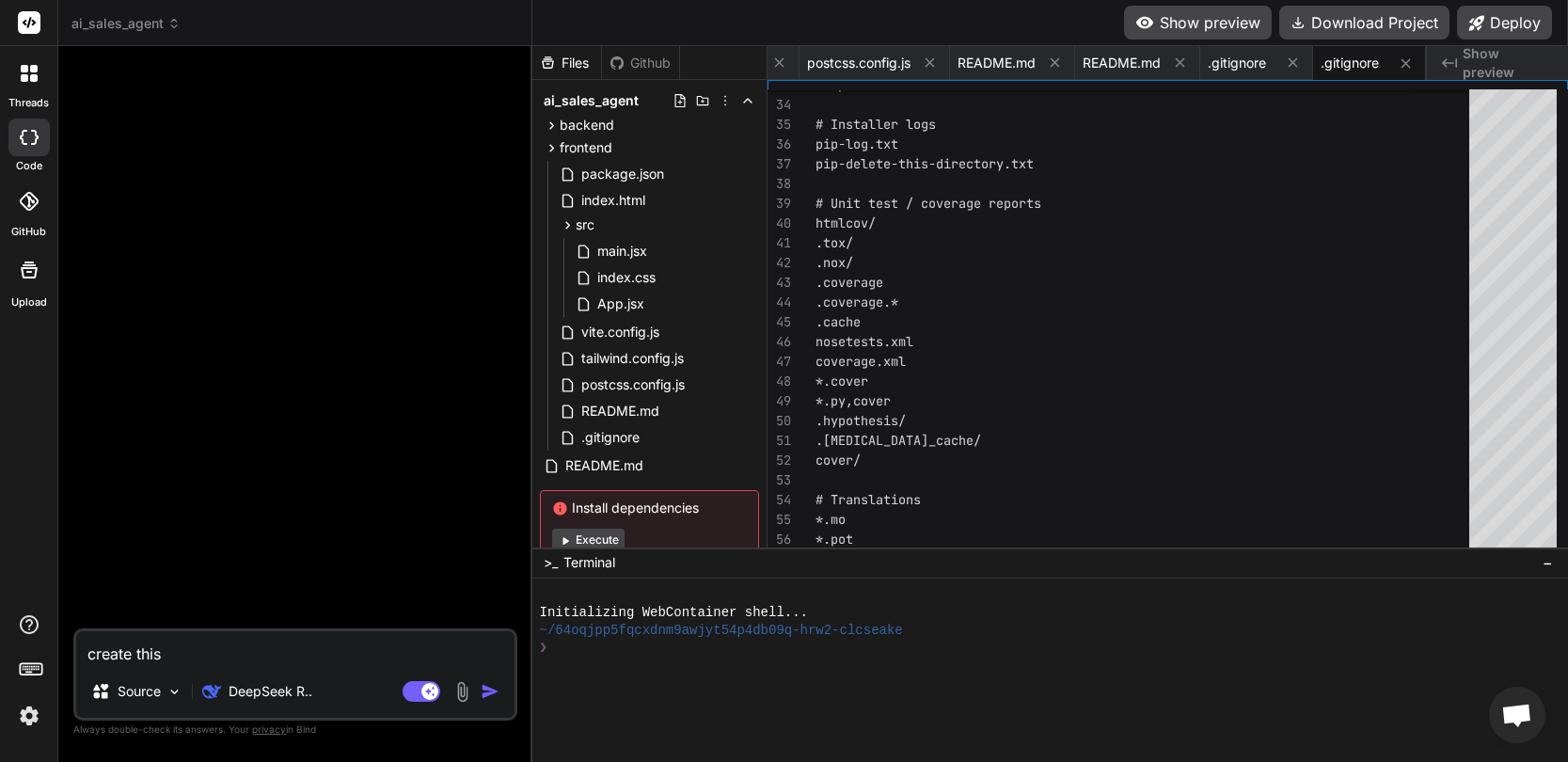type on "create this" 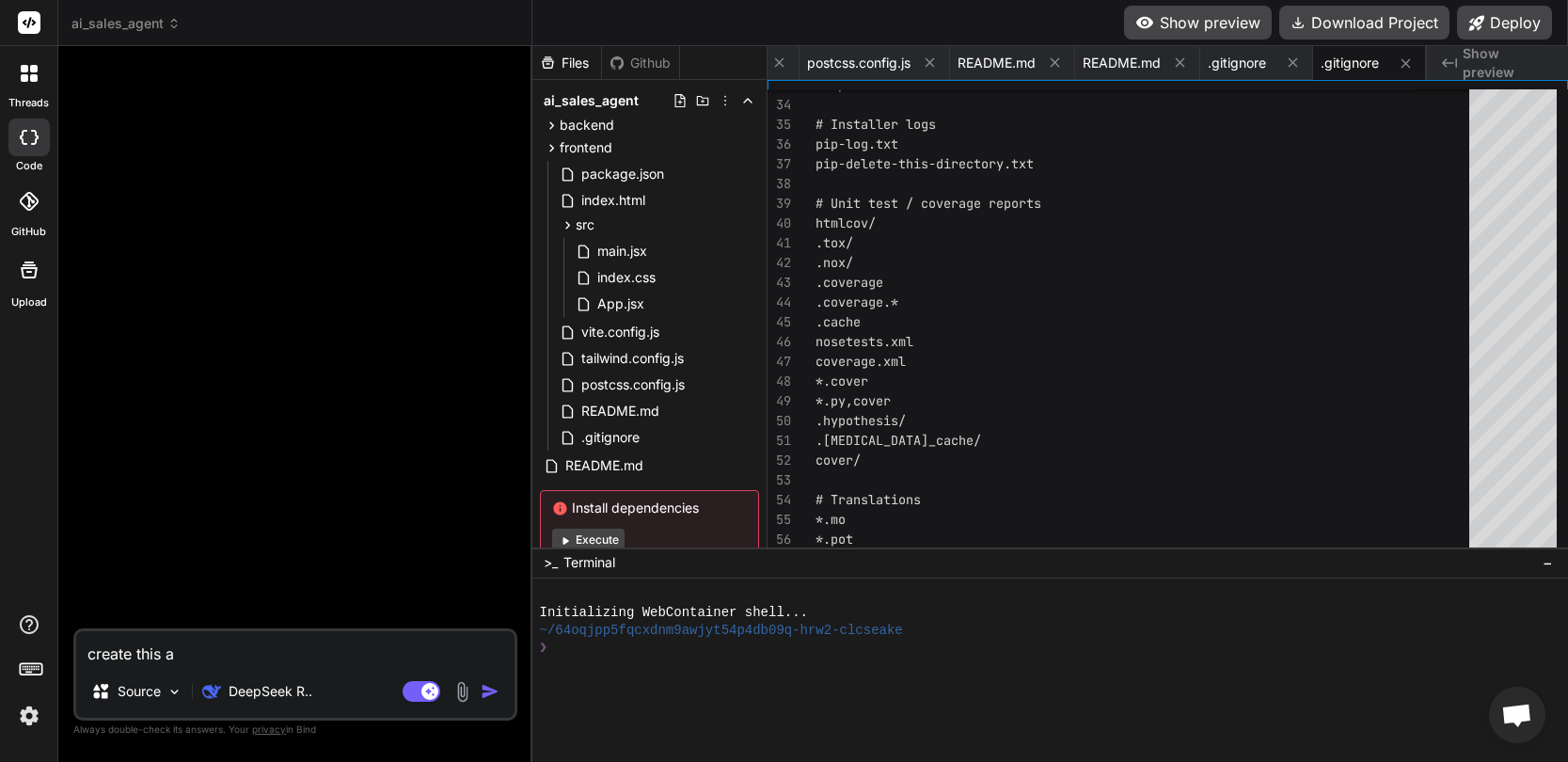 type on "create this ap" 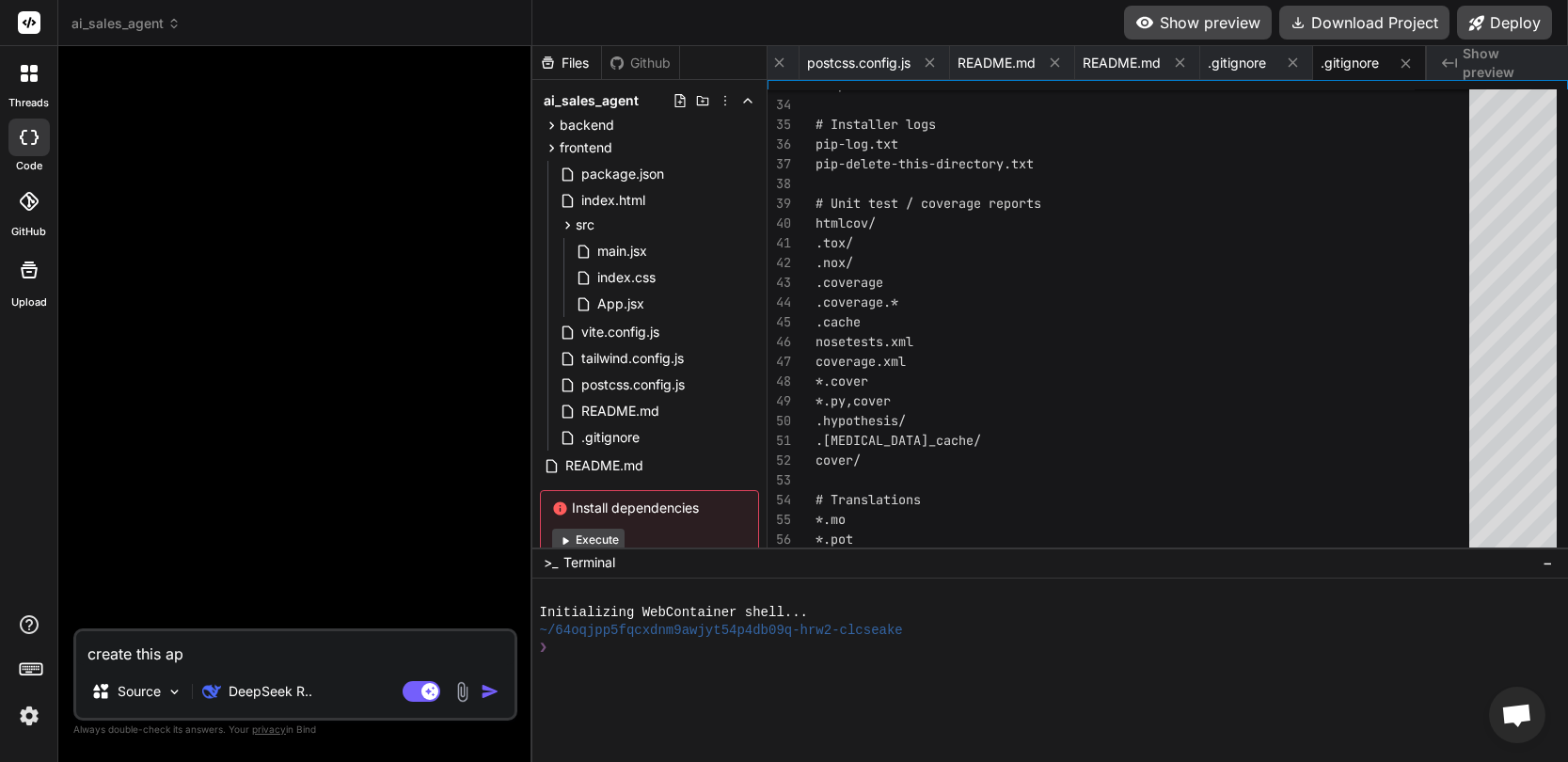 type on "x" 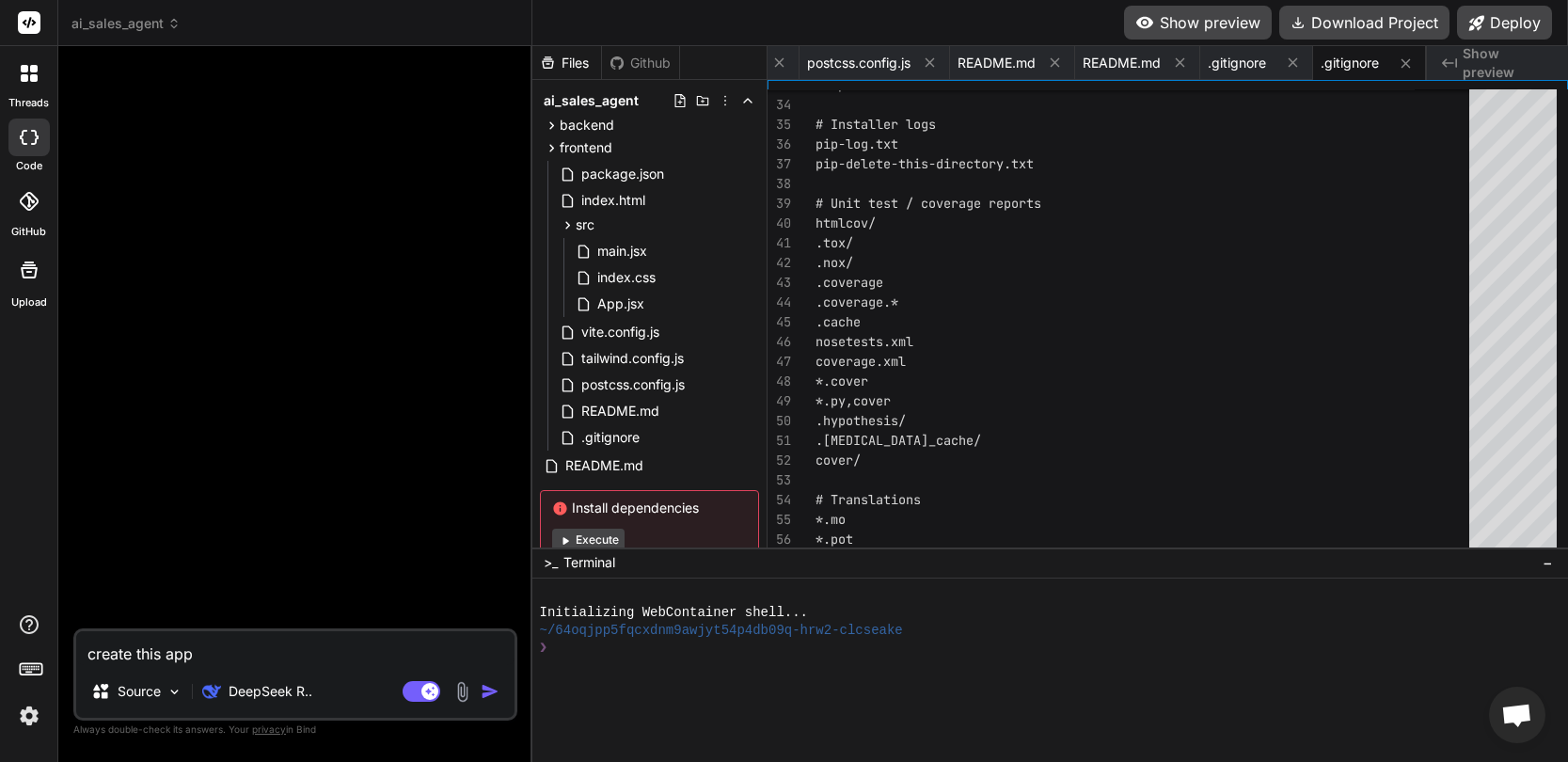 type on "create this appl" 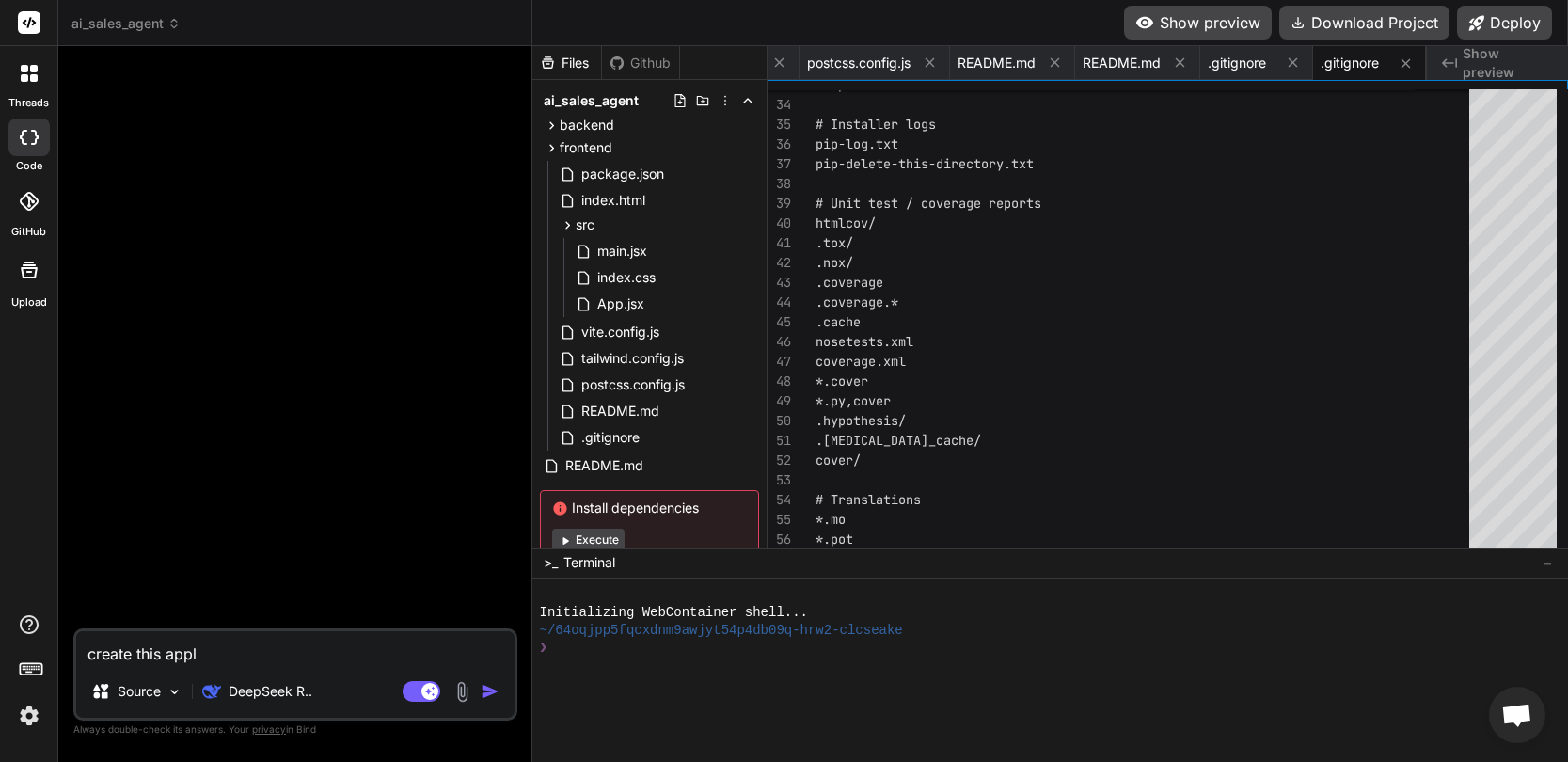 type on "create this appli" 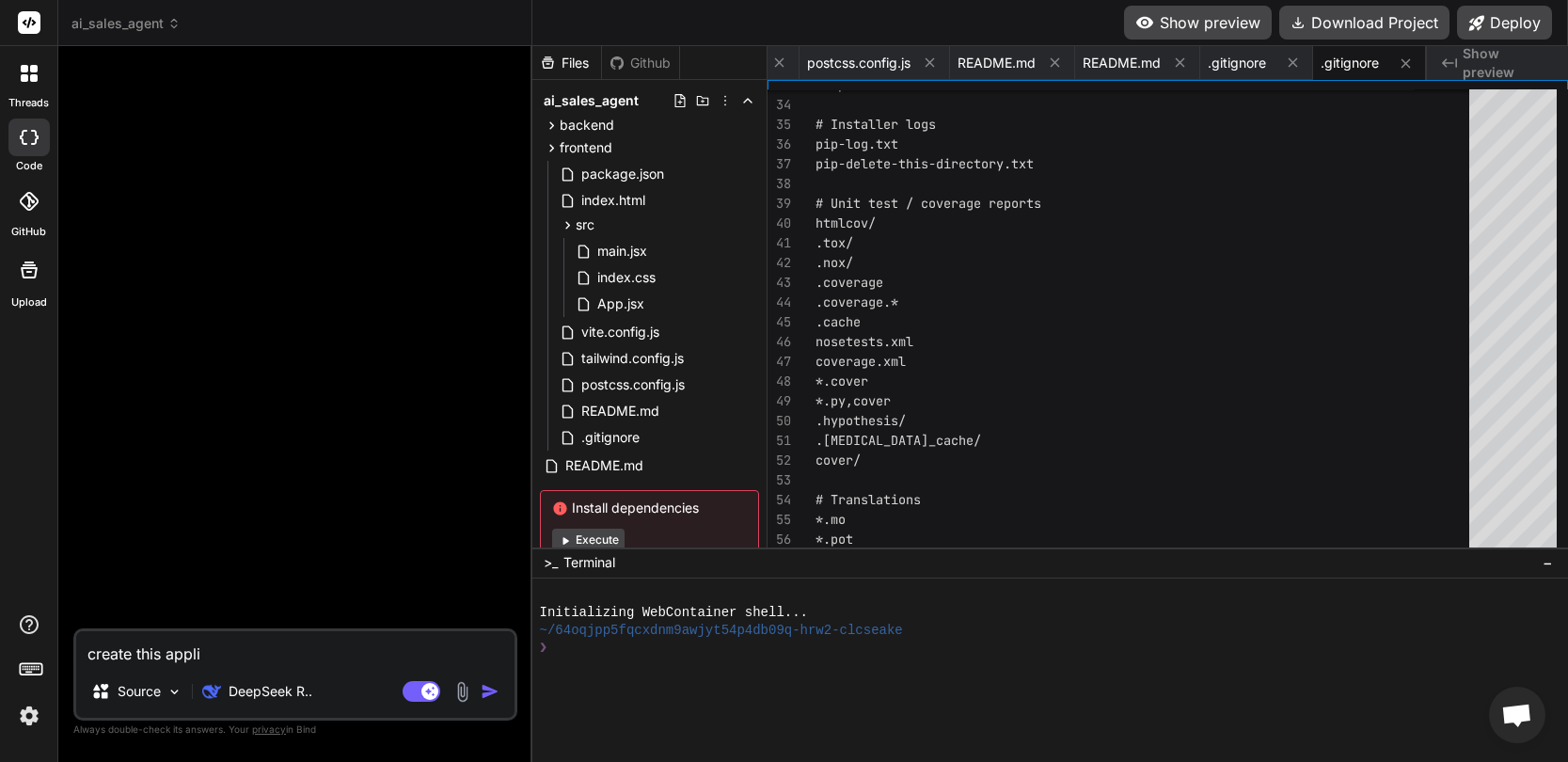 type on "create this applic" 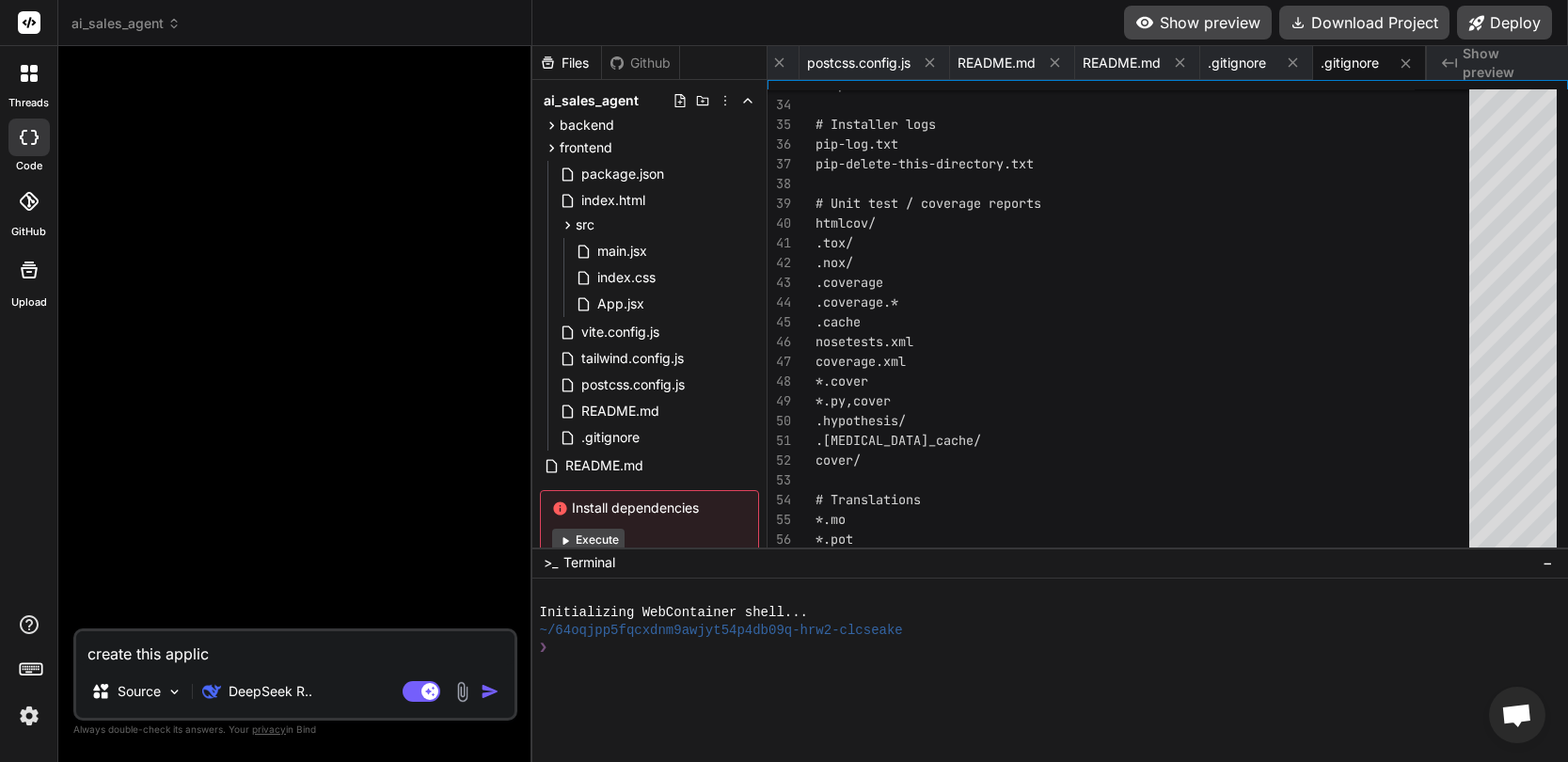 type on "create this applica" 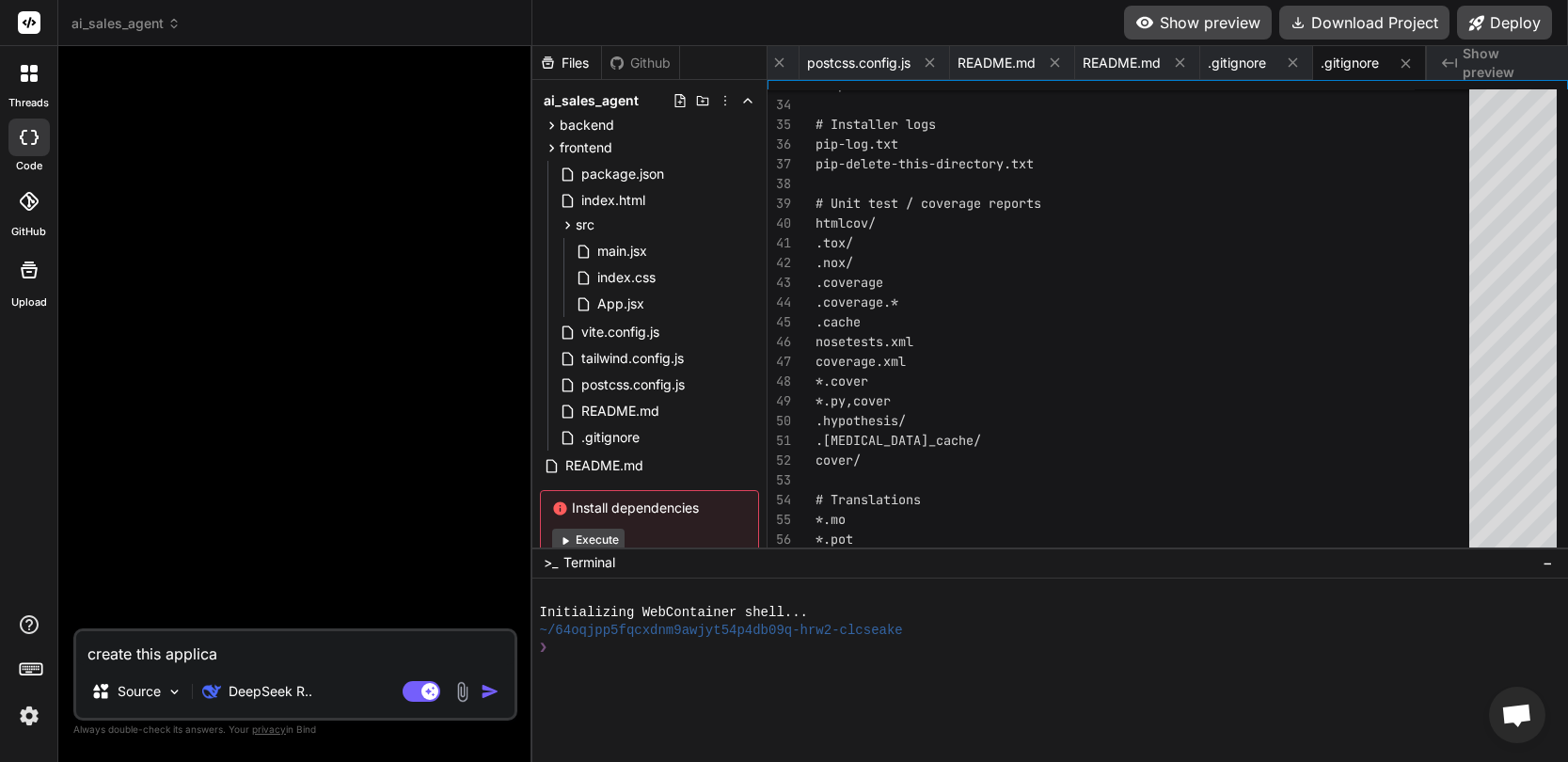 type on "x" 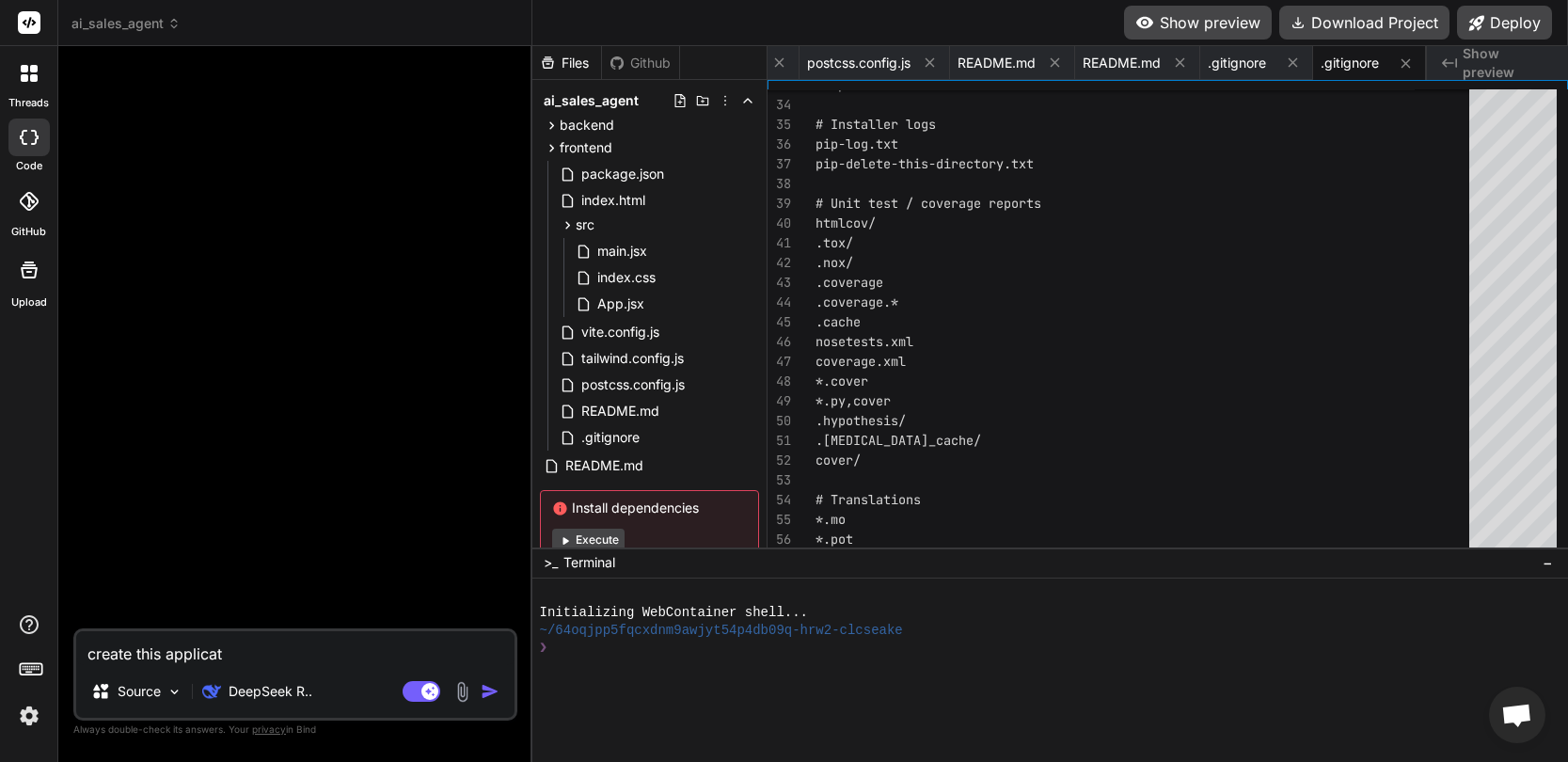type on "create this applicati" 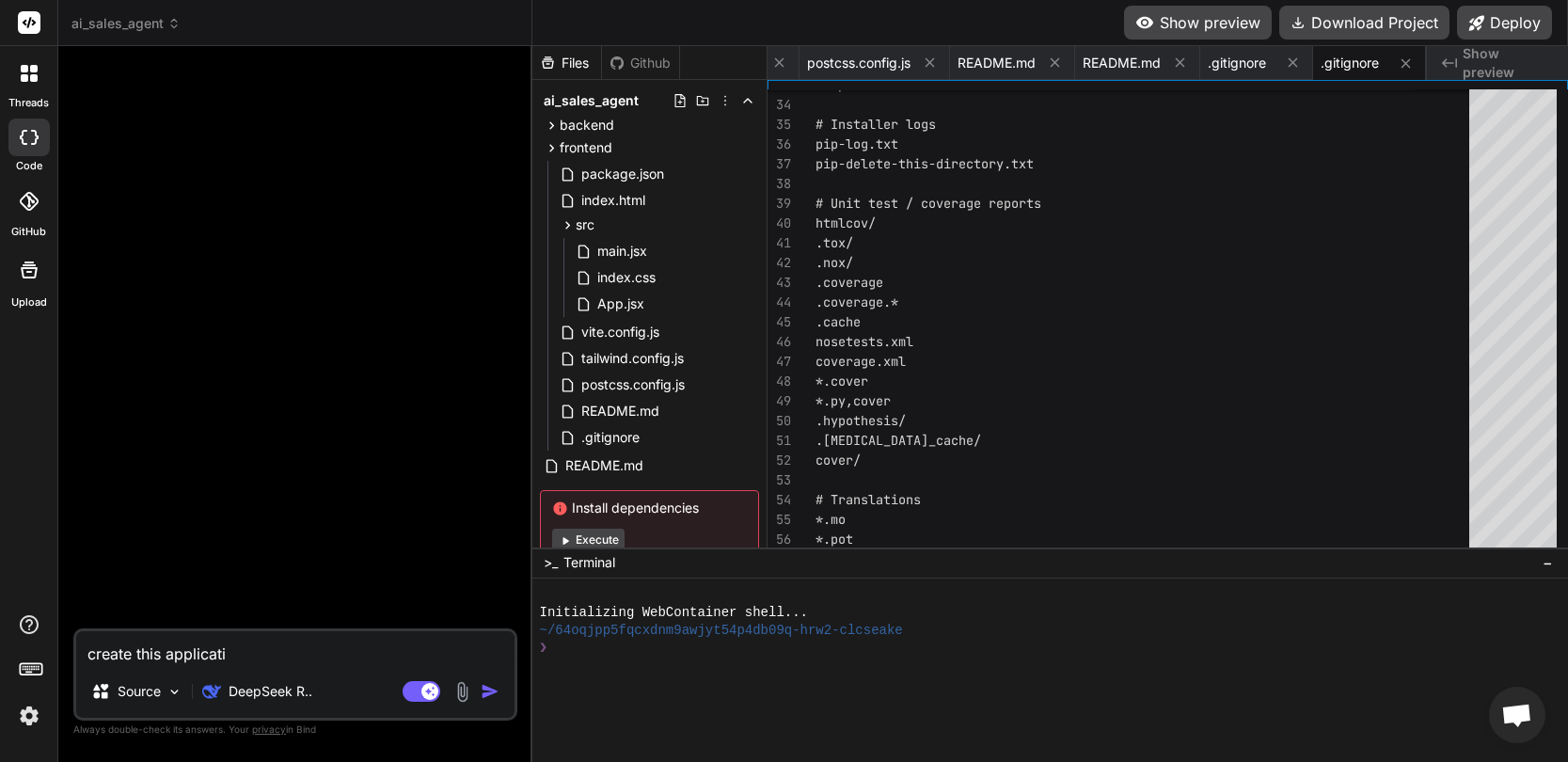 type on "create this applicatio" 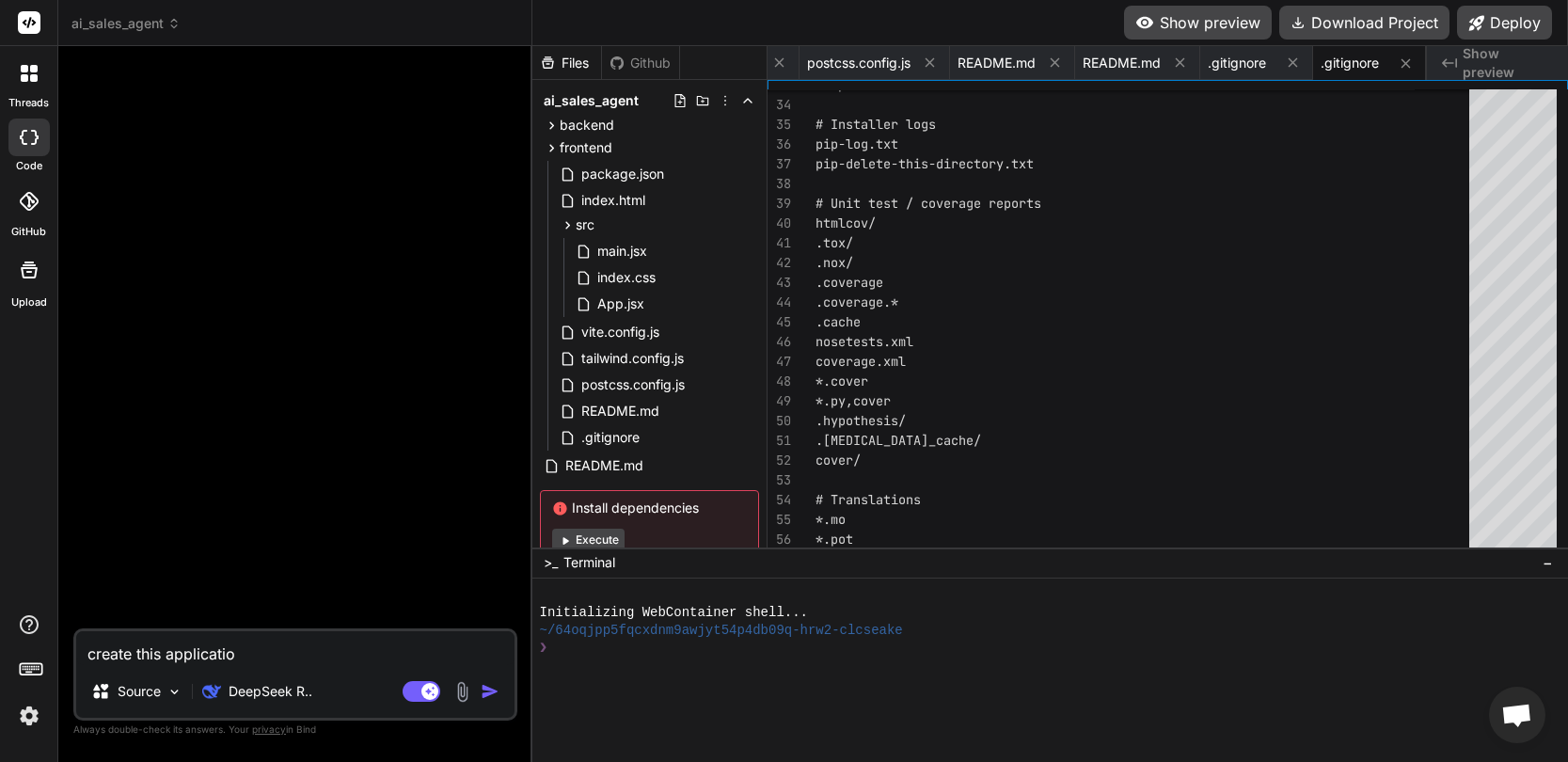 type on "create this application" 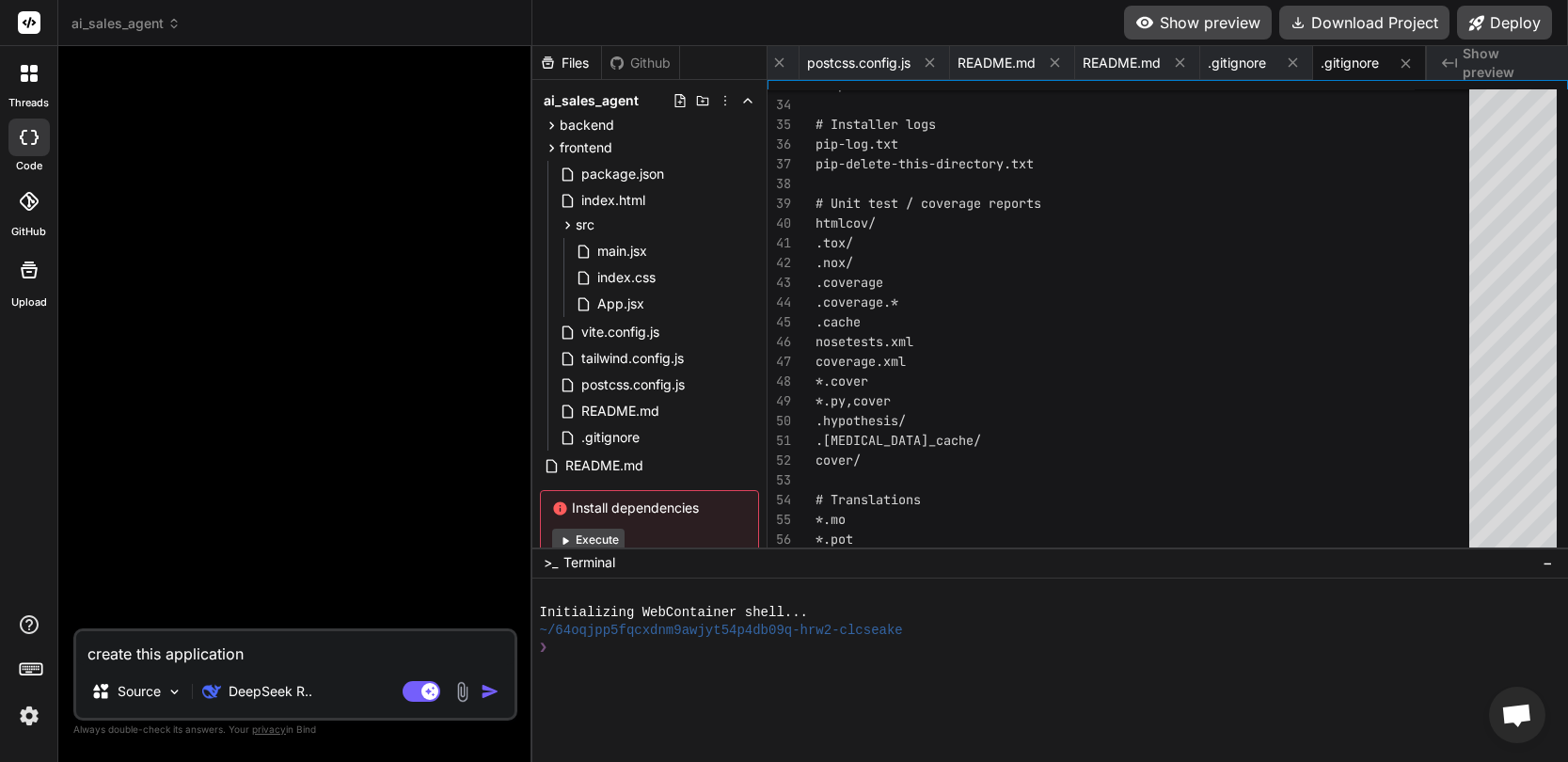 type on "create this application:" 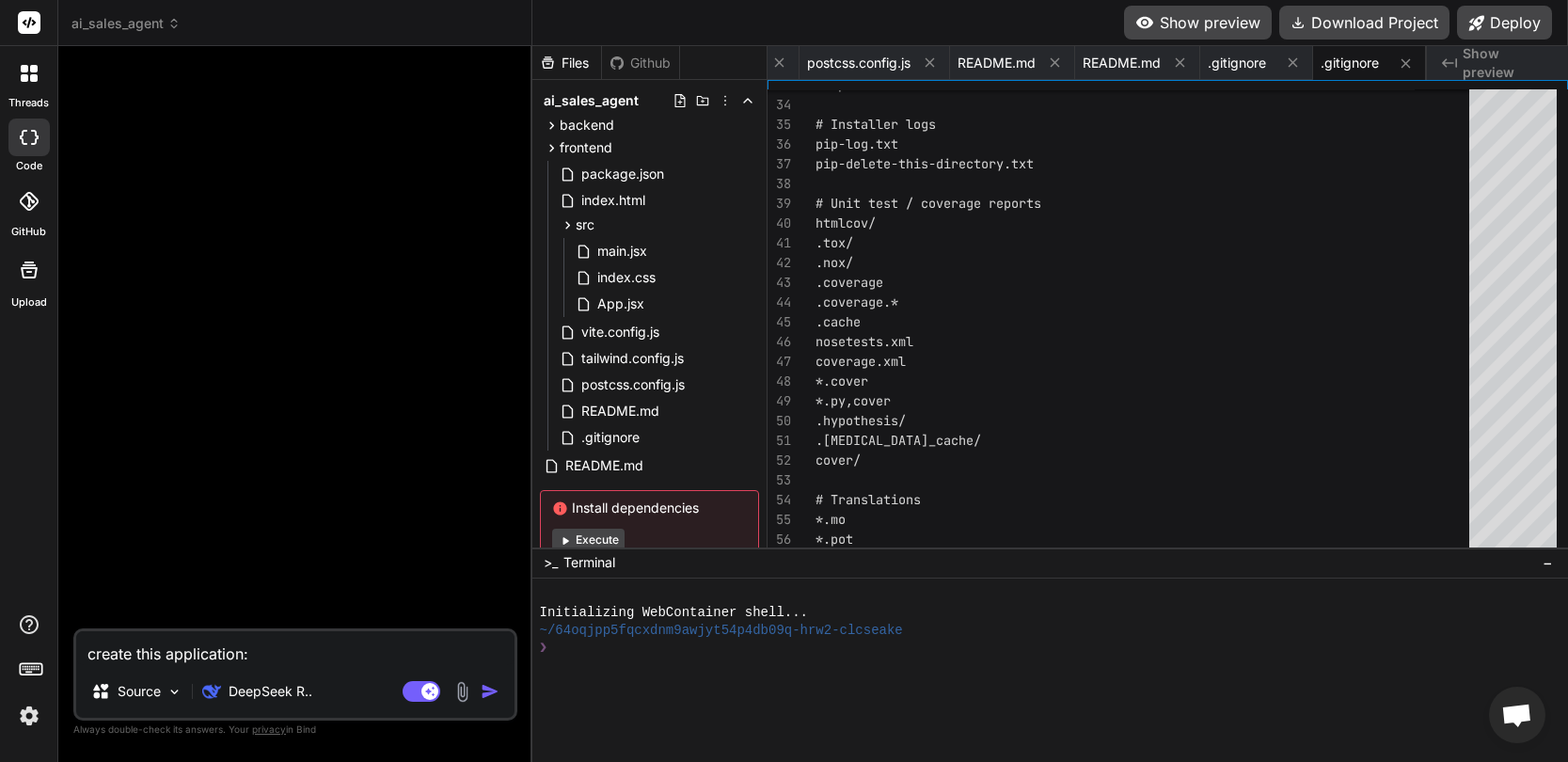 type on "x" 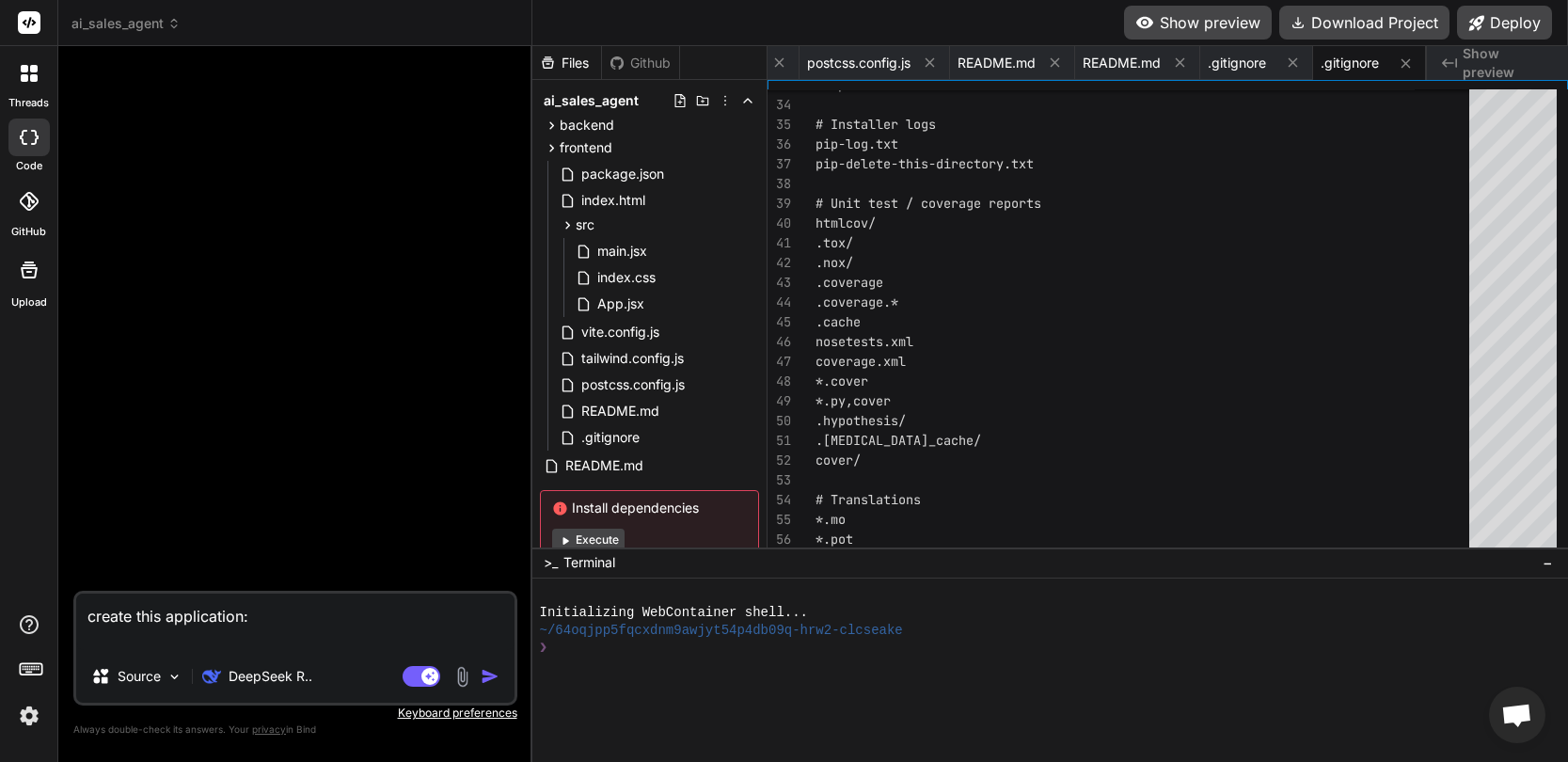 paste on "What is Friday AI?
Friday is an AI from the future, it can create any application, any system, no matter how complex it is. It can read any codebase, talk to any system, fix any codebase, no matter how large it is.
What purpose does Friday AI serve?
The purpose of Friday is to be the AI Developer everyone wants but no one has.
Friday has expert level knowledge in all programming languages, can crack leetcode in seconds, and can build, fix and deploy complex applications all by herself.
What functionalities does Friday AI have?
An Agent, which can generate applications in any language, any framework.
Can communicate with other Agents, and other applications via MCP.
It can execute/run any application in any language or framework, and can install all the dependencies. Access to a full terminal to run applications.
It can deploy application to a hosted server
It can build the foundations infrastructure, which includes
Database
User authentication
User Management
Payment integration (Stripe)
Has a voice ..." 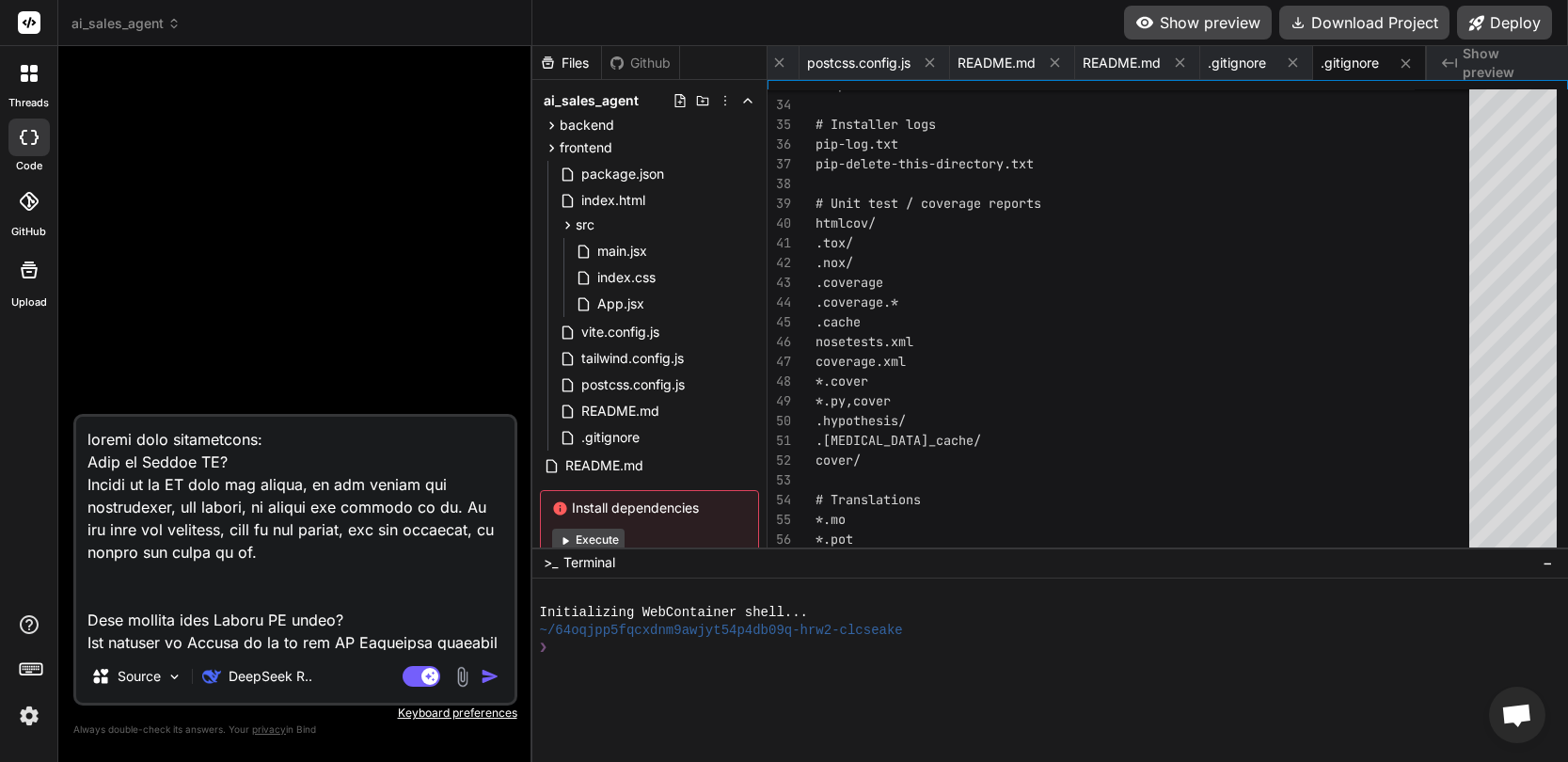 scroll, scrollTop: 498, scrollLeft: 0, axis: vertical 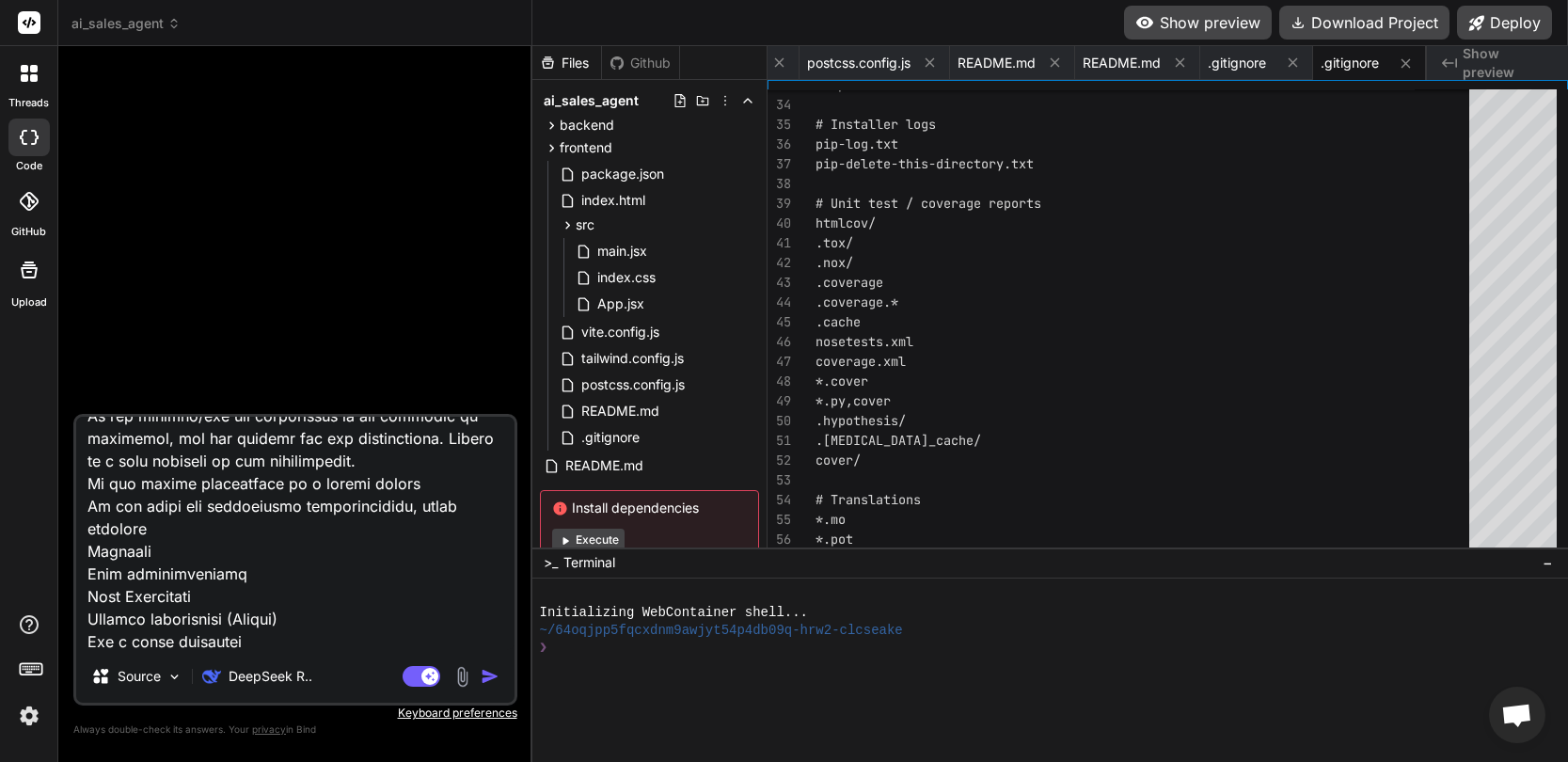 type on "x" 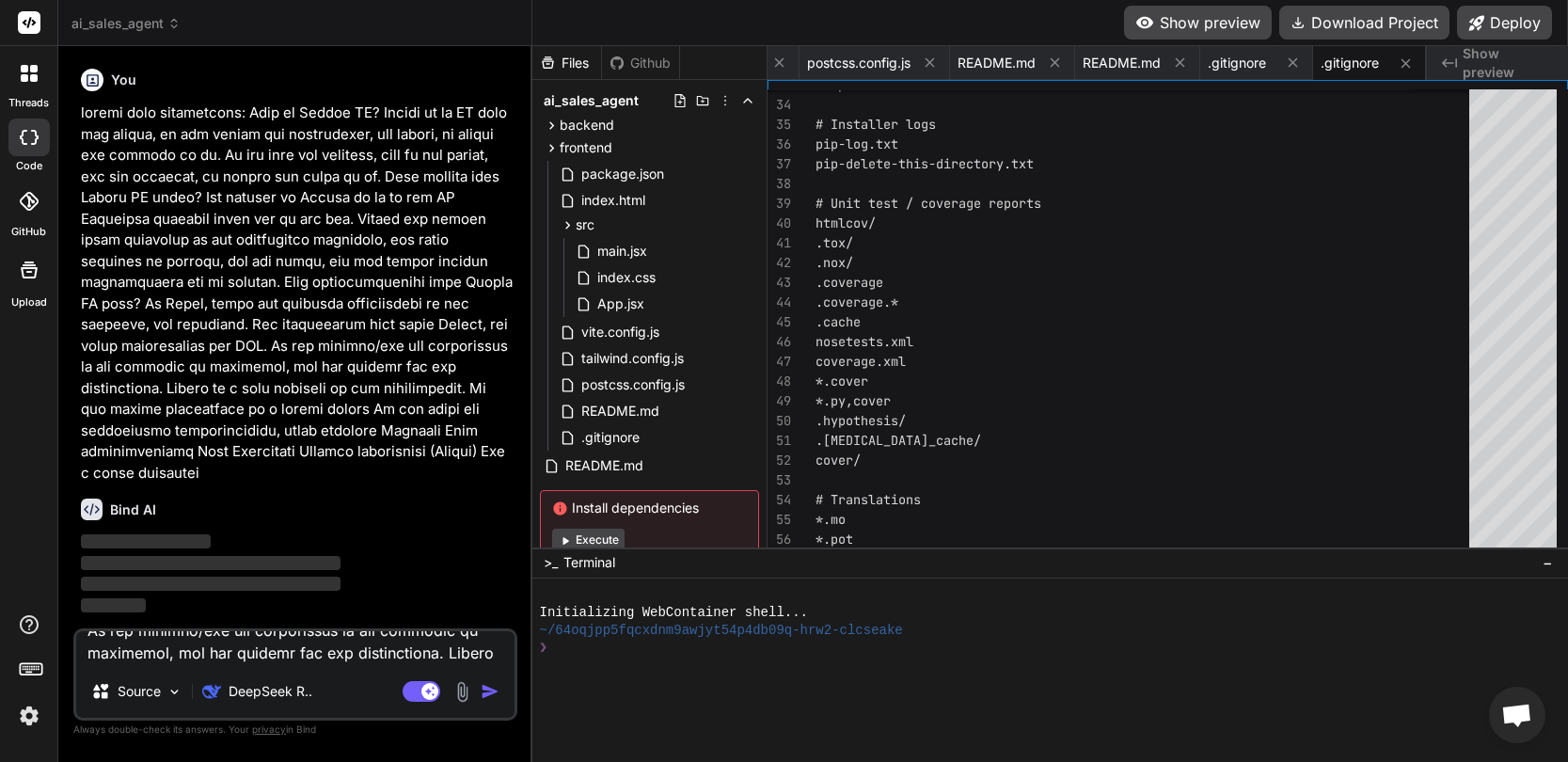 type 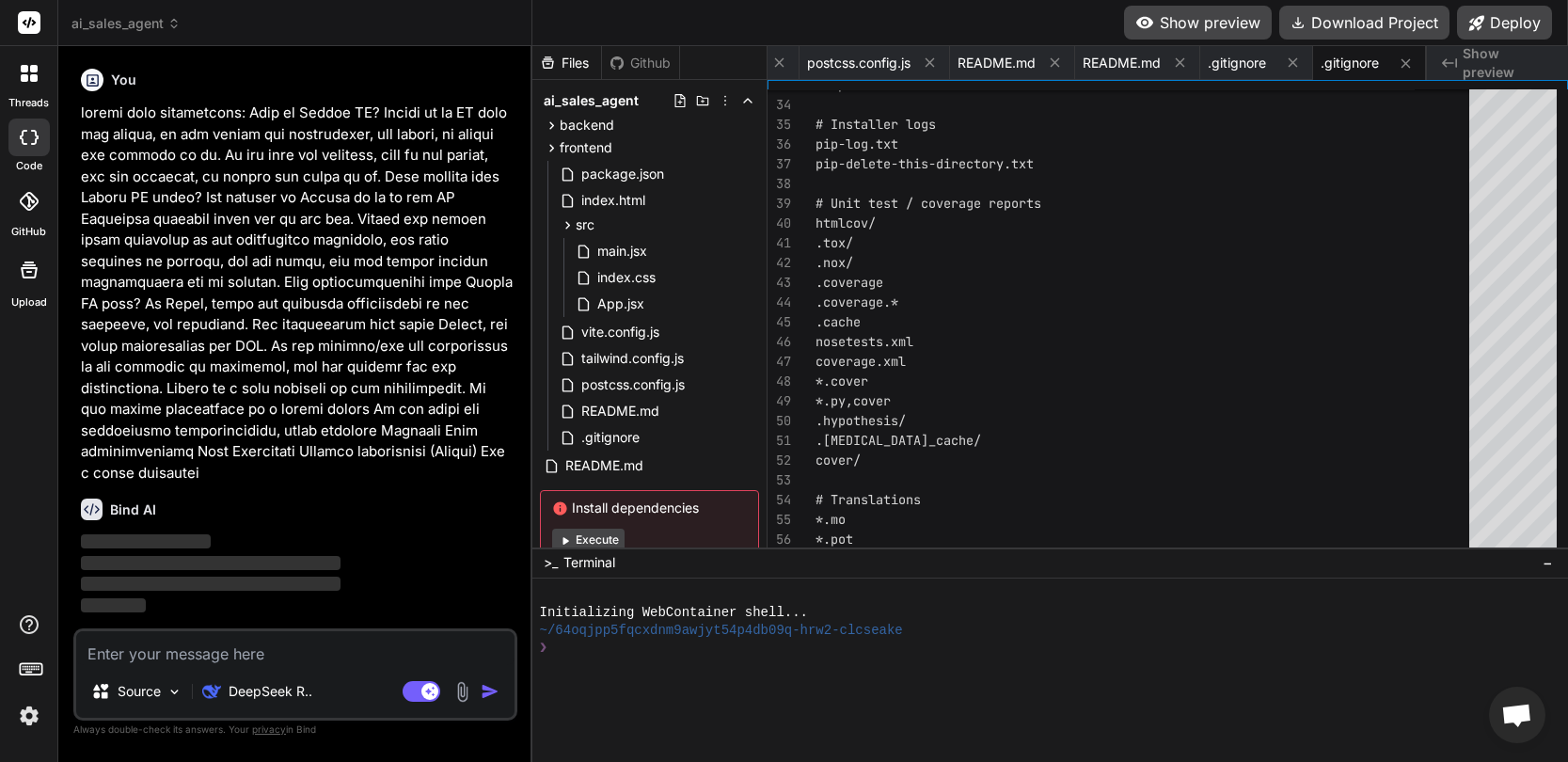 scroll, scrollTop: 0, scrollLeft: 0, axis: both 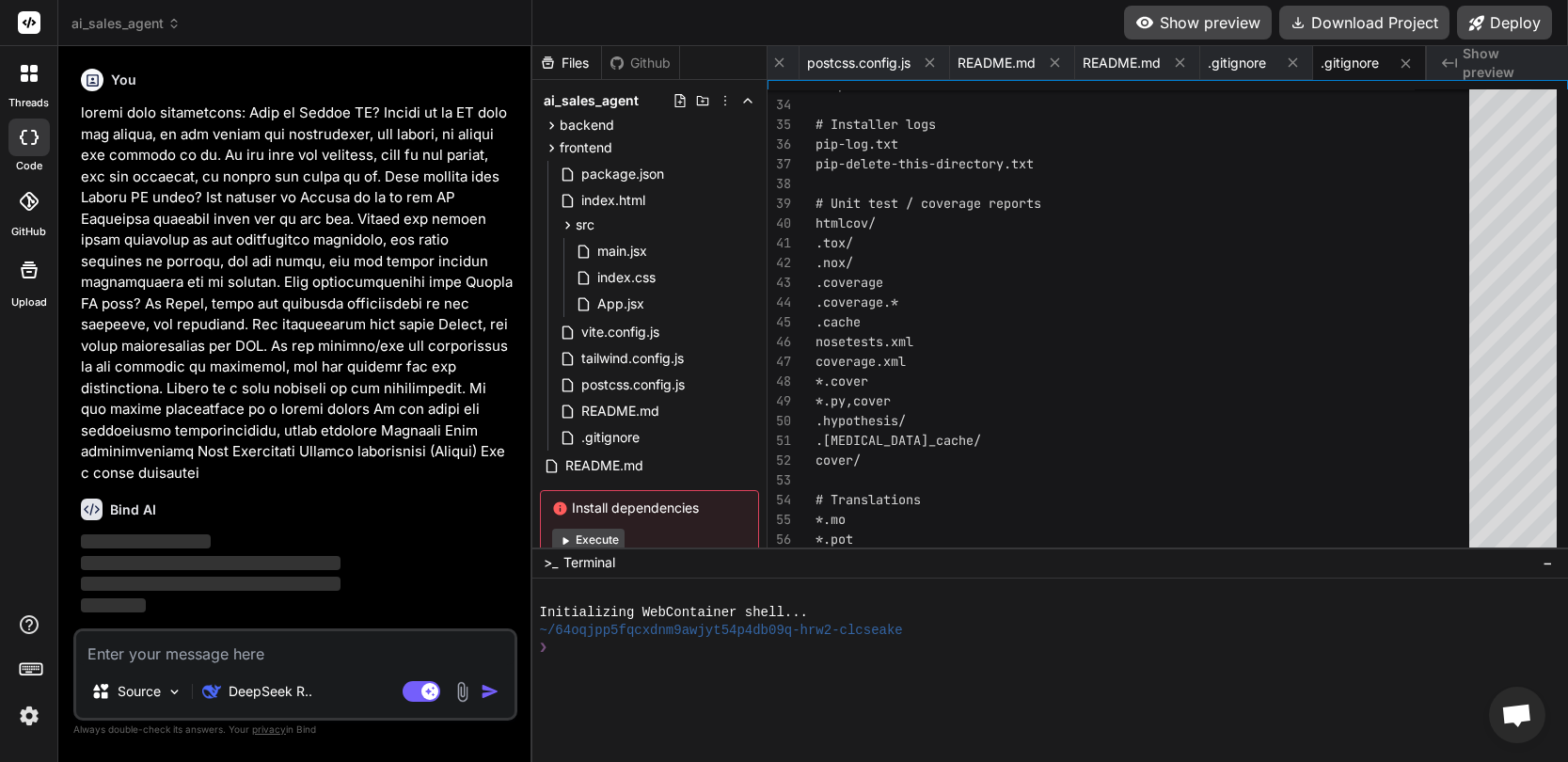 type on "x" 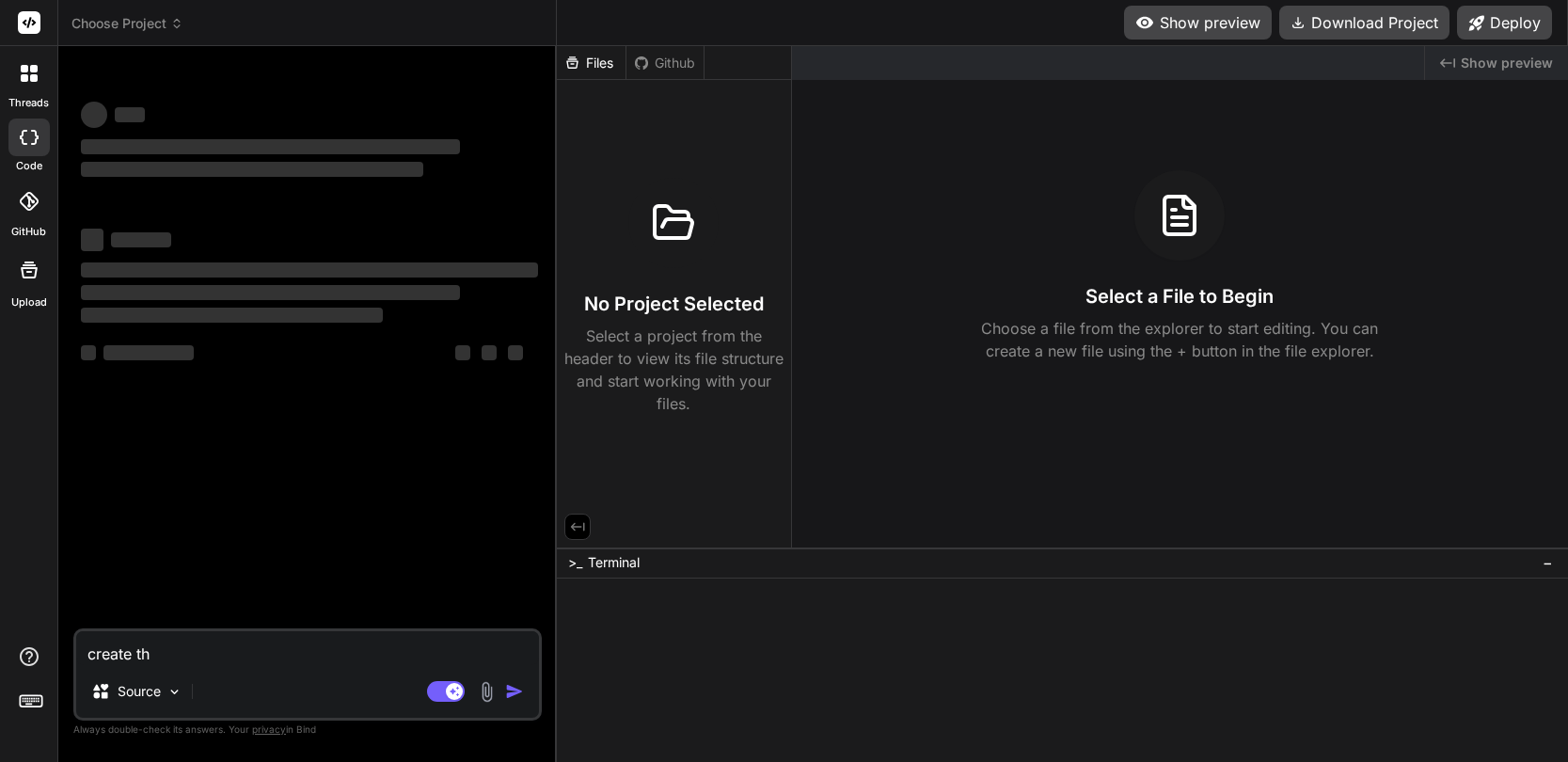 scroll, scrollTop: 0, scrollLeft: 0, axis: both 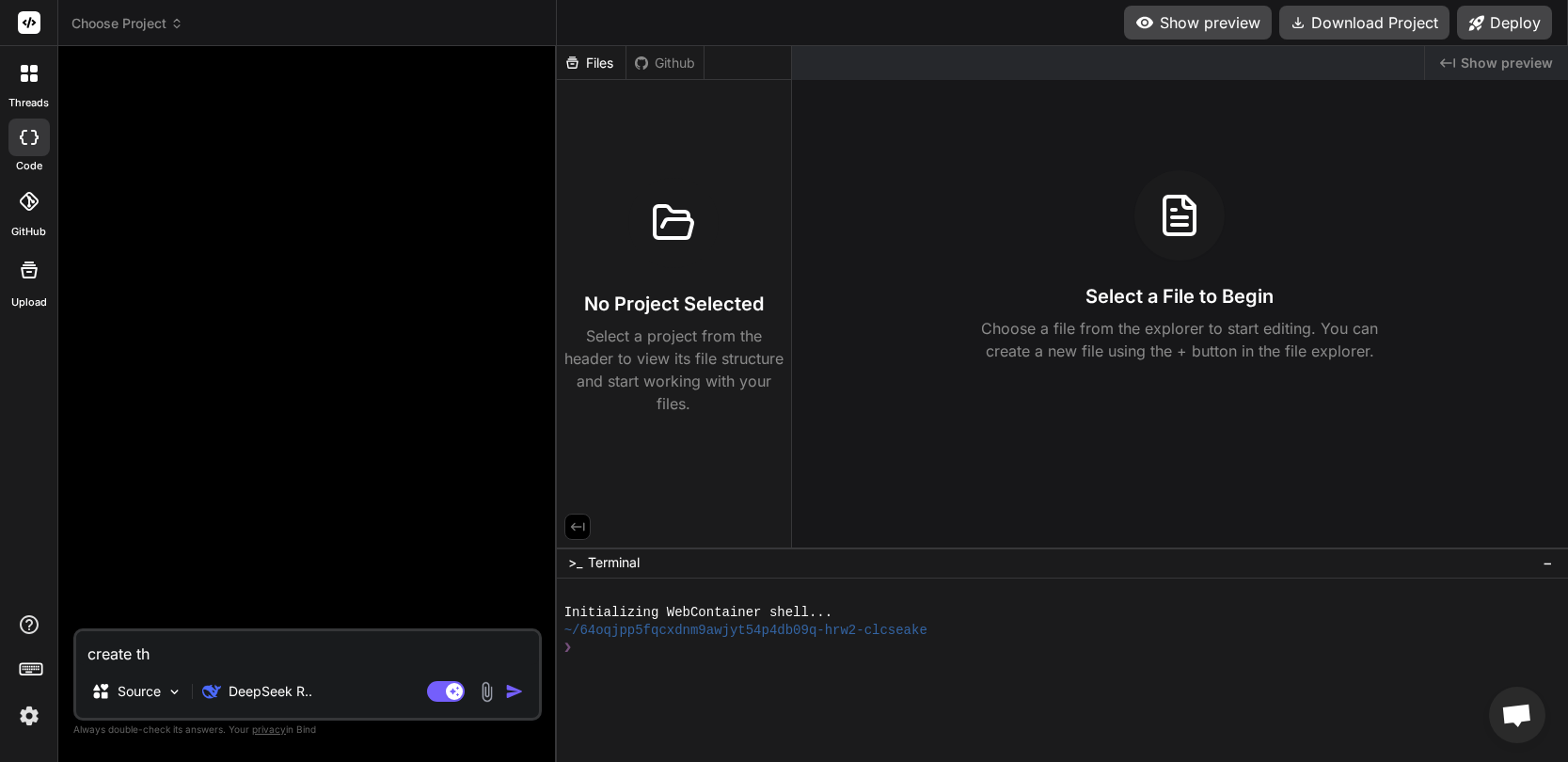click at bounding box center (29, 716) 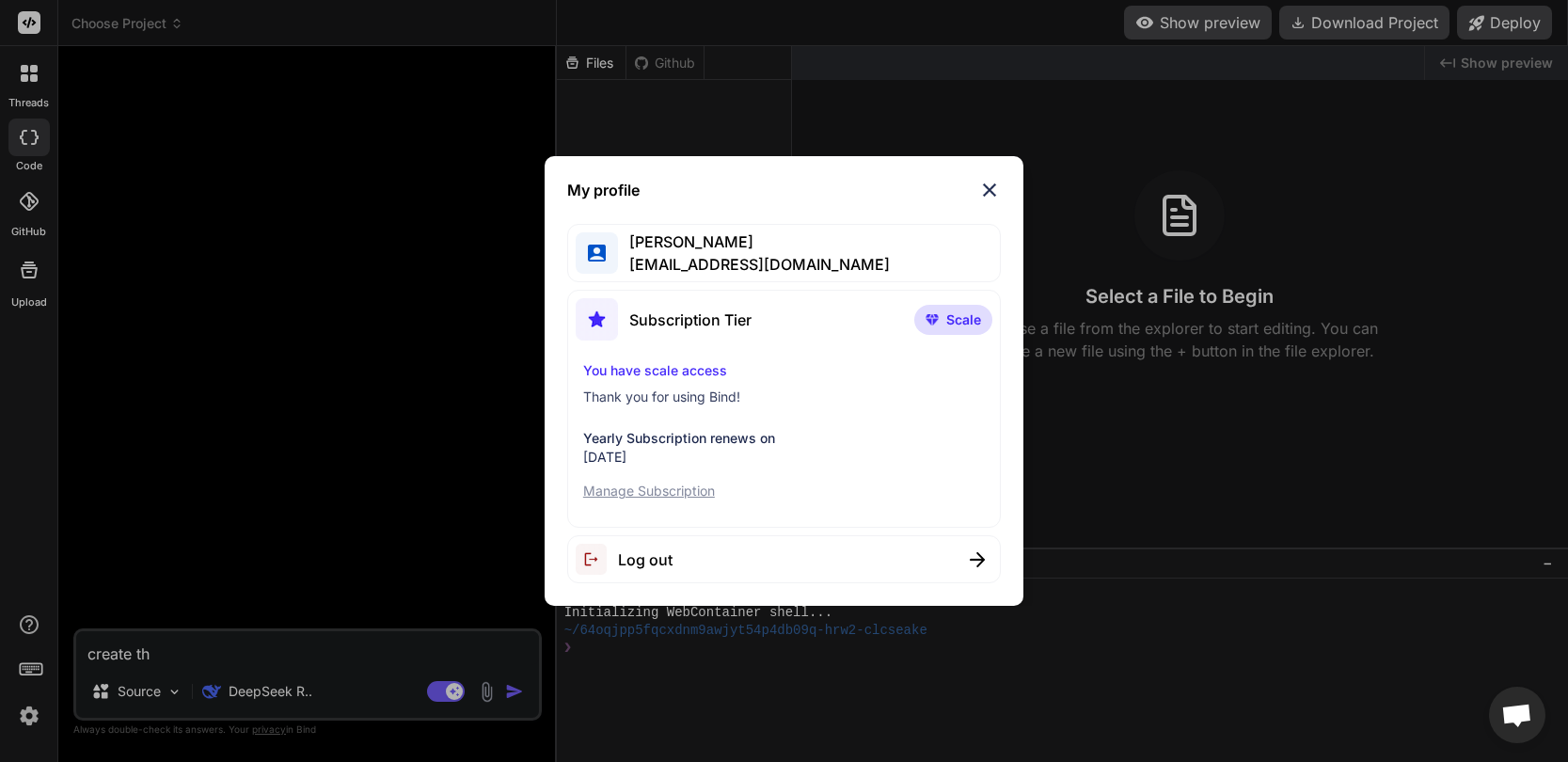 click on "Log out" at bounding box center (645, 560) 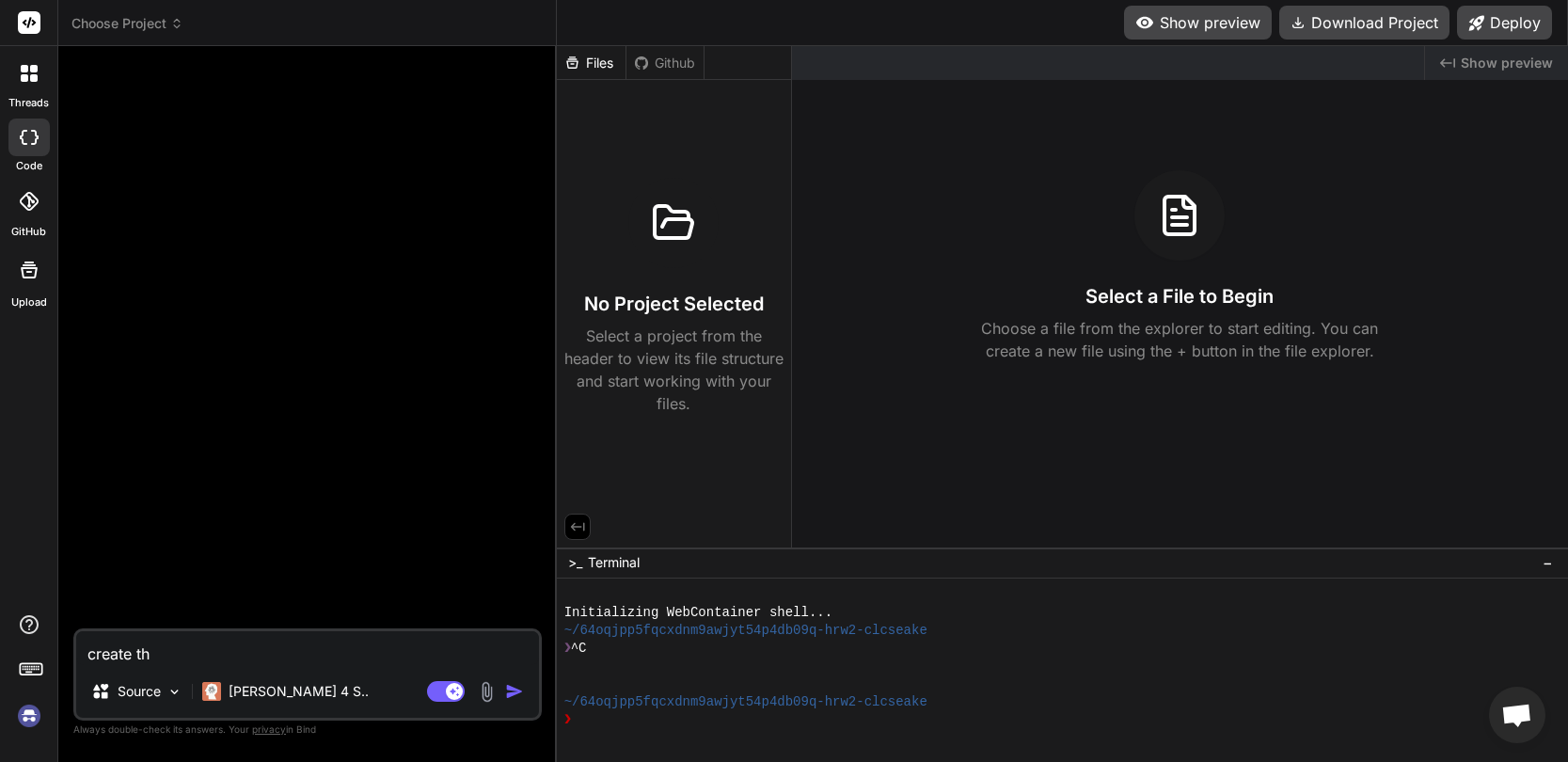 click at bounding box center [29, 716] 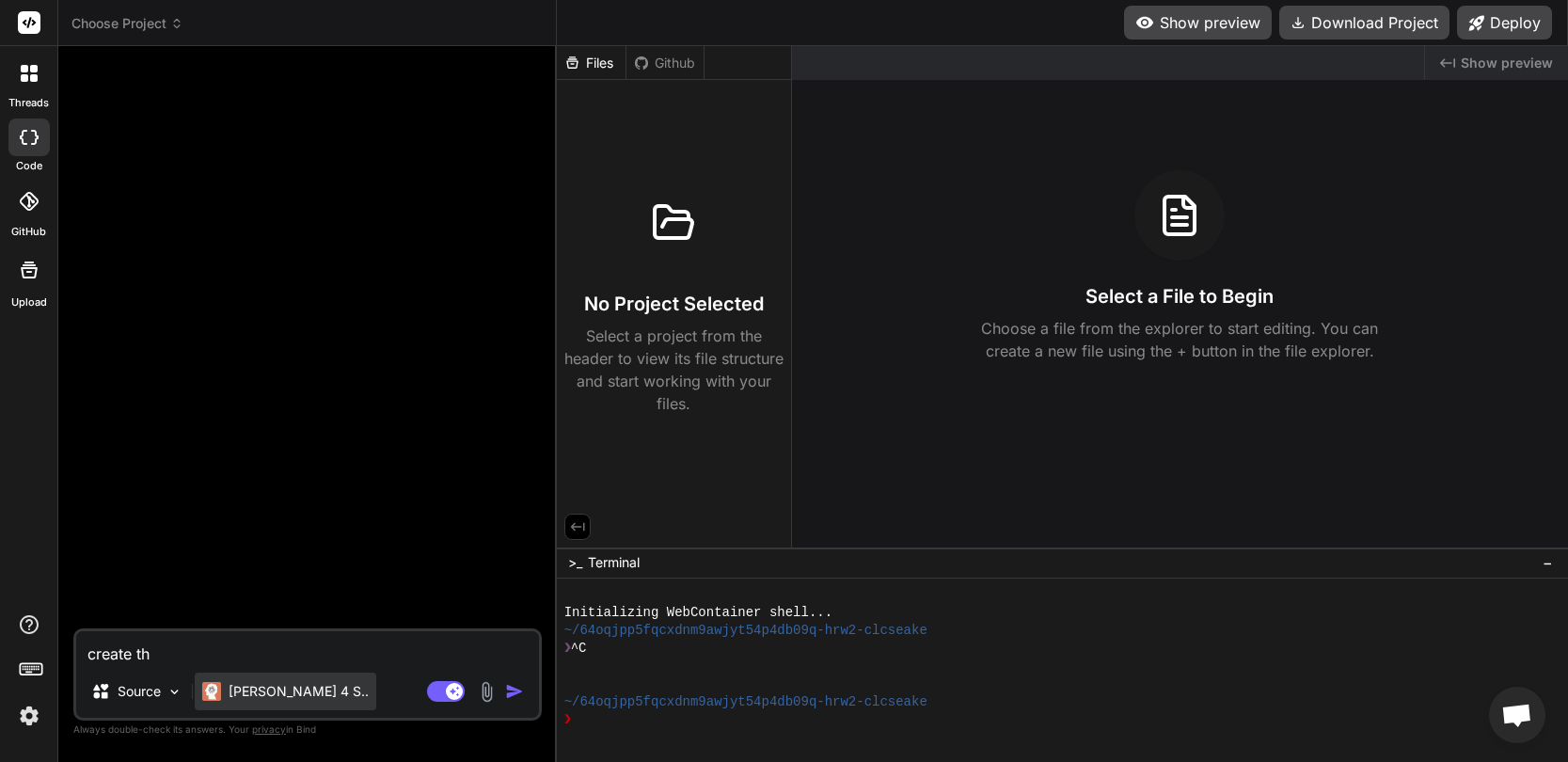 click on "[PERSON_NAME] 4 S.." at bounding box center (298, 691) 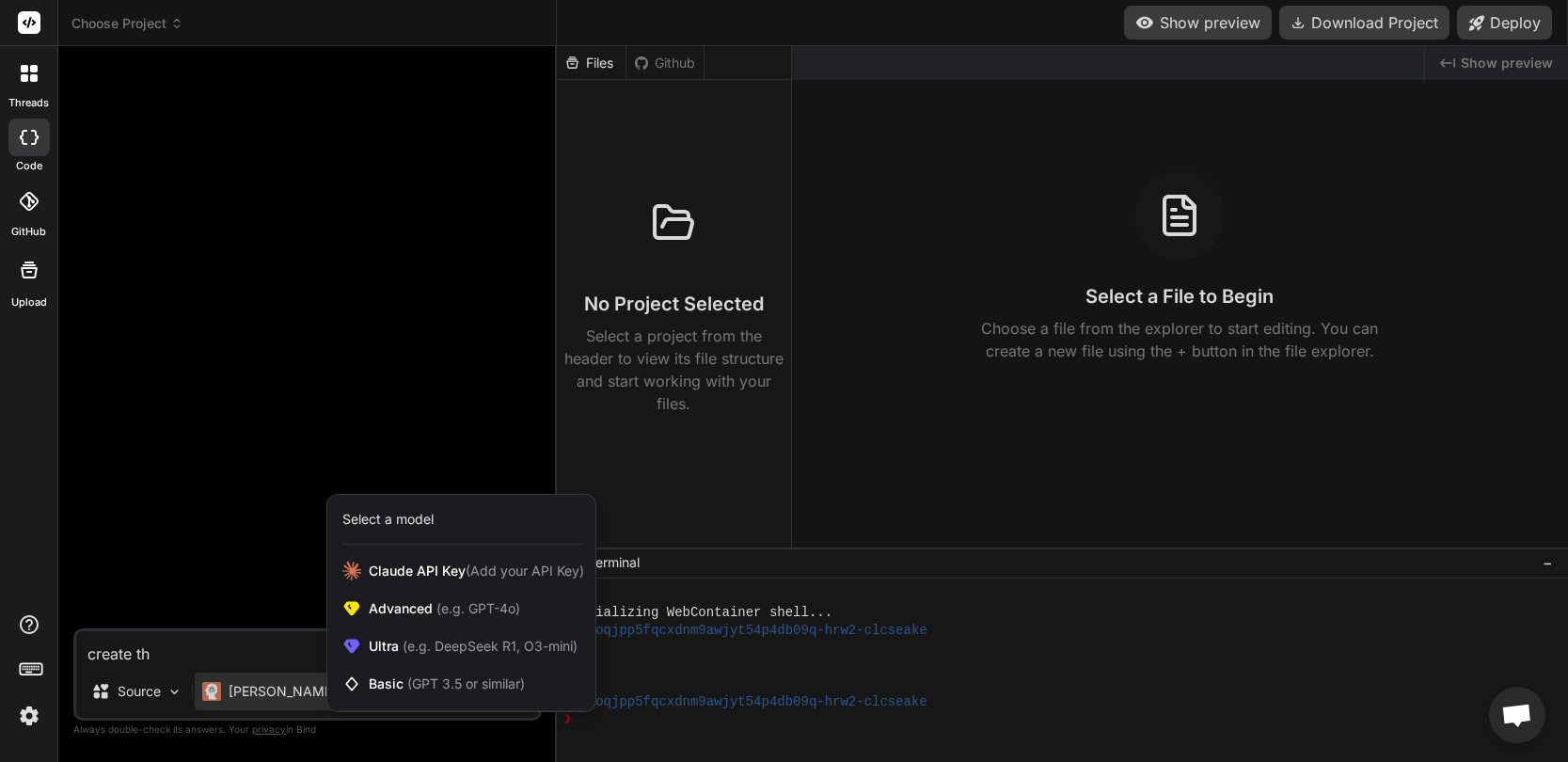click on "(e.g. DeepSeek R1, O3-mini)" at bounding box center [488, 645] 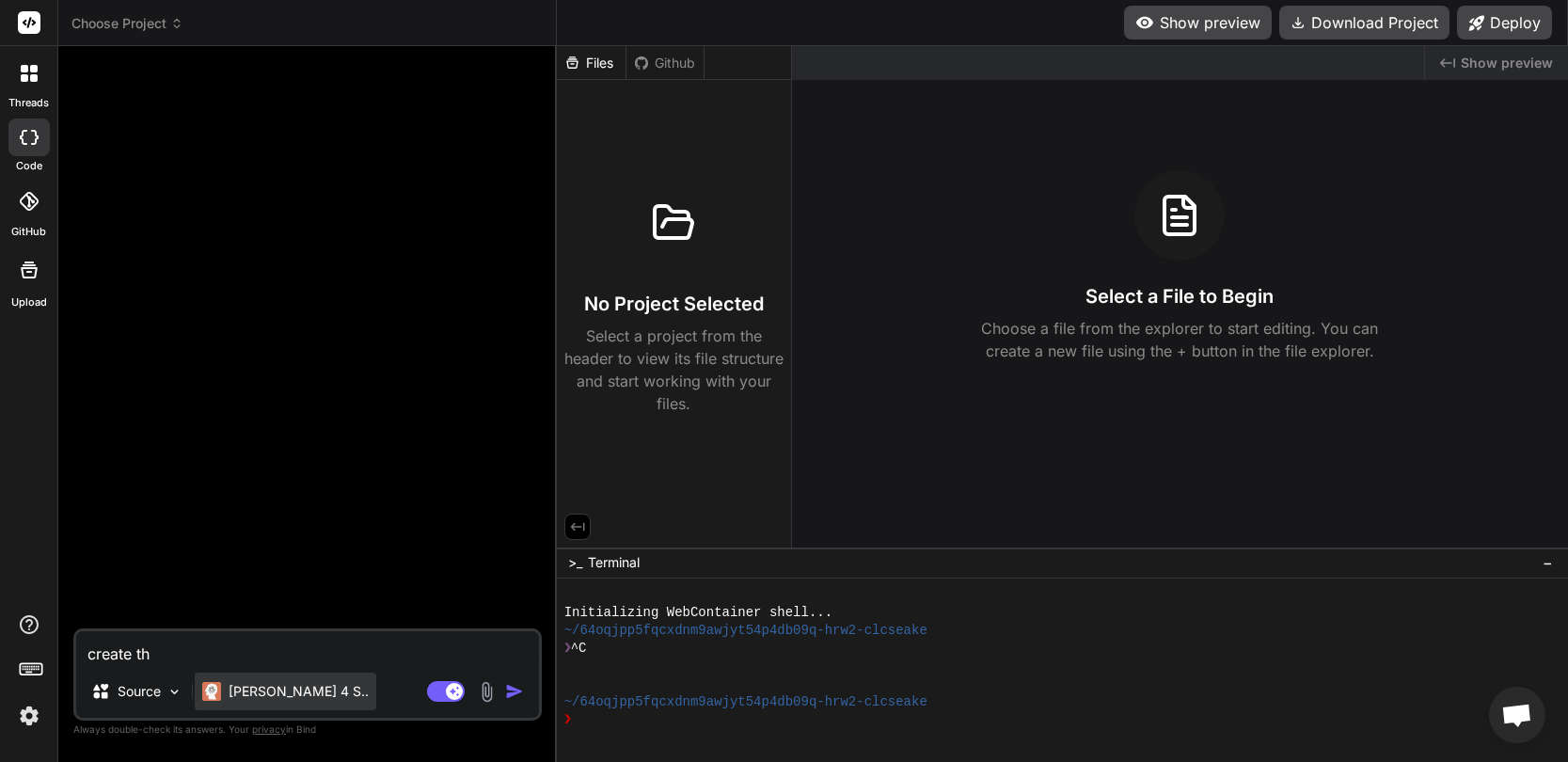 click on "[PERSON_NAME] 4 S.." at bounding box center [298, 691] 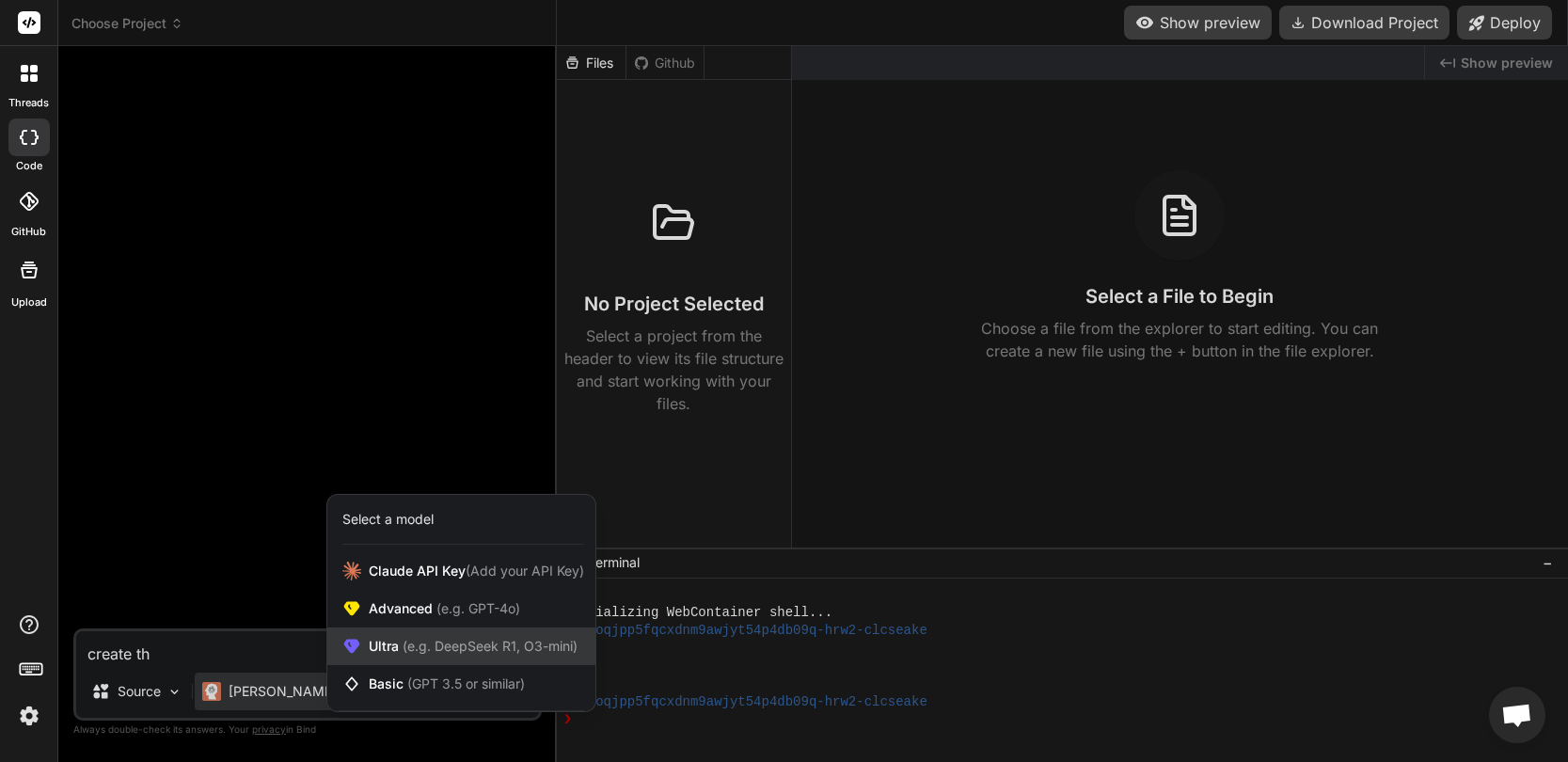 click on "(e.g. DeepSeek R1, O3-mini)" at bounding box center (488, 645) 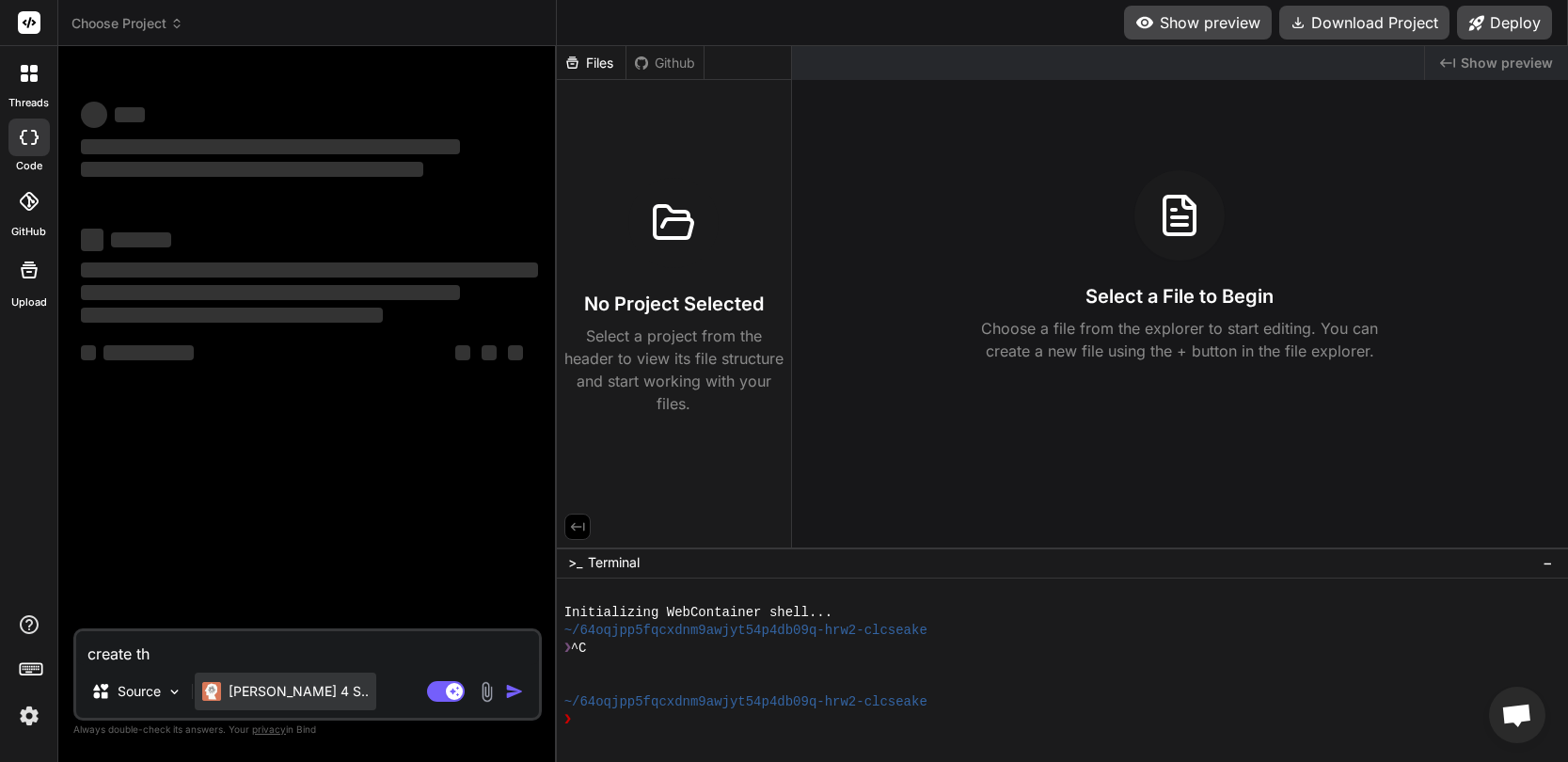 click on "[PERSON_NAME] 4 S.." at bounding box center (298, 691) 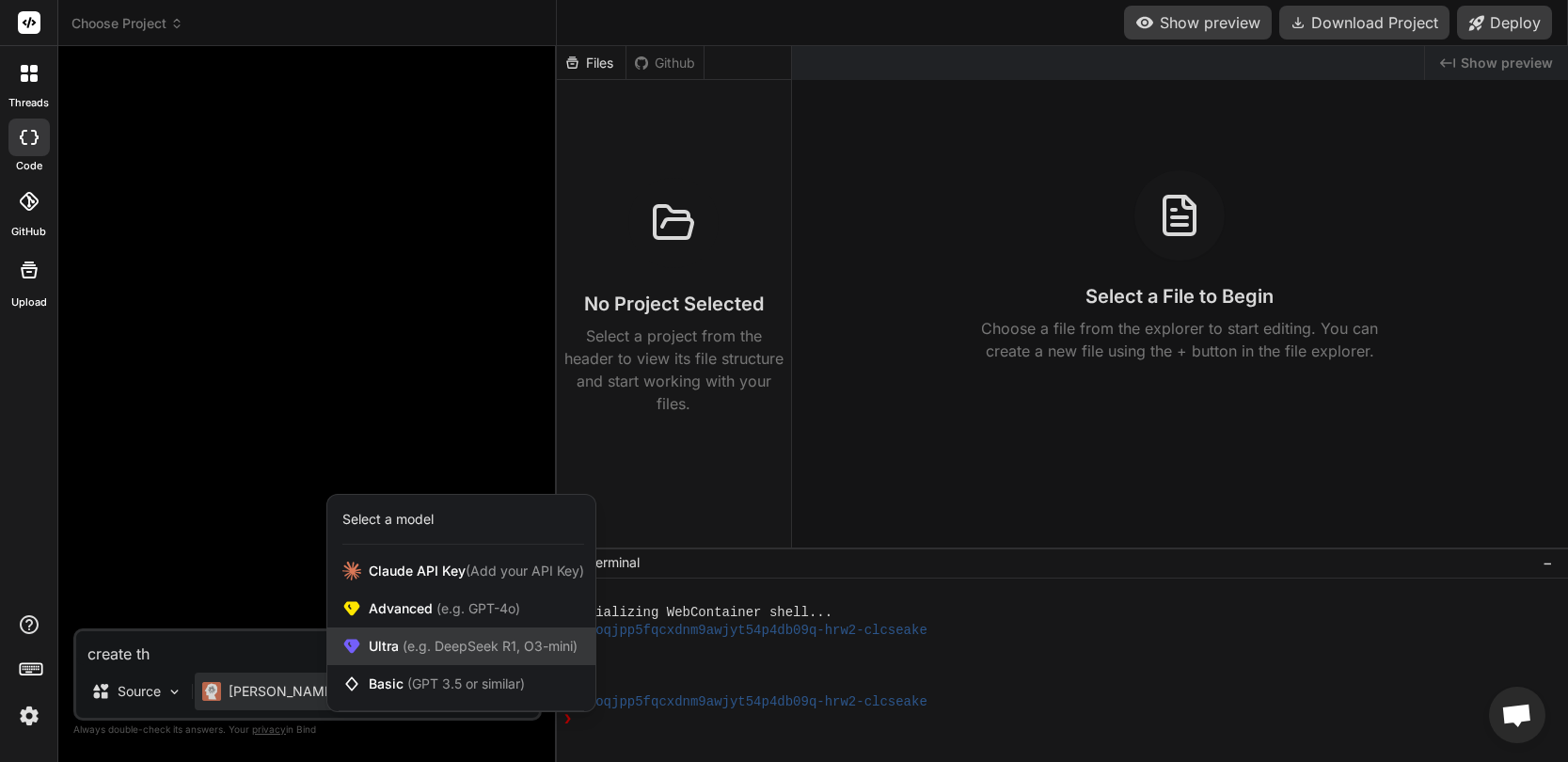 click on "Ultra     (e.g. DeepSeek R1, O3-mini)" at bounding box center (473, 646) 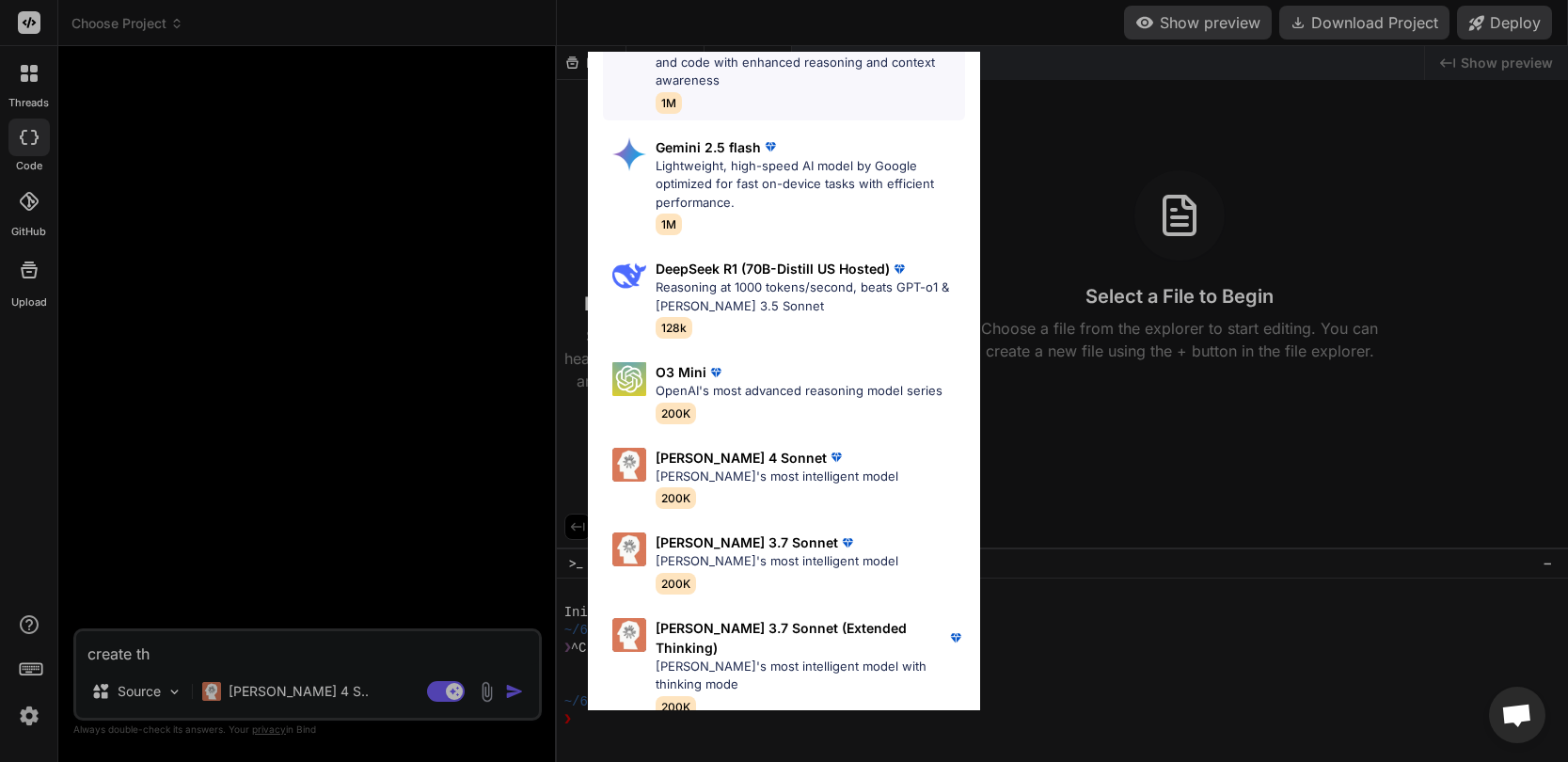 scroll, scrollTop: 504, scrollLeft: 0, axis: vertical 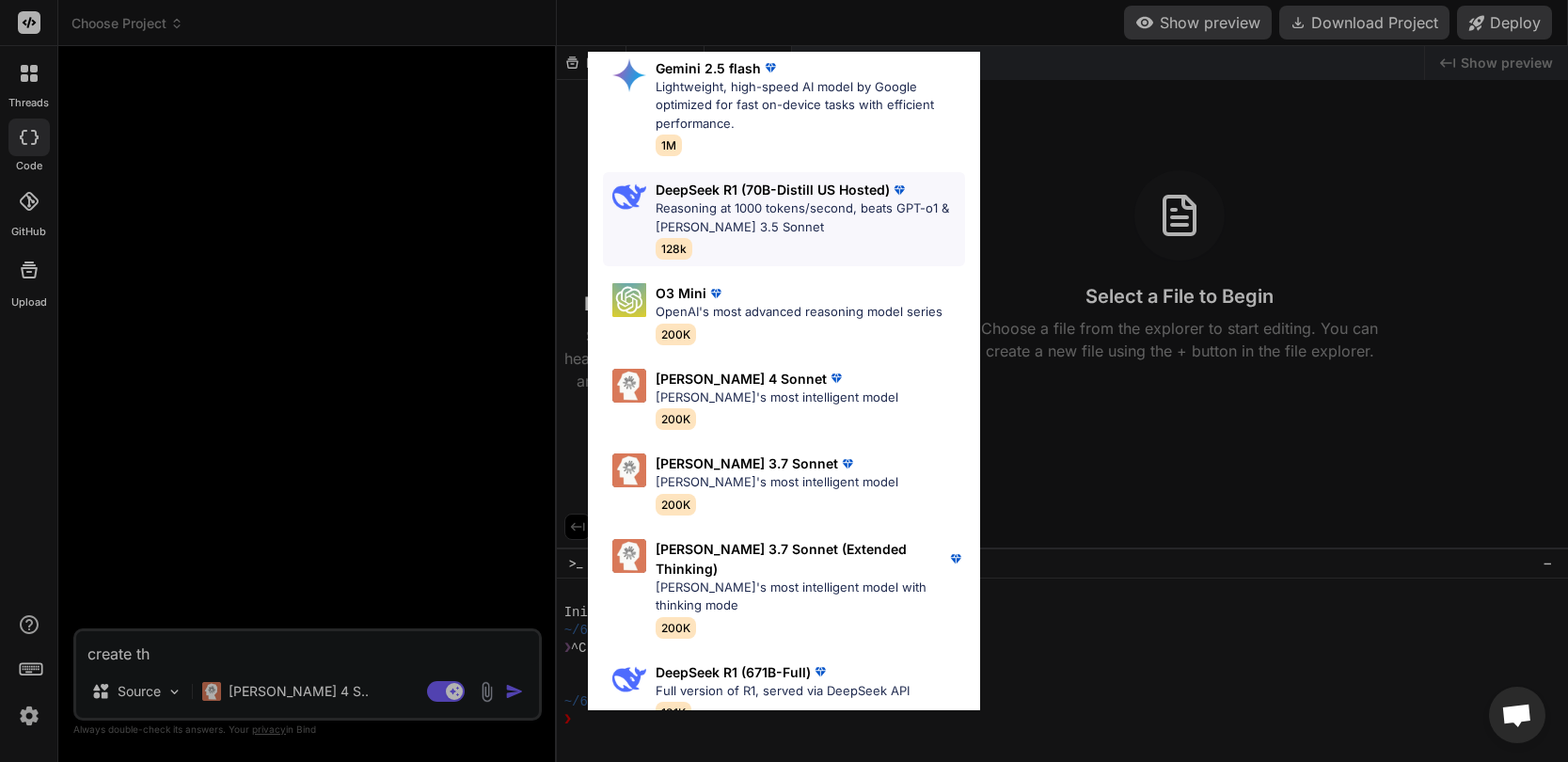 click on "Reasoning at 1000 tokens/second, beats GPT-o1 & [PERSON_NAME] 3.5 Sonnet" at bounding box center (810, 217) 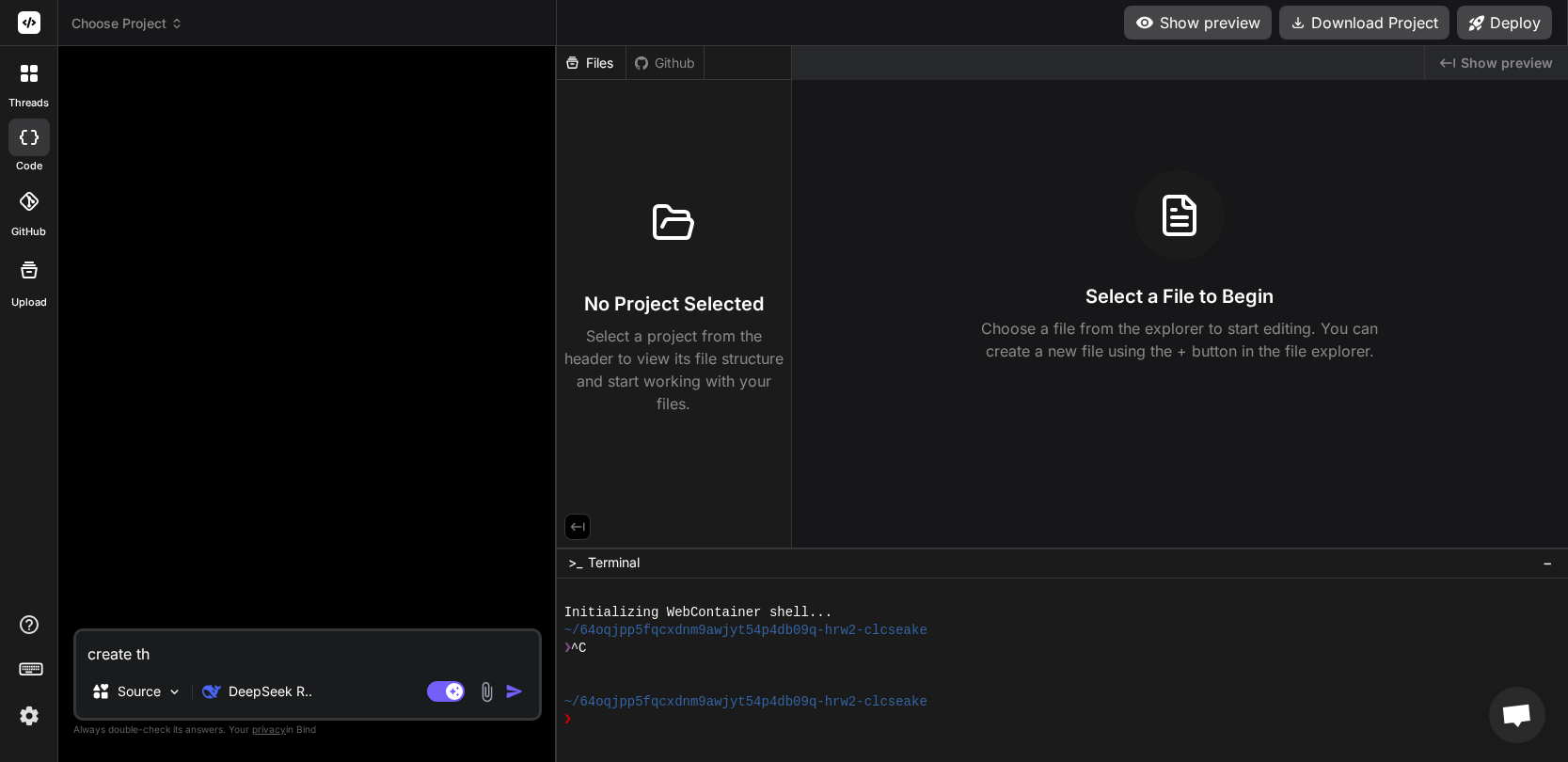 click on "create th" at bounding box center [308, 648] 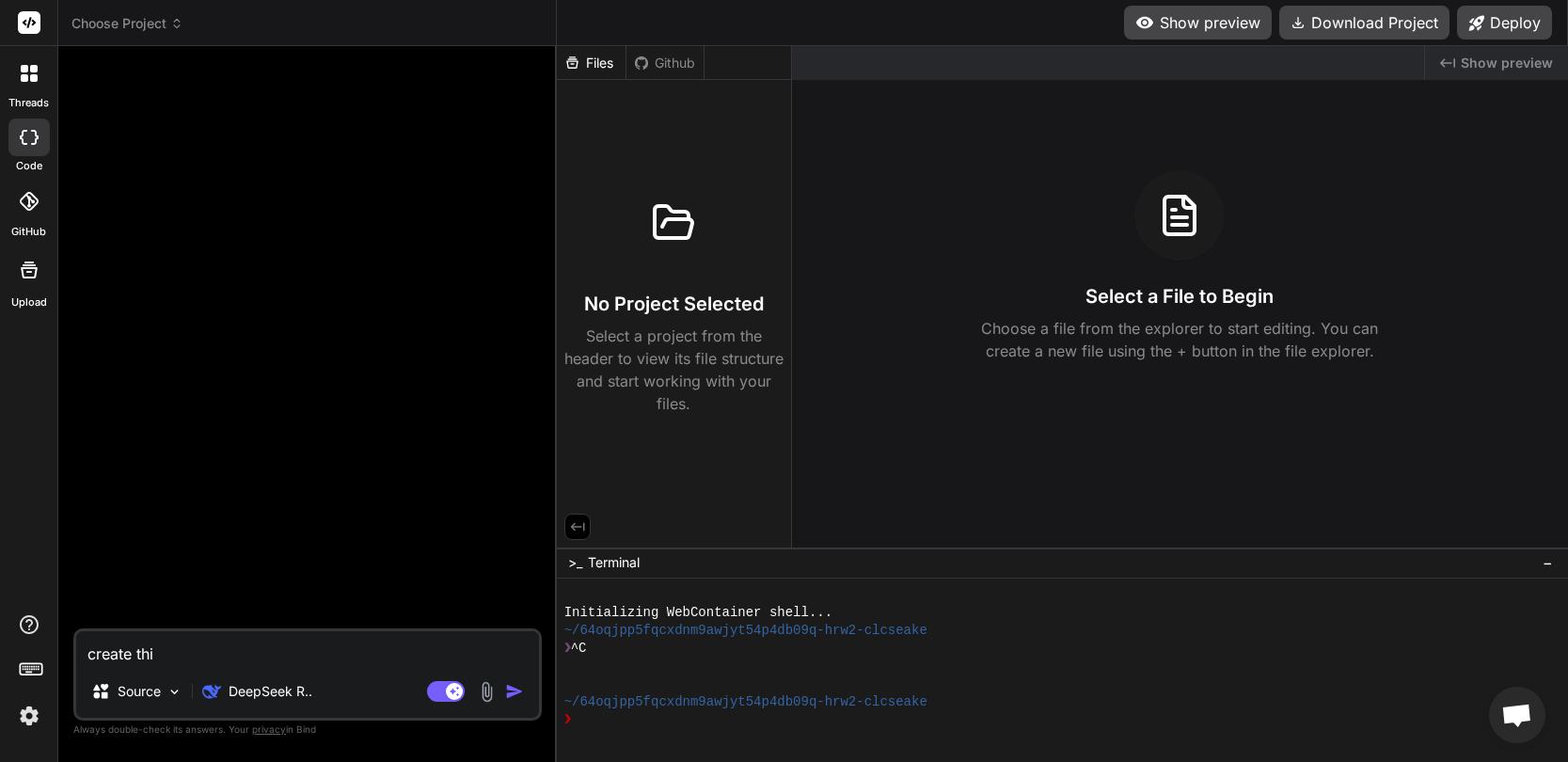 type on "create this" 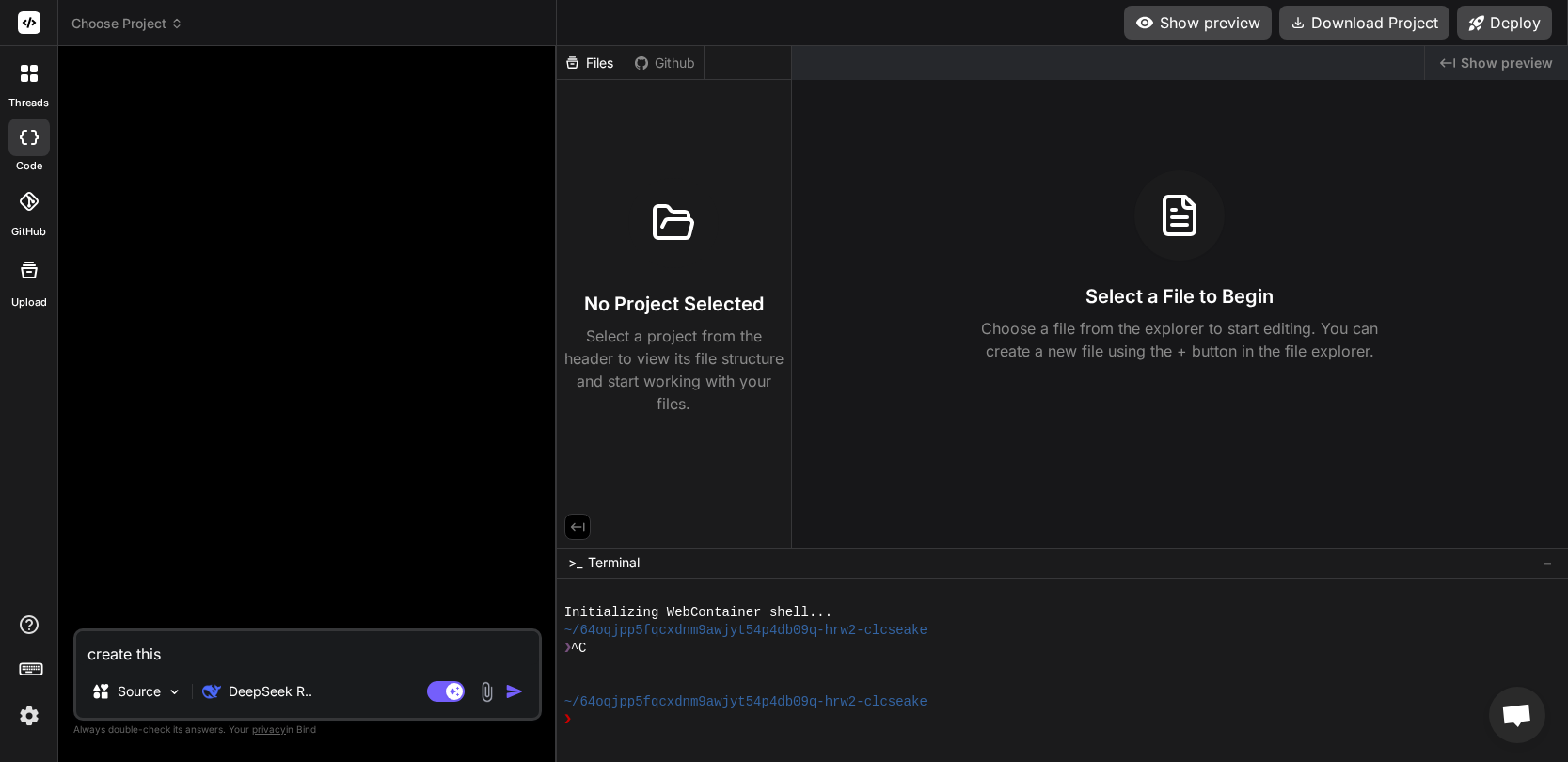 type on "create this" 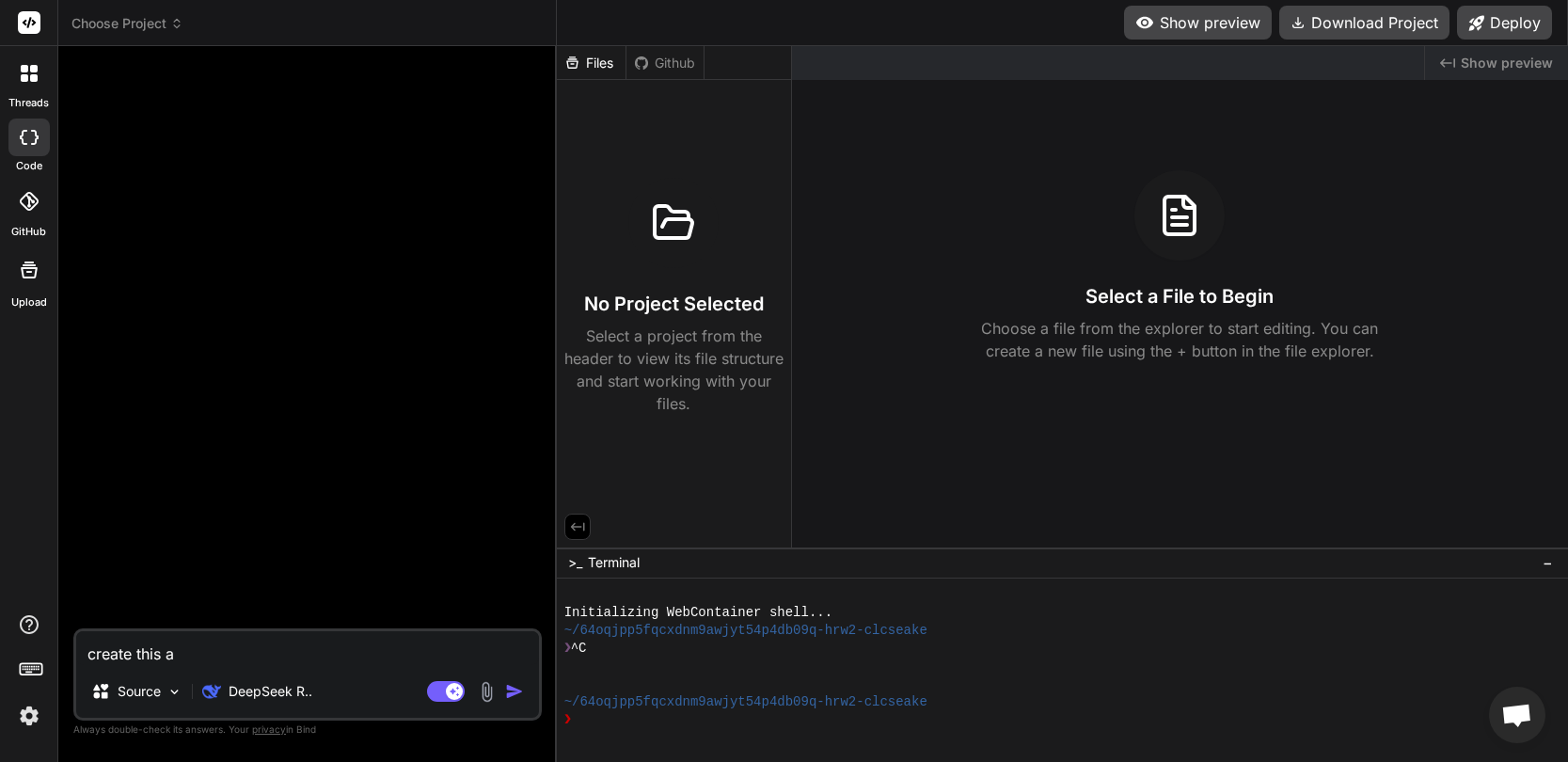 type on "create this ap" 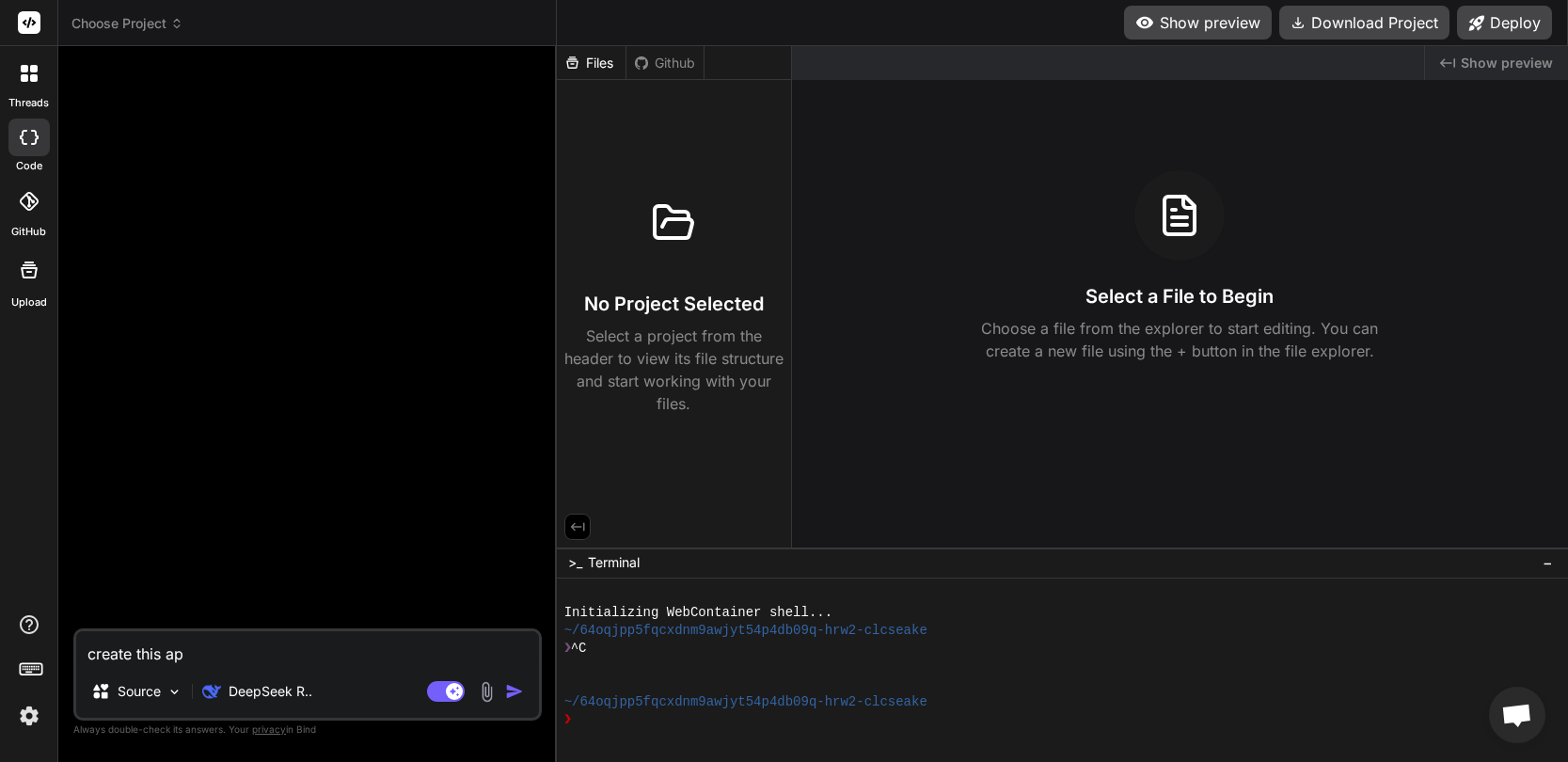 type on "create this app" 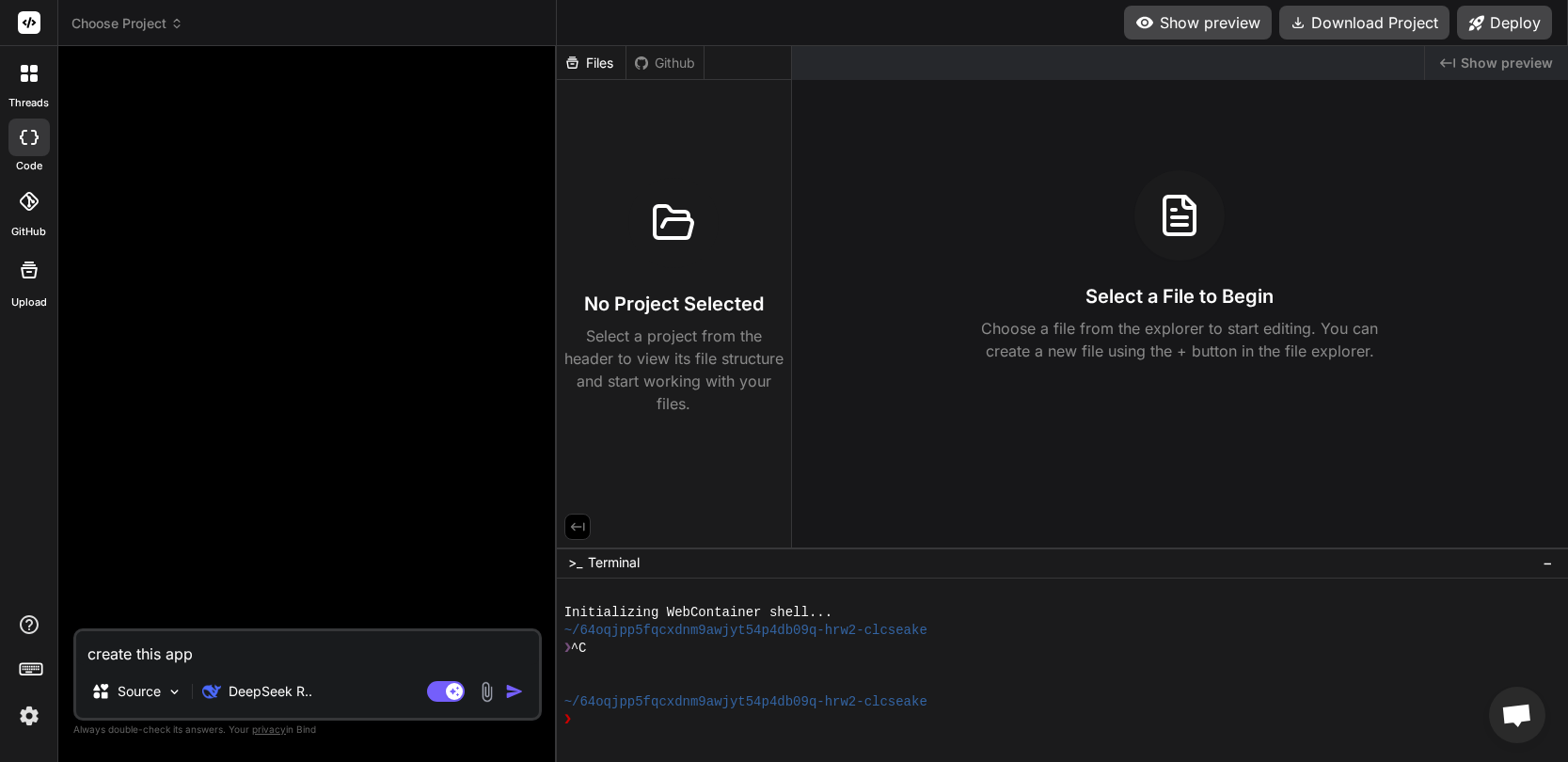 type on "create this appl" 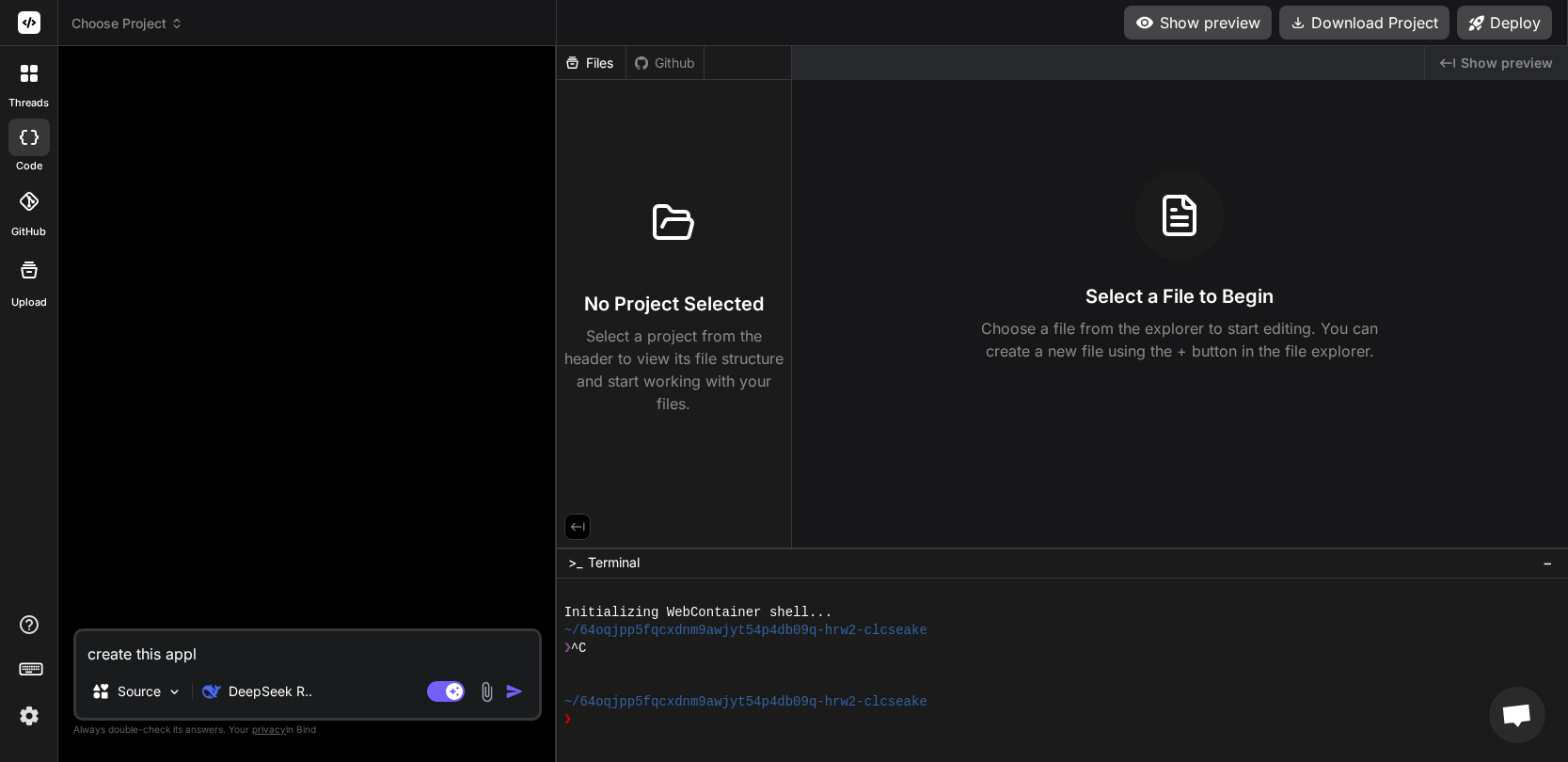 type on "create this appli" 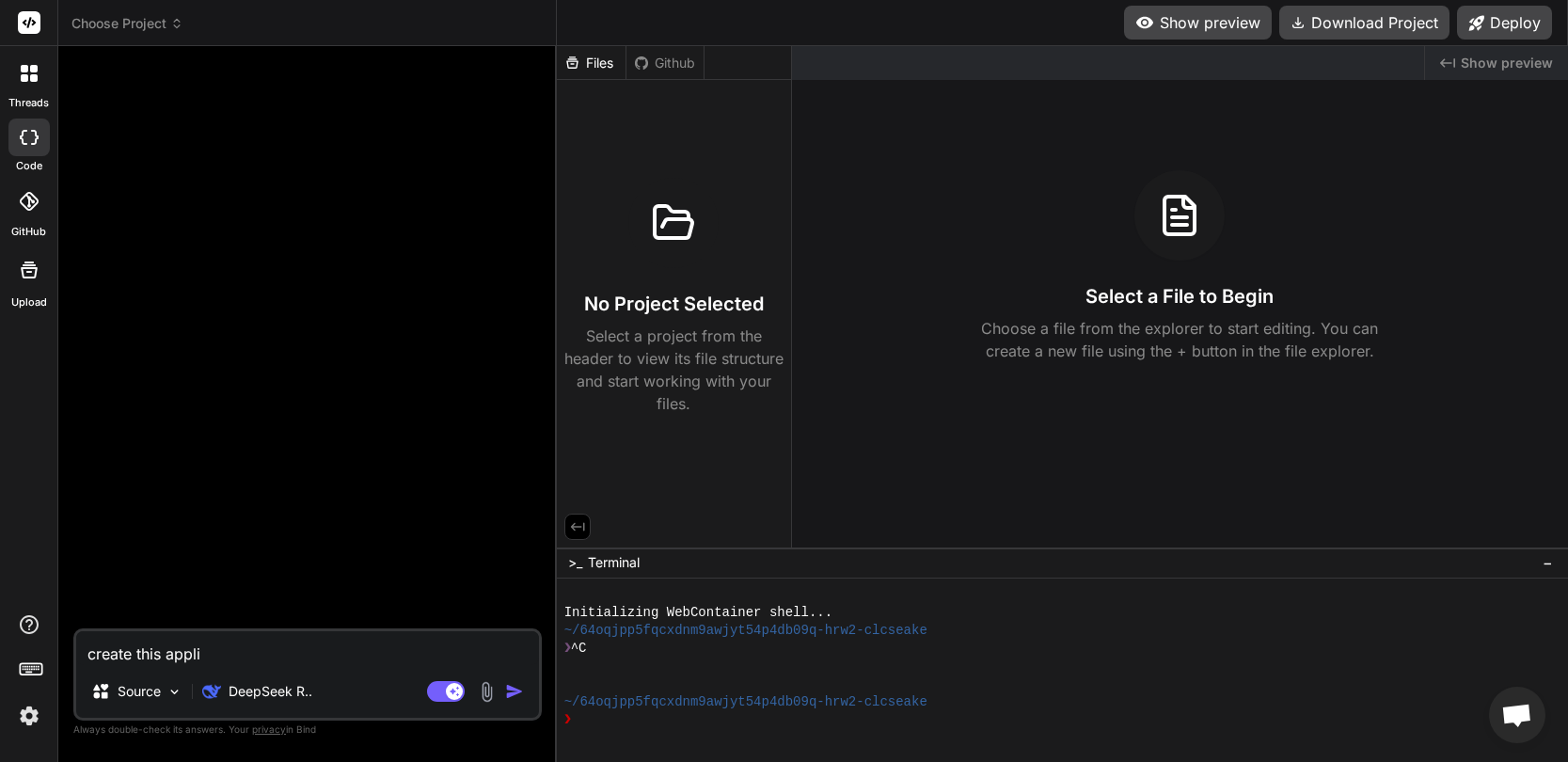 type on "create this applic" 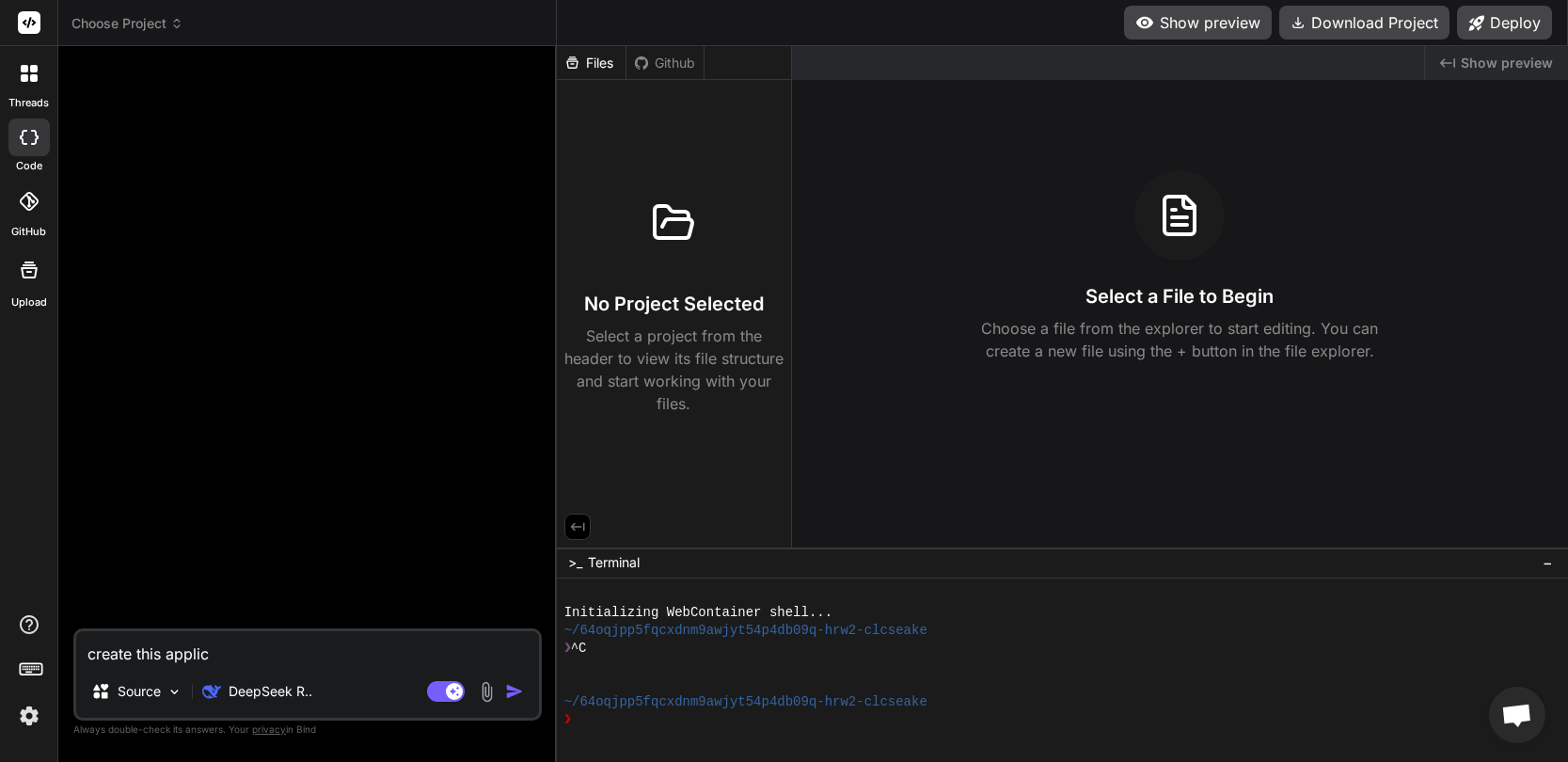 type on "create this applica" 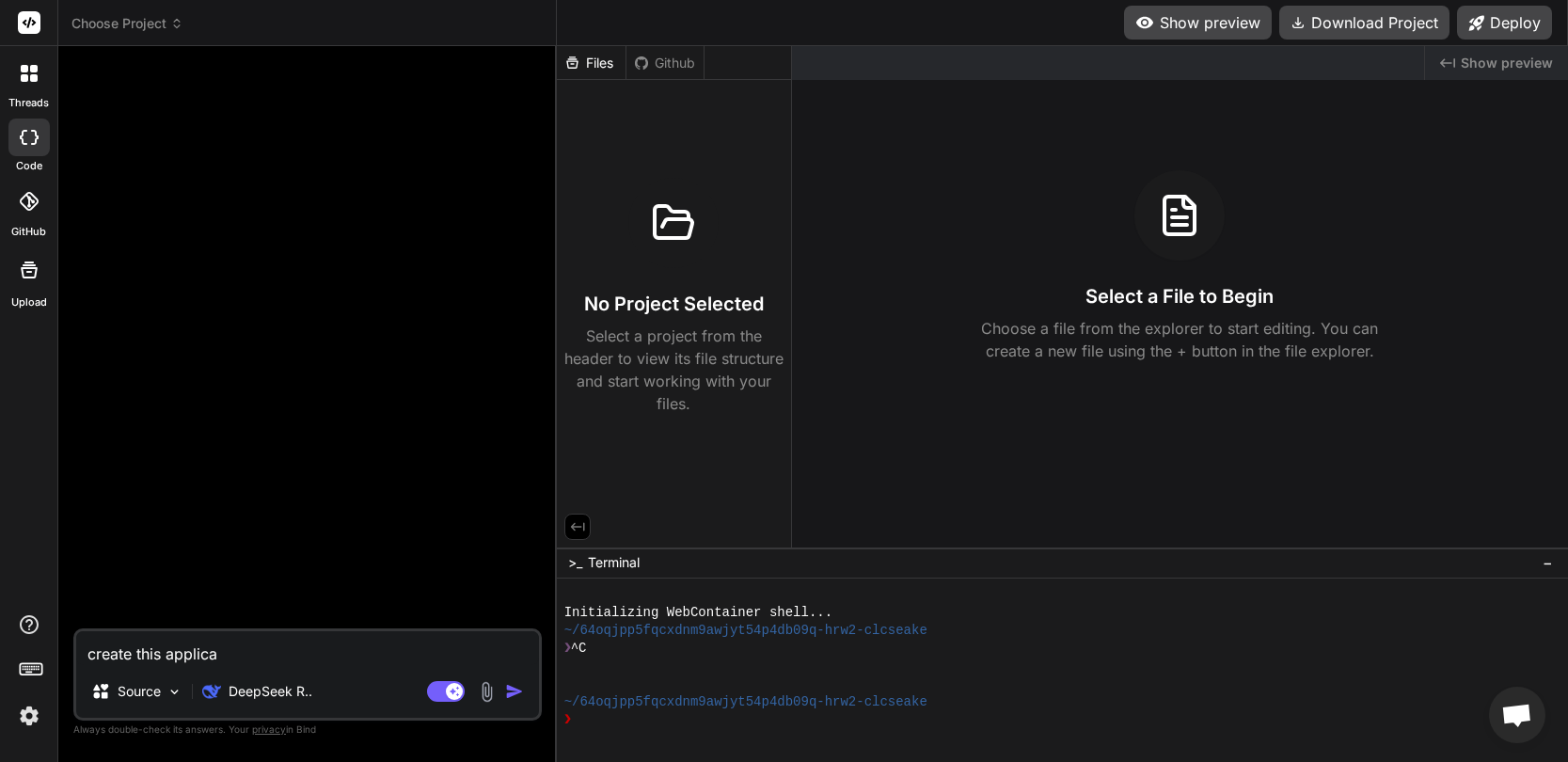 type on "x" 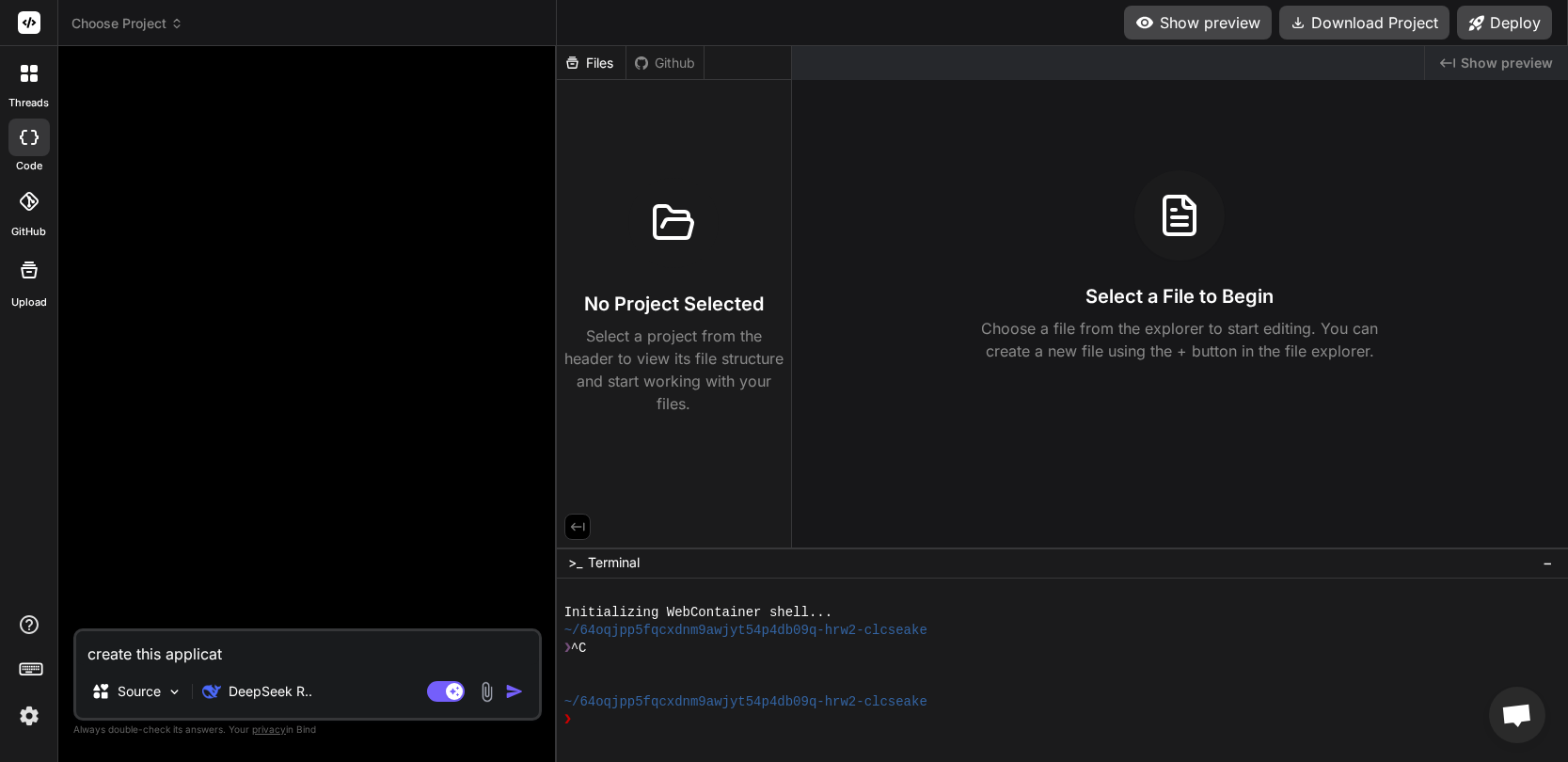 type on "create this applicati" 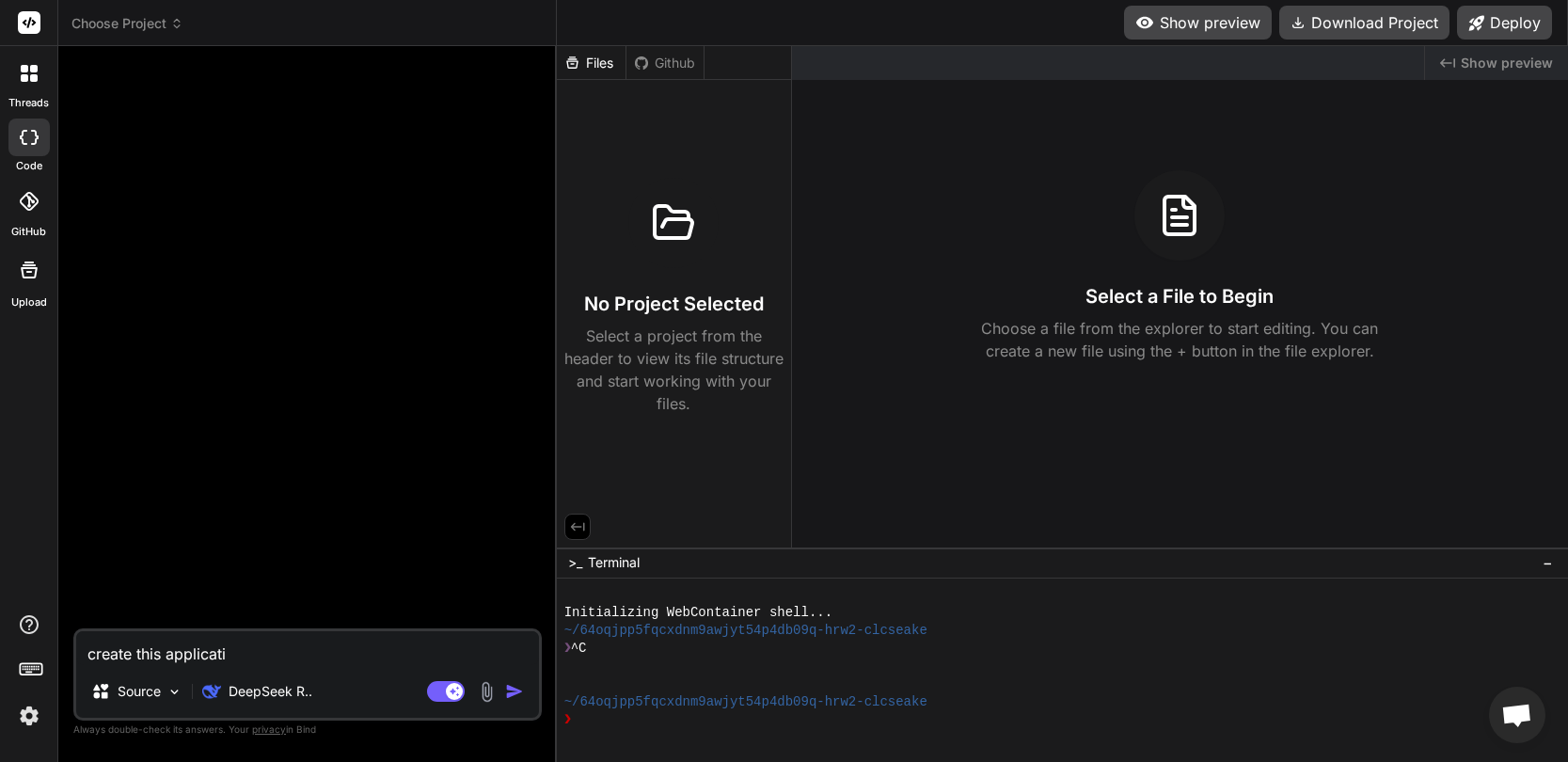 type on "create this applicatio" 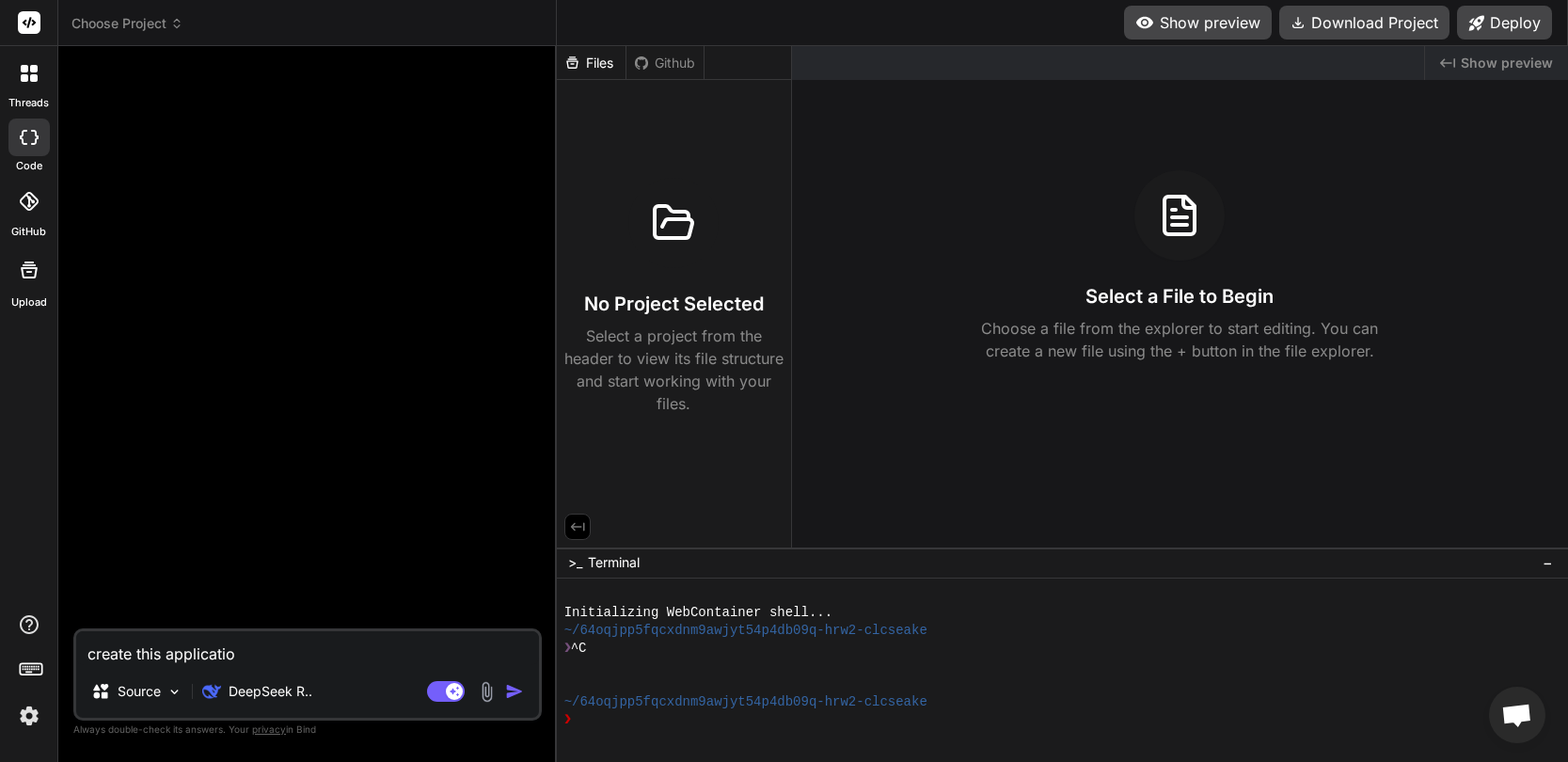 type on "create this application" 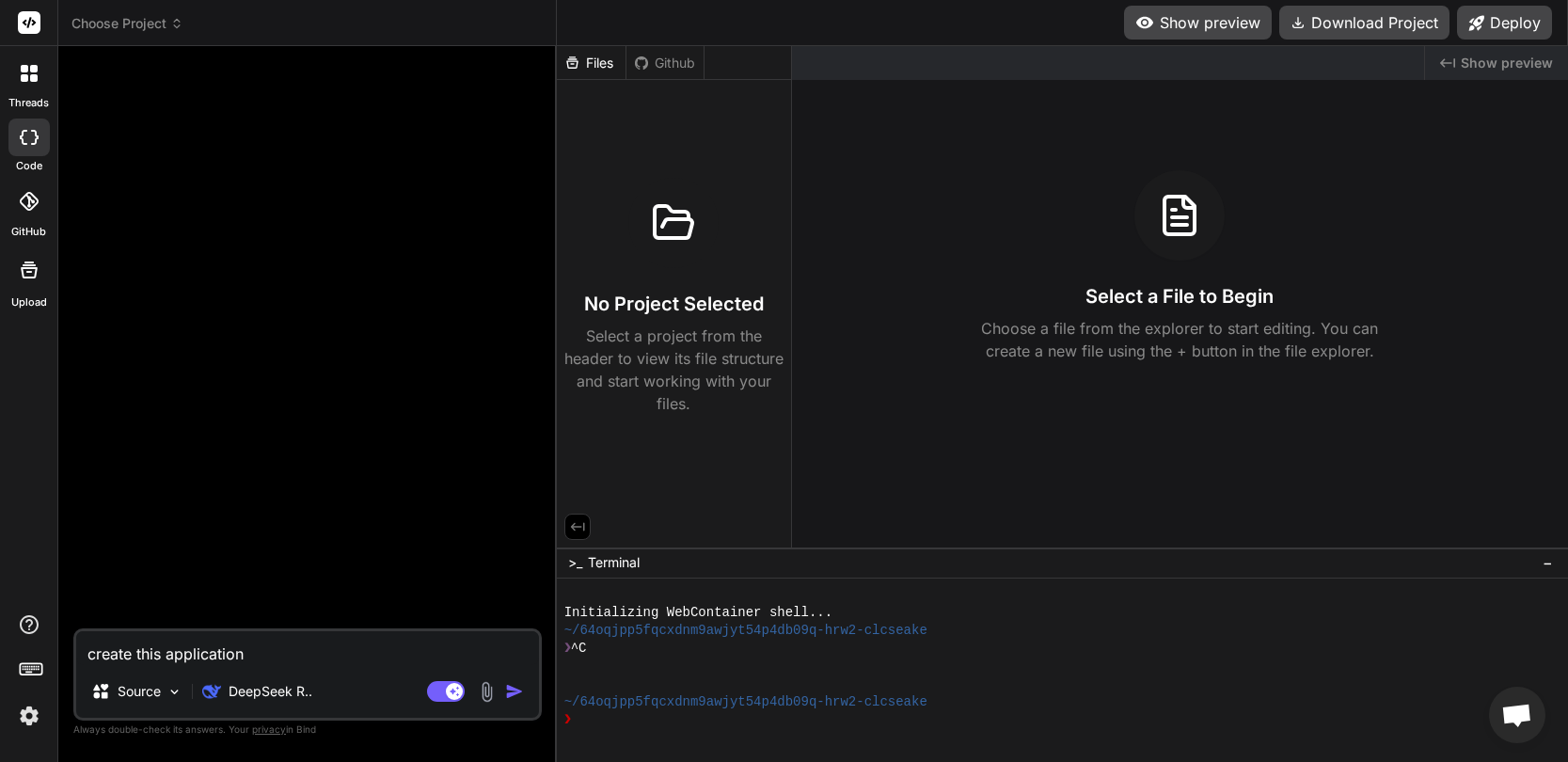 type on "x" 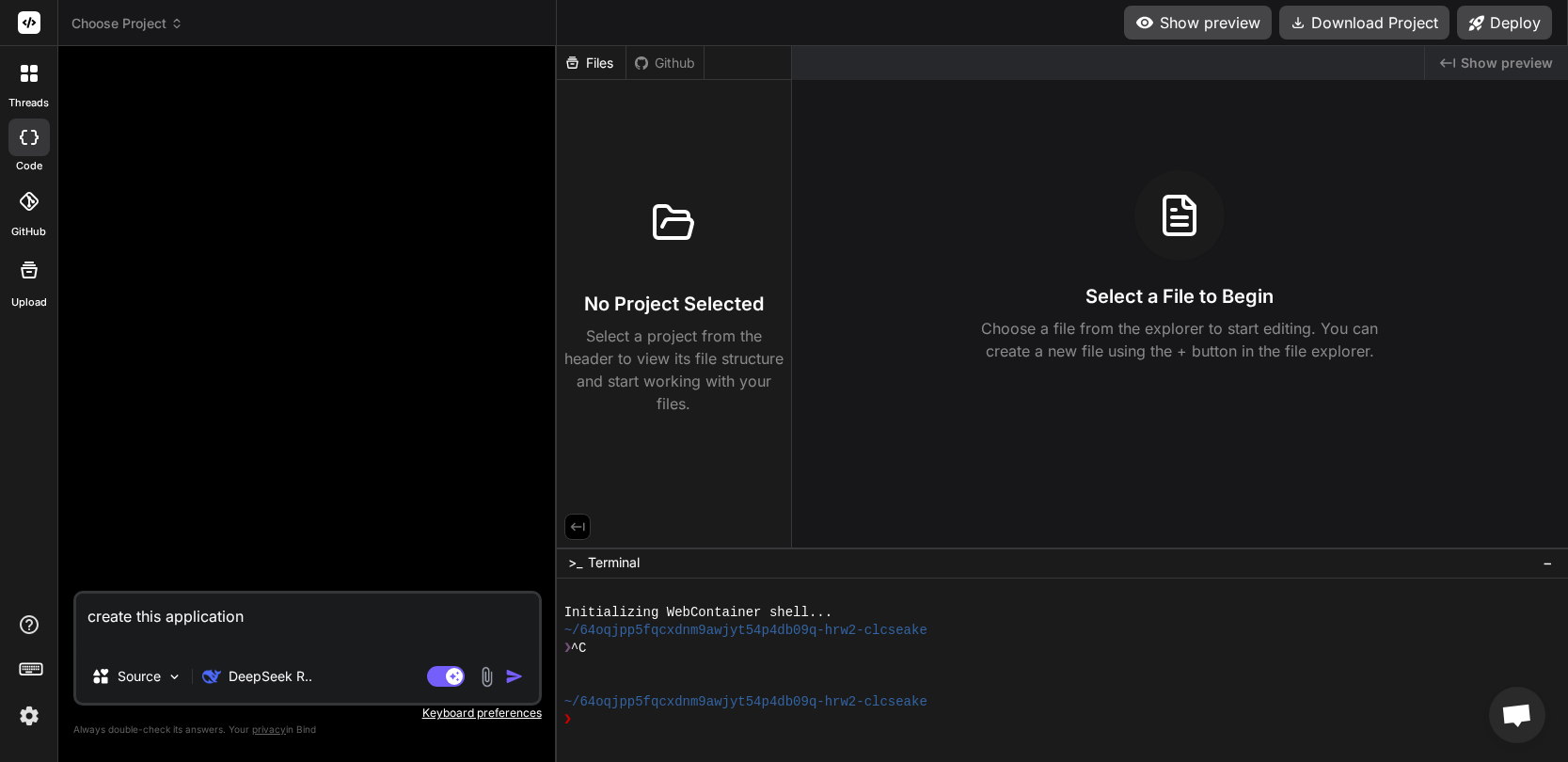paste on "What is [DATE] AI?
[DATE] is an AI from the future, it can create any application, any system, no matter how complex it is. It can read any codebase, talk to any system, fix any codebase, no matter how large it is.
What purpose does [DATE] AI serve?
The purpose of [DATE] is to be the AI Developer everyone wants but no one has.
[DATE] has expert level knowledge in all programming languages, can crack leetcode in seconds, and can build, fix and deploy complex applications all by herself.
What functionalities does [DATE] AI have?
An Agent, which can generate applications in any language, any framework.
Can communicate with other Agents, and other applications via MCP.
It can execute/run any application in any language or framework, and can install all the dependencies. Access to a full terminal to run applications.
It can deploy application to a hosted server
It can build the foundations infrastructure, which includes
Database
User authentication
User Management
Payment integration (Stripe)
Has a voice ..." 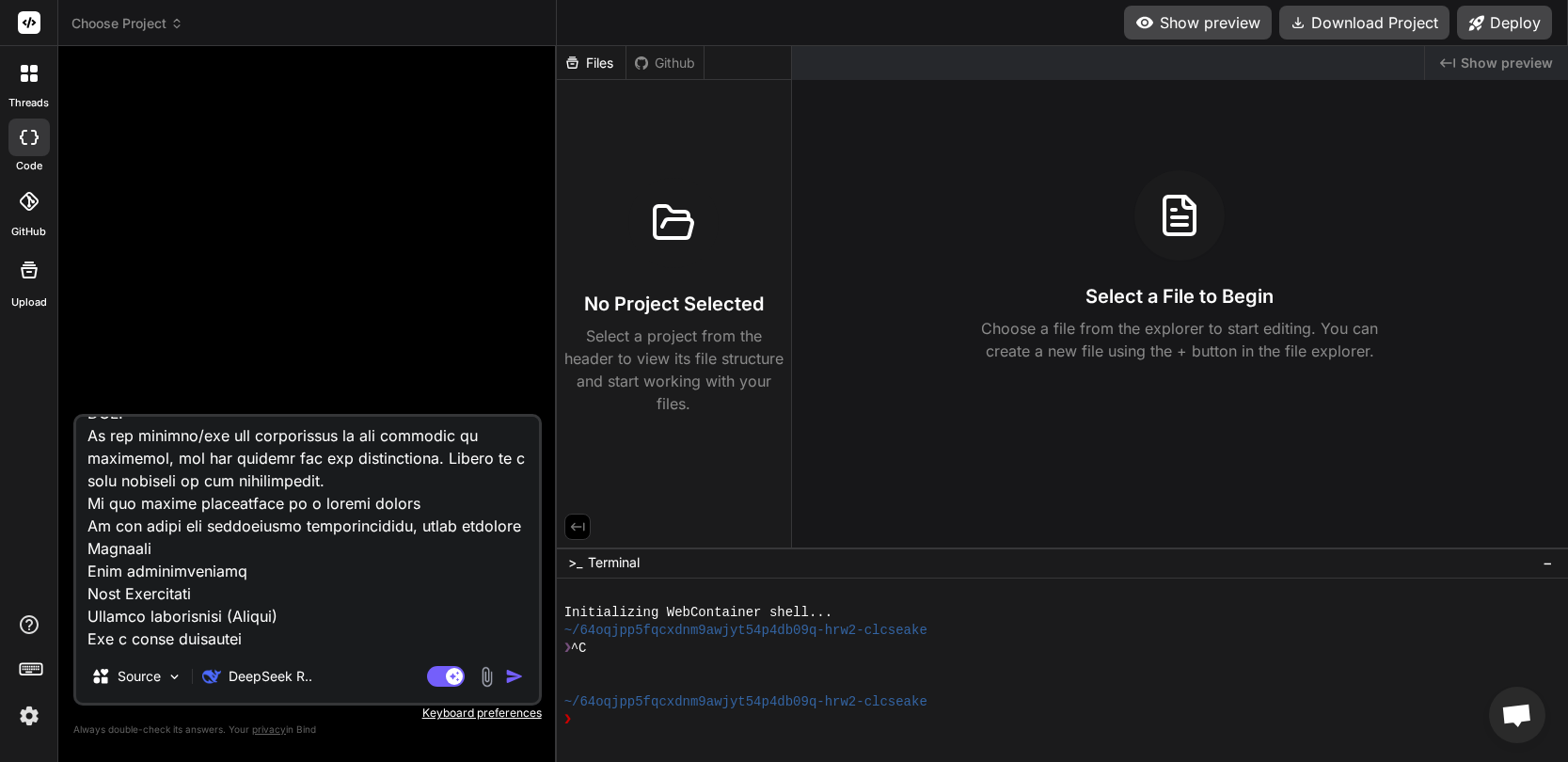 scroll, scrollTop: 0, scrollLeft: 0, axis: both 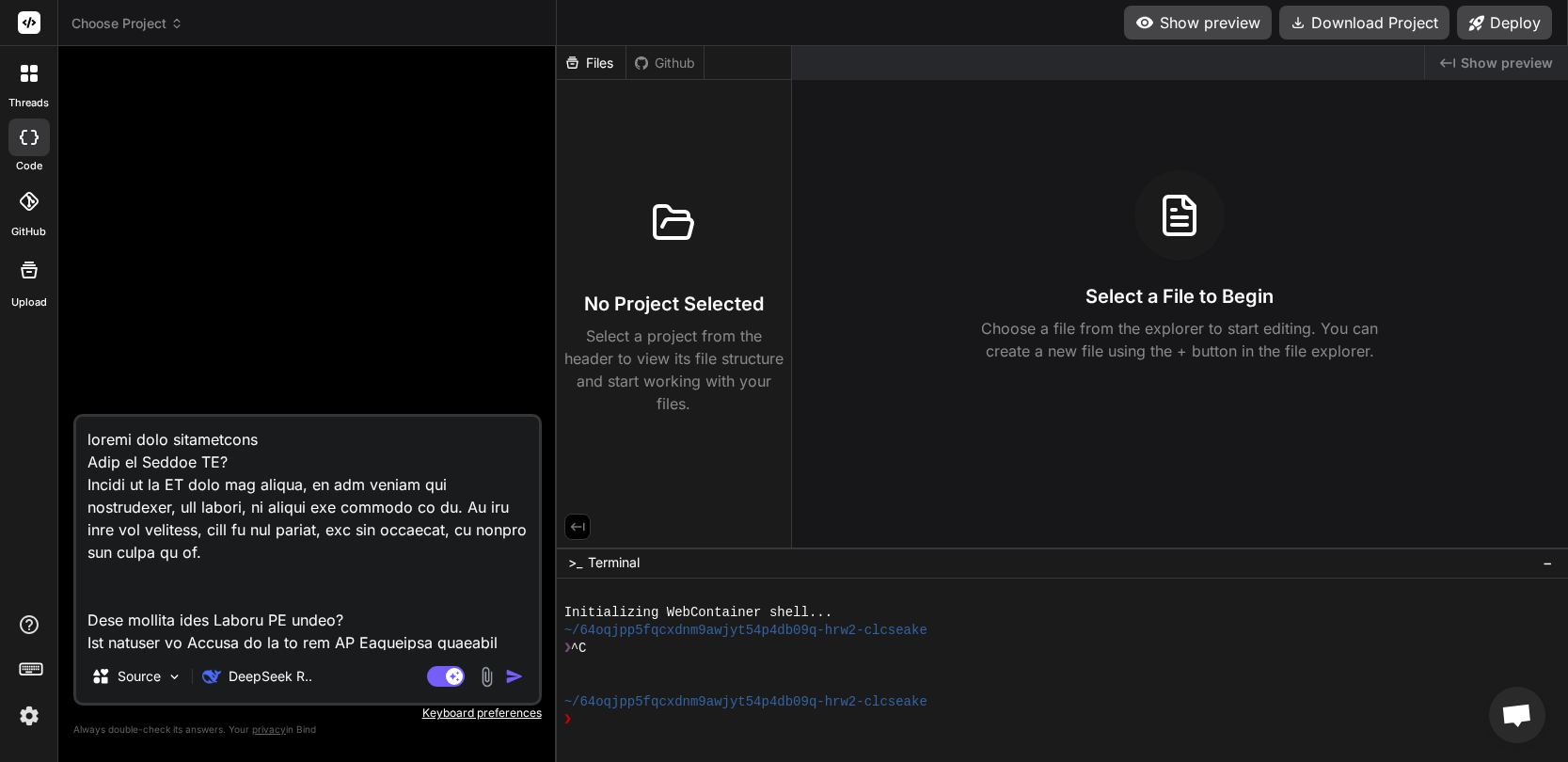 type on "create this application
What is [DATE] AI?
[DATE] is an AI from the future, it can create any application, any system, no matter how complex it is. It can read any codebase, talk to any system, fix any codebase, no matter how large it is.
What purpose does [DATE] AI serve?
The purpose of [DATE] is to be the AI Developer everyone wants but no one has.
[DATE] has expert level knowledge in all programming languages, can crack leetcode in seconds, and can build, fix and deploy complex applications all by herself.
What functionalities does [DATE] AI have?
An Agent, which can generate applications in any language, any framework.
Can communicate with other Agents, and other applications via MCP.
It can execute/run any application in any language or framework, and can install all the dependencies. Access to a full terminal to run applications.
It can deploy application to a hosted server
It can build the foundations infrastructure, which includes
Database
User authentication
User Management
Payment integrati..." 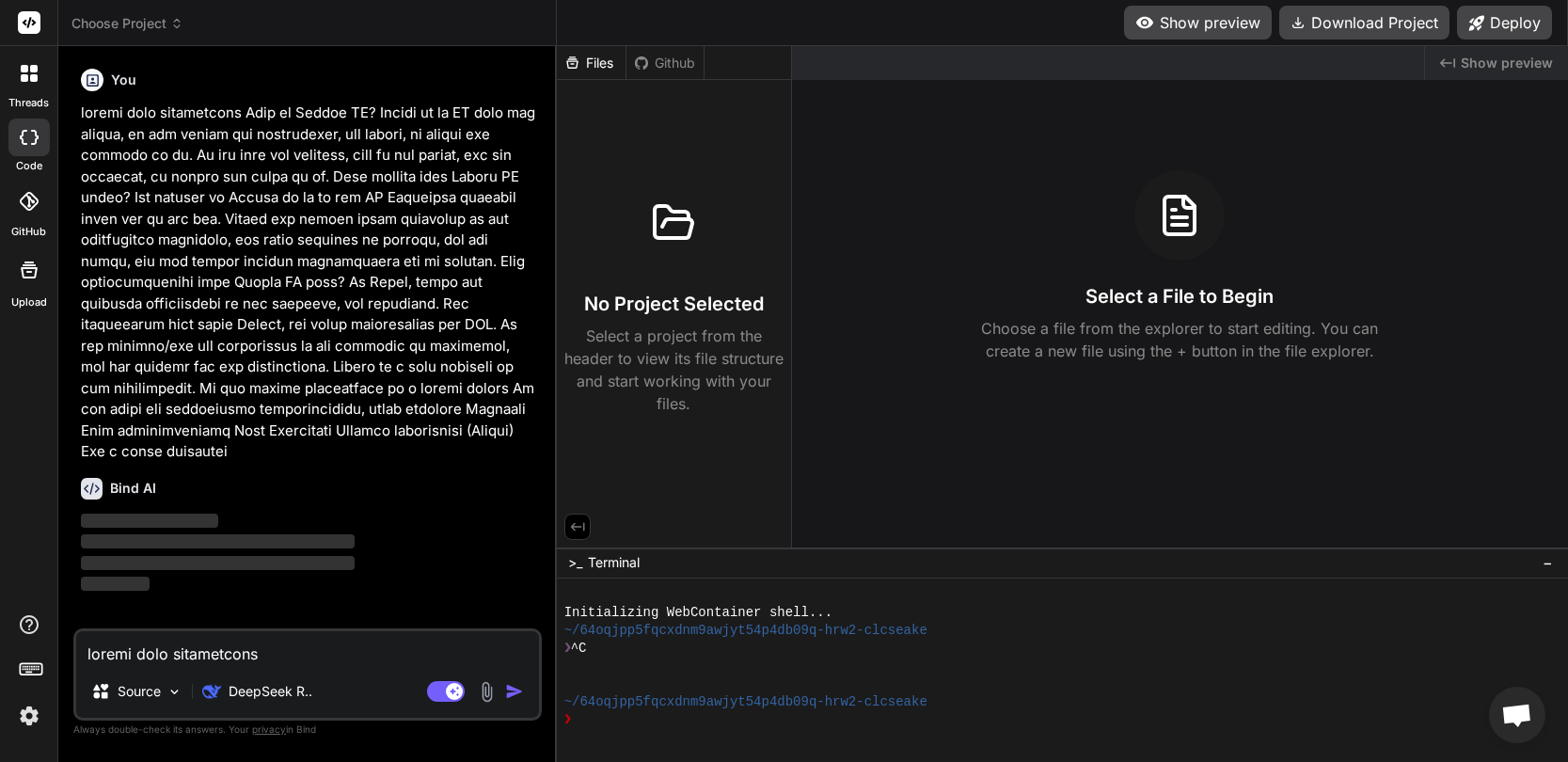 type on "x" 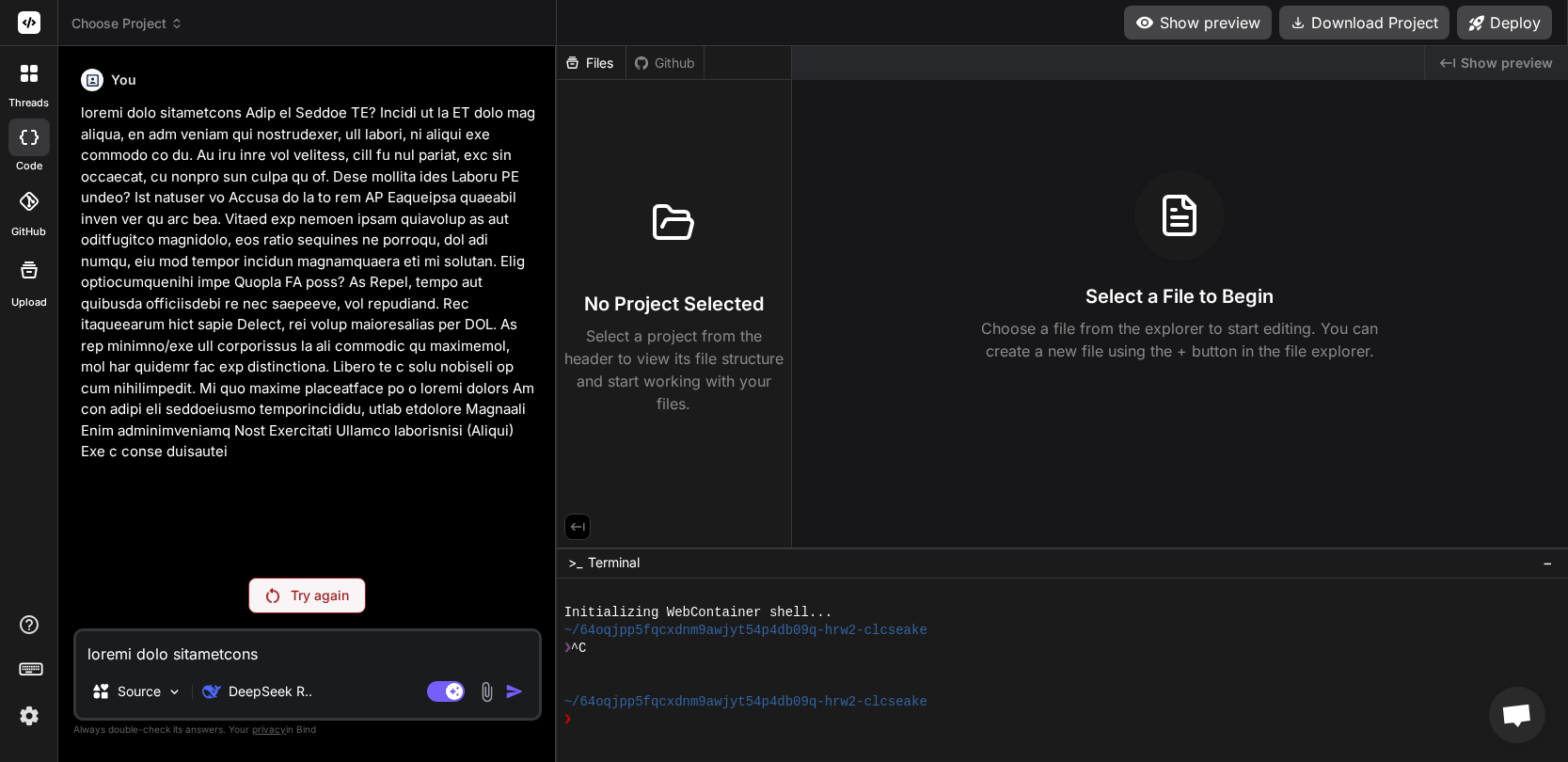 click at bounding box center (309, 282) 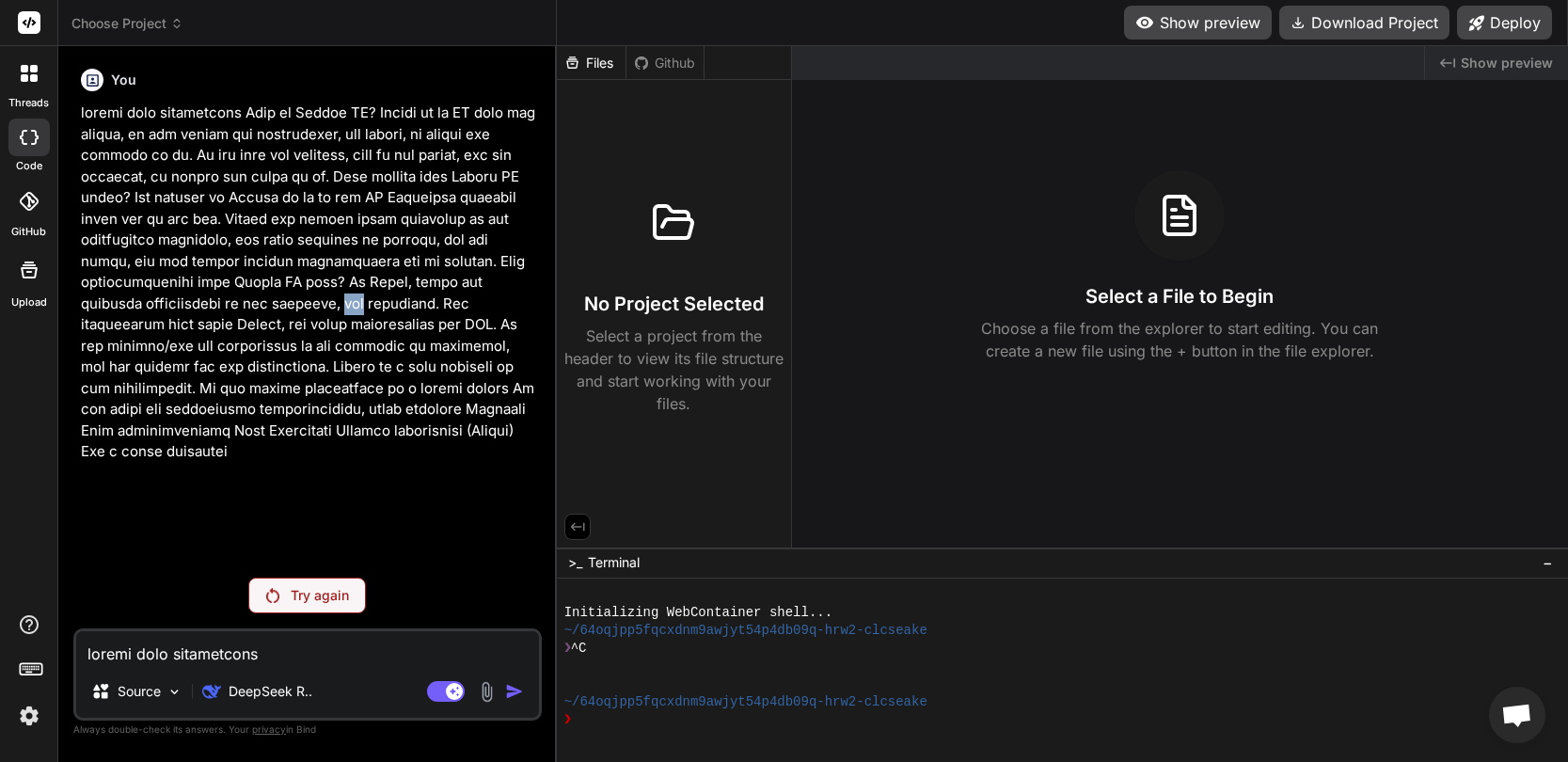 click at bounding box center (309, 282) 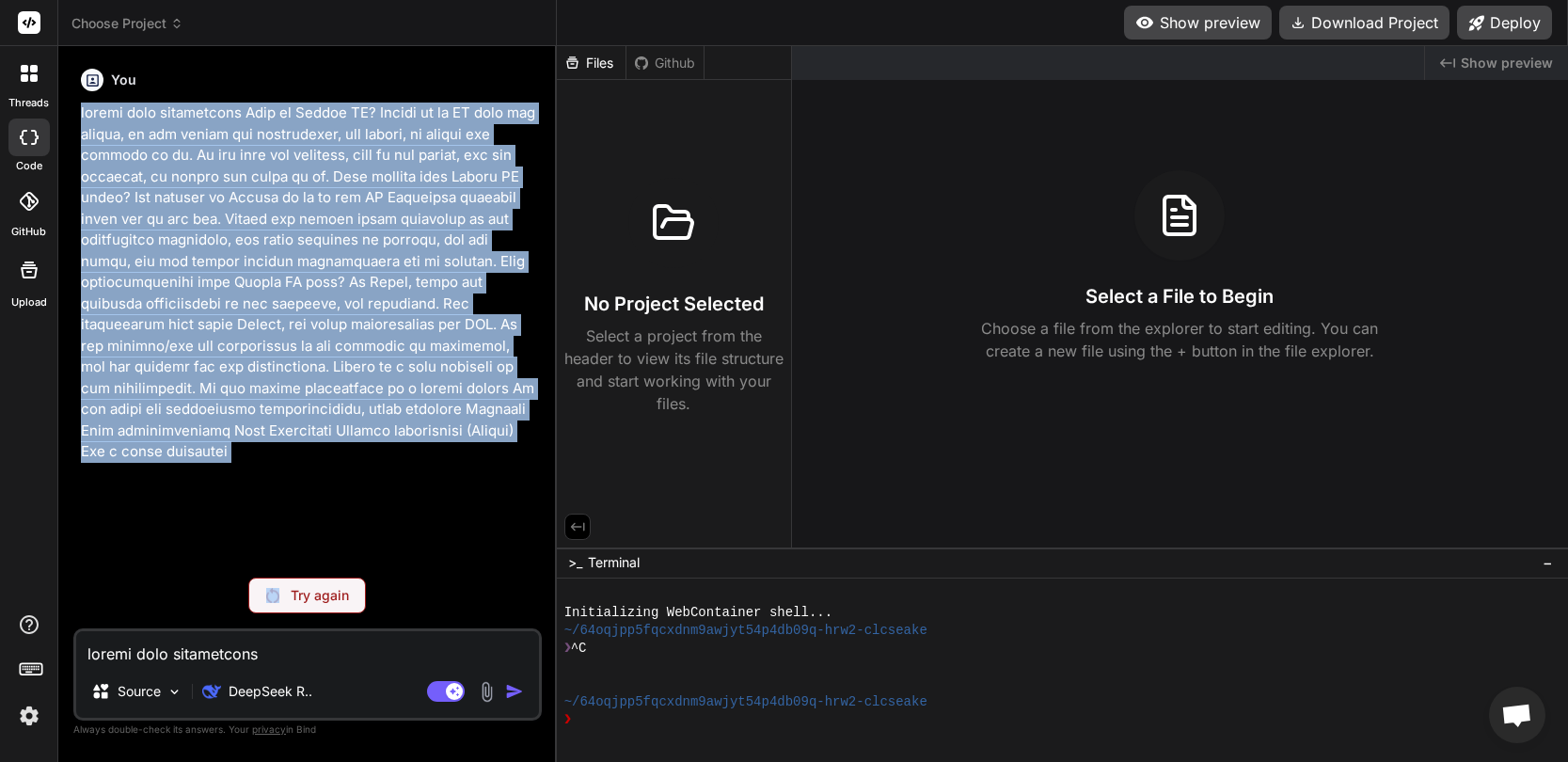 copy on "create this application
What is [DATE] AI?
[DATE] is an AI from the future, it can create any application, any system, no matter how complex it is. It can read any codebase, talk to any system, fix any codebase, no matter how large it is.
What purpose does [DATE] AI serve?
The purpose of [DATE] is to be the AI Developer everyone wants but no one has.
[DATE] has expert level knowledge in all programming languages, can crack leetcode in seconds, and can build, fix and deploy complex applications all by herself.
What functionalities does [DATE] AI have?
An Agent, which can generate applications in any language, any framework.
Can communicate with other Agents, and other applications via MCP.
It can execute/run any application in any language or framework, and can install all the dependencies. Access to a full terminal to run applications.
It can deploy application to a hosted server
It can build the foundations infrastructure, which includes
Database
User authentication
User Management
Payment integration (..." 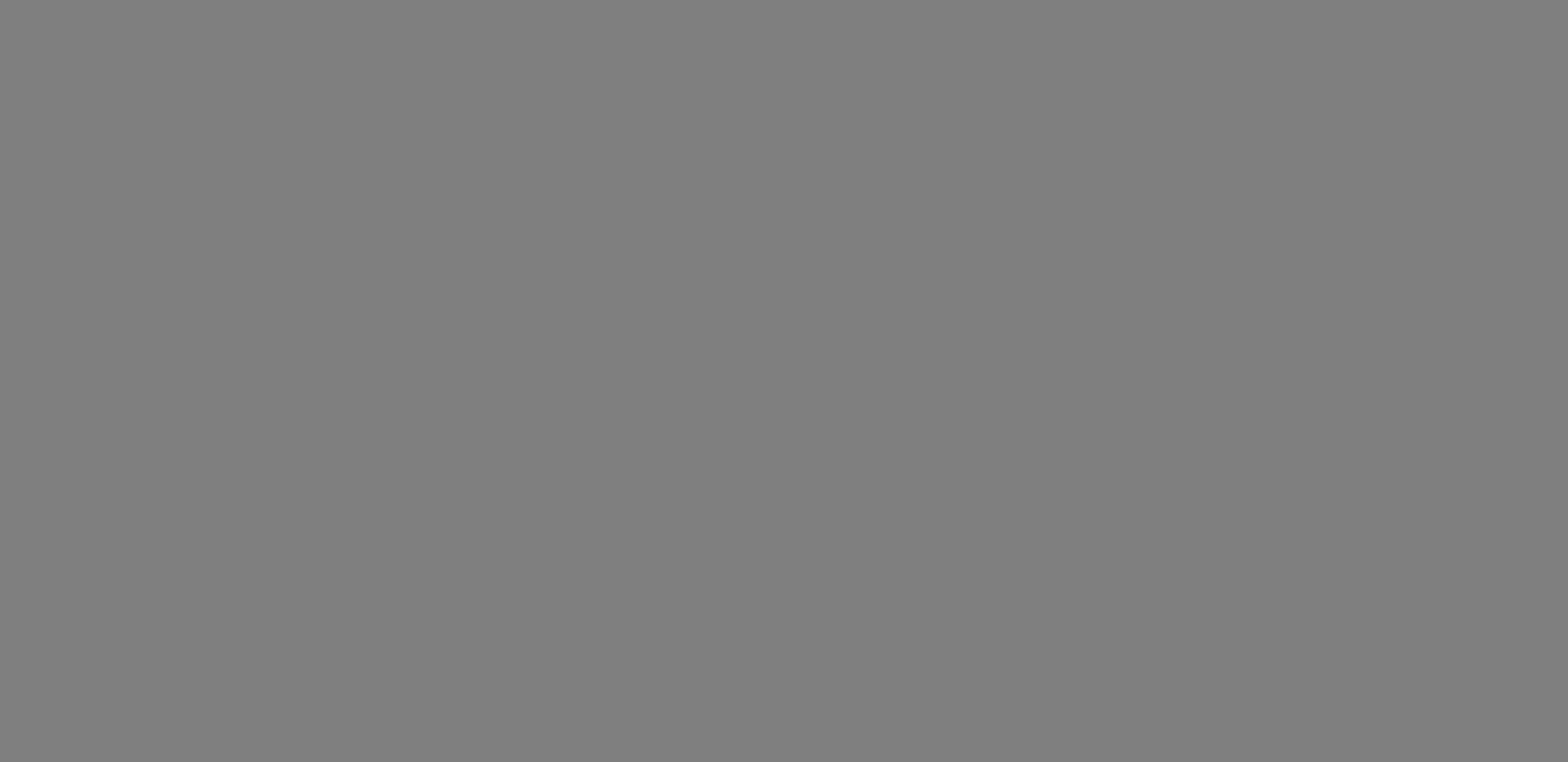 scroll, scrollTop: 0, scrollLeft: 0, axis: both 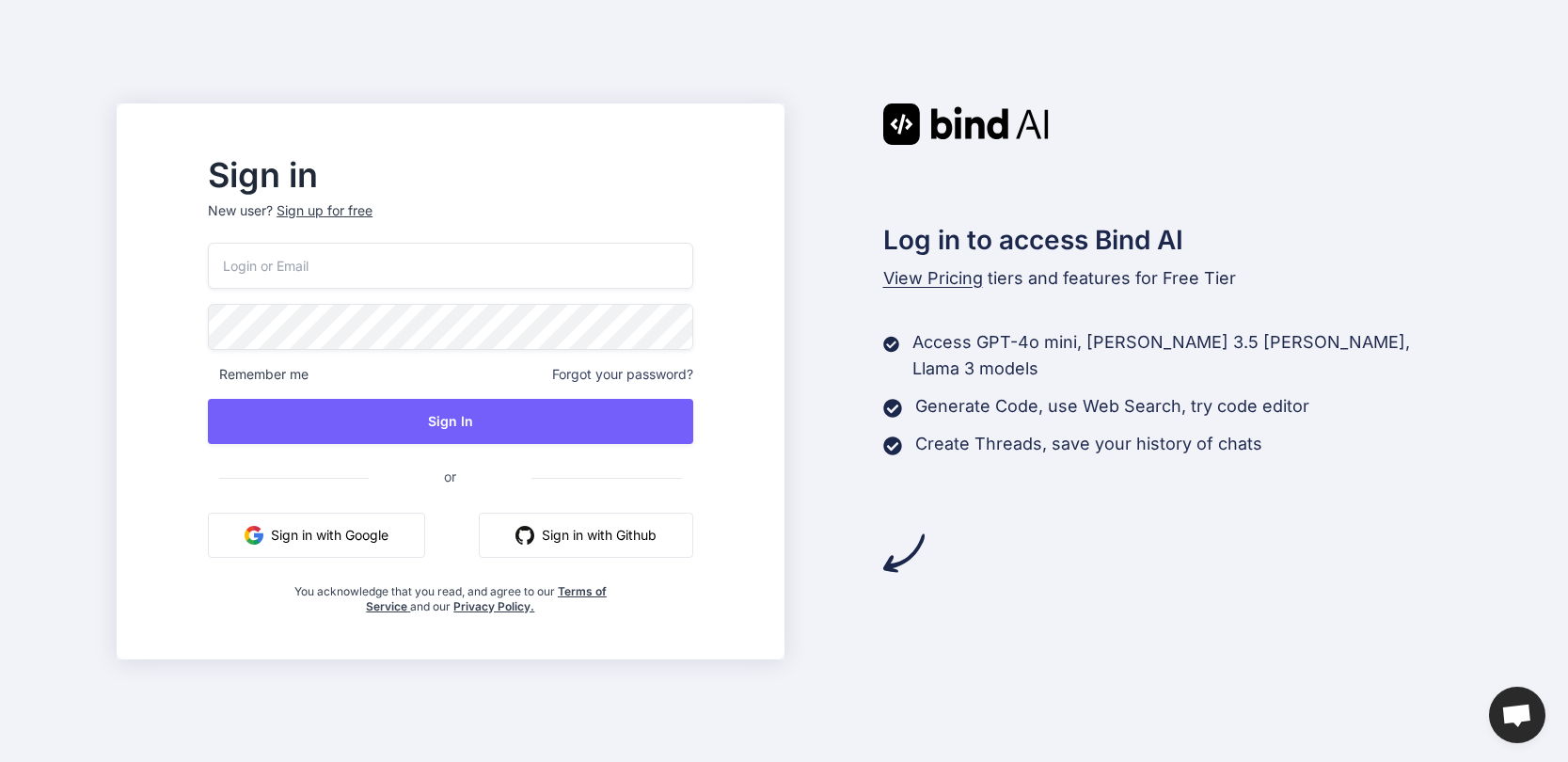 click on "Sign in with Google" at bounding box center [316, 535] 